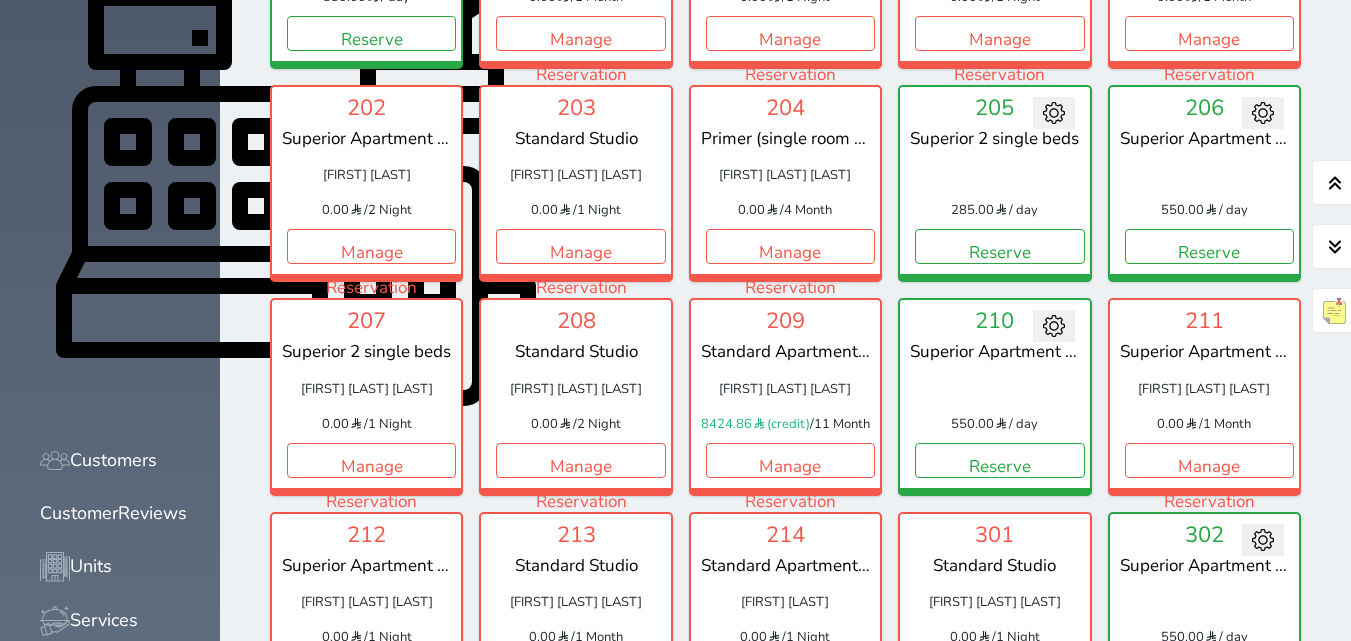 scroll, scrollTop: 696, scrollLeft: 0, axis: vertical 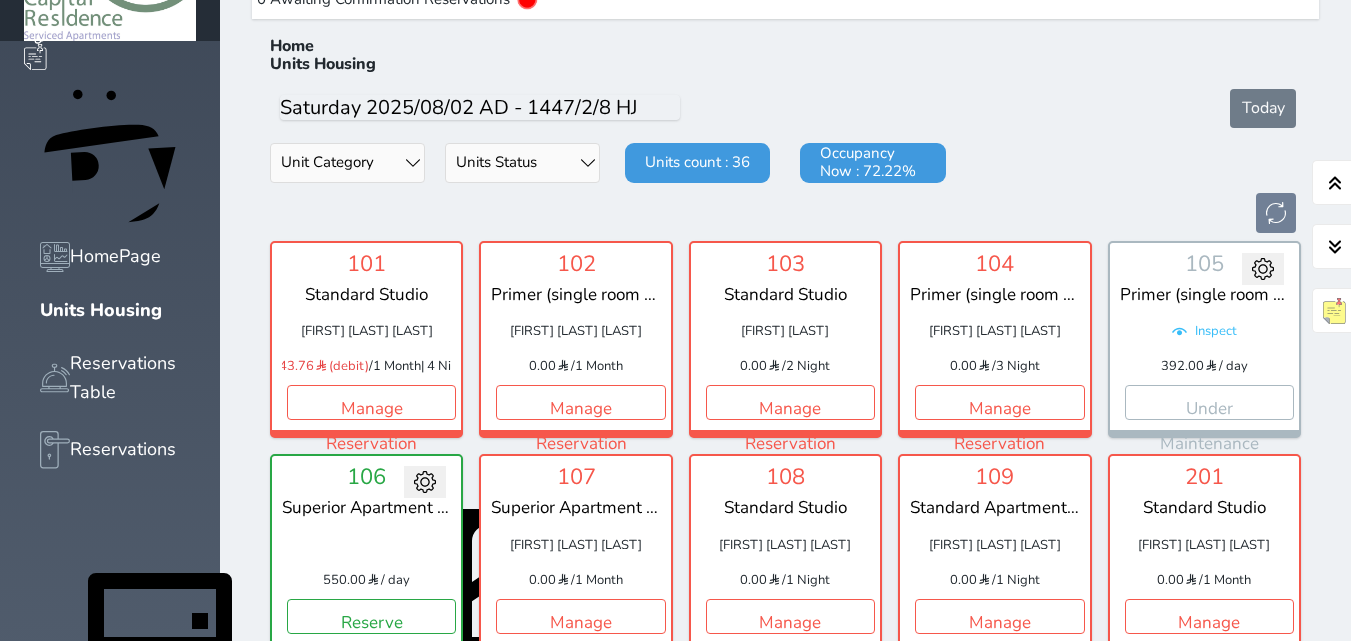 type 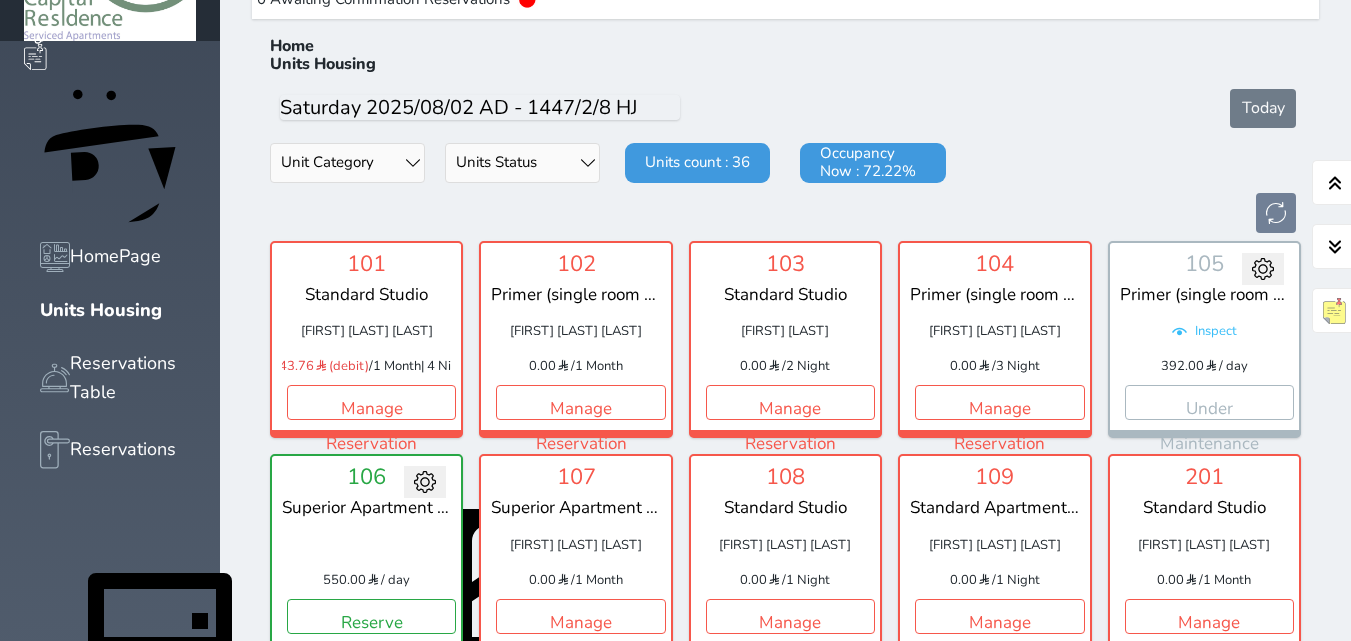 click at bounding box center (1334, 246) 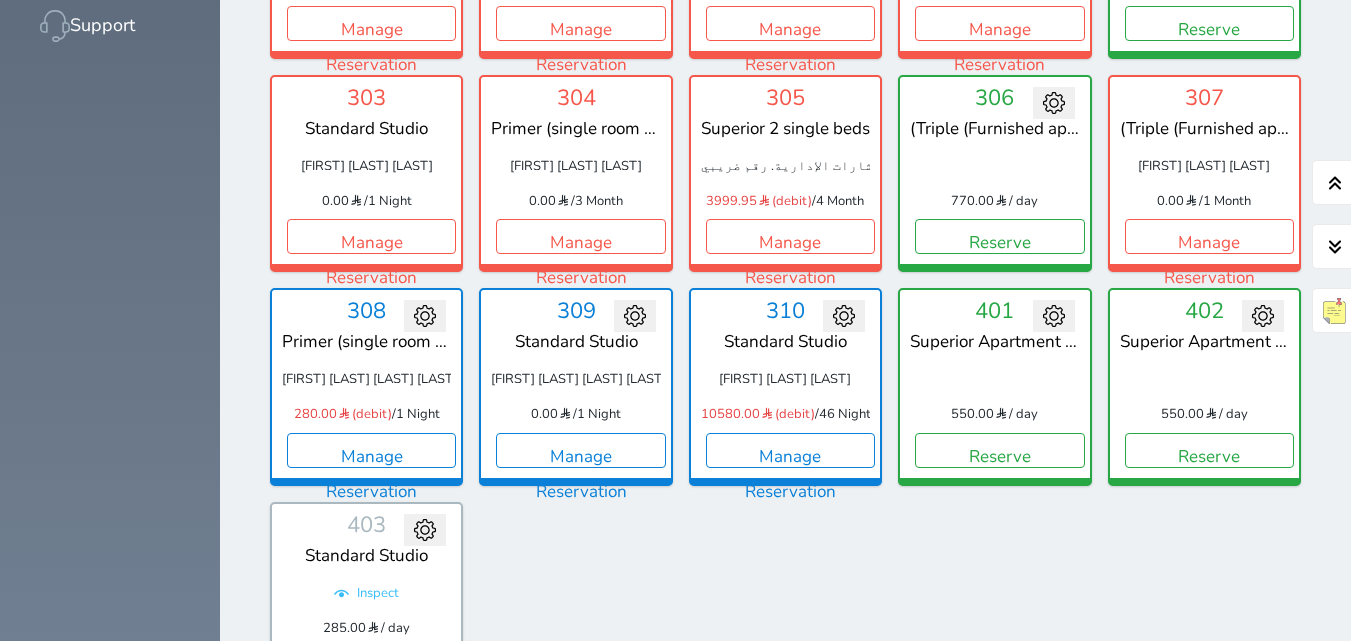 scroll, scrollTop: 1384, scrollLeft: 0, axis: vertical 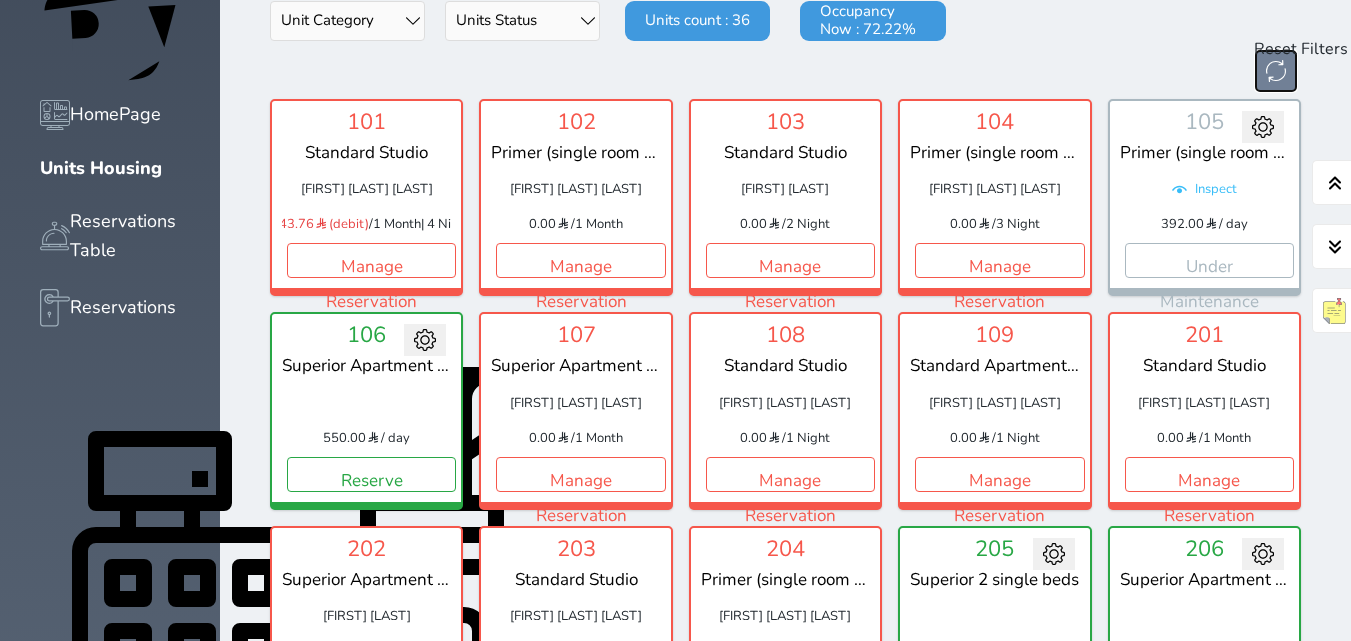 type 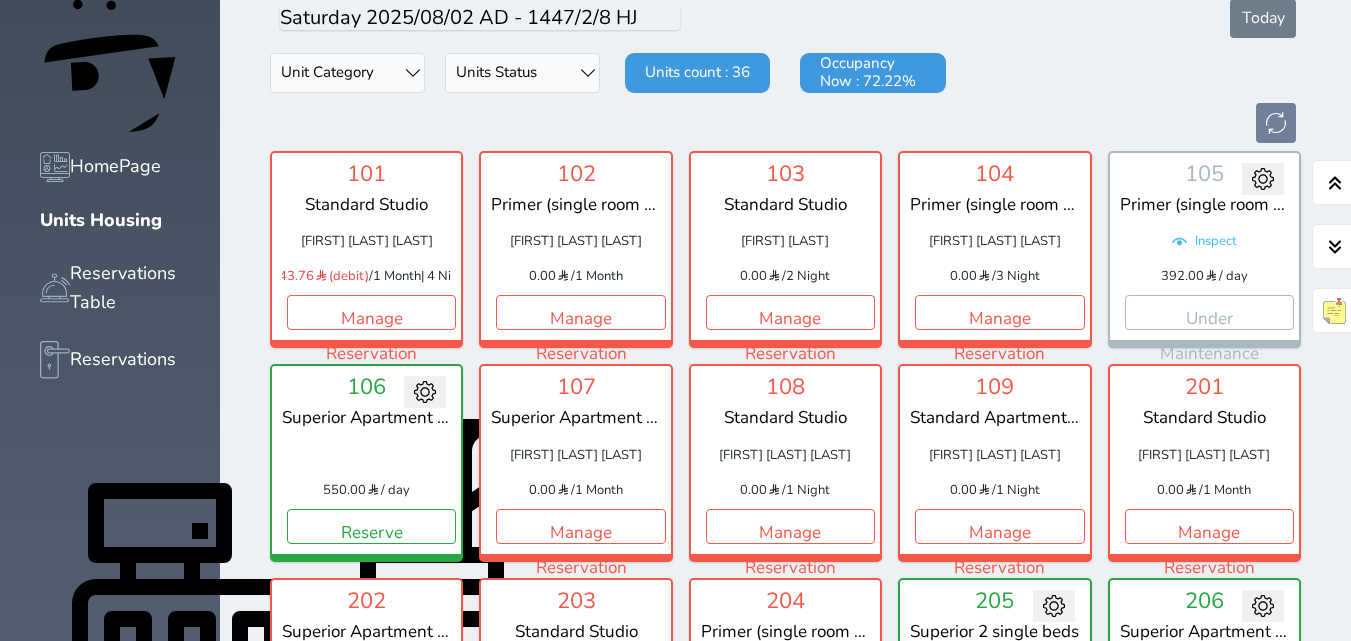 scroll, scrollTop: 157, scrollLeft: 0, axis: vertical 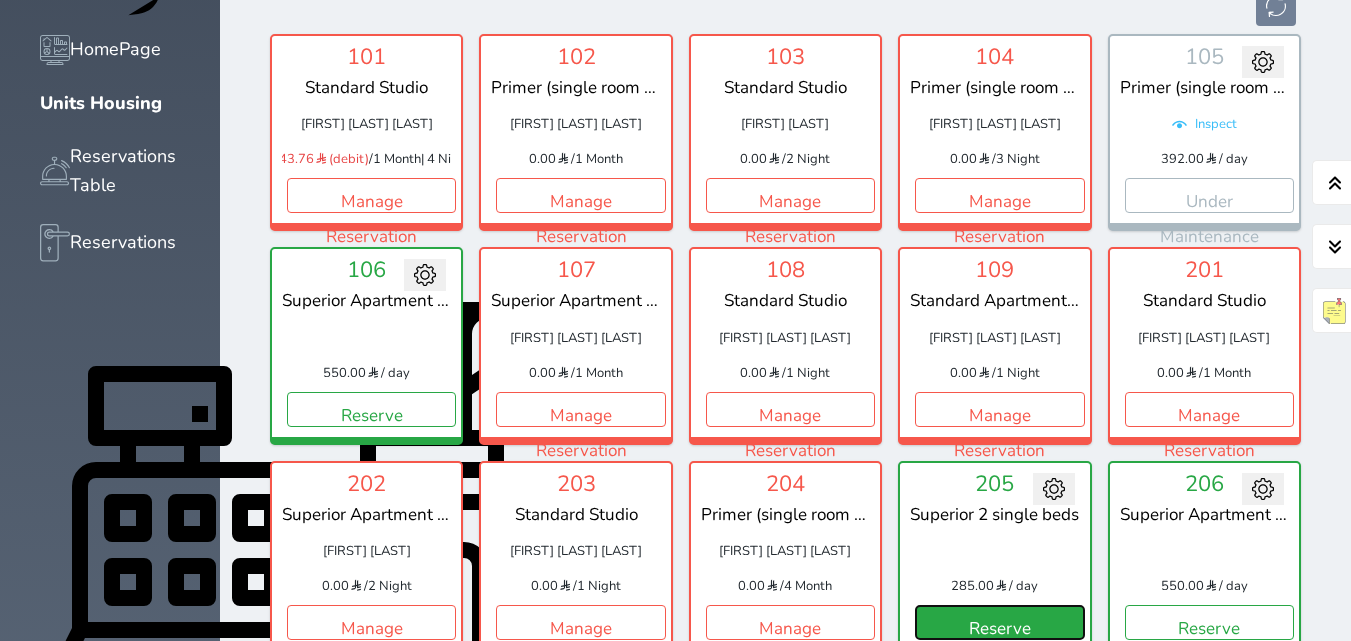 click on "Reserve" at bounding box center (999, 622) 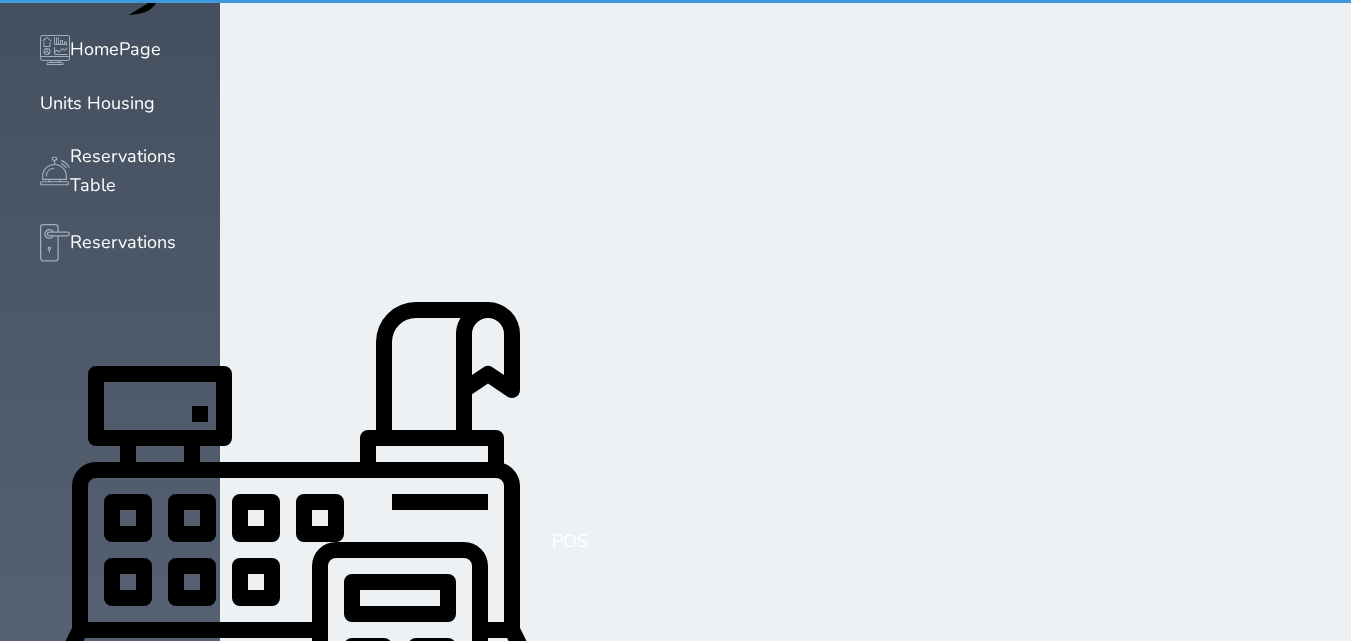 scroll, scrollTop: 48, scrollLeft: 0, axis: vertical 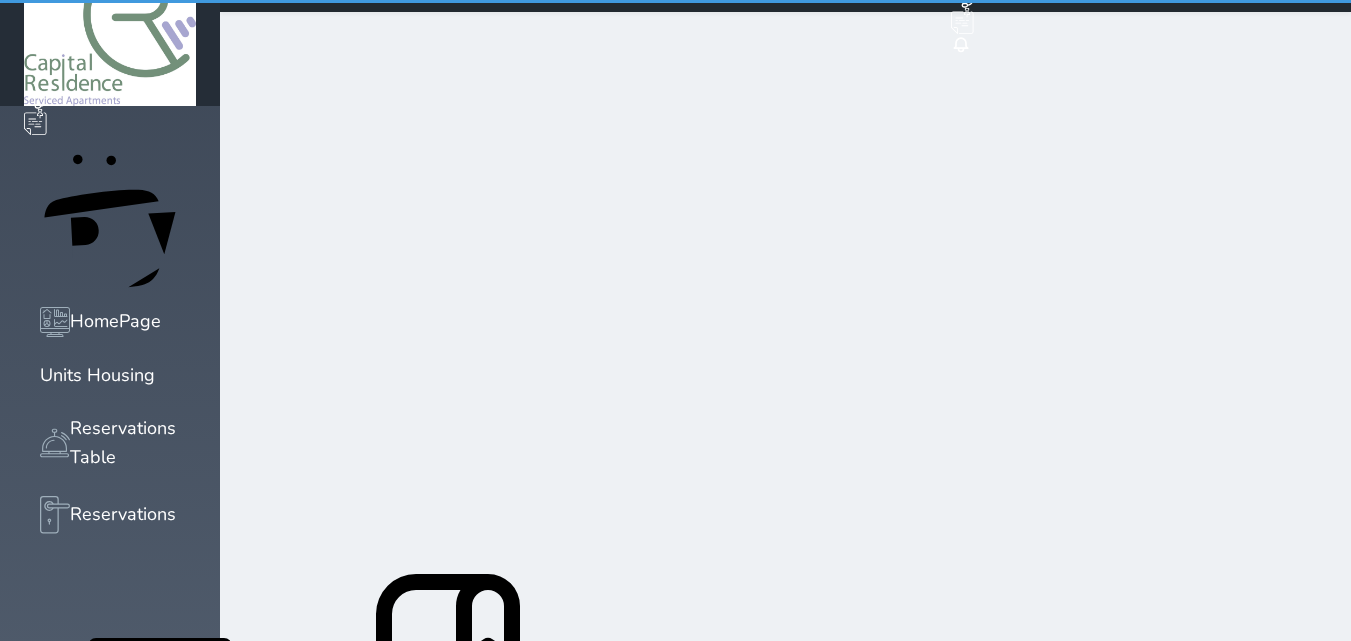 select on "1" 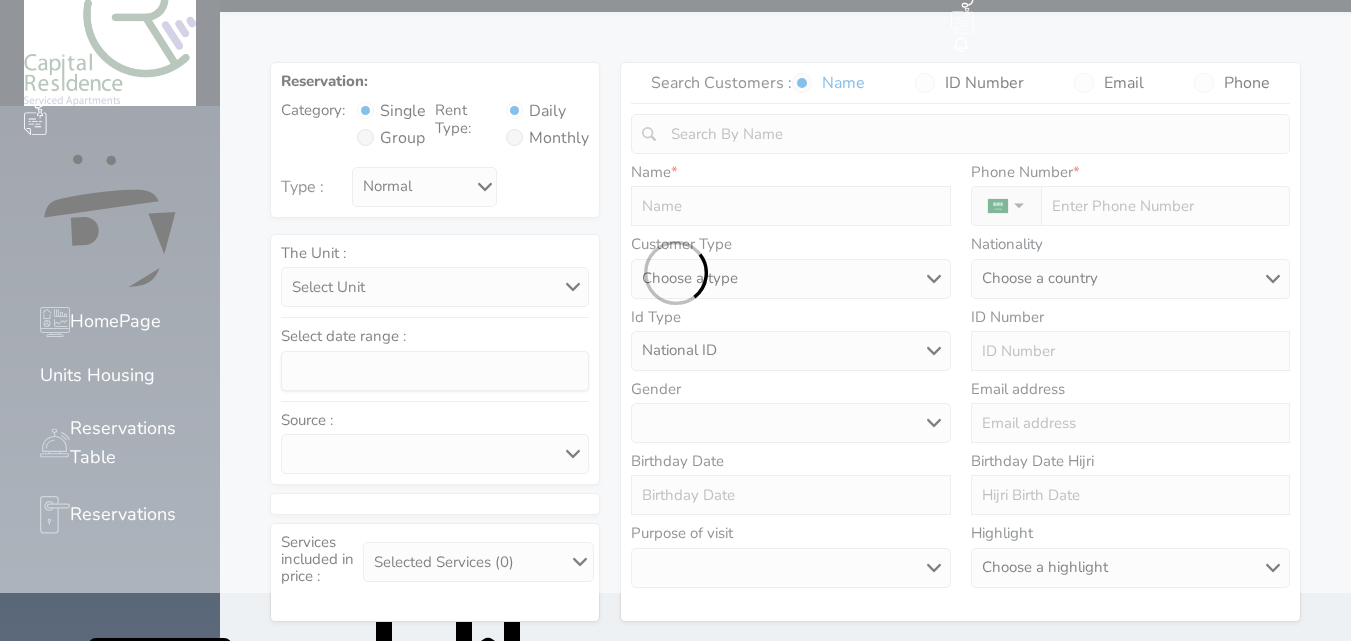scroll, scrollTop: 0, scrollLeft: 0, axis: both 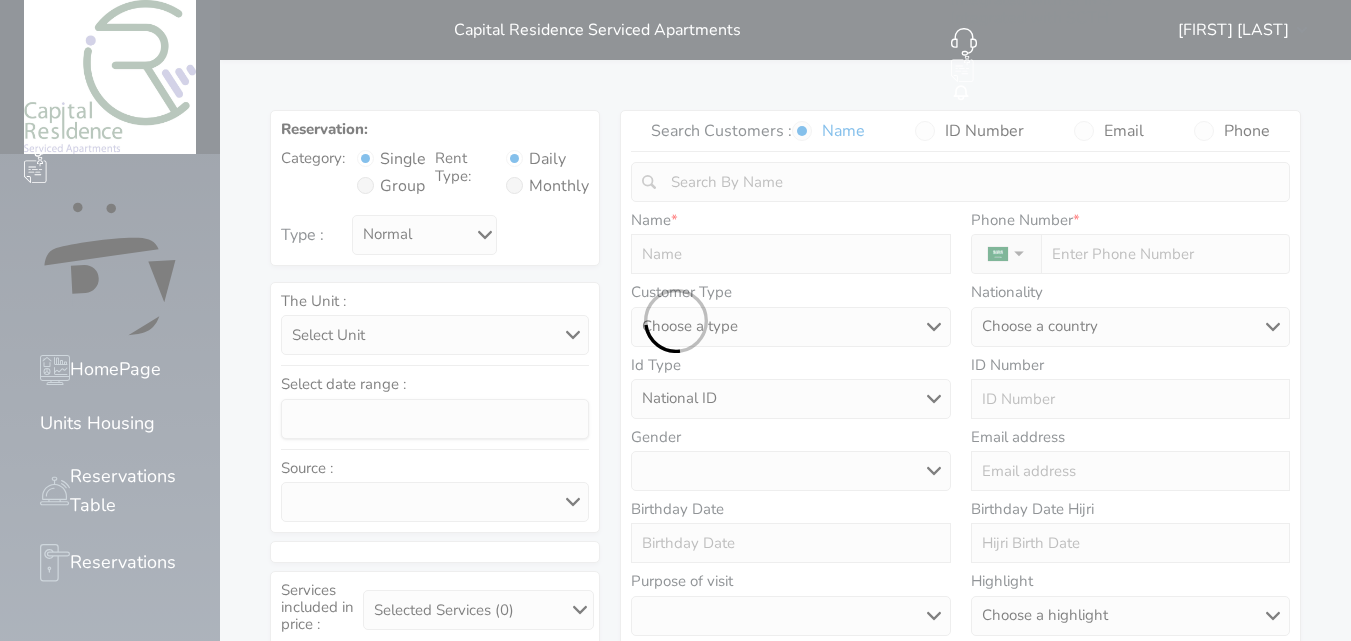 select 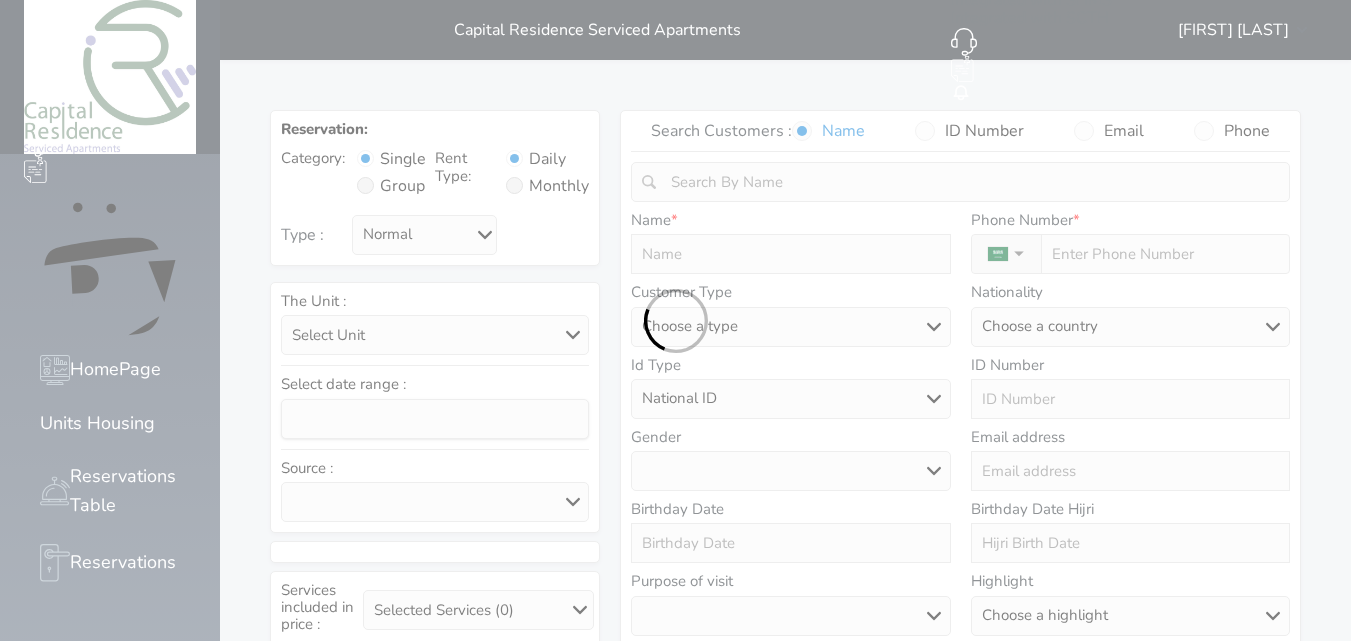 select 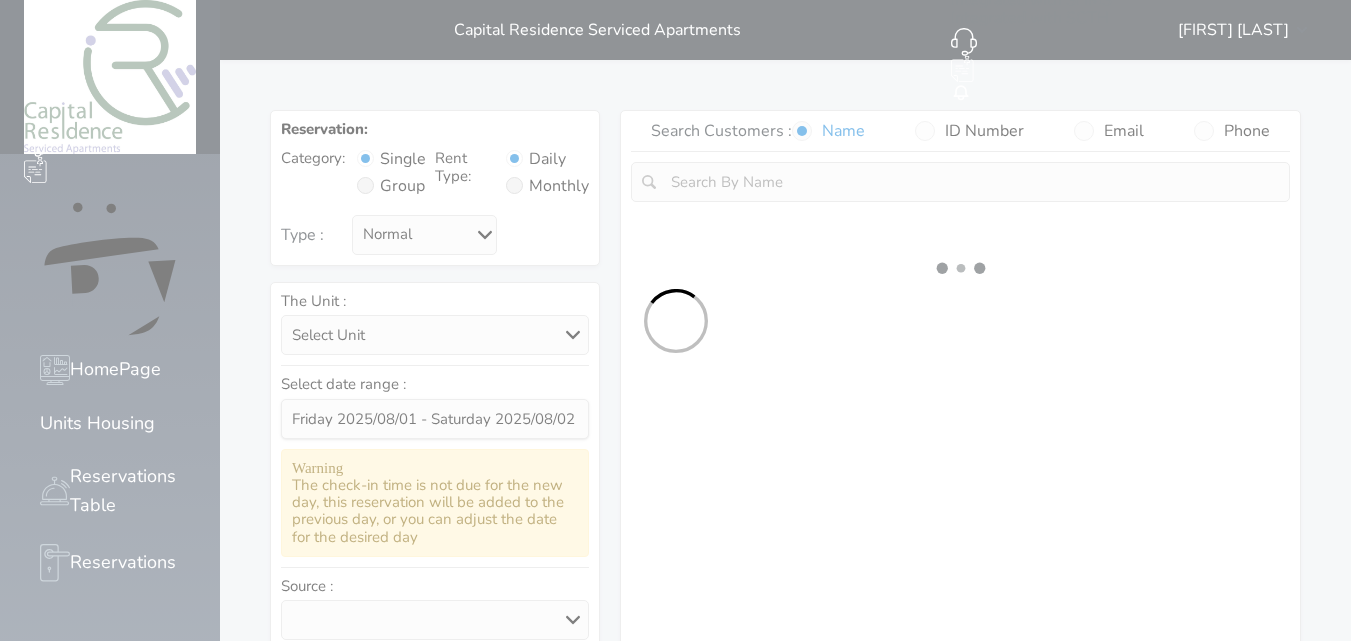 select 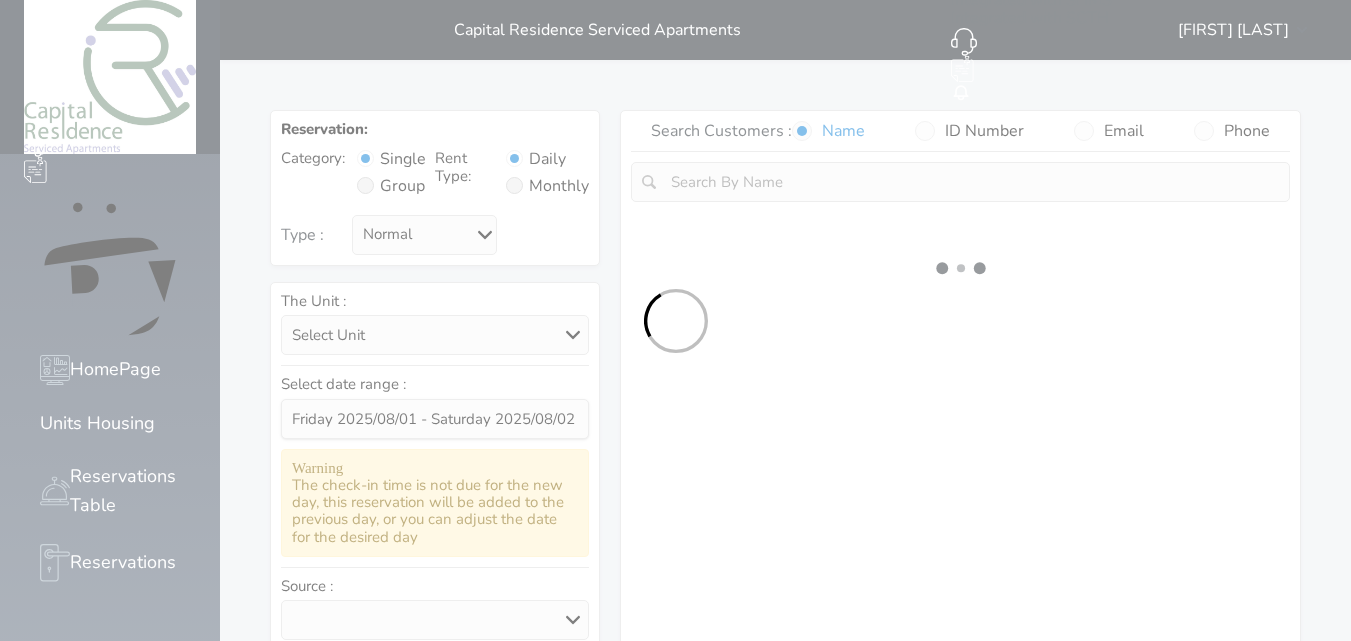 select on "1" 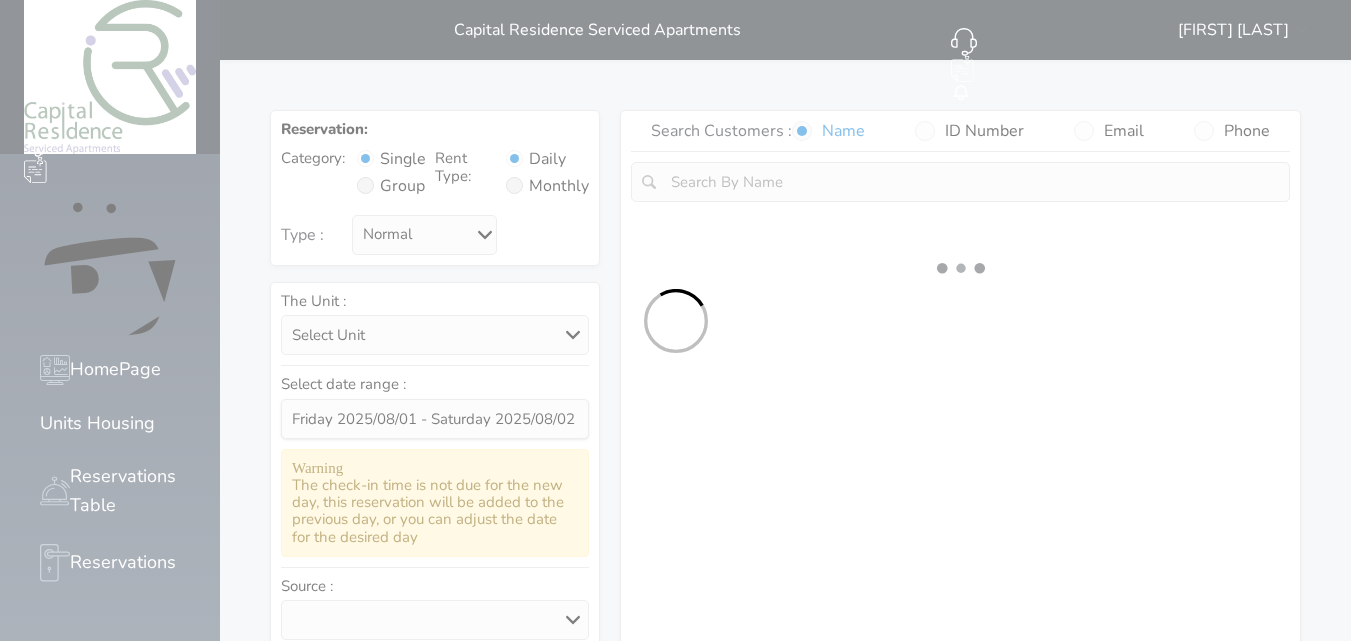 select on "113" 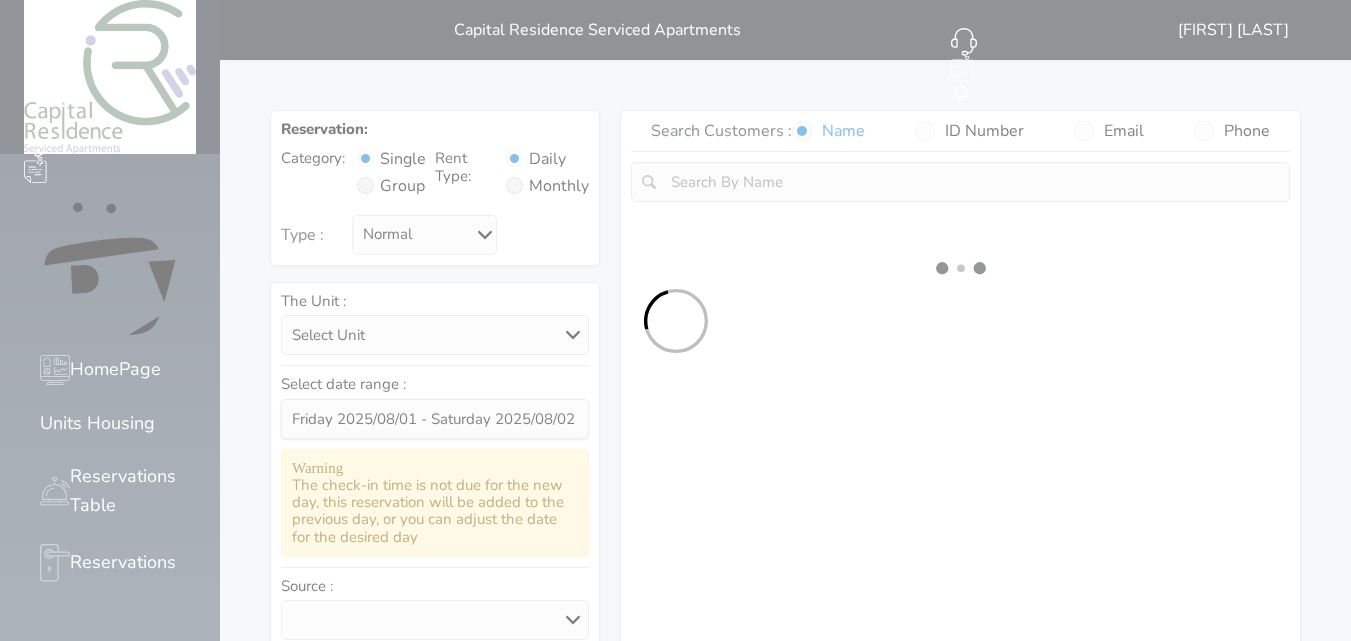 select on "1" 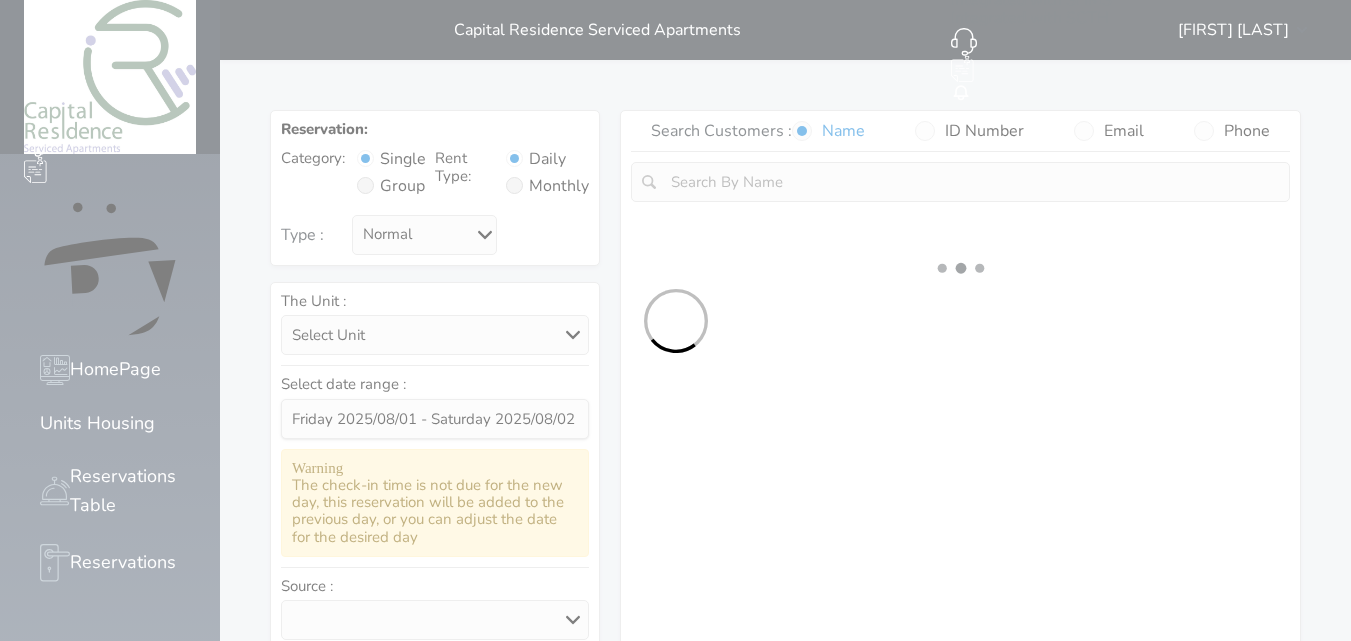 select 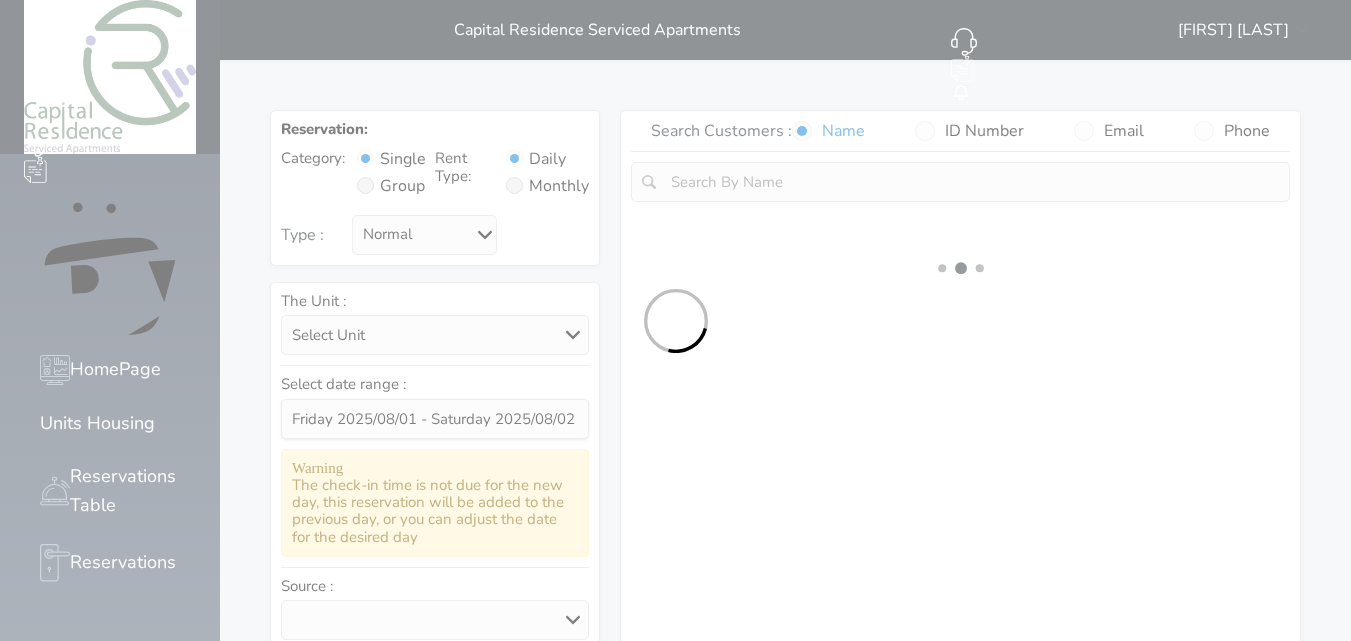 select on "7" 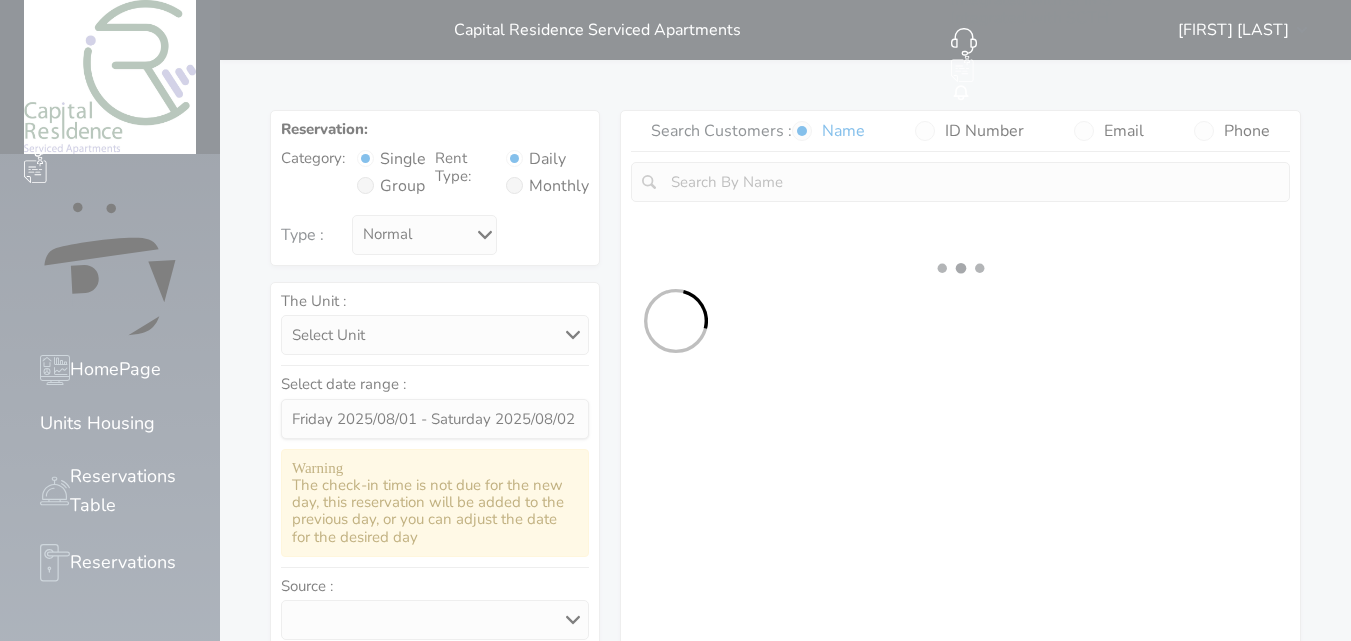 select 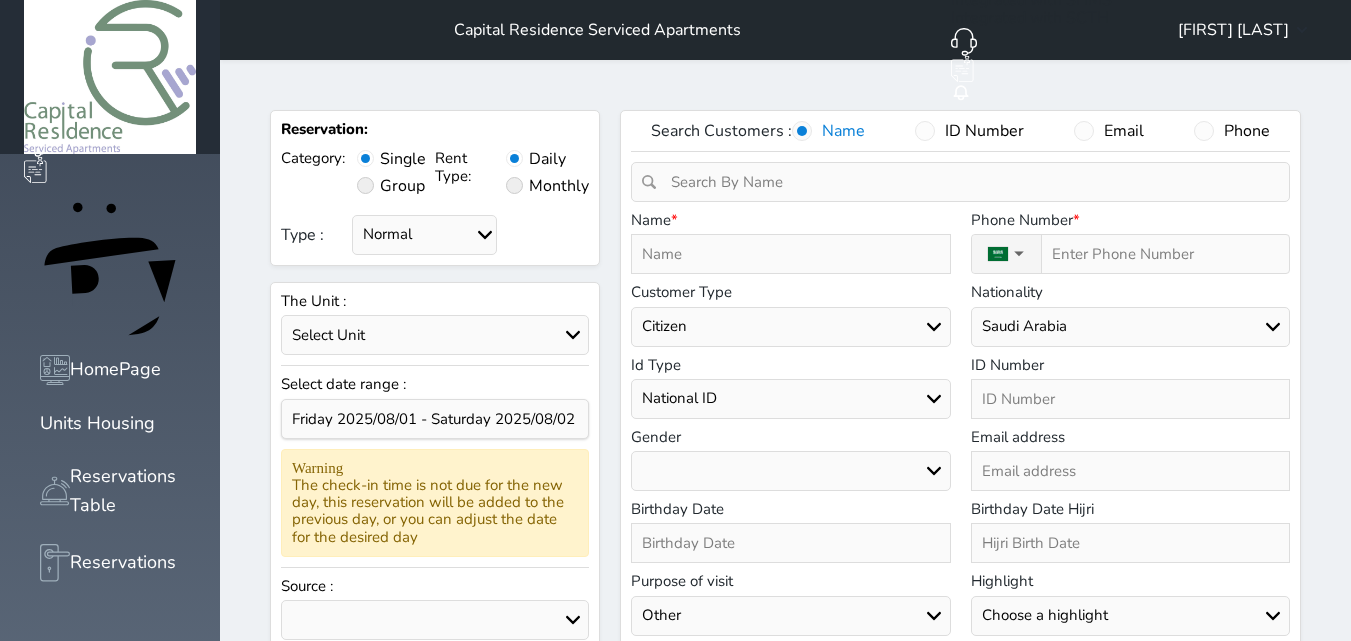 select on "79647" 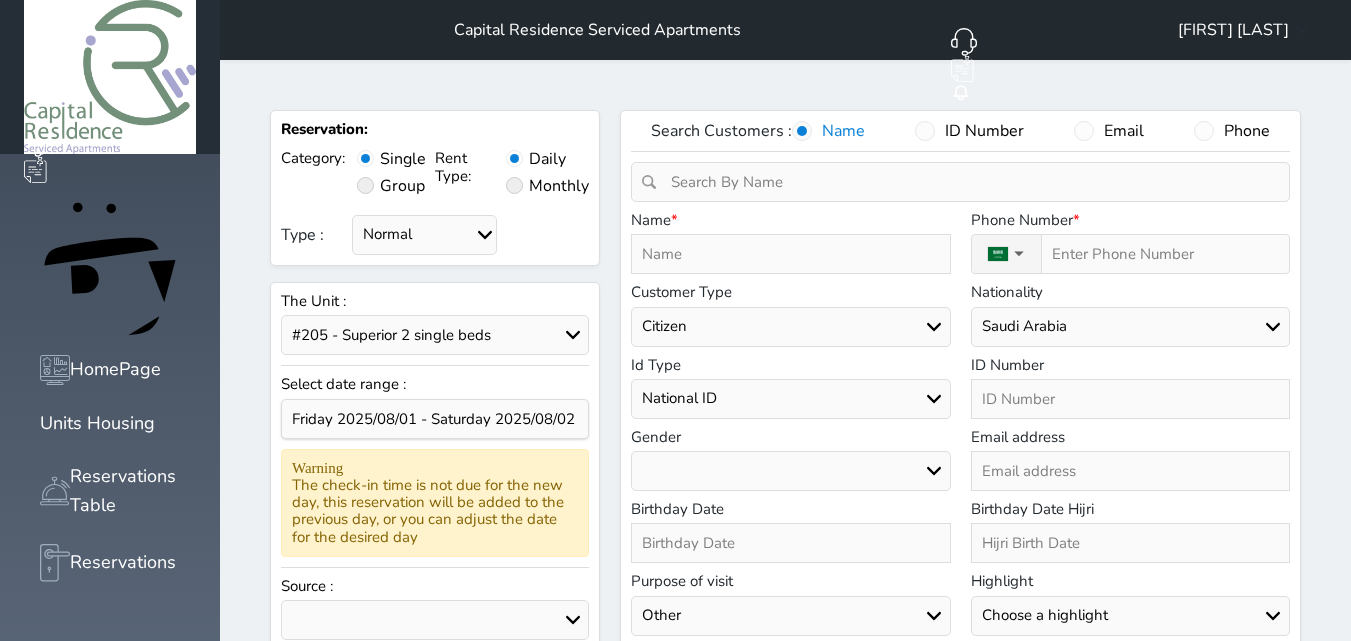 select 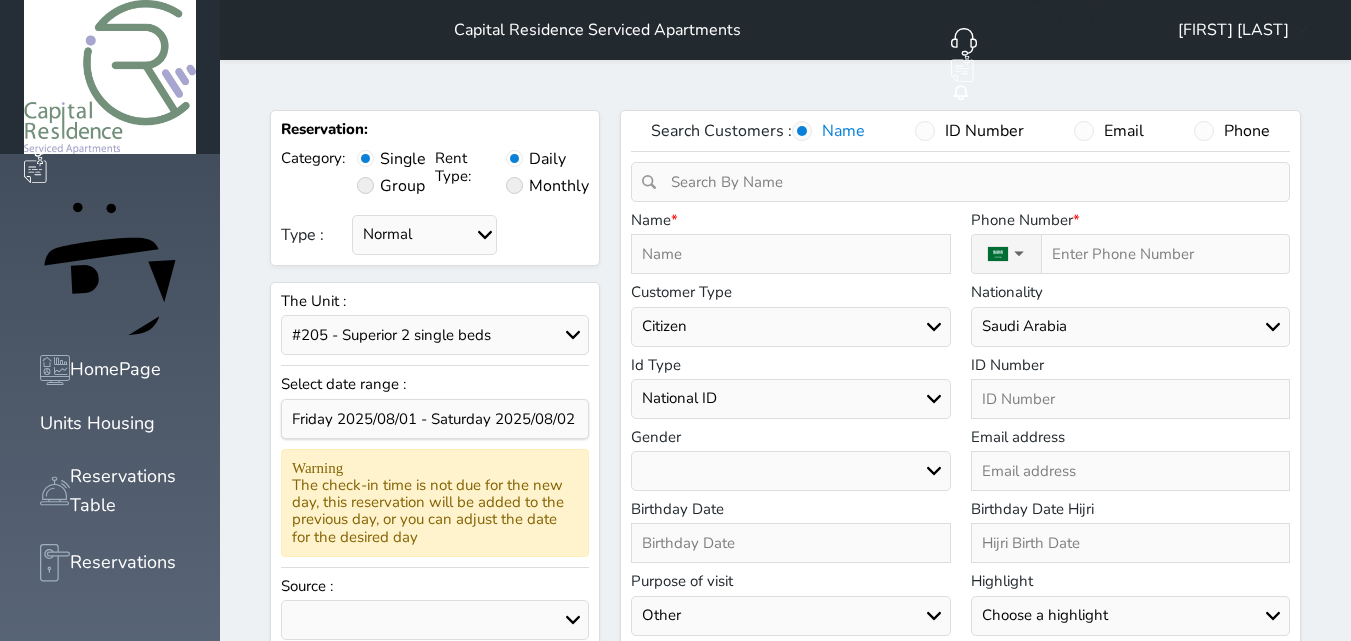 select 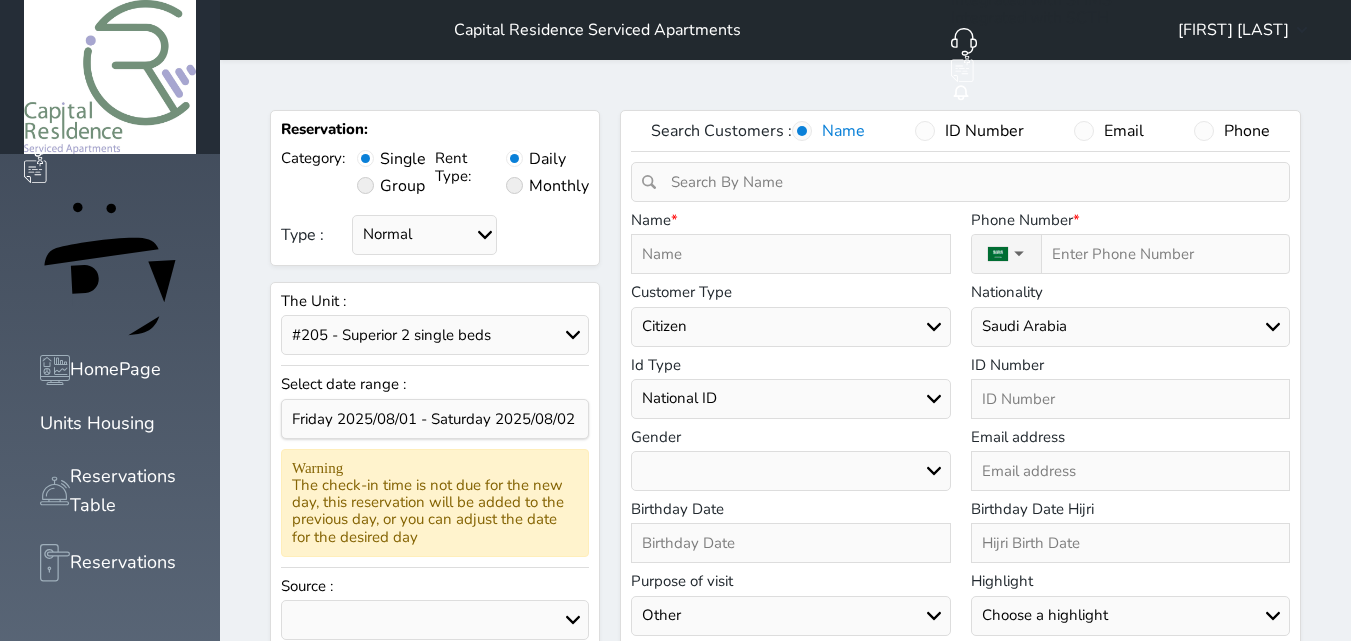 select 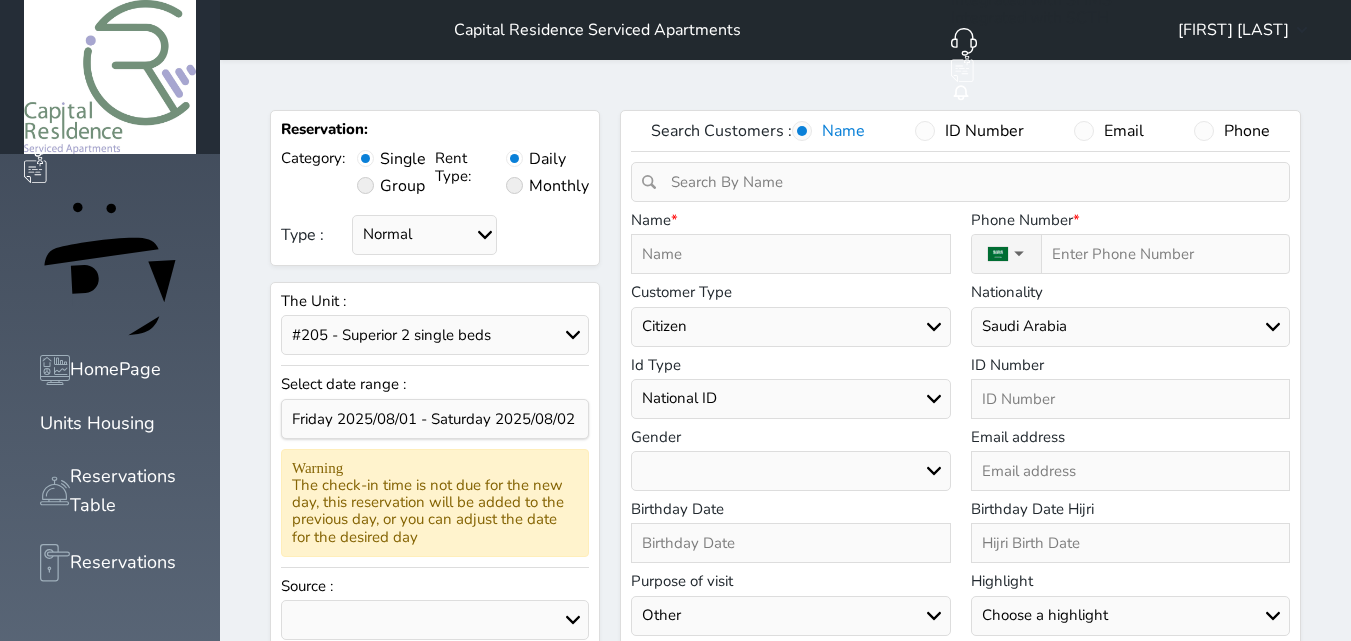 click at bounding box center (790, 254) 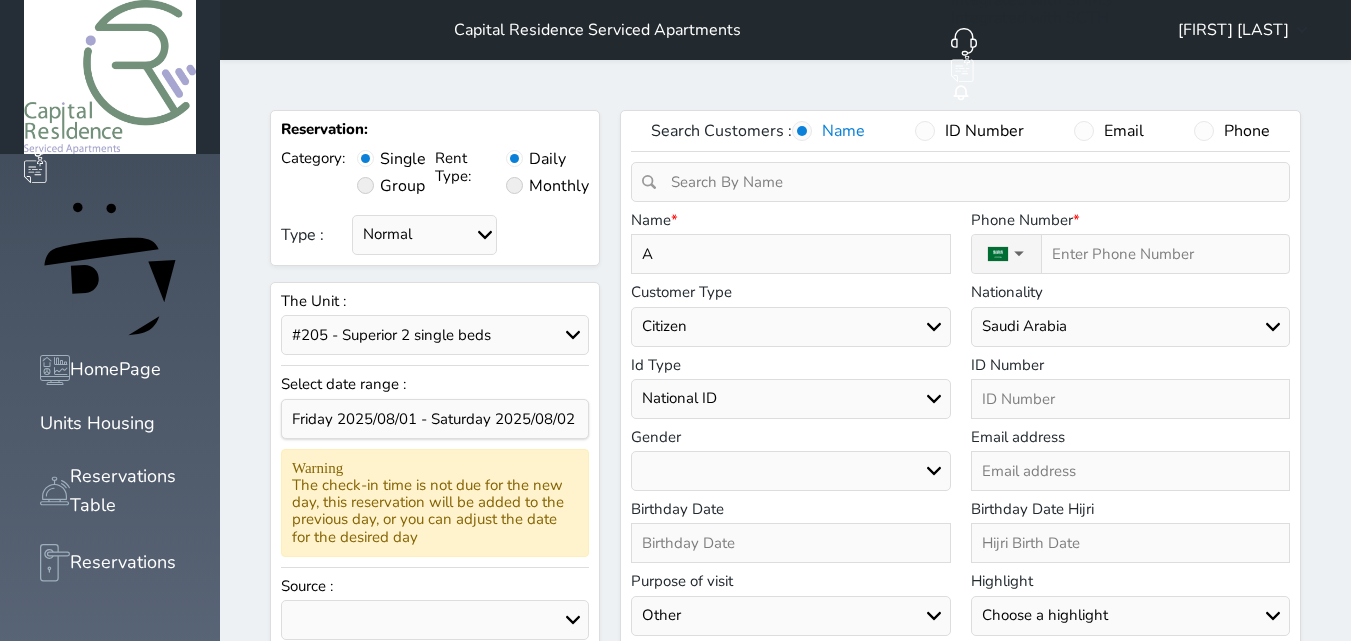 type on "AD" 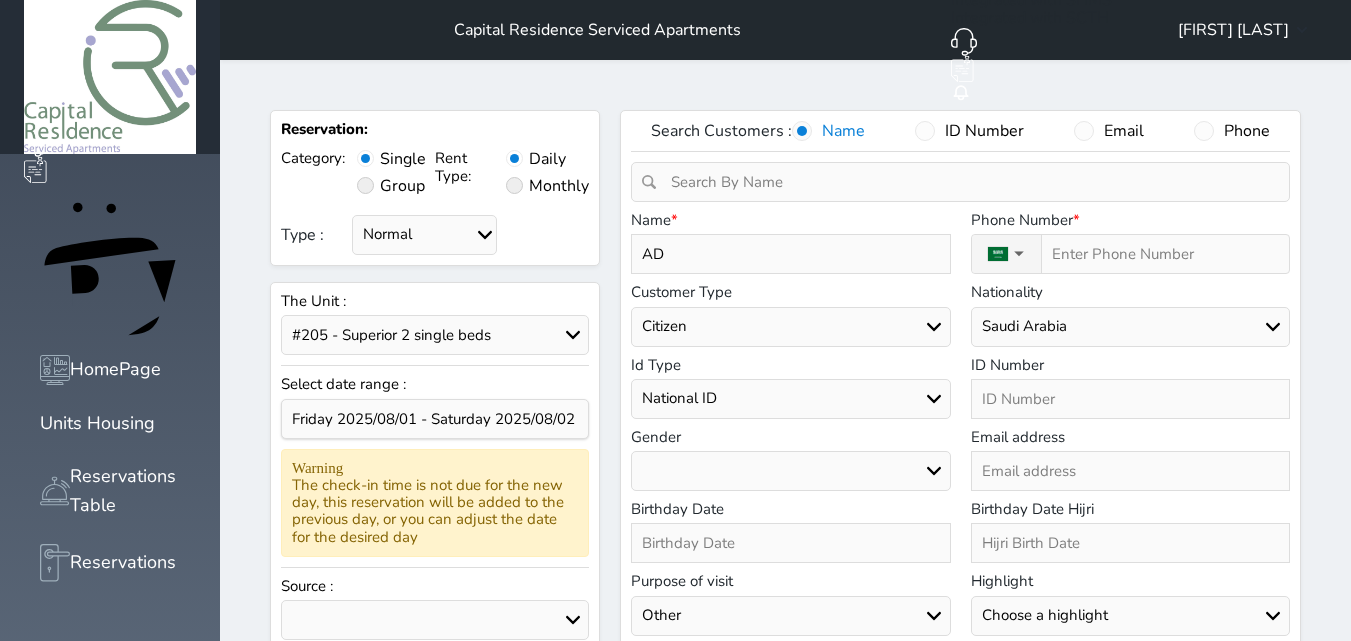 type on "ADH" 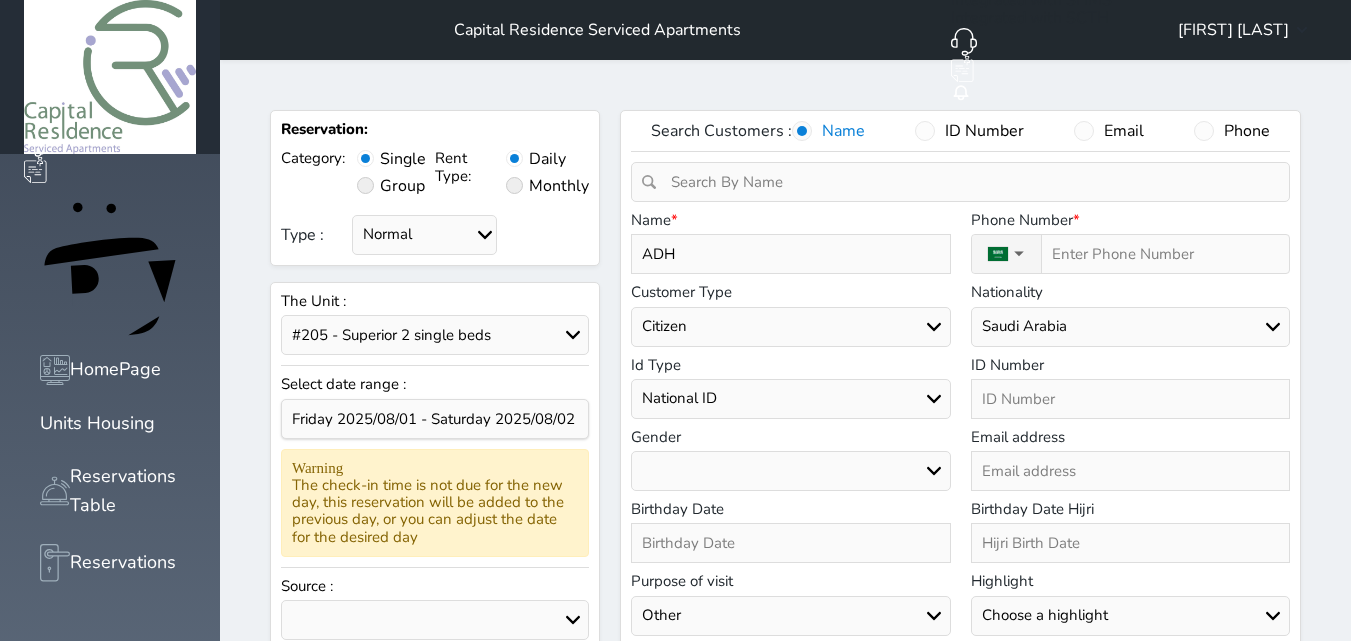 type on "[FIRST]" 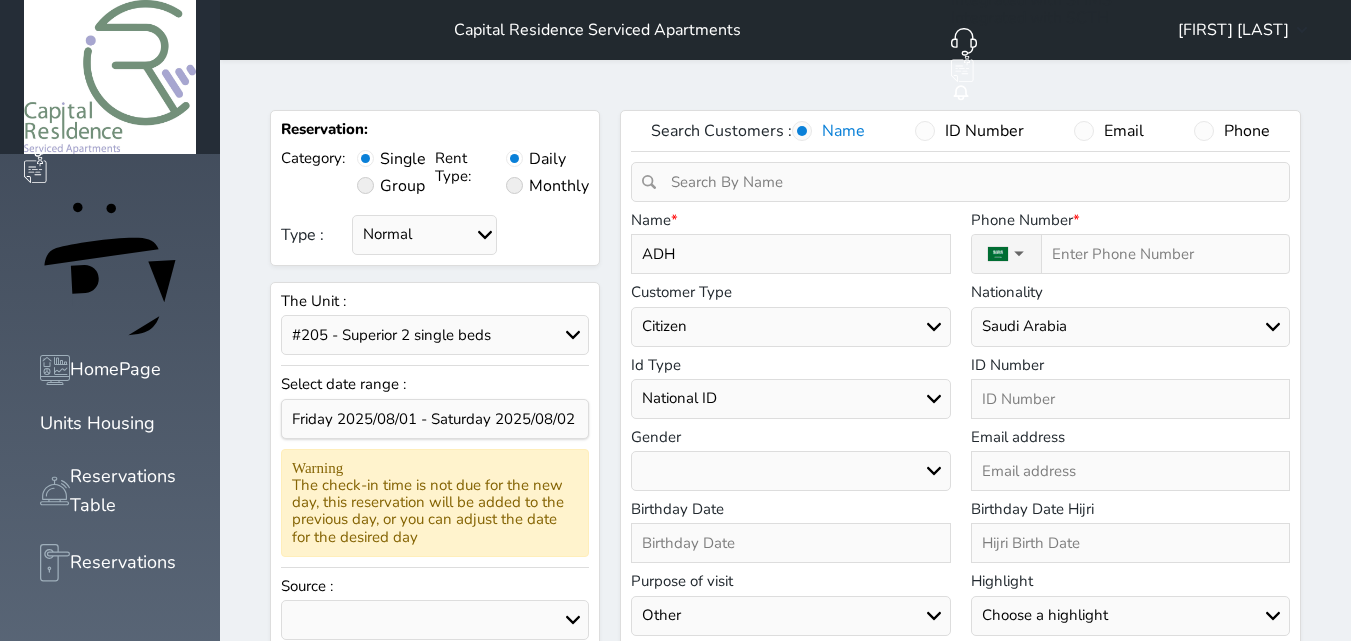 select 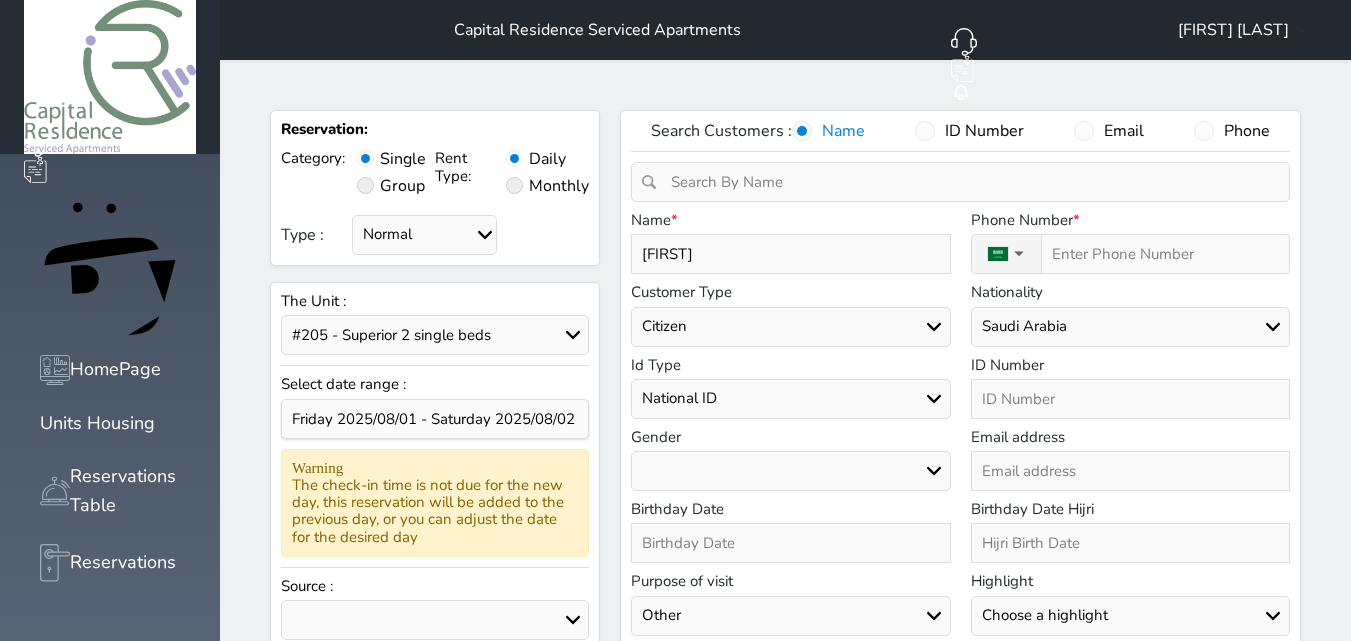 type on "[FIRST]" 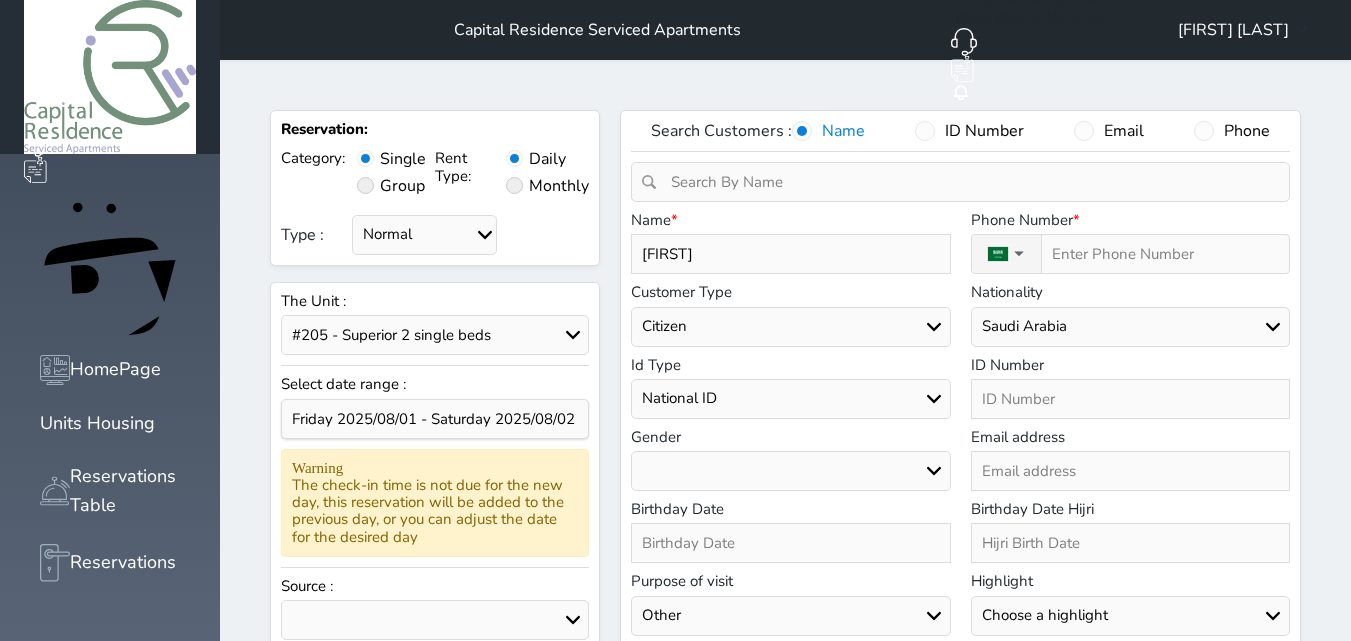 type on "[FIRST] [LAST]" 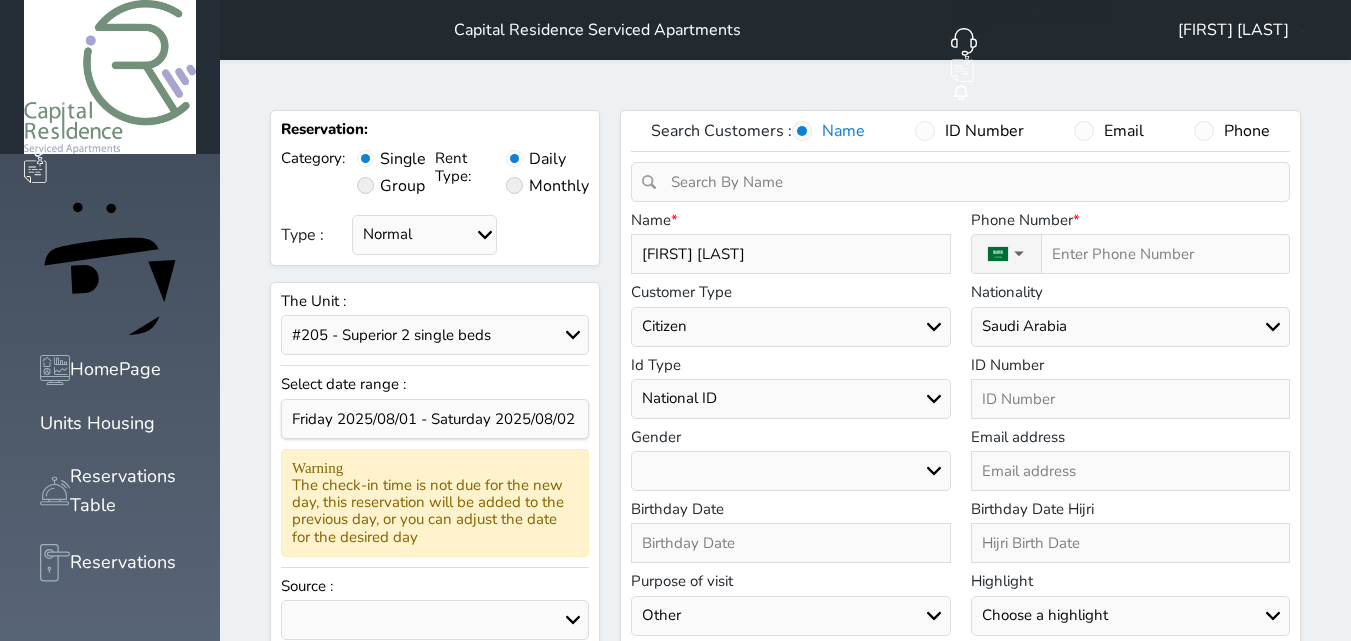 type on "[FIRST] [LAST]" 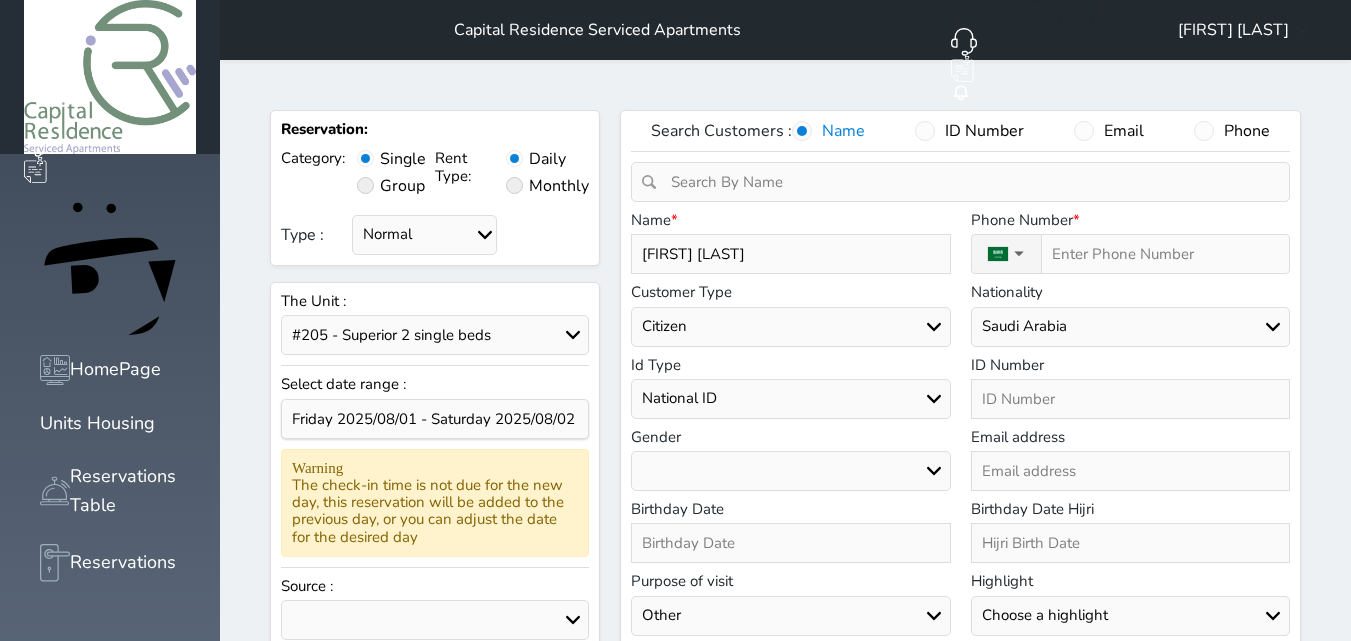 type on "[FIRST] [LAST]" 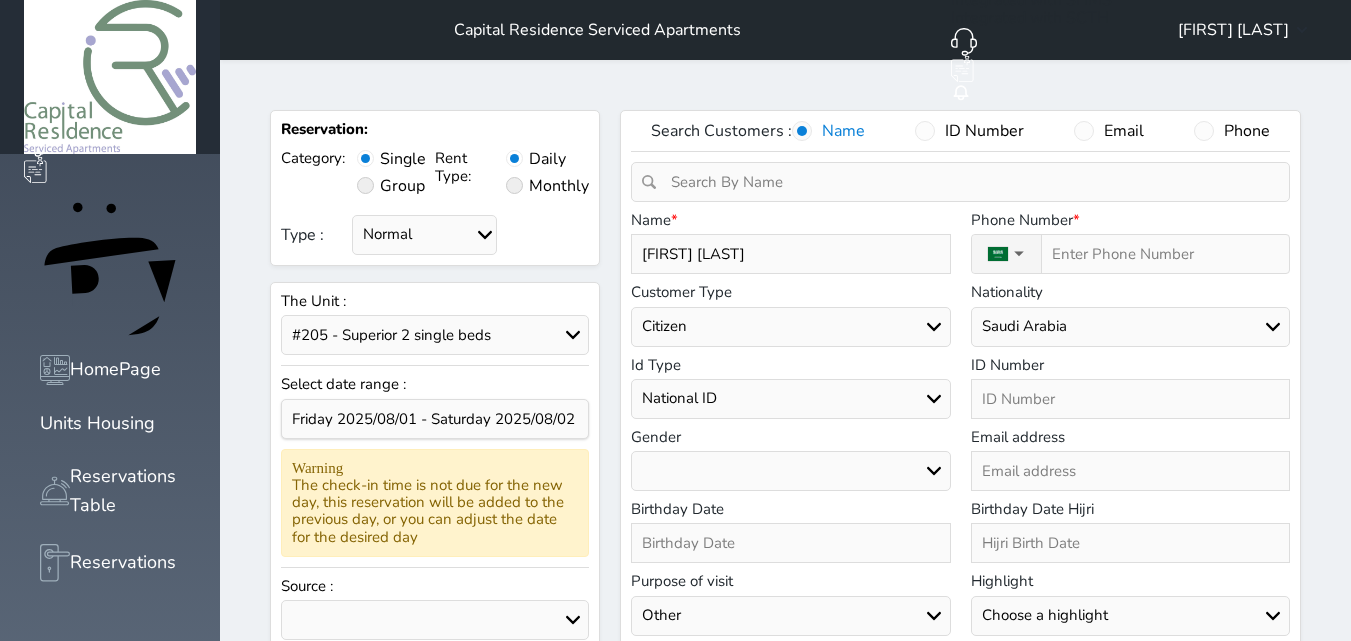 type on "[FIRST] [LAST]" 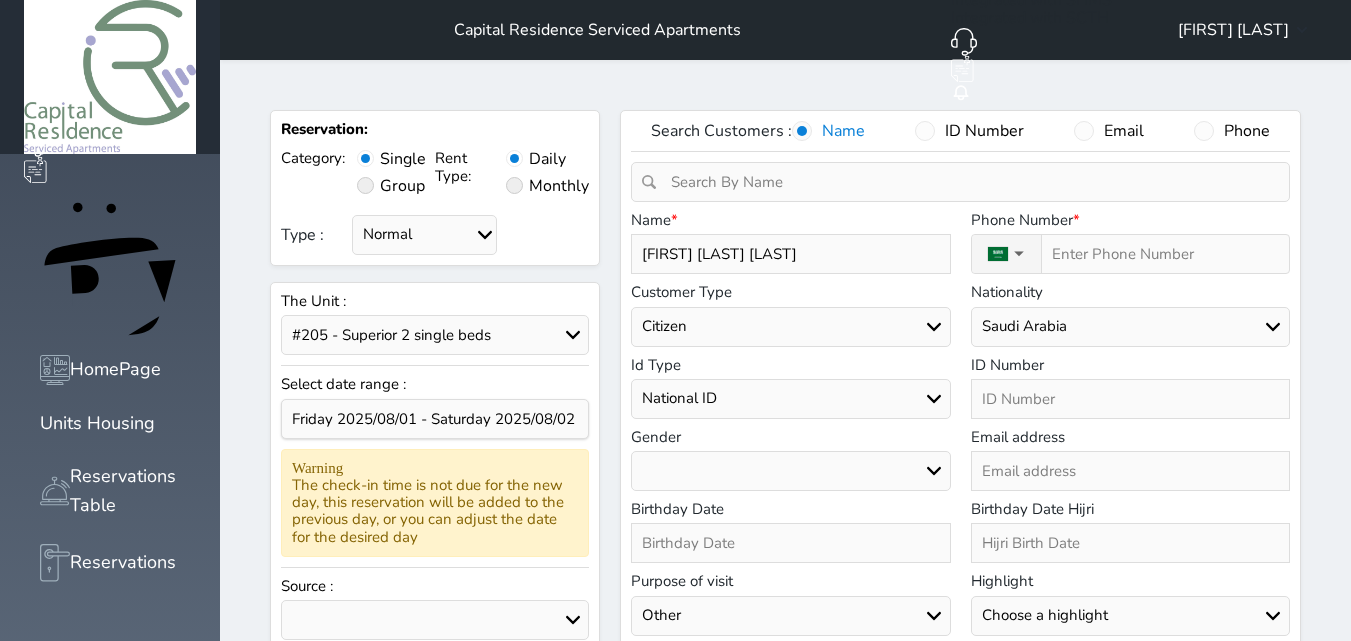 type on "[FIRST] [LAST] [LAST]" 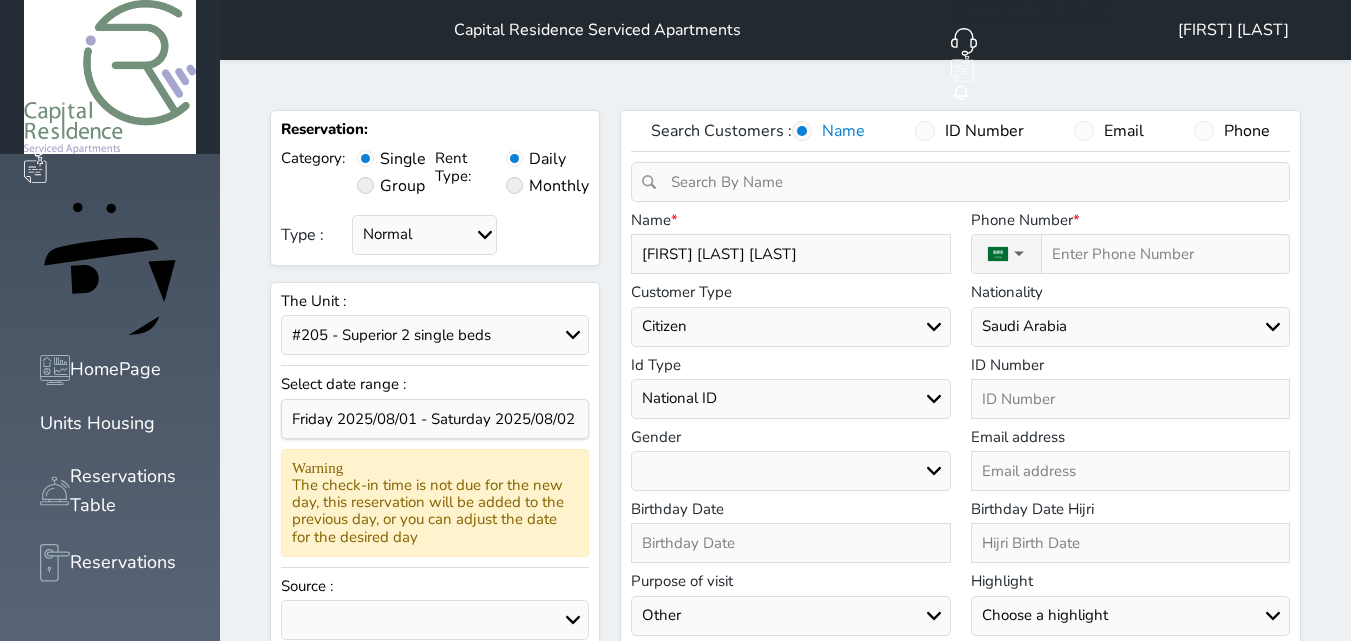 type on "[FIRST] [LAST] [LAST]" 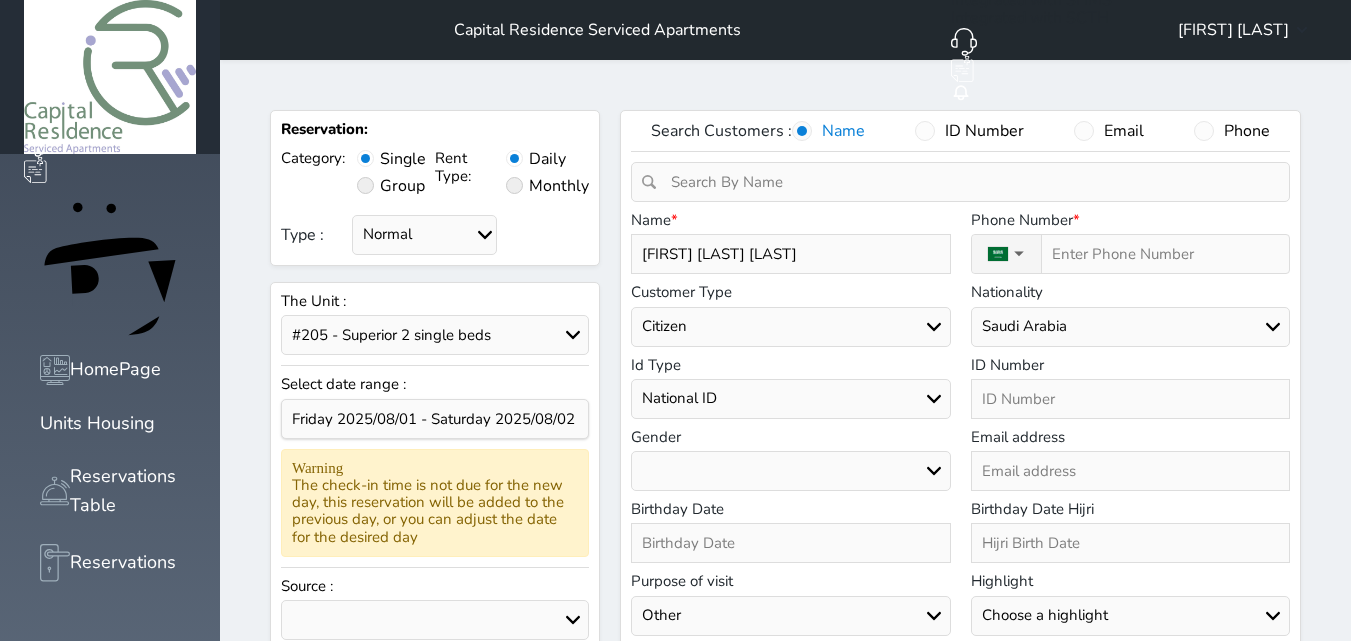 click on "Male   Female" at bounding box center [790, 471] 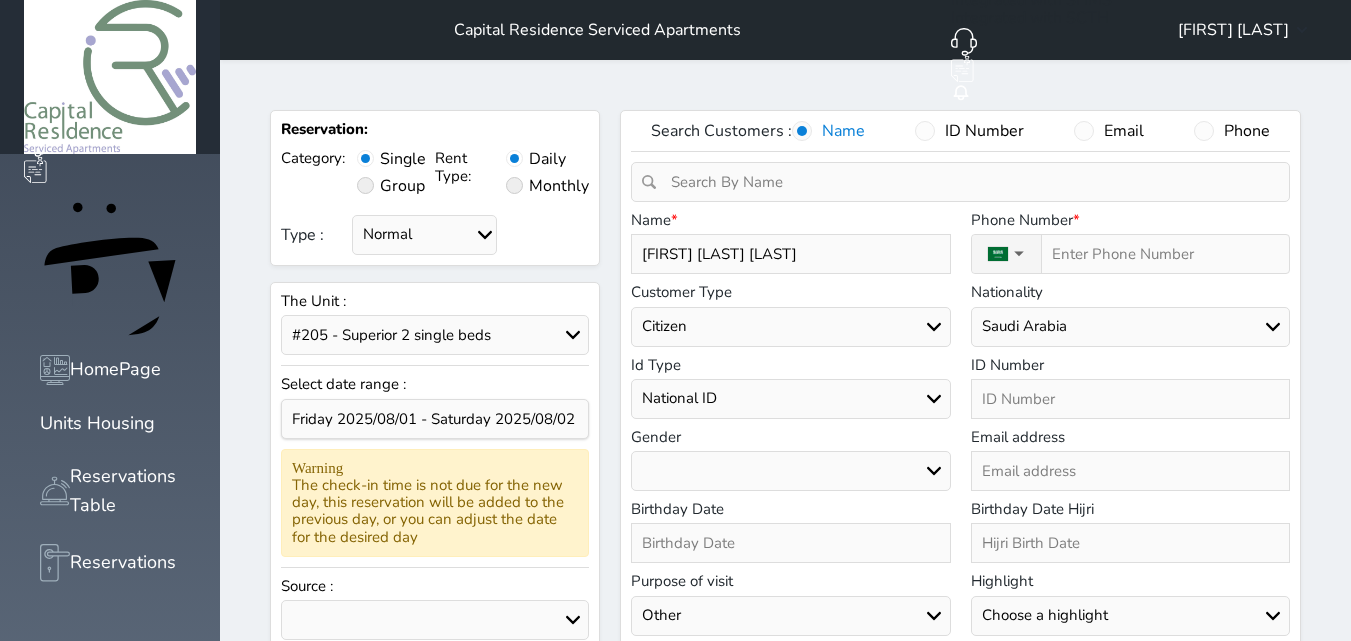 select on "male" 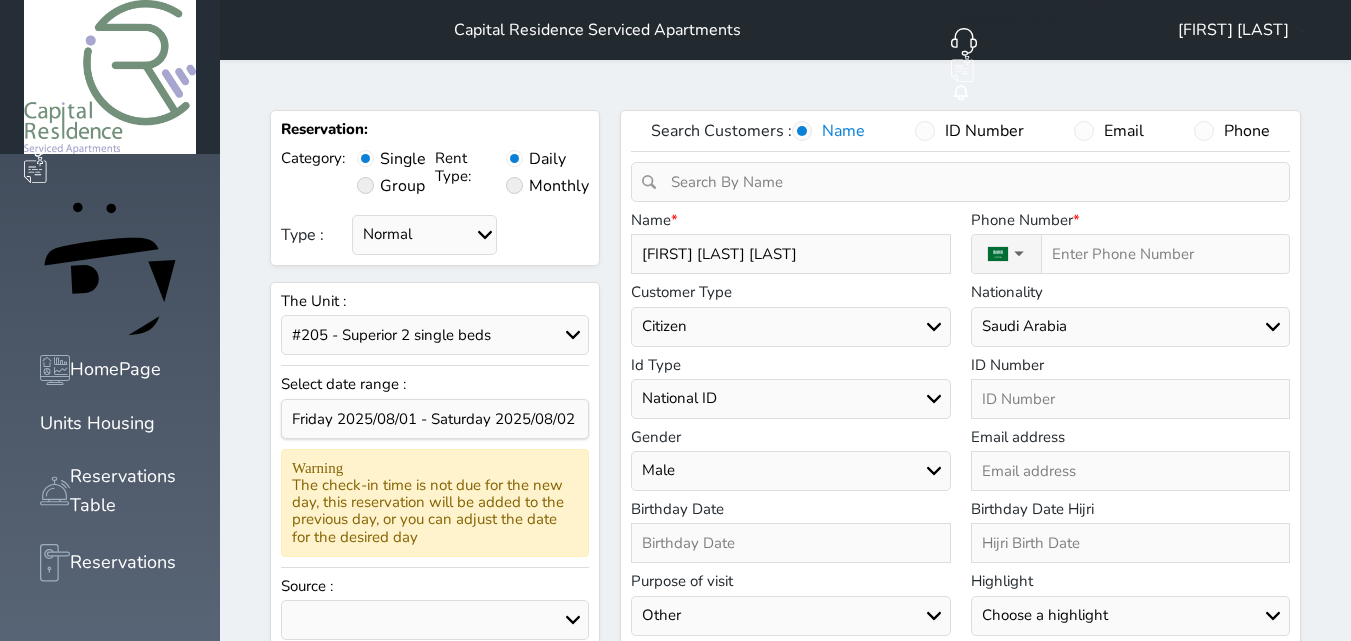 click on "Male   Female" at bounding box center [790, 471] 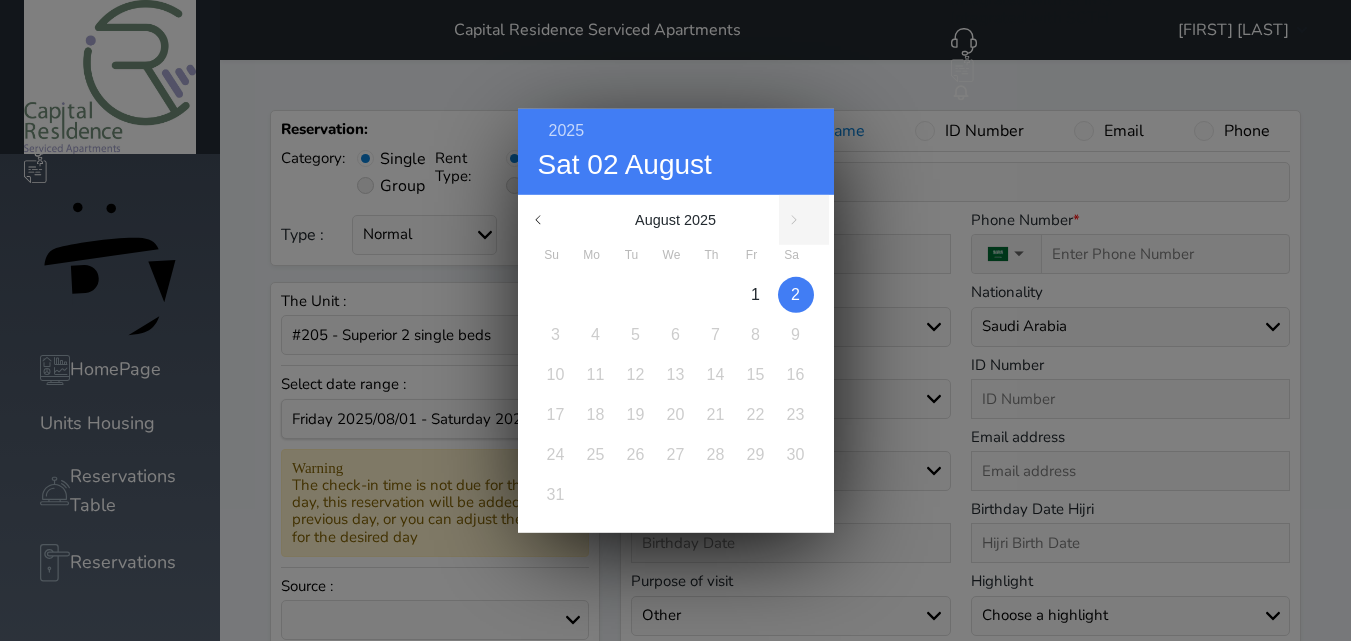 click on "2025   Sat 02 August         August 2025
Su
Mo
Tu
We
Th
Fr
Sa
1   2   3   4   5   6   7   8   9   10   11   12   13   14   15   16   17   18   19   20   21   22   23   24   25   26   27   28   29   30   31
January
February
March
April
May
June
July
August
September
October
November" at bounding box center [675, 320] 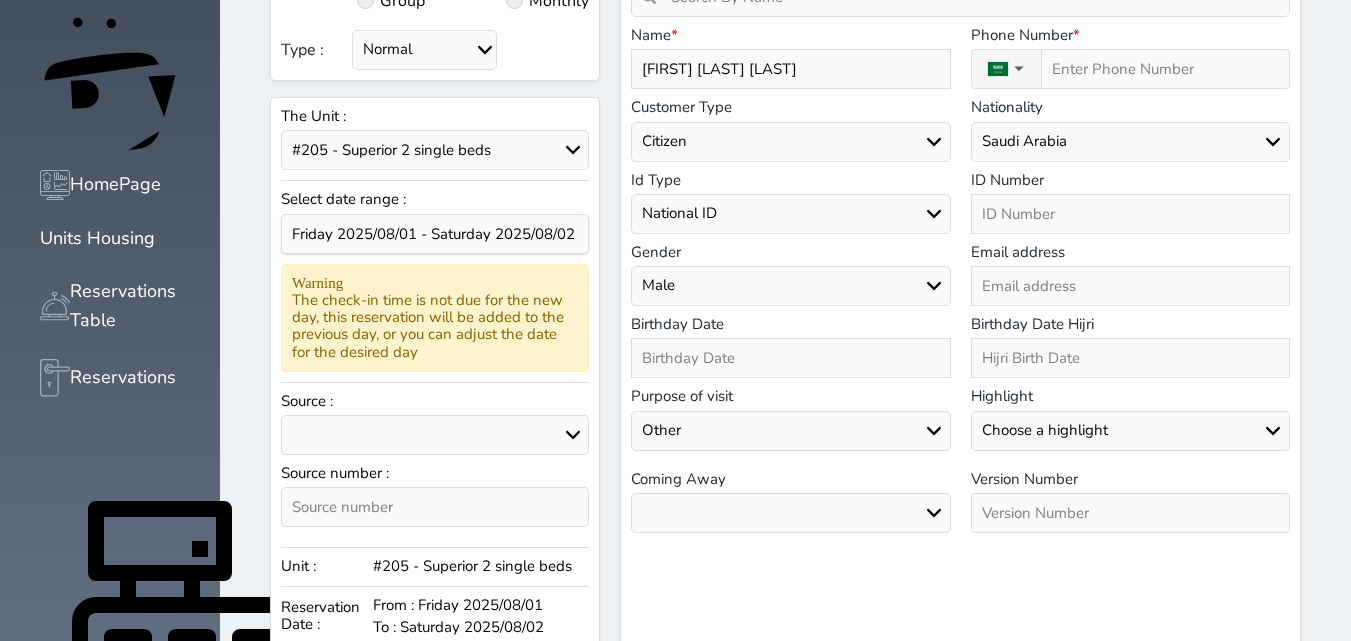 scroll, scrollTop: 200, scrollLeft: 0, axis: vertical 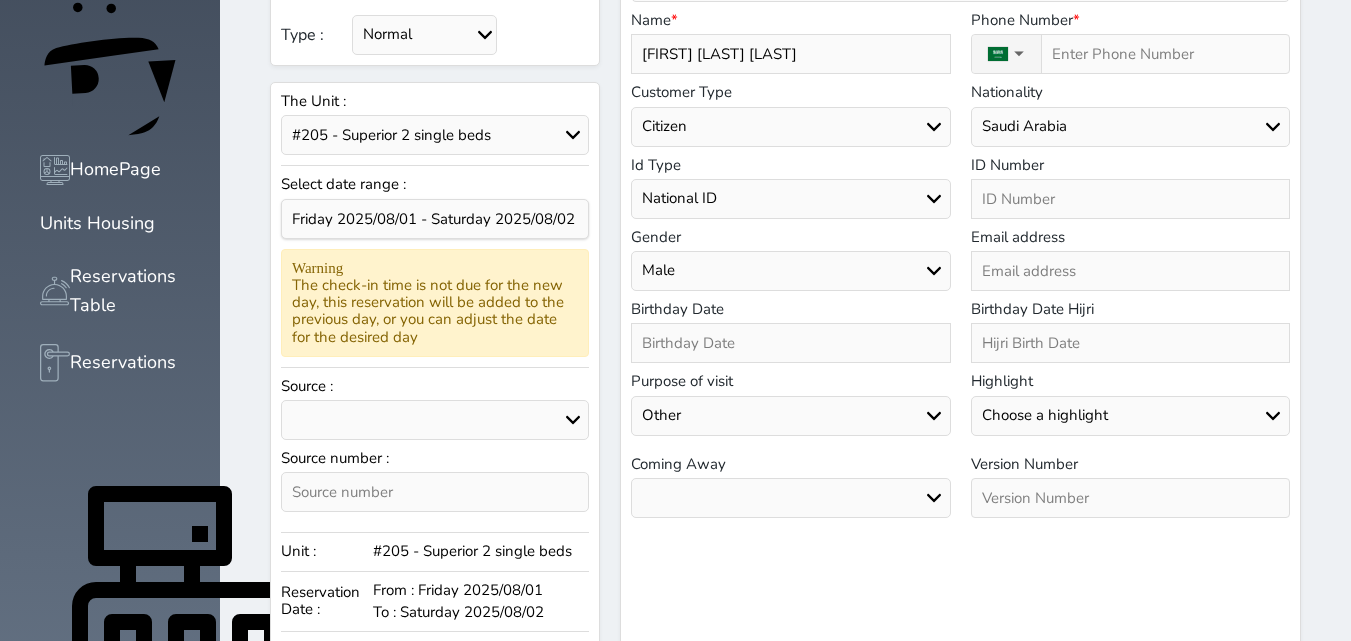 click on "Air Sea Land" at bounding box center [790, 498] 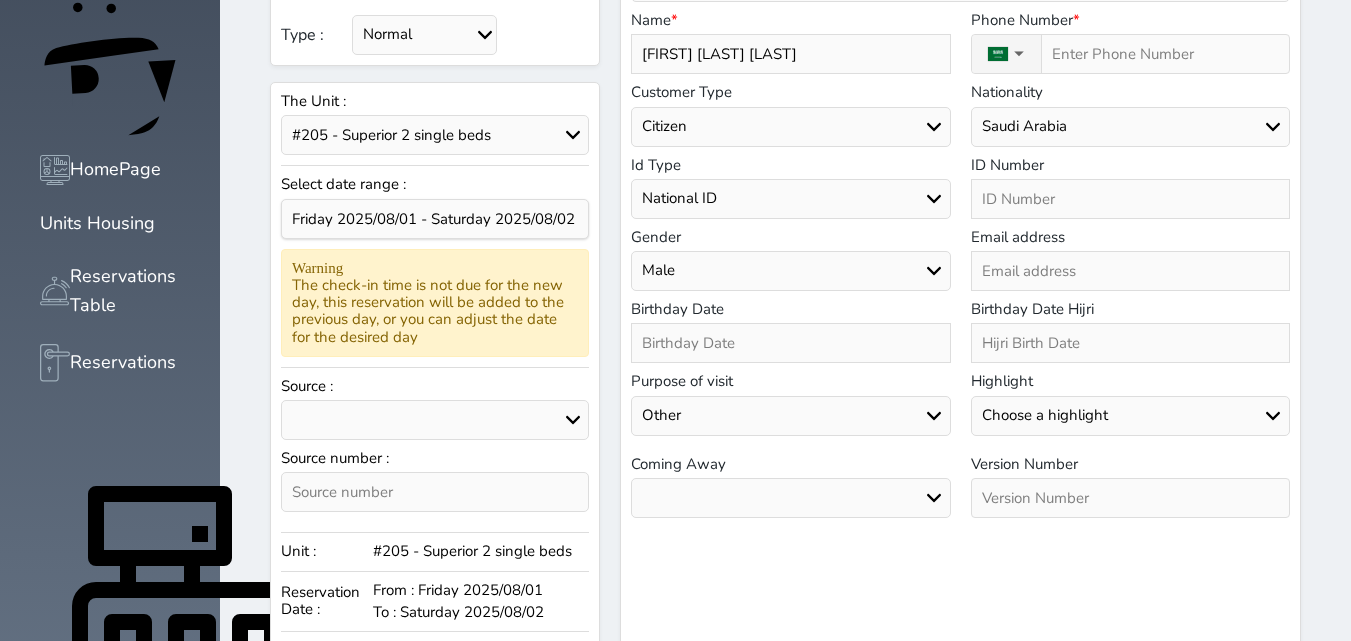 select on "9" 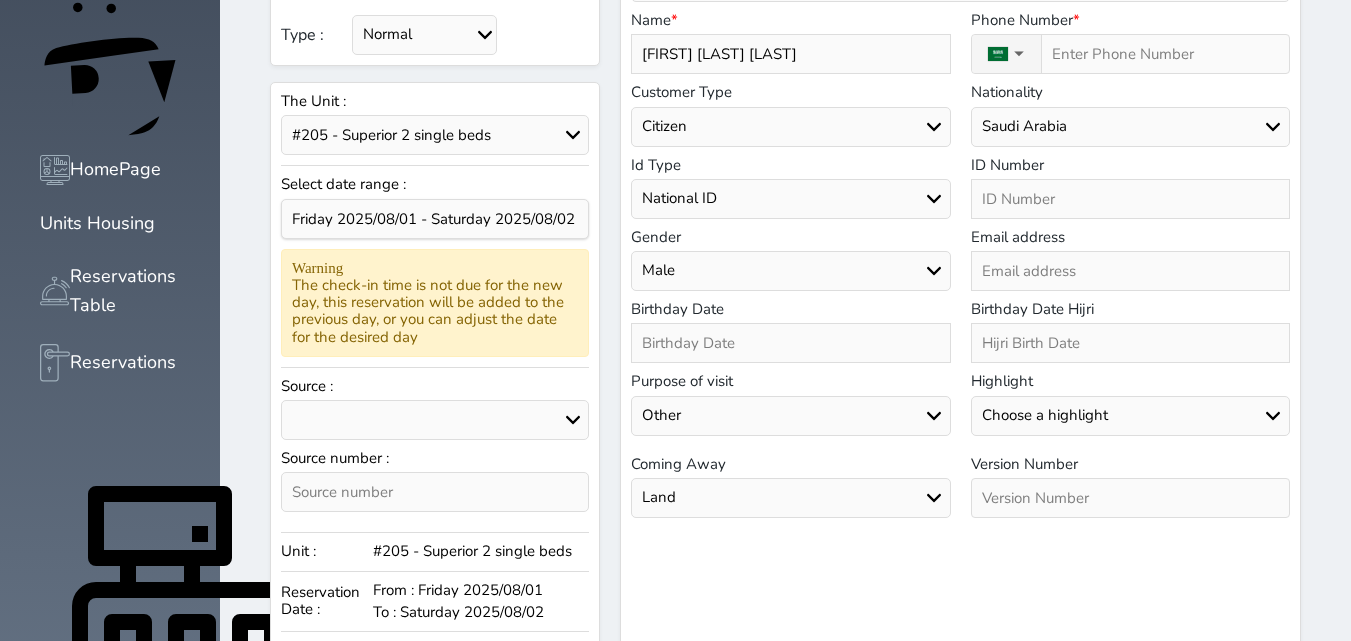 click on "Air Sea Land" at bounding box center [790, 498] 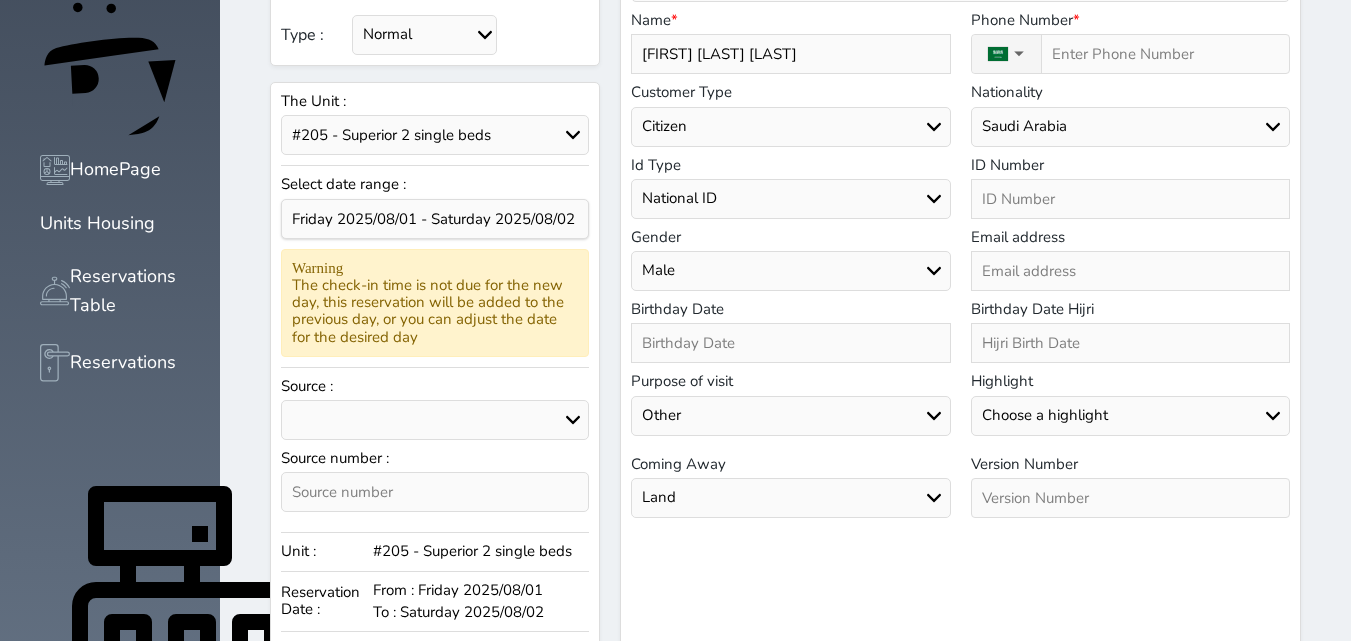 click at bounding box center (1130, 498) 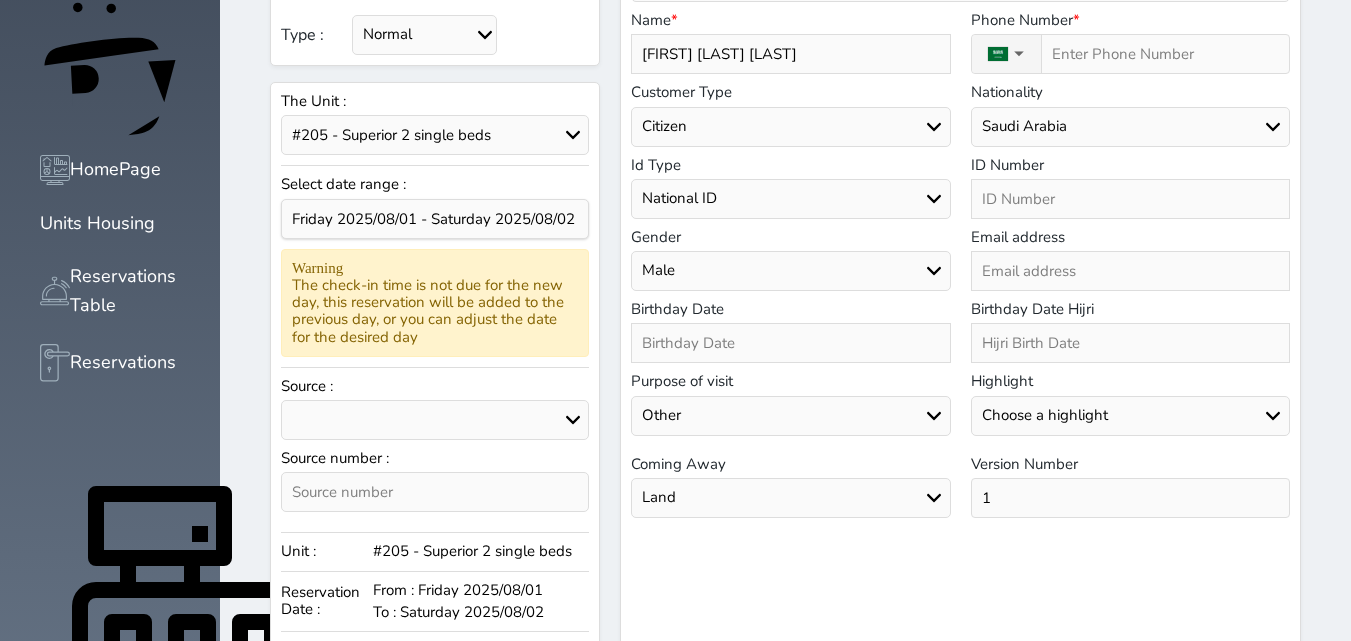type on "1" 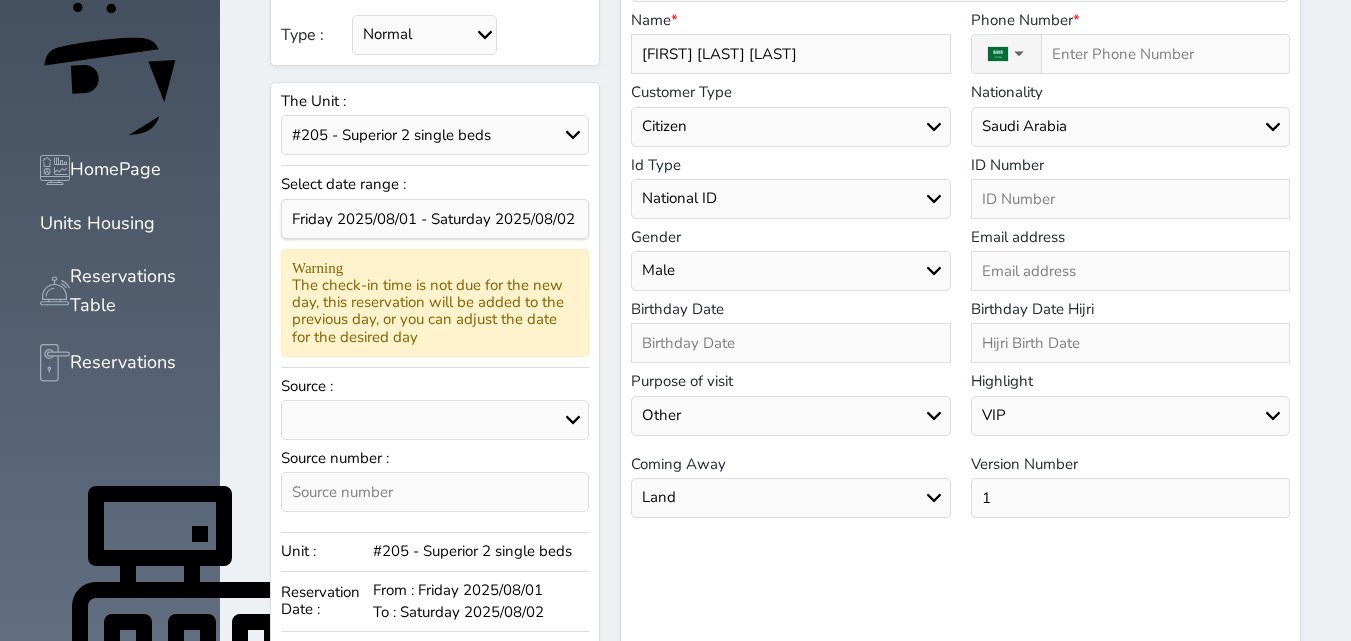 click on "Choose a highlight
Special
VIP
unwanted" at bounding box center (1130, 416) 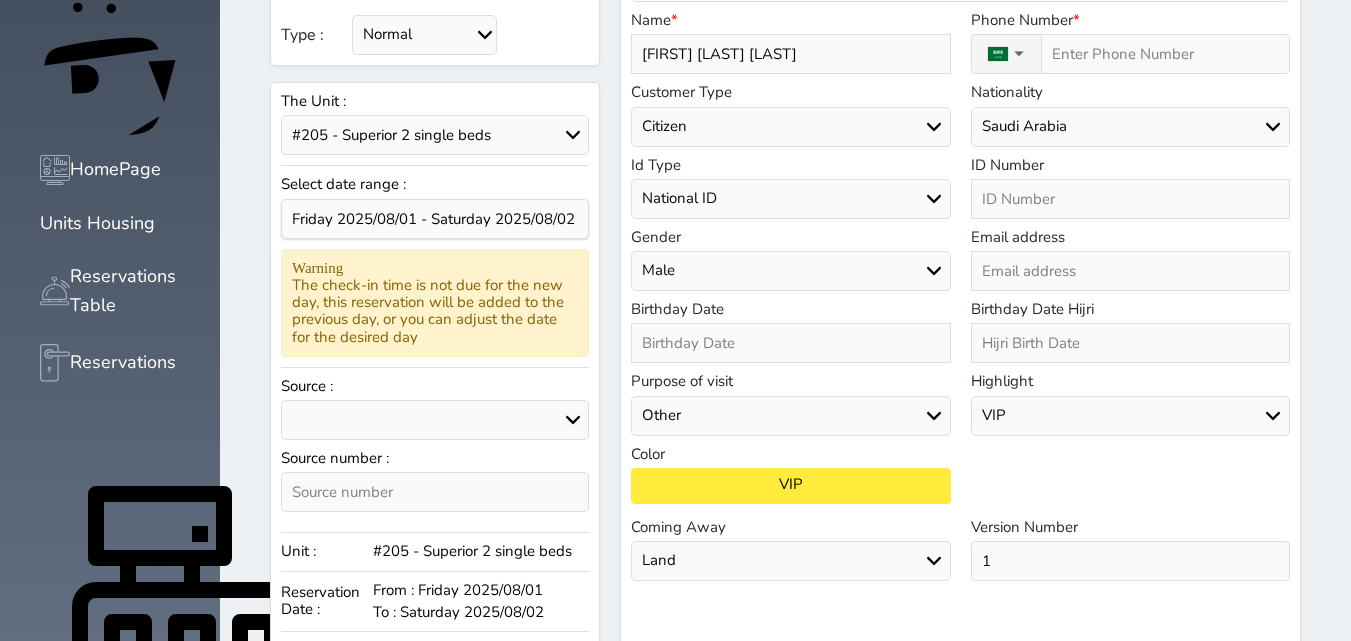 click at bounding box center [1130, 343] 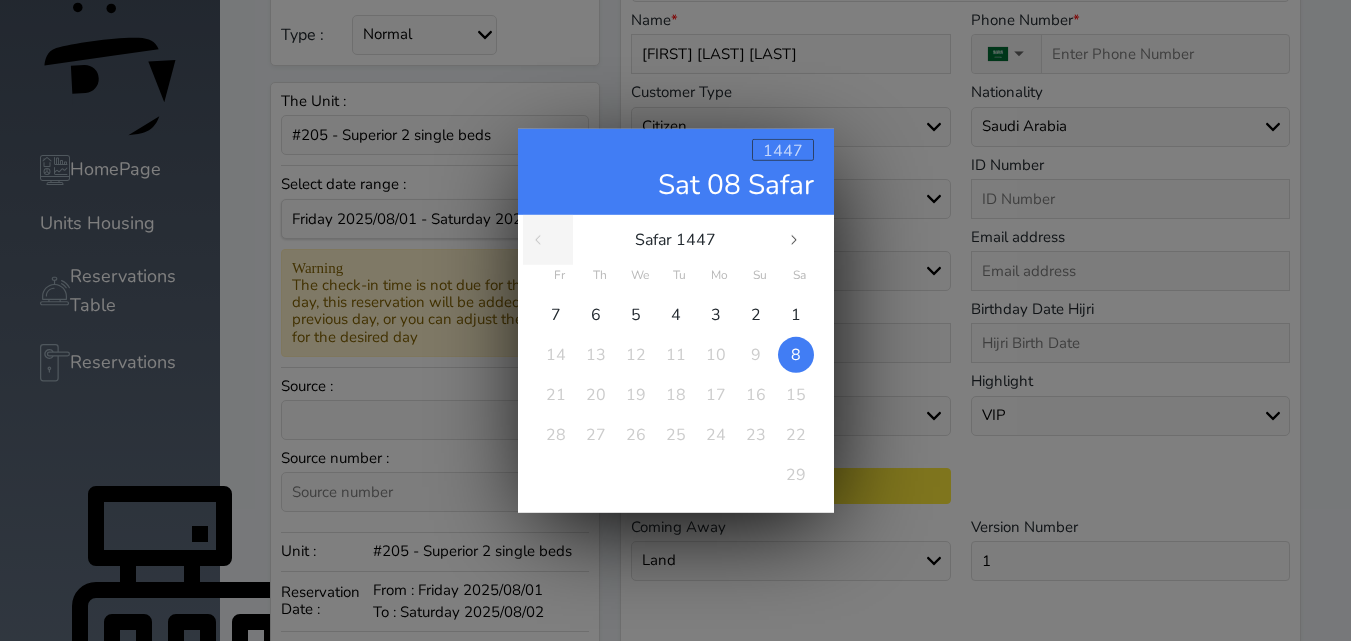 click on "1447" at bounding box center (783, 150) 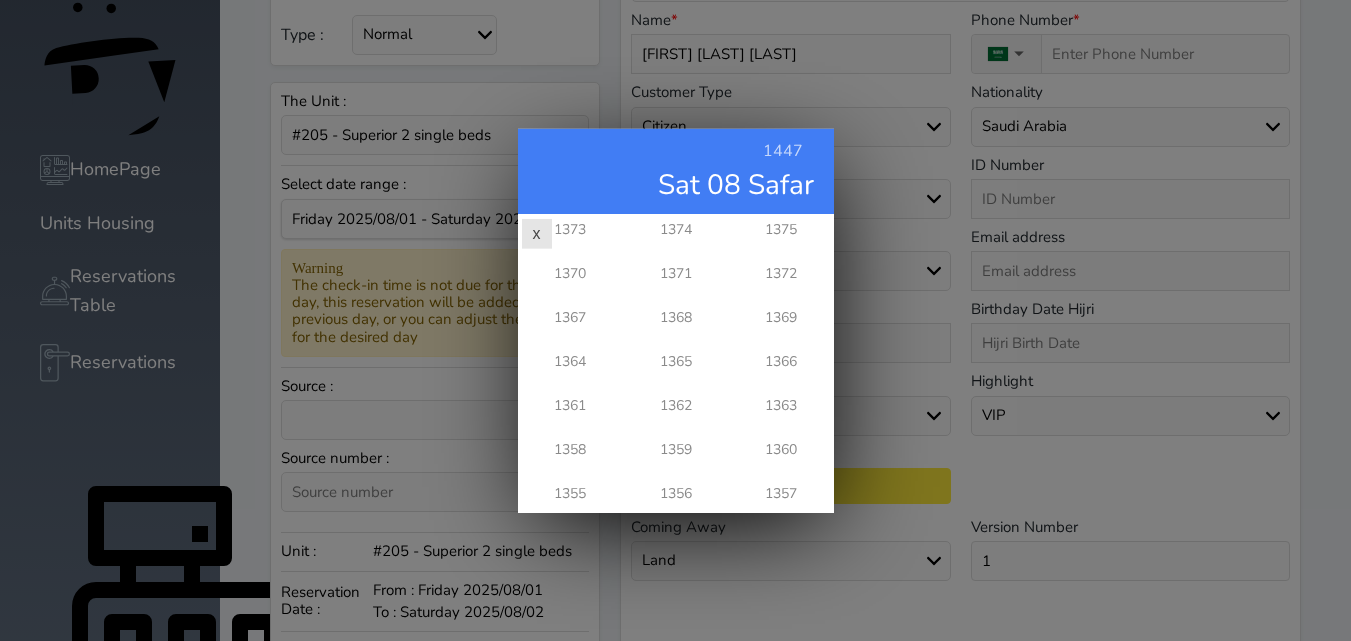 scroll, scrollTop: 1096, scrollLeft: 0, axis: vertical 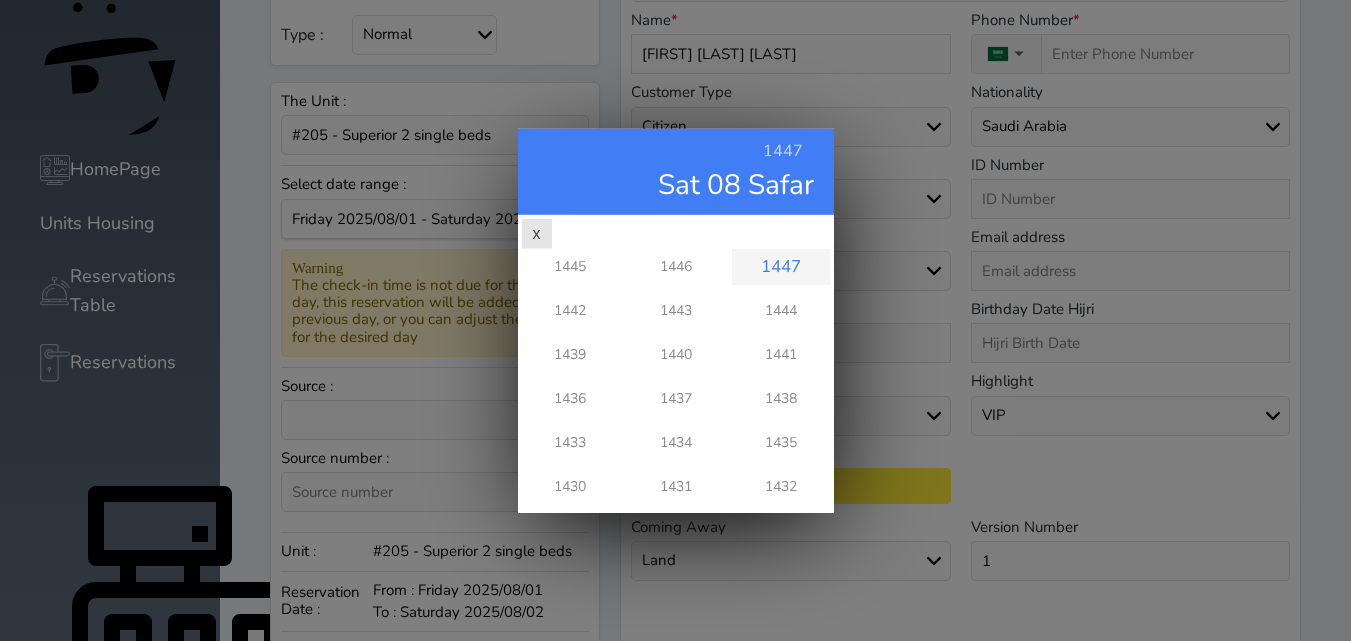 click on "[YEAR] [MONTH] [DAY]" at bounding box center [675, 320] 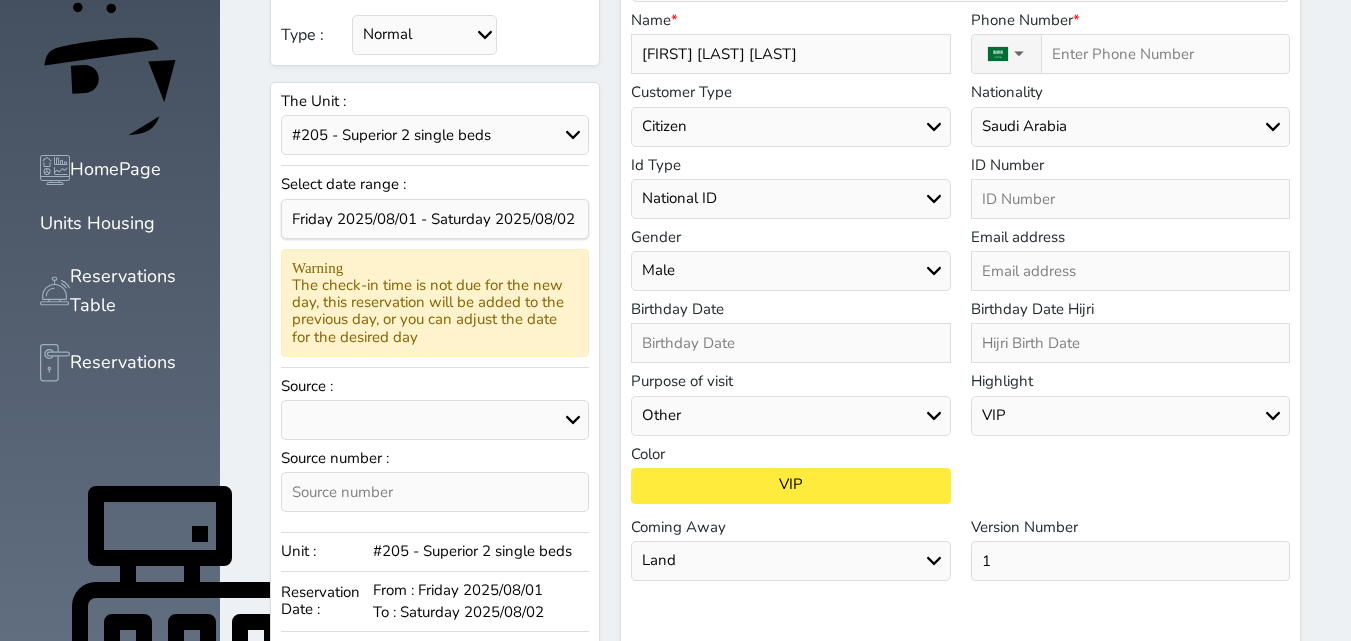 click at bounding box center [790, 343] 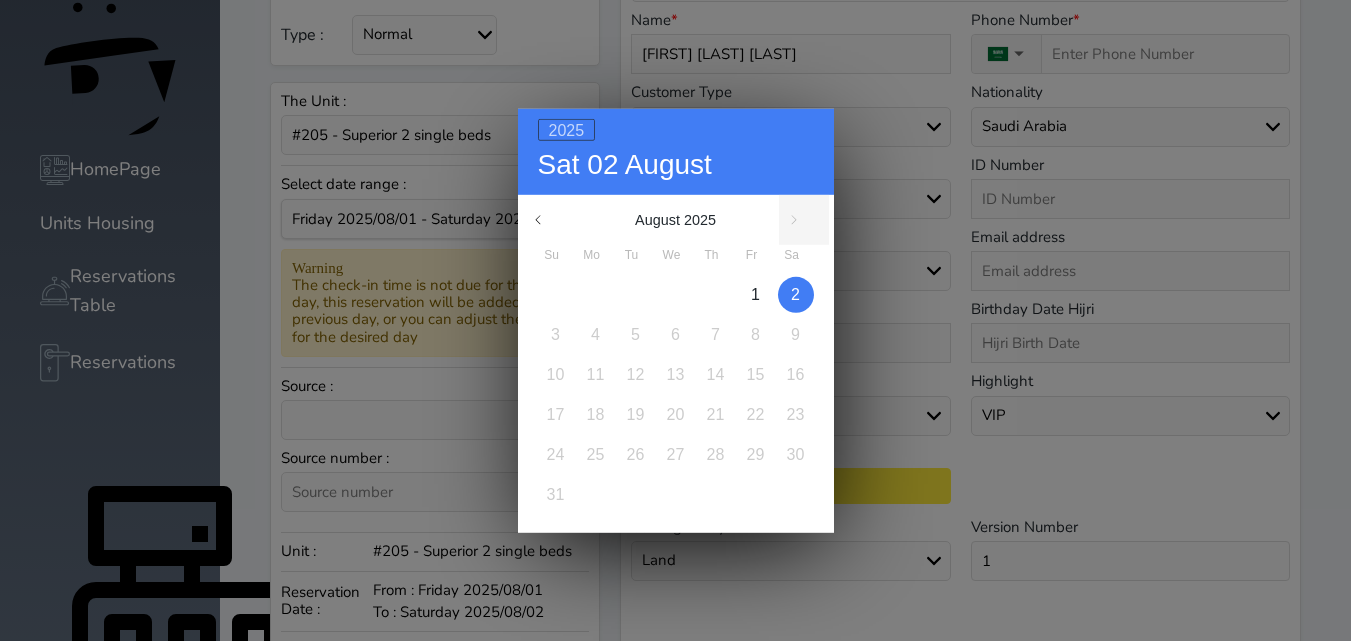 click on "2025" at bounding box center (567, 129) 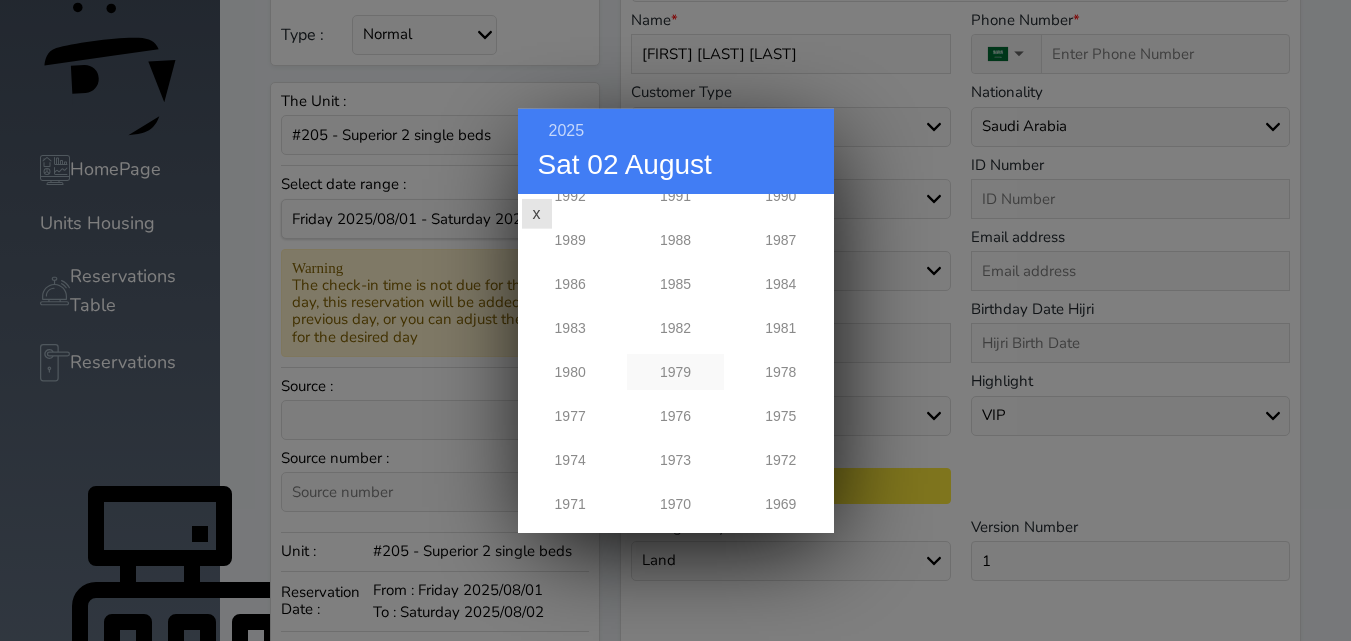 scroll, scrollTop: 500, scrollLeft: 0, axis: vertical 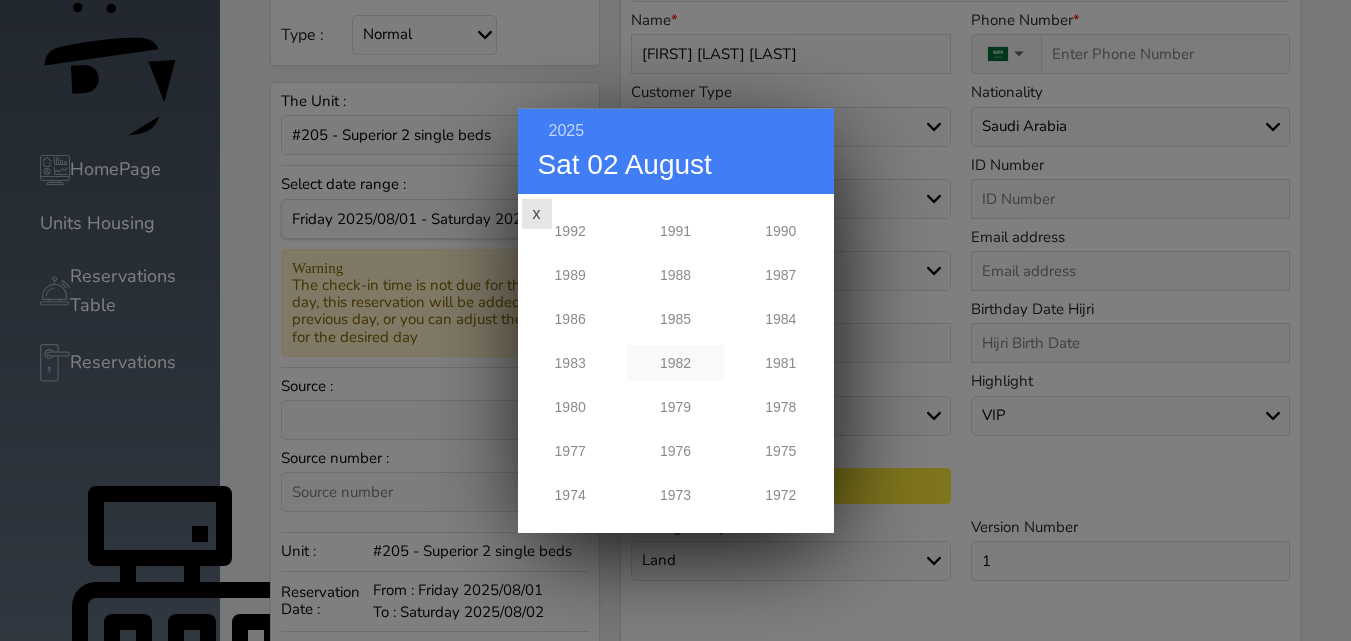 click on "1982" at bounding box center [675, 362] 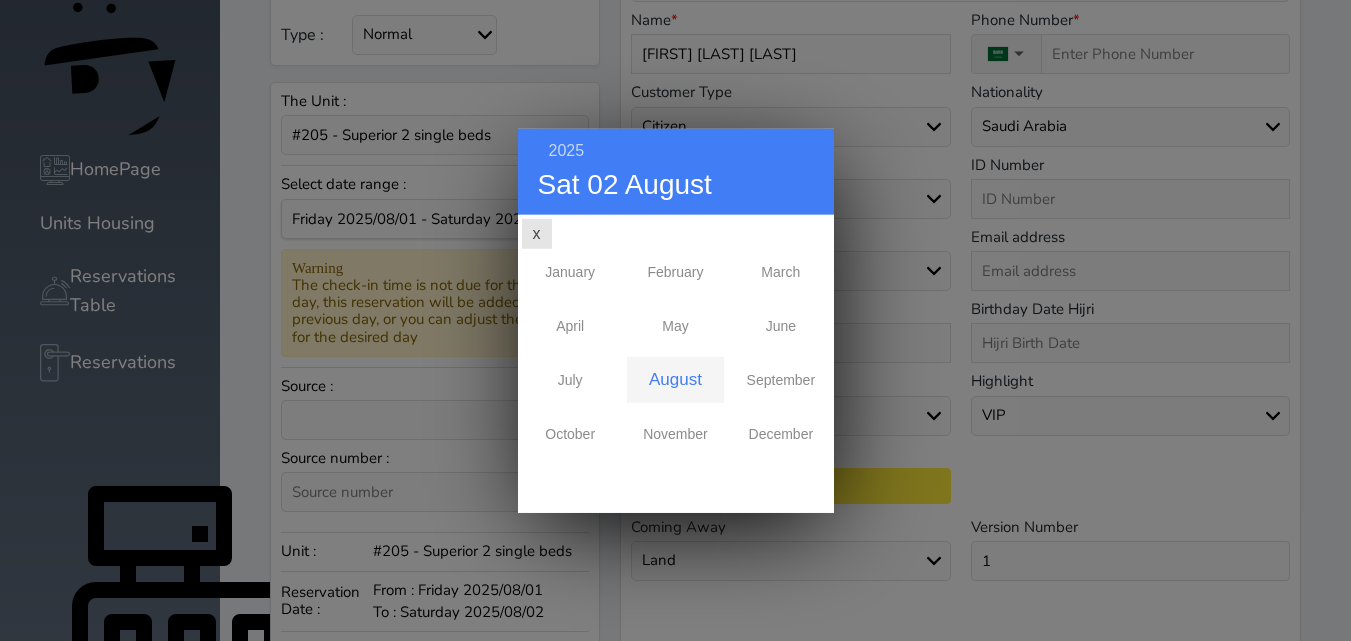 scroll, scrollTop: 0, scrollLeft: 0, axis: both 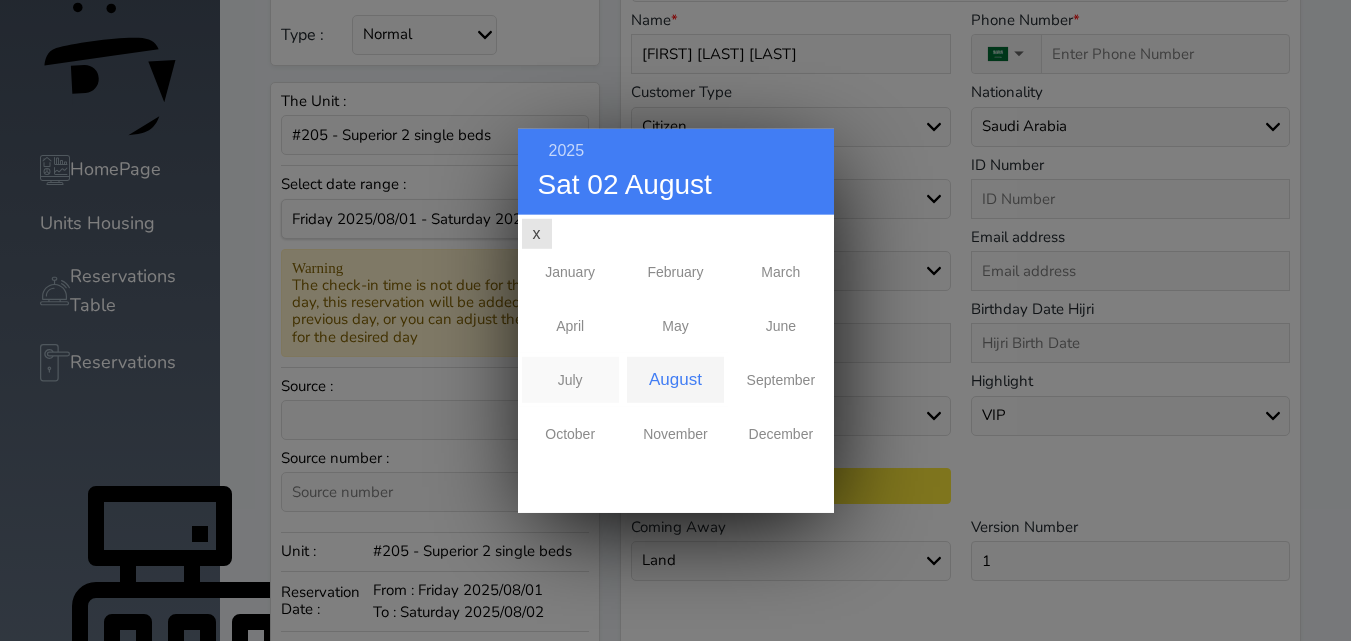 click on "July" at bounding box center [570, 379] 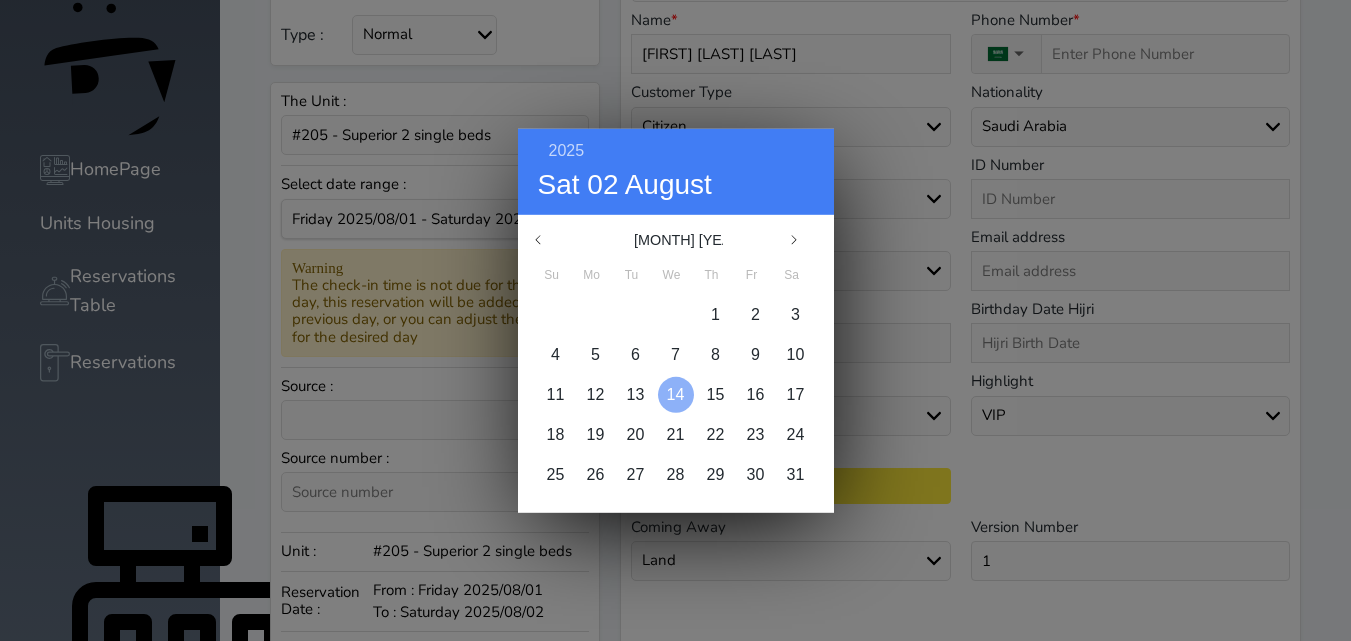 click on "14" at bounding box center [676, 393] 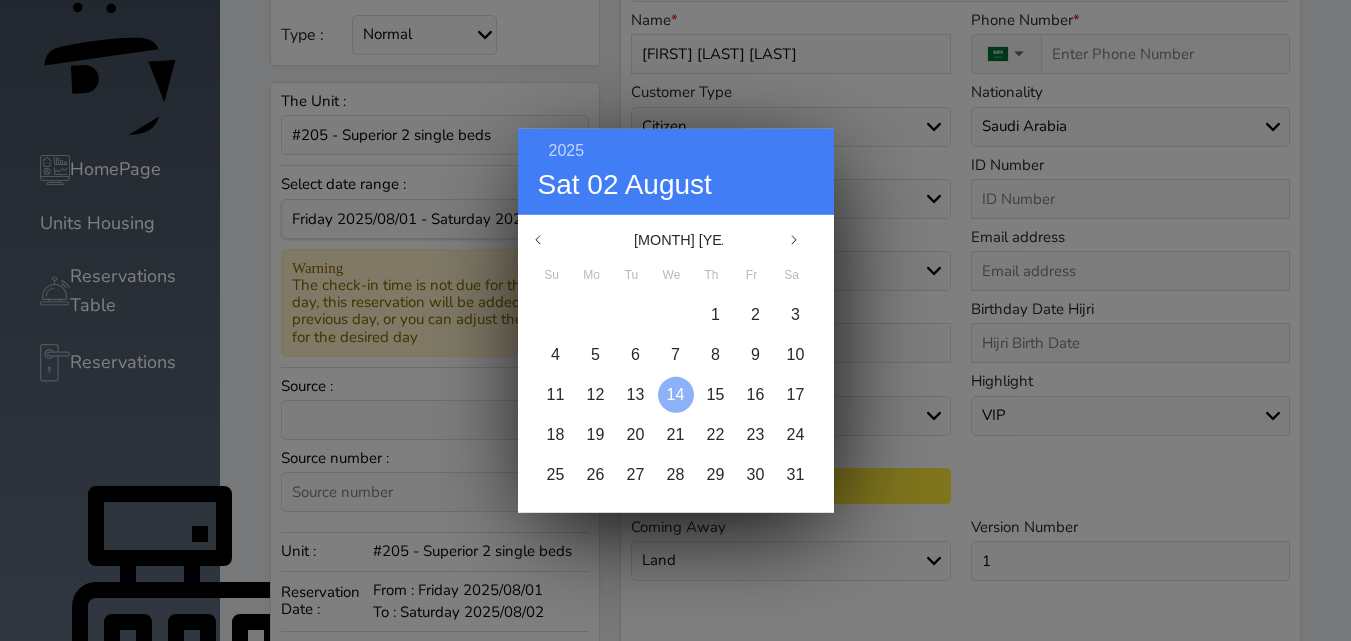 type on "[YEAR]/[MONTH]/[DAY]" 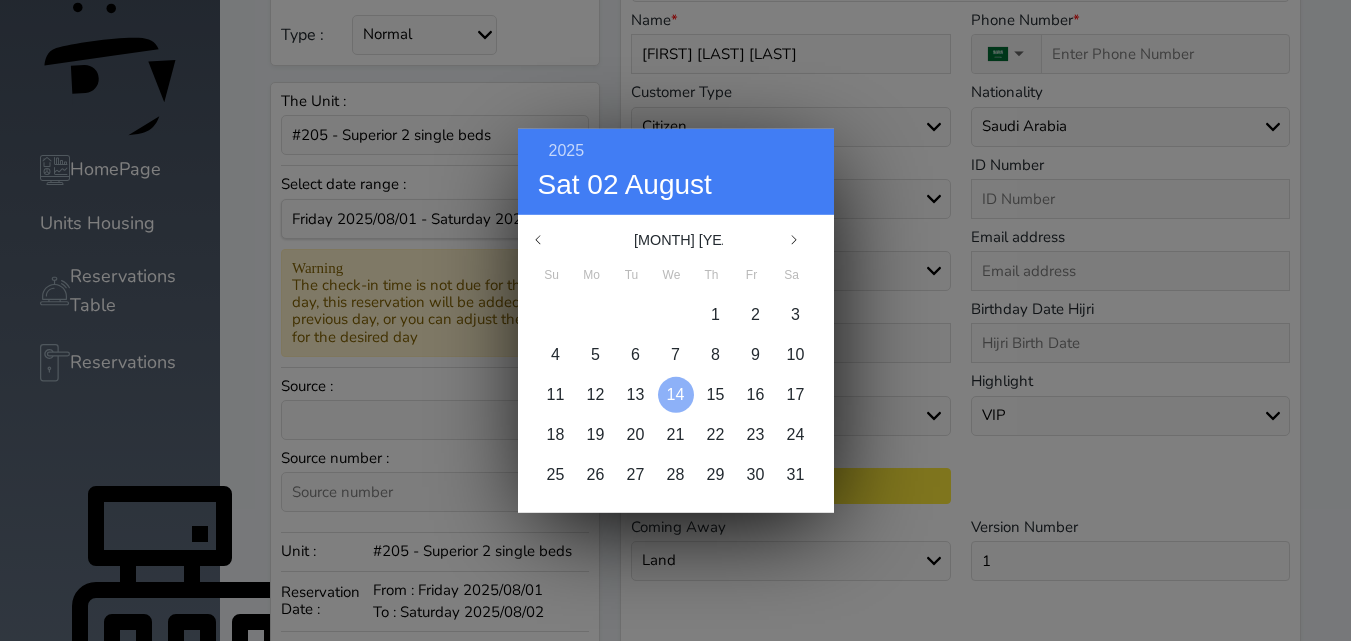 type on "[YEAR]-[MONTH]-[DAY]" 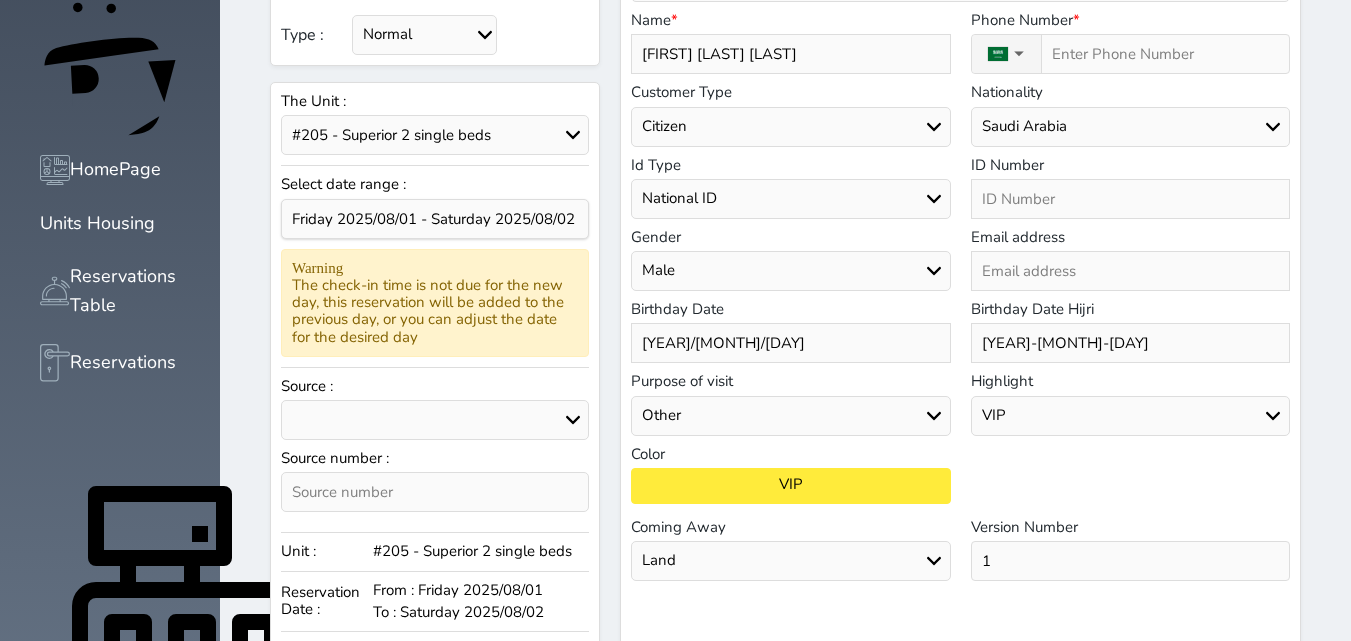 click on "Choose a highlight
Special
VIP
unwanted" at bounding box center [1130, 416] 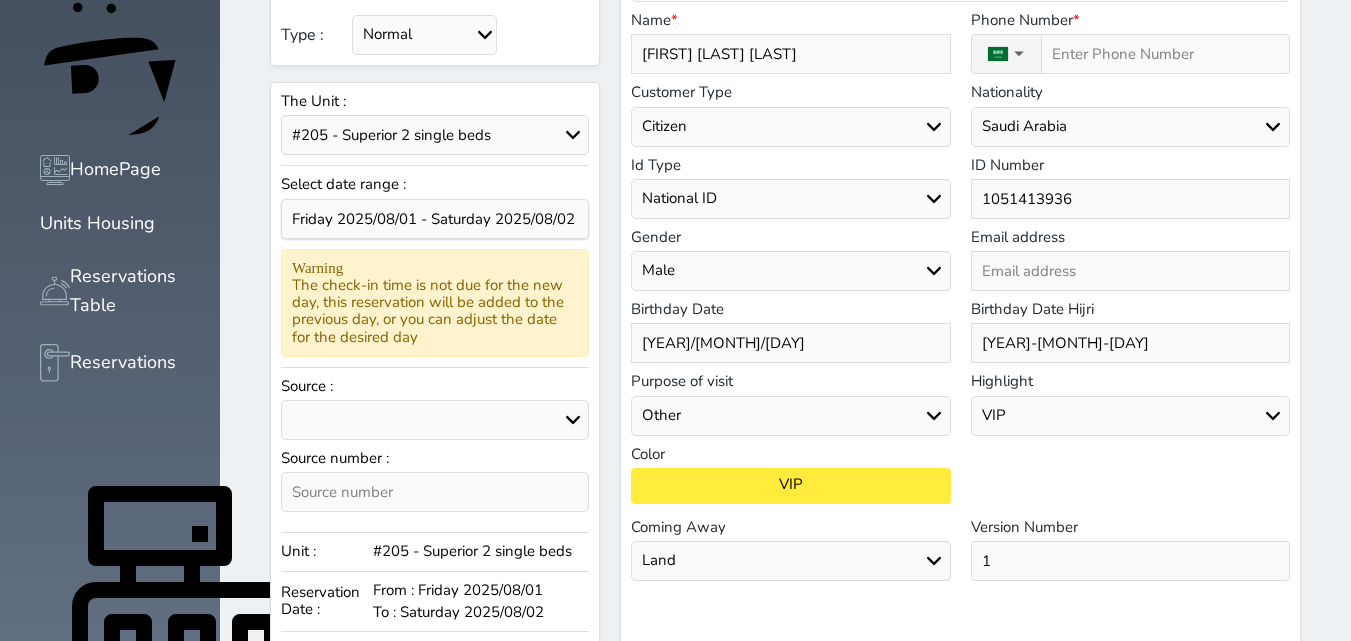 type on "1051413936" 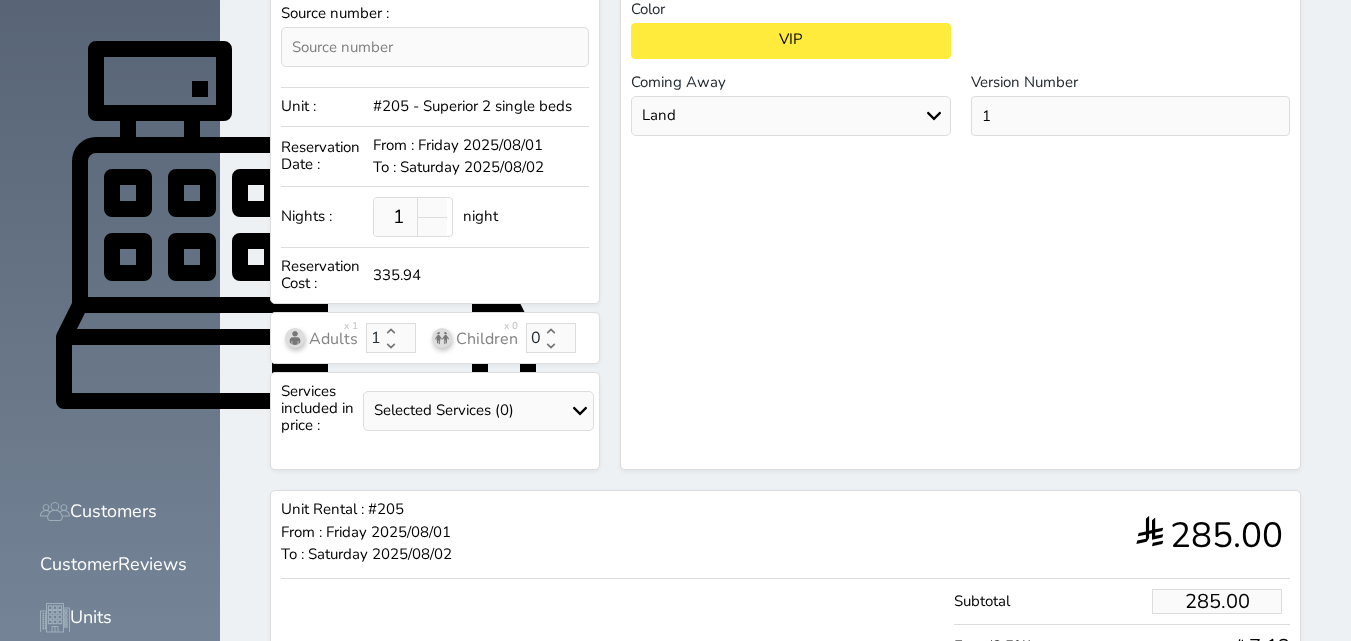 scroll, scrollTop: 787, scrollLeft: 0, axis: vertical 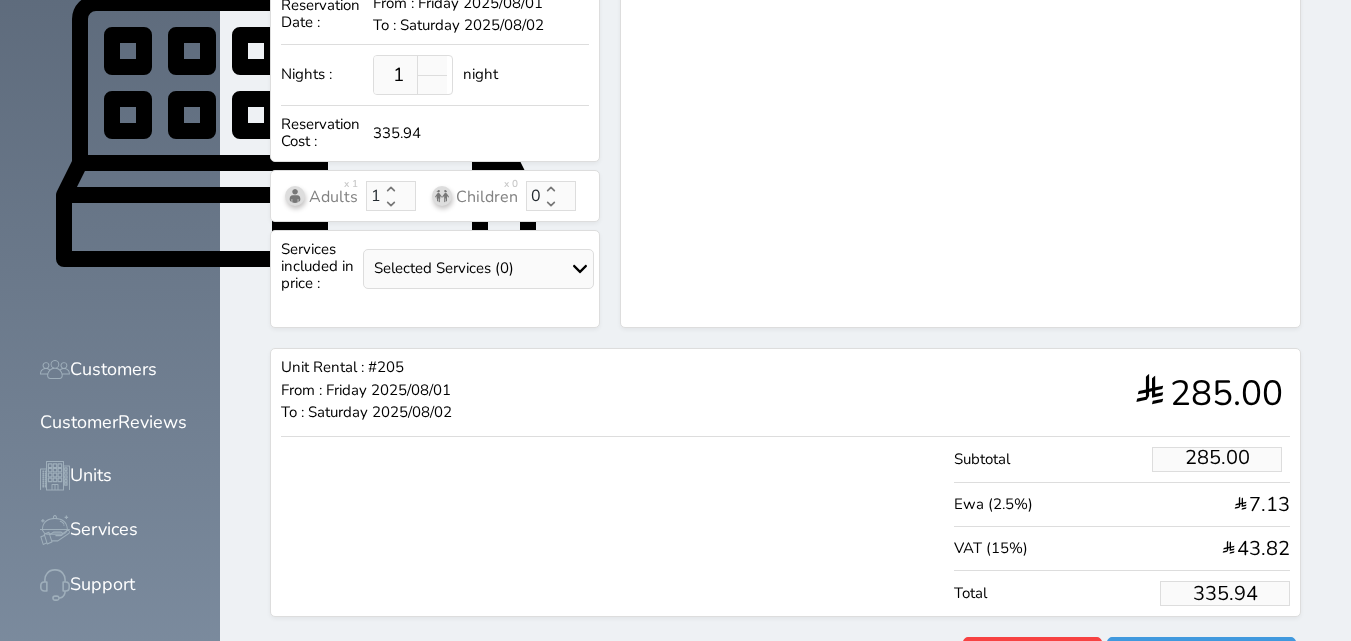 type on "[PHONE]" 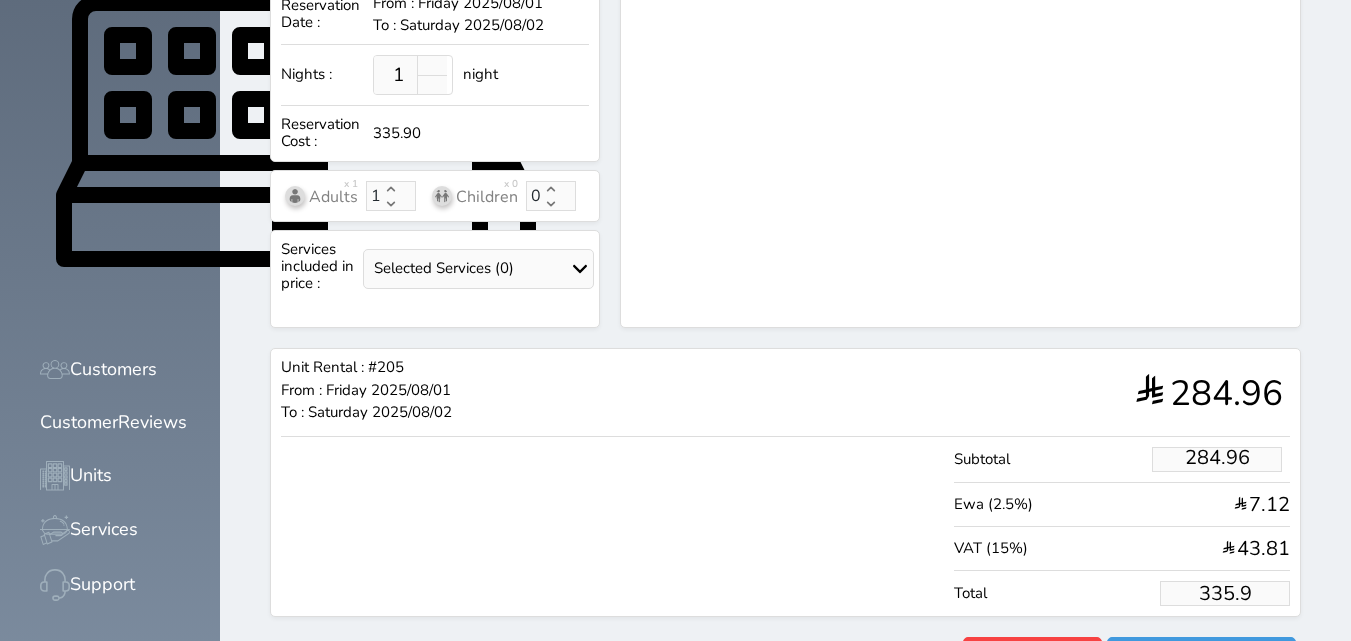 type on "284.20" 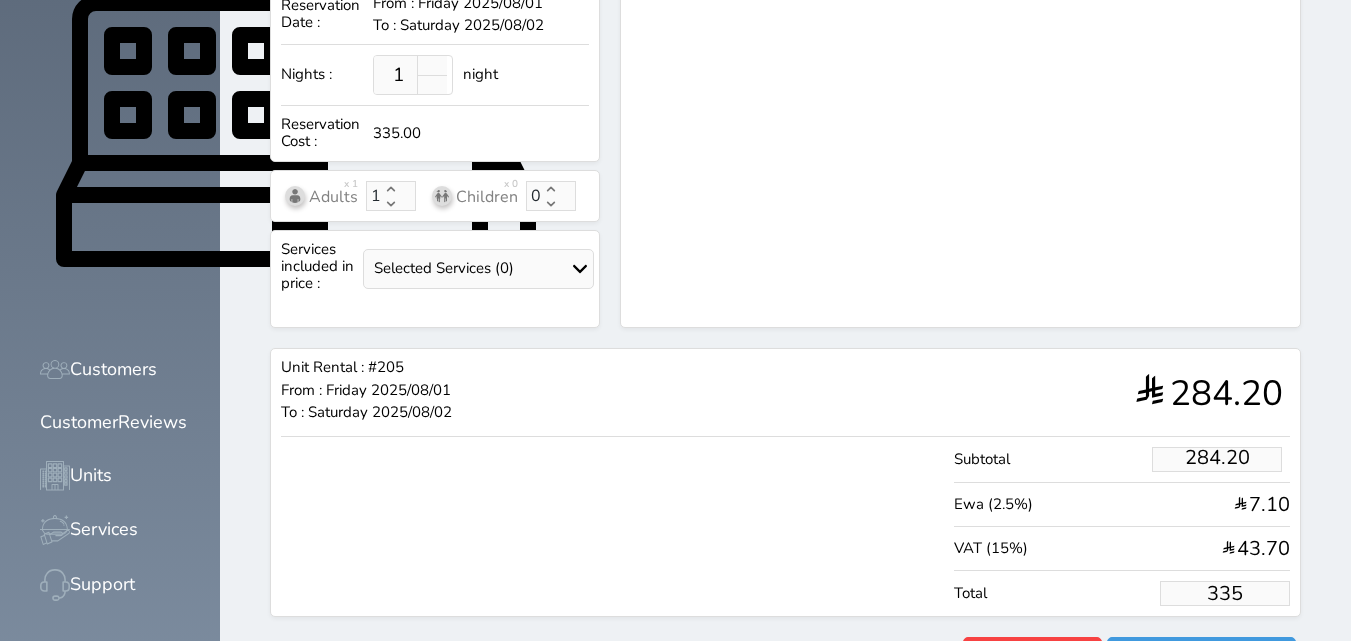 type on "28.00" 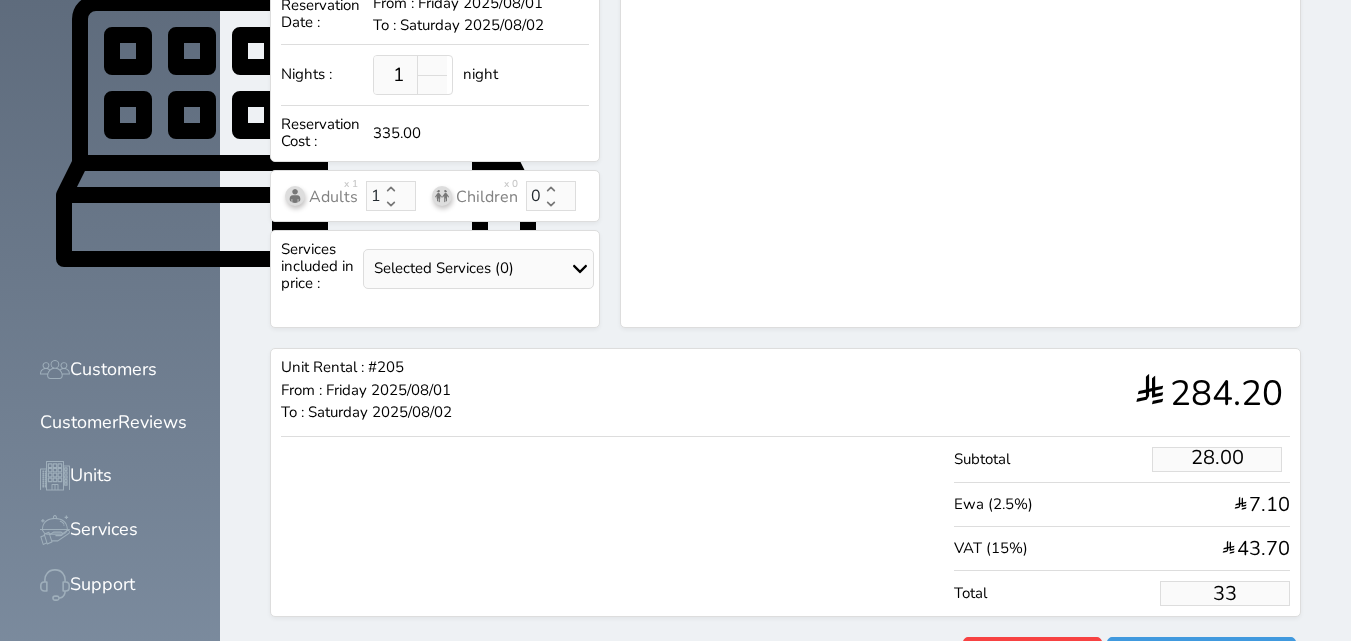 type on "2.55" 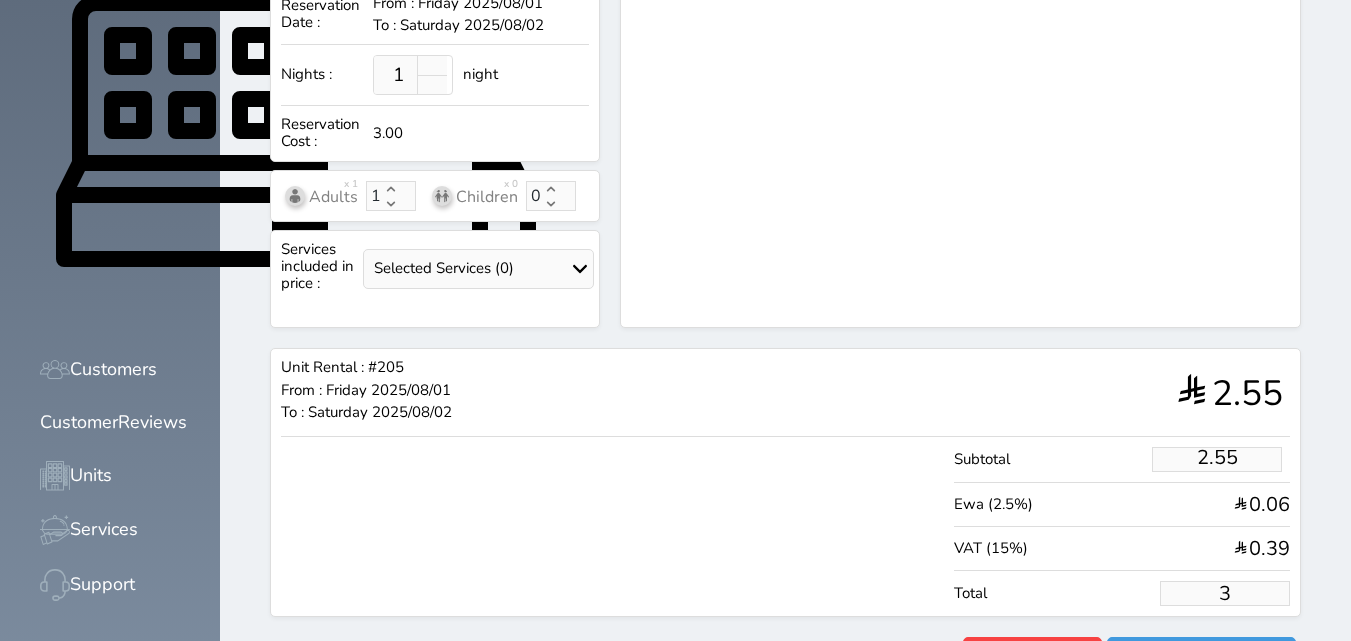 type on "1.00" 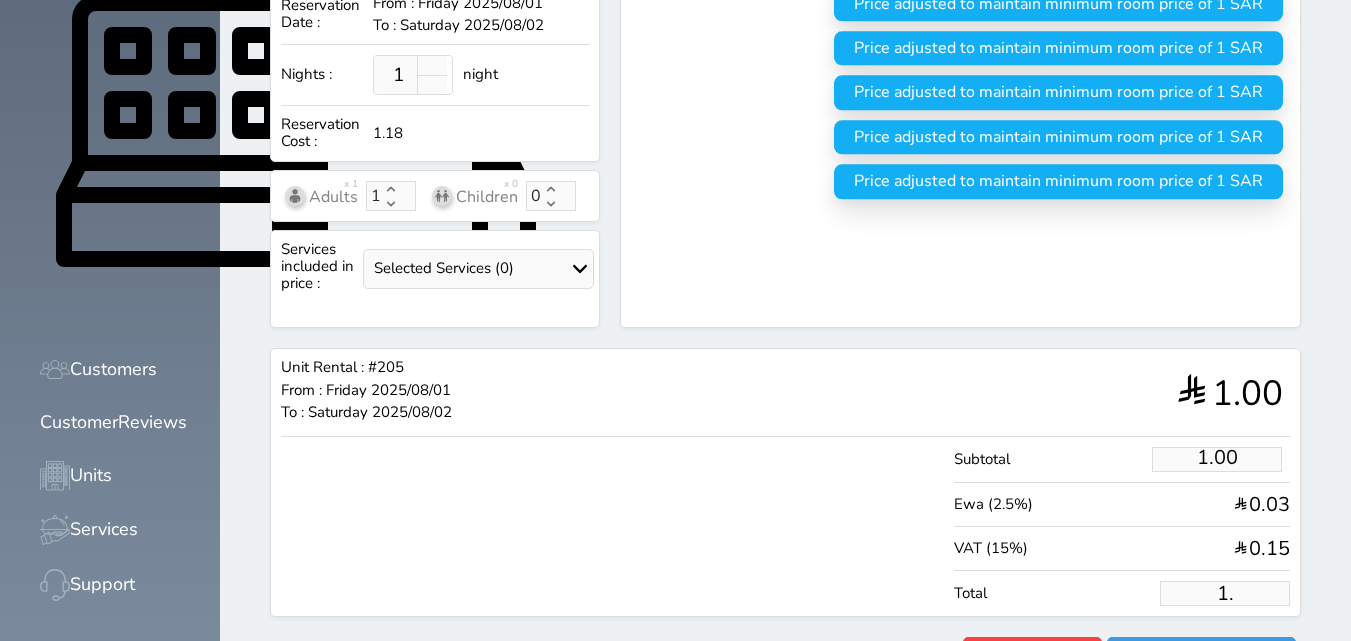 type on "1" 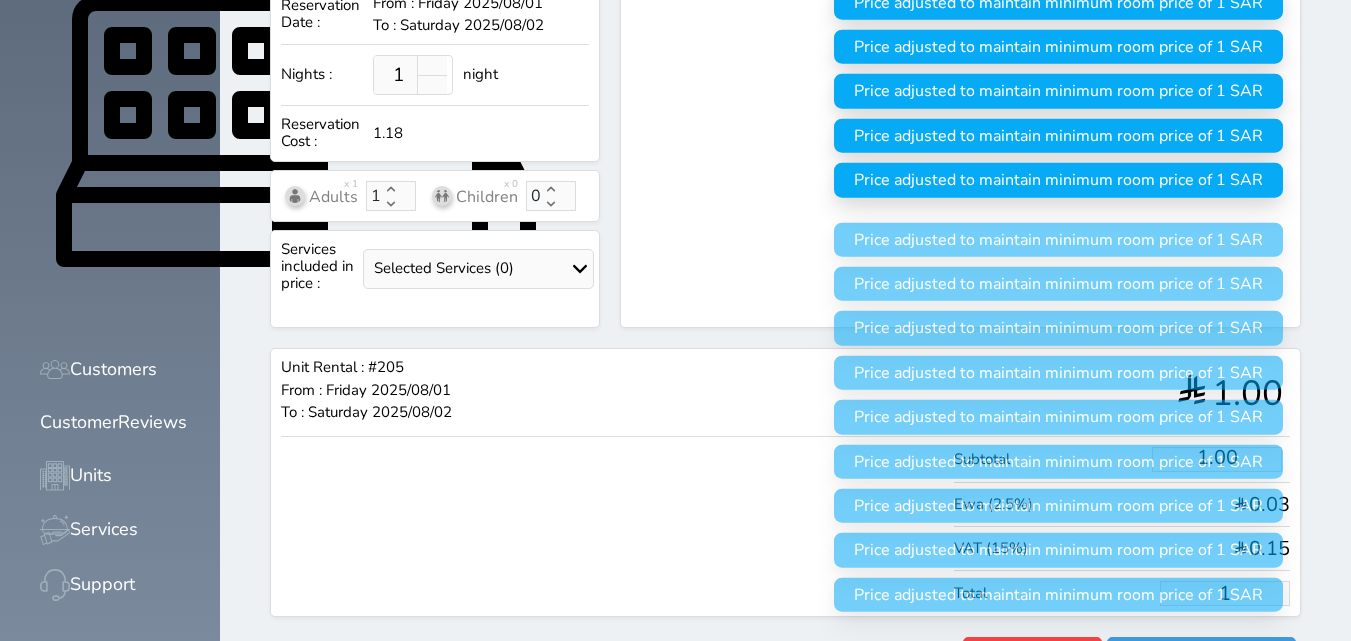 type 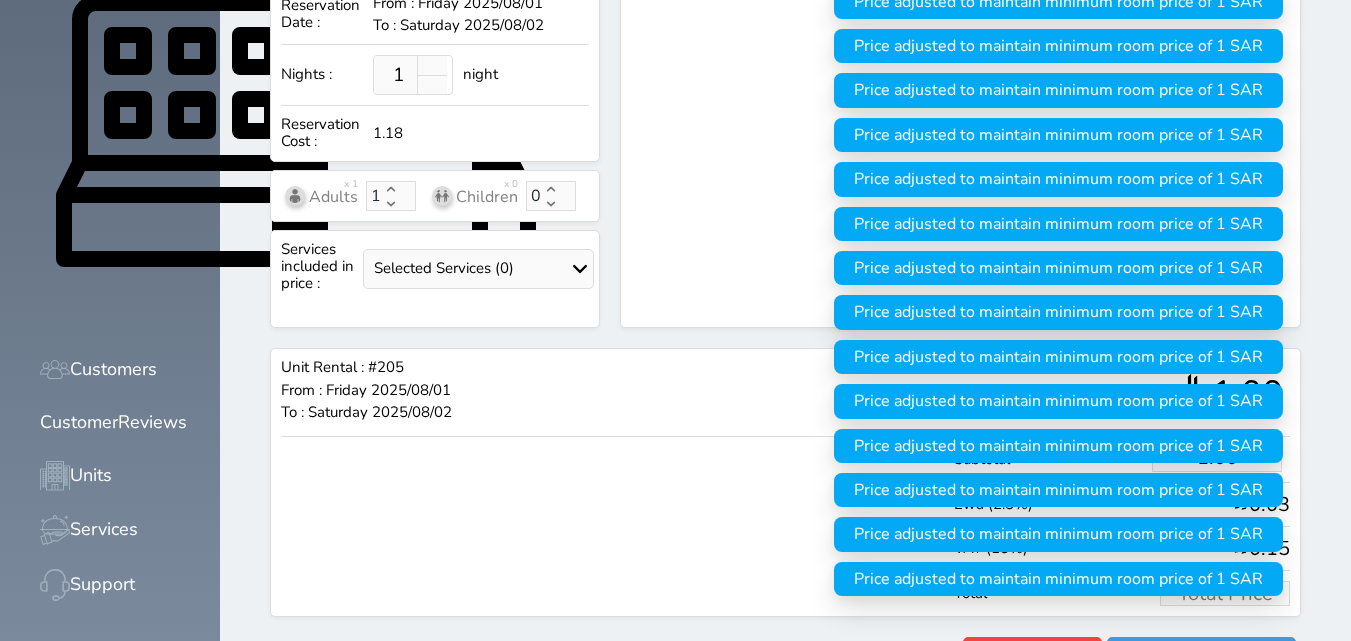 type on "1.70" 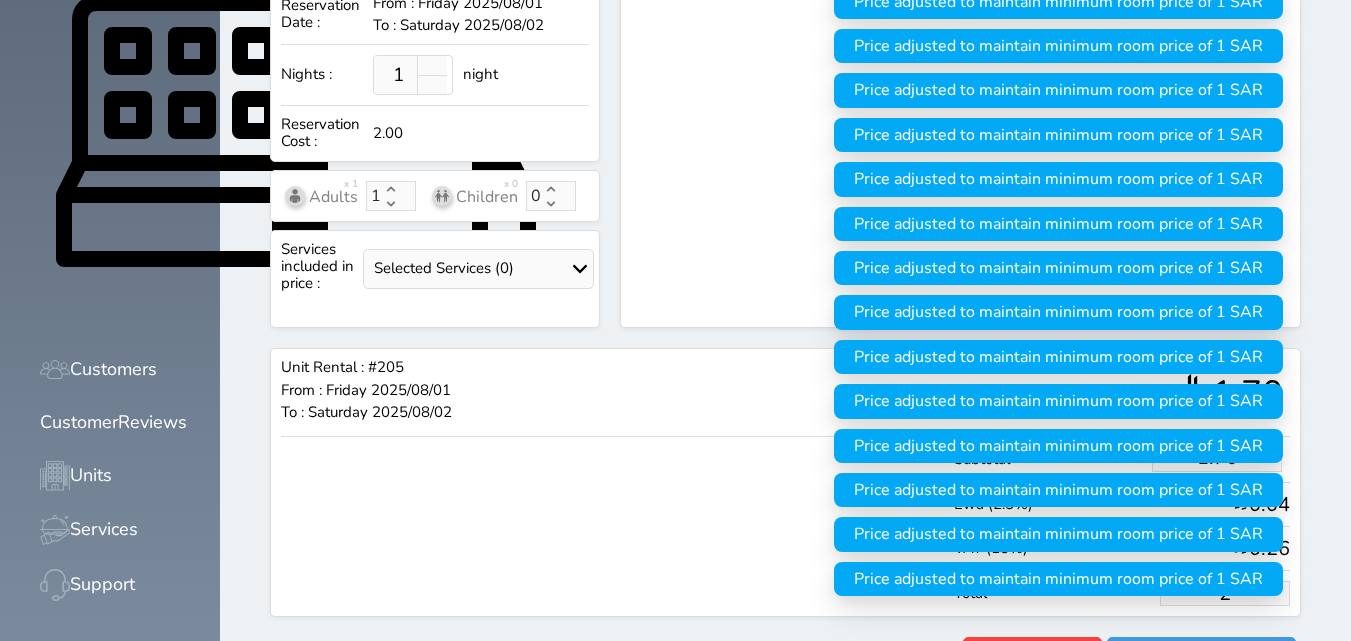 type on "16.97" 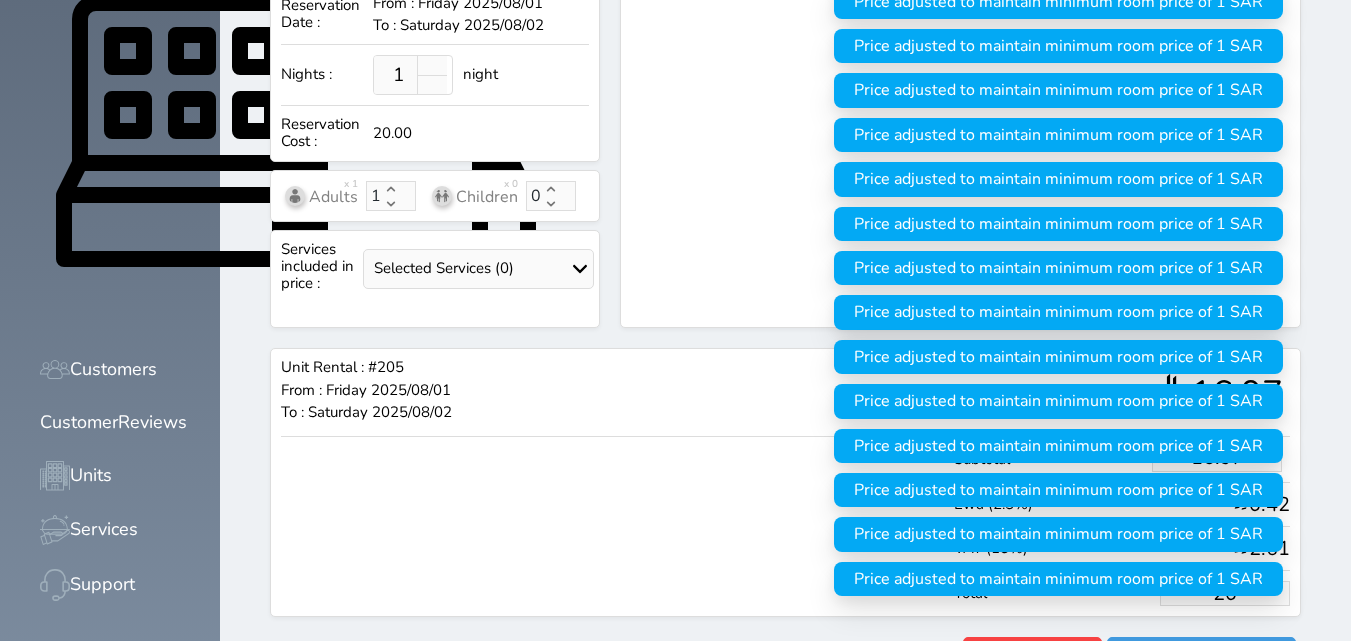 type on "169.67" 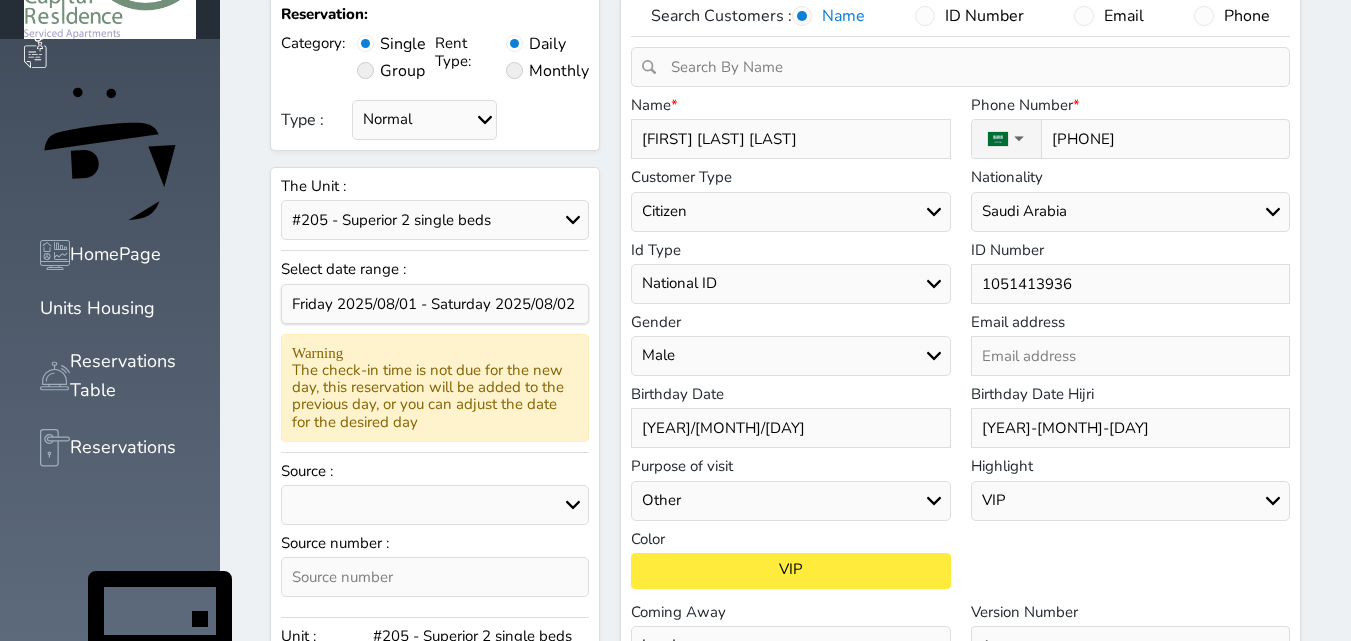 scroll, scrollTop: 87, scrollLeft: 0, axis: vertical 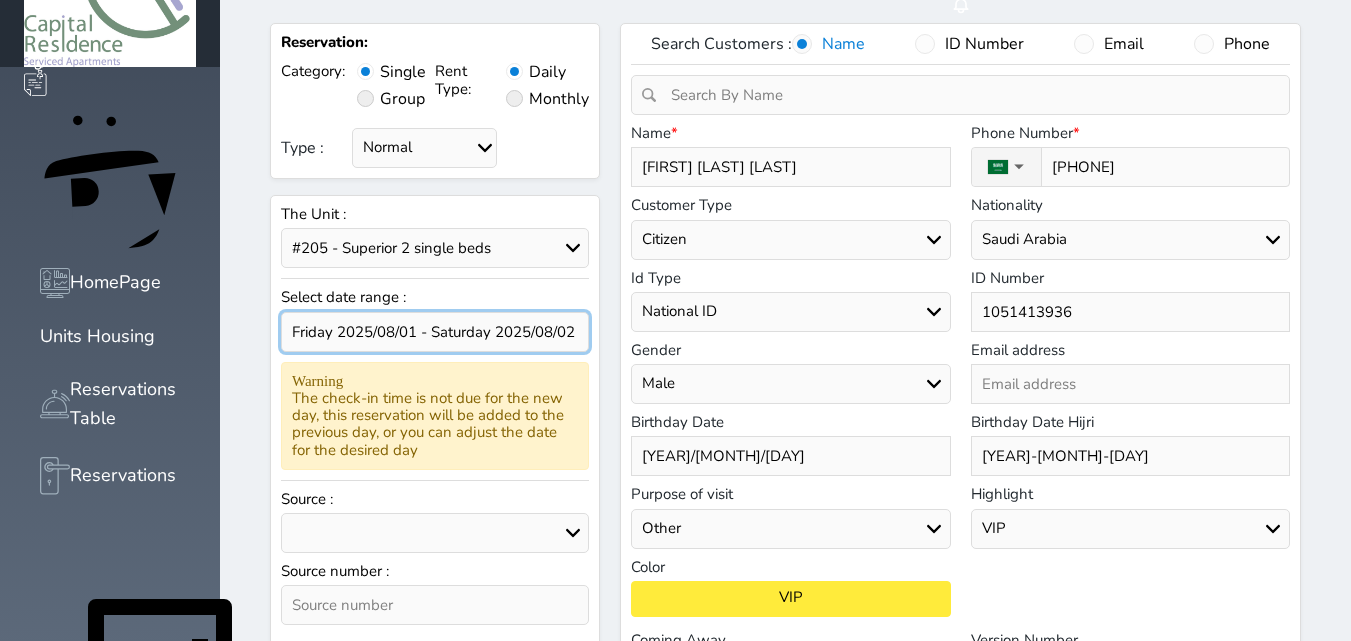 type on "200.00" 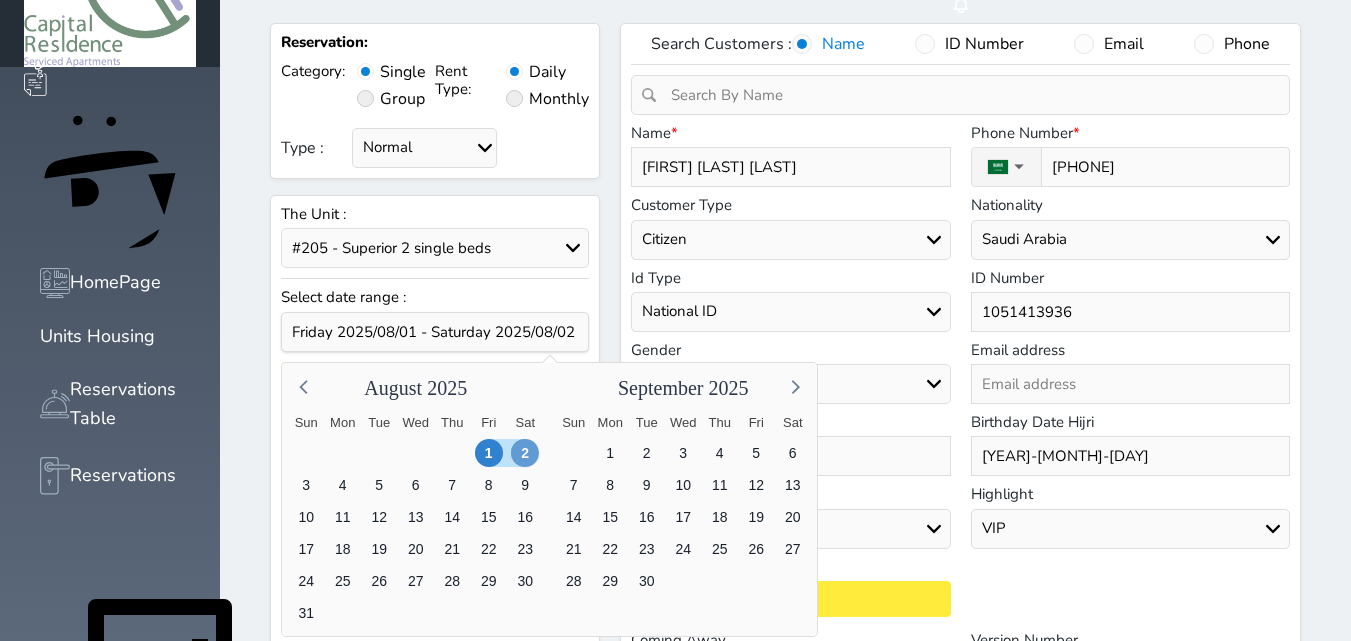 click on "2" at bounding box center (525, 453) 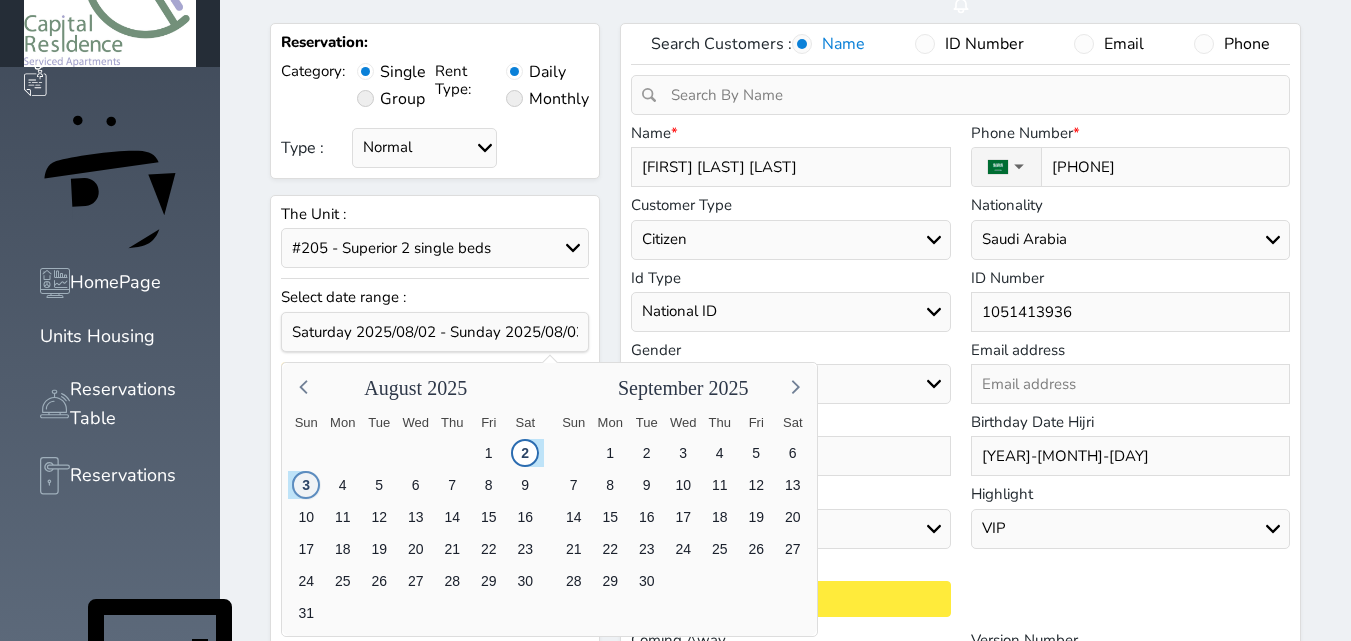 click on "3" at bounding box center (306, 485) 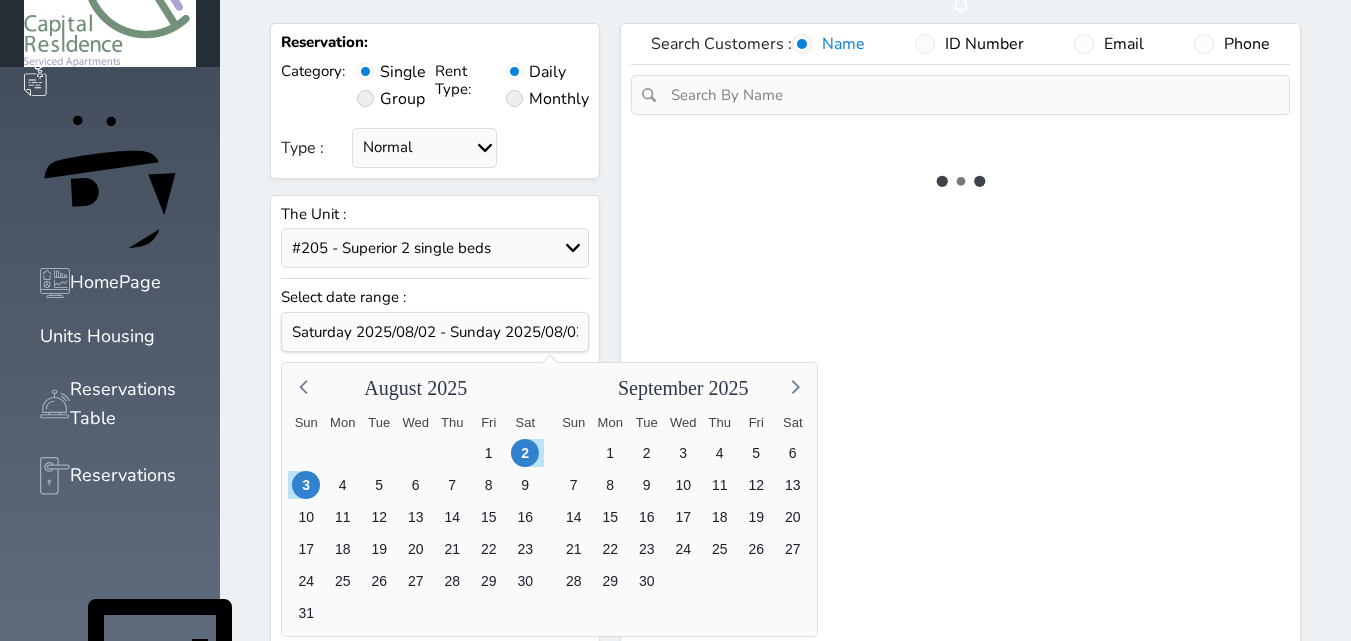 select on "1" 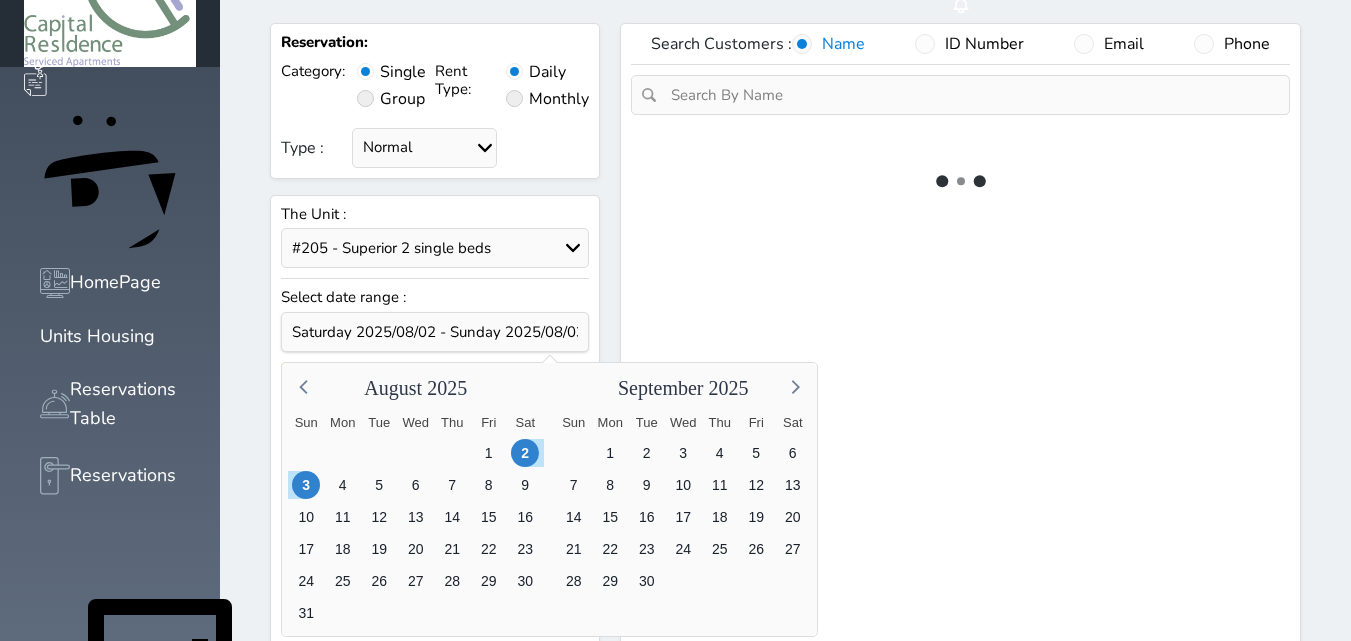 select on "113" 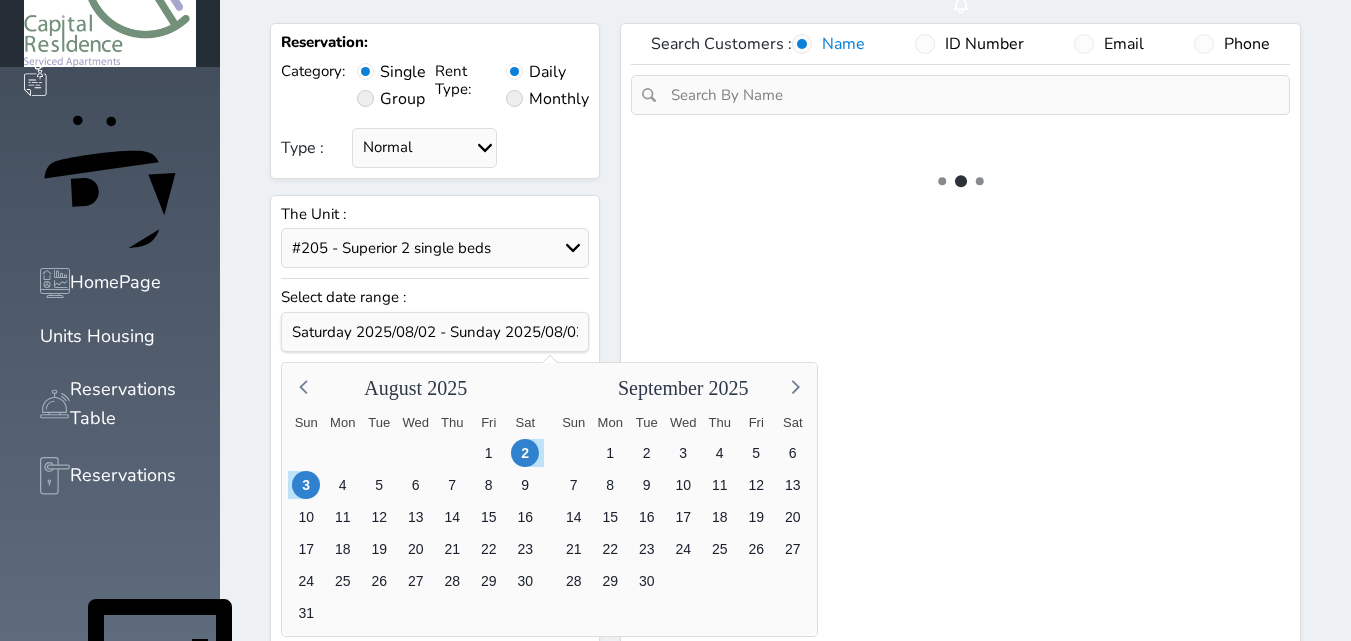 select on "1" 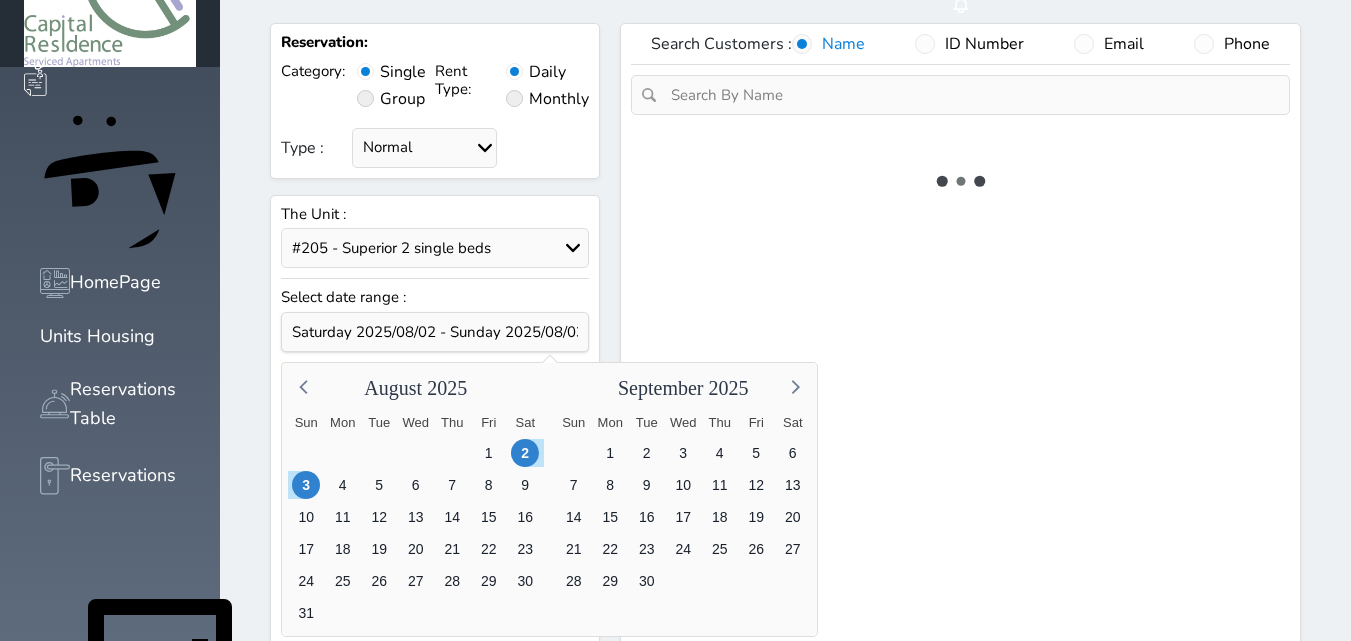 select on "7" 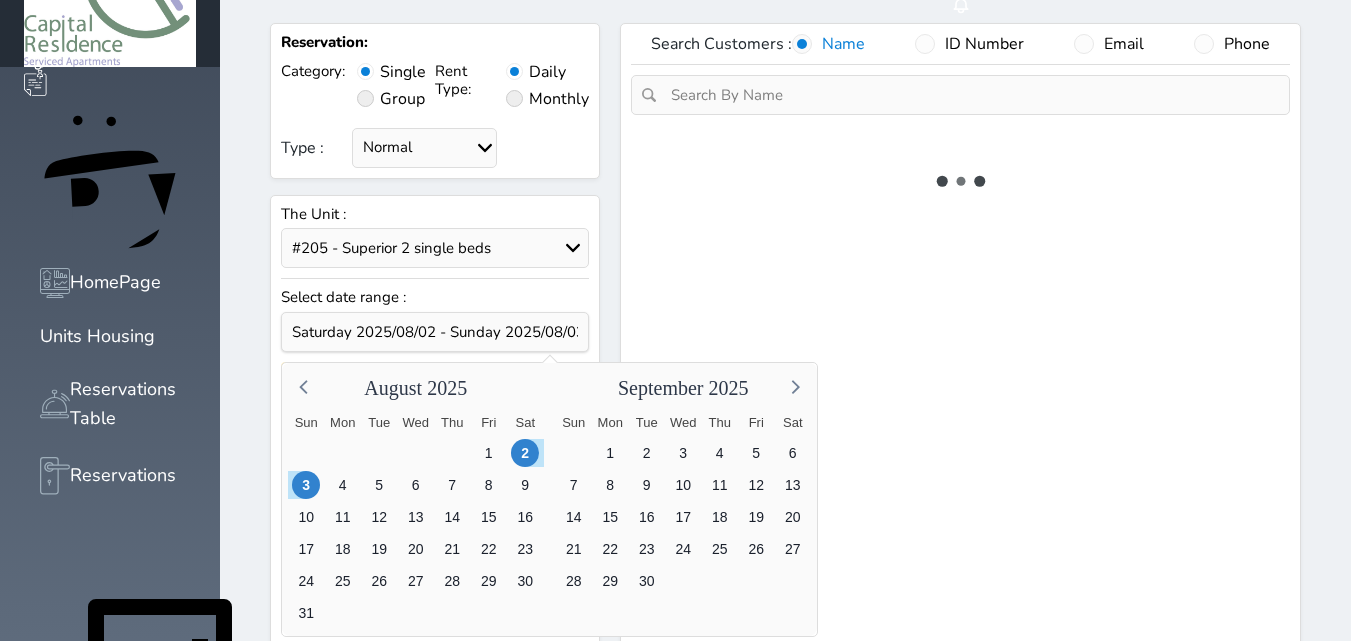 select on "10068" 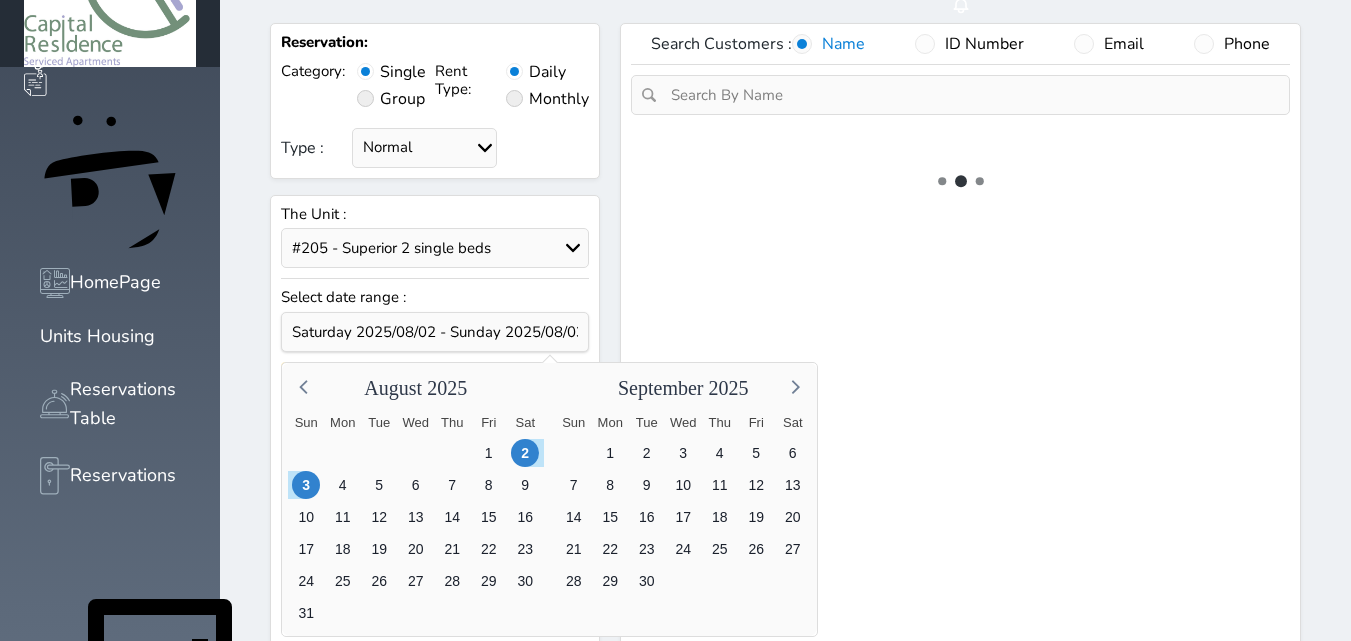 select on "9" 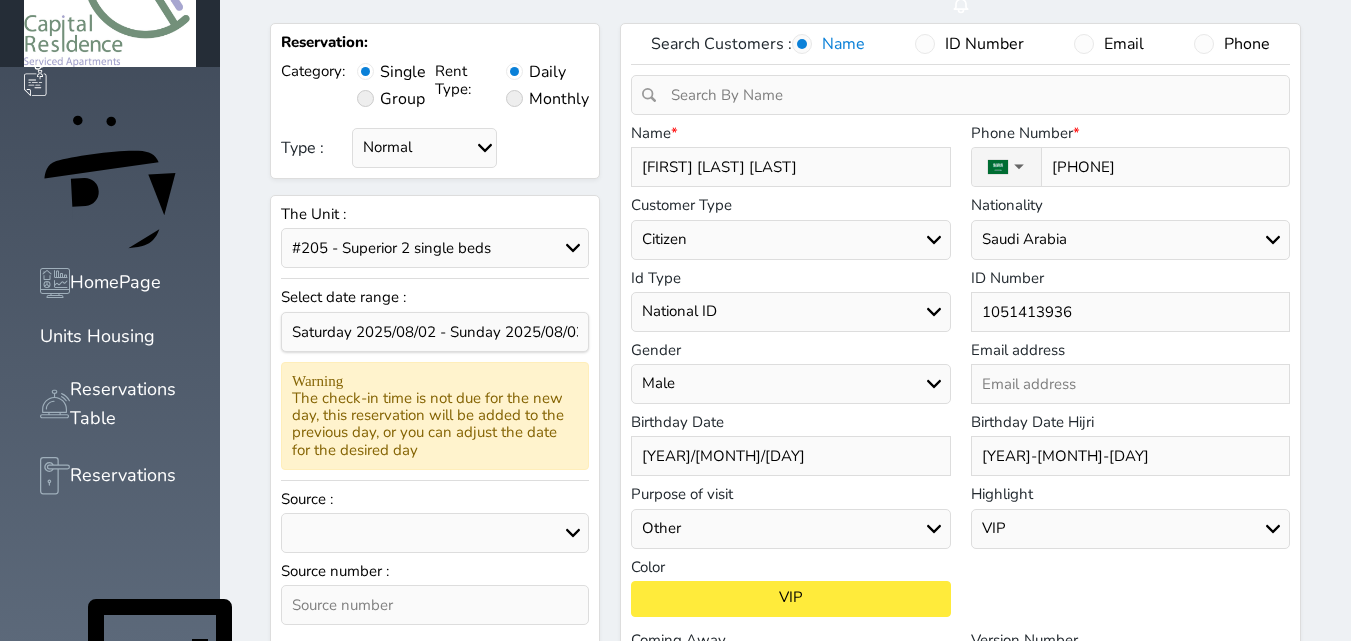 select on "79647" 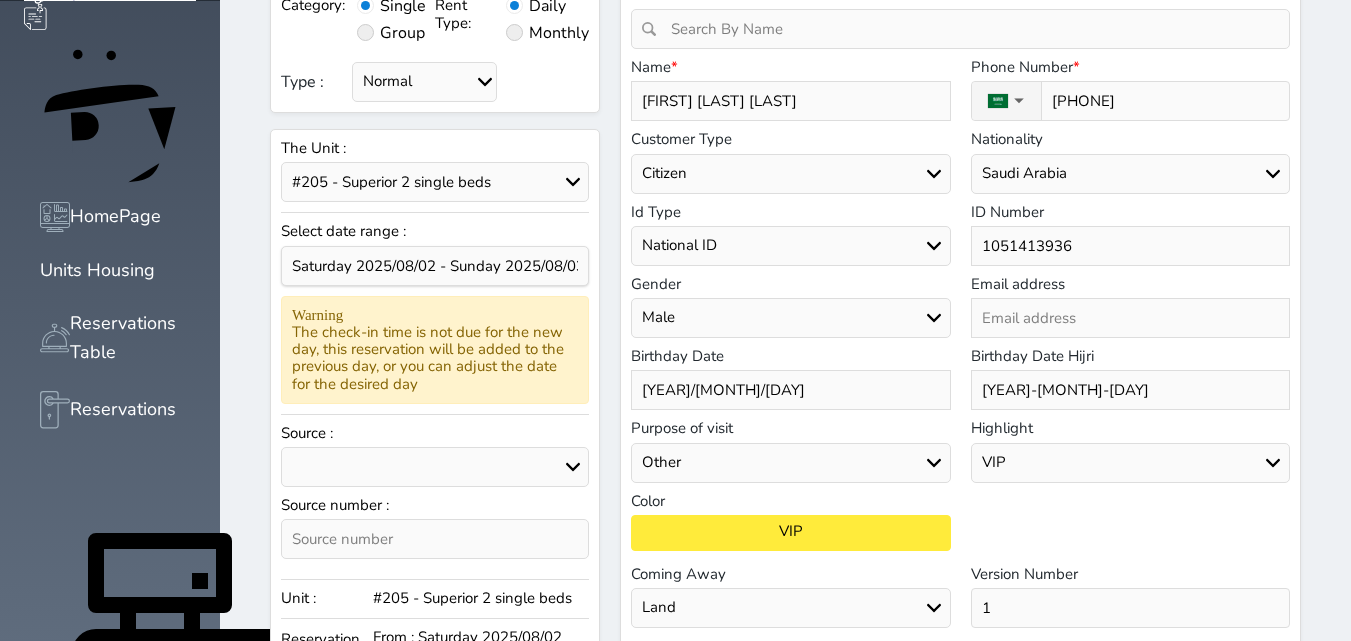 scroll, scrollTop: 187, scrollLeft: 0, axis: vertical 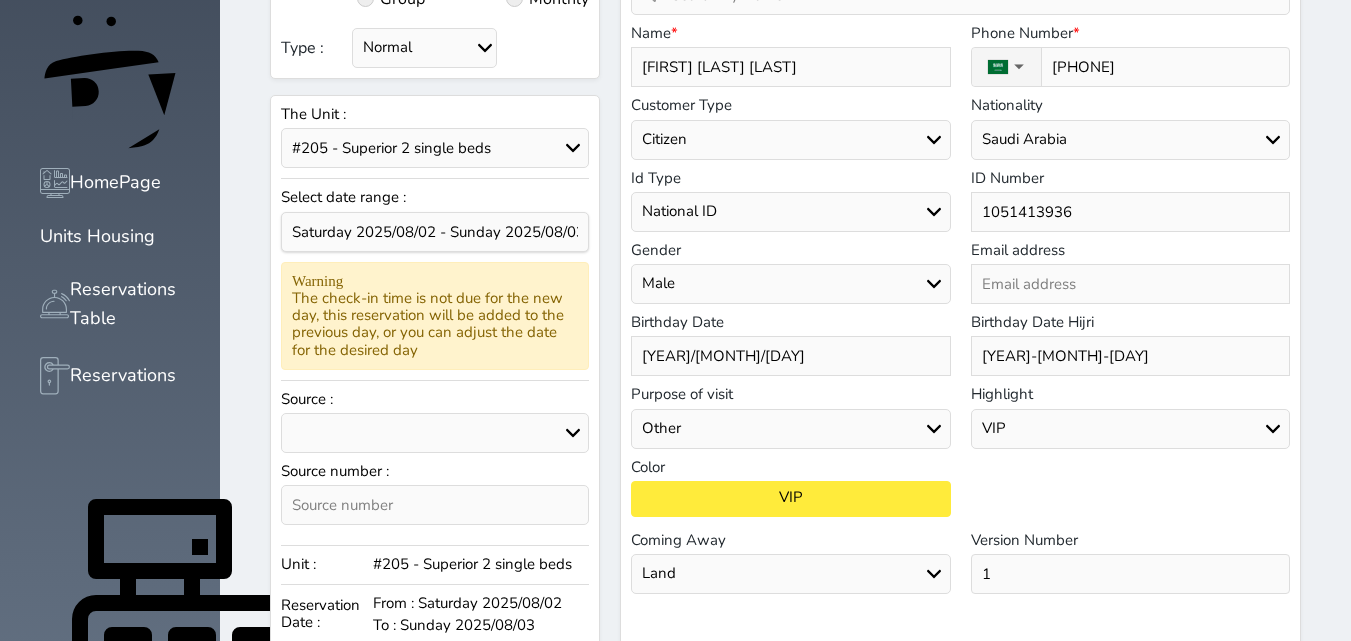 click on "booking.com Aribnb agoda - YCS Gathern Recepion website almosafer Expedia Social Media oyo Other" at bounding box center (435, 433) 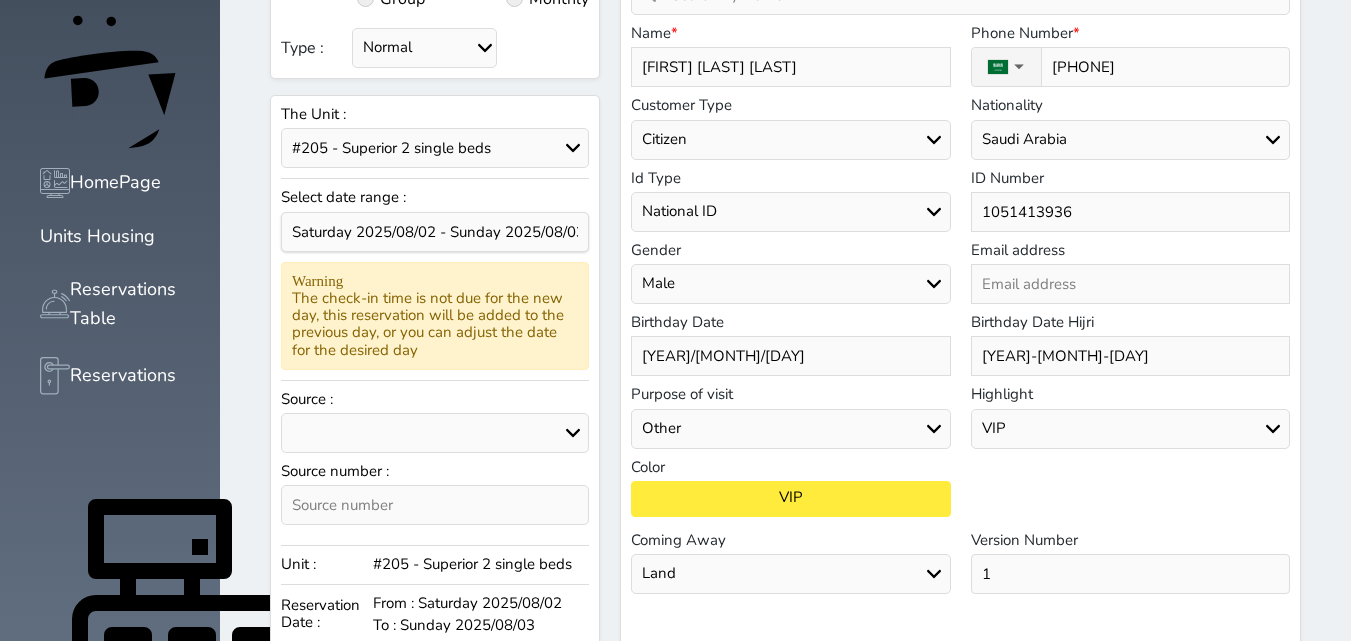 select on "26606" 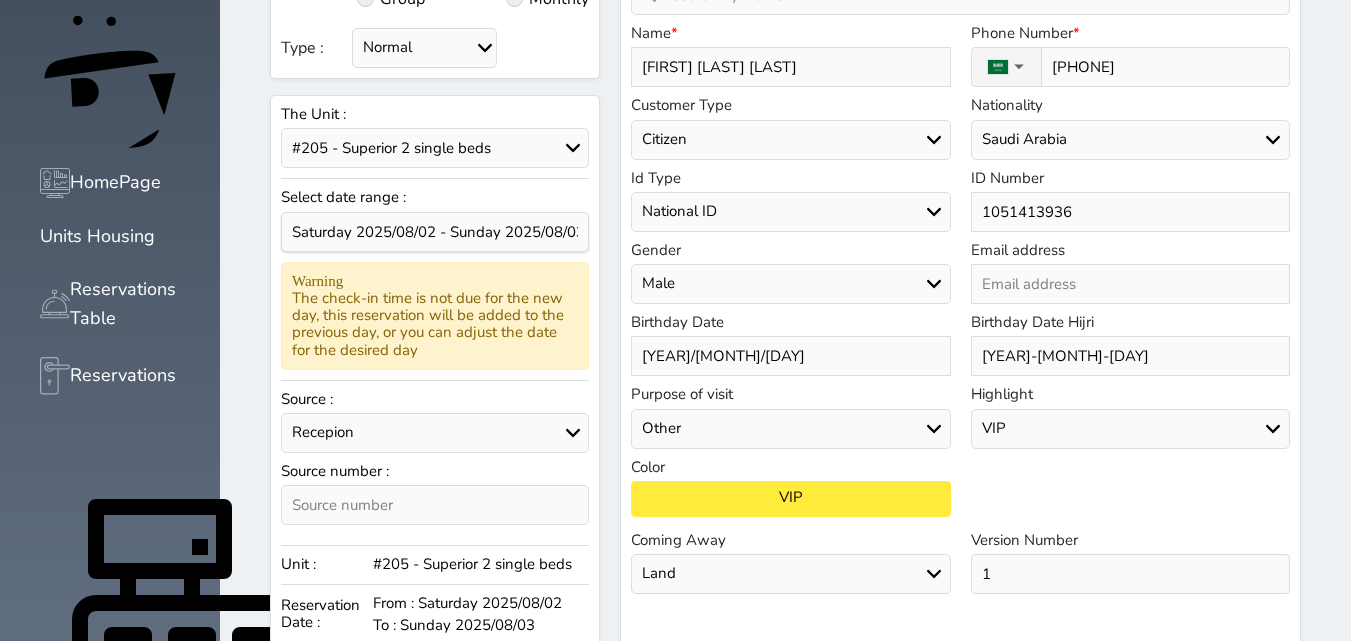 click on "booking.com Aribnb agoda - YCS Gathern Recepion website almosafer Expedia Social Media oyo Other" at bounding box center (435, 433) 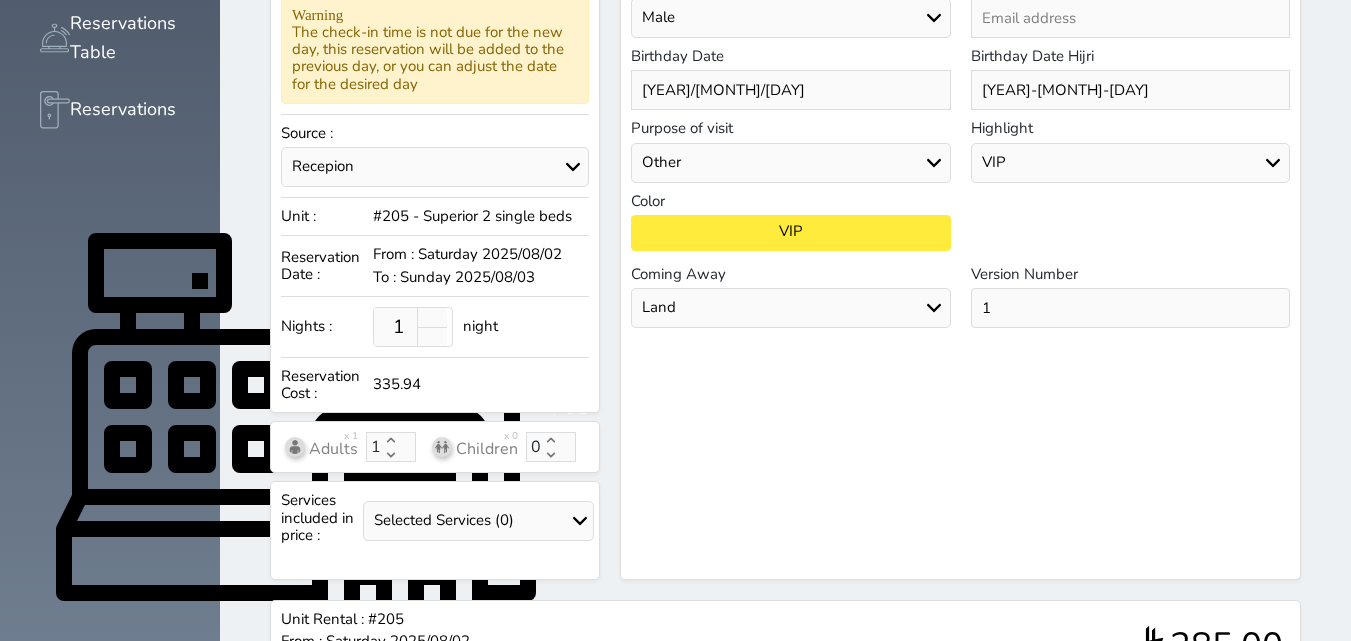 scroll, scrollTop: 705, scrollLeft: 0, axis: vertical 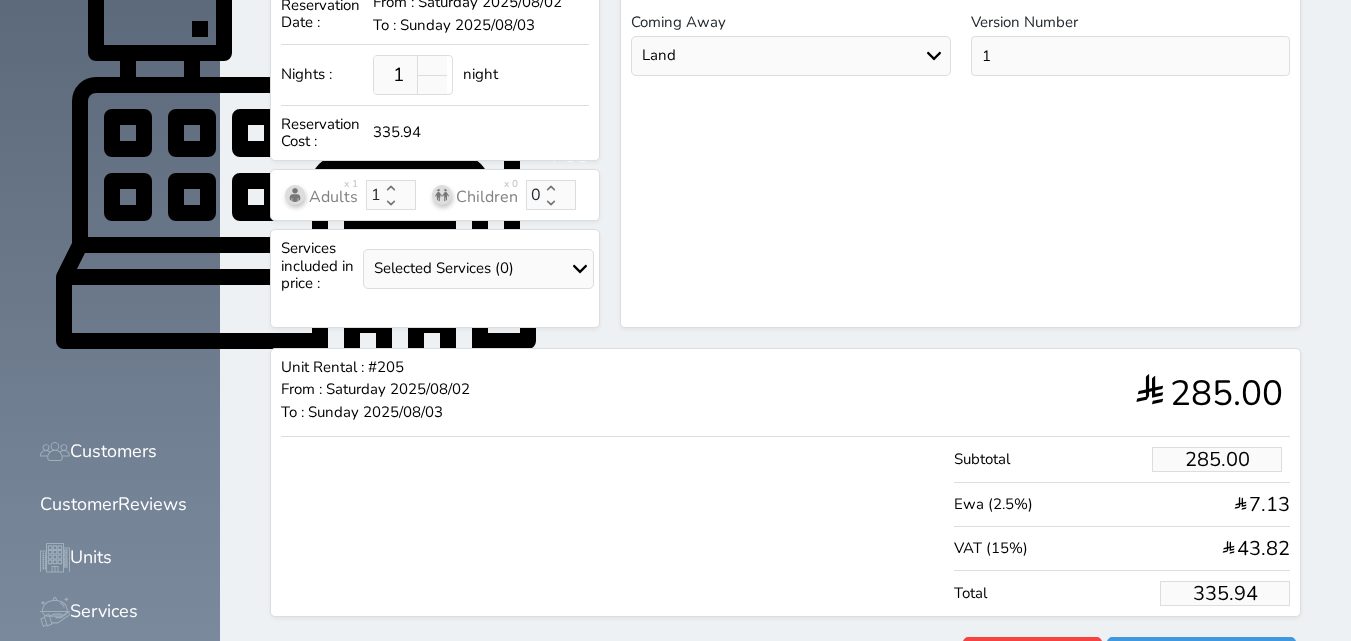 click on "335.94" at bounding box center (1225, 593) 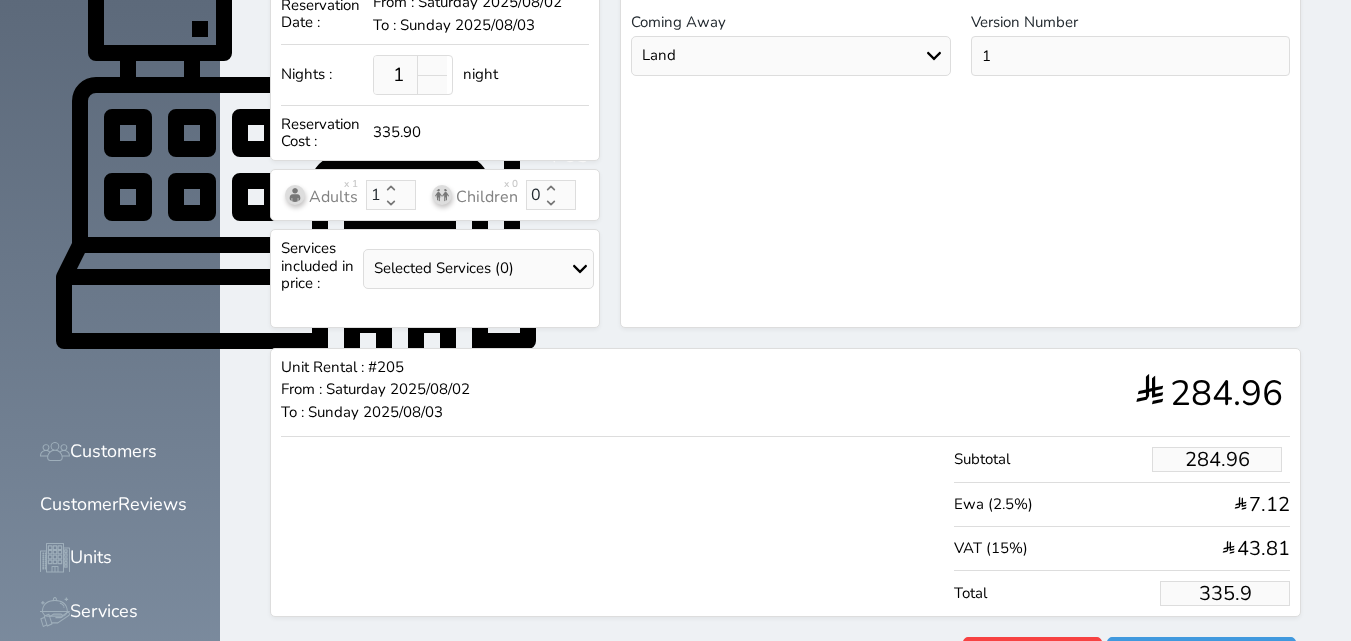 type on "284.20" 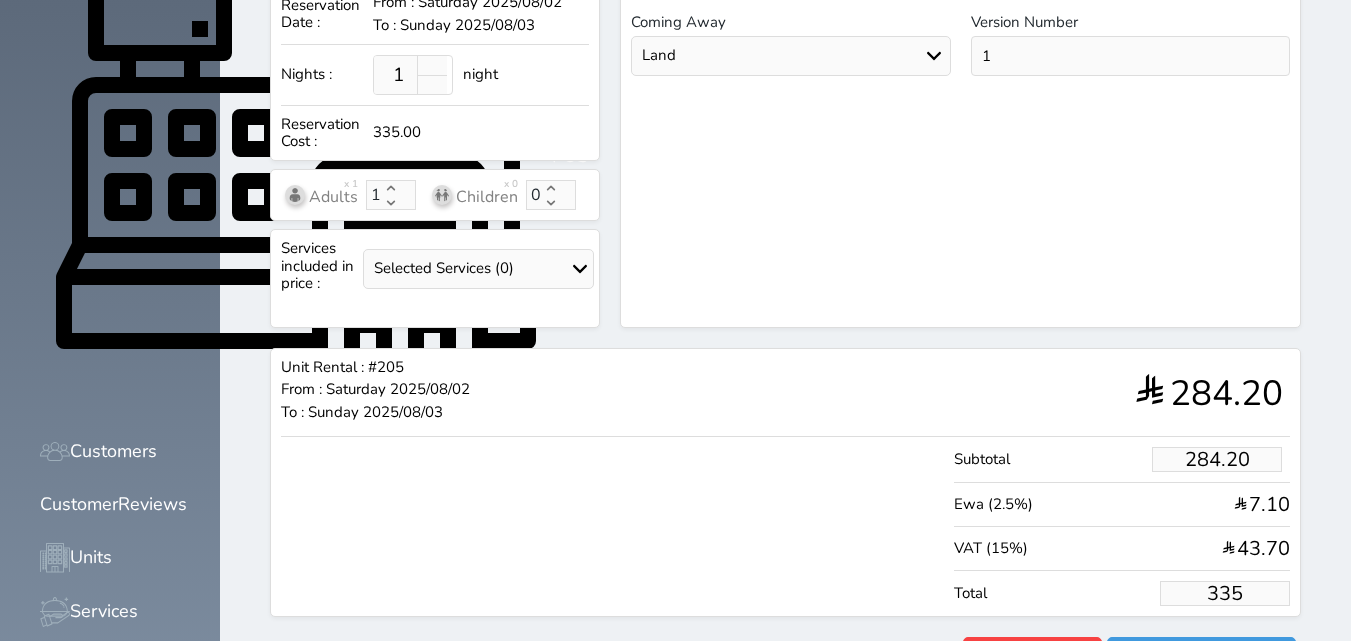 type on "28.00" 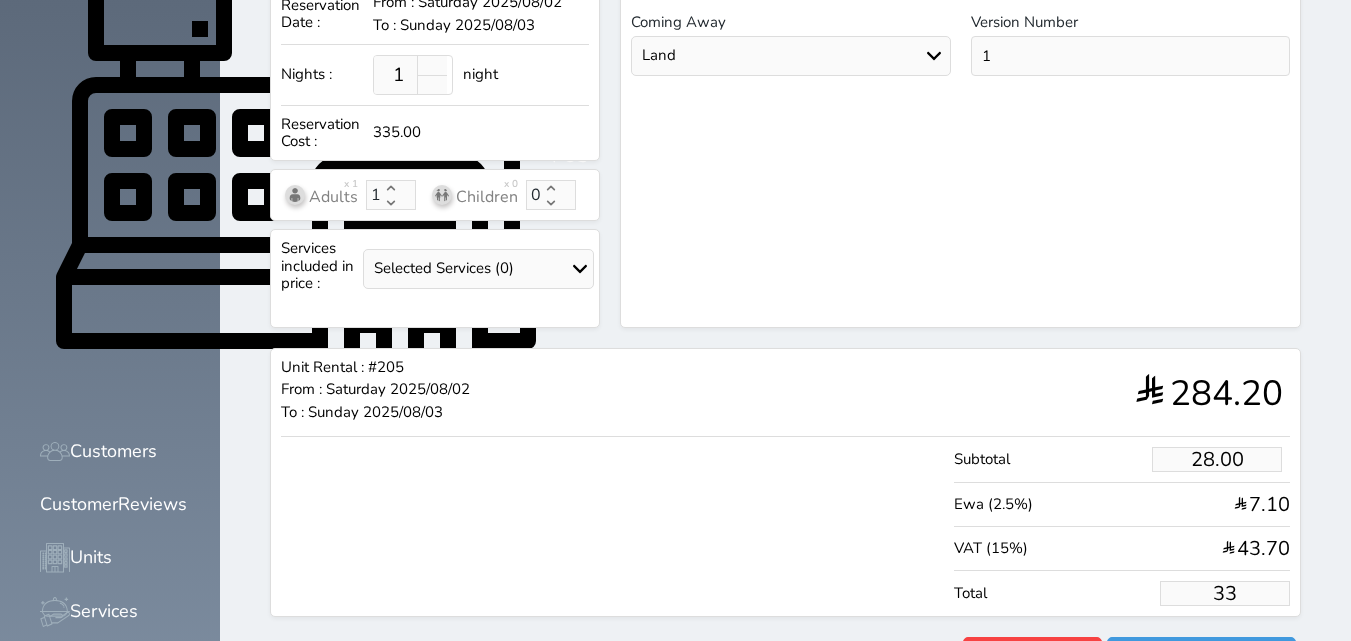 type on "2.55" 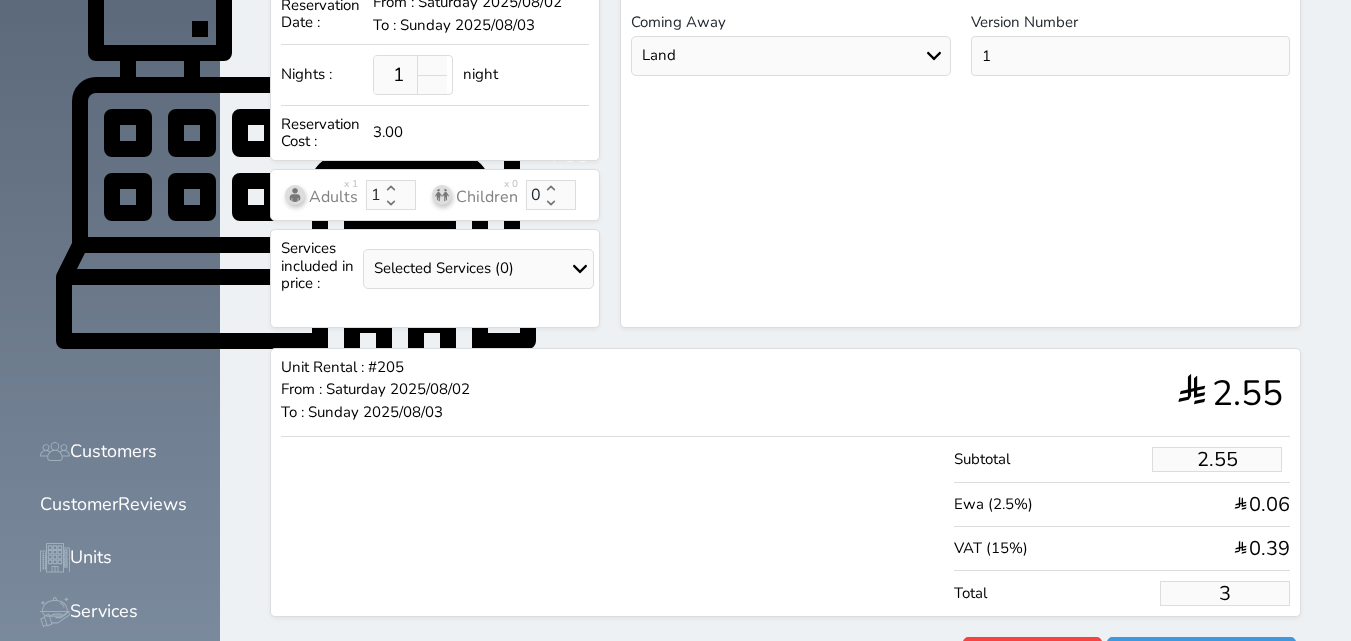 type on "1.00" 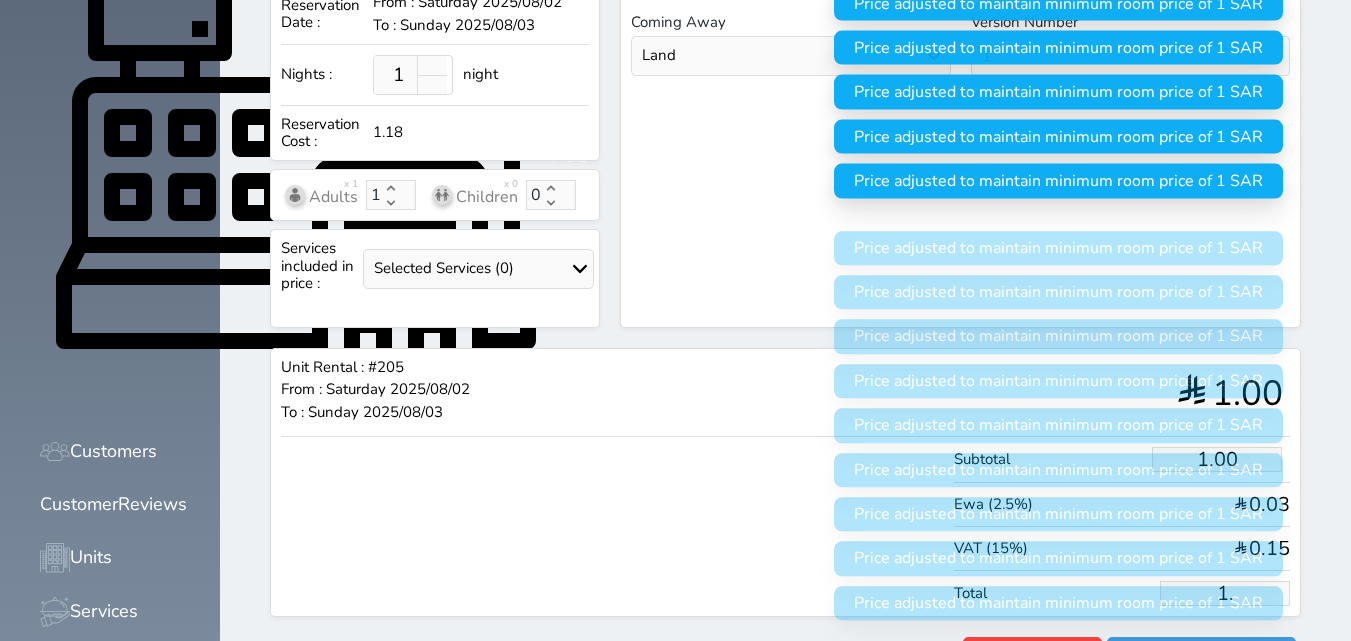 type on "1" 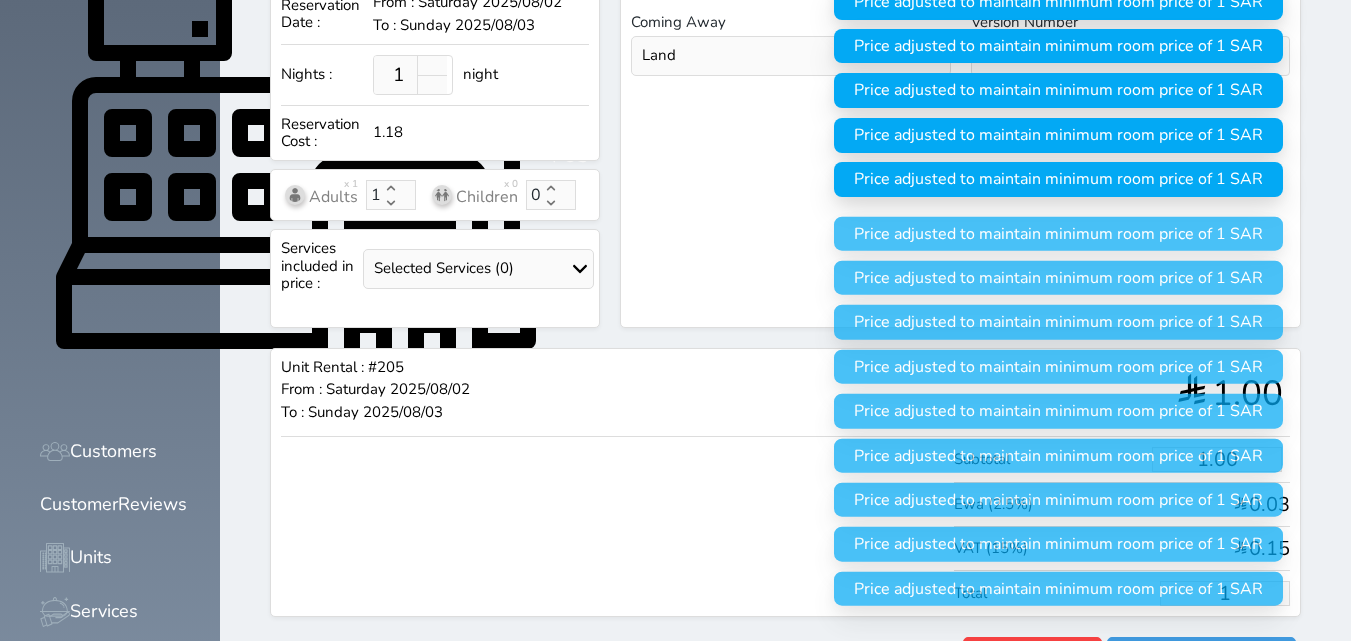 type 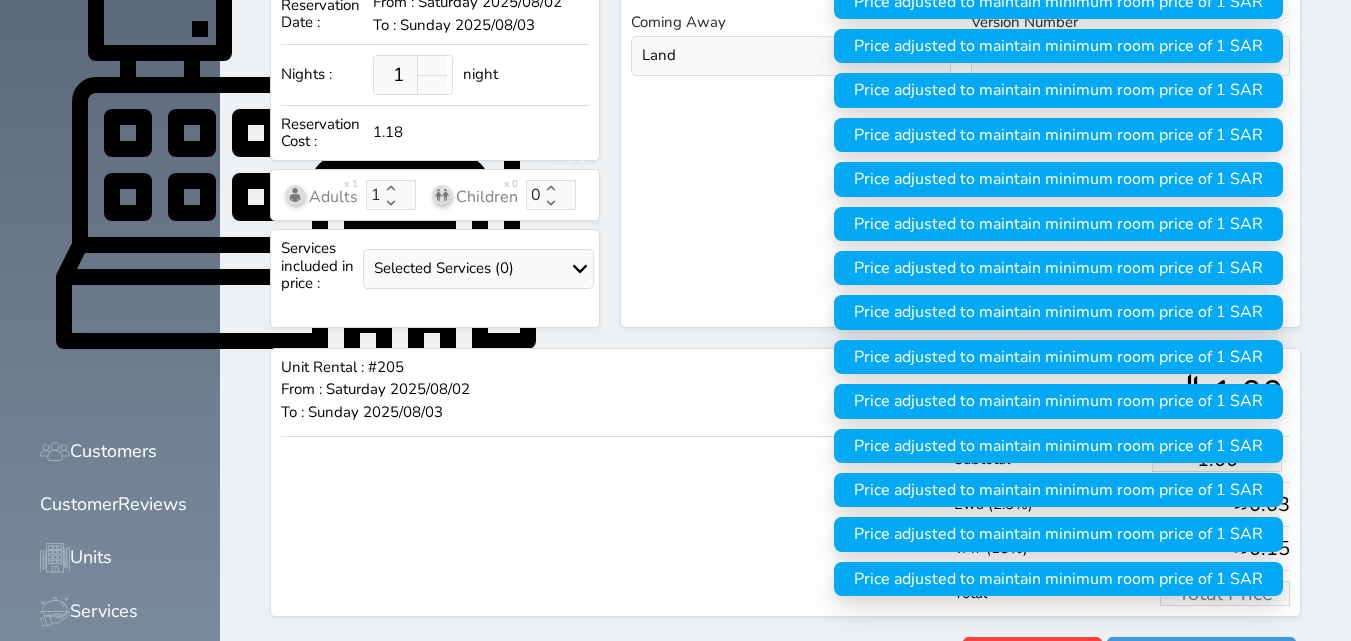 type on "1.70" 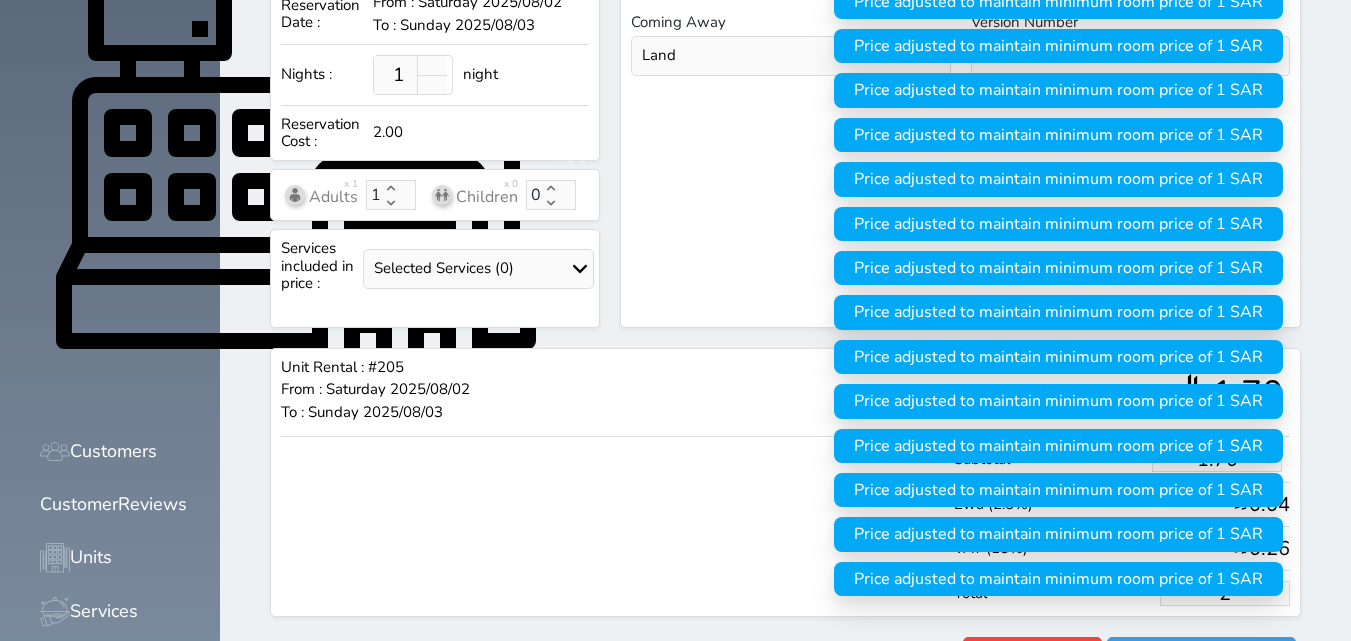 type on "16.97" 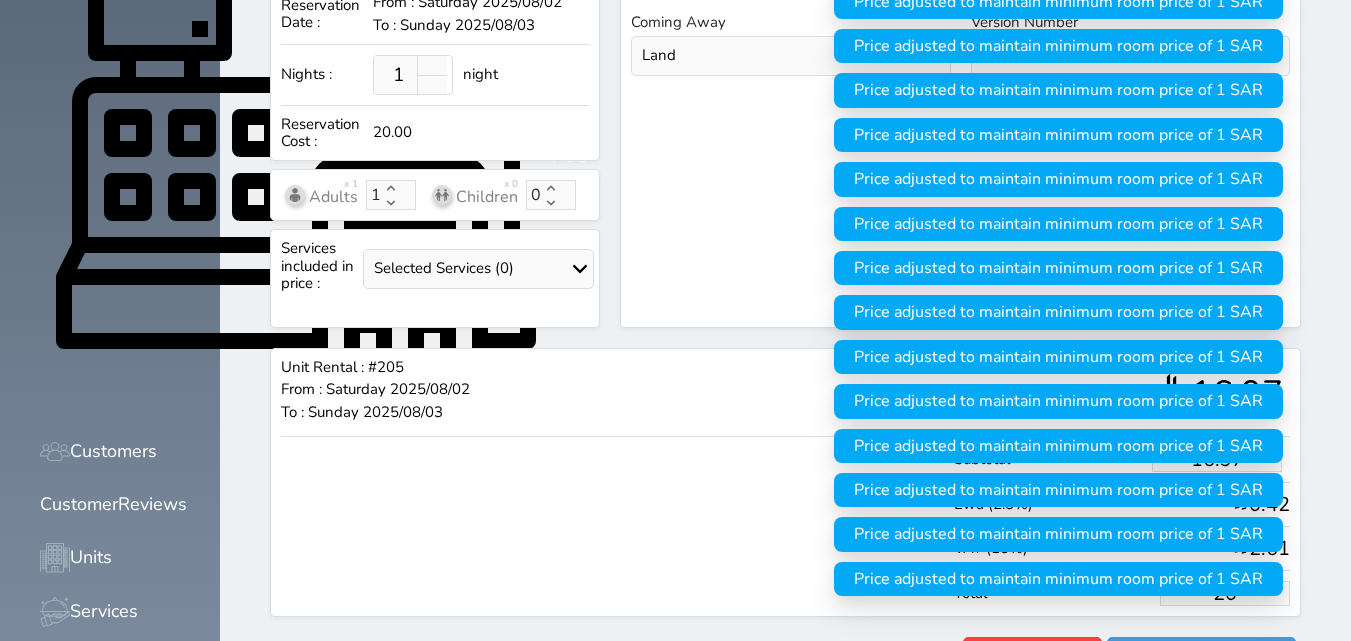 type on "169.67" 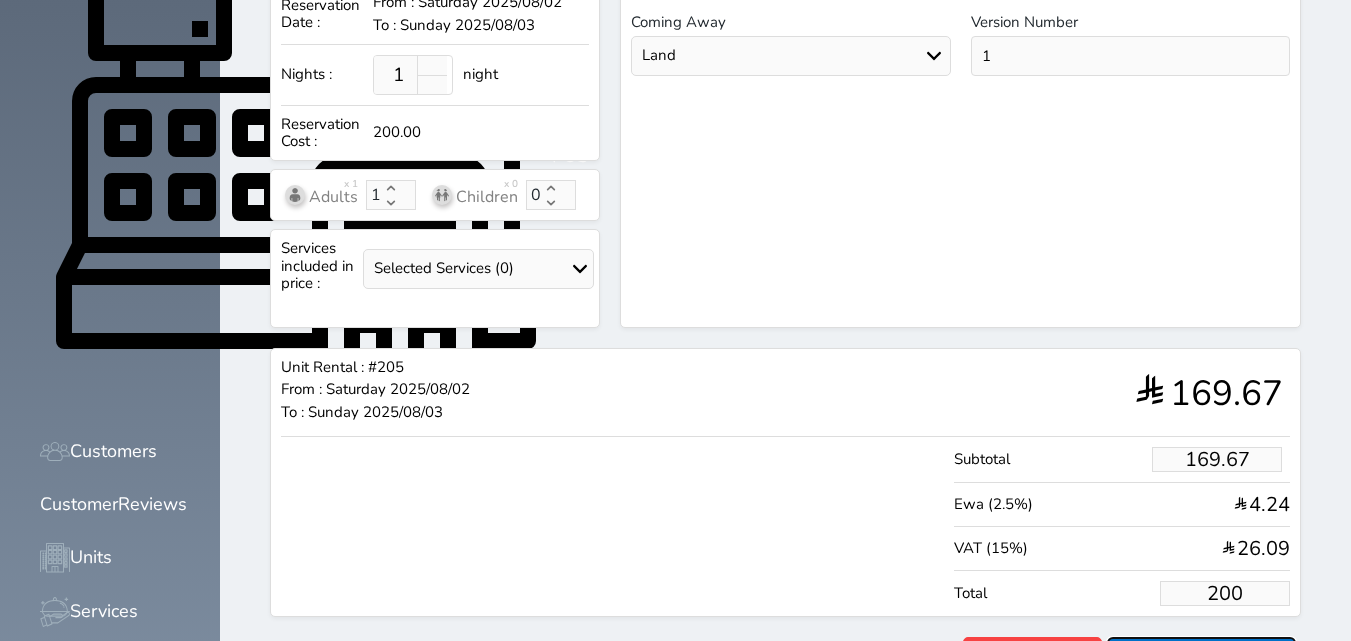 type on "200.00" 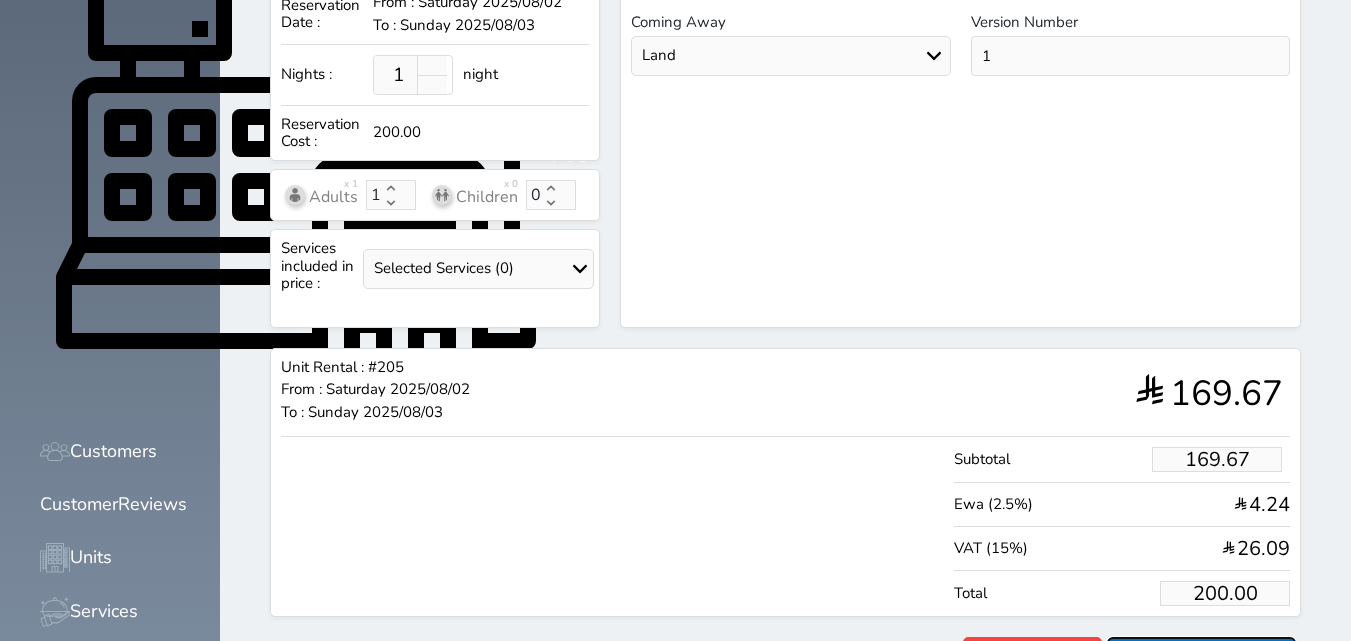 click on "Reserve" at bounding box center (1201, 654) 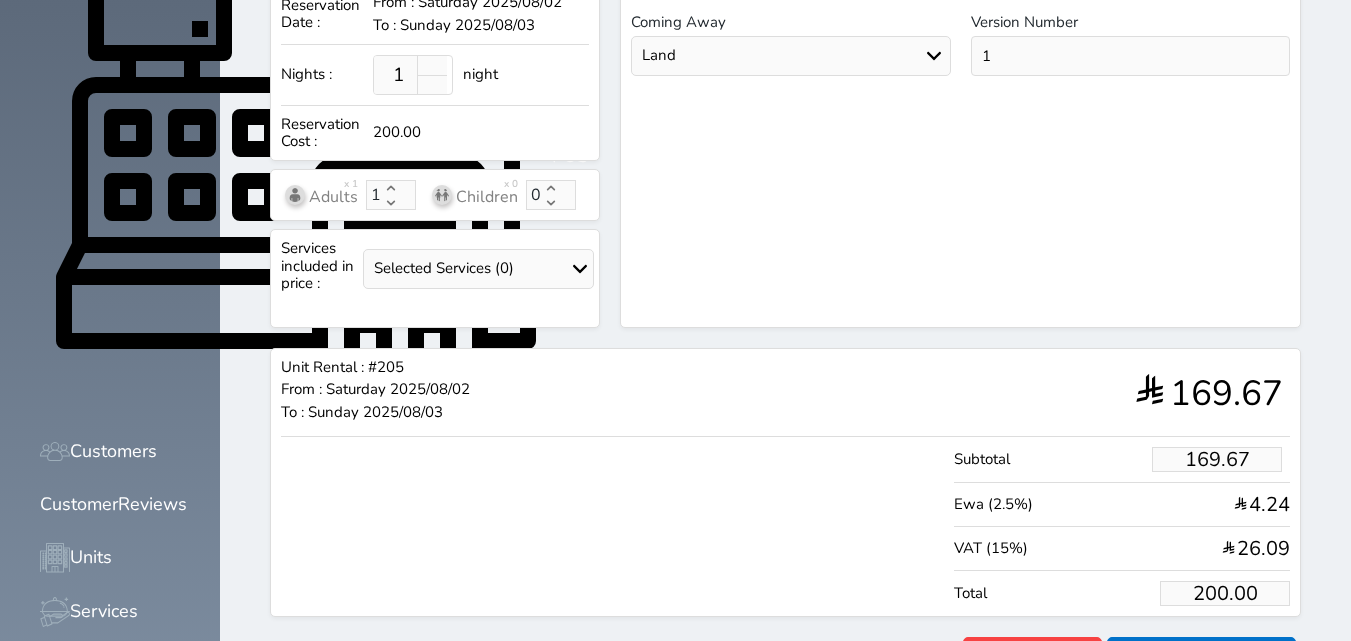 scroll, scrollTop: 381, scrollLeft: 0, axis: vertical 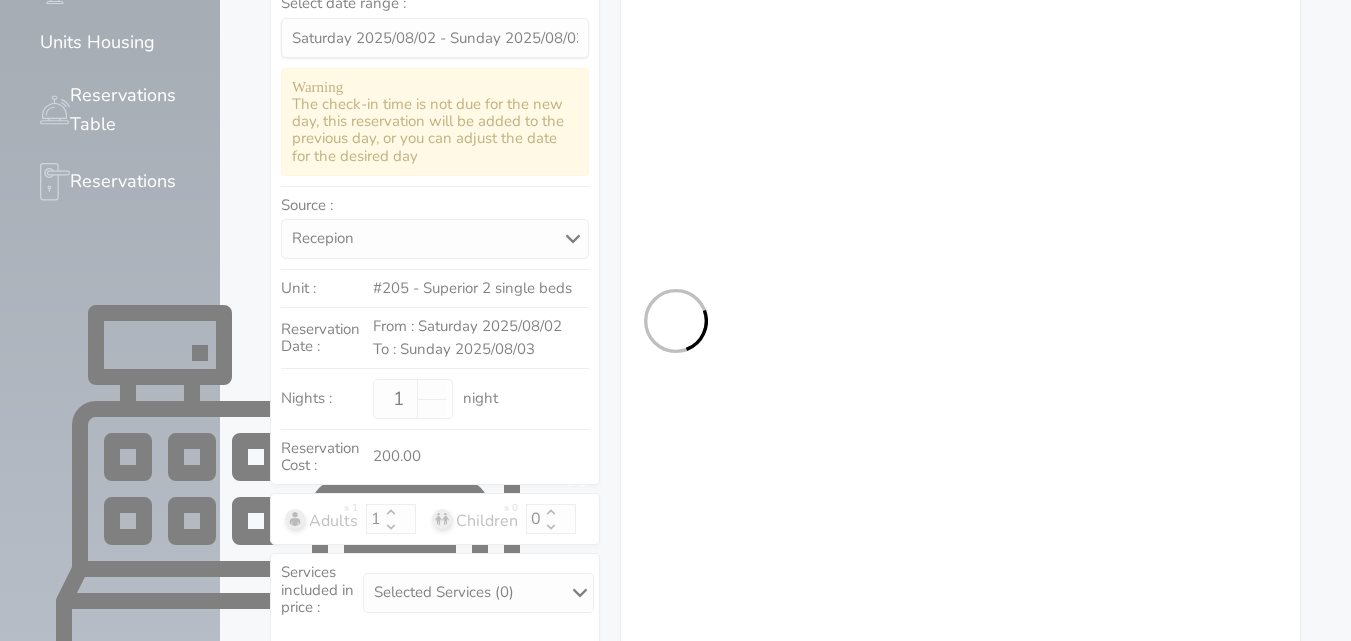 select on "1" 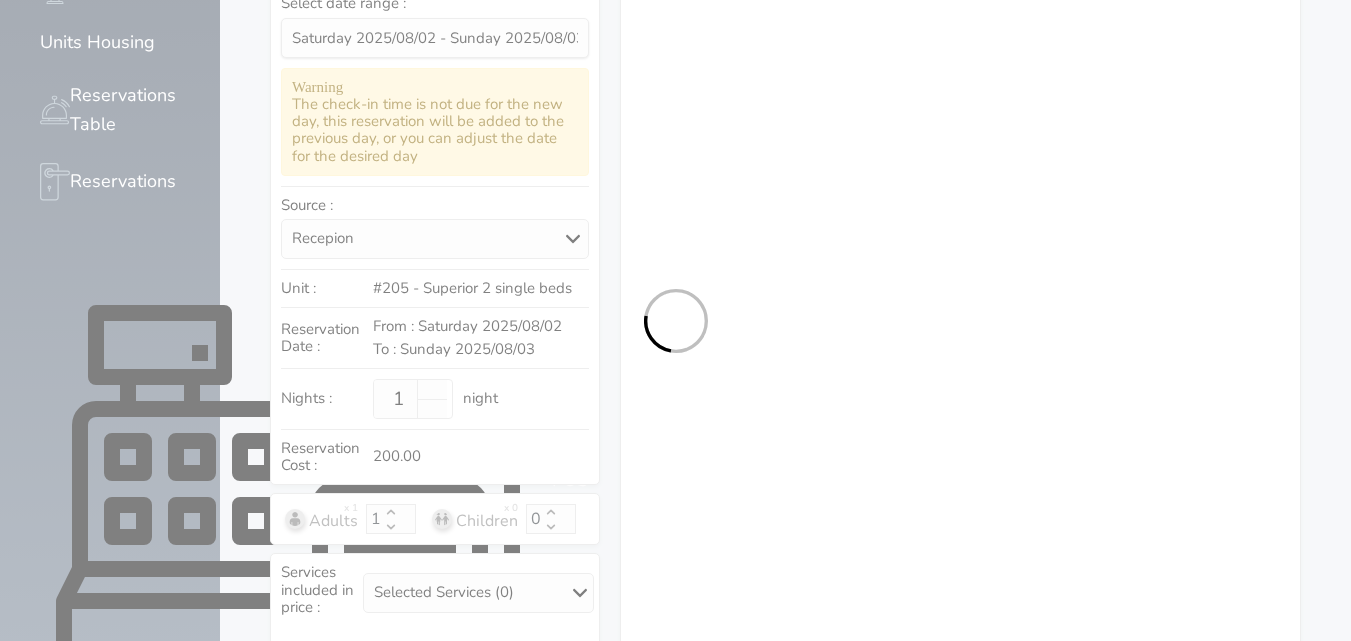 select on "113" 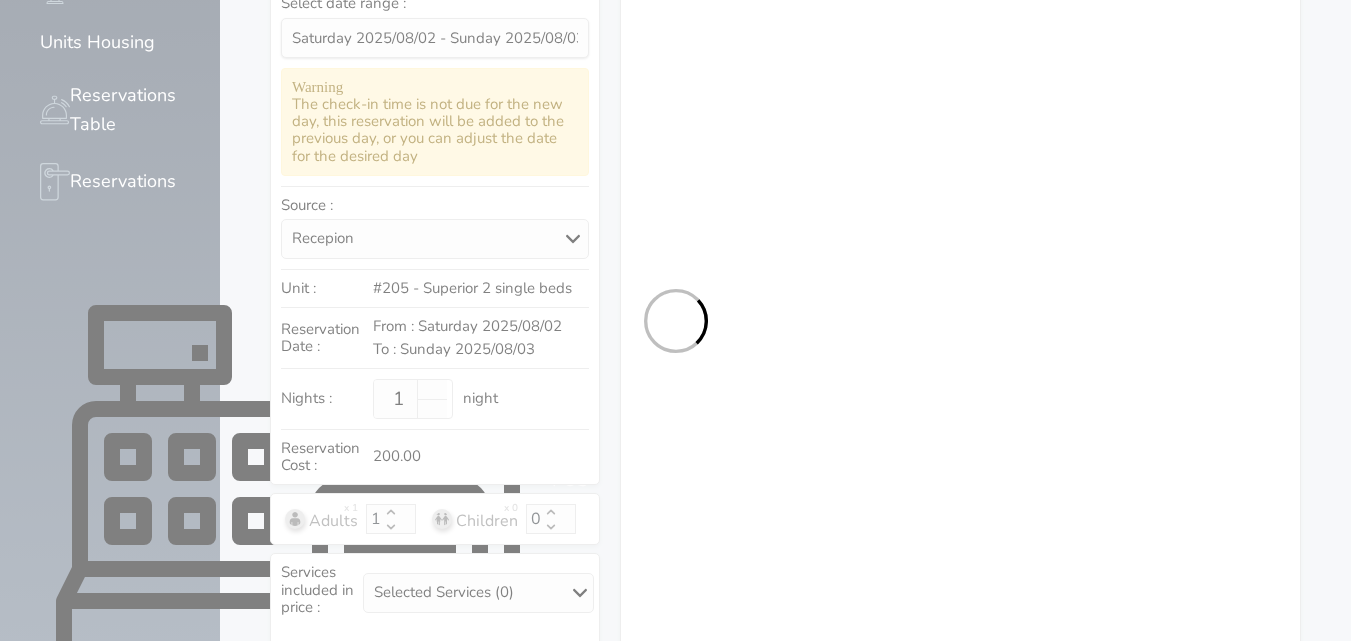 select on "1" 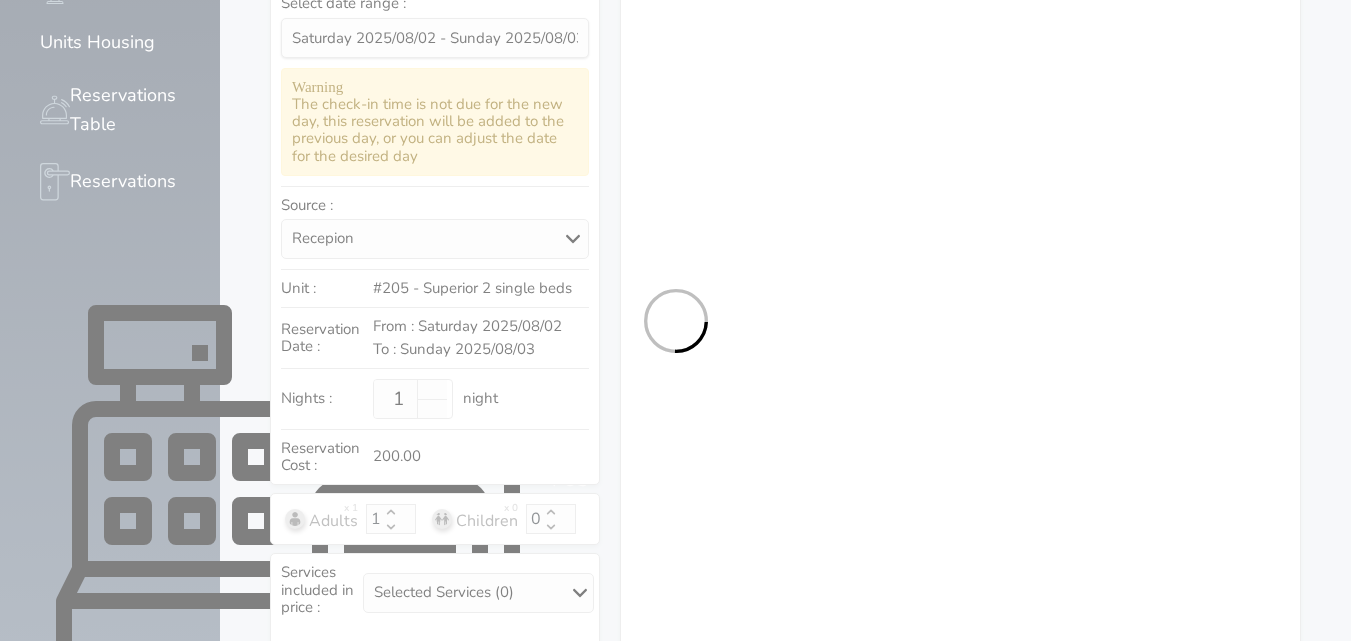select on "7" 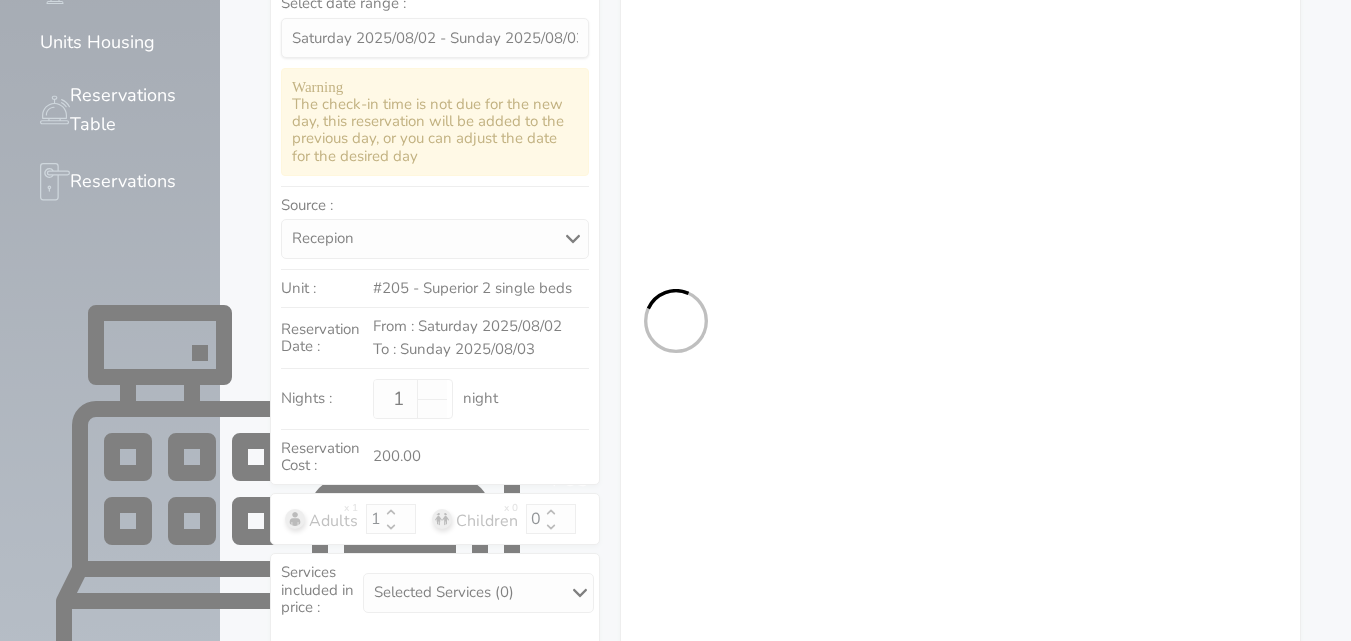 select on "10068" 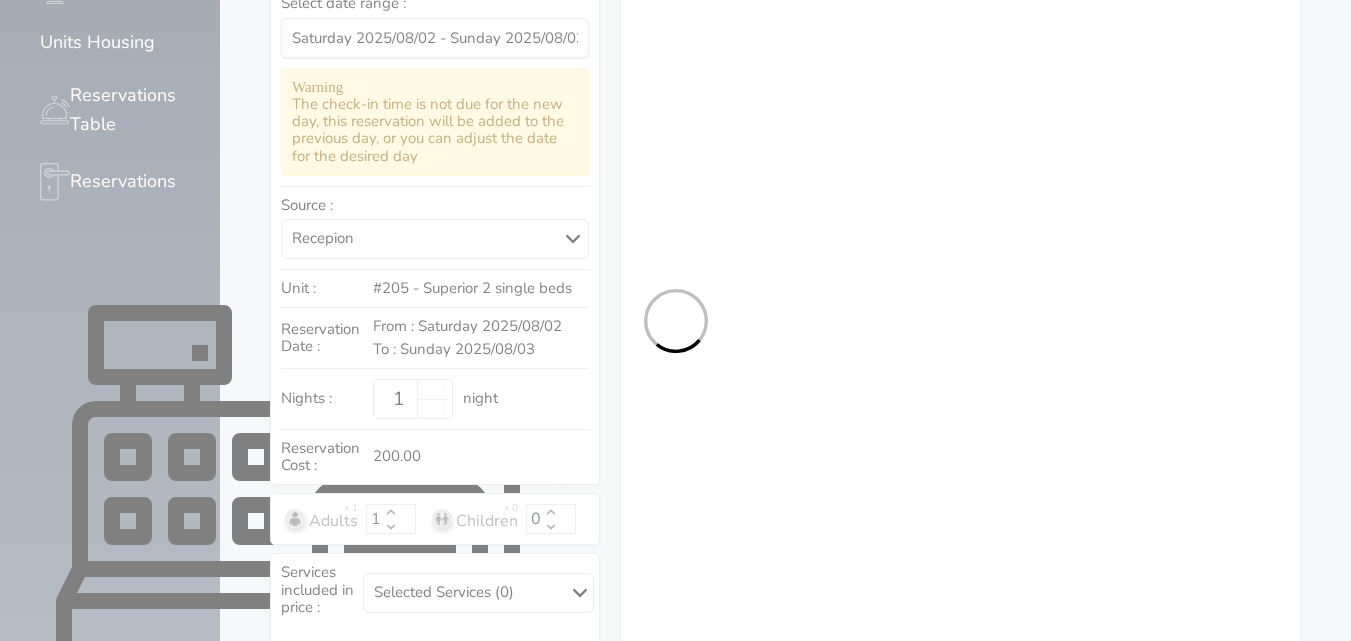 select on "9" 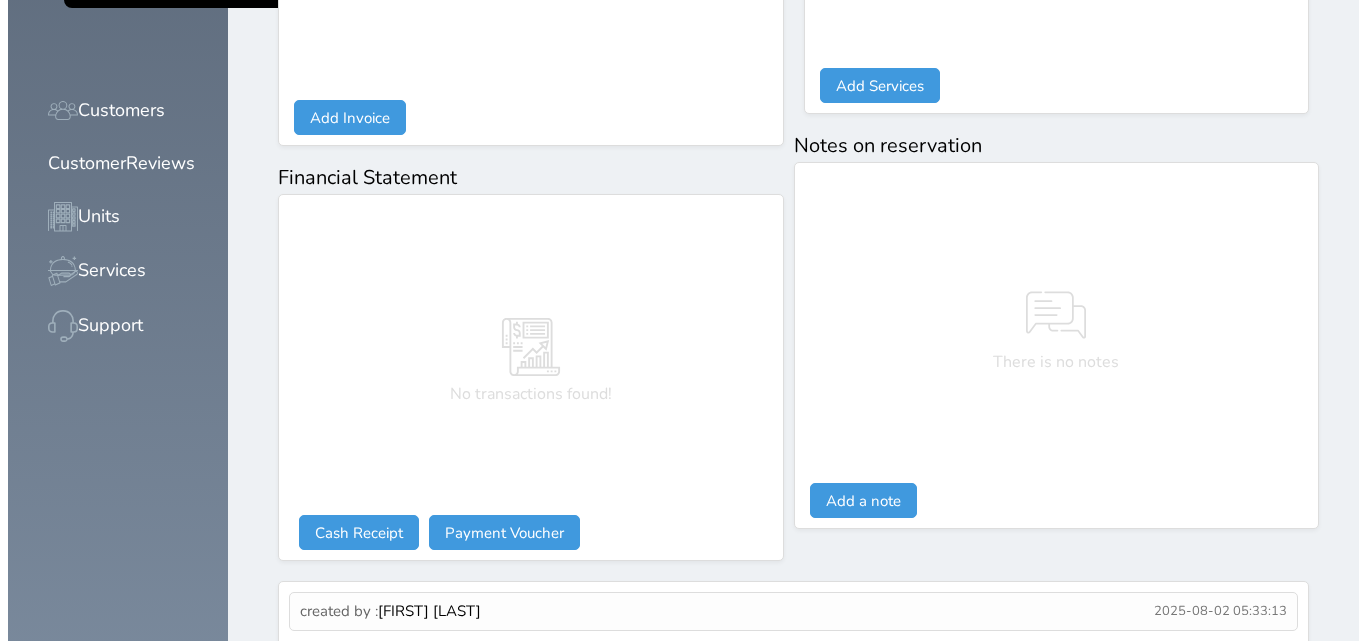 scroll, scrollTop: 1061, scrollLeft: 0, axis: vertical 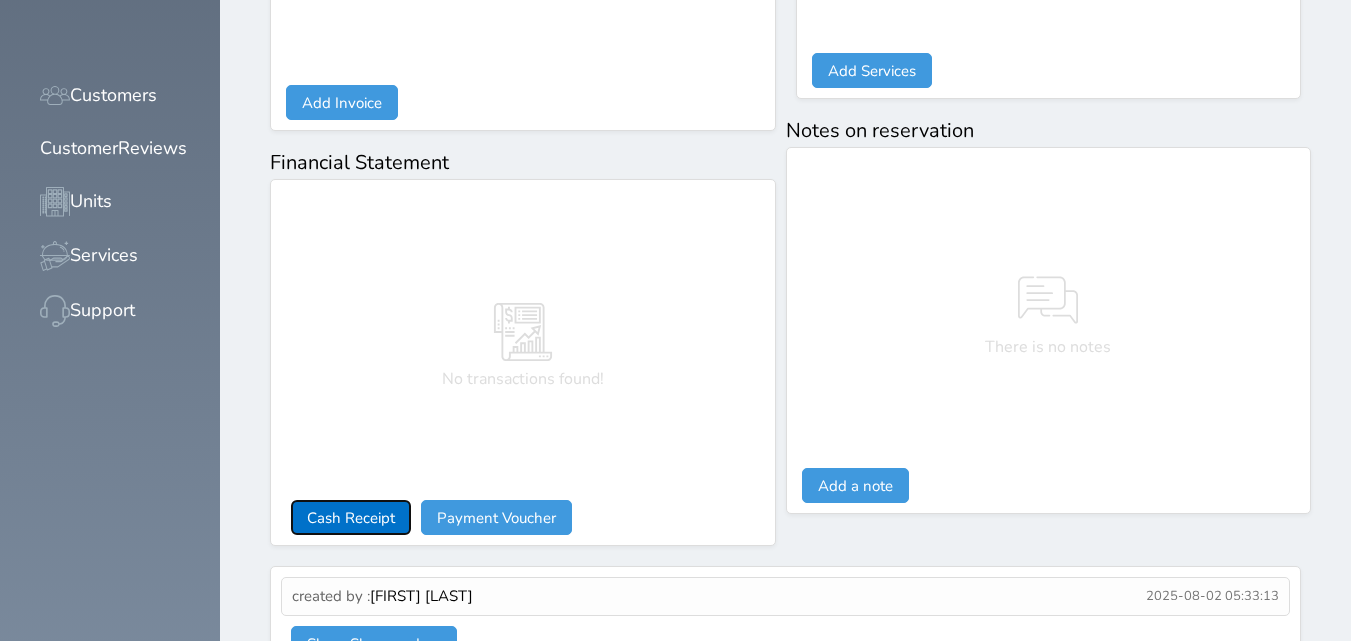 click on "Cash Receipt" at bounding box center (351, 517) 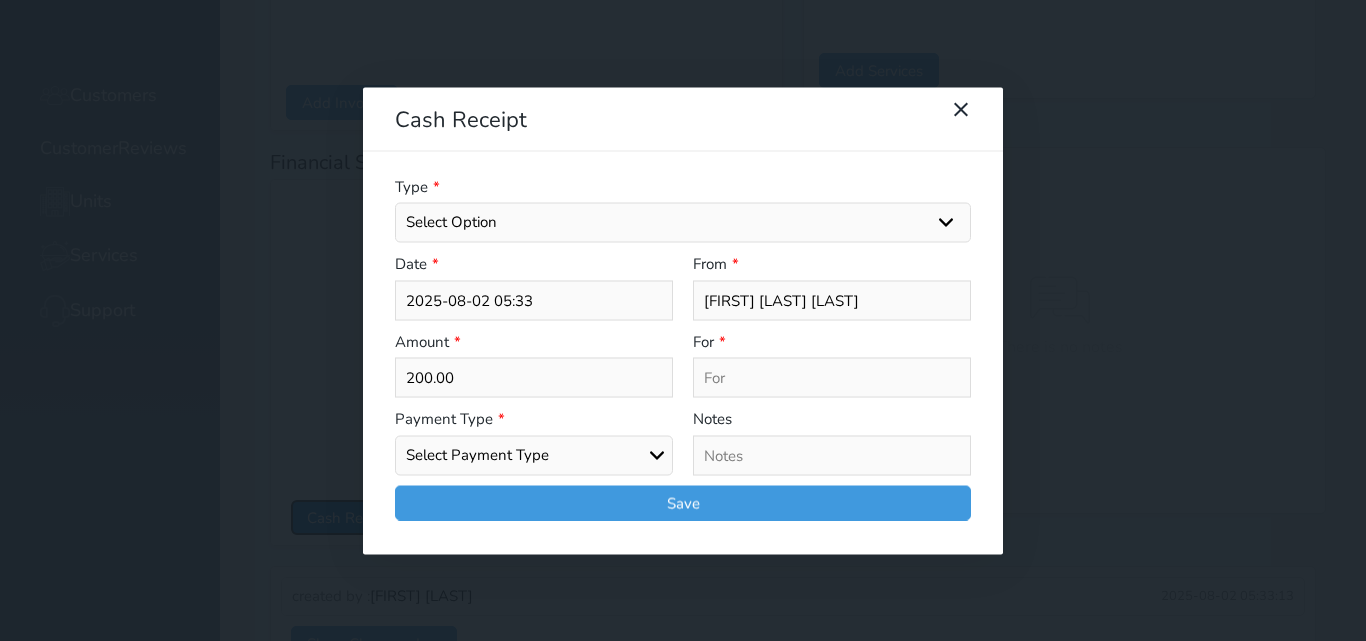 select 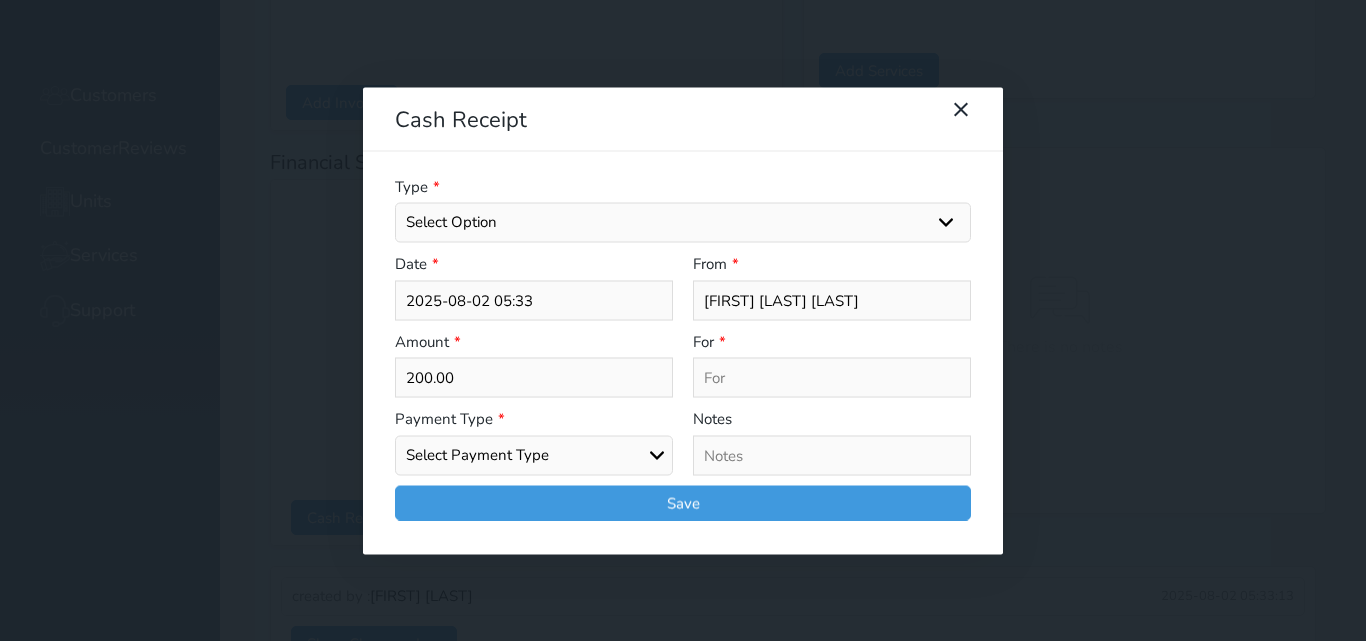 click on "Select Option   General receipts Rent value Bills insurance Retainer Not Applicable Other Laundry Wifi - Internet Car Parking Food Food & Beverages Beverages Cold Drinks Hot Drinks Breakfast Lunch Dinner Bakery & Cakes Swimming pool Gym SPA & Beauty Services Pick & Drop (Transport Services) Minibar Cable - TV Extra Bed Hairdresser Shopping Organized Tours Services Tour Guide Services" at bounding box center [683, 223] 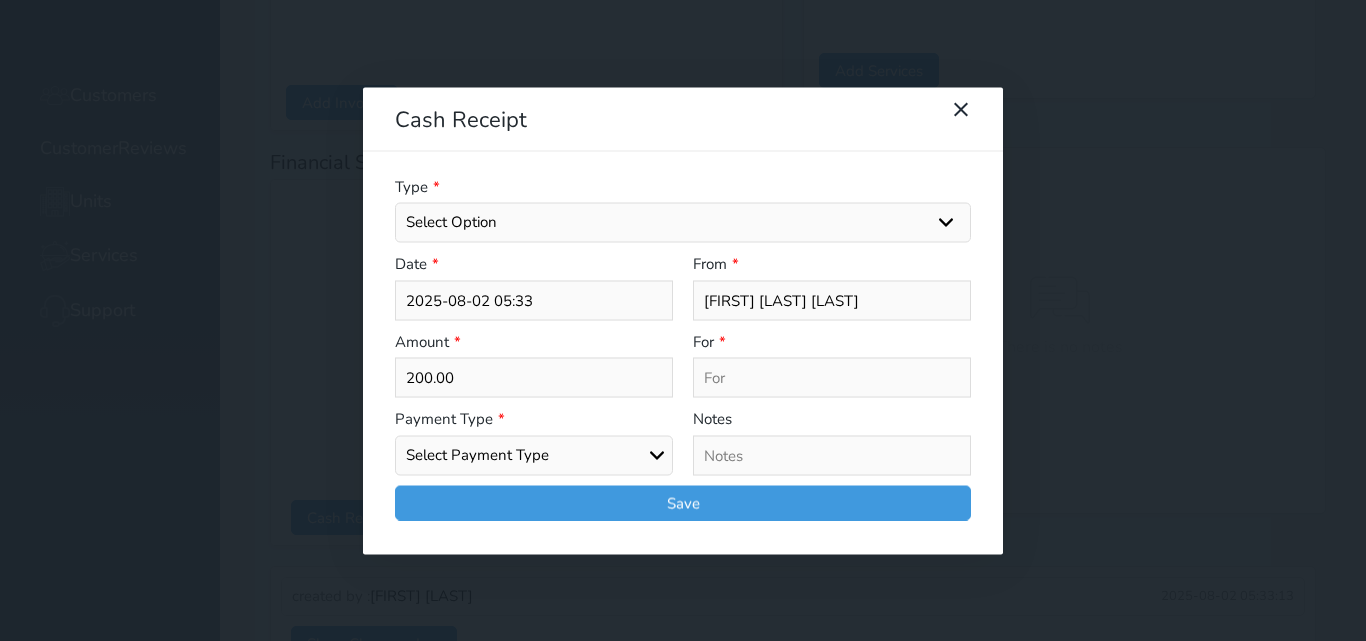 select on "131175" 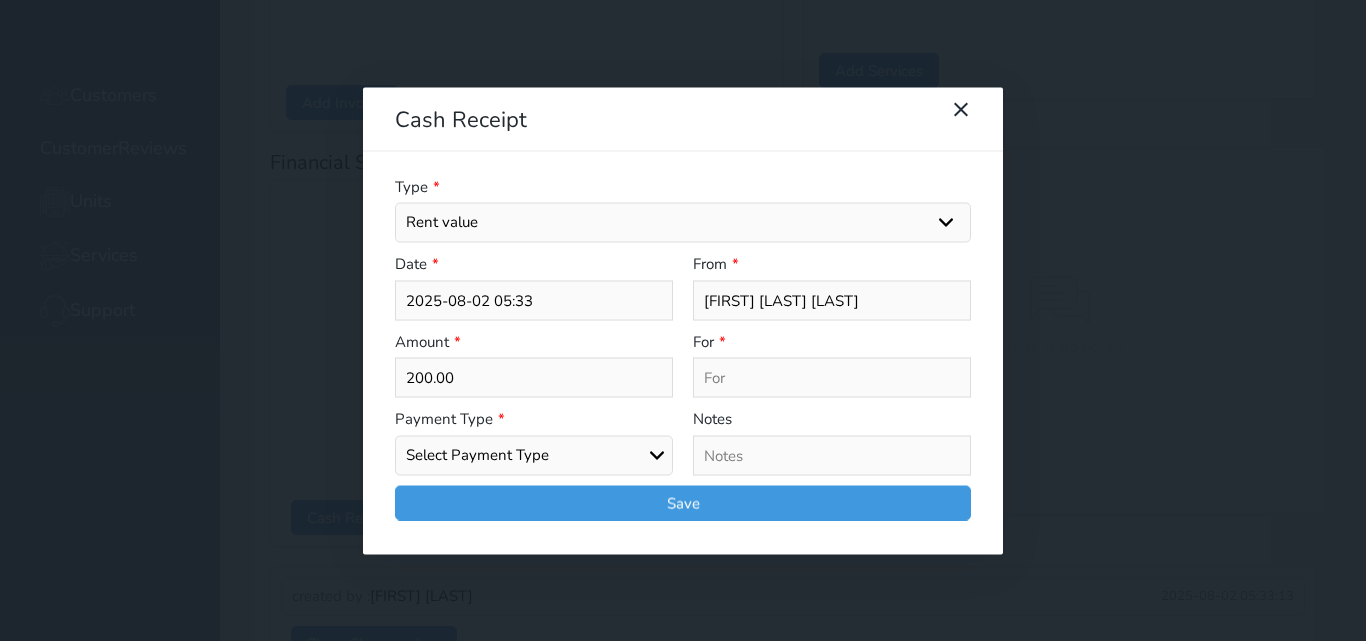 click on "Select Option   General receipts Rent value Bills insurance Retainer Not Applicable Other Laundry Wifi - Internet Car Parking Food Food & Beverages Beverages Cold Drinks Hot Drinks Breakfast Lunch Dinner Bakery & Cakes Swimming pool Gym SPA & Beauty Services Pick & Drop (Transport Services) Minibar Cable - TV Extra Bed Hairdresser Shopping Organized Tours Services Tour Guide Services" at bounding box center [683, 223] 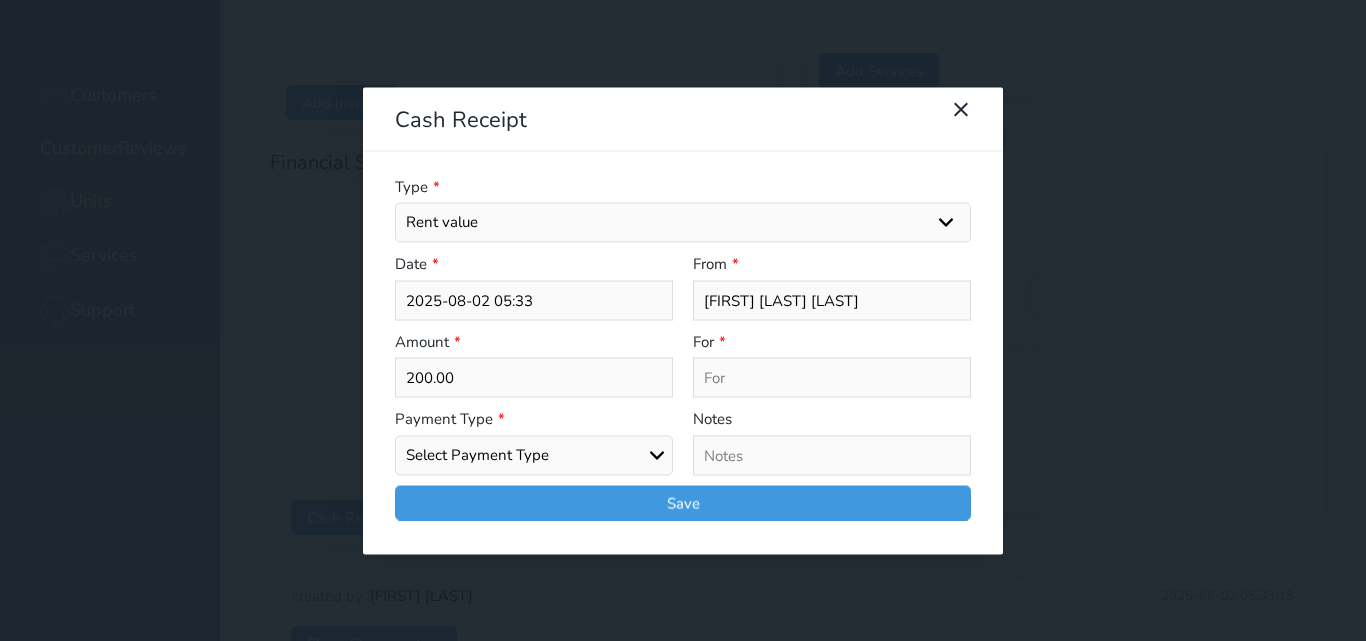 select 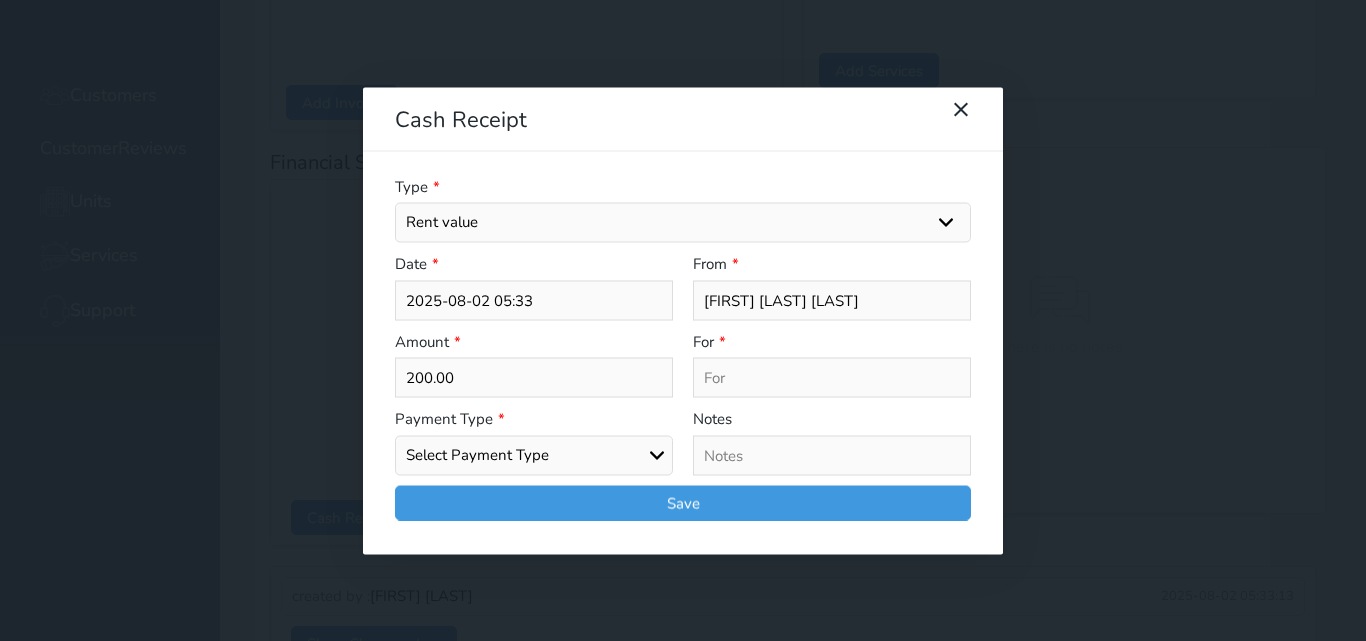 type on "Rent value - Unit - 205" 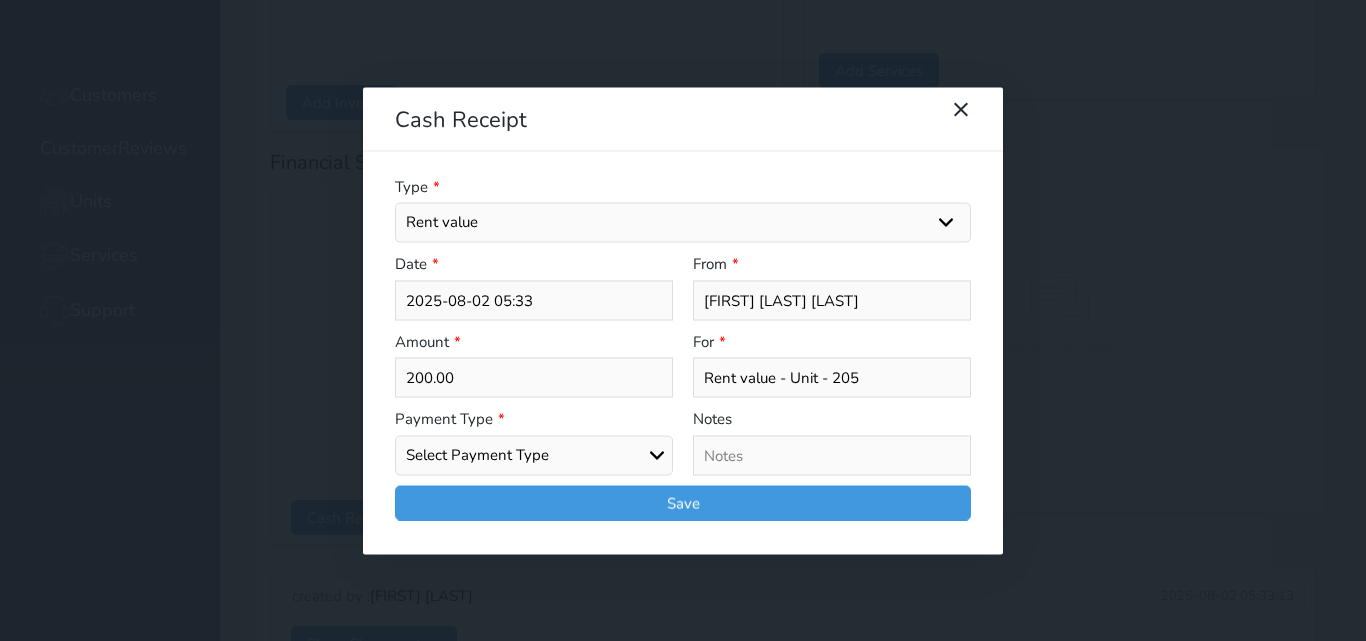 click on "Select Payment Type   Cash   Bank Transfer   Mada   Credit Card   Credit Payment" at bounding box center (534, 455) 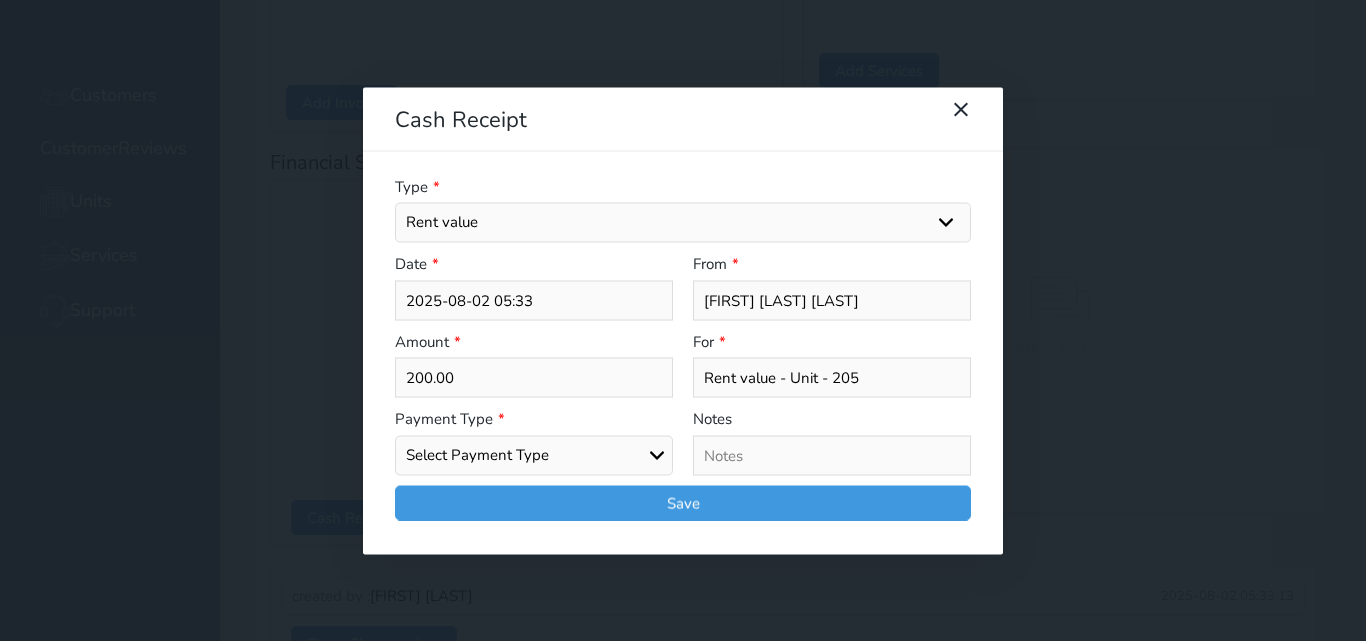 select on "mada" 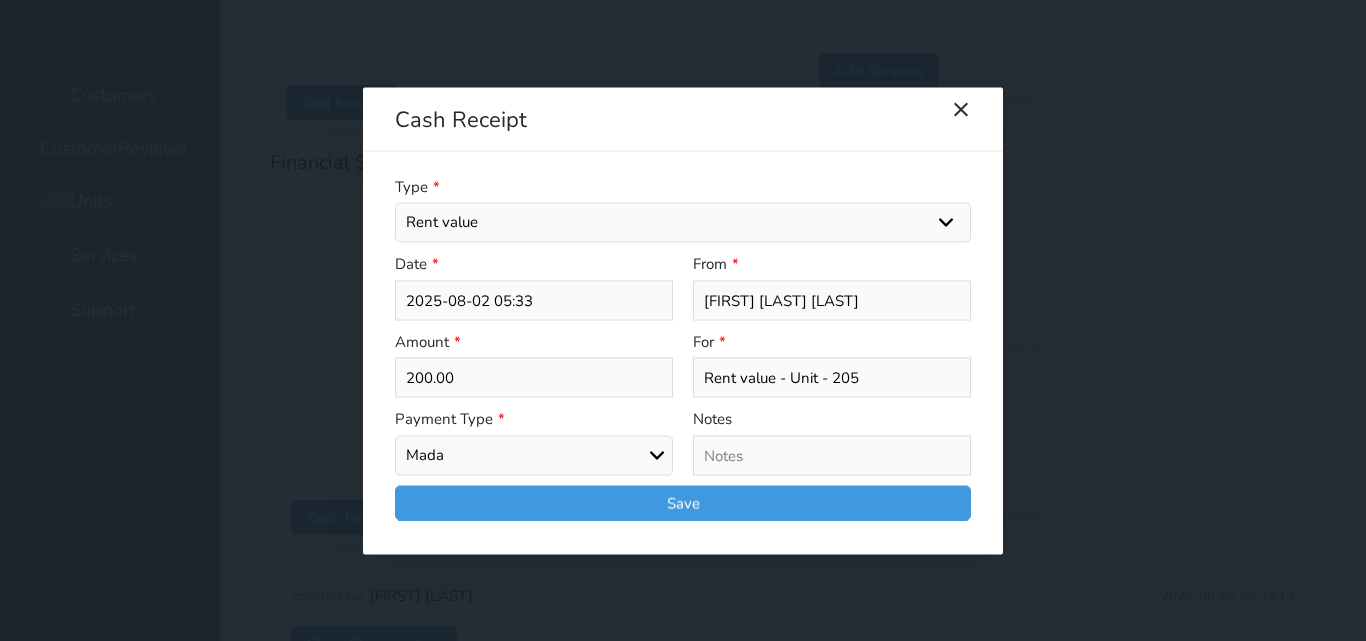click on "Select Payment Type   Cash   Bank Transfer   Mada   Credit Card   Credit Payment" at bounding box center [534, 455] 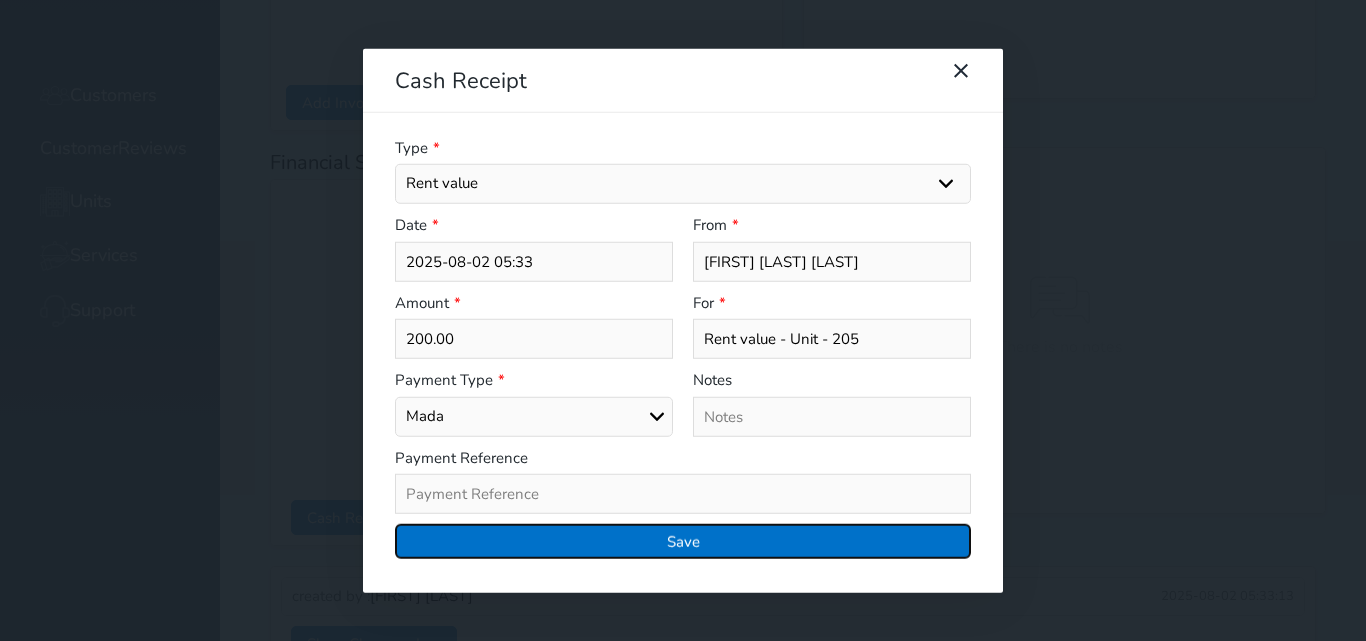 click on "Save" at bounding box center (683, 541) 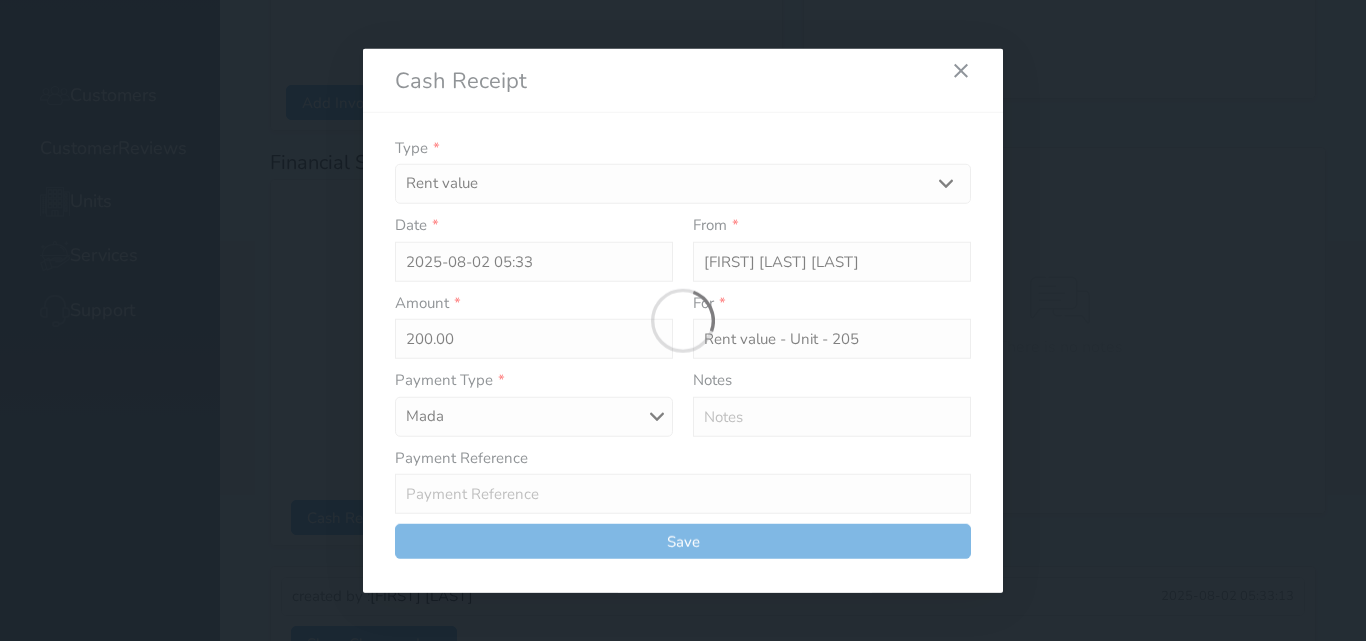 select 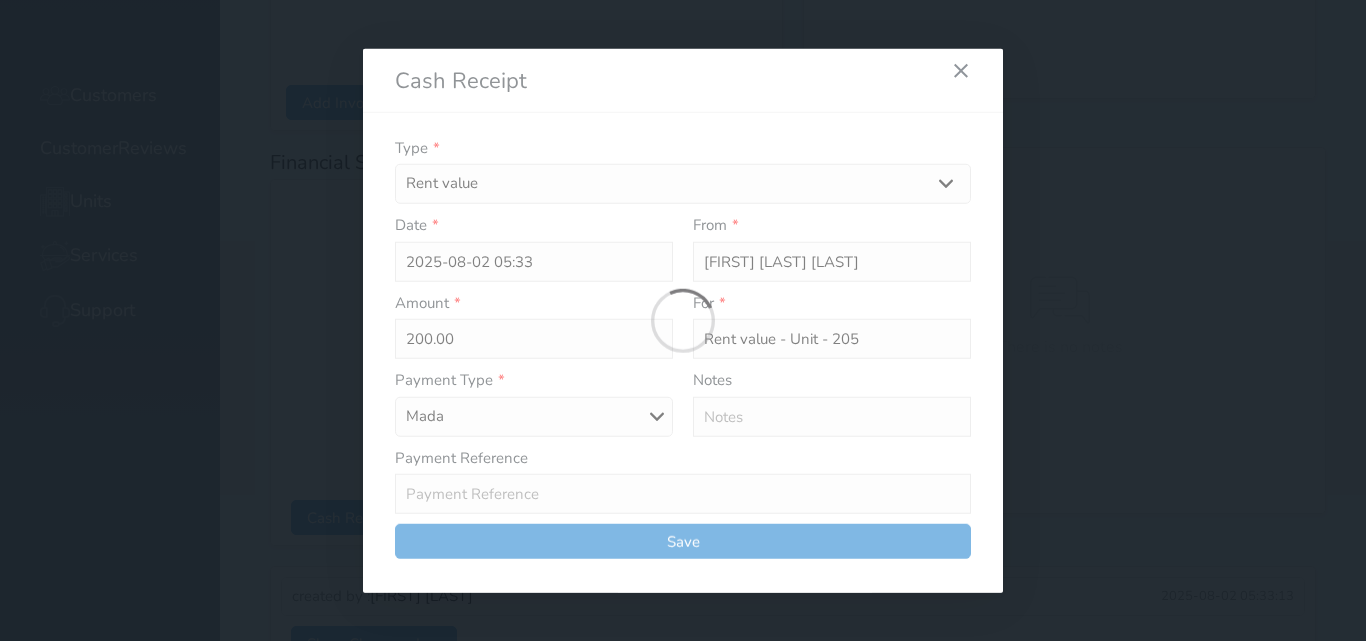 type 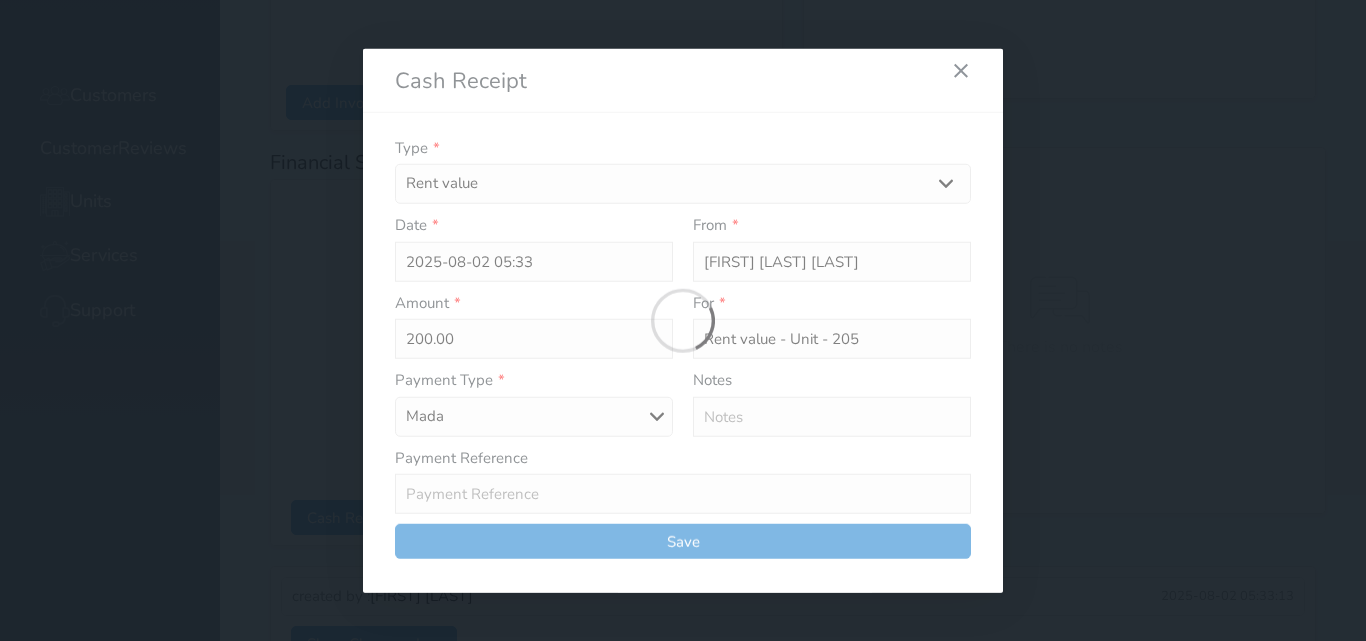 type on "0" 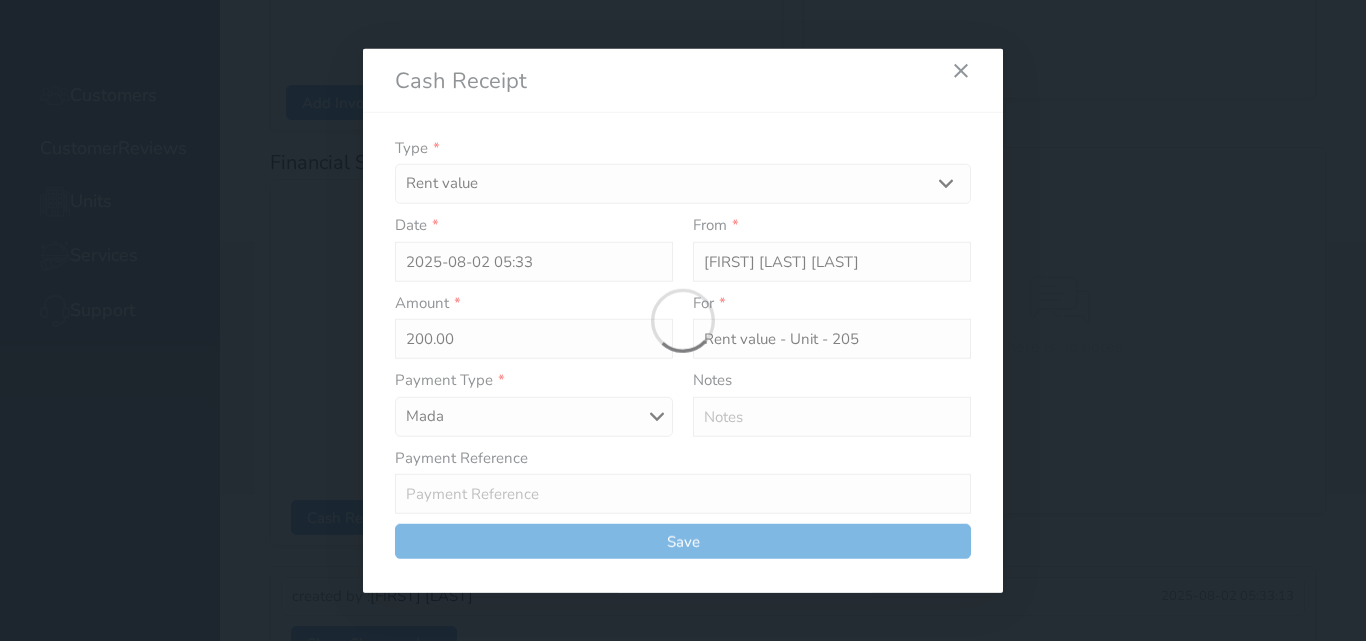 select 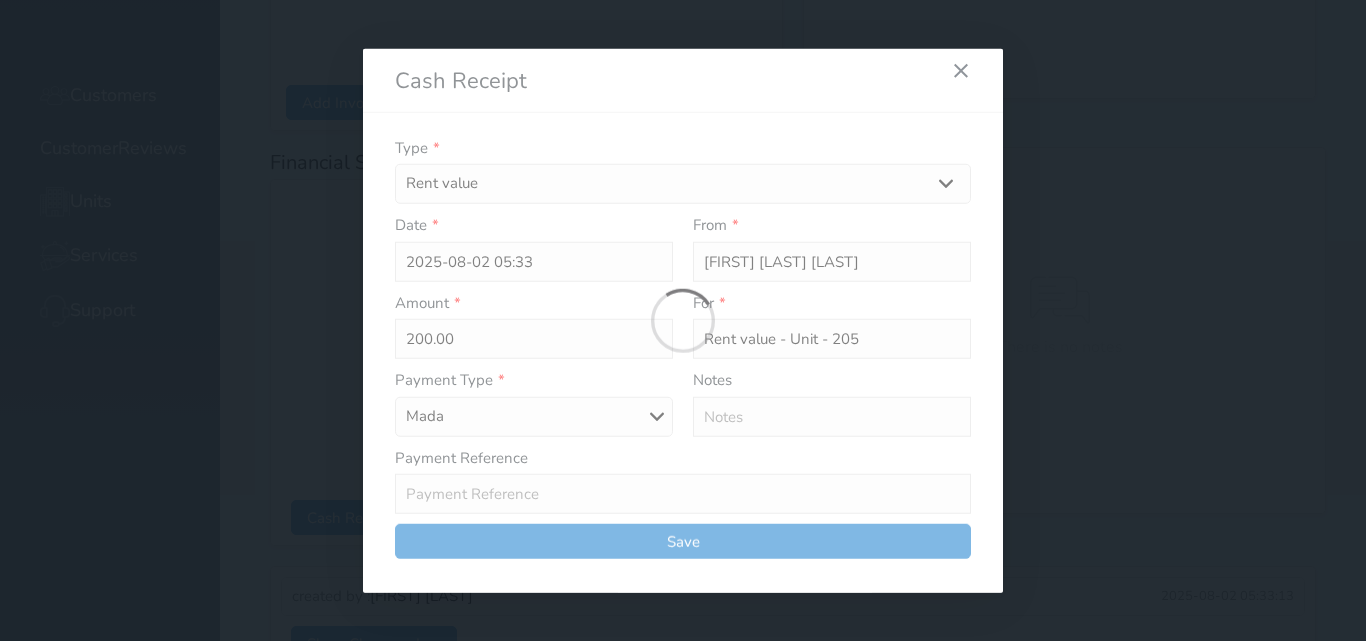 type on "0" 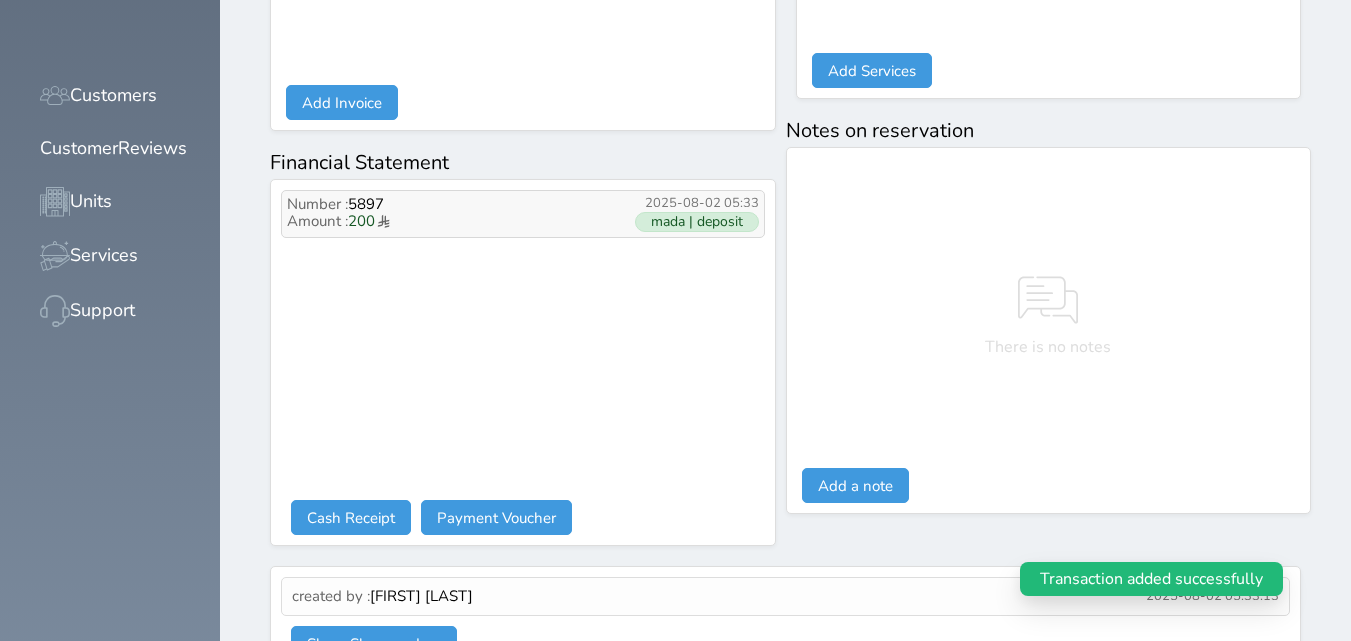 click on "mada | deposit" at bounding box center [697, 222] 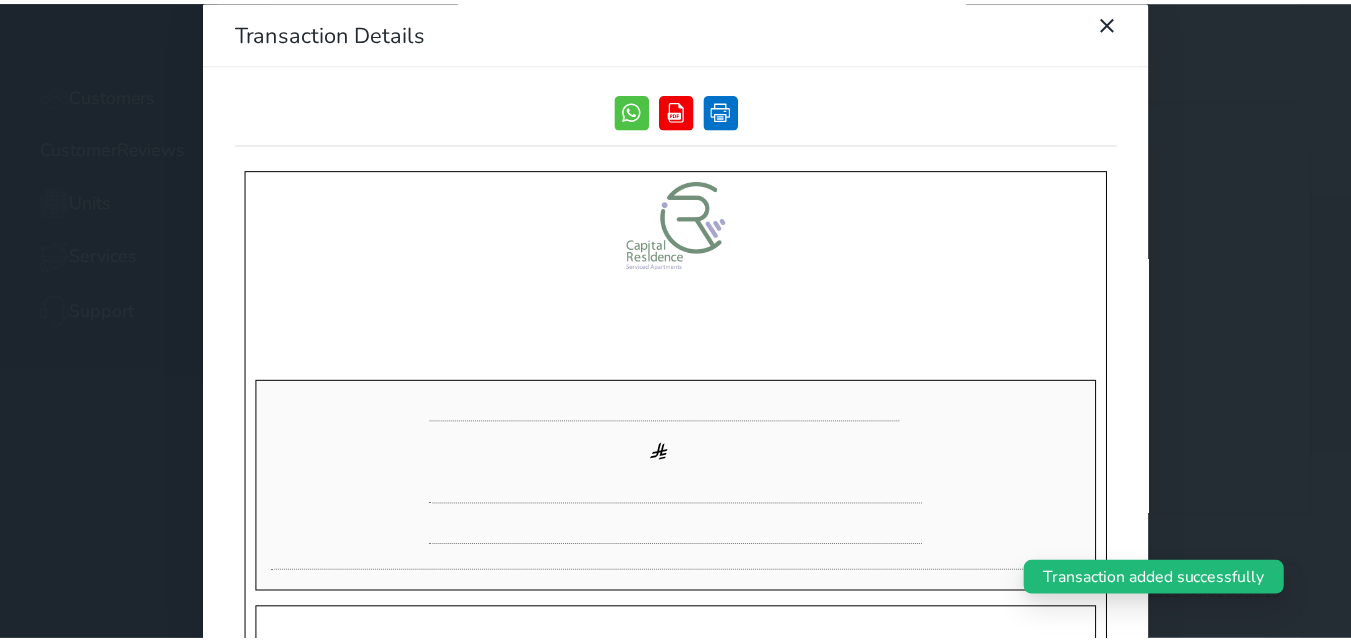 scroll, scrollTop: 0, scrollLeft: 0, axis: both 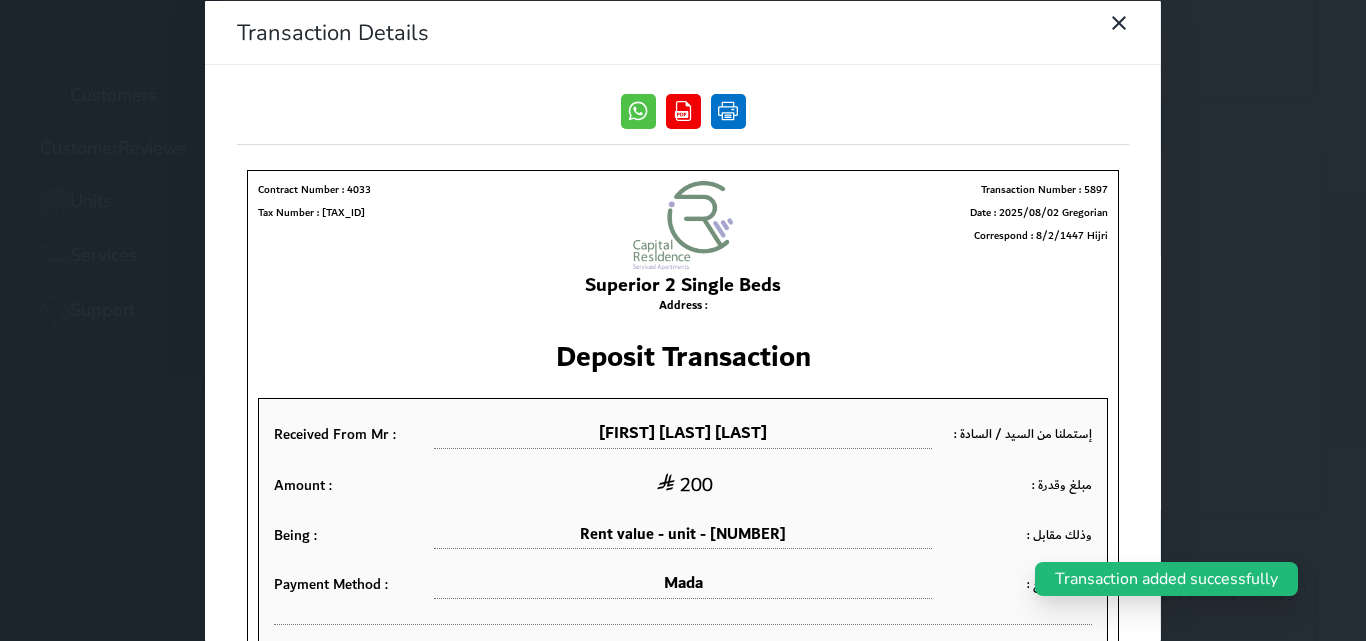 click at bounding box center [728, 110] 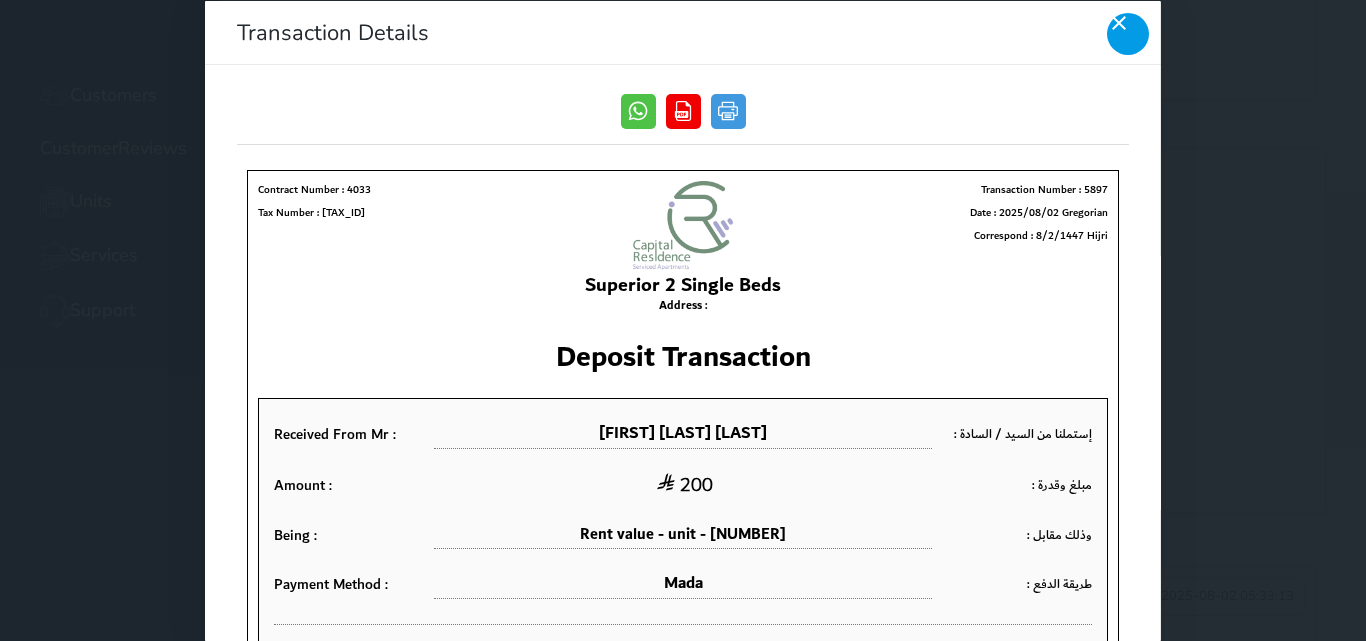 click at bounding box center (1128, 33) 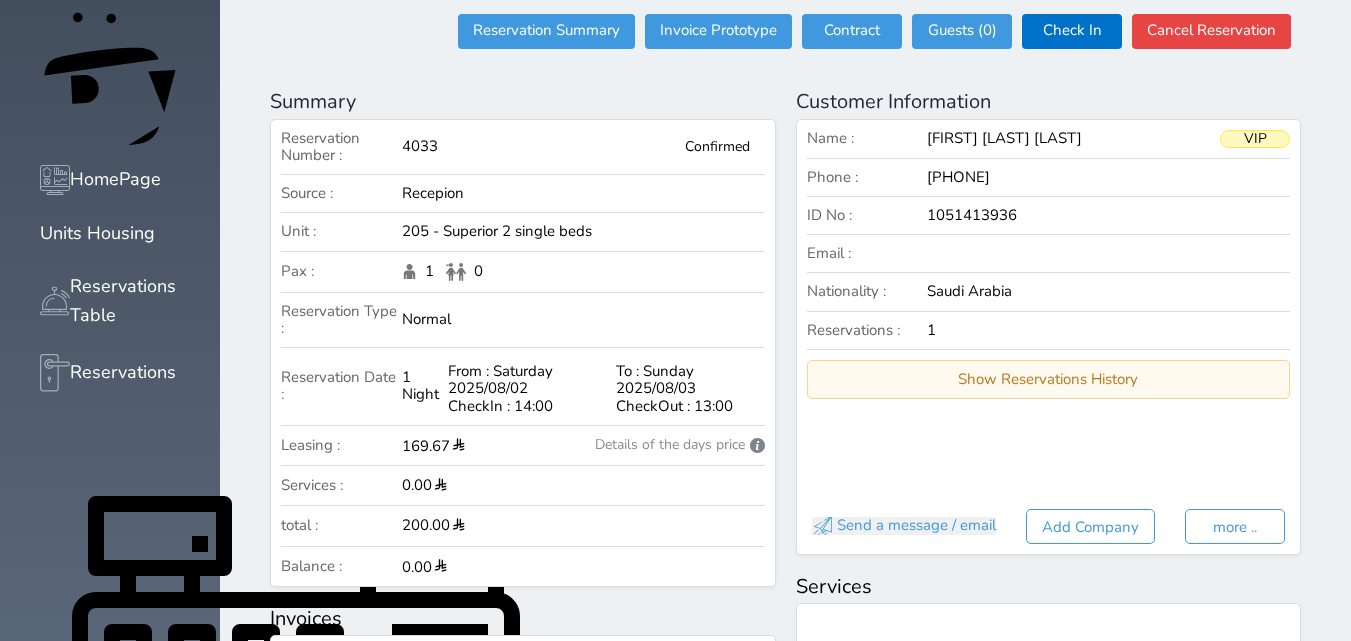 scroll, scrollTop: 0, scrollLeft: 0, axis: both 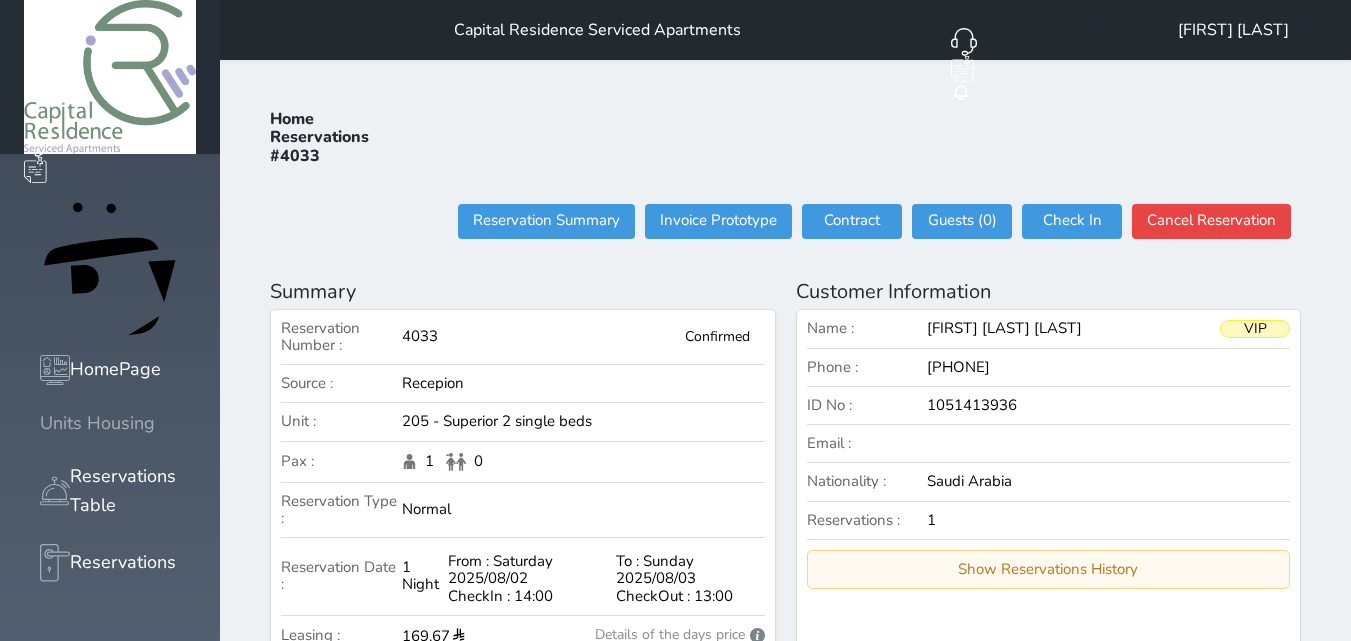 click 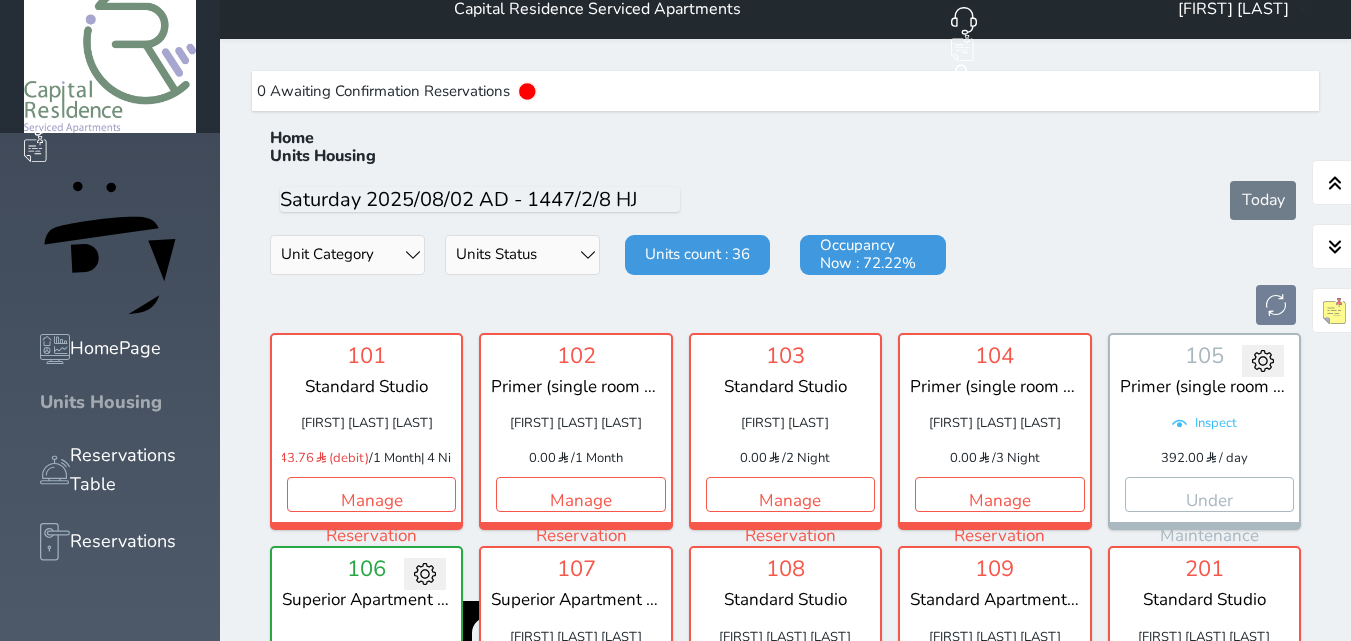 scroll, scrollTop: 0, scrollLeft: 0, axis: both 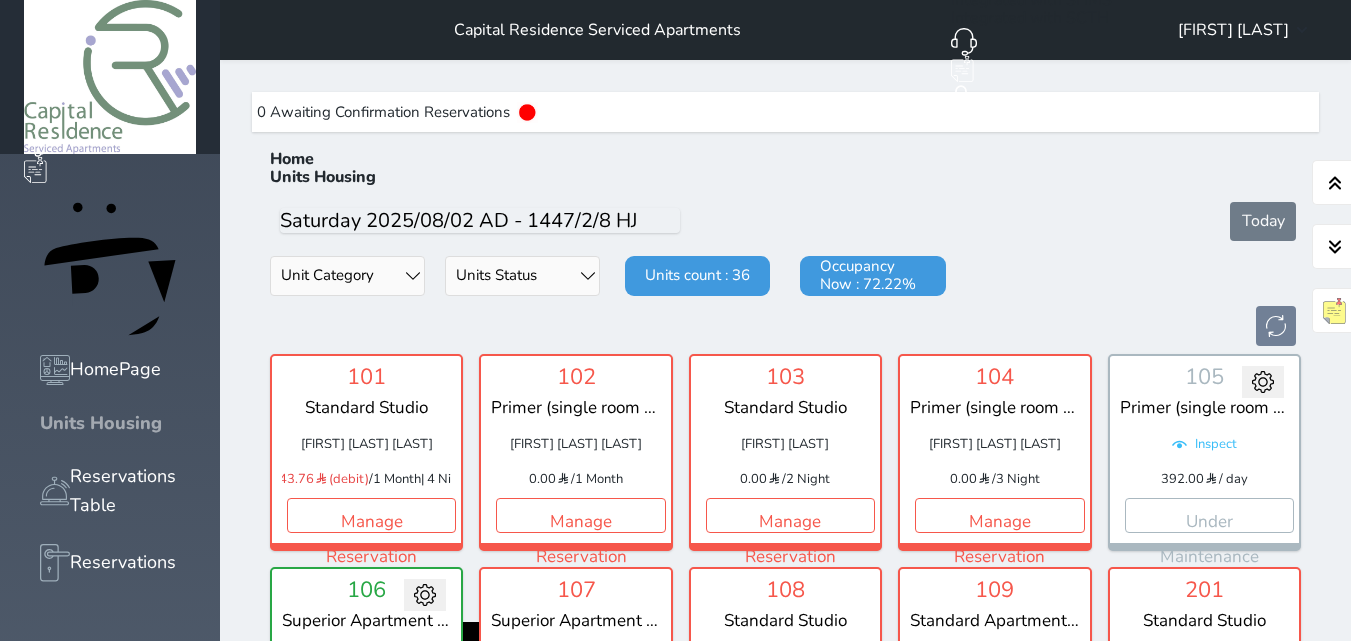 click 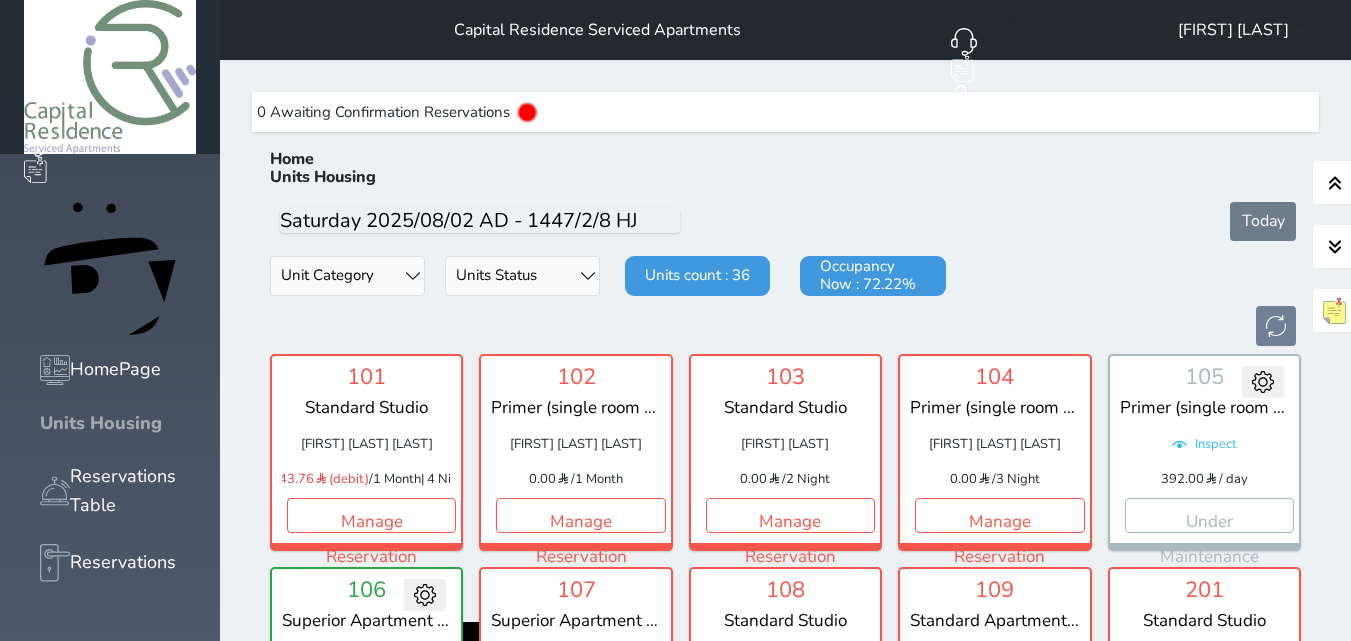 drag, startPoint x: 69, startPoint y: 220, endPoint x: 57, endPoint y: 230, distance: 15.6205 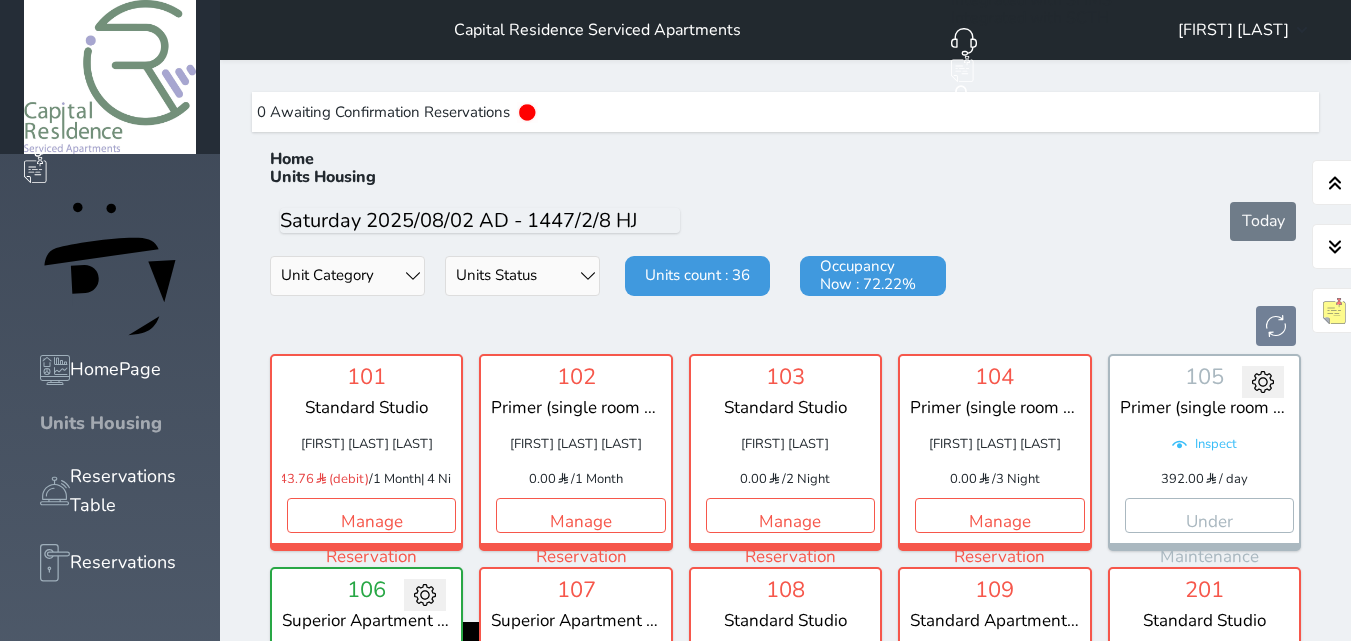 click 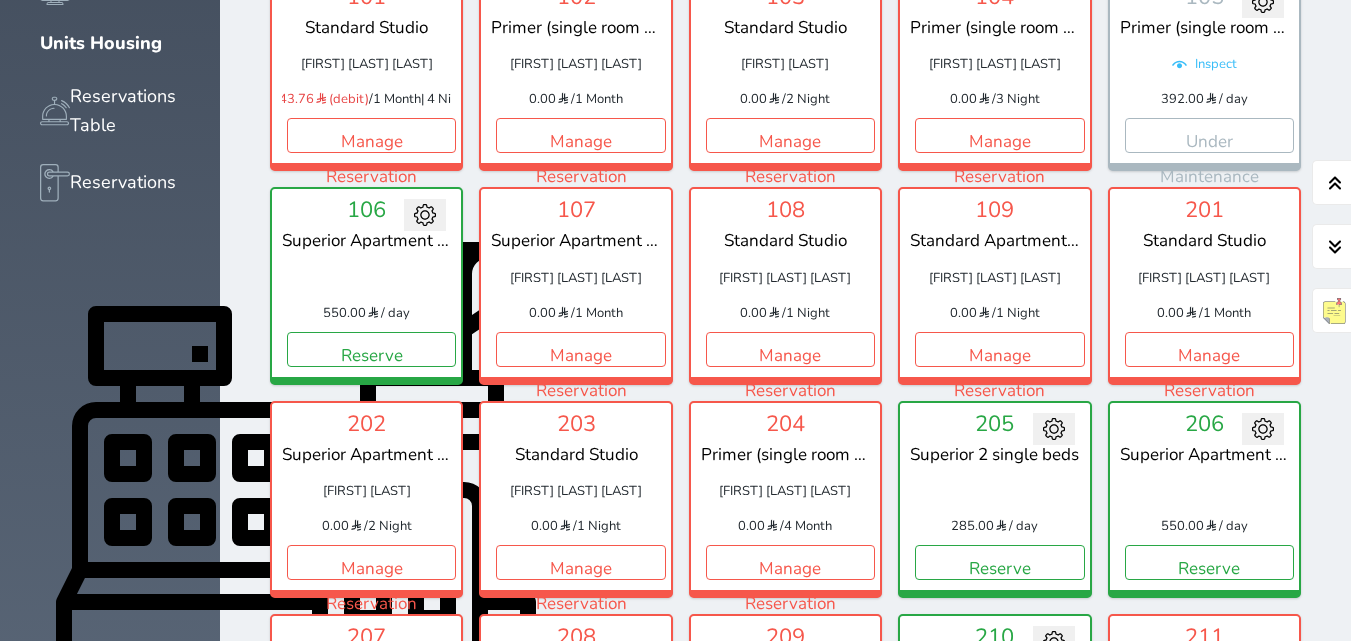scroll, scrollTop: 400, scrollLeft: 0, axis: vertical 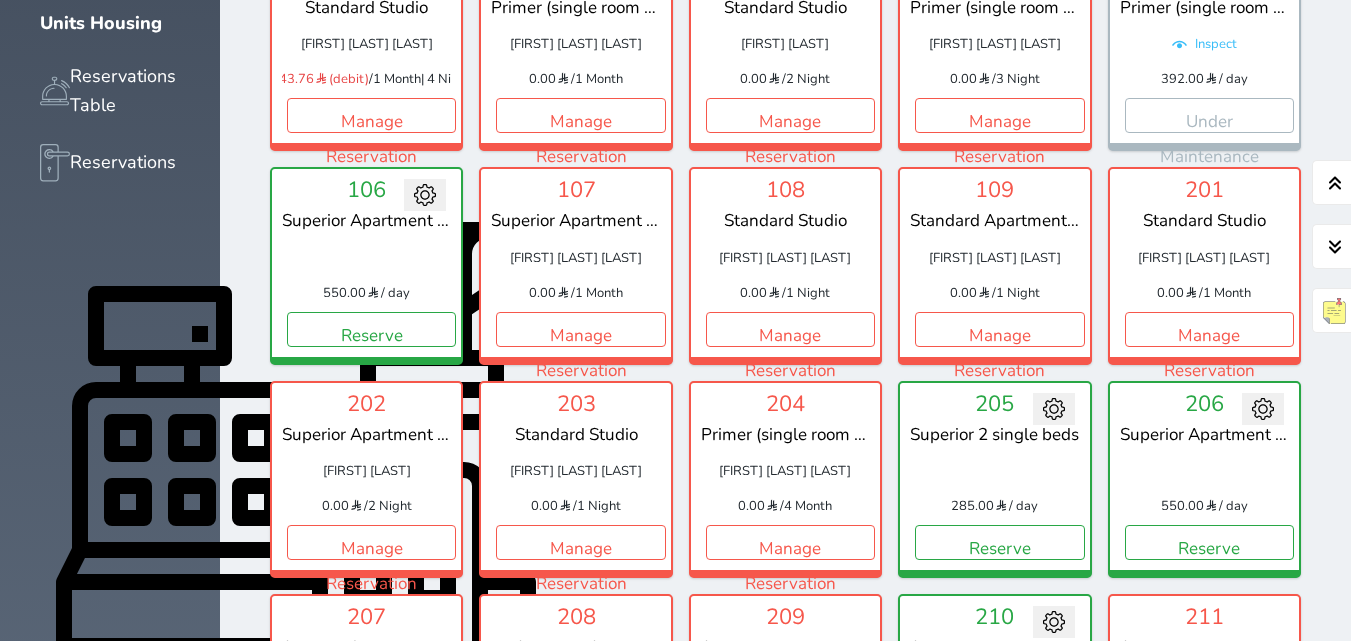 click 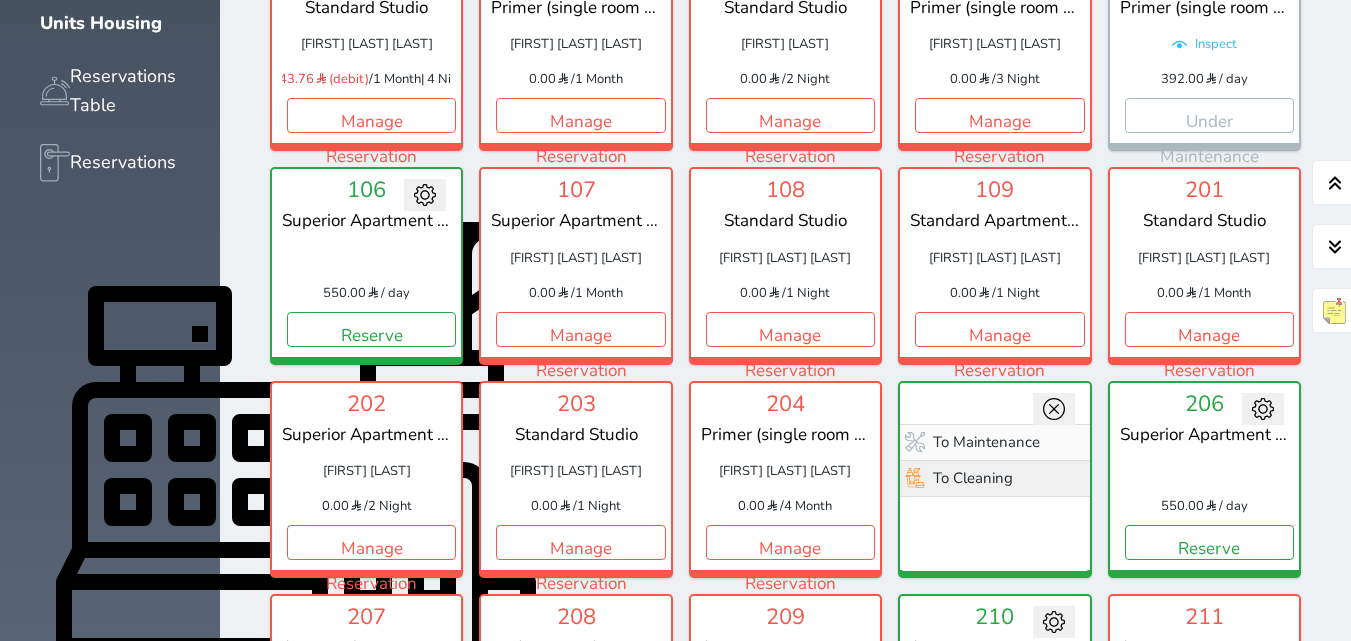 click on "To Cleaning" at bounding box center [994, 478] 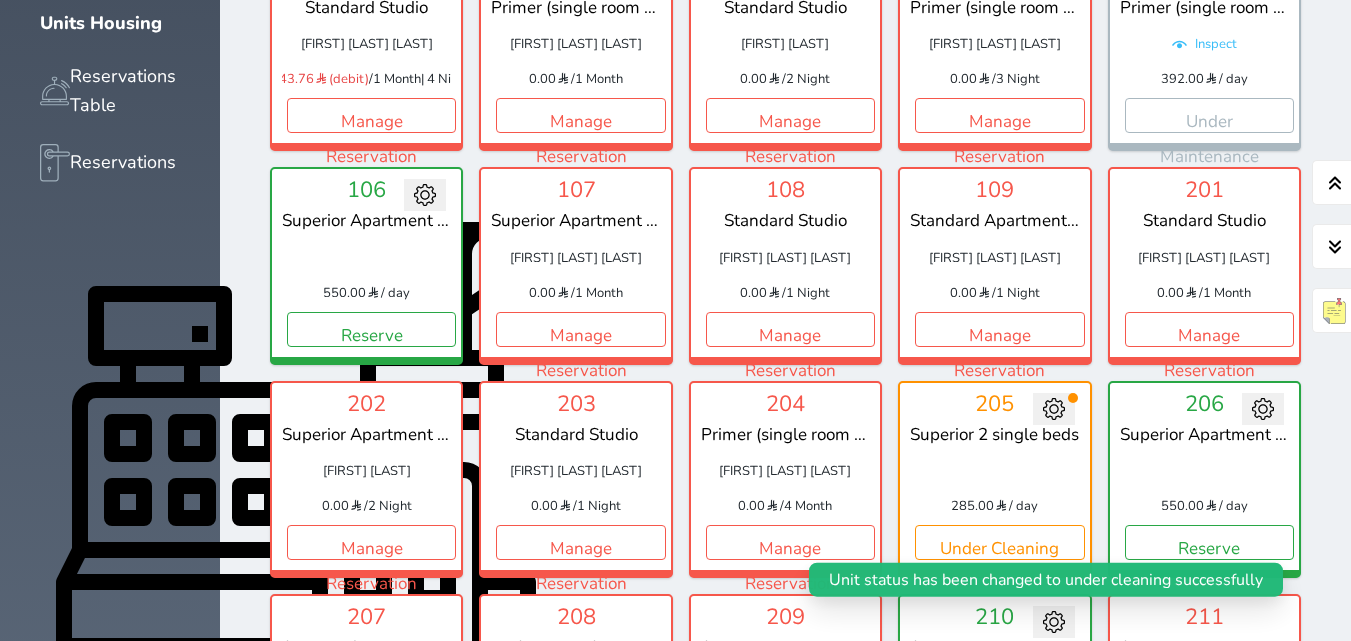 click at bounding box center [994, 471] 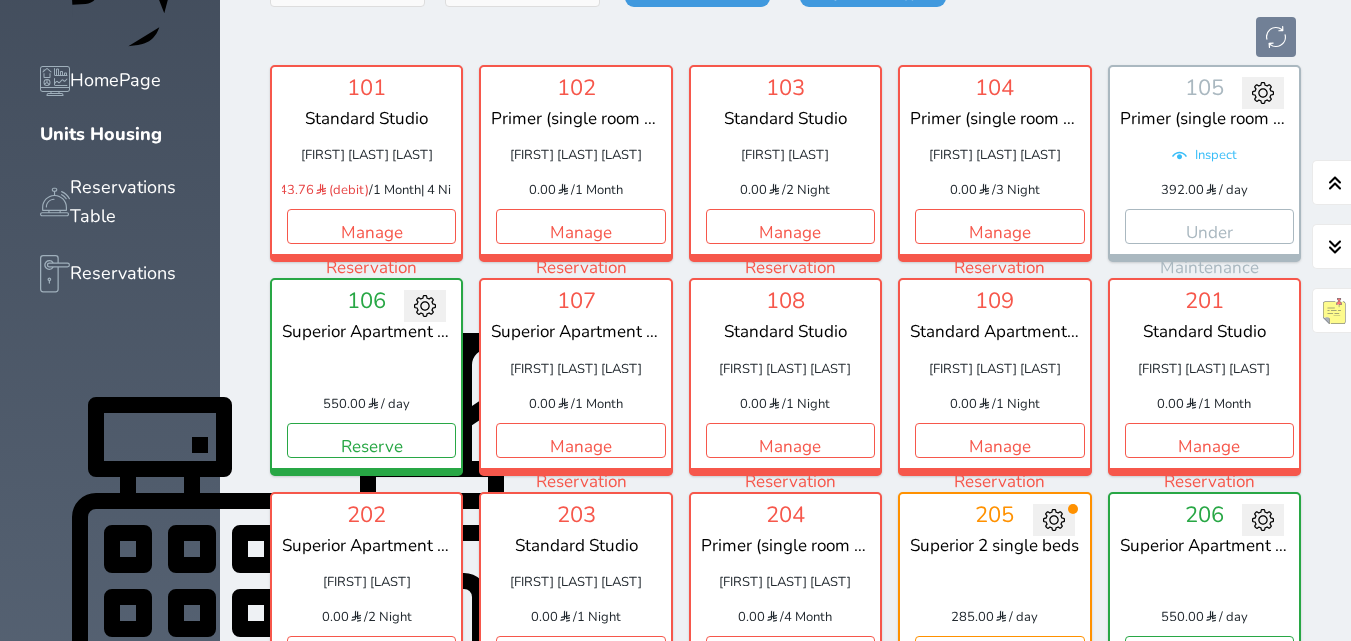 scroll, scrollTop: 200, scrollLeft: 0, axis: vertical 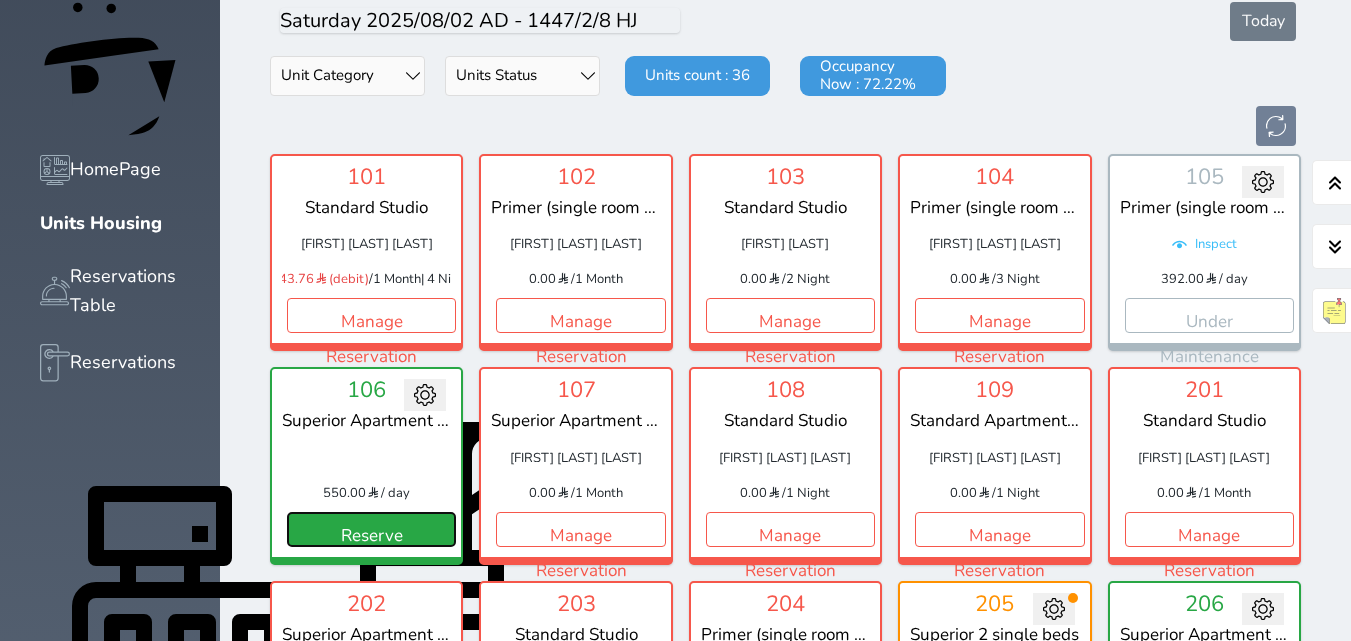 click on "Reserve" at bounding box center [371, 529] 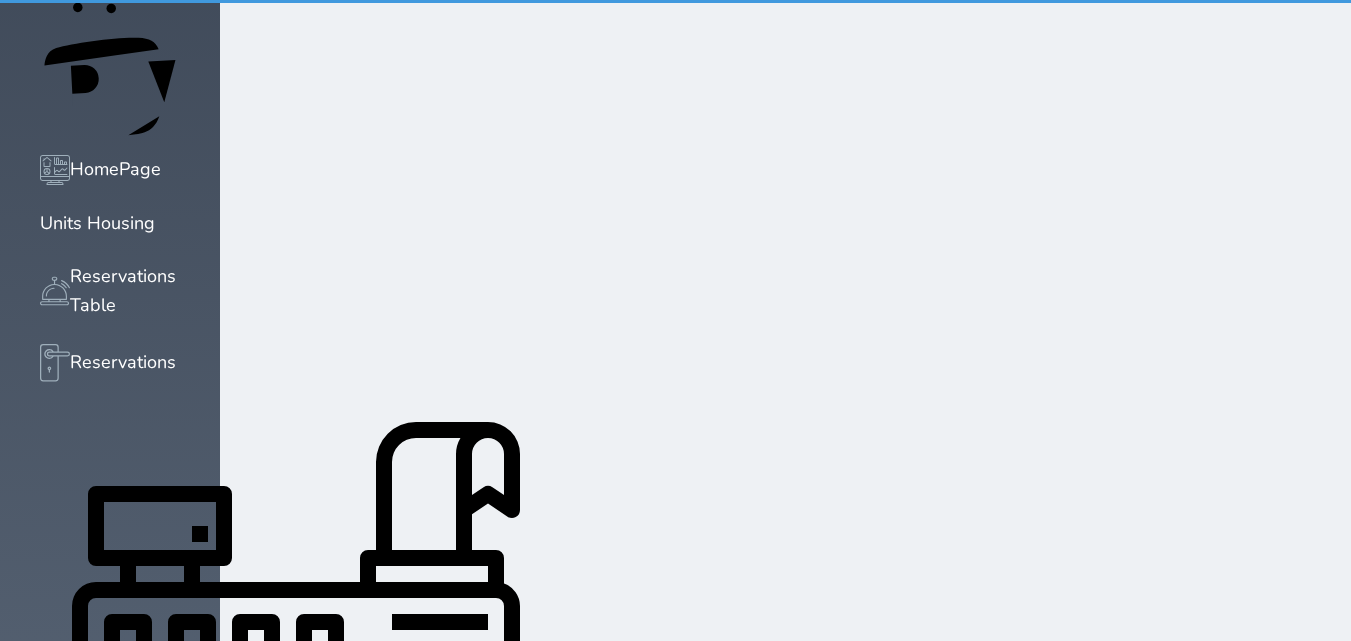 scroll, scrollTop: 23, scrollLeft: 0, axis: vertical 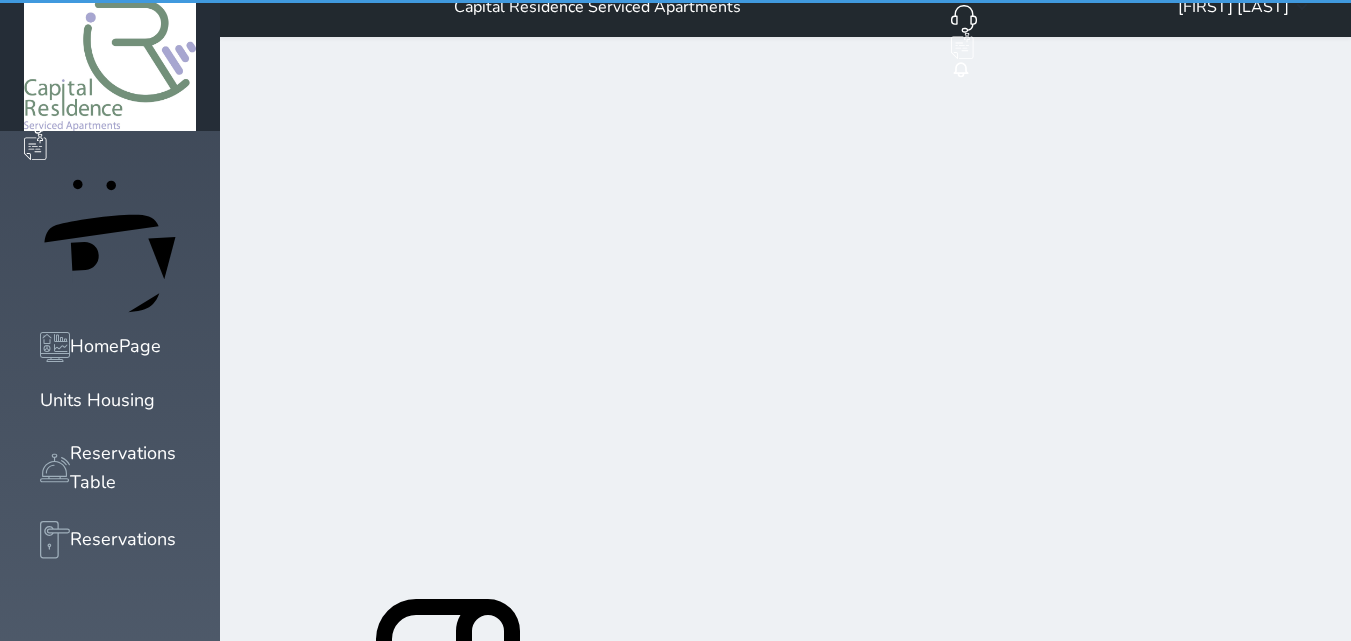 select on "1" 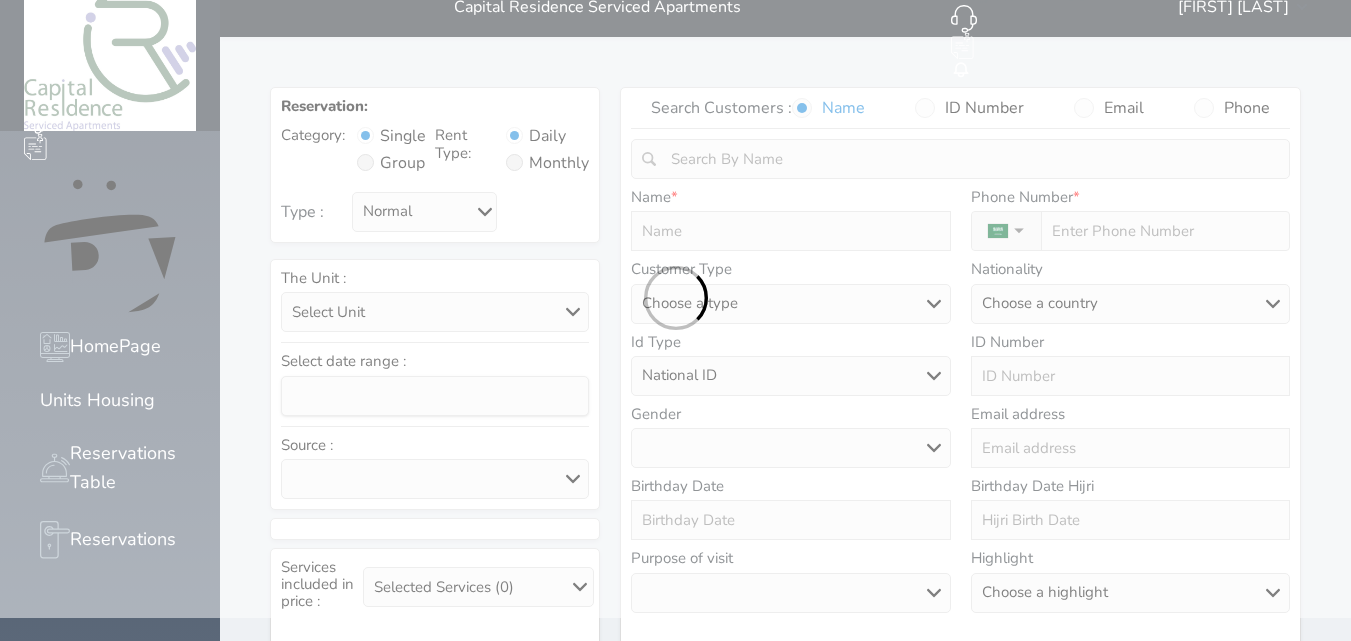 scroll, scrollTop: 0, scrollLeft: 0, axis: both 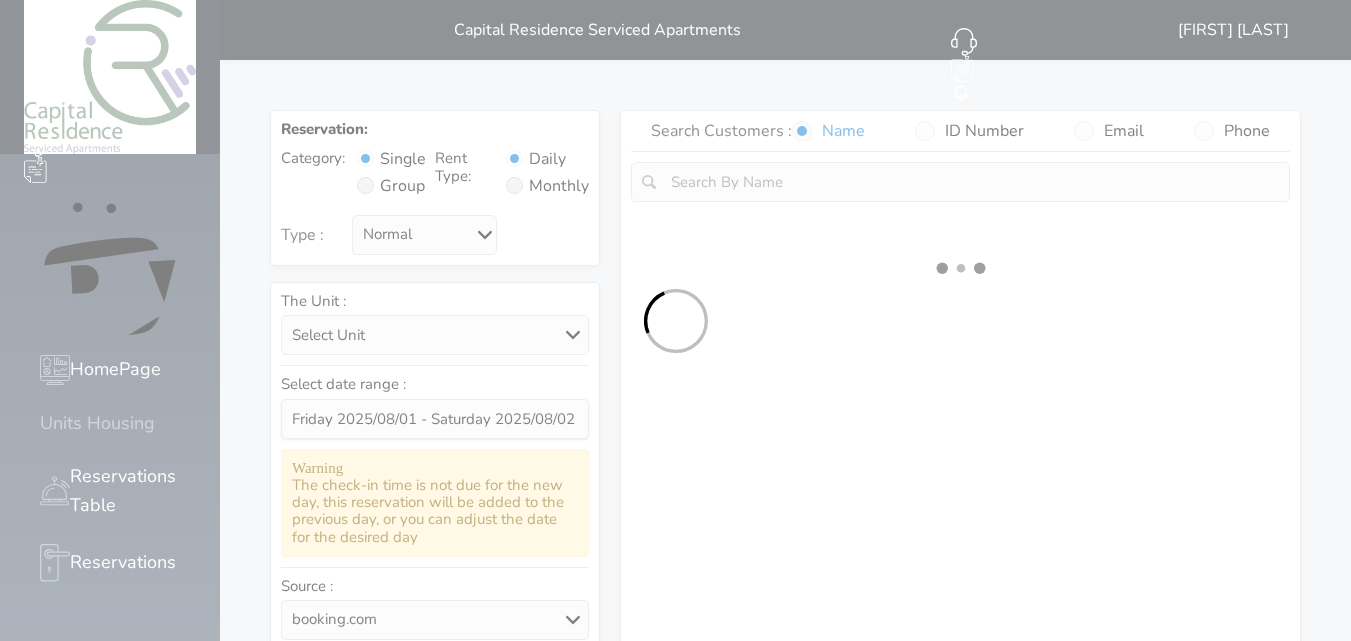 click 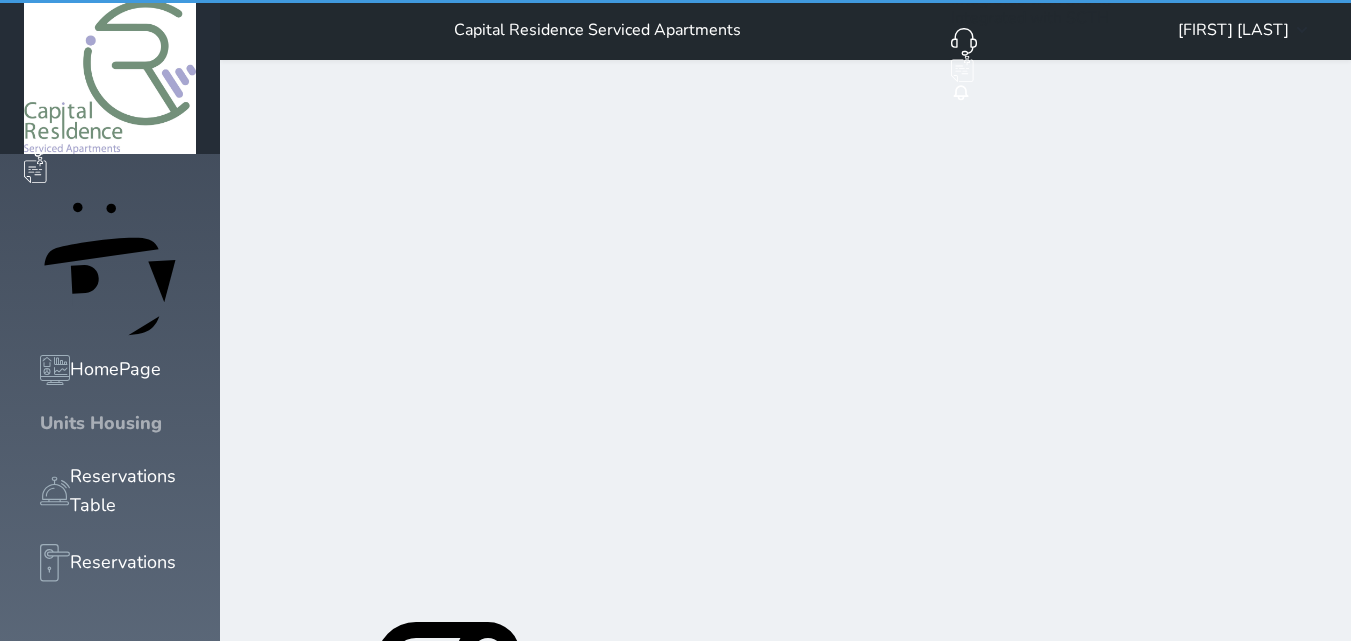 select 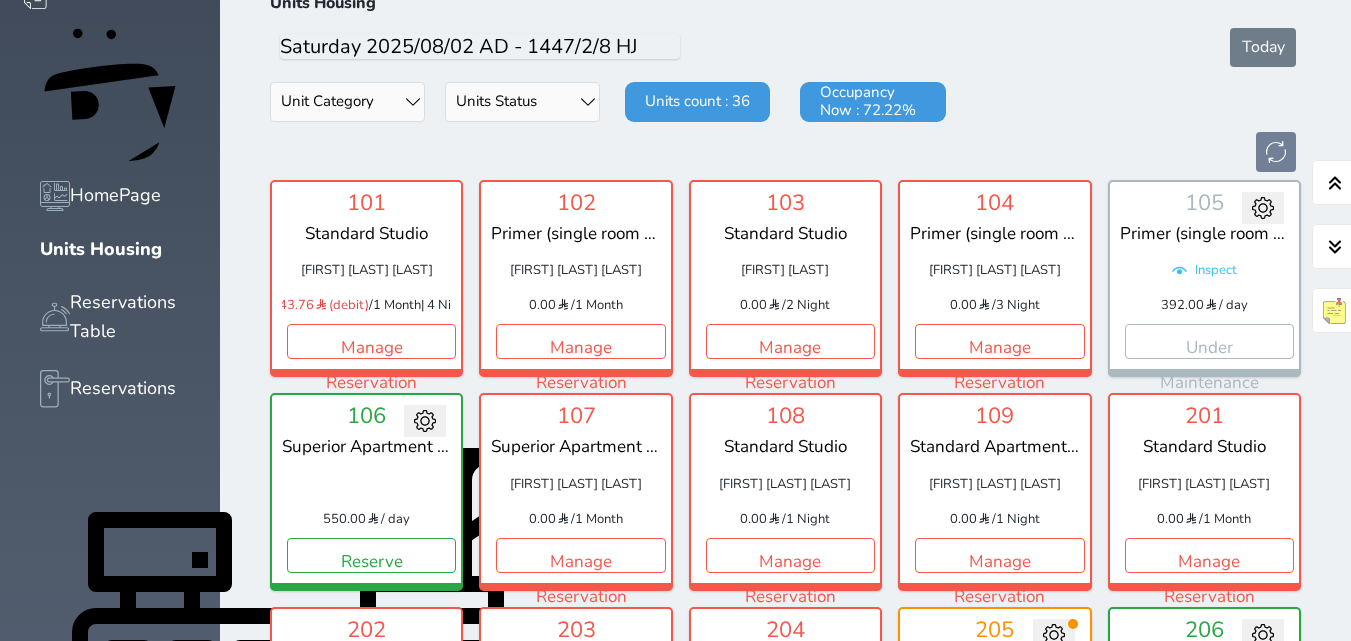 scroll, scrollTop: 360, scrollLeft: 0, axis: vertical 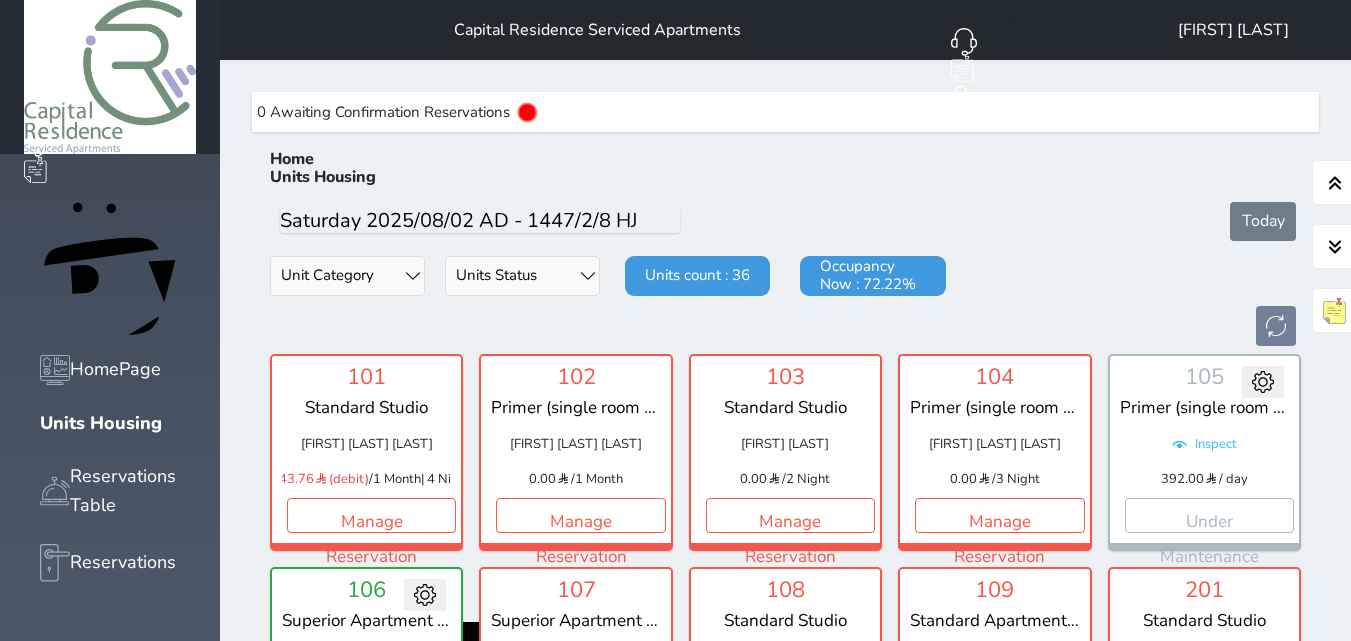 click on "Unit Category   Superior 2 single beds Standard Apartment Double Room (2 Bed) (Triple (Furnished apartment with 3 rooms Superior Apartment (3 Bed) Primer (single room and hall) Standard Studio   Units Status Available Under Cleaning Under Maintenance CheckedIn not checked in   Units count : 36   Occupancy Now : 72.22%" at bounding box center [785, 301] 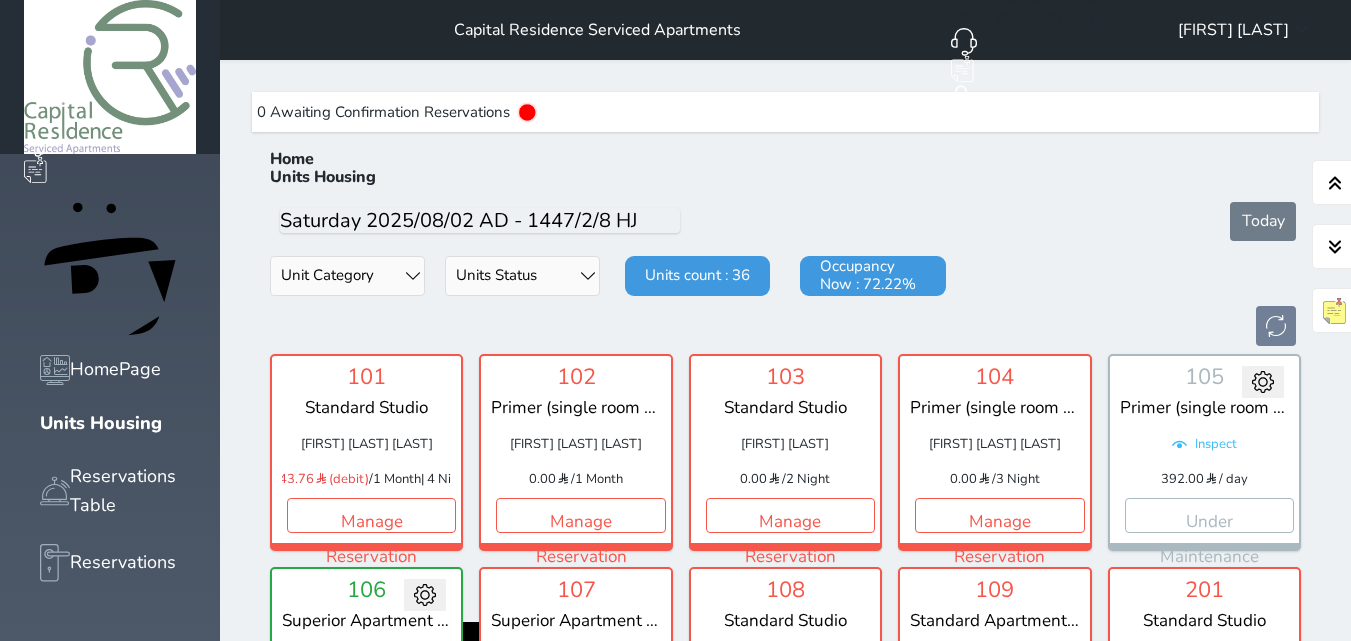 click at bounding box center (785, 326) 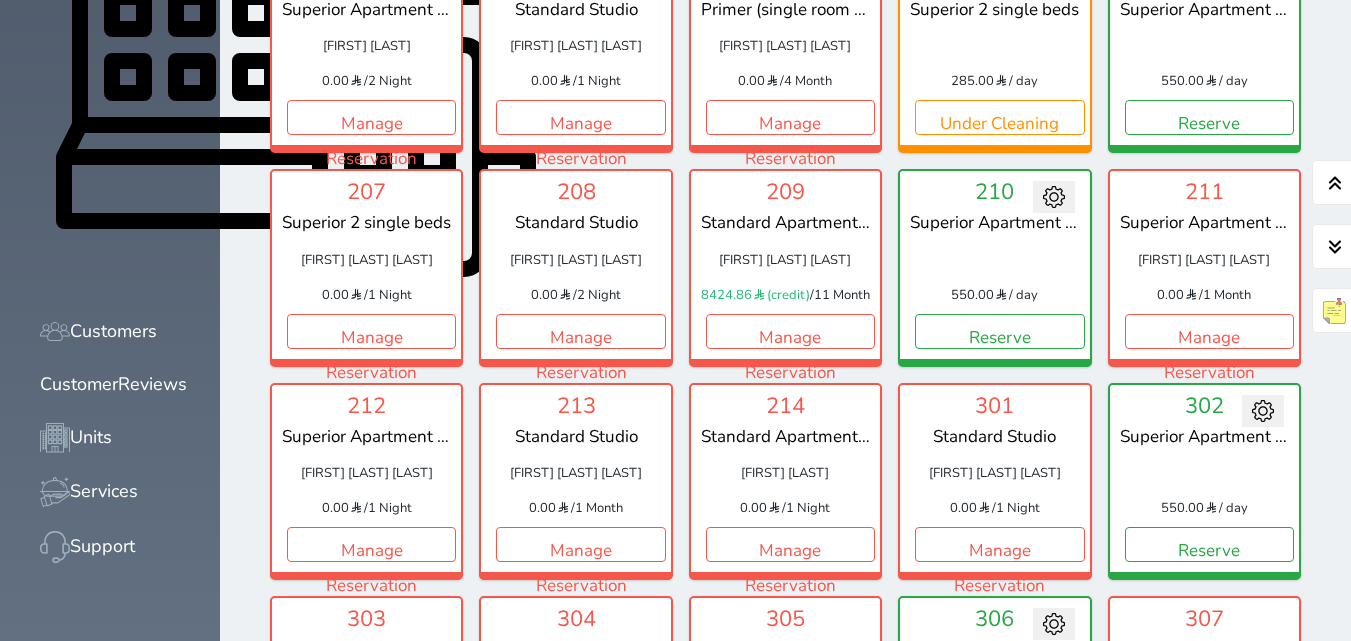 scroll, scrollTop: 900, scrollLeft: 0, axis: vertical 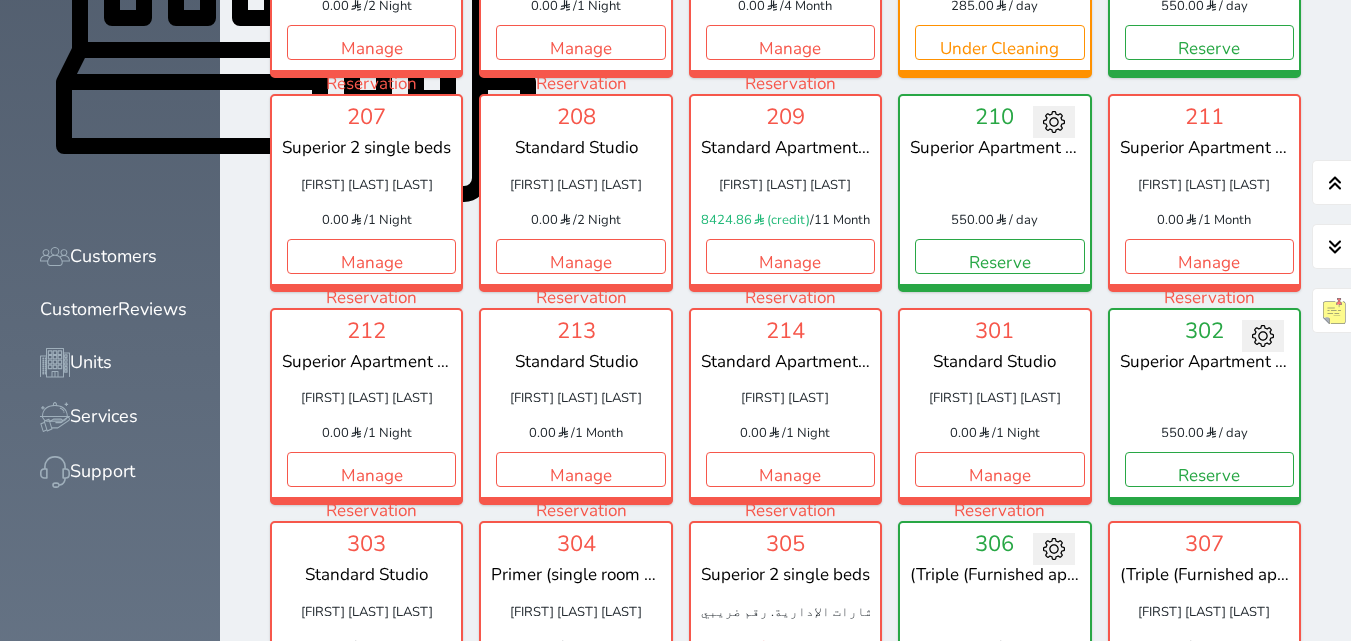 click on "Reserve" at bounding box center [999, 682] 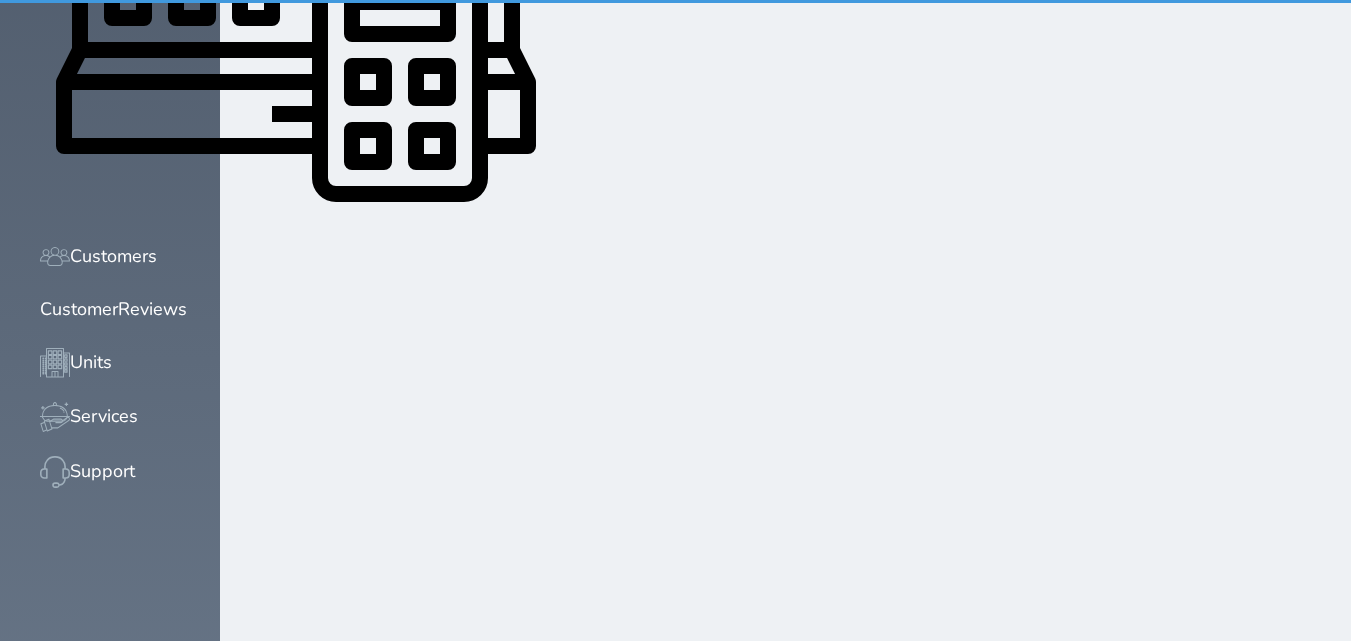 scroll, scrollTop: 275, scrollLeft: 0, axis: vertical 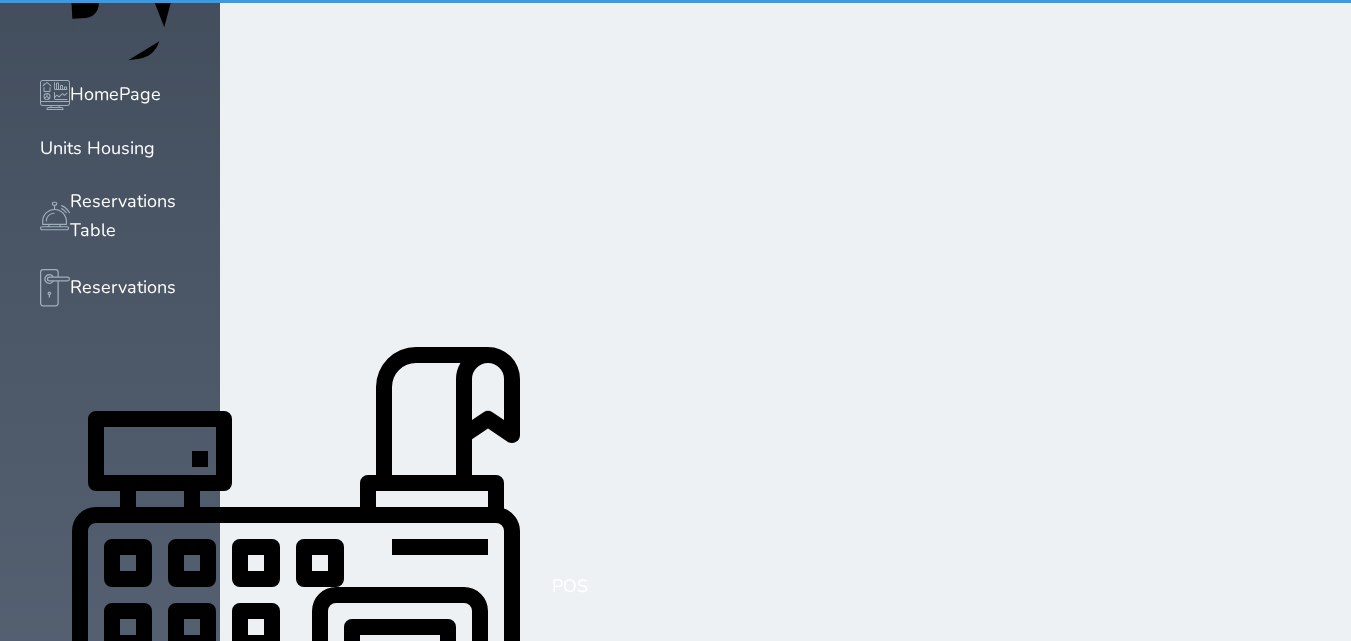 select on "1" 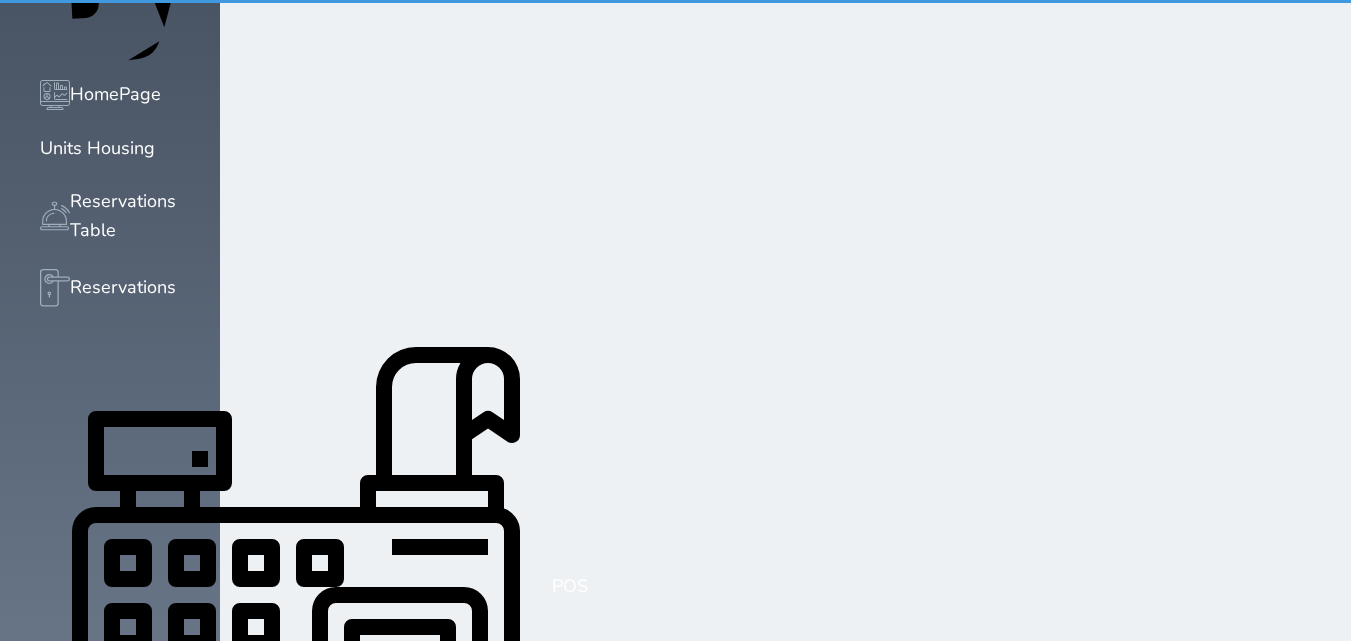 scroll, scrollTop: 0, scrollLeft: 0, axis: both 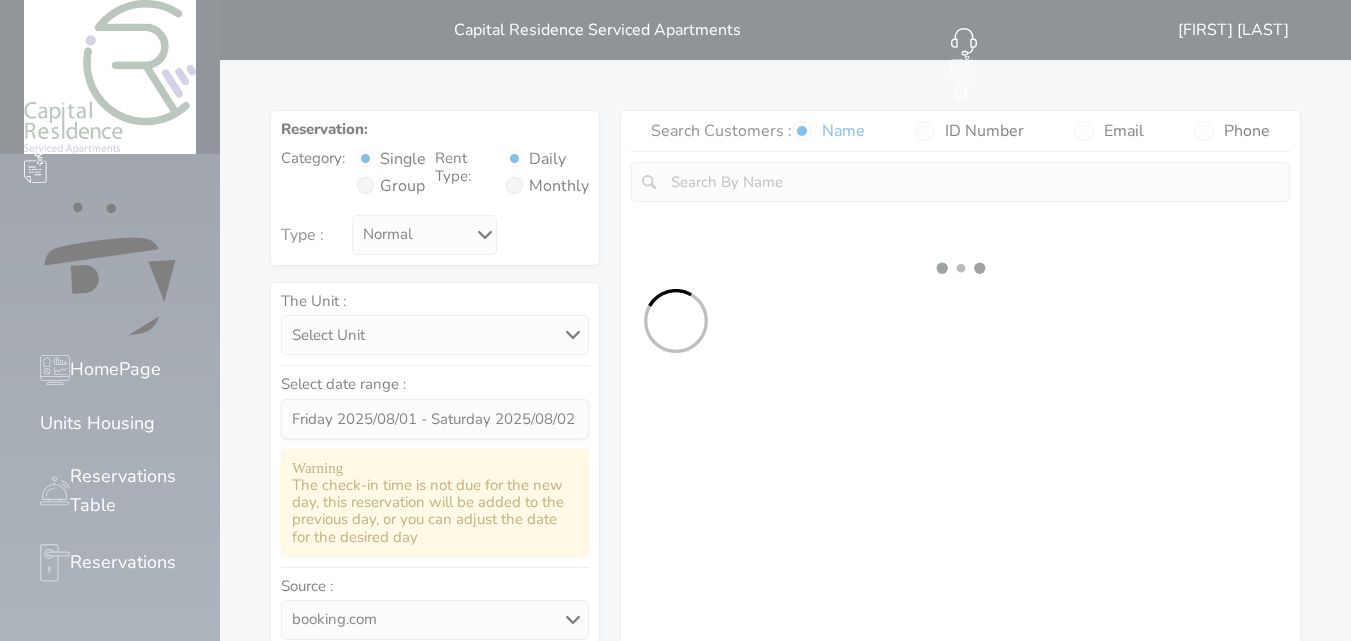 select 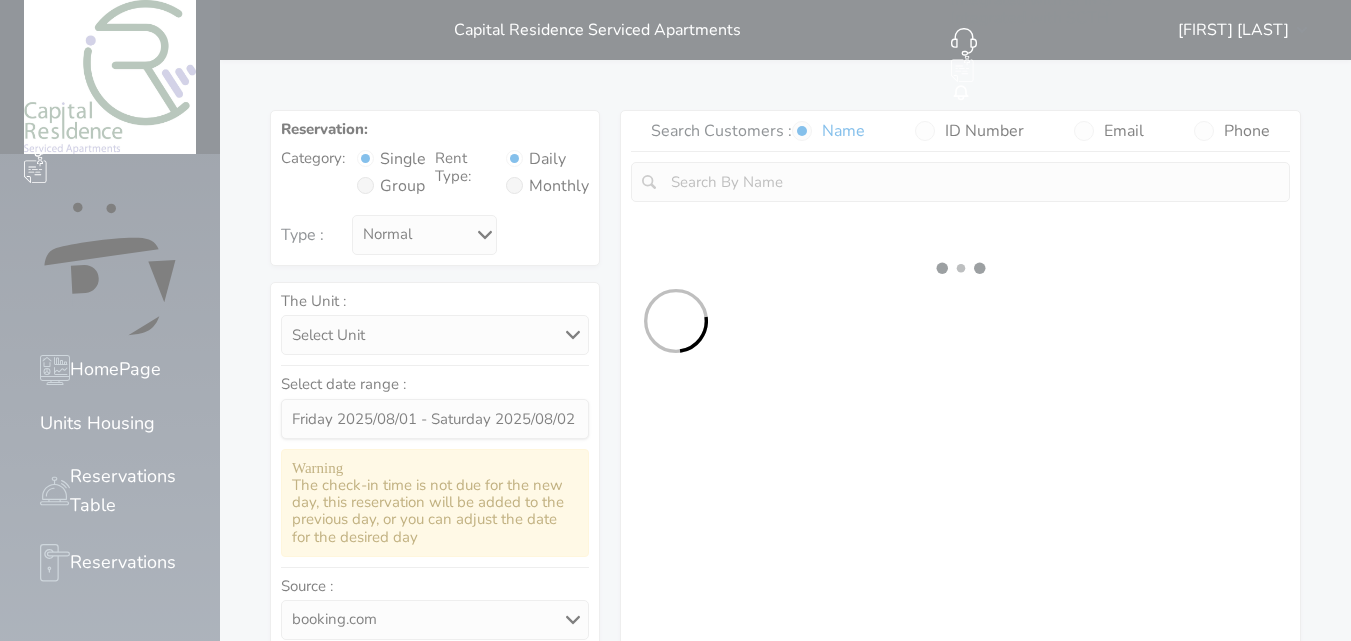 select on "1" 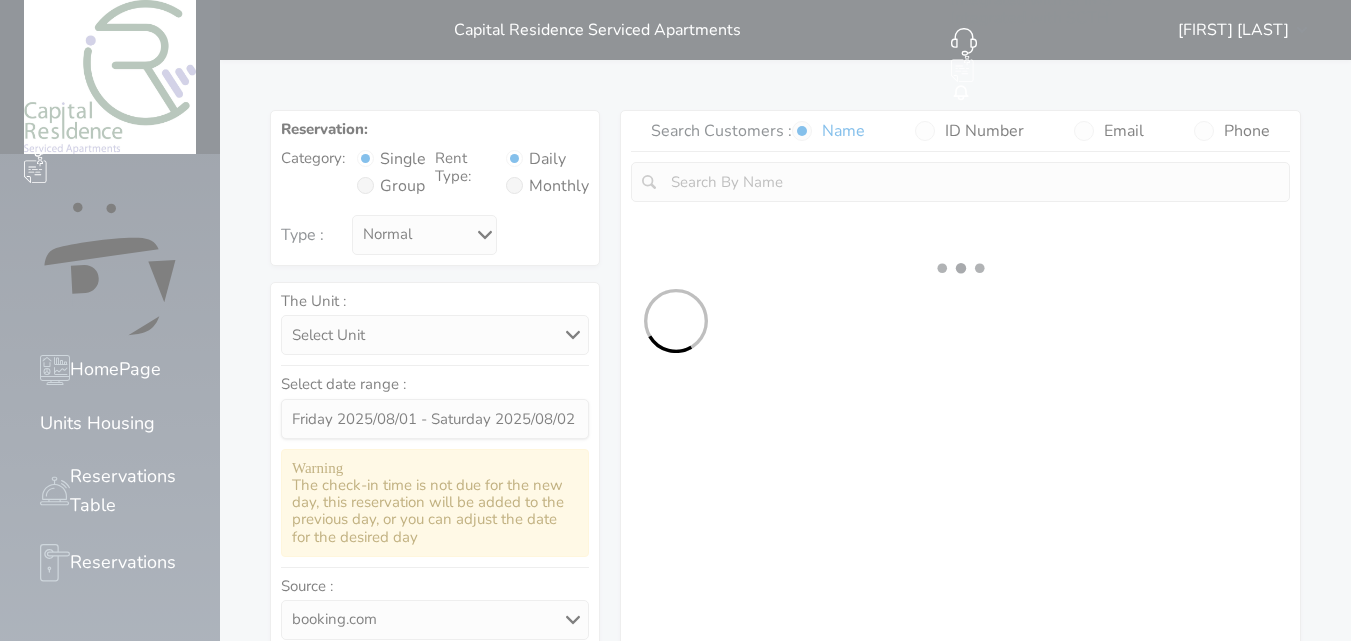 select on "113" 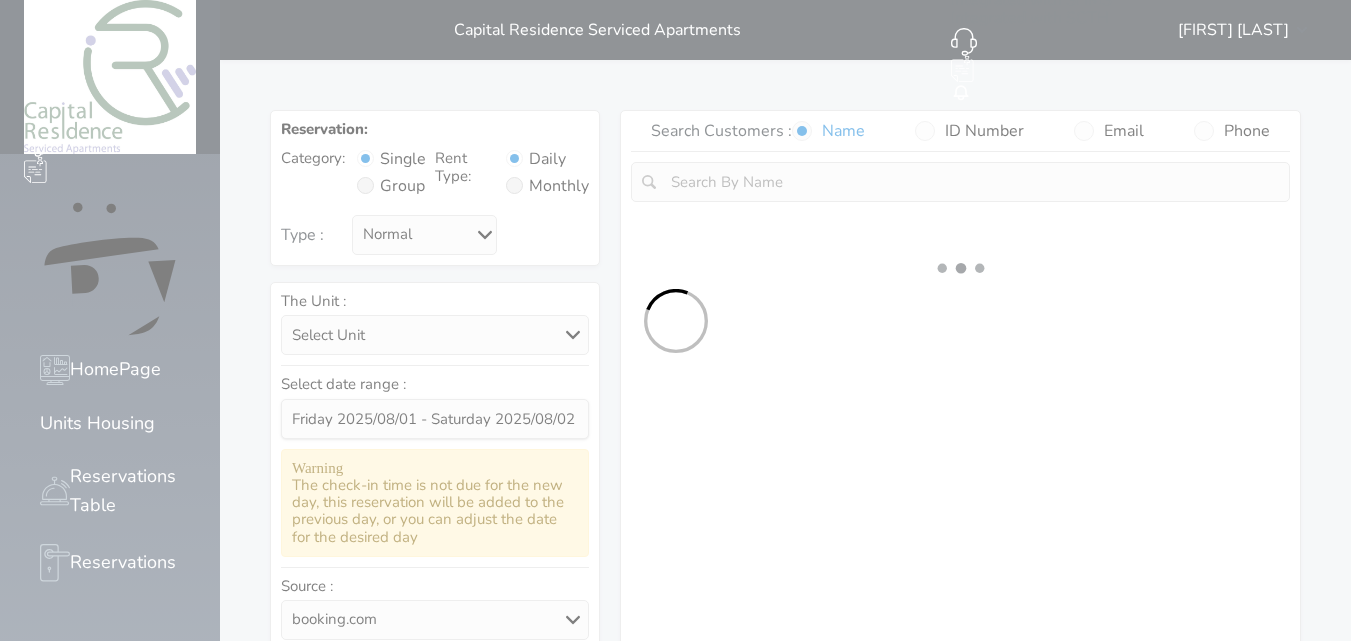 select on "1" 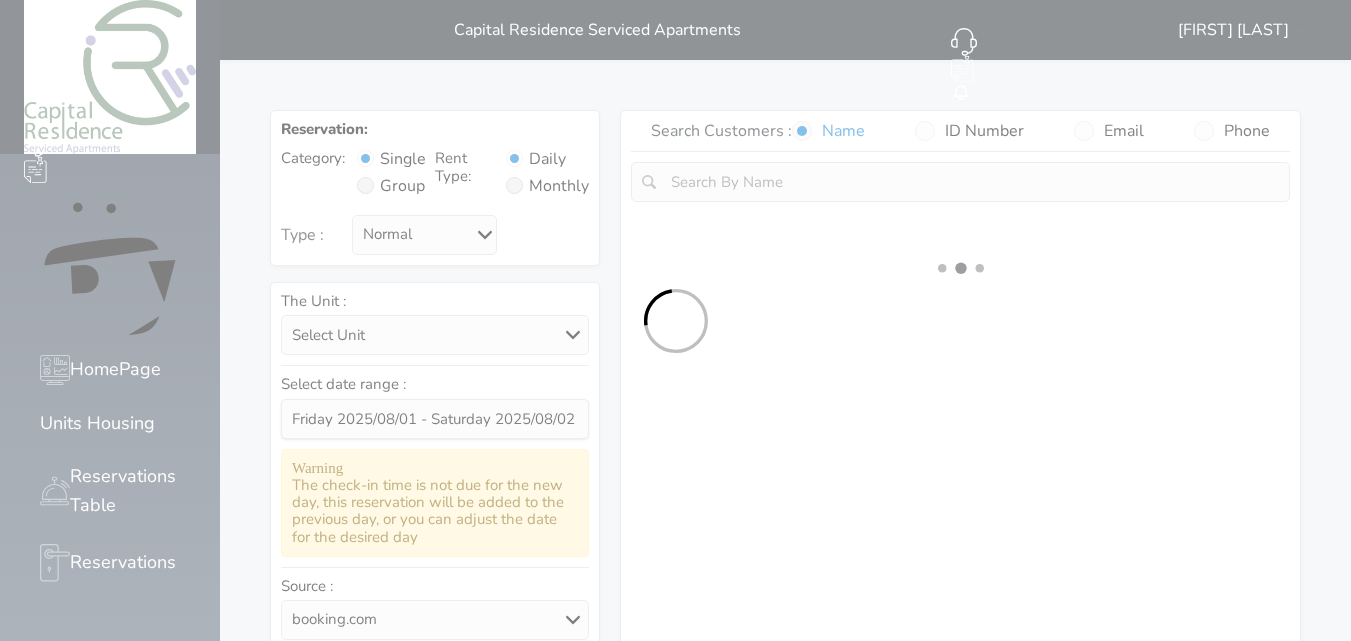 select 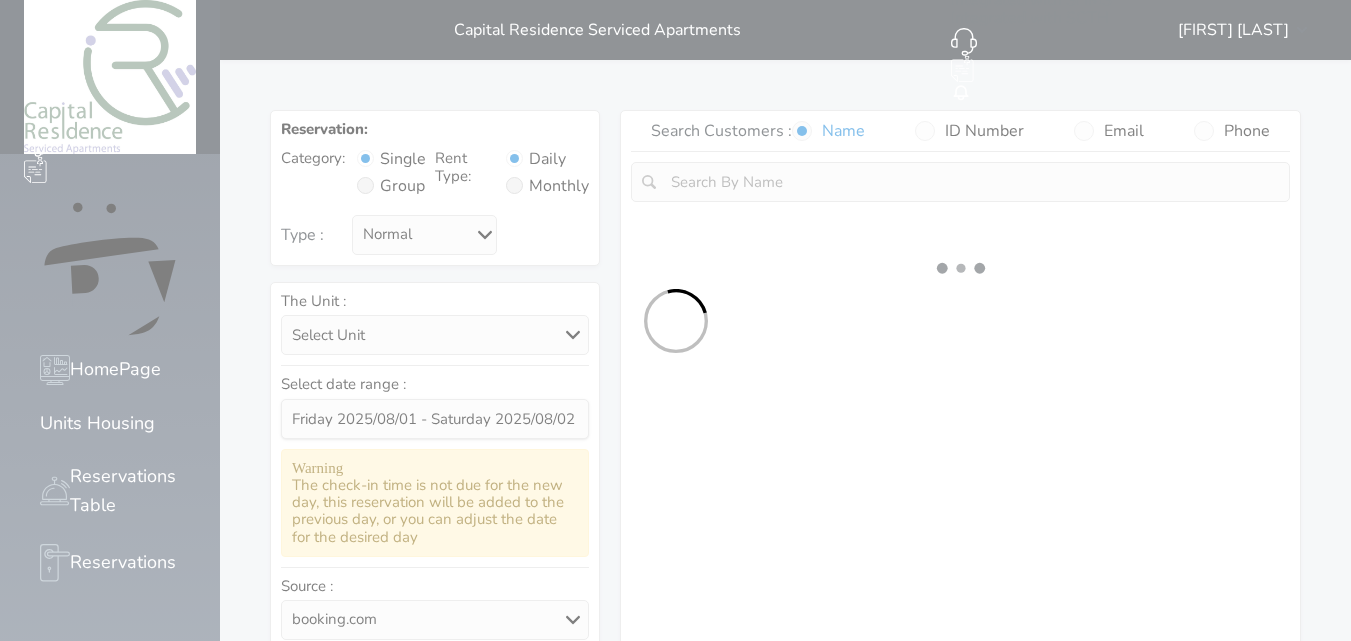 select on "7" 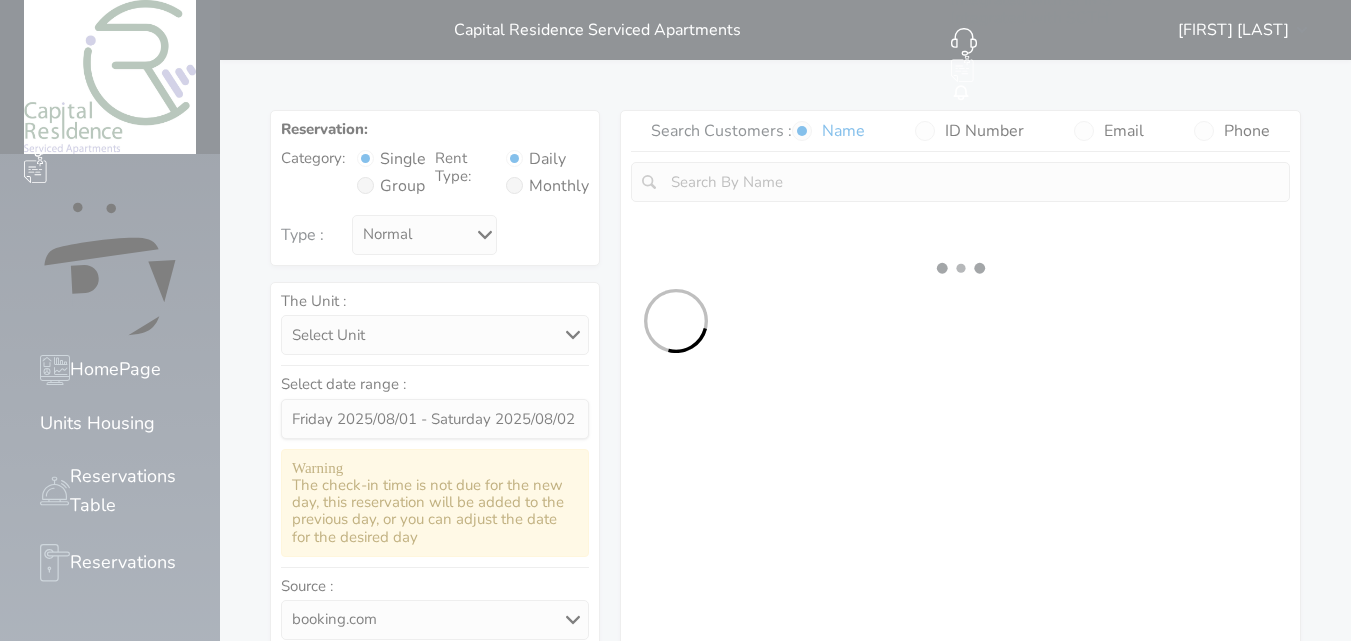 select 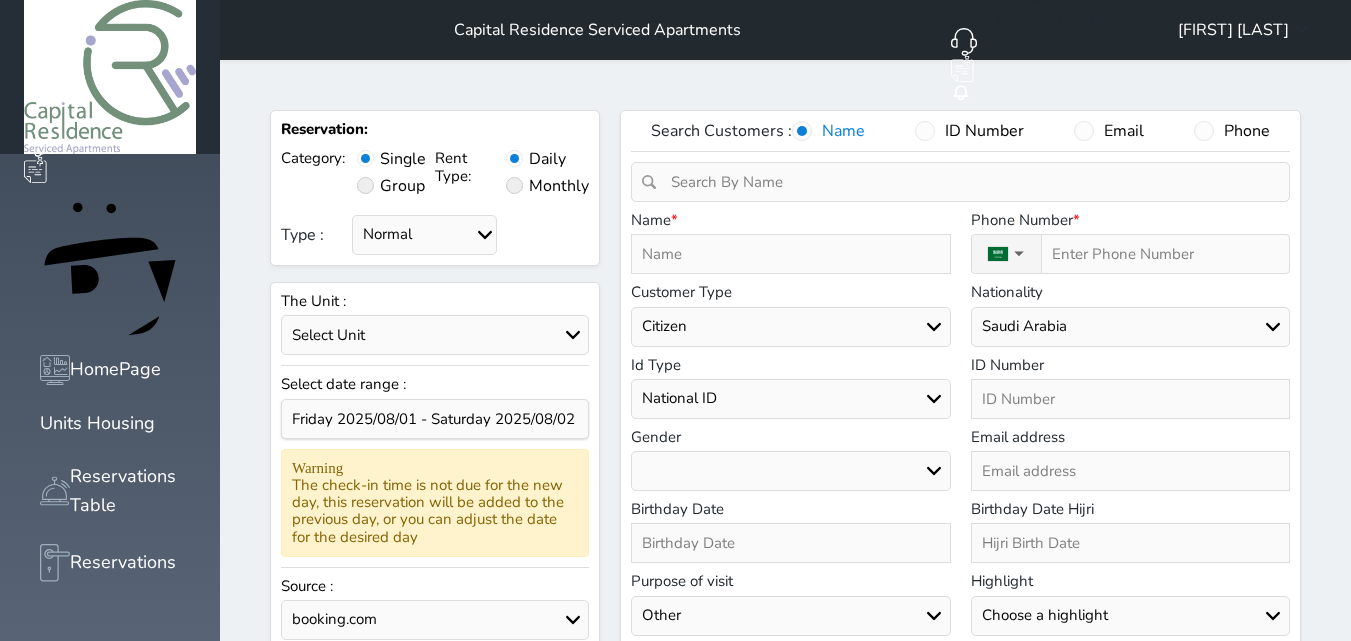 select 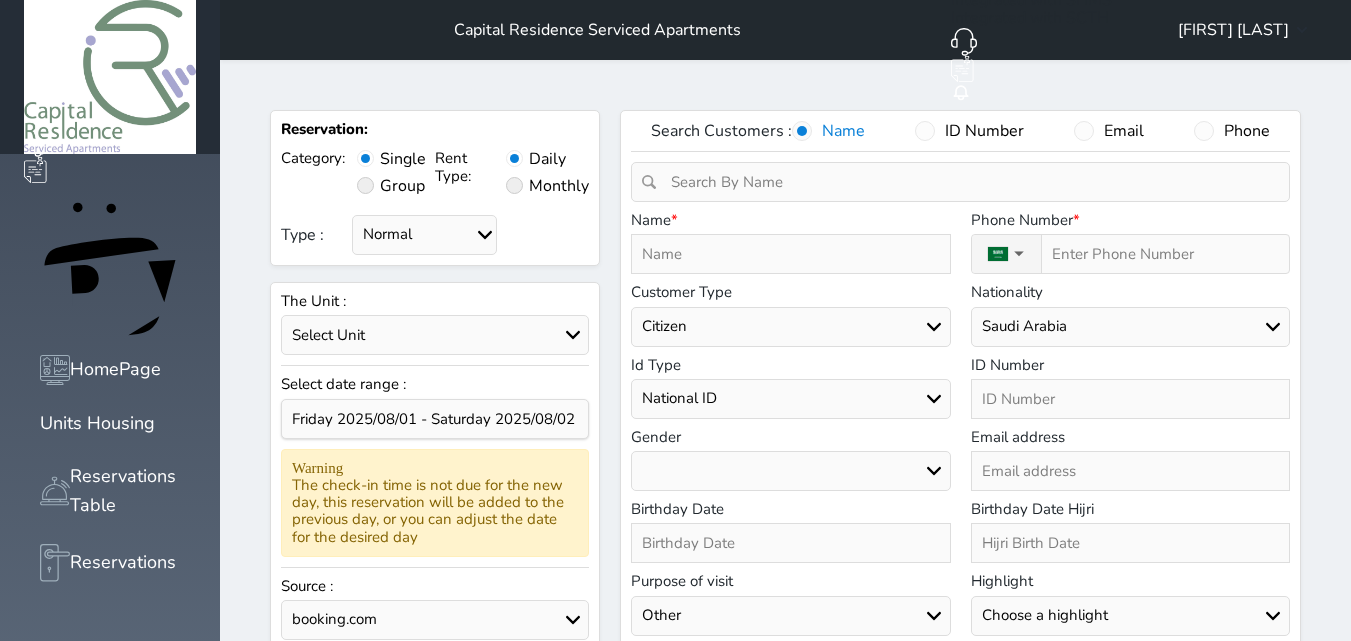 select 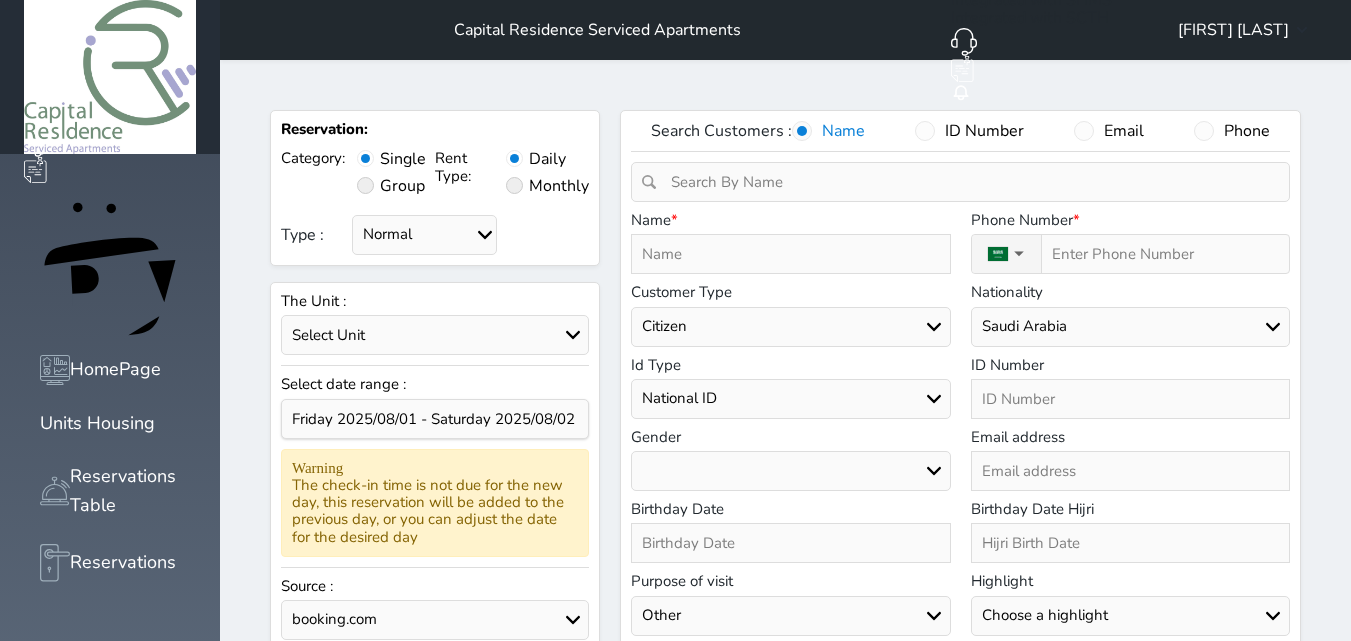 select 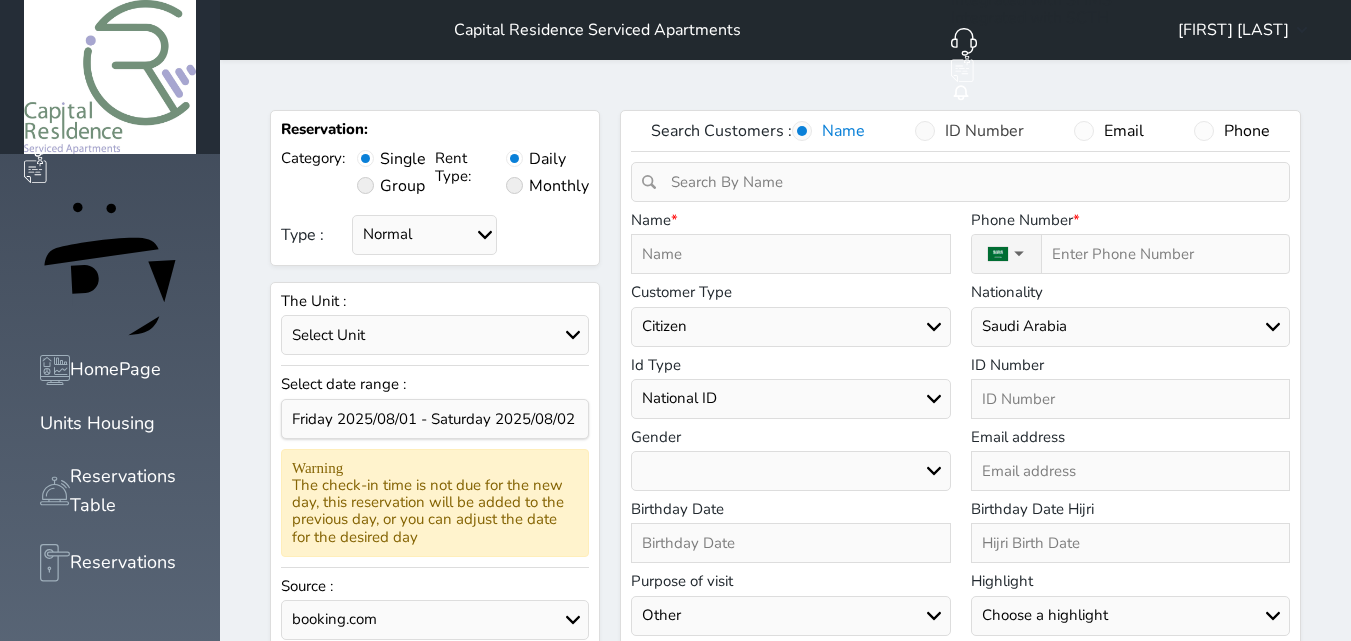 click at bounding box center [925, 131] 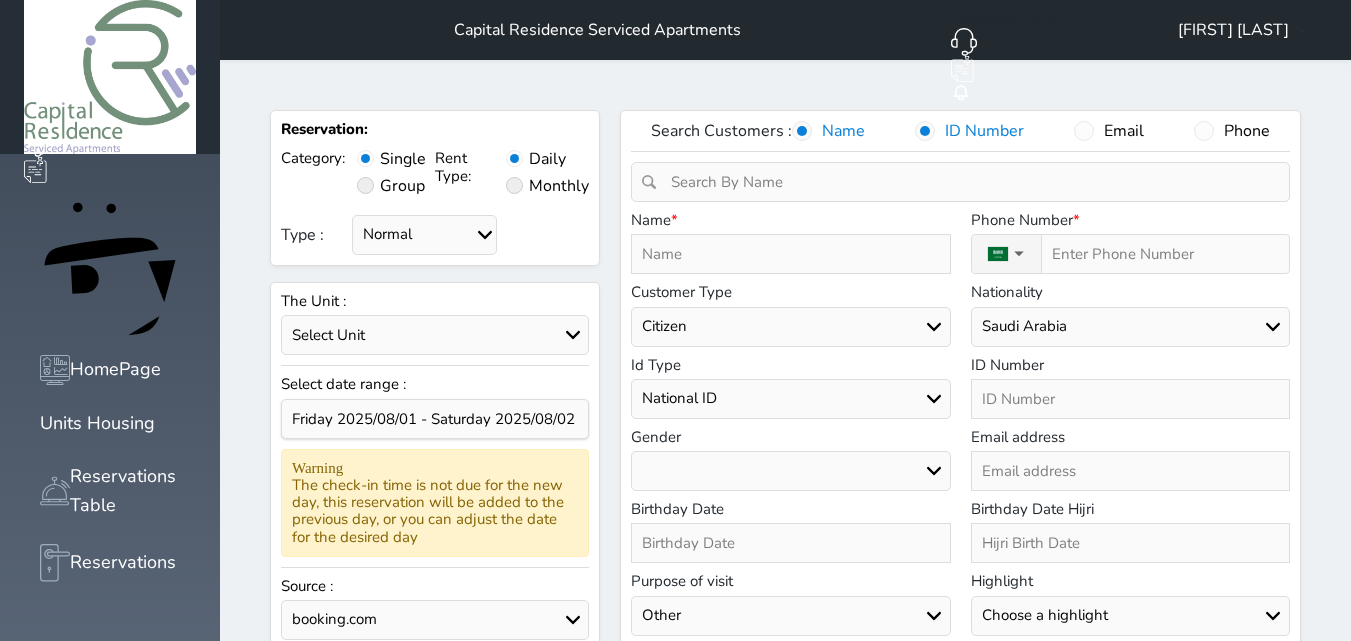 select 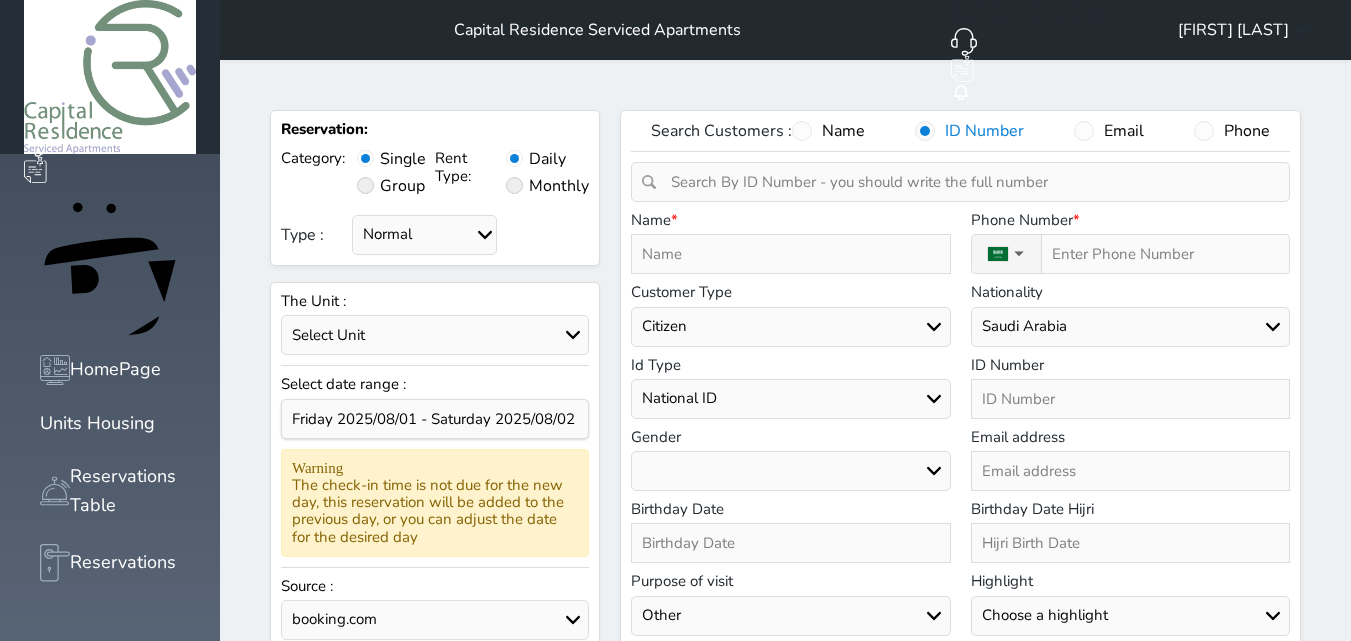 click at bounding box center [967, 182] 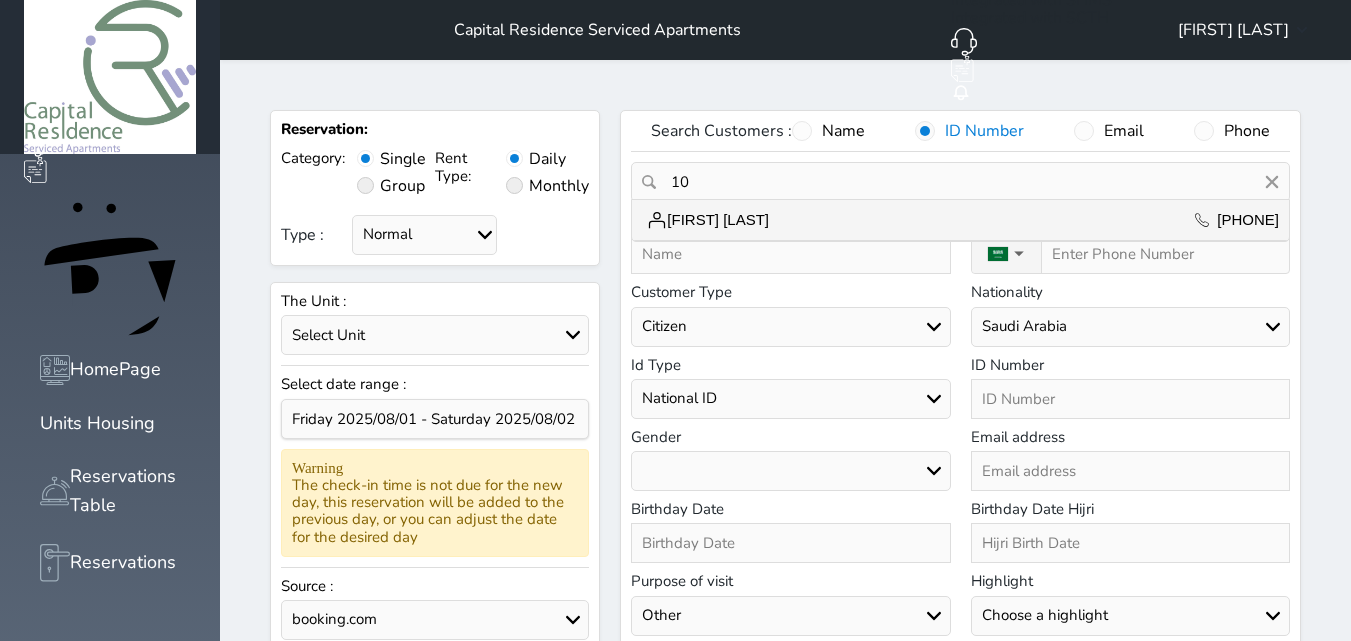 type on "1" 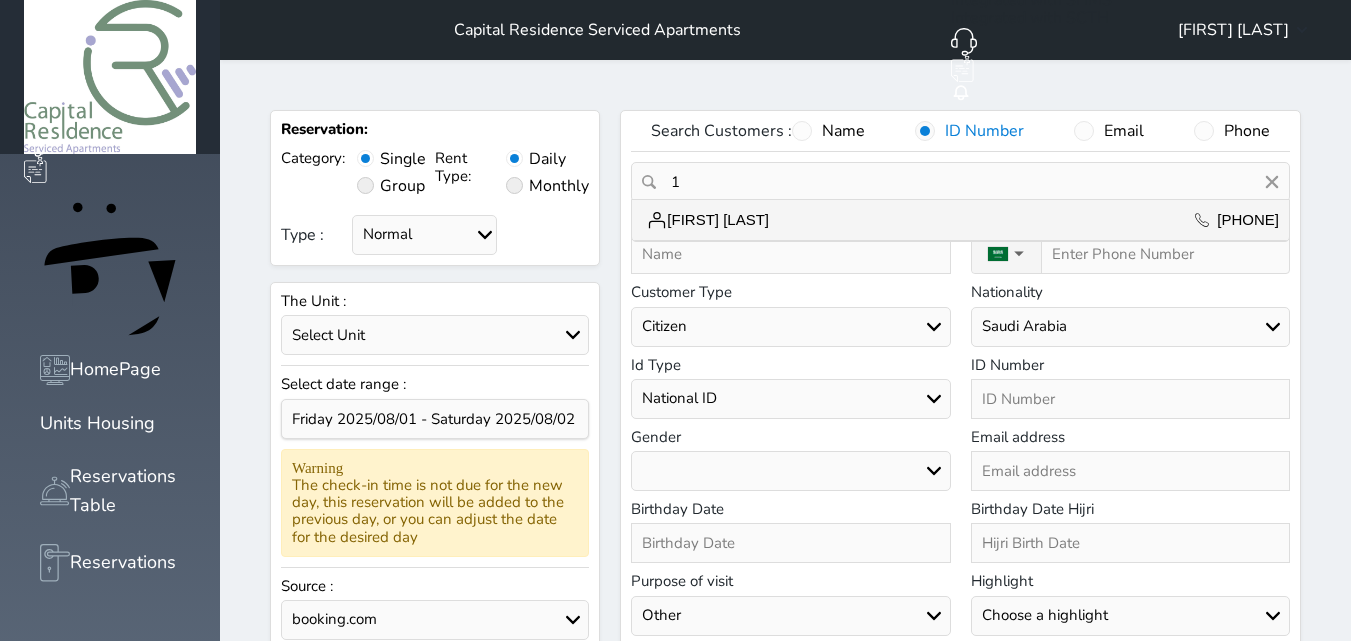 type 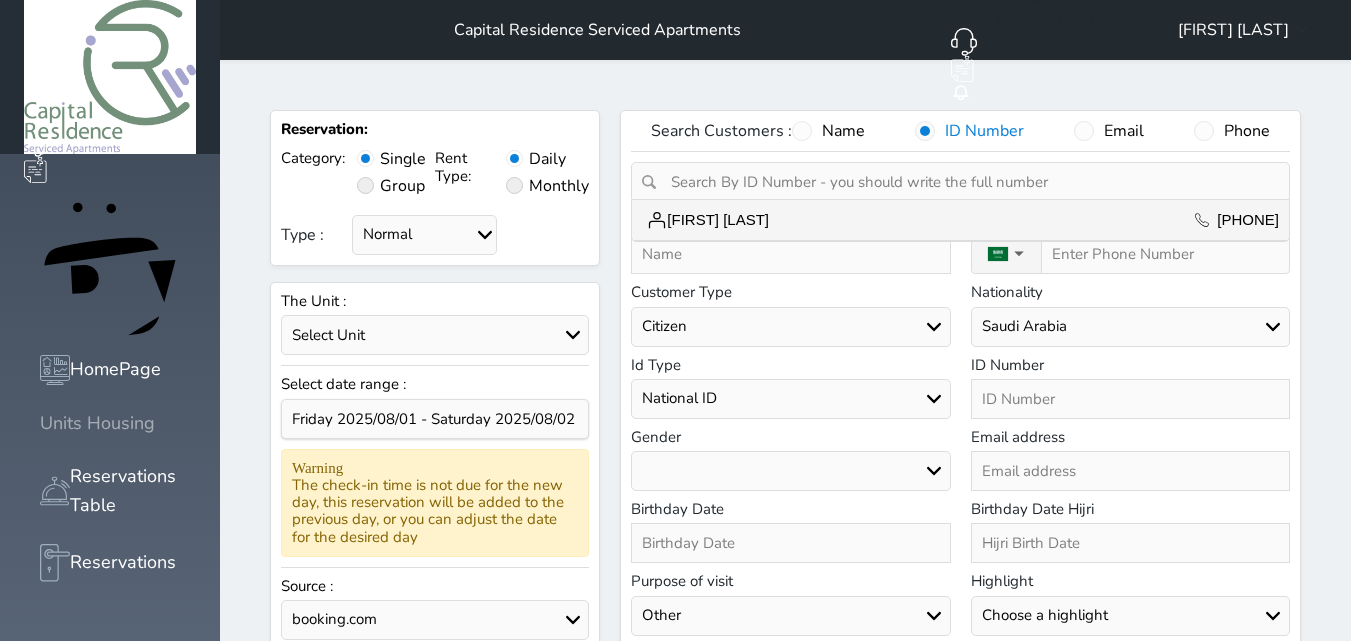 click 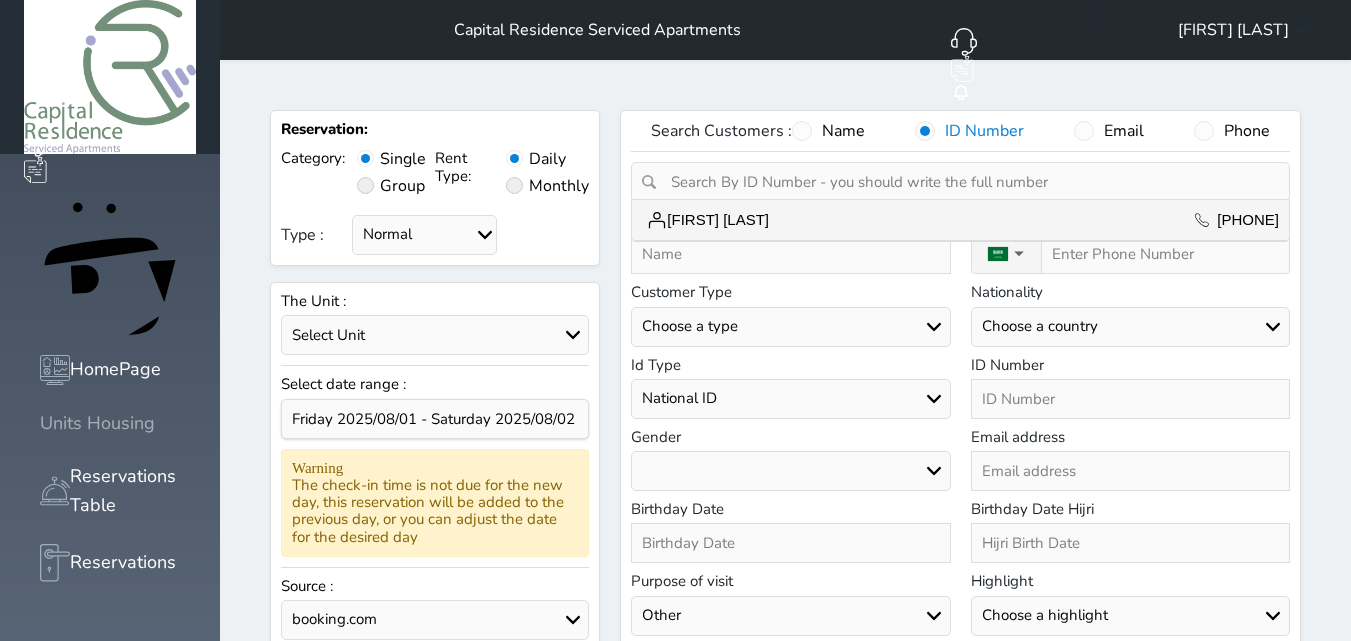 select 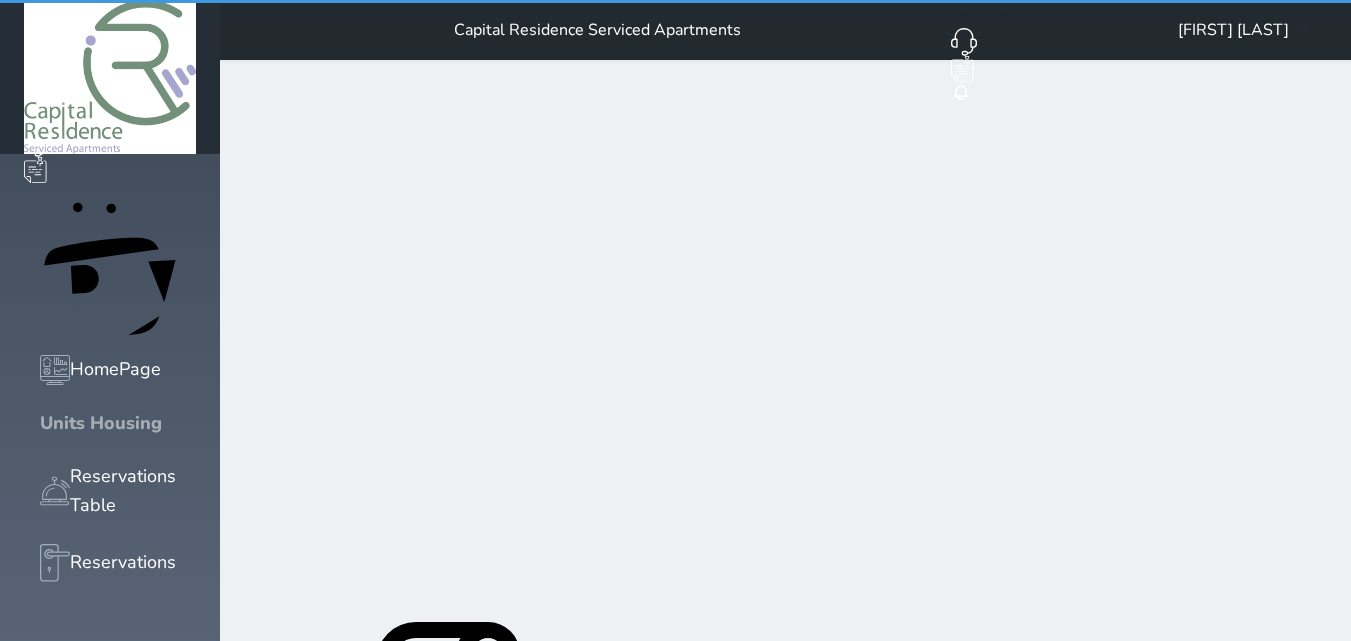 click 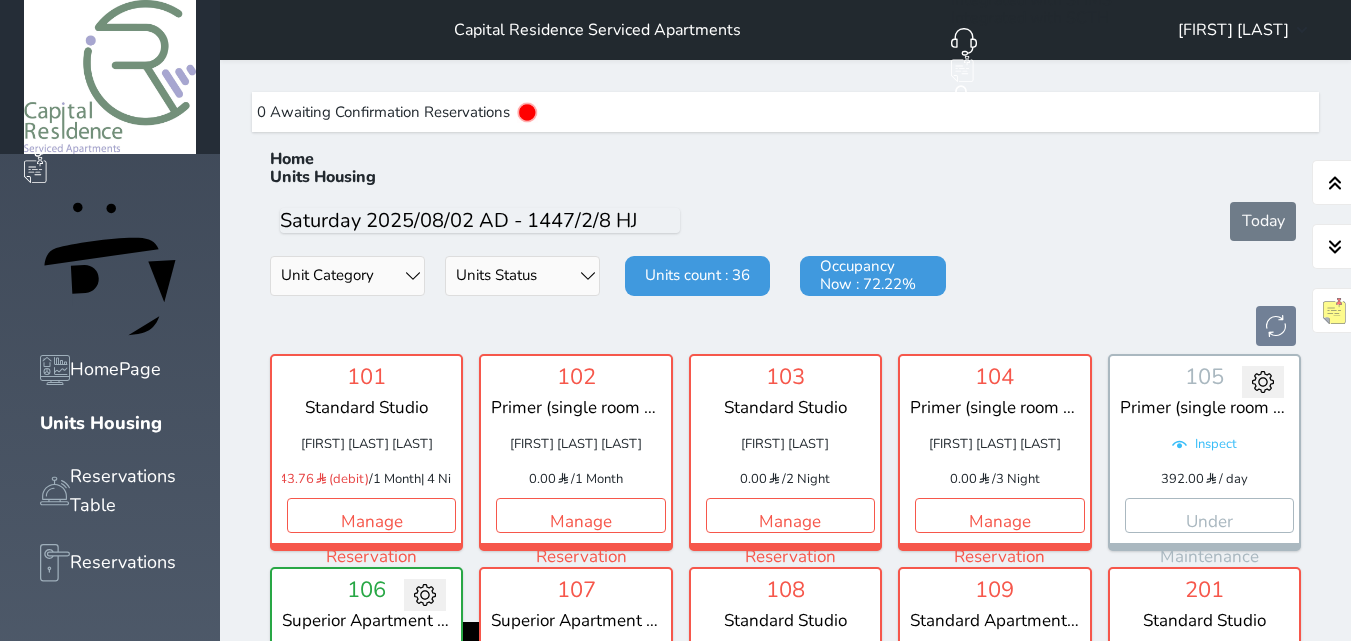 scroll, scrollTop: 60, scrollLeft: 0, axis: vertical 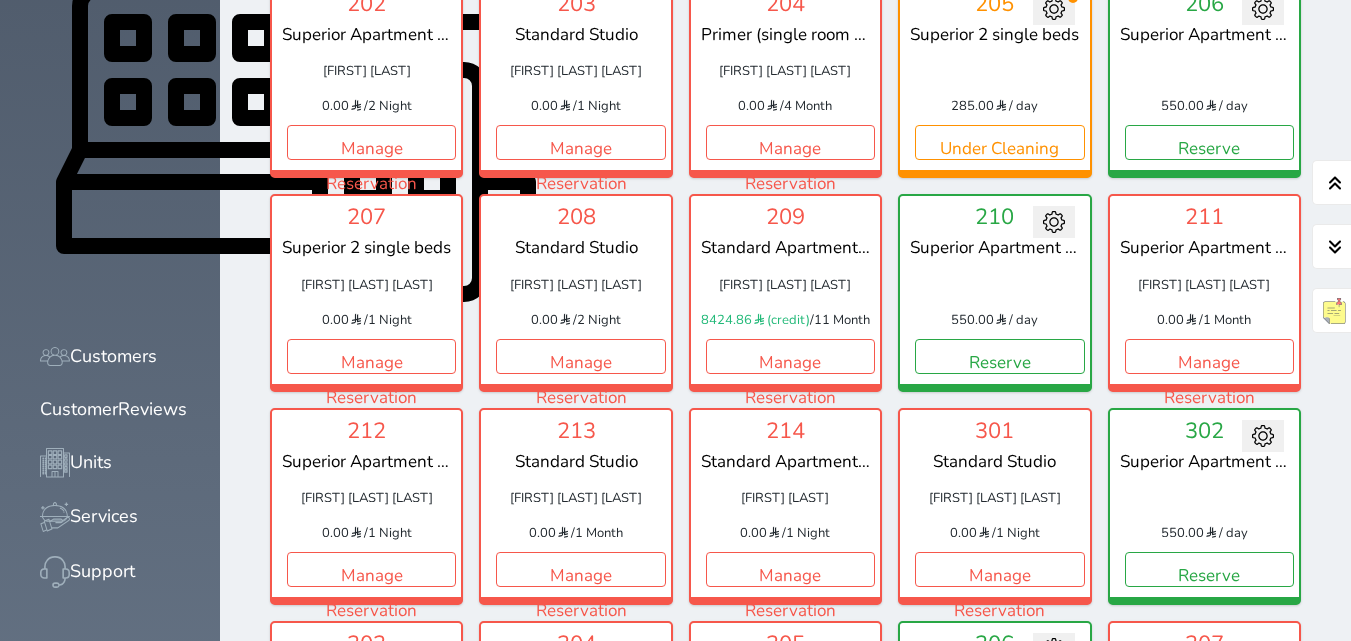 click on "Reserve" at bounding box center (999, 782) 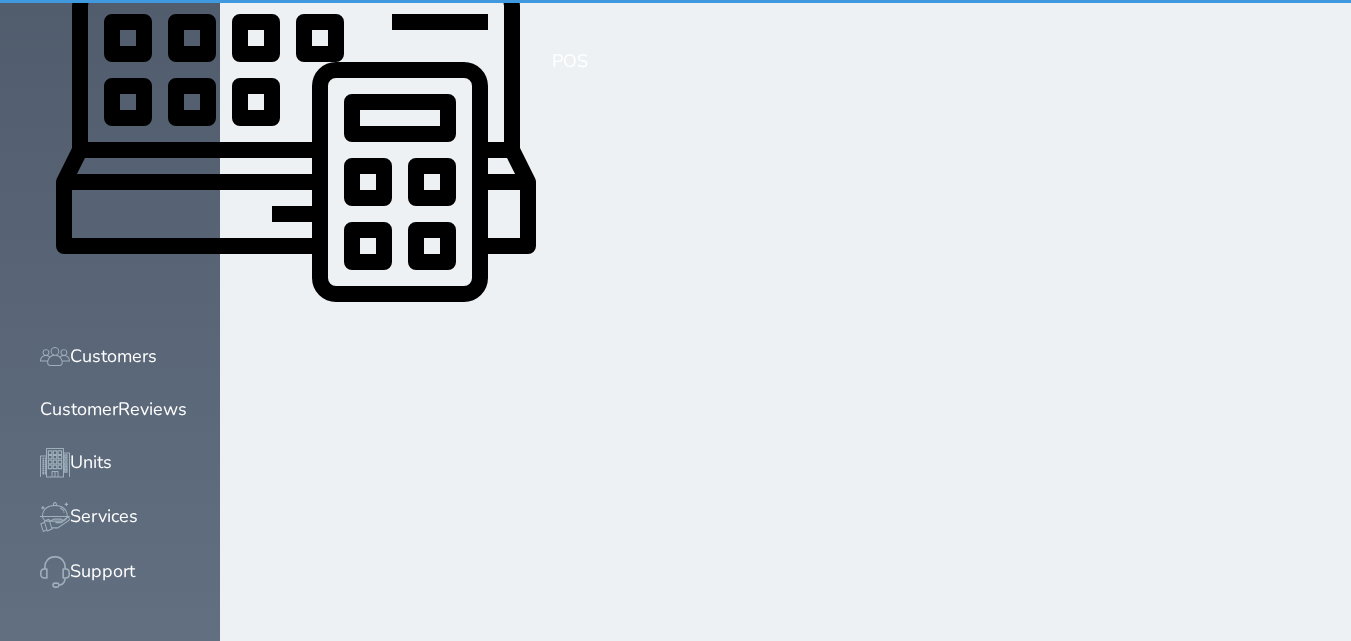 scroll, scrollTop: 0, scrollLeft: 0, axis: both 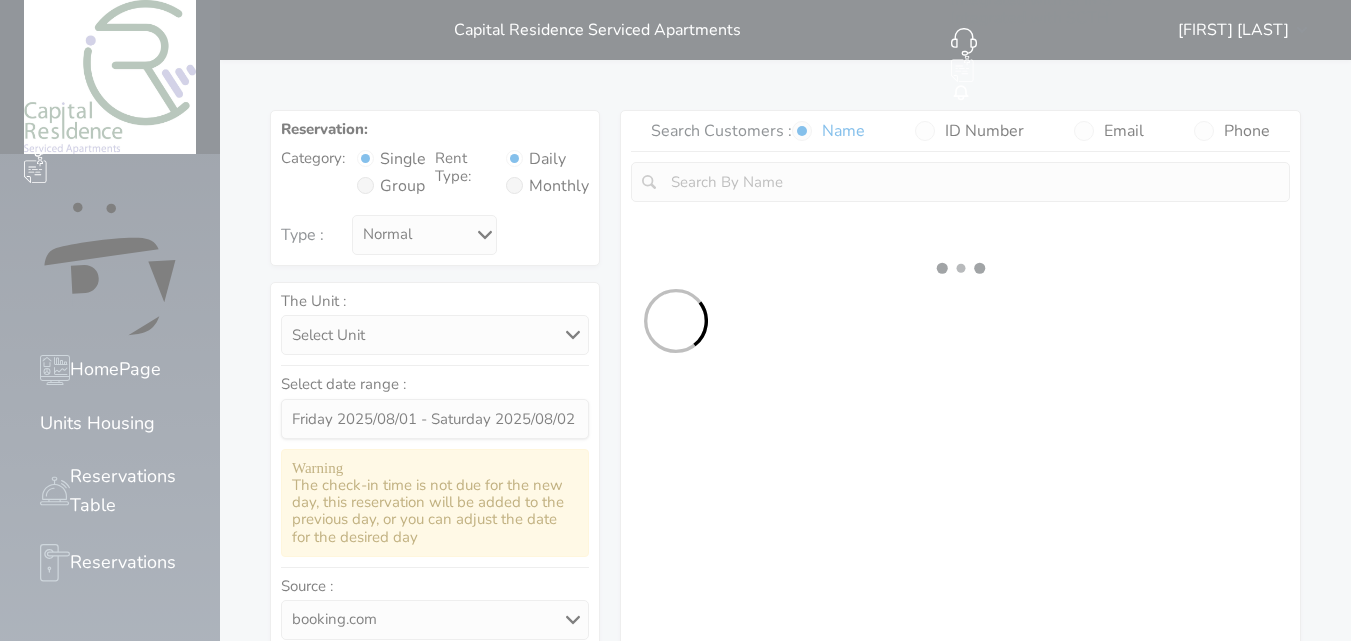 select 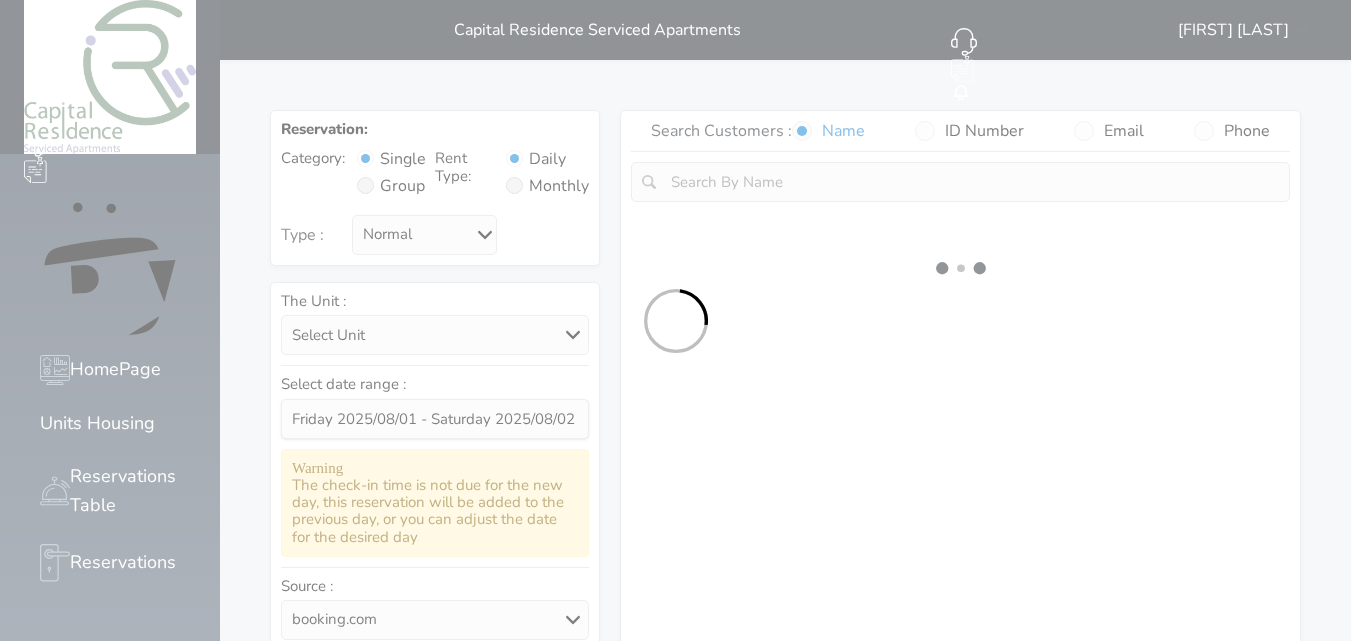 select on "1" 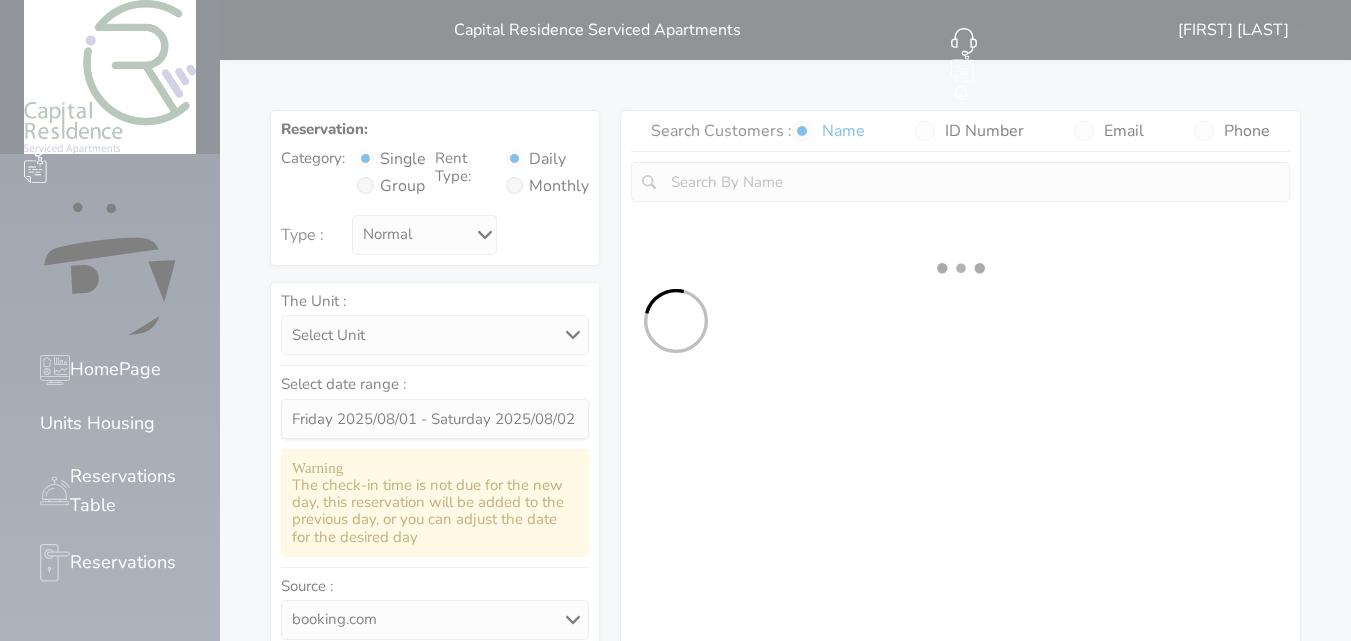 select on "113" 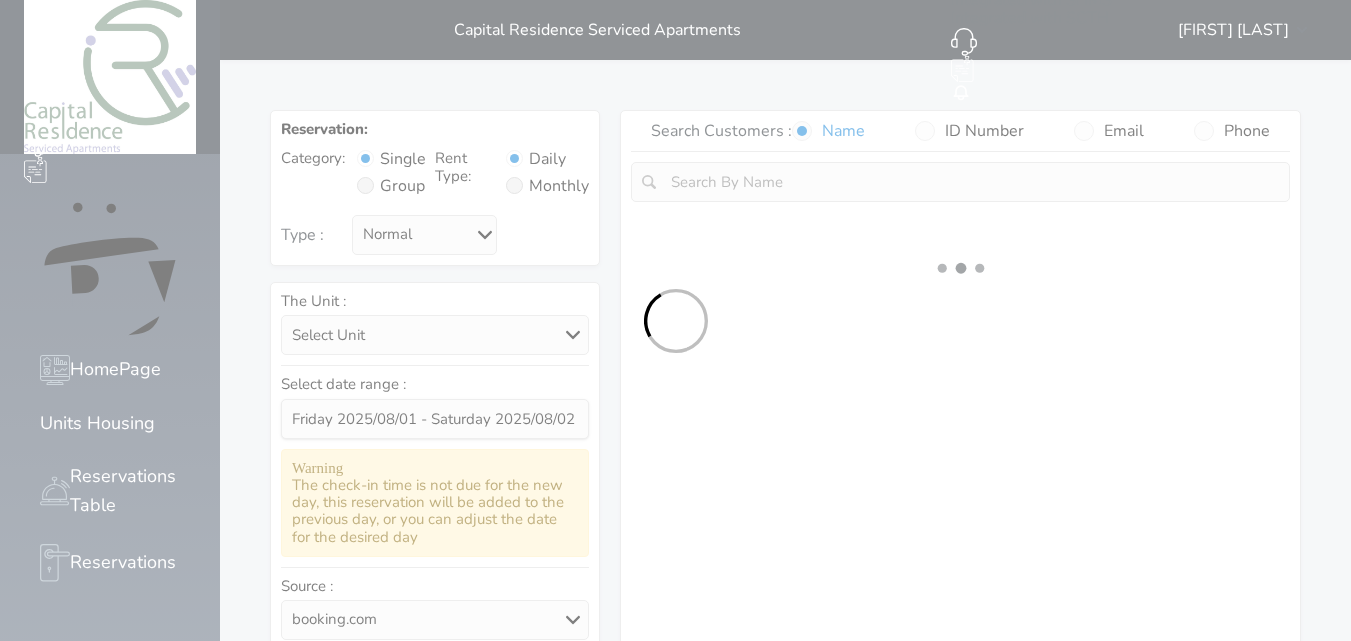 select on "1" 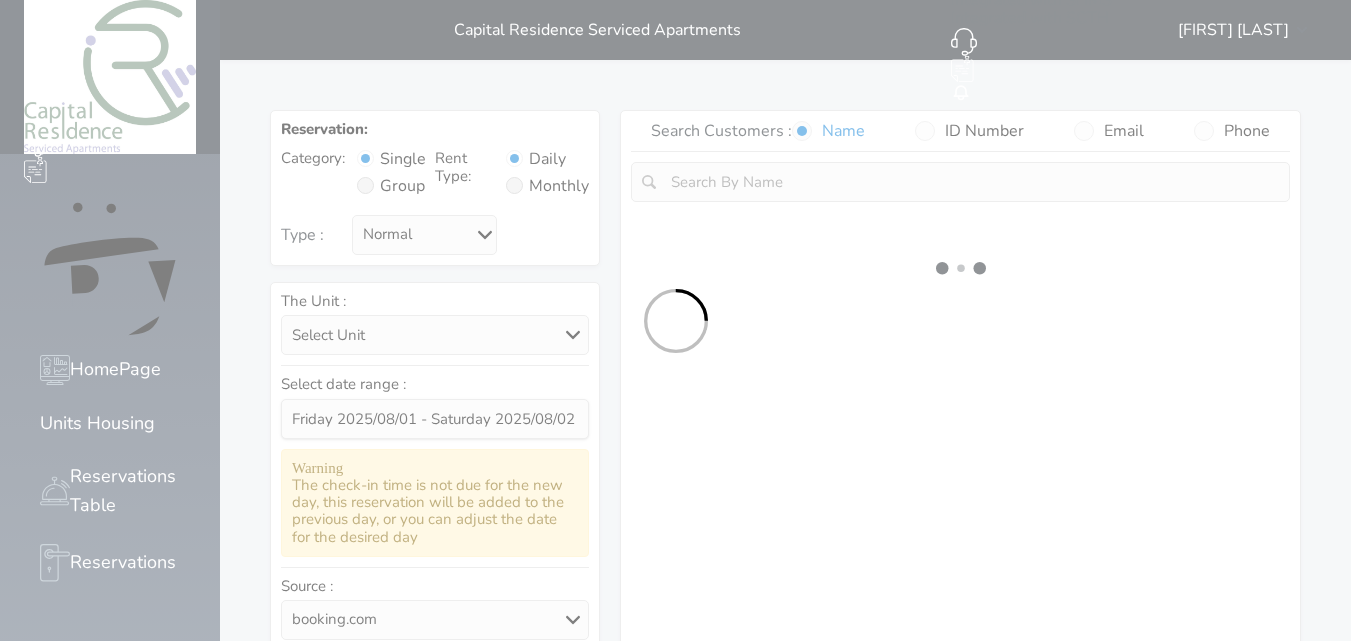 select 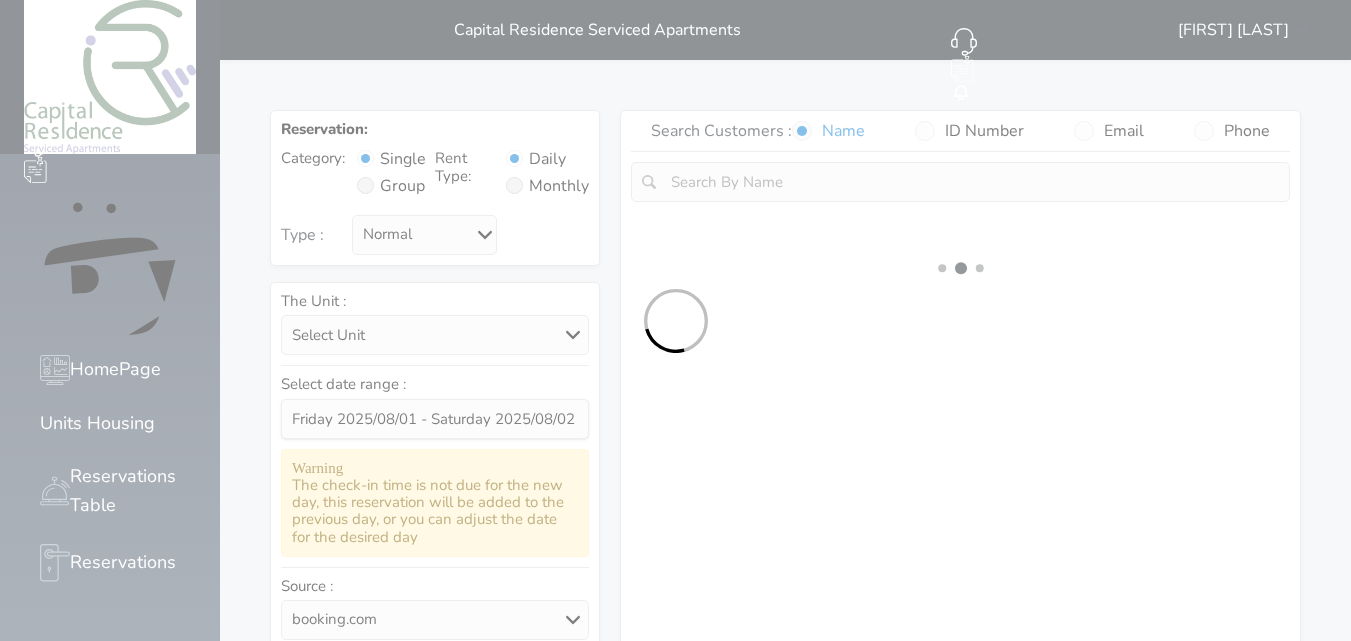select on "7" 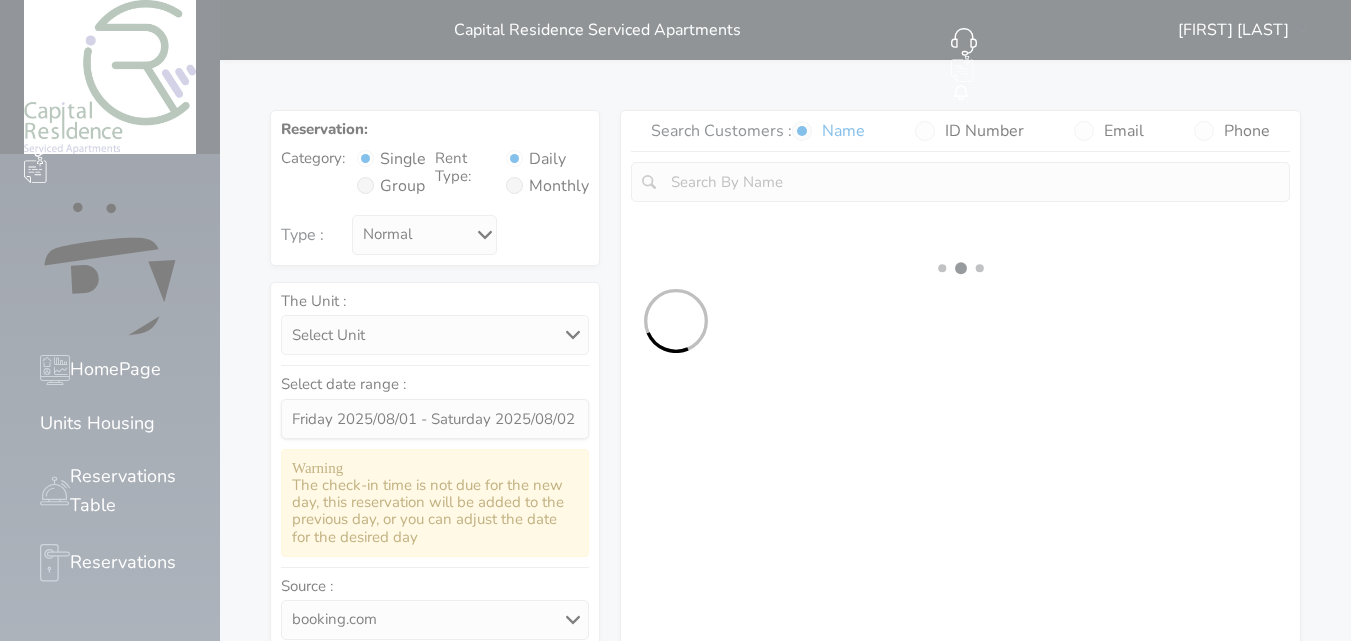 select 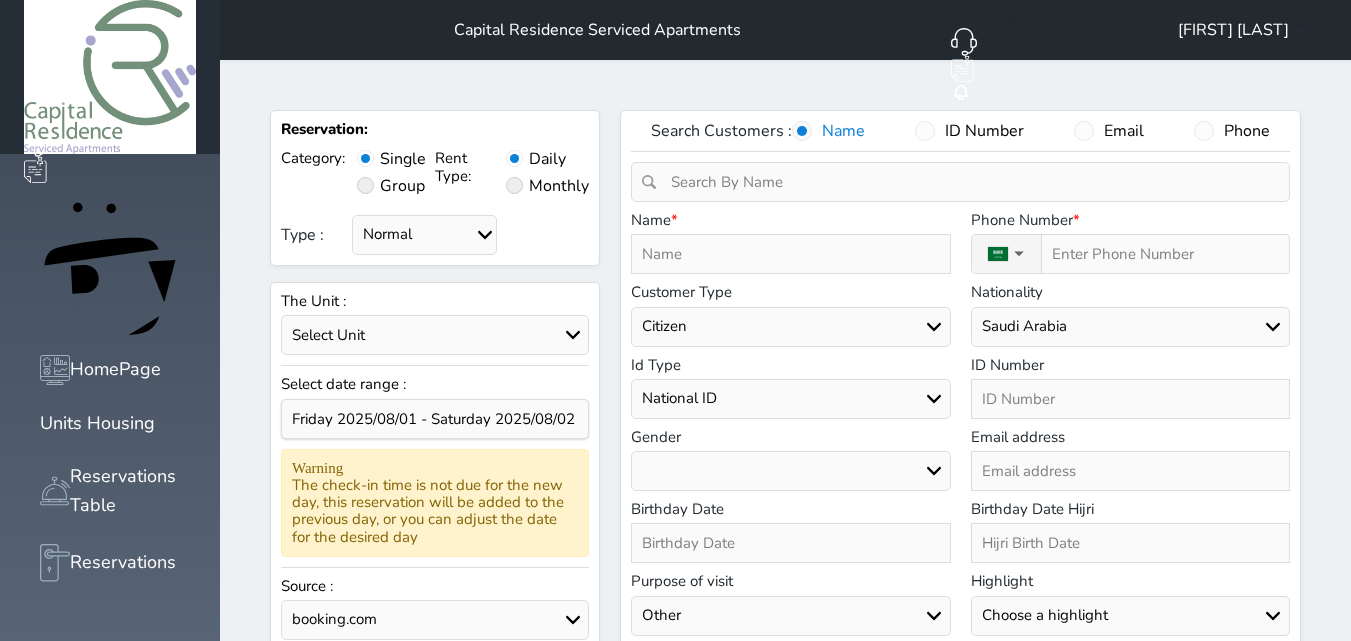 select 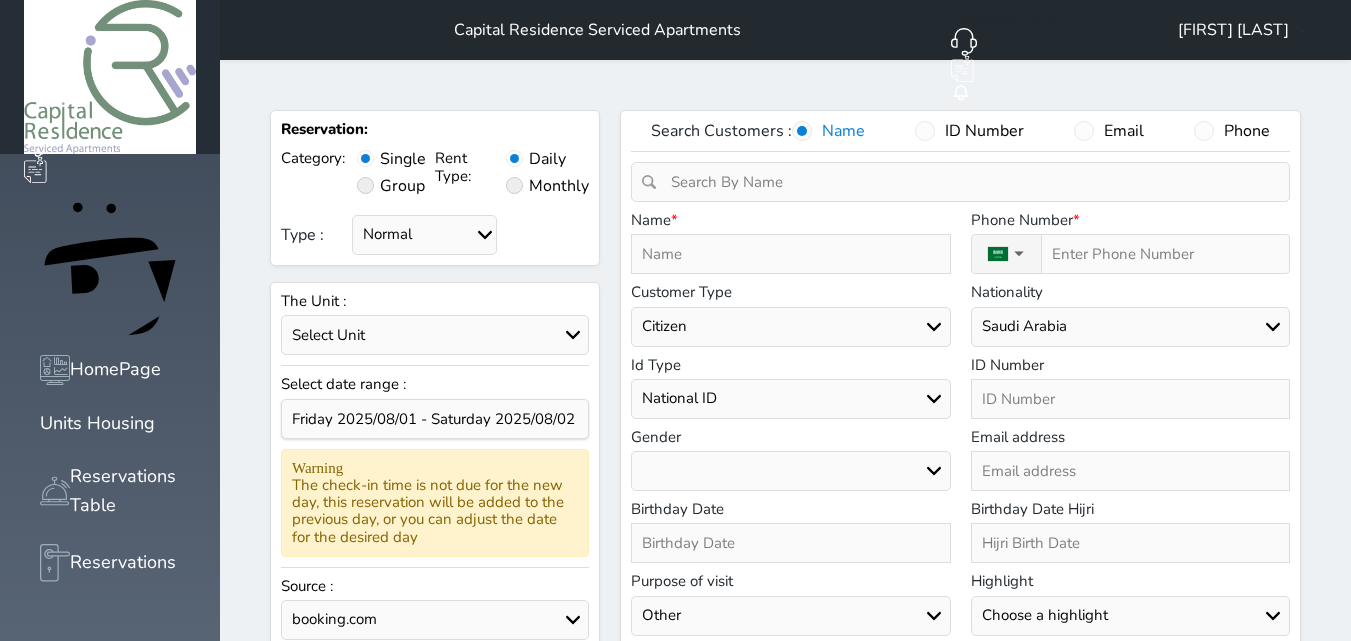 select 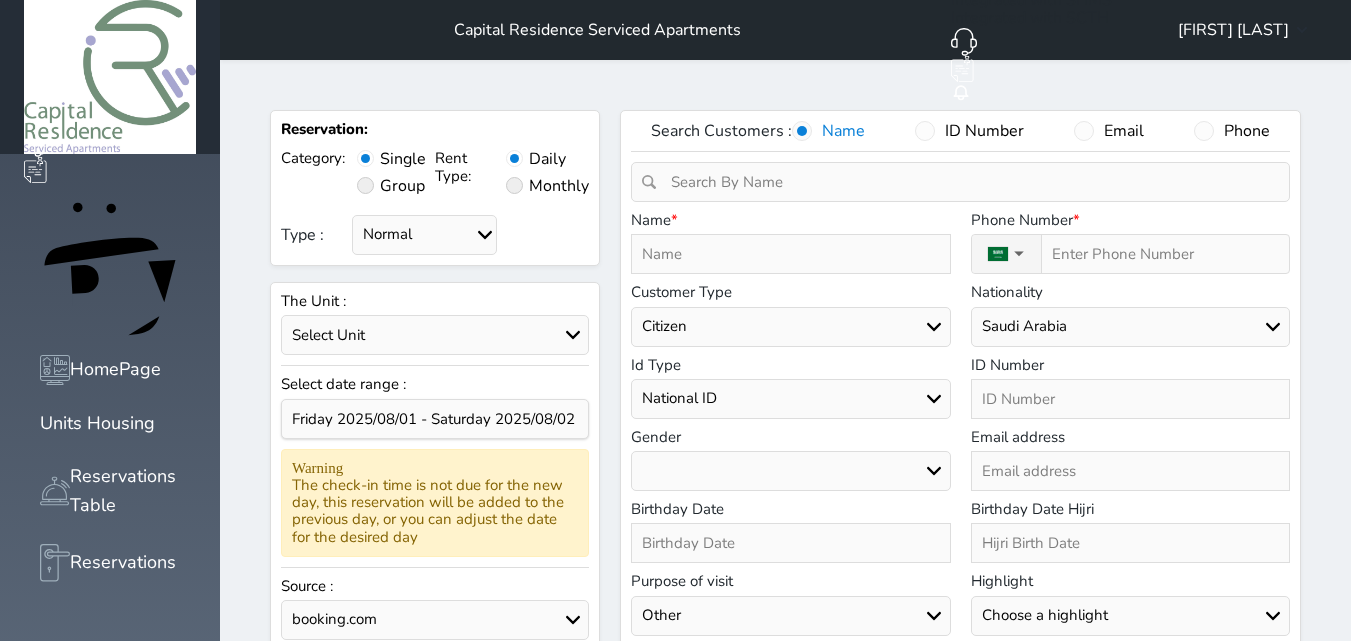 select 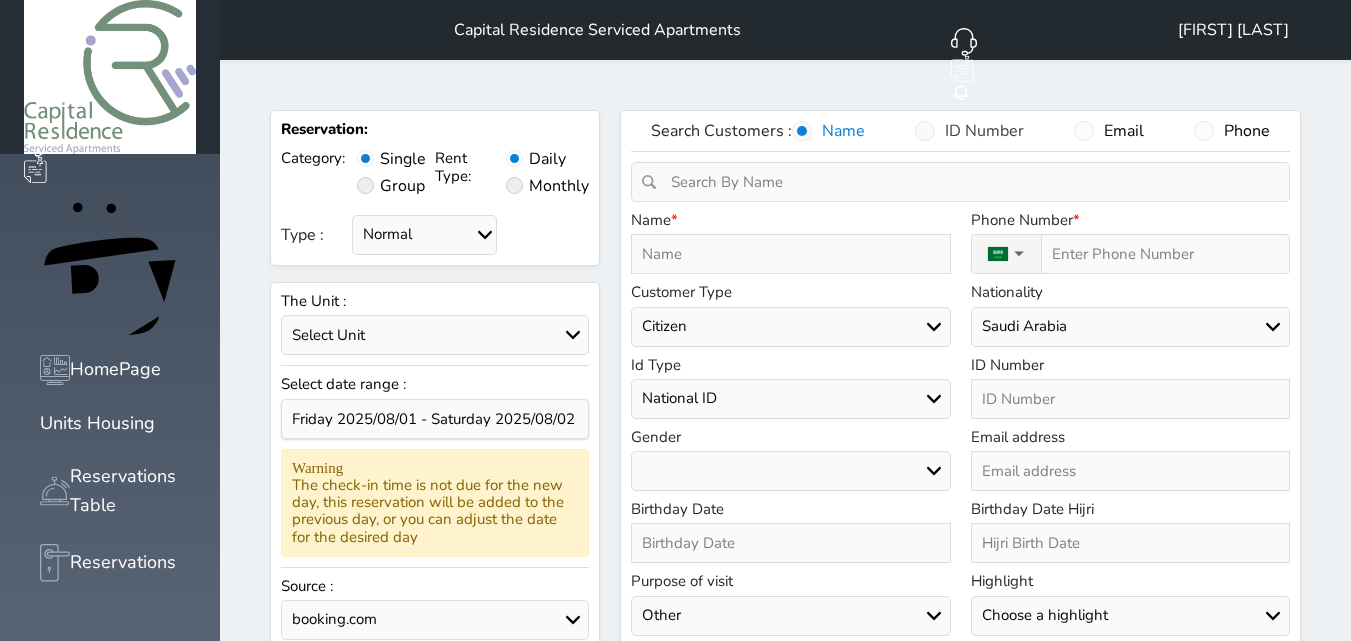 click at bounding box center (925, 131) 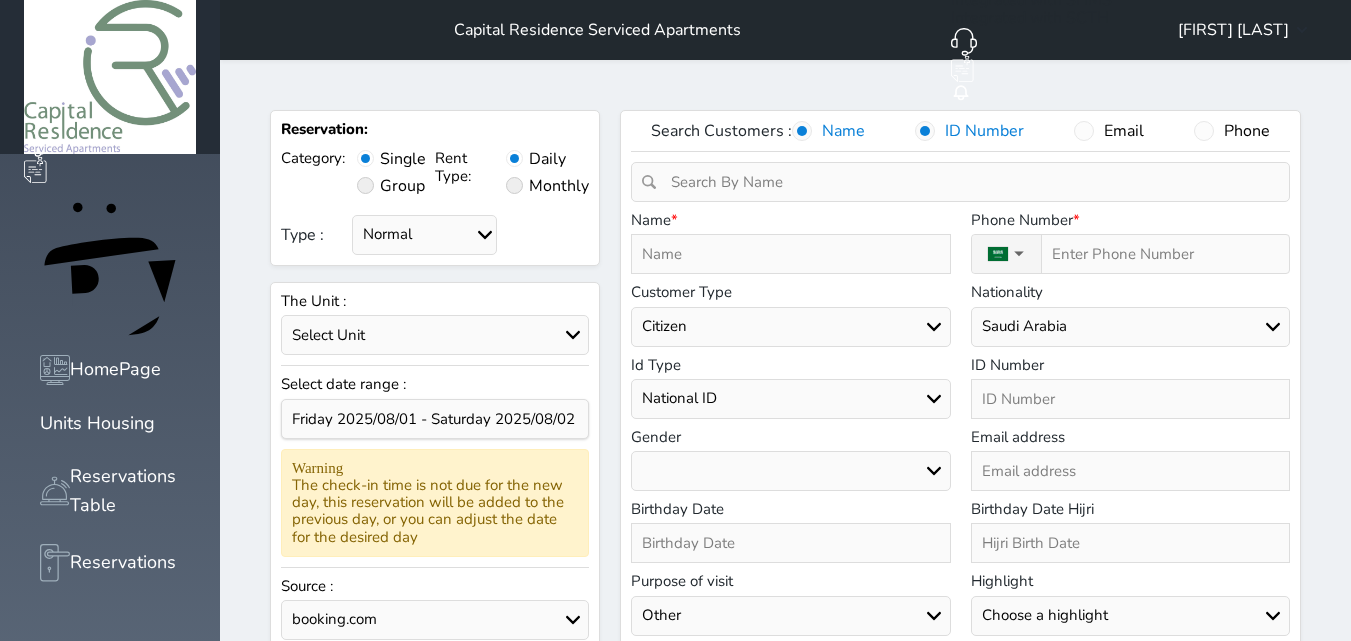 select 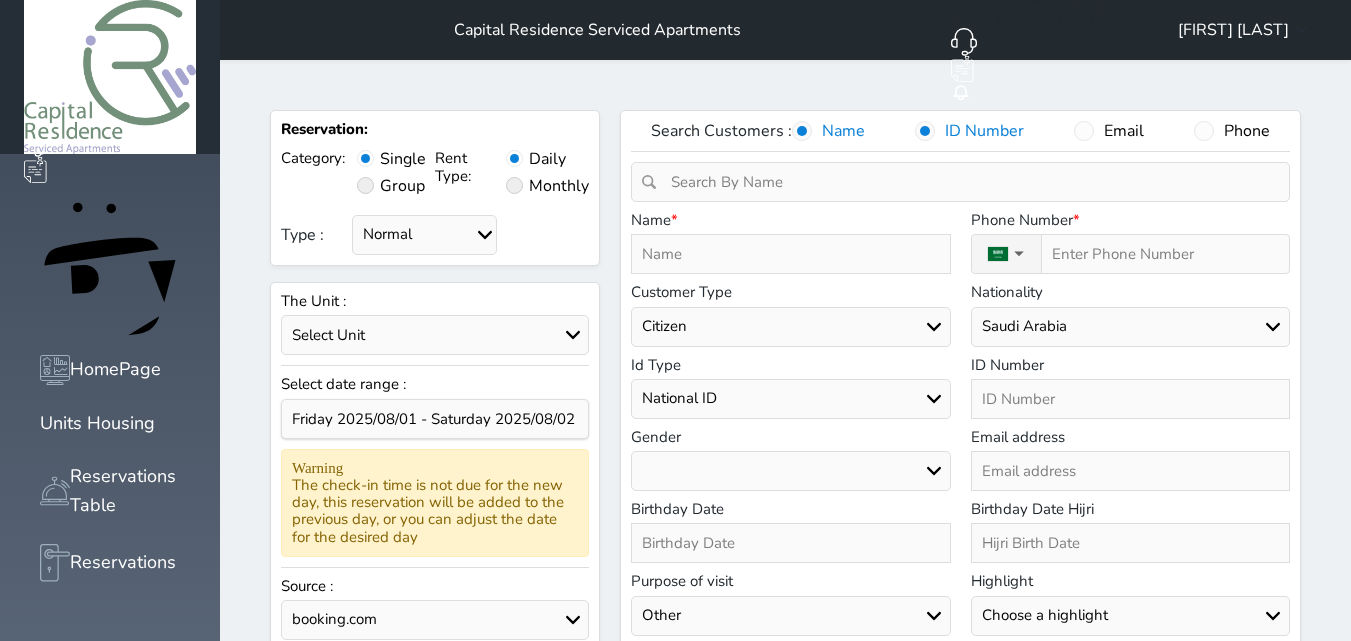 select 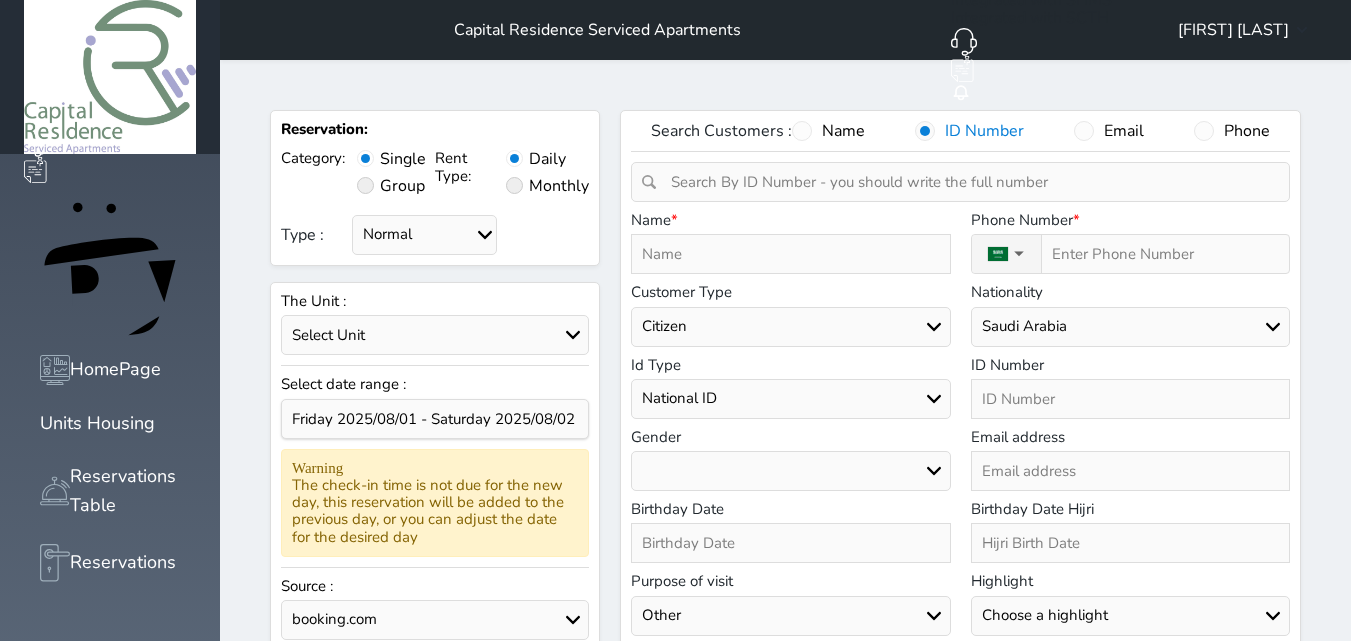 click at bounding box center [967, 182] 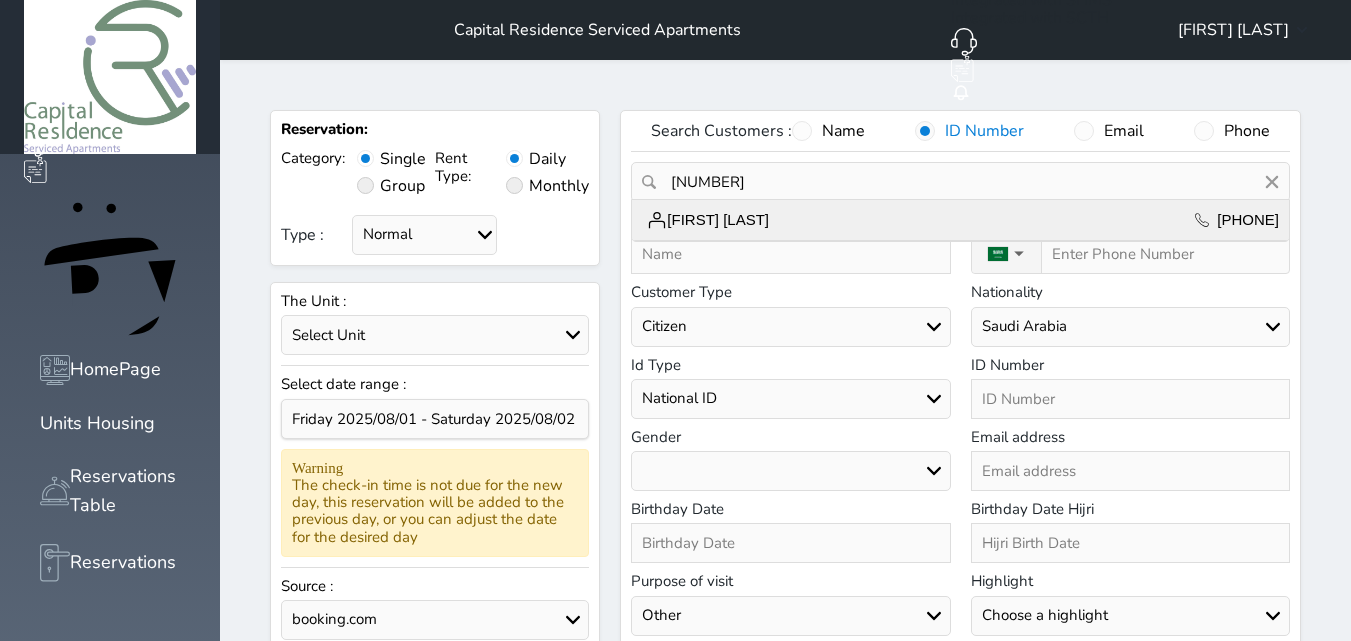click on "[FIRST] [LAST] [PHONE]" at bounding box center [960, 220] 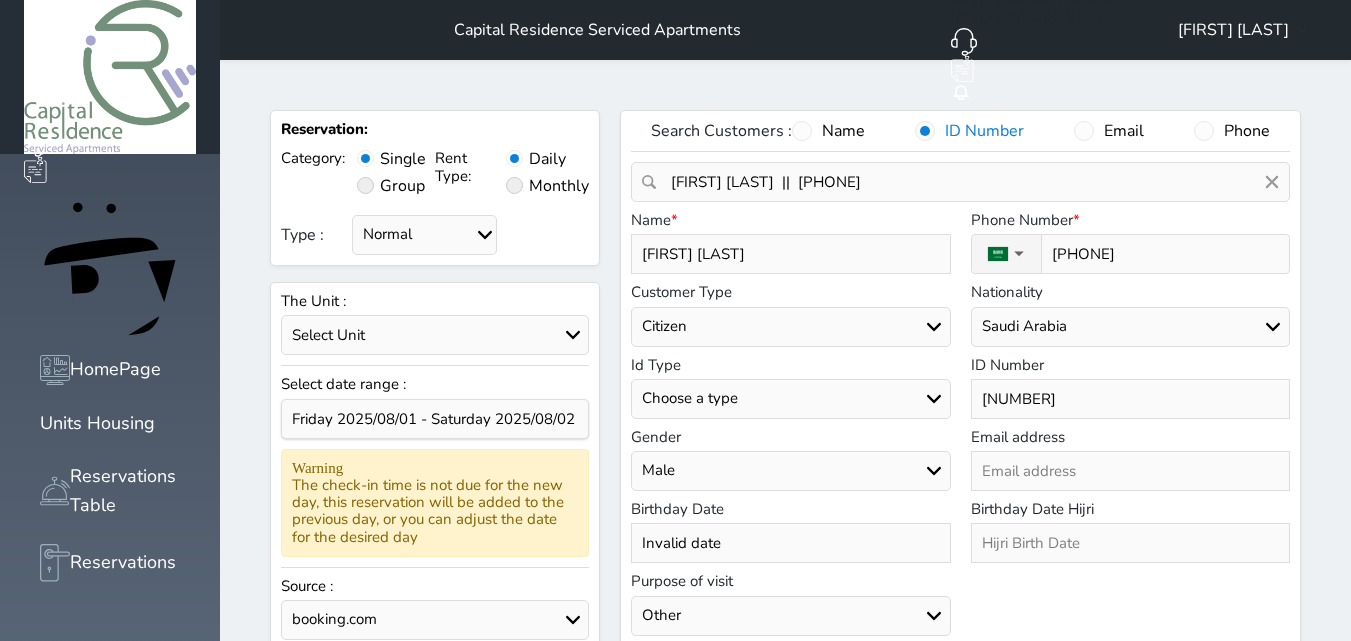 select 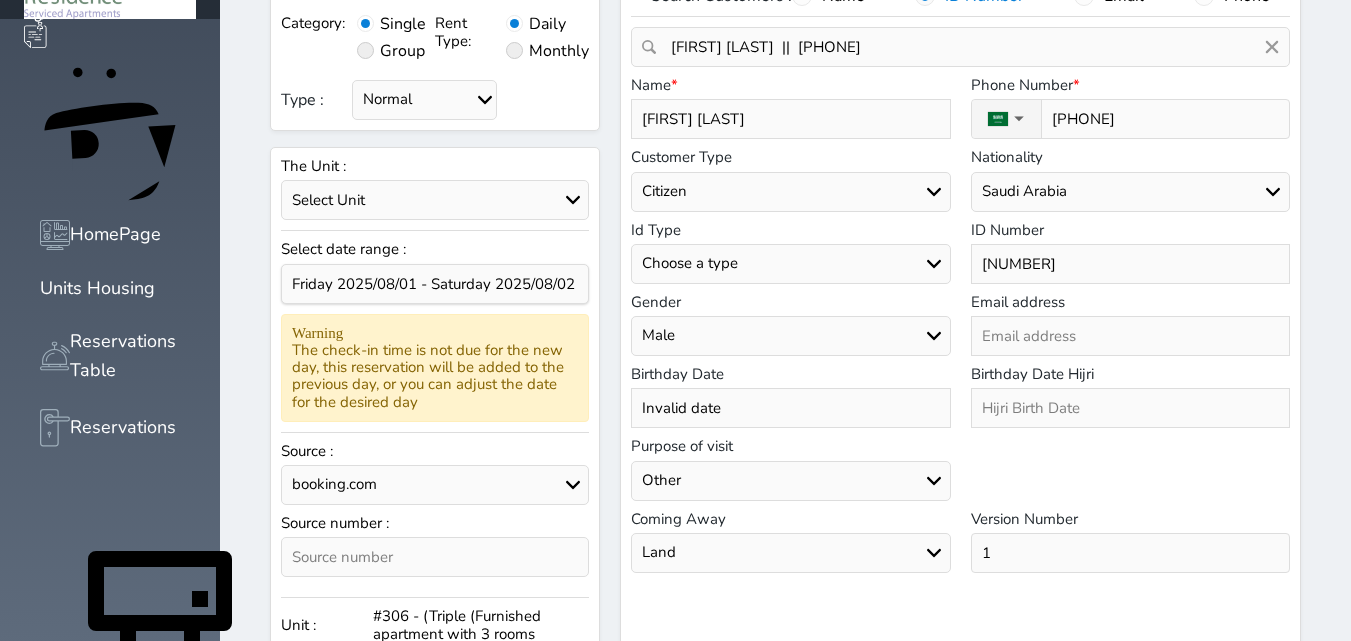 scroll, scrollTop: 100, scrollLeft: 0, axis: vertical 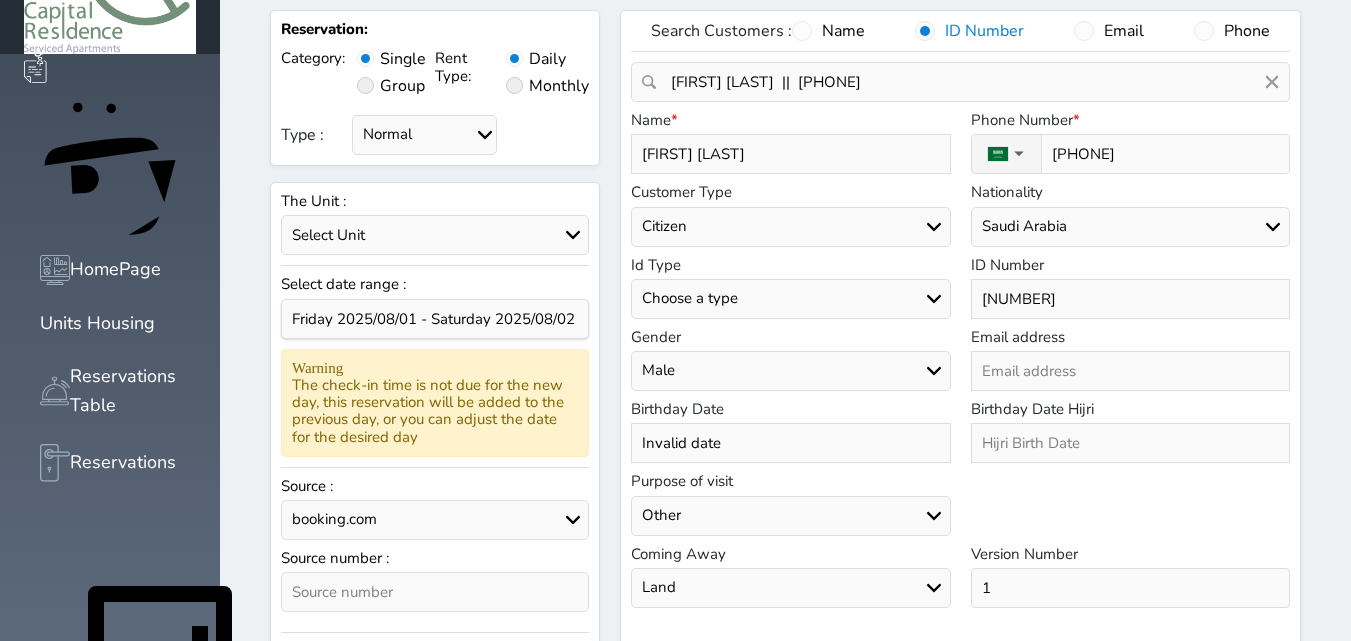 click on "[FIRST] [LAST]" at bounding box center [790, 154] 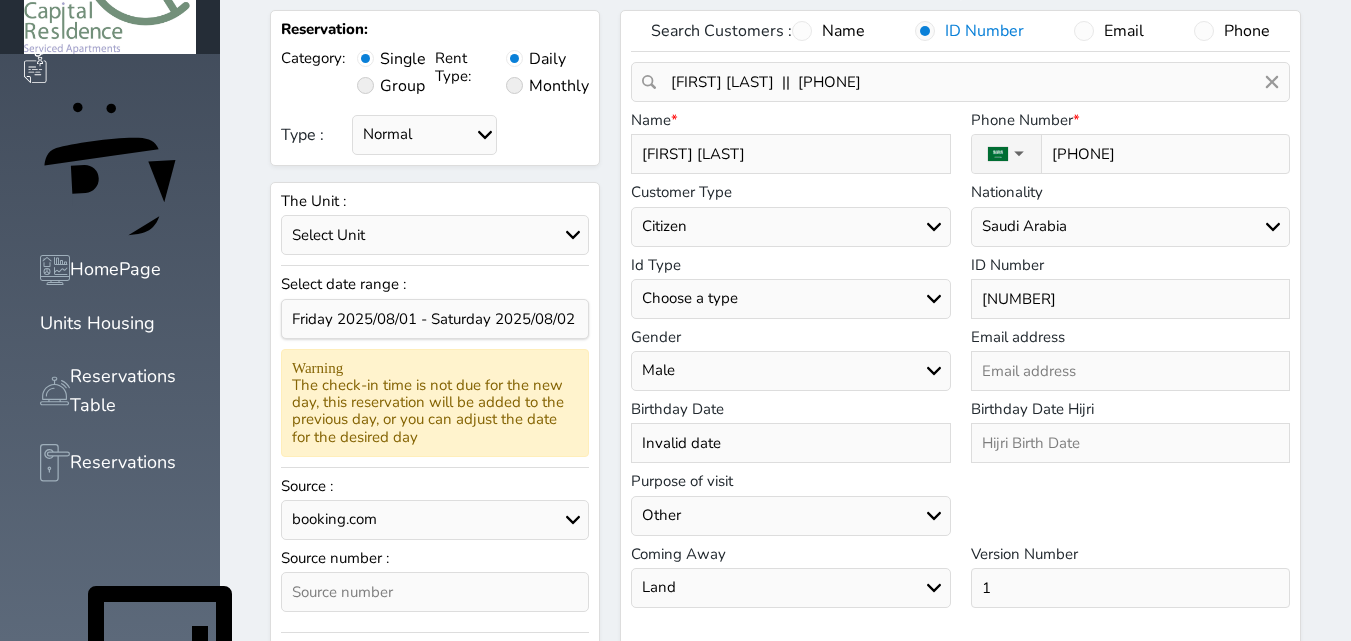 type on "[FIRST] [LAST]" 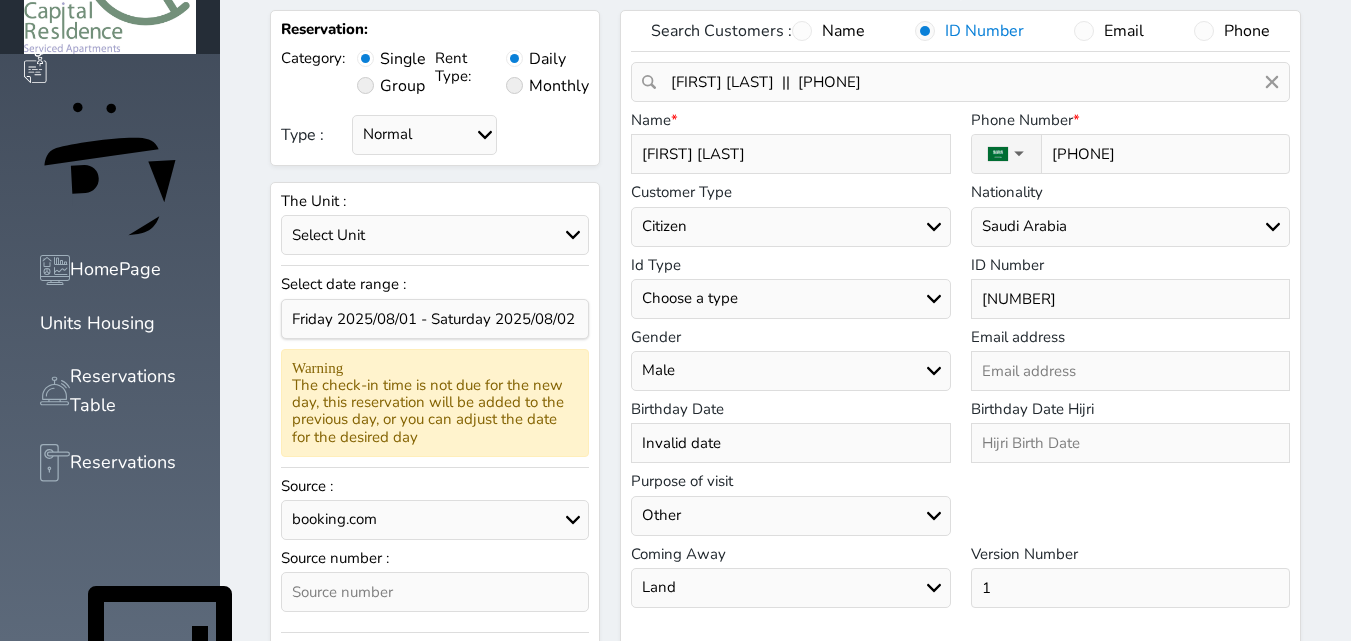 type on "[FIRST]" 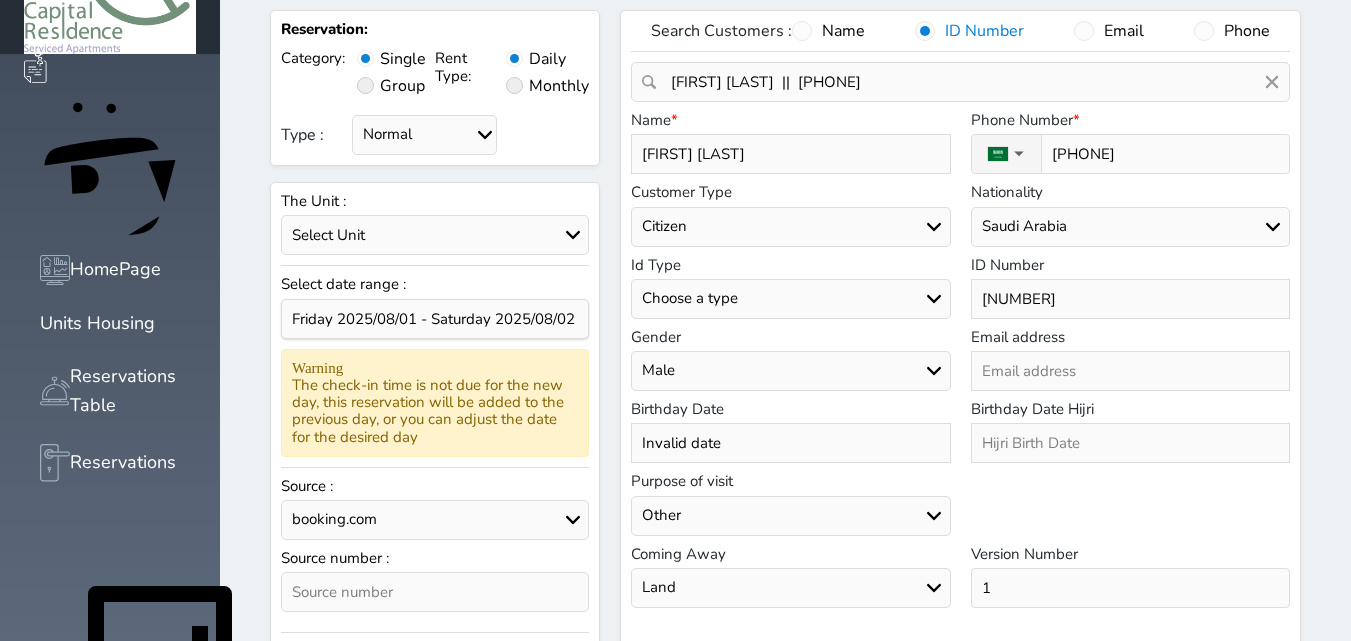 select 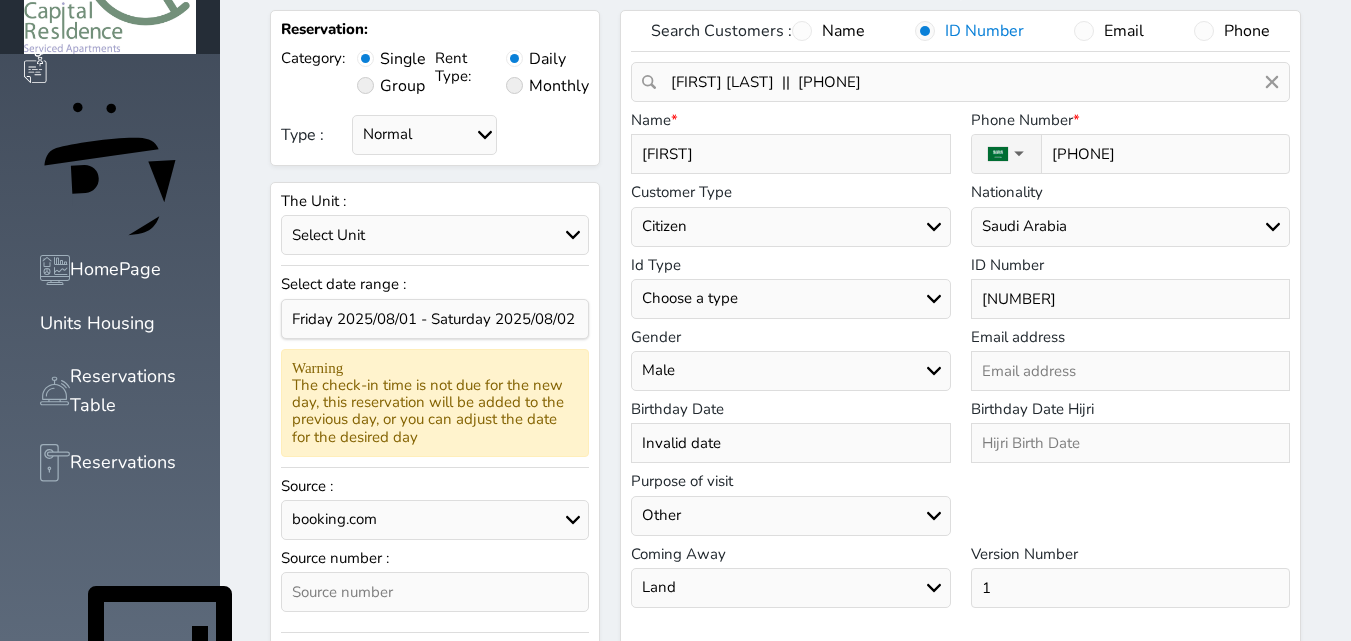 type on "[FIRST]" 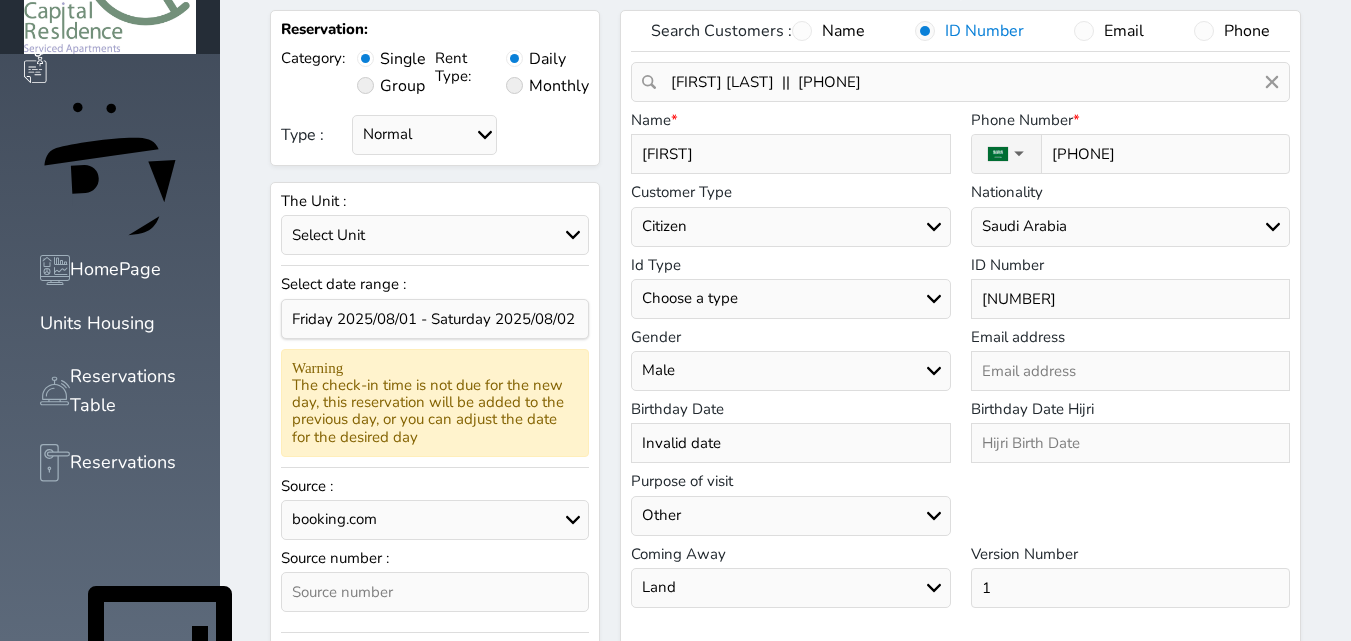 select 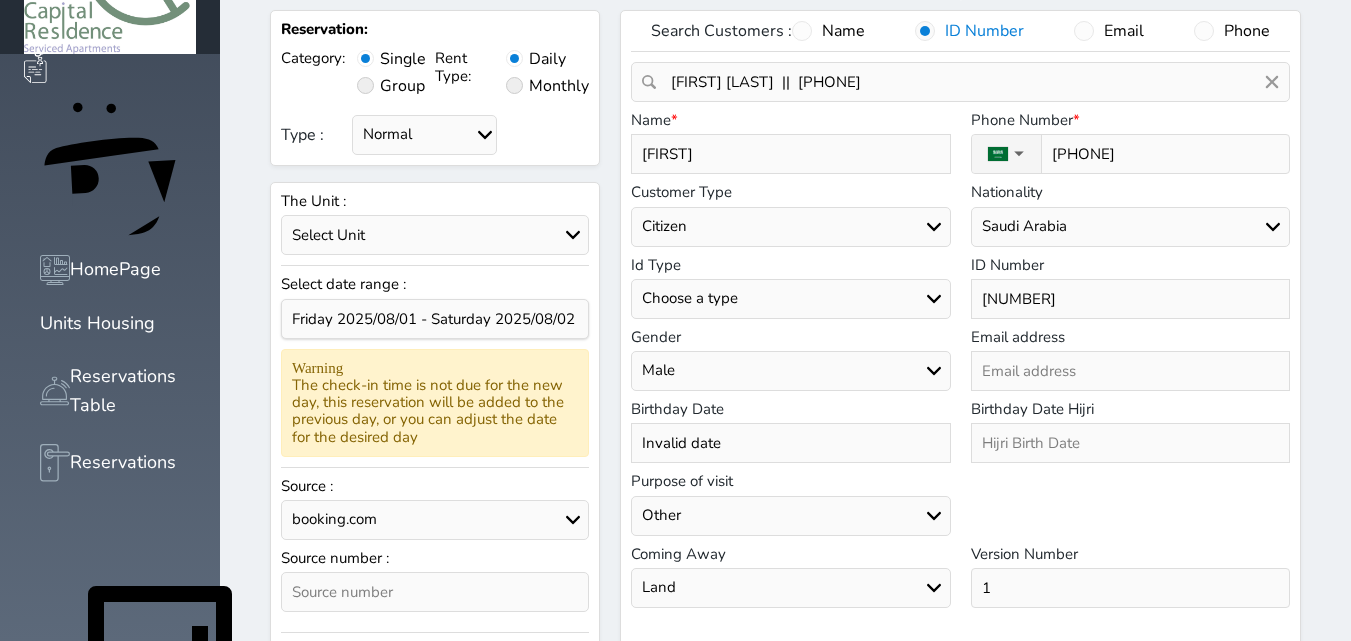 type on "[FIRST]" 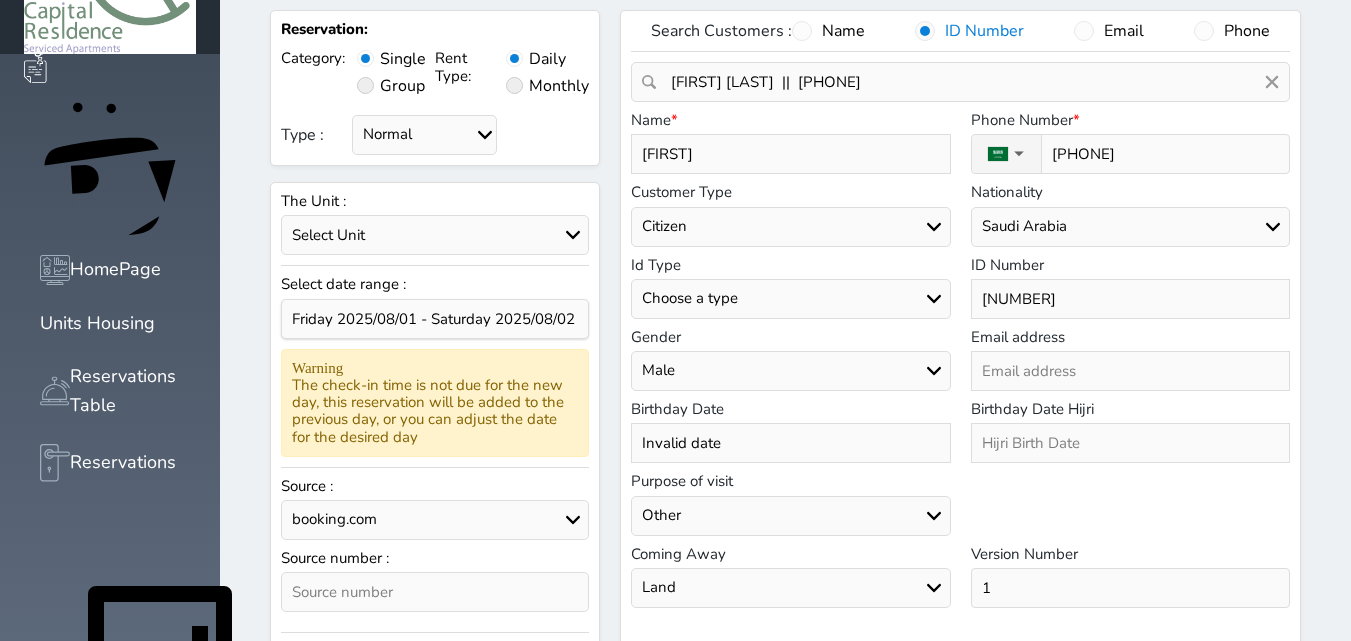 type 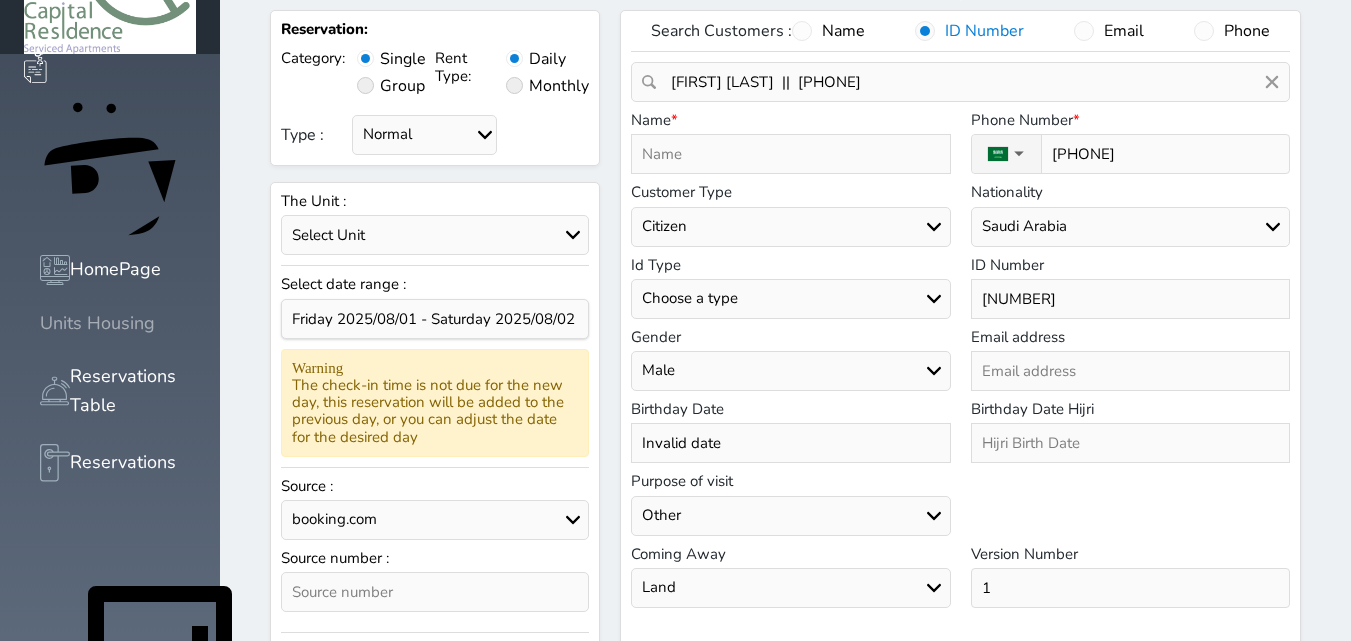 click at bounding box center (40, 323) 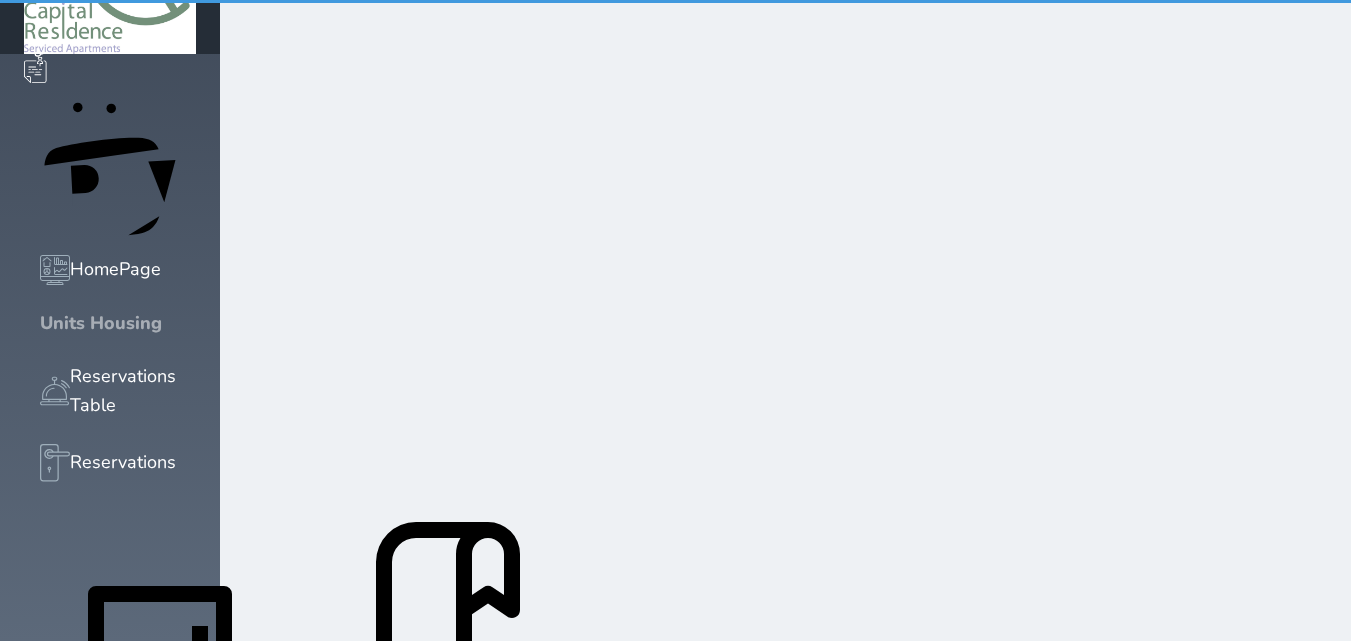 click at bounding box center (55, 270) 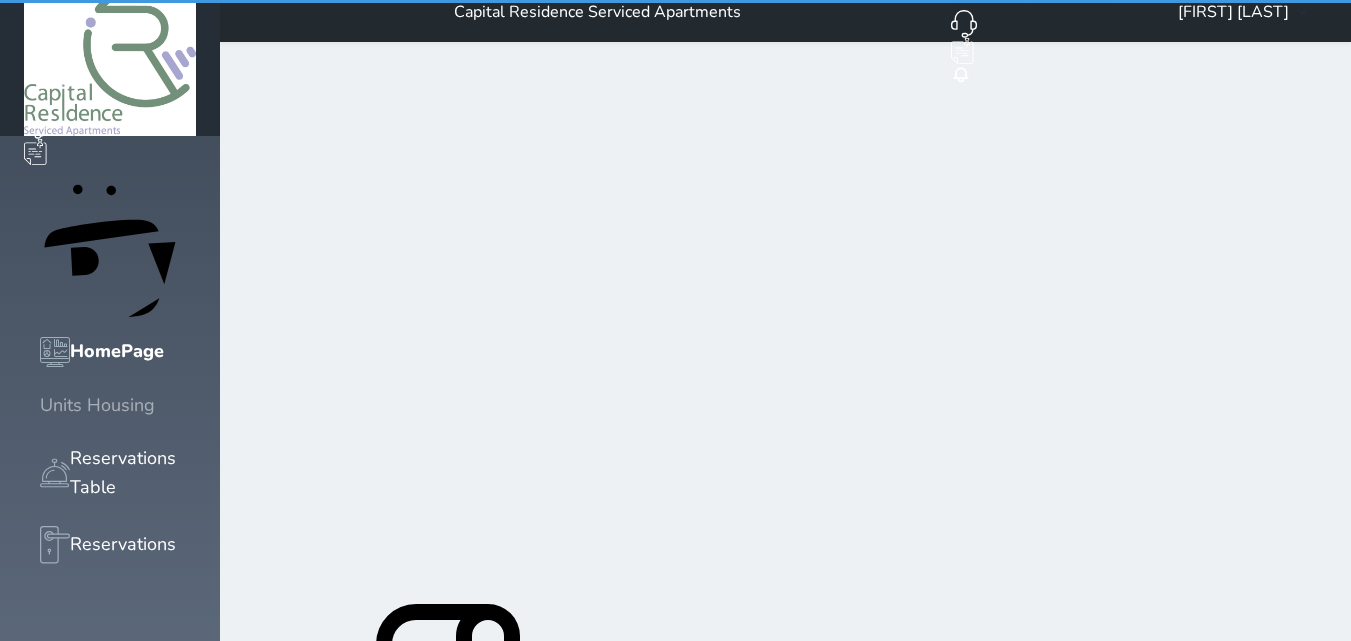 scroll, scrollTop: 0, scrollLeft: 0, axis: both 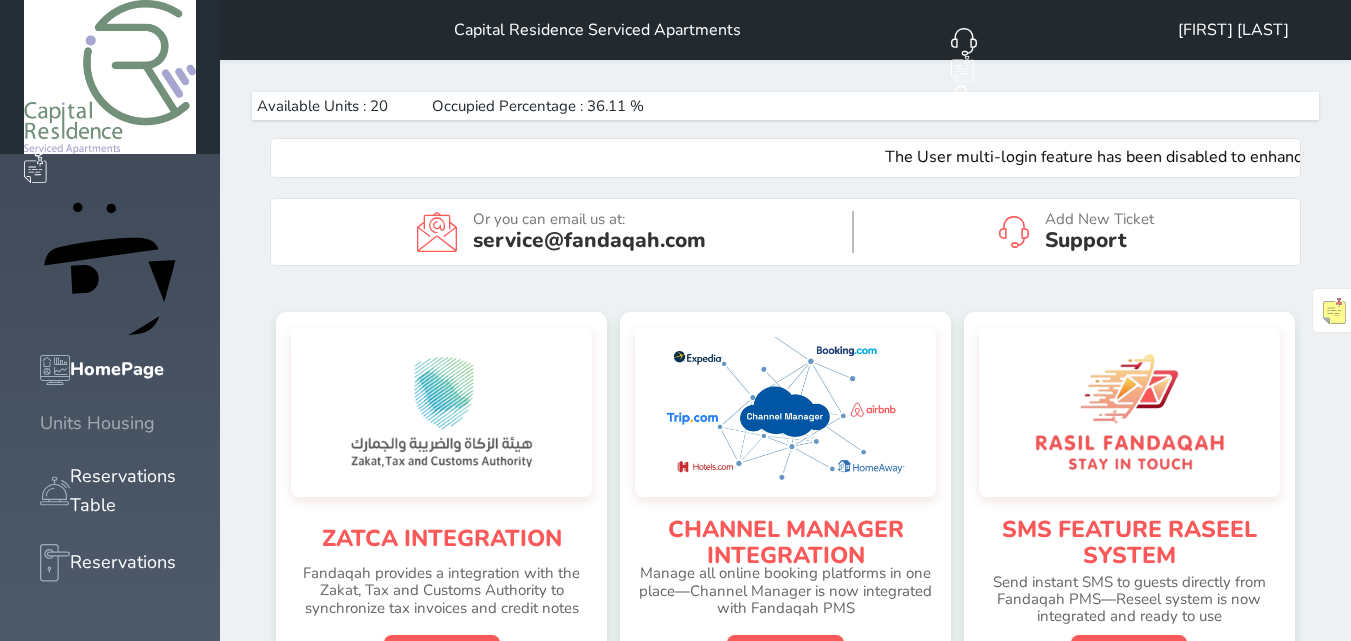 click 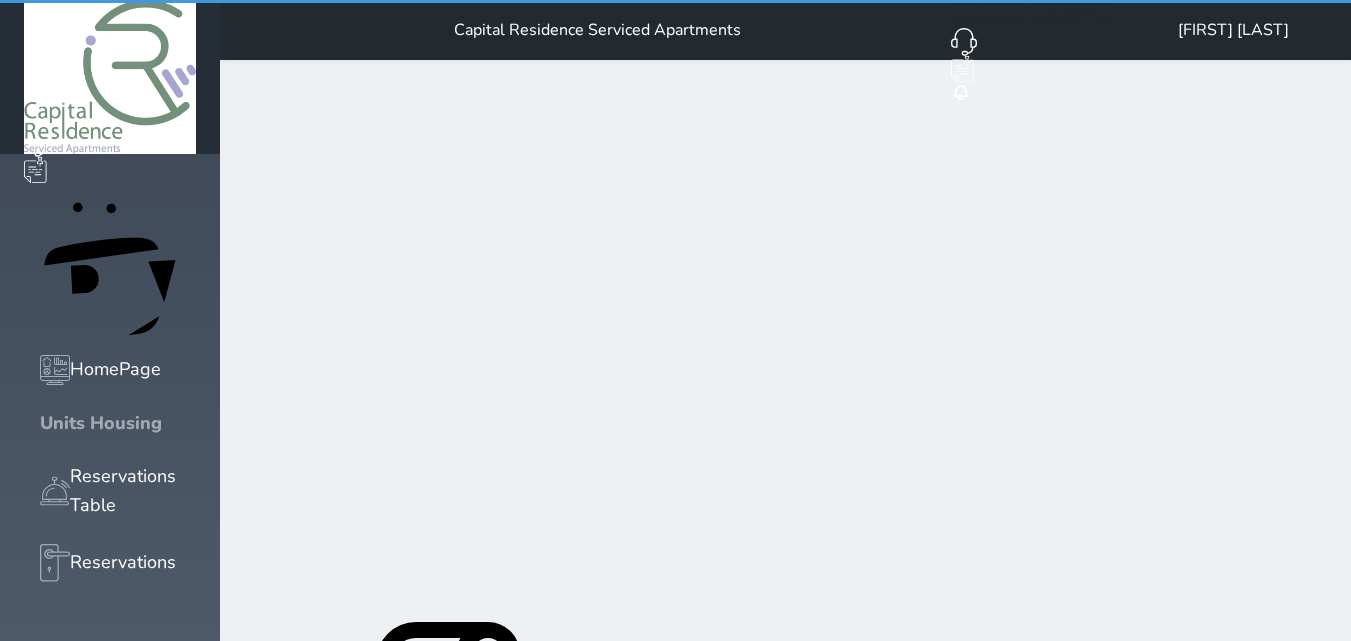 click 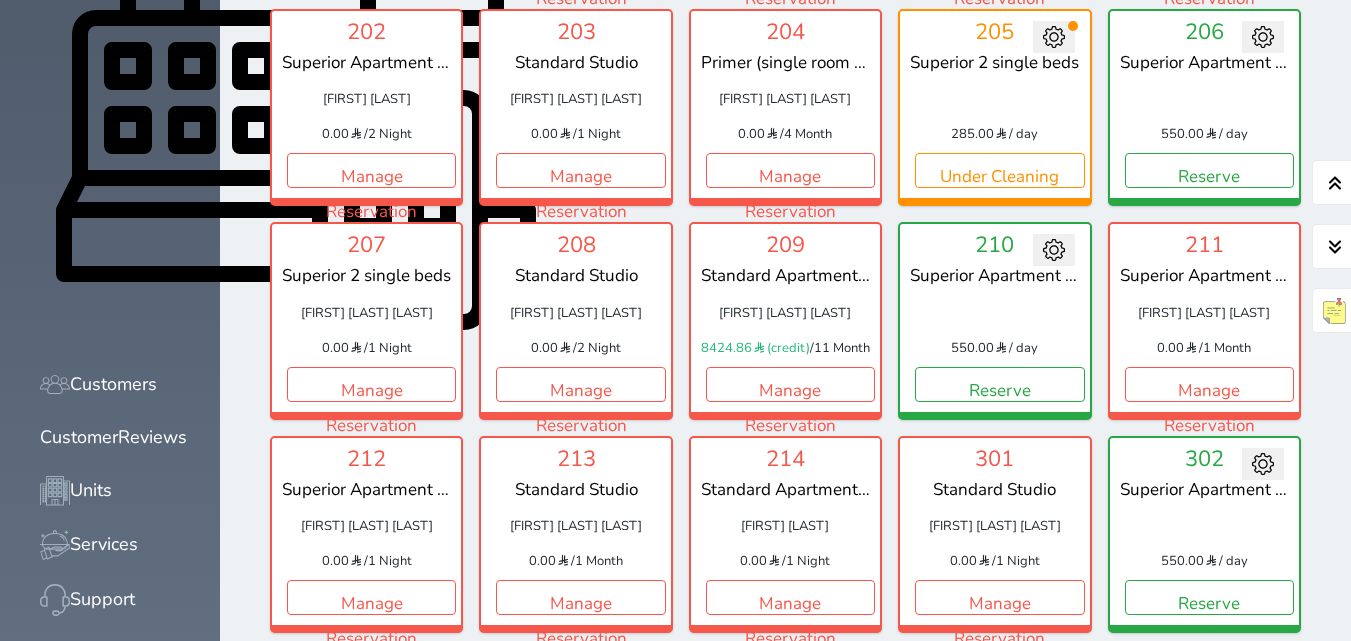 scroll, scrollTop: 800, scrollLeft: 0, axis: vertical 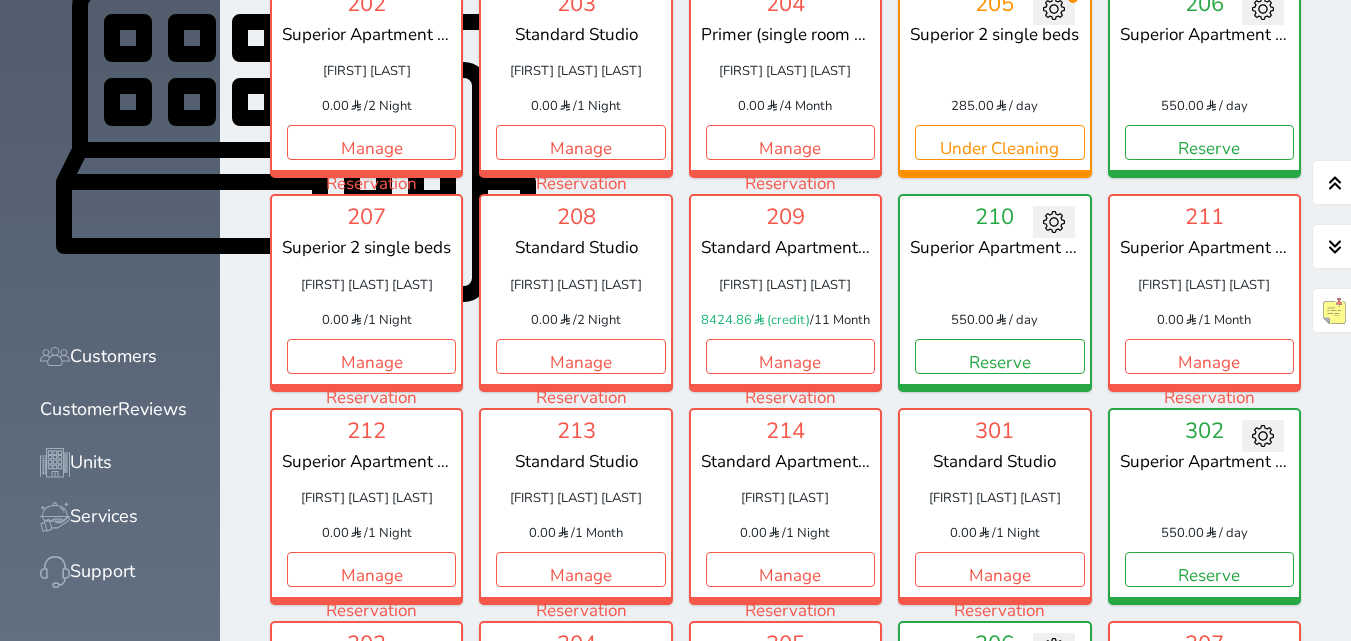 click on "Reserve" at bounding box center [999, 782] 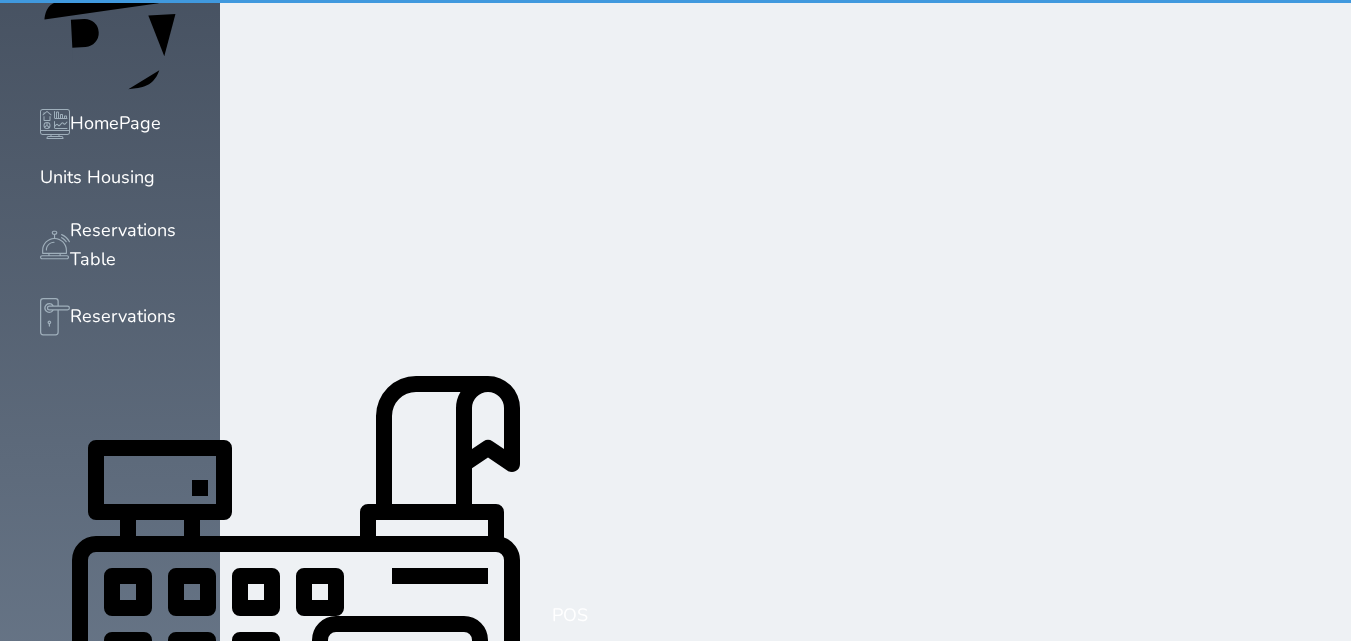 scroll, scrollTop: 0, scrollLeft: 0, axis: both 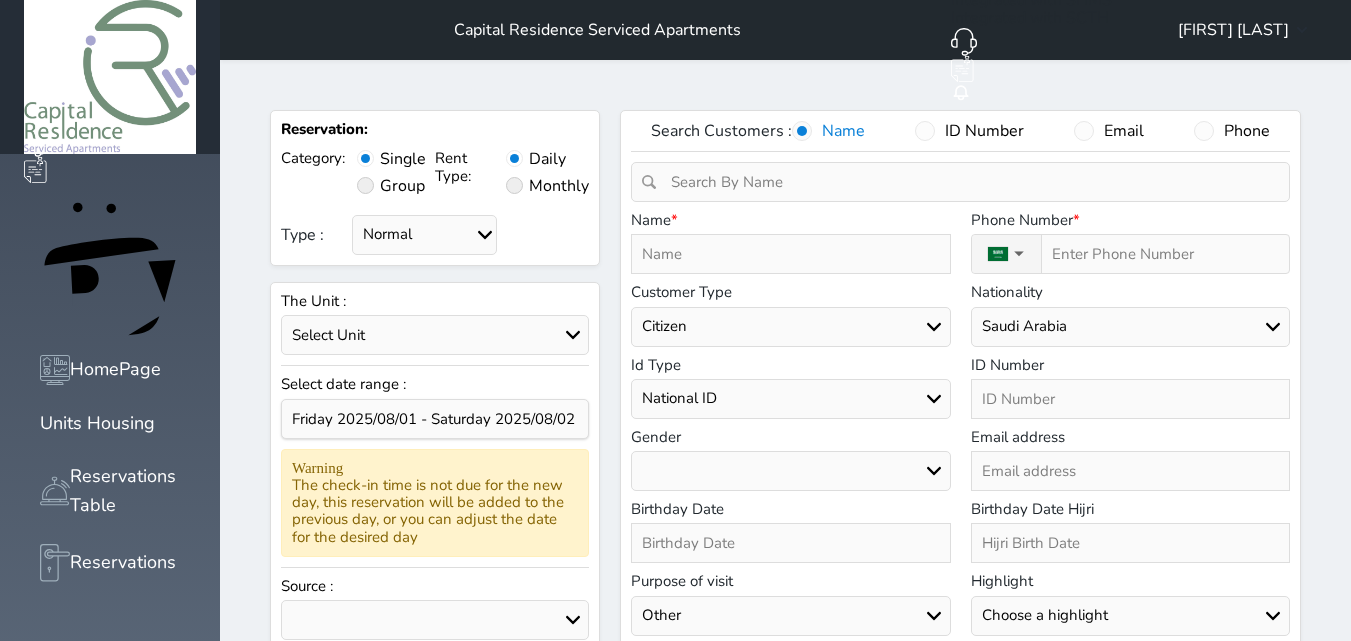 drag, startPoint x: 615, startPoint y: 224, endPoint x: 629, endPoint y: 222, distance: 14.142136 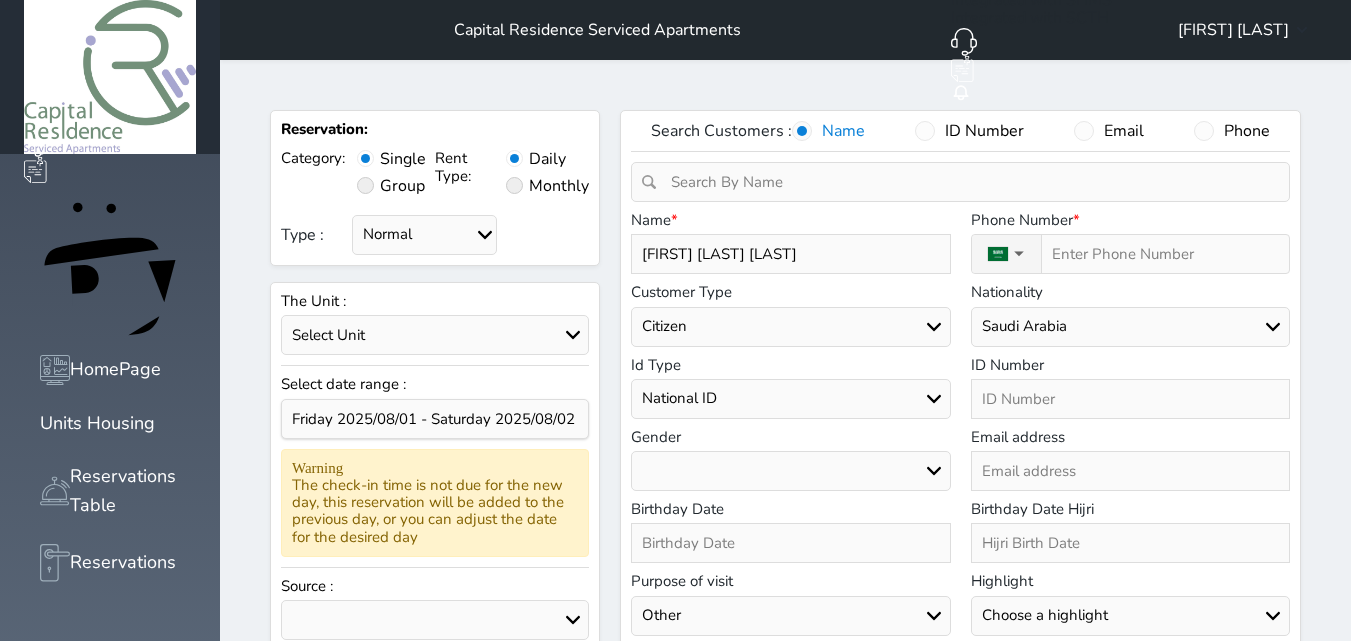 click on "Male   Female" at bounding box center (790, 471) 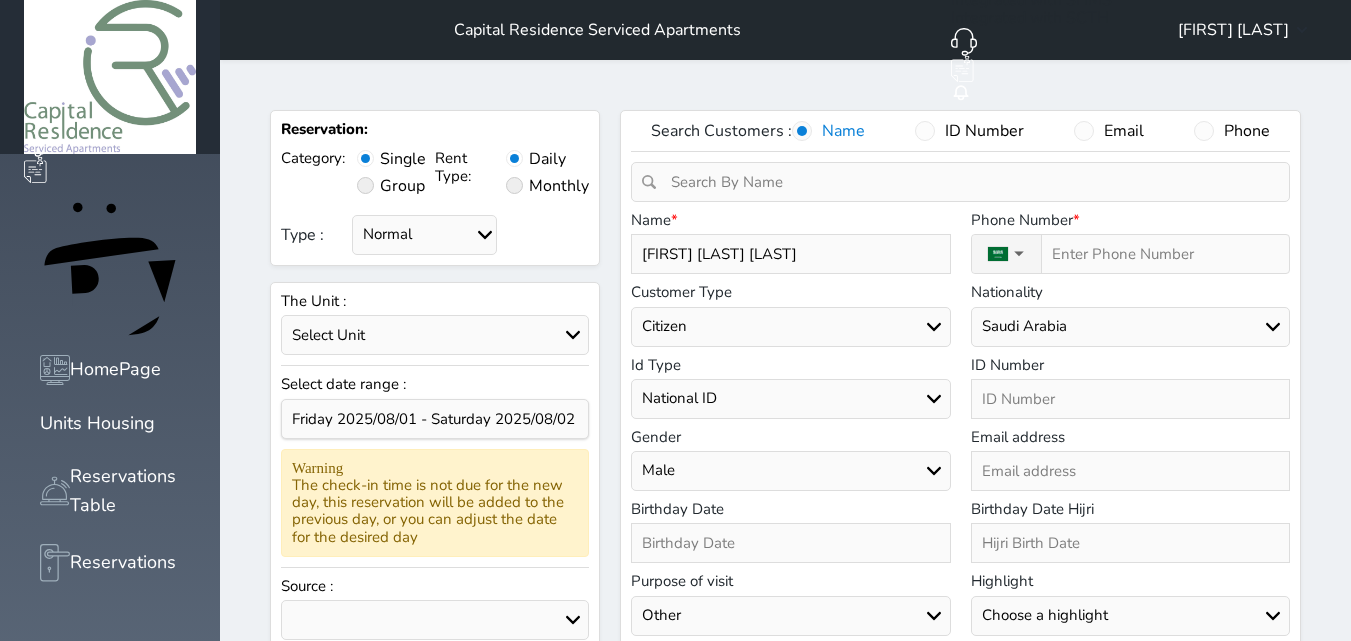 click on "Male   Female" at bounding box center (790, 471) 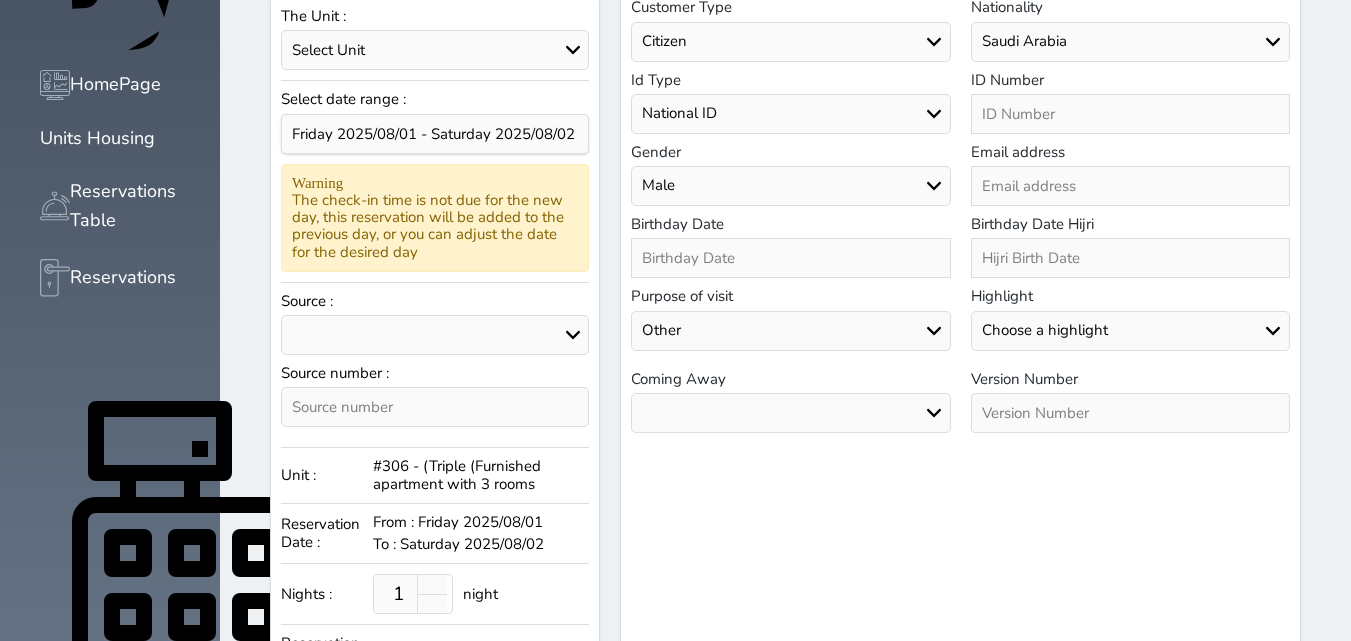 scroll, scrollTop: 300, scrollLeft: 0, axis: vertical 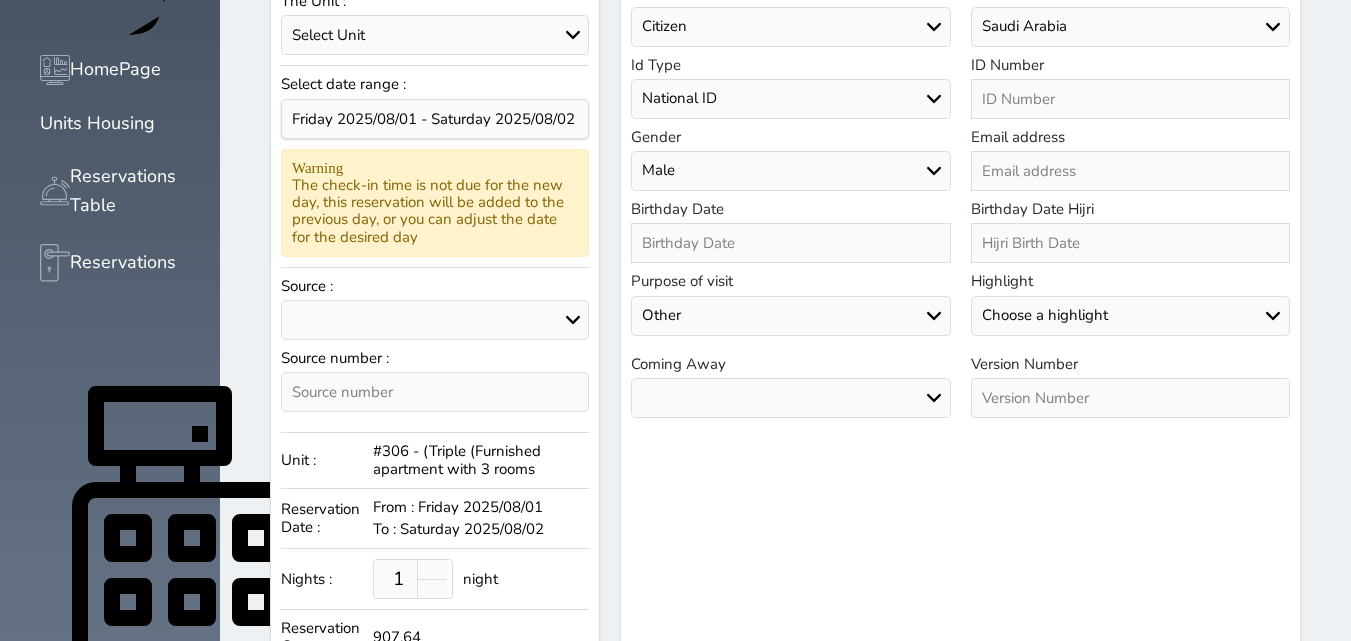 click at bounding box center (790, 243) 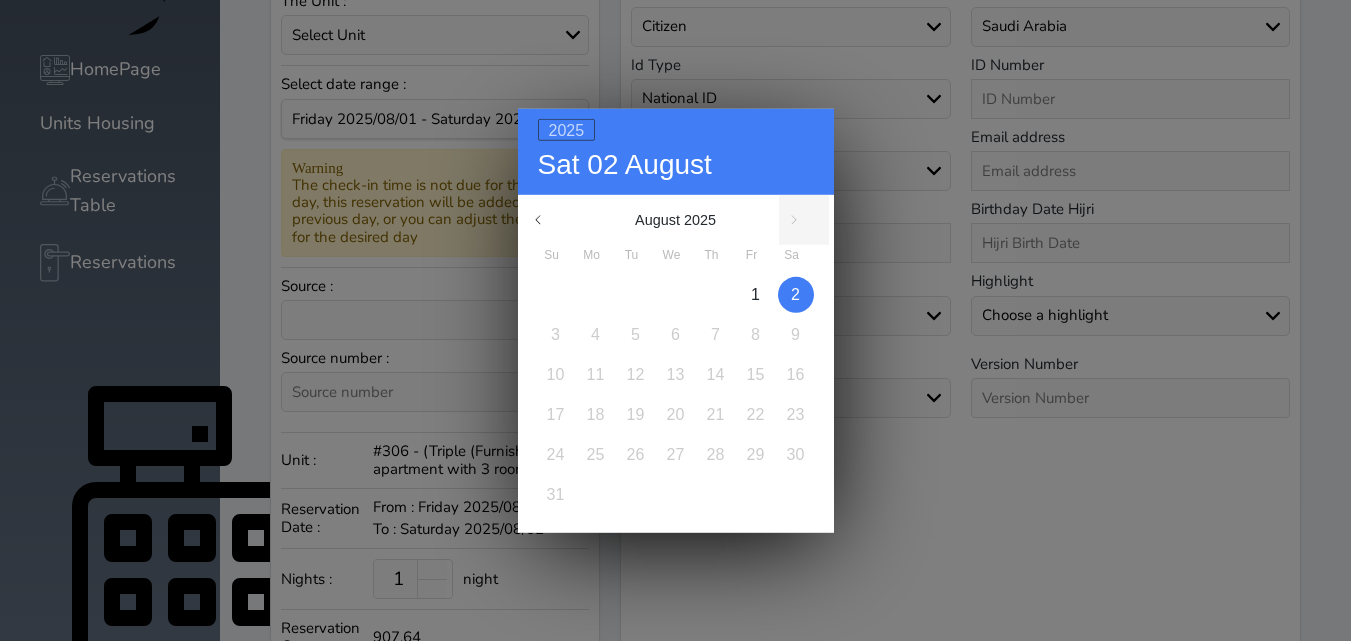 click on "2025" at bounding box center [567, 129] 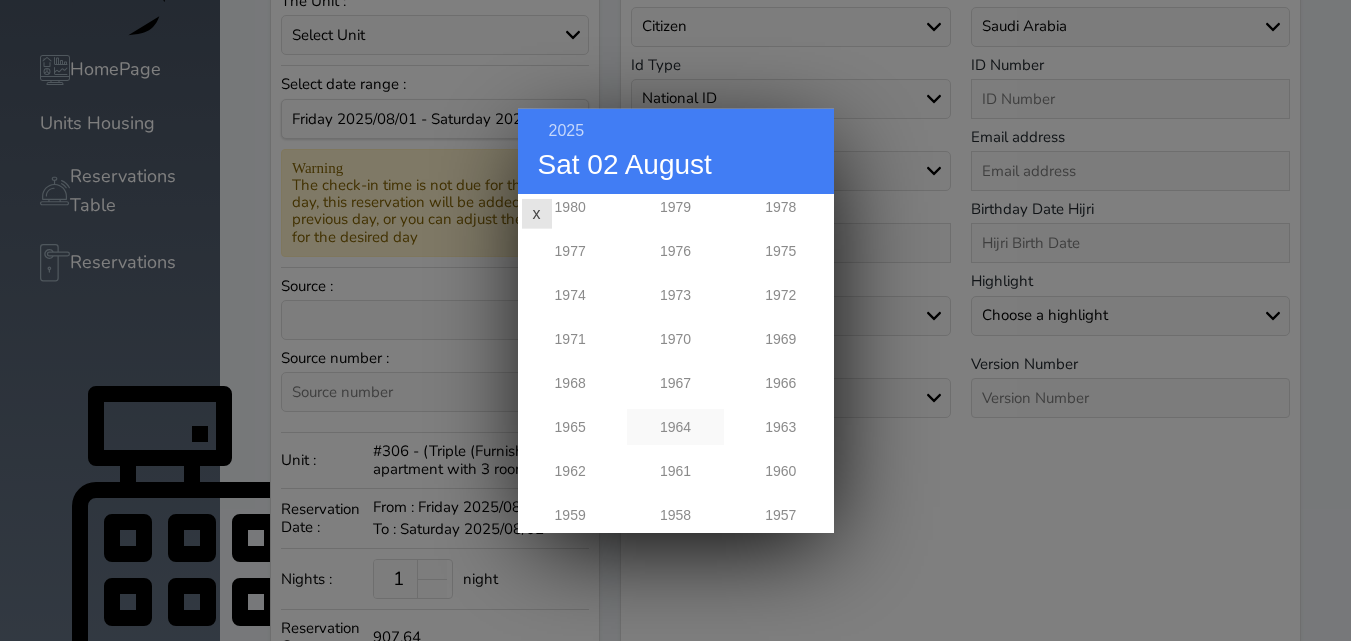 scroll, scrollTop: 600, scrollLeft: 0, axis: vertical 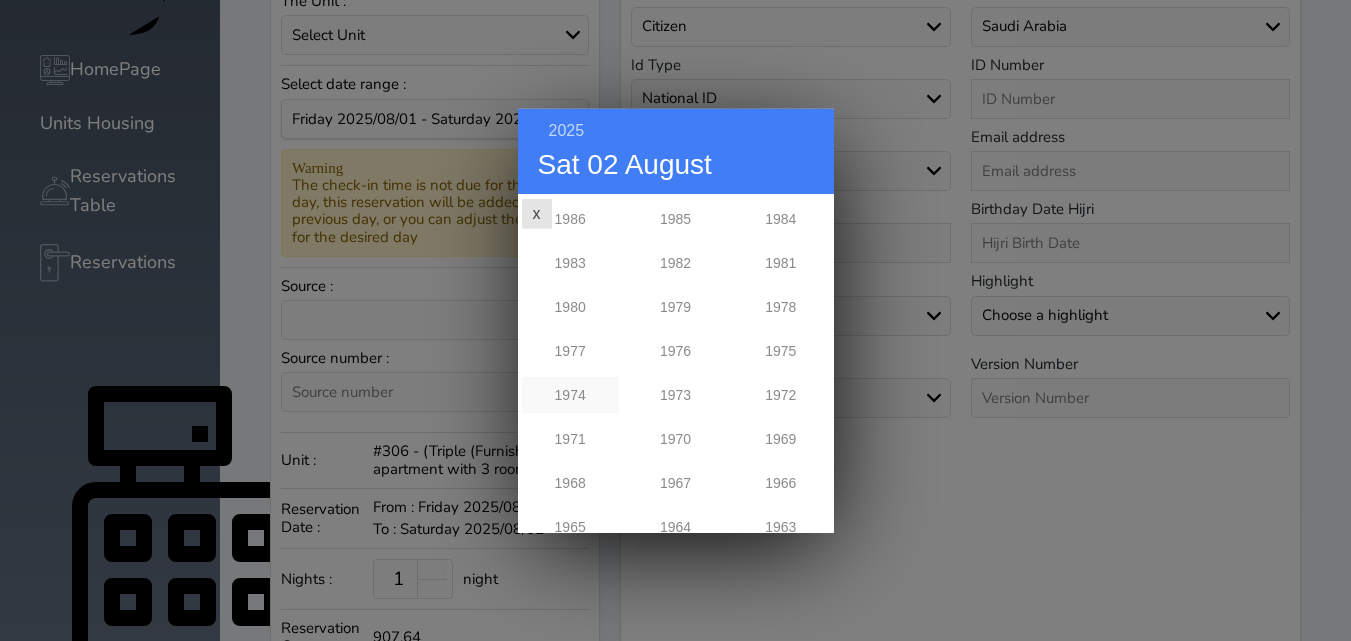 click on "1974" at bounding box center (570, 394) 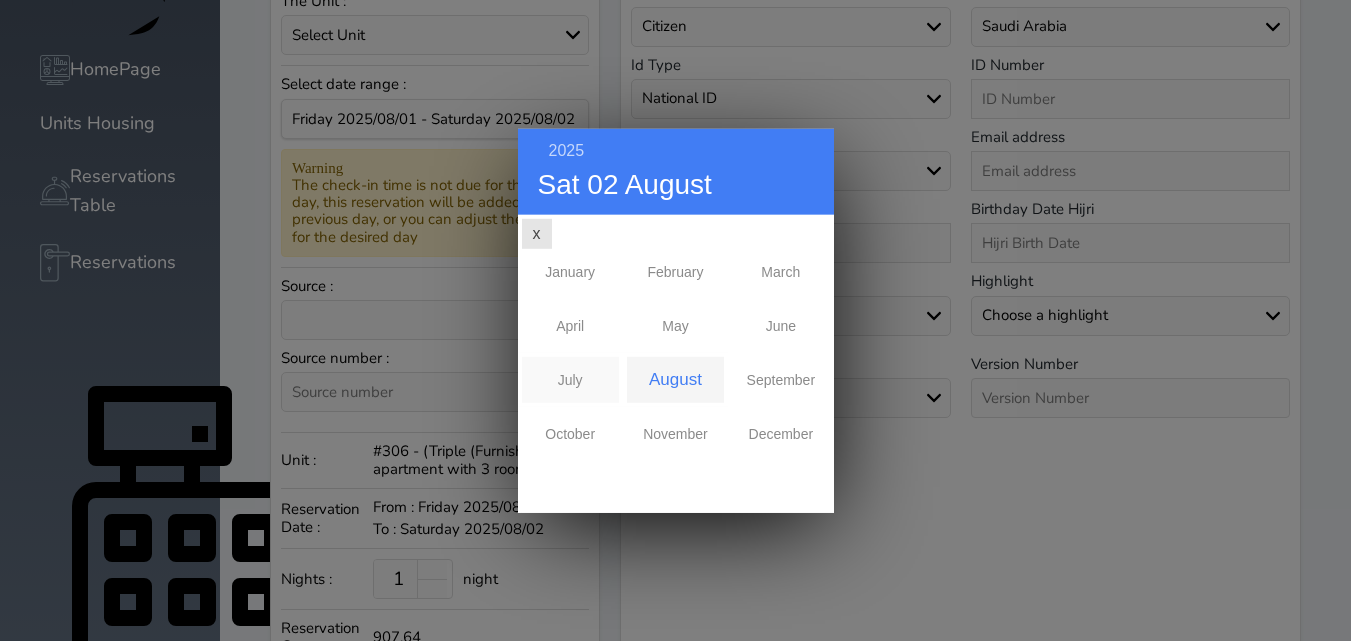 scroll, scrollTop: 0, scrollLeft: 0, axis: both 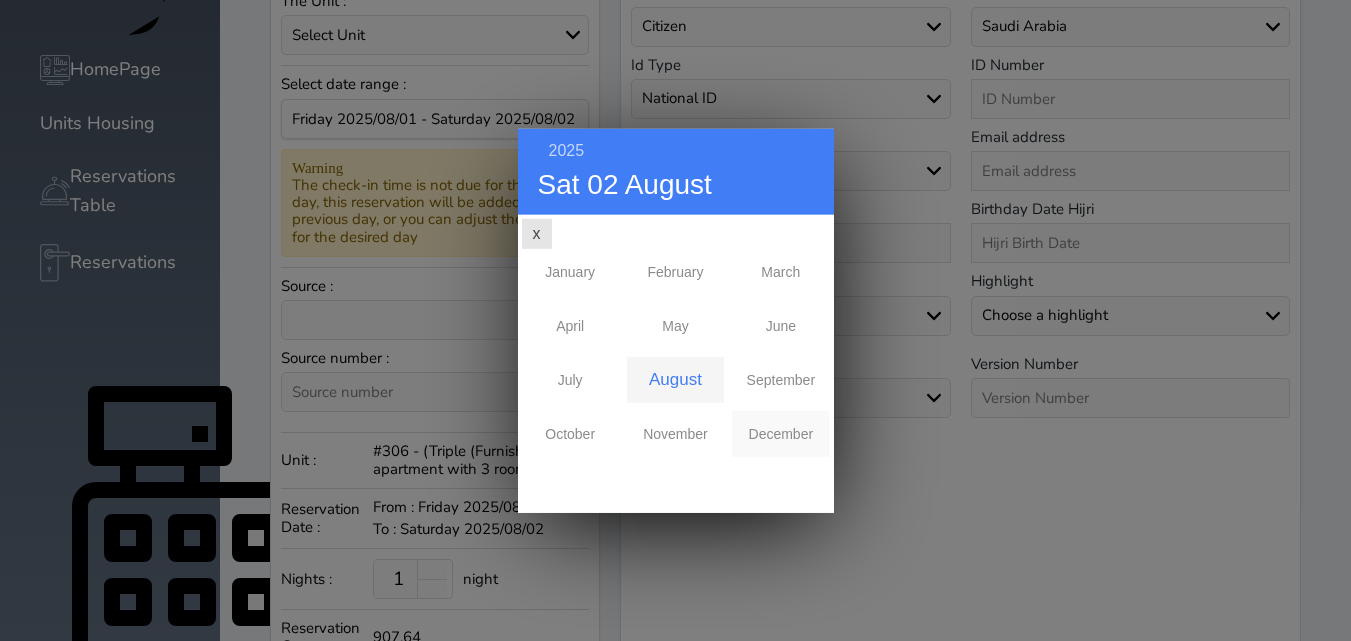 click on "December" at bounding box center [780, 433] 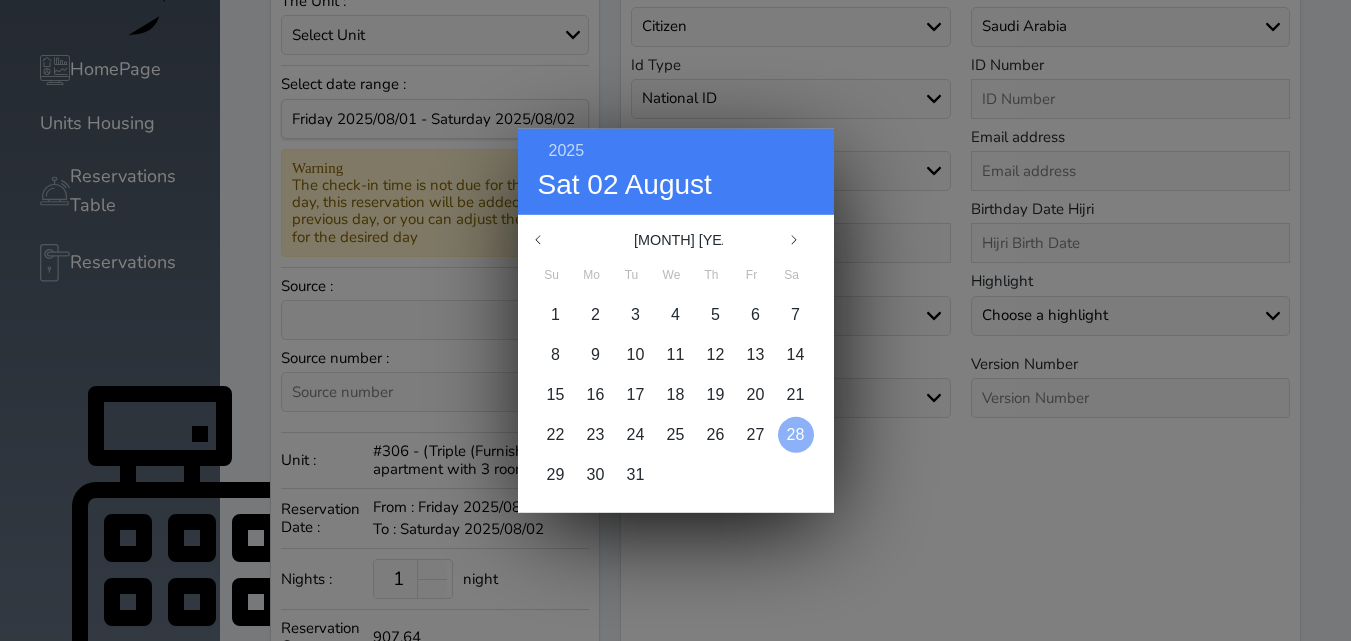 click on "28" at bounding box center (796, 433) 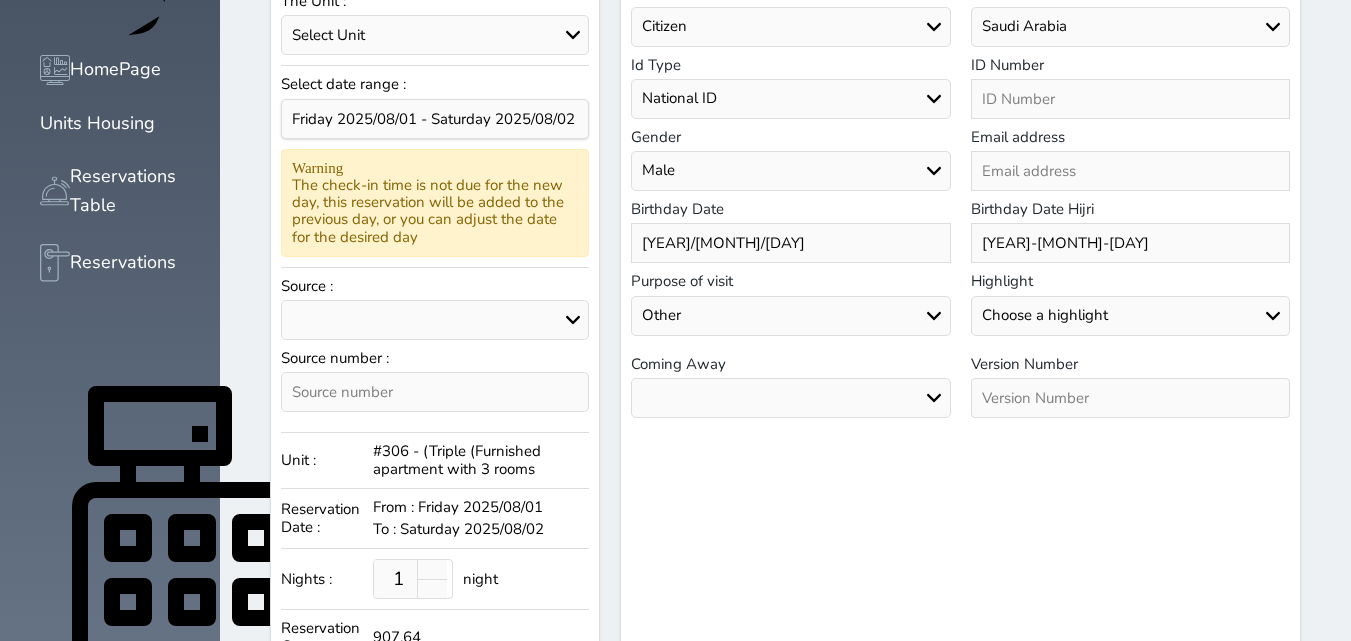 click on "Air Sea Land" at bounding box center (790, 398) 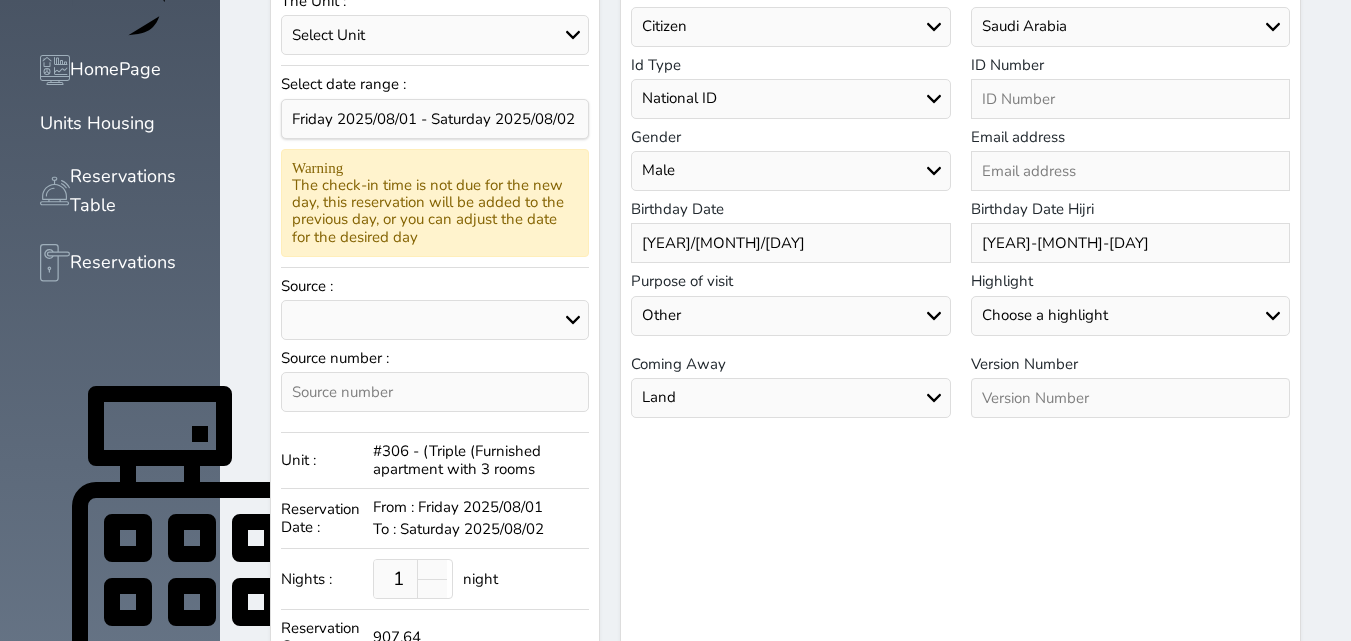 click on "Air Sea Land" at bounding box center [790, 398] 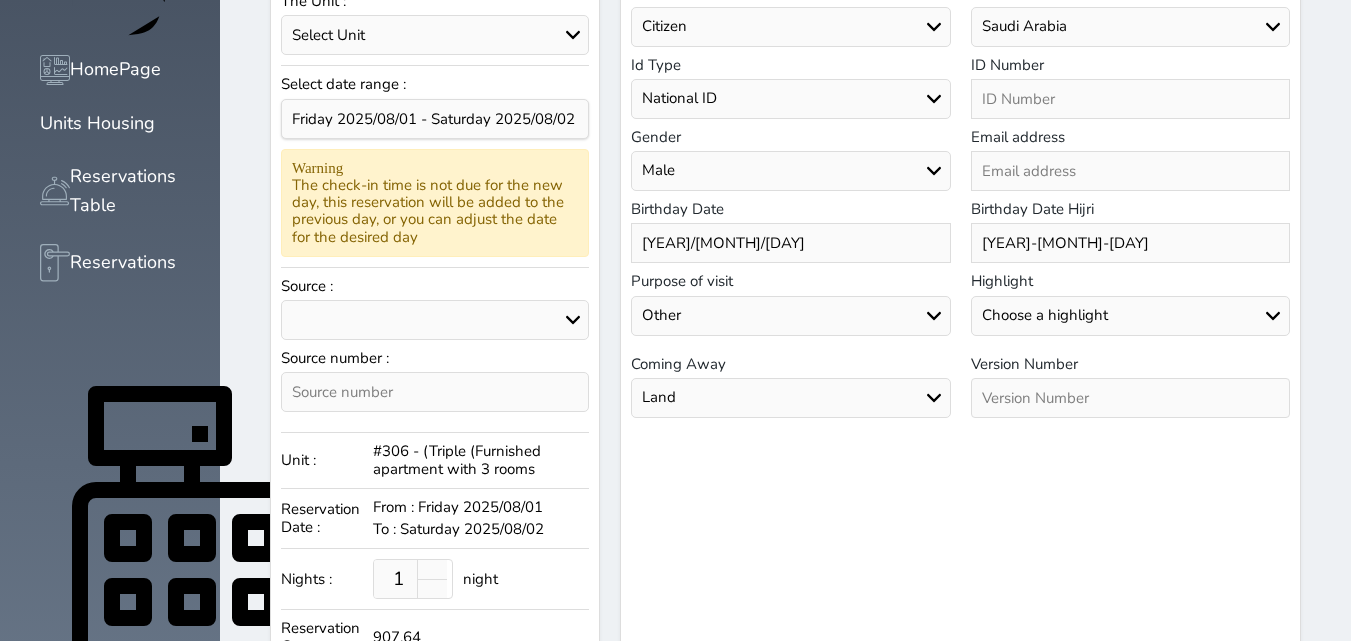 click at bounding box center (1130, 398) 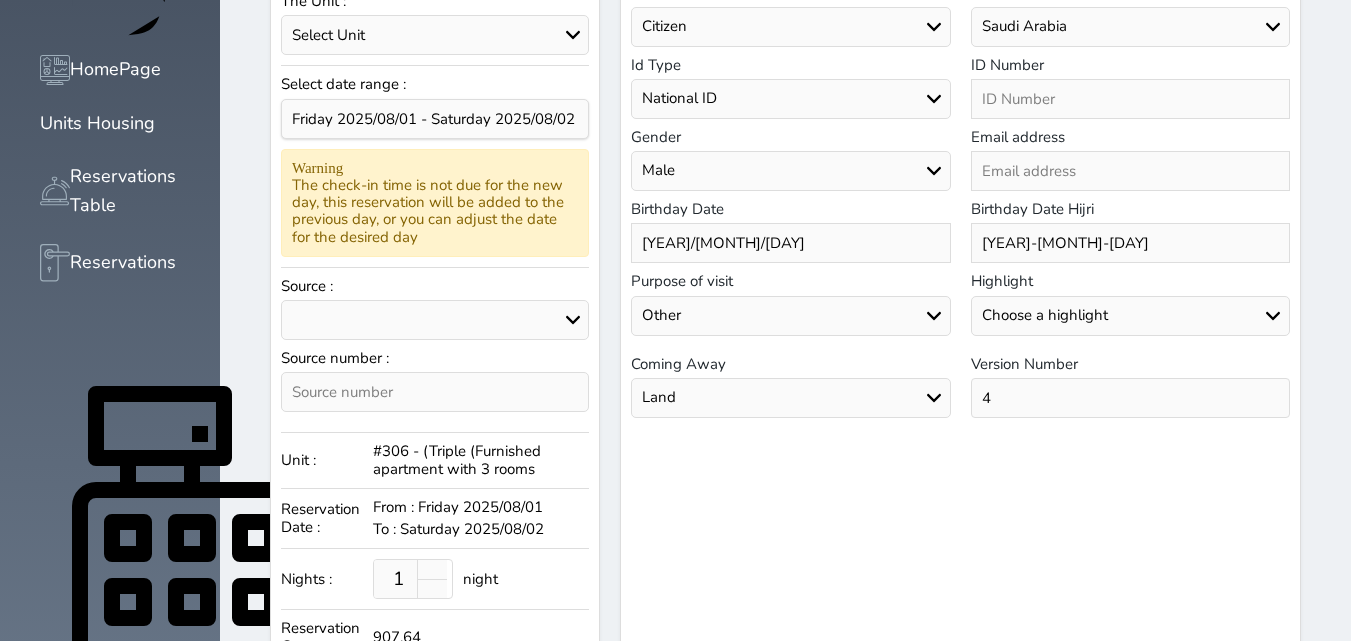 click on "Choose a highlight
Special
VIP
unwanted" at bounding box center (1130, 316) 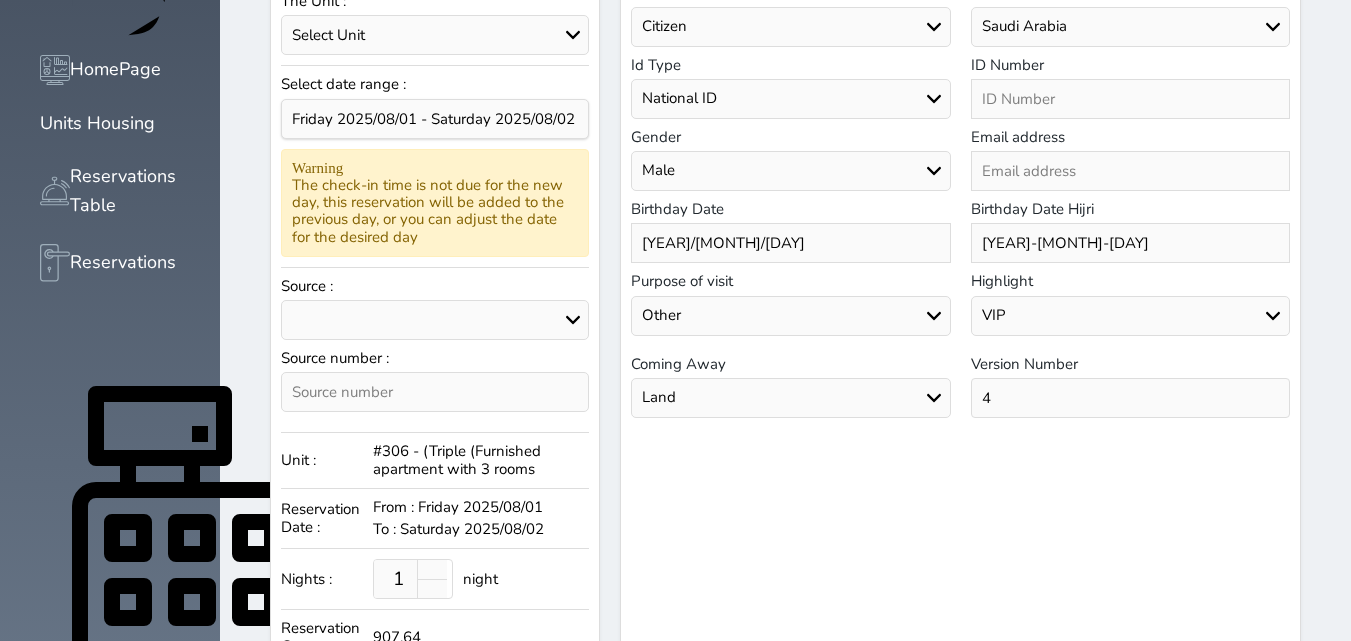 click on "Choose a highlight
Special
VIP
unwanted" at bounding box center [1130, 316] 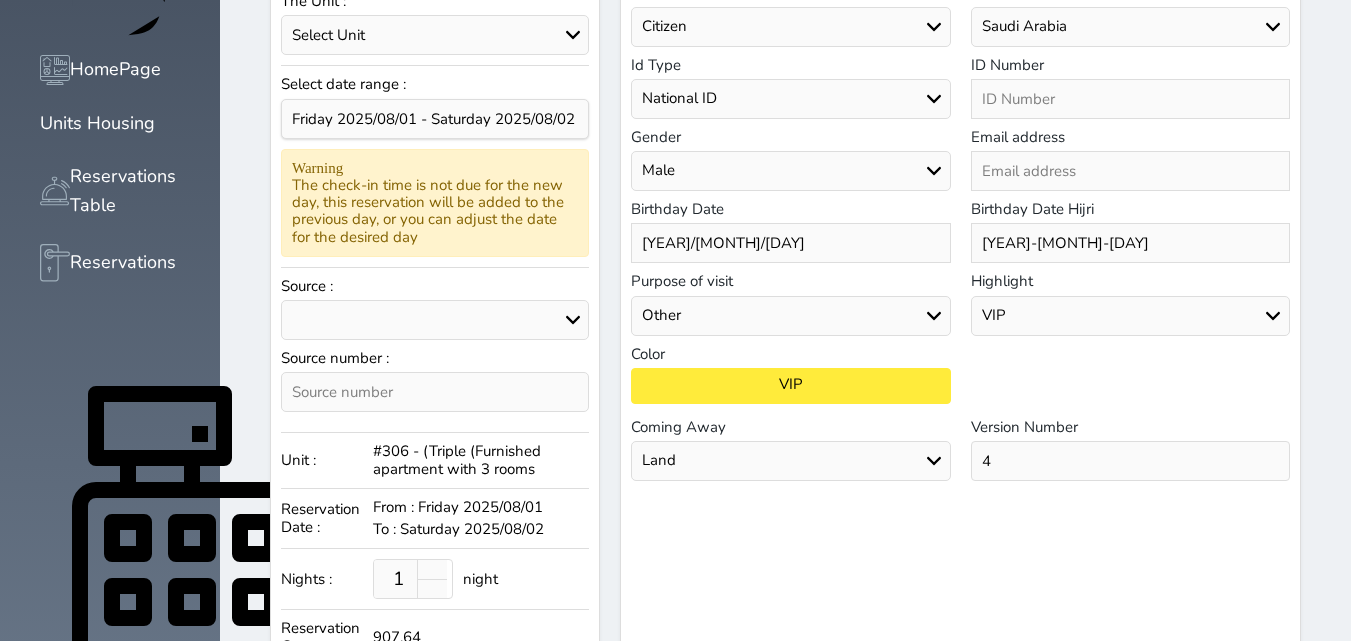 click at bounding box center [1130, 99] 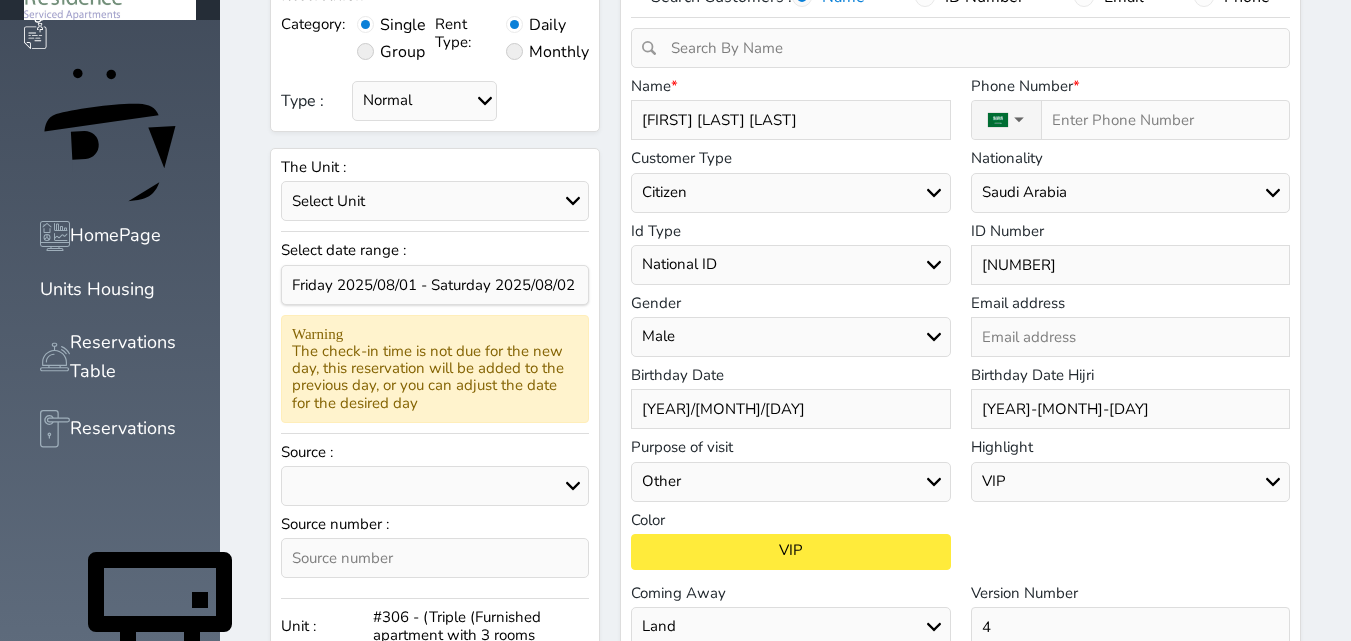 scroll, scrollTop: 100, scrollLeft: 0, axis: vertical 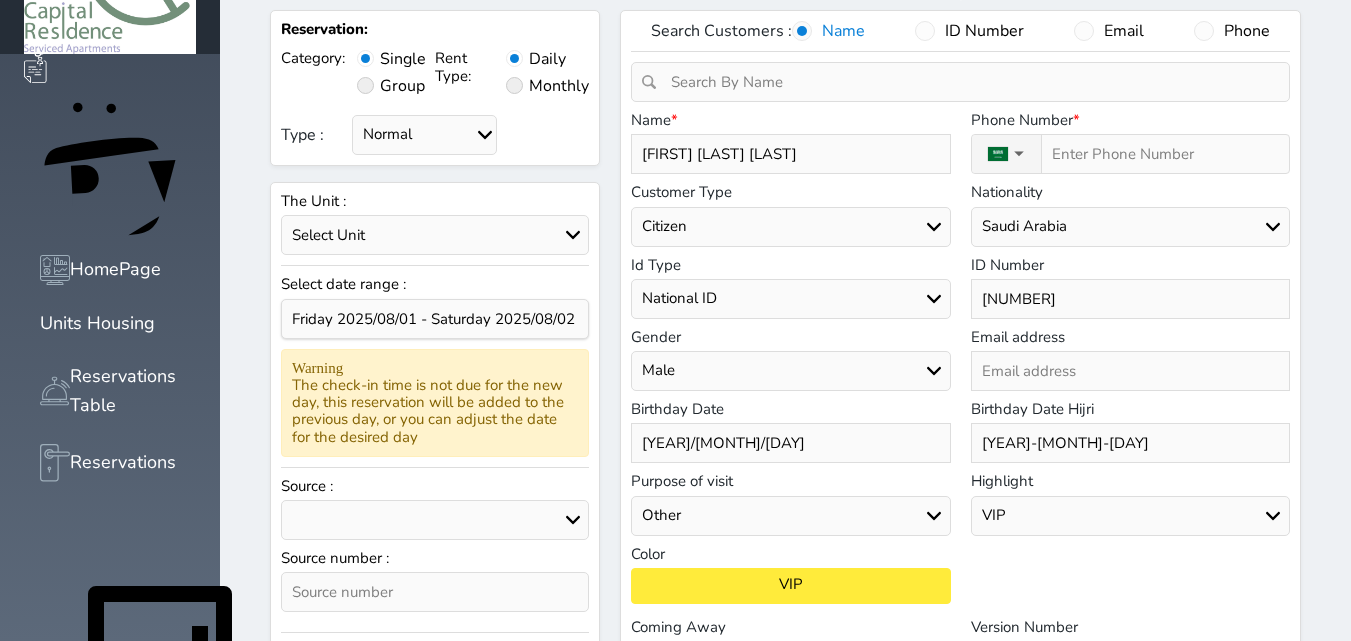 click on "Choose a country [COUNTRY]" at bounding box center [1130, 227] 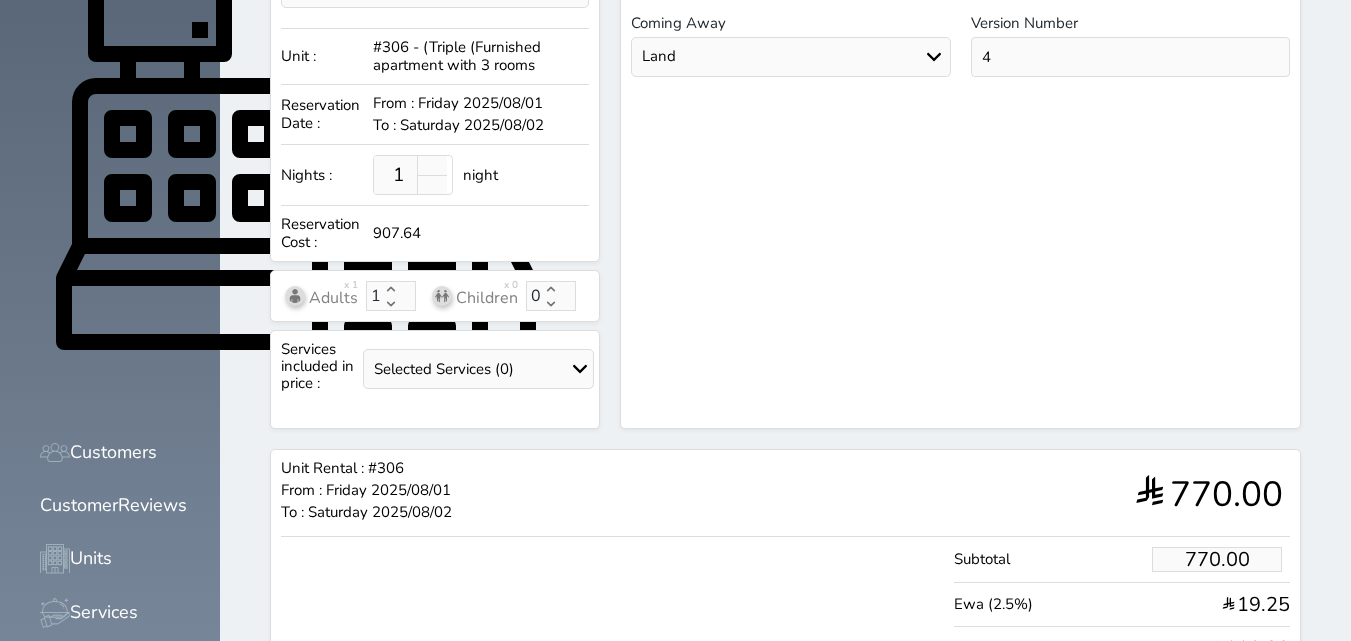 scroll, scrollTop: 804, scrollLeft: 0, axis: vertical 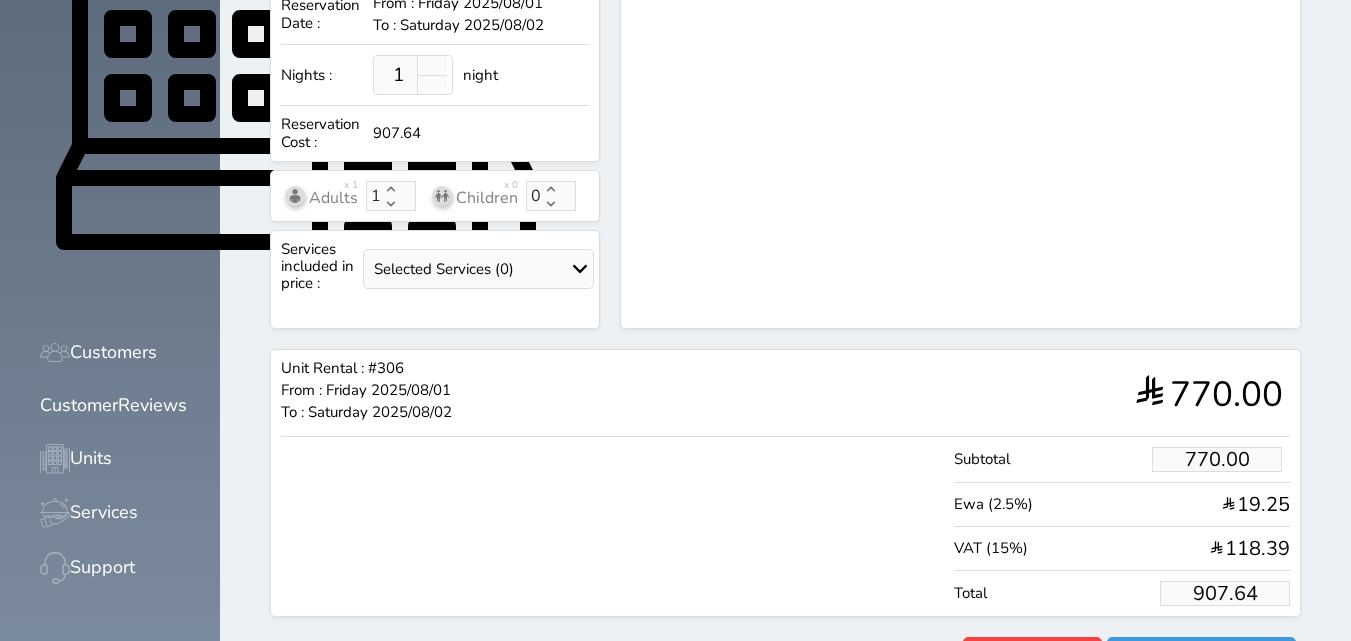 click on "907.64" at bounding box center [1225, 593] 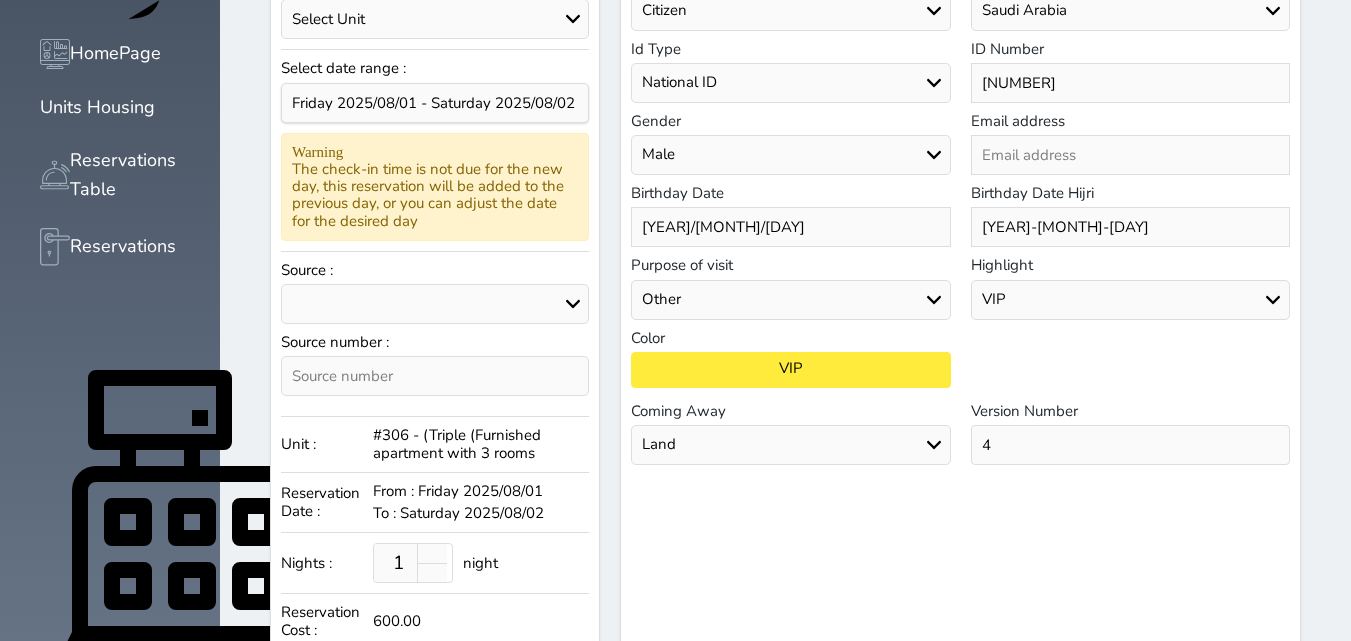 scroll, scrollTop: 304, scrollLeft: 0, axis: vertical 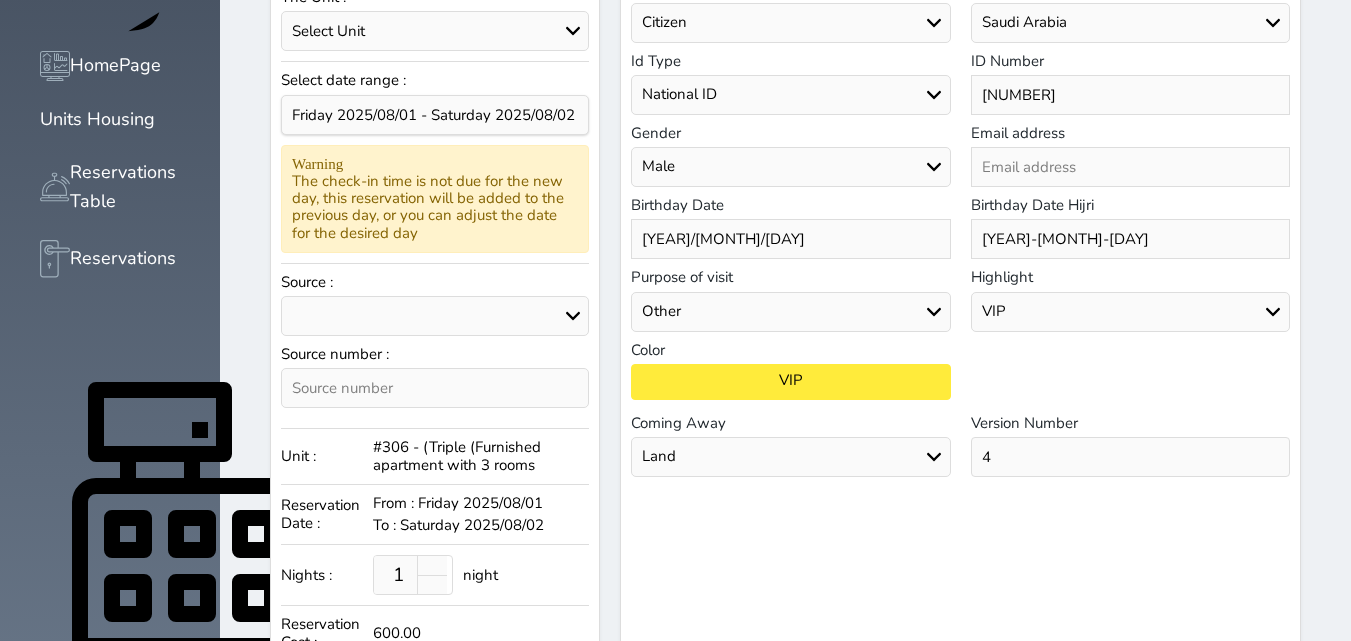 click on "booking.com Aribnb agoda - YCS Gathern Recepion website almosafer Expedia Social Media oyo Other" at bounding box center (435, 316) 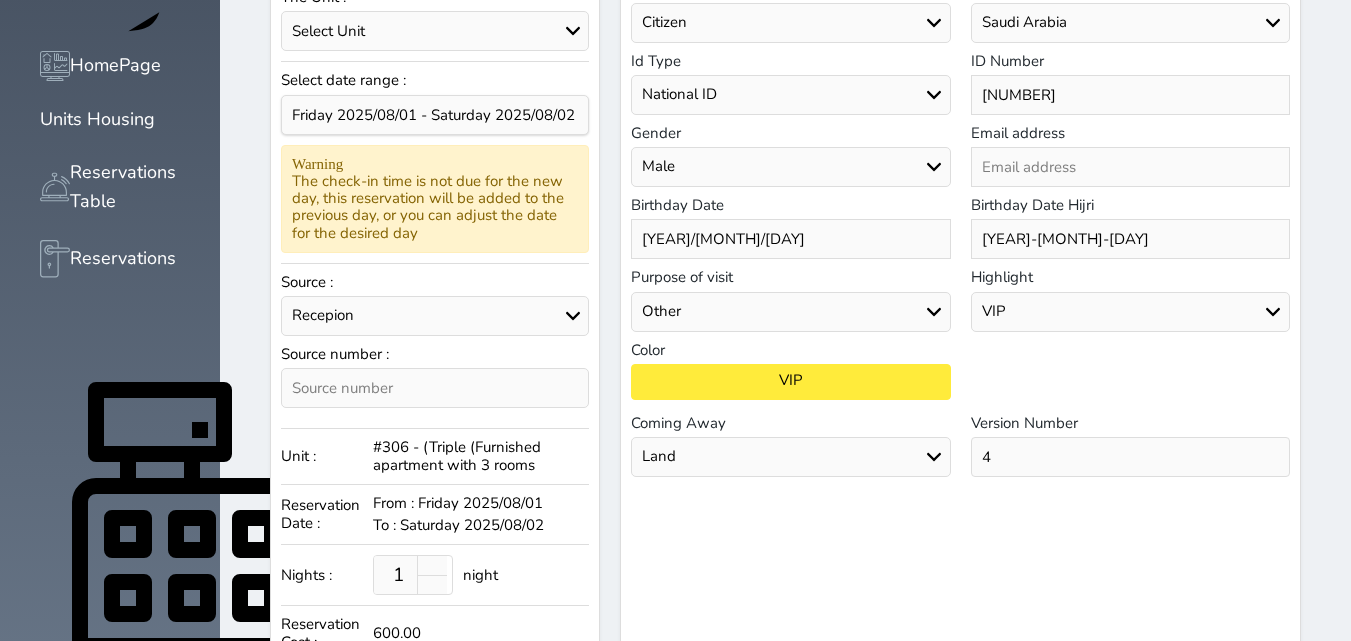 click on "booking.com Aribnb agoda - YCS Gathern Recepion website almosafer Expedia Social Media oyo Other" at bounding box center [435, 316] 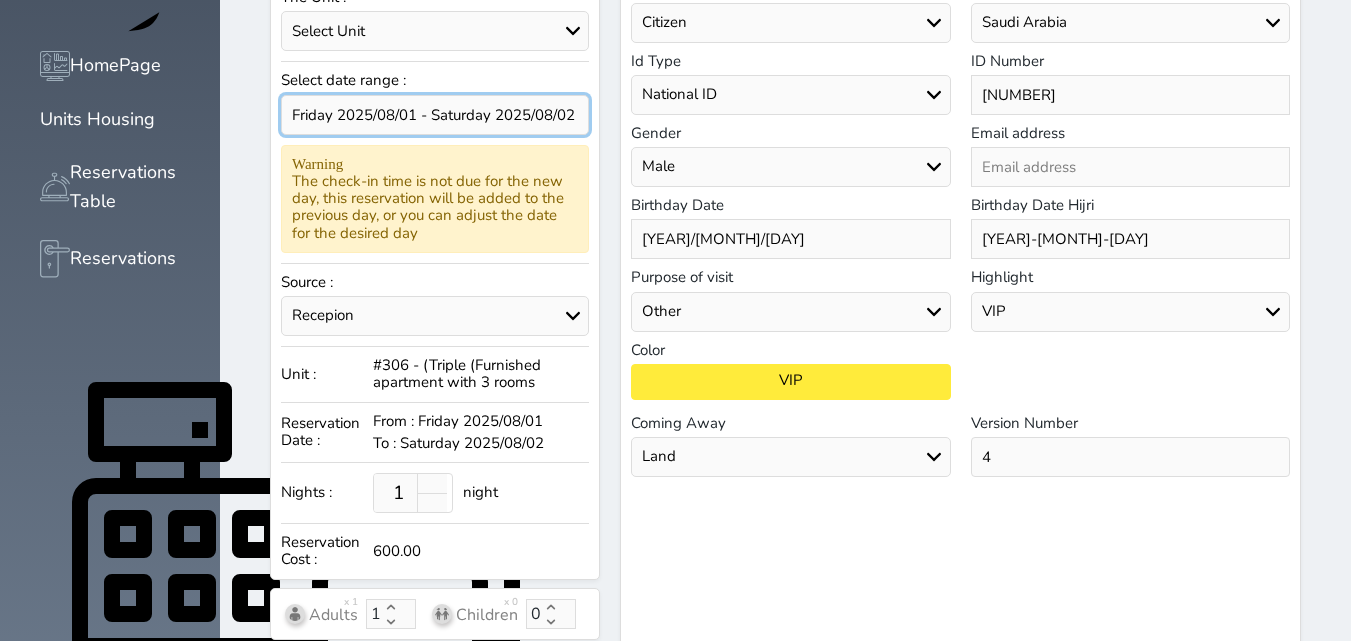 click at bounding box center (435, 115) 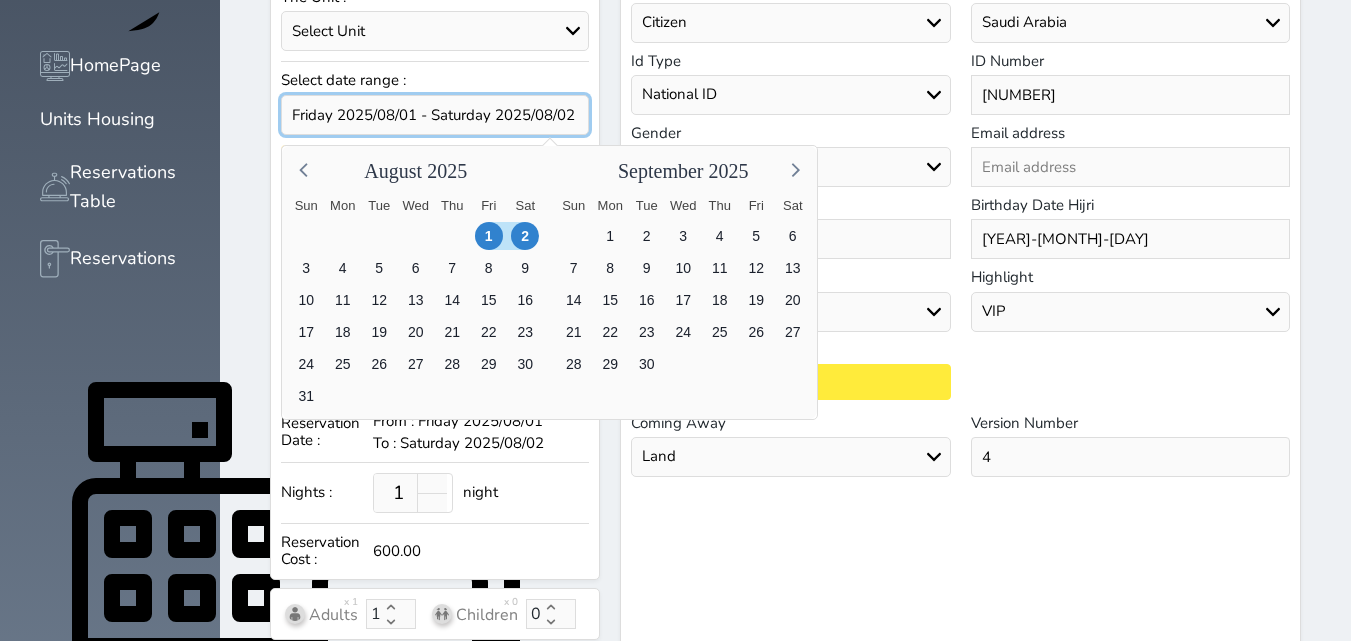 click at bounding box center [435, 115] 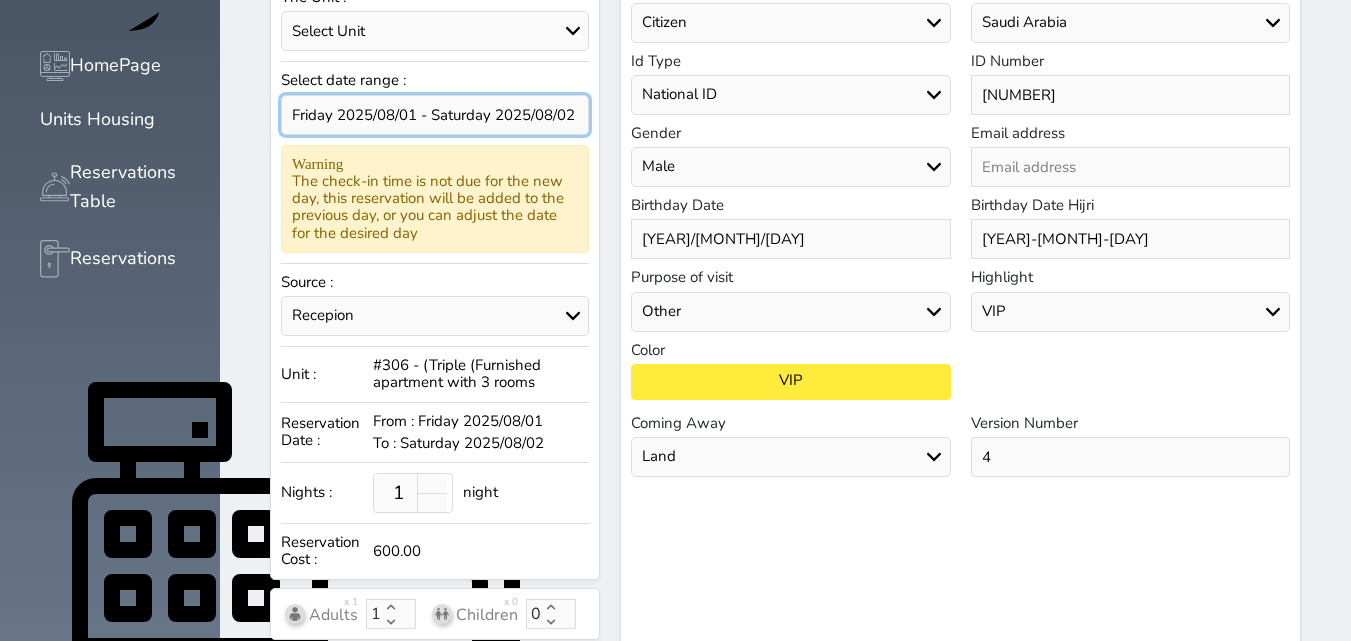 click at bounding box center (435, 115) 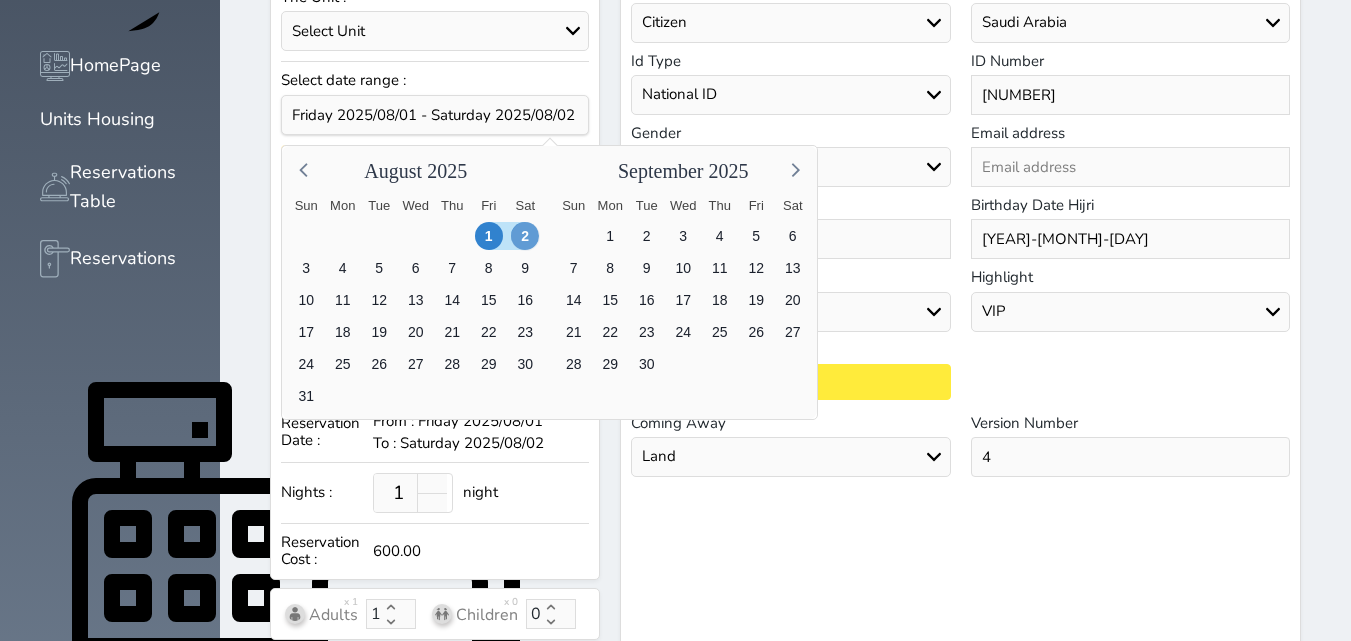 click on "2" at bounding box center [525, 236] 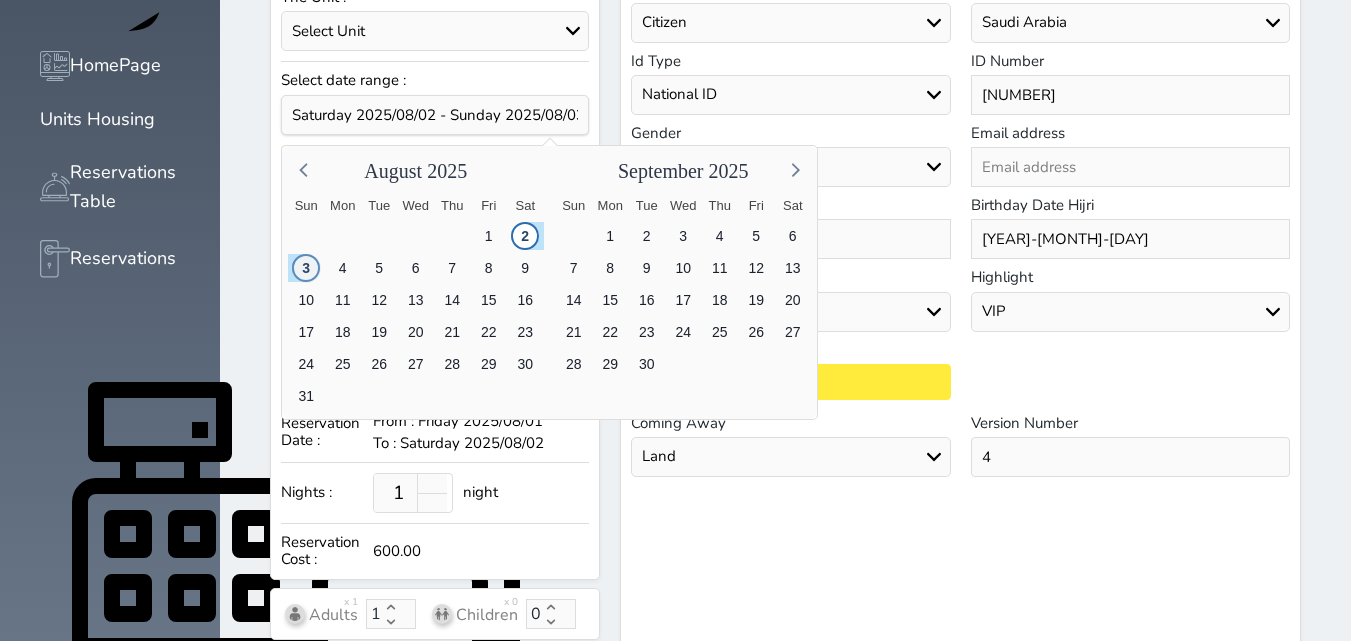 click on "3" at bounding box center (306, 268) 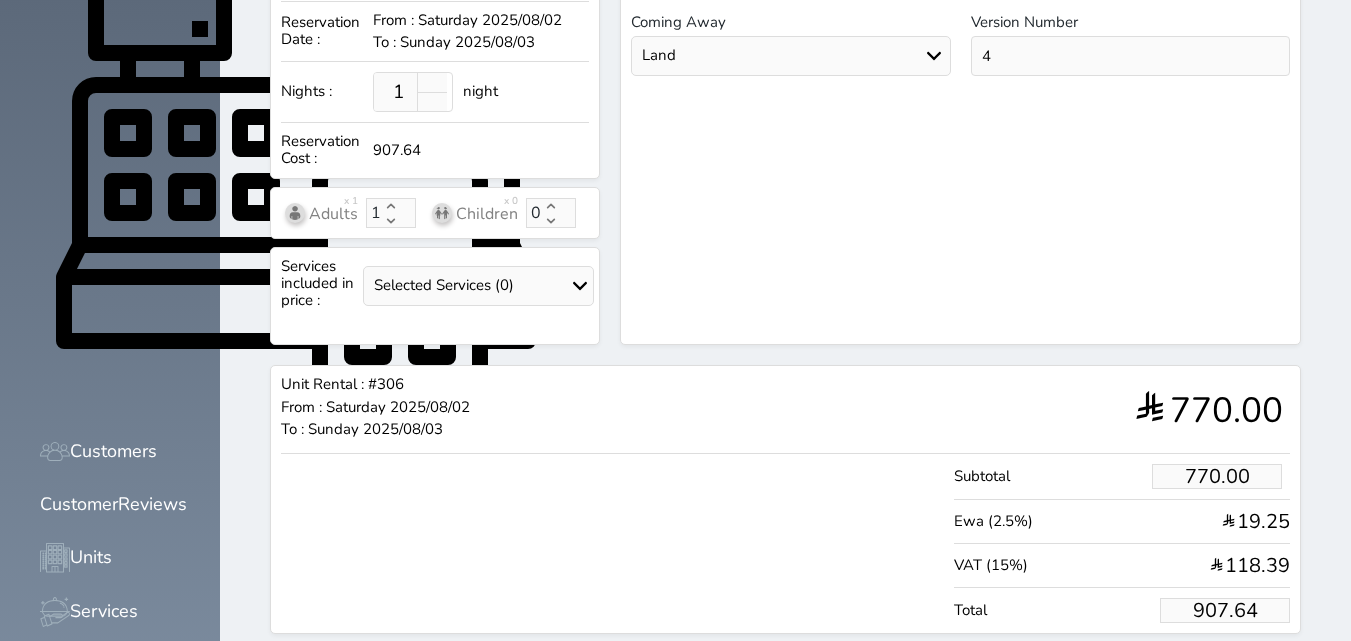 scroll, scrollTop: 722, scrollLeft: 0, axis: vertical 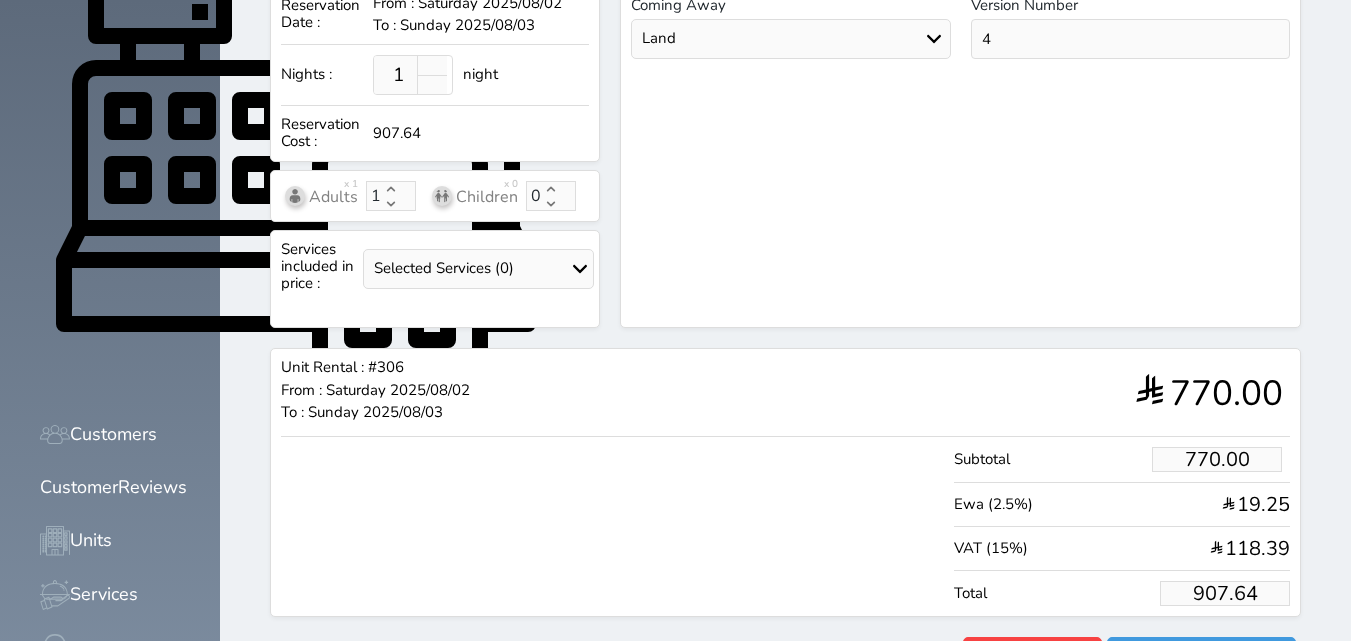 click on "907.64" at bounding box center [1225, 593] 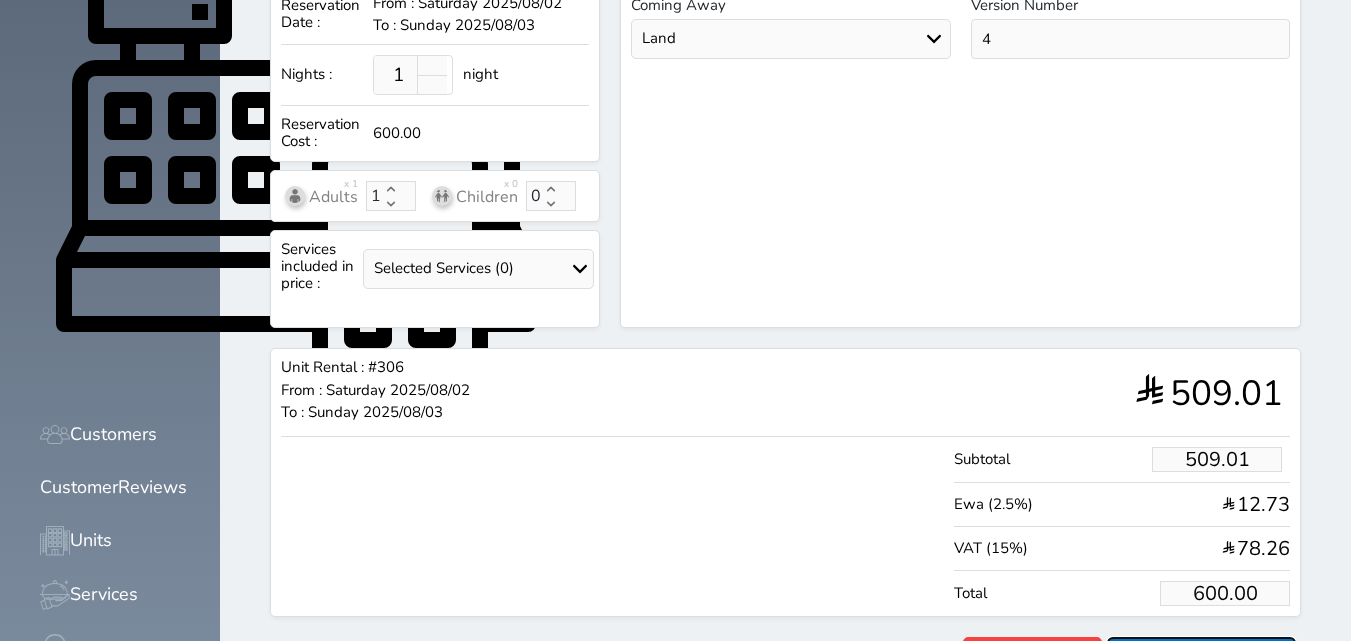 click on "Reserve" at bounding box center [1201, 654] 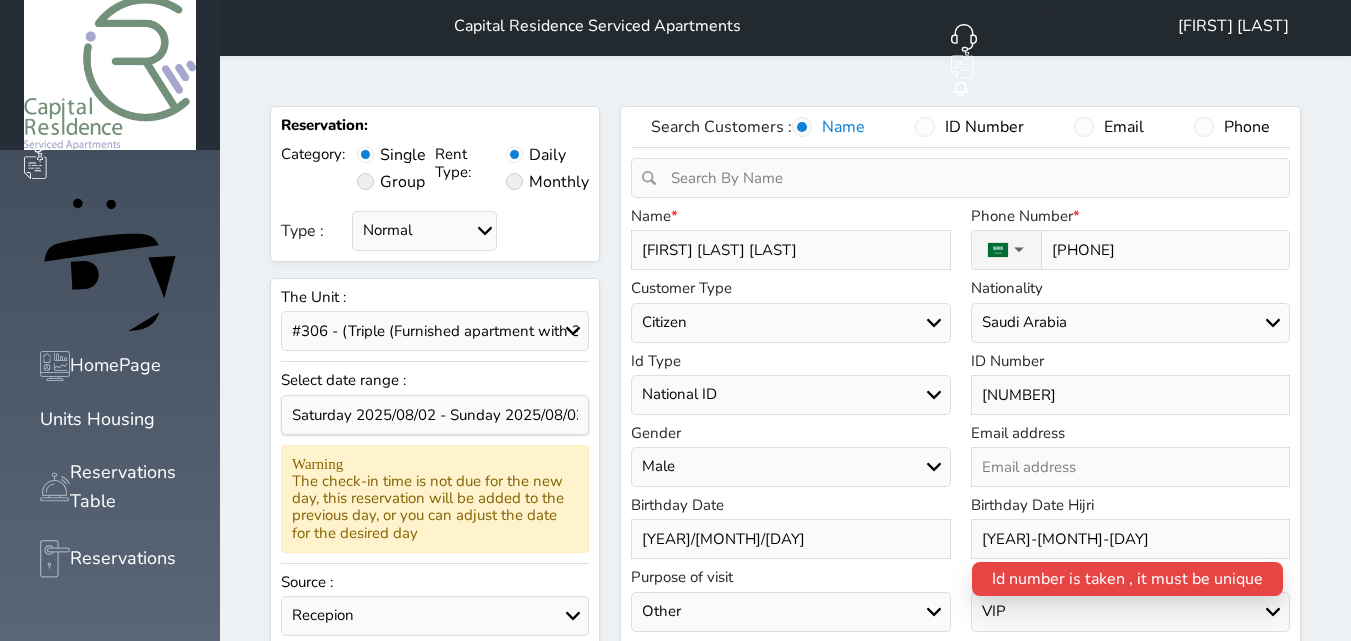 scroll, scrollTop: 0, scrollLeft: 0, axis: both 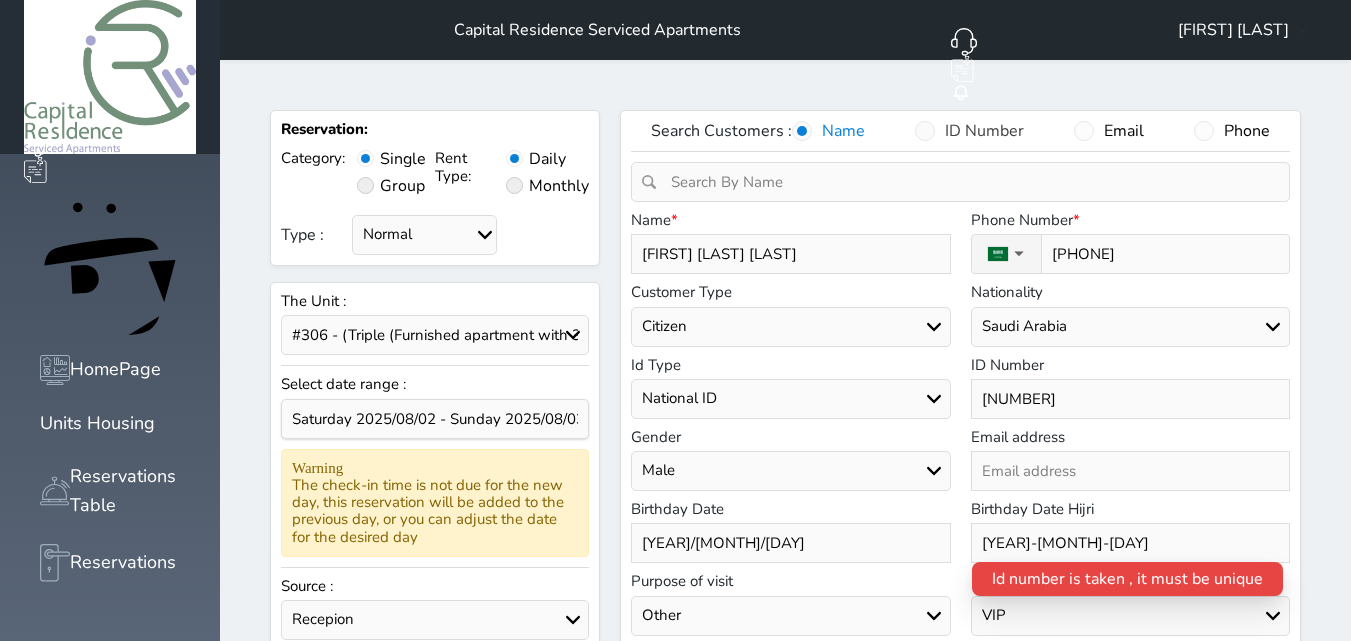 click at bounding box center [925, 131] 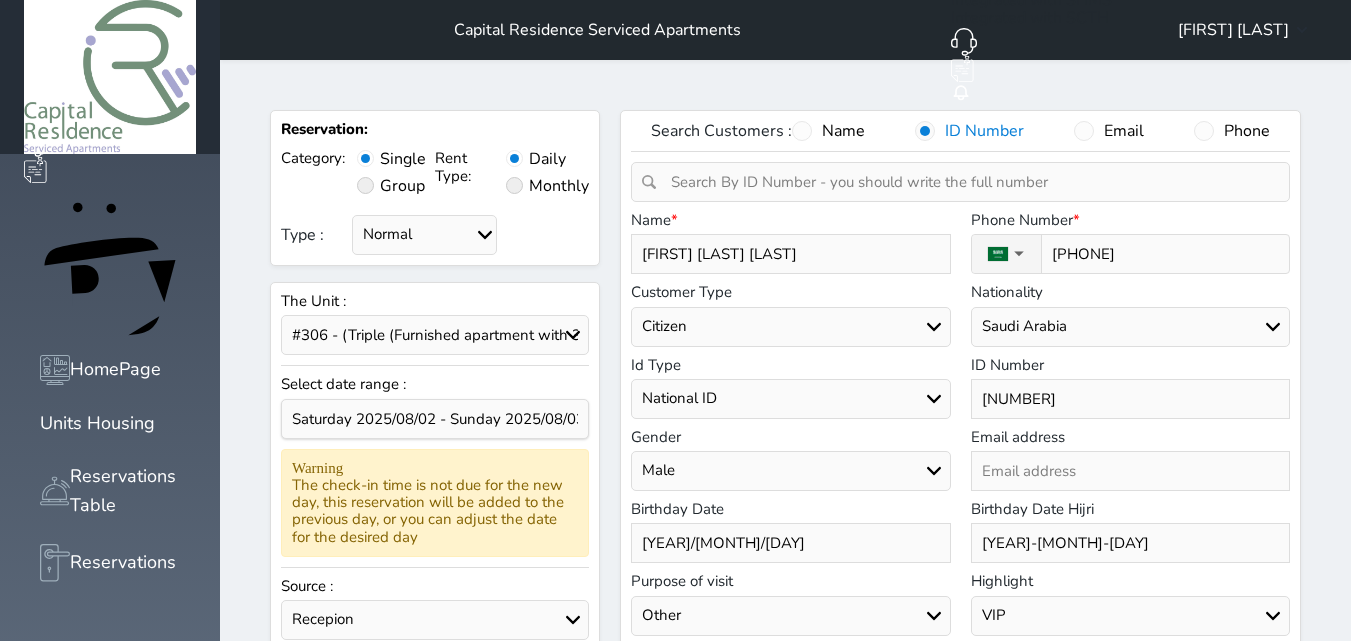 click at bounding box center [967, 182] 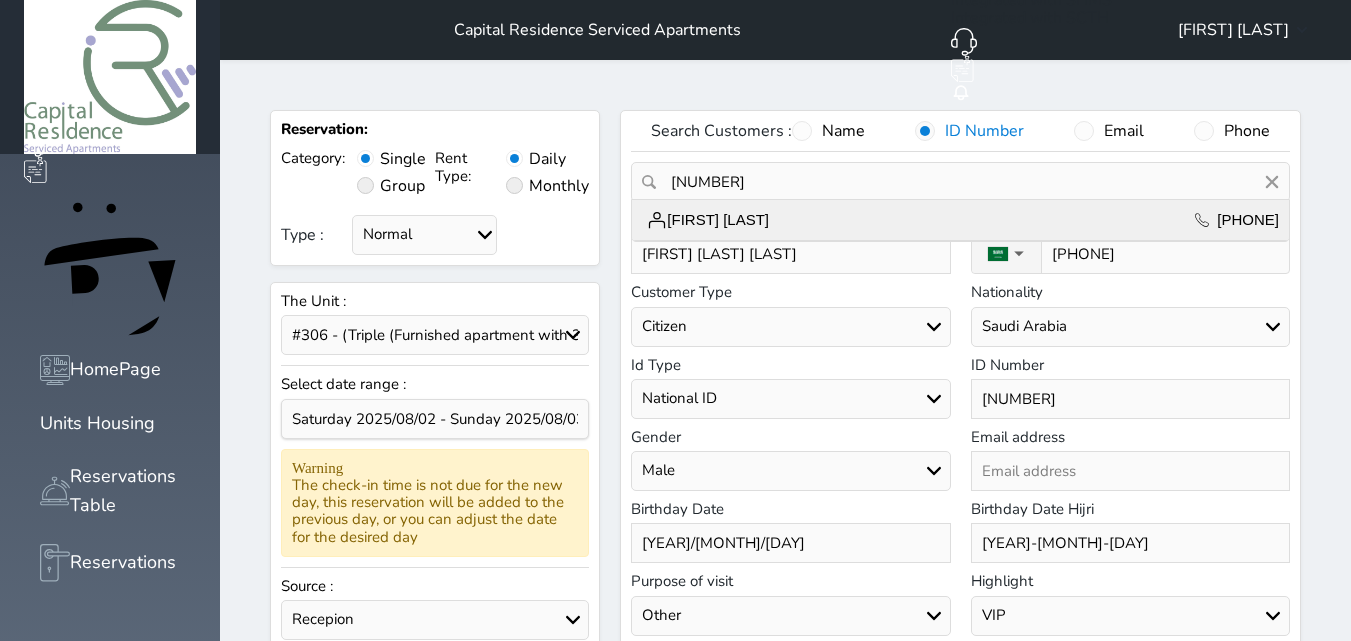 click on "[FIRST] [LAST]" at bounding box center [705, 220] 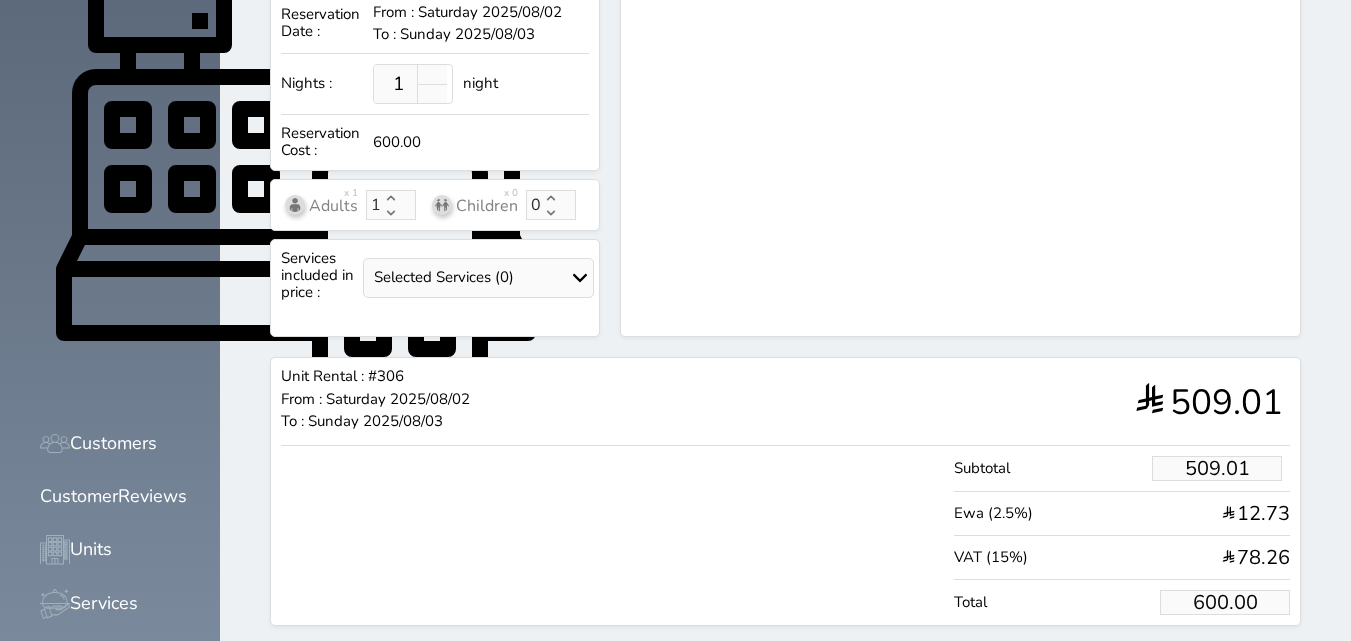 scroll, scrollTop: 722, scrollLeft: 0, axis: vertical 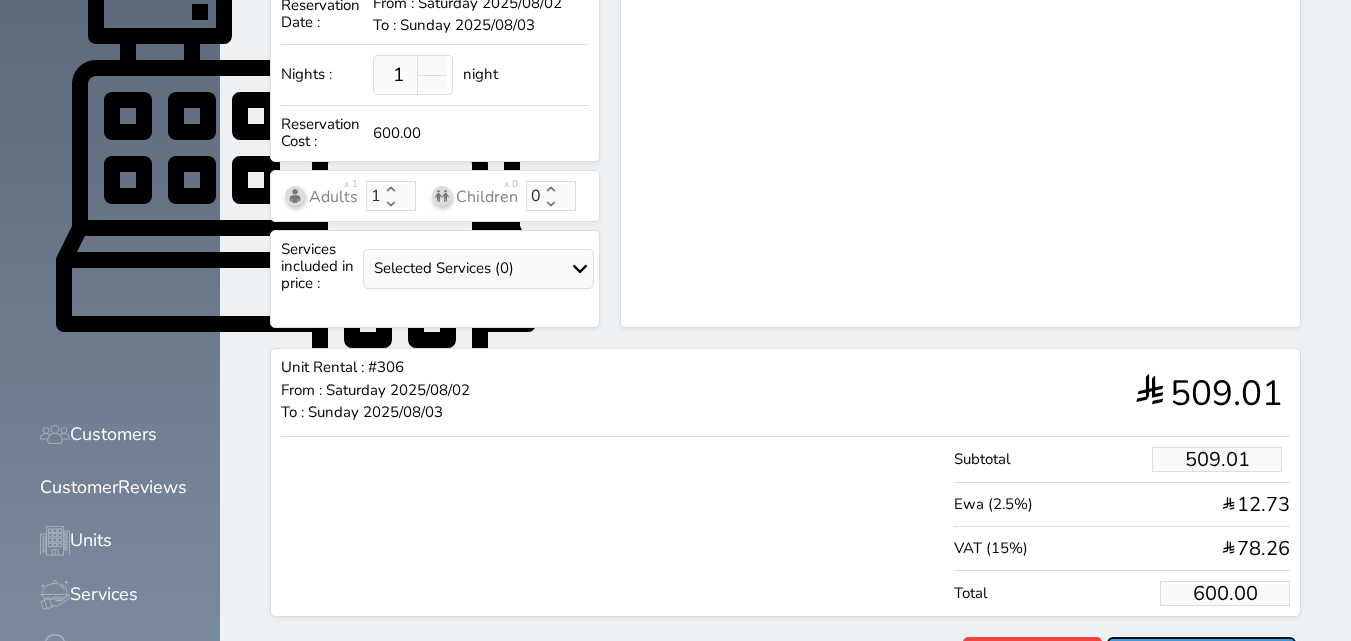 click on "Reserve" at bounding box center [1201, 654] 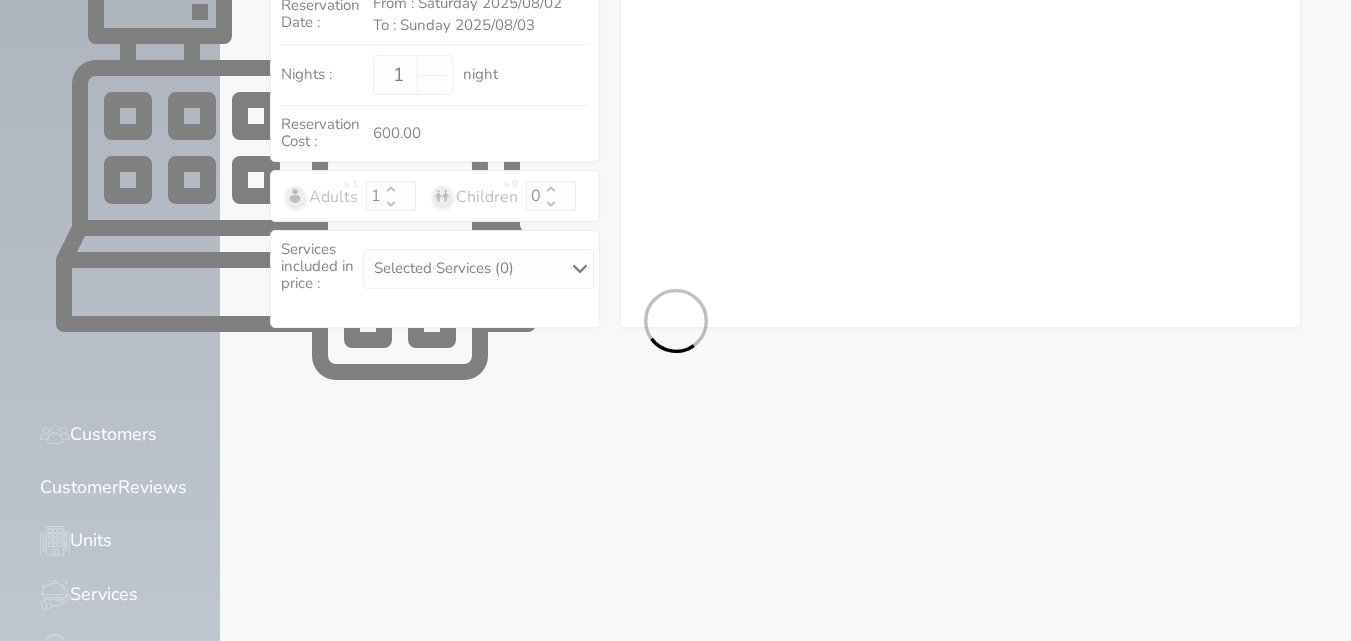 scroll, scrollTop: 398, scrollLeft: 0, axis: vertical 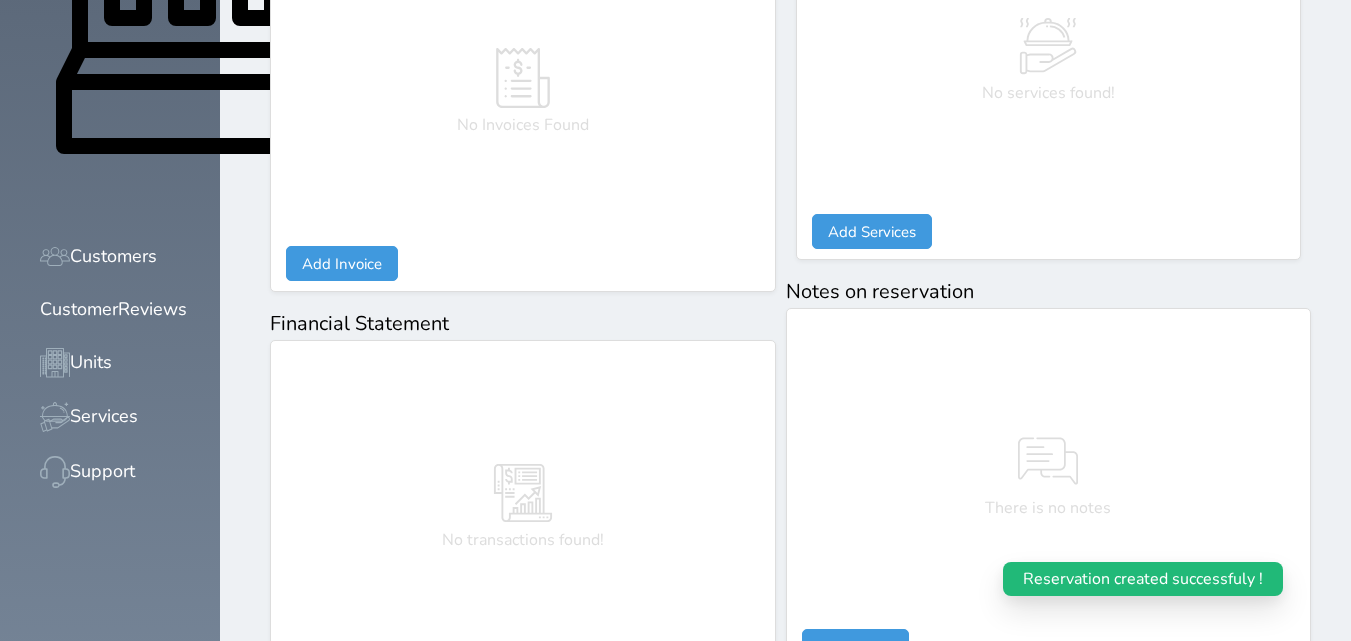 click on "Cash Receipt" at bounding box center (351, 678) 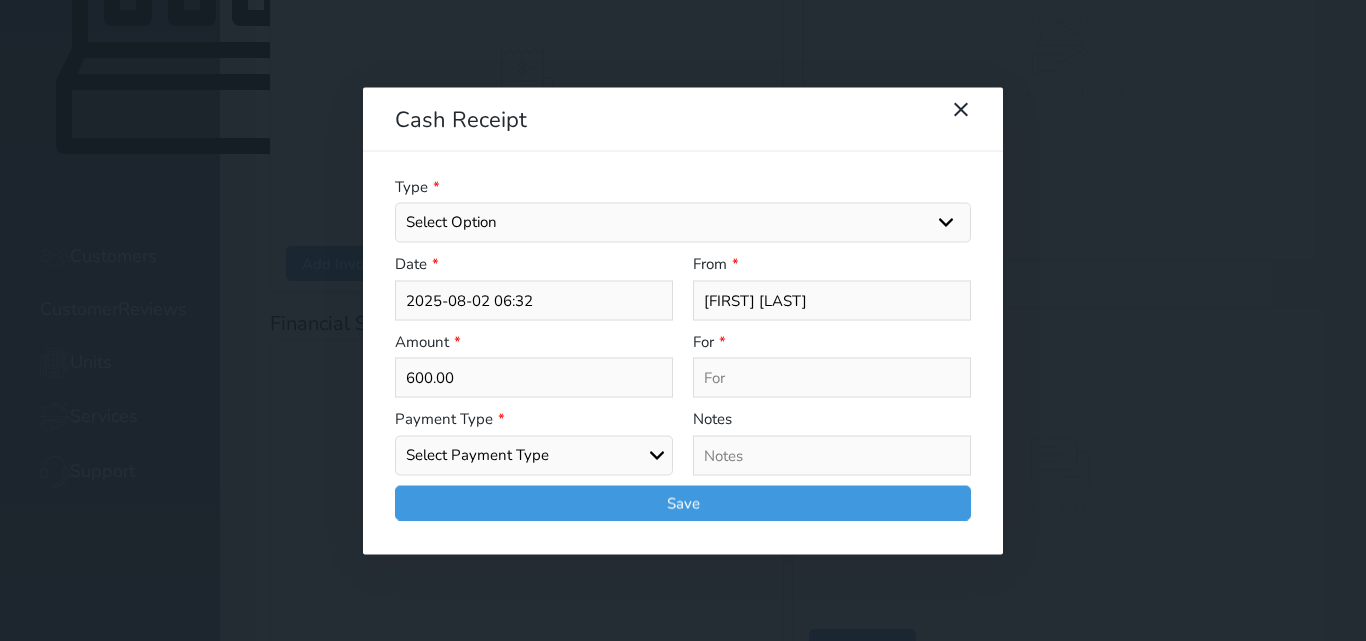click on "Select Option   General receipts Rent value Bills insurance Retainer Not Applicable Other Laundry Wifi - Internet Car Parking Food Food & Beverages Beverages Cold Drinks Hot Drinks Breakfast Lunch Dinner Bakery & Cakes Swimming pool Gym SPA & Beauty Services Pick & Drop (Transport Services) Minibar Cable - TV Extra Bed Hairdresser Shopping Organized Tours Services Tour Guide Services" at bounding box center [683, 223] 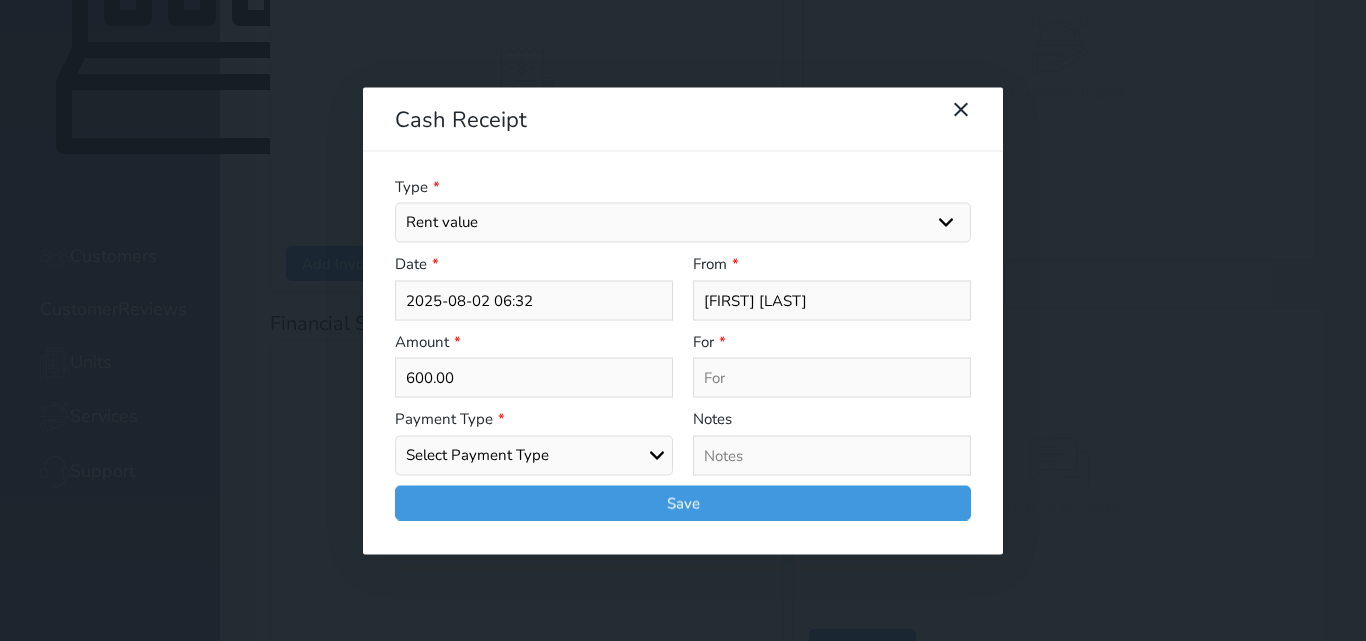 click on "Select Option   General receipts Rent value Bills insurance Retainer Not Applicable Other Laundry Wifi - Internet Car Parking Food Food & Beverages Beverages Cold Drinks Hot Drinks Breakfast Lunch Dinner Bakery & Cakes Swimming pool Gym SPA & Beauty Services Pick & Drop (Transport Services) Minibar Cable - TV Extra Bed Hairdresser Shopping Organized Tours Services Tour Guide Services" at bounding box center [683, 223] 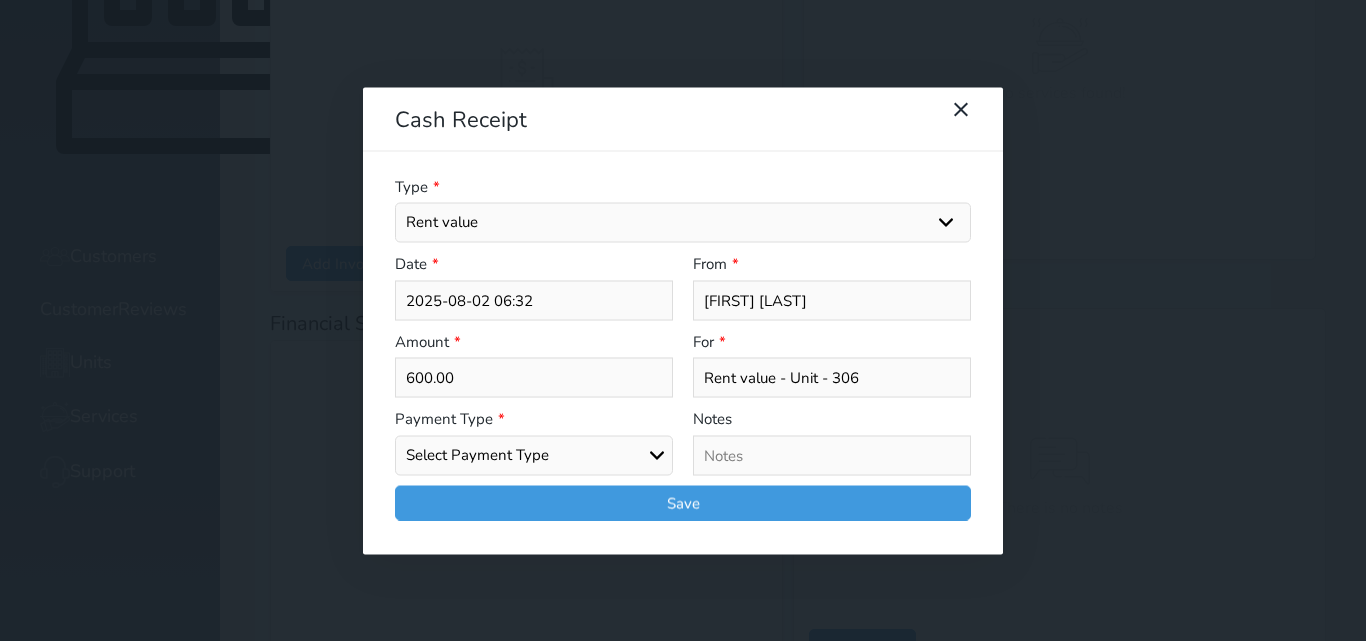 click on "Select Payment Type   Cash   Bank Transfer   Mada   Credit Card   Credit Payment" at bounding box center [534, 455] 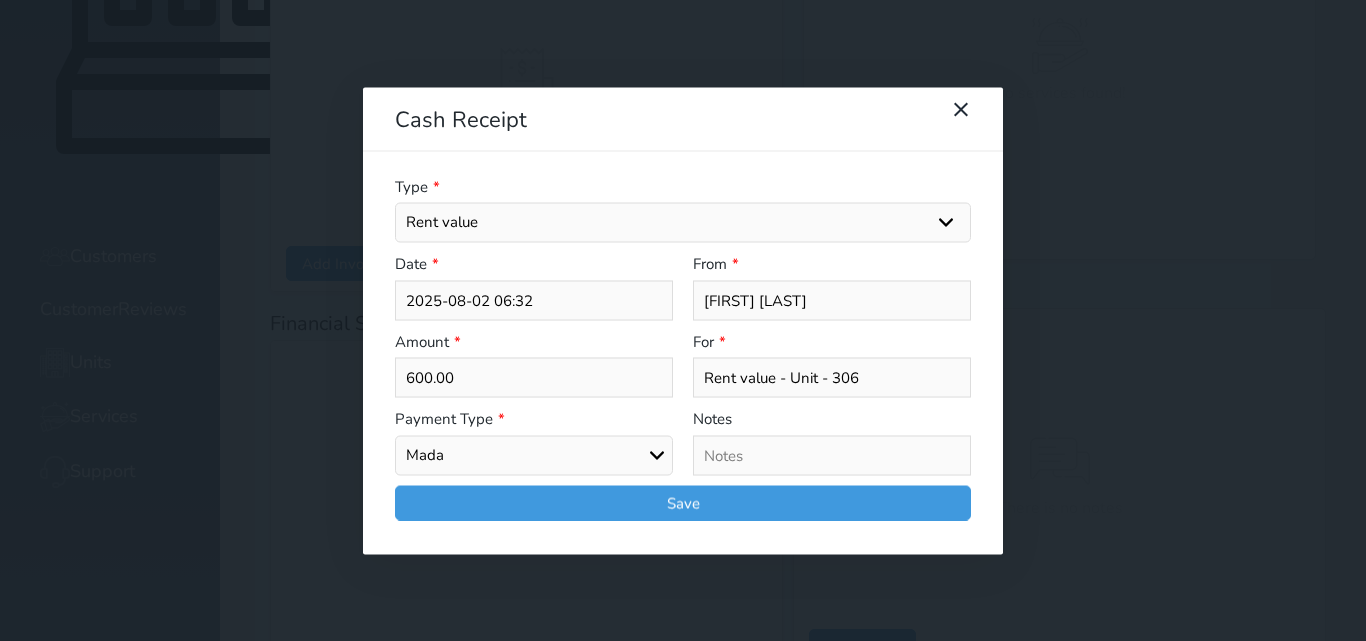 click on "Select Payment Type   Cash   Bank Transfer   Mada   Credit Card   Credit Payment" at bounding box center [534, 455] 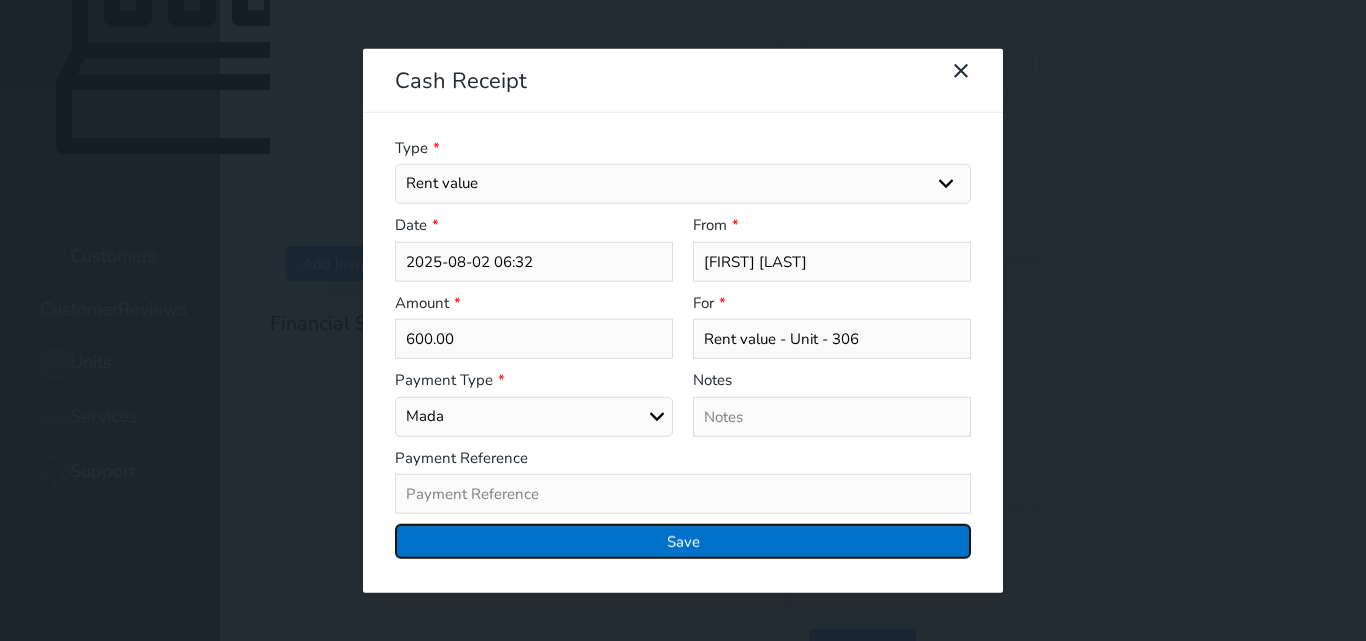 click on "Save" at bounding box center (683, 541) 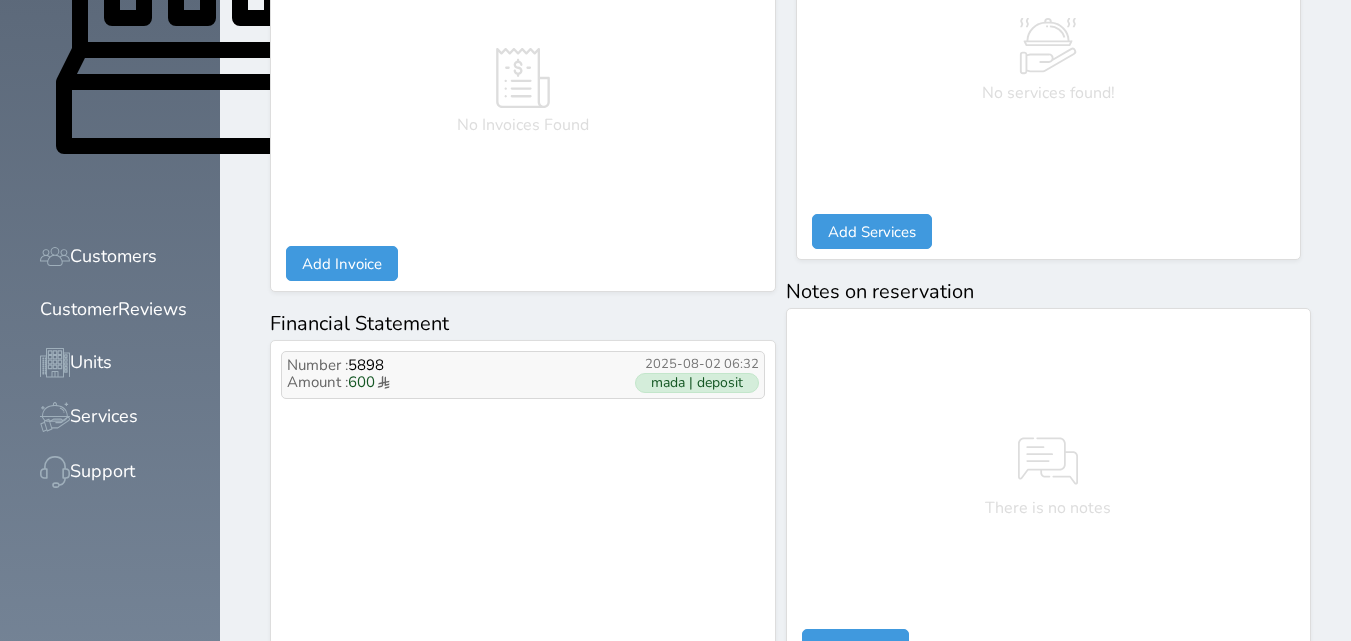 click on "mada | deposit" at bounding box center (697, 383) 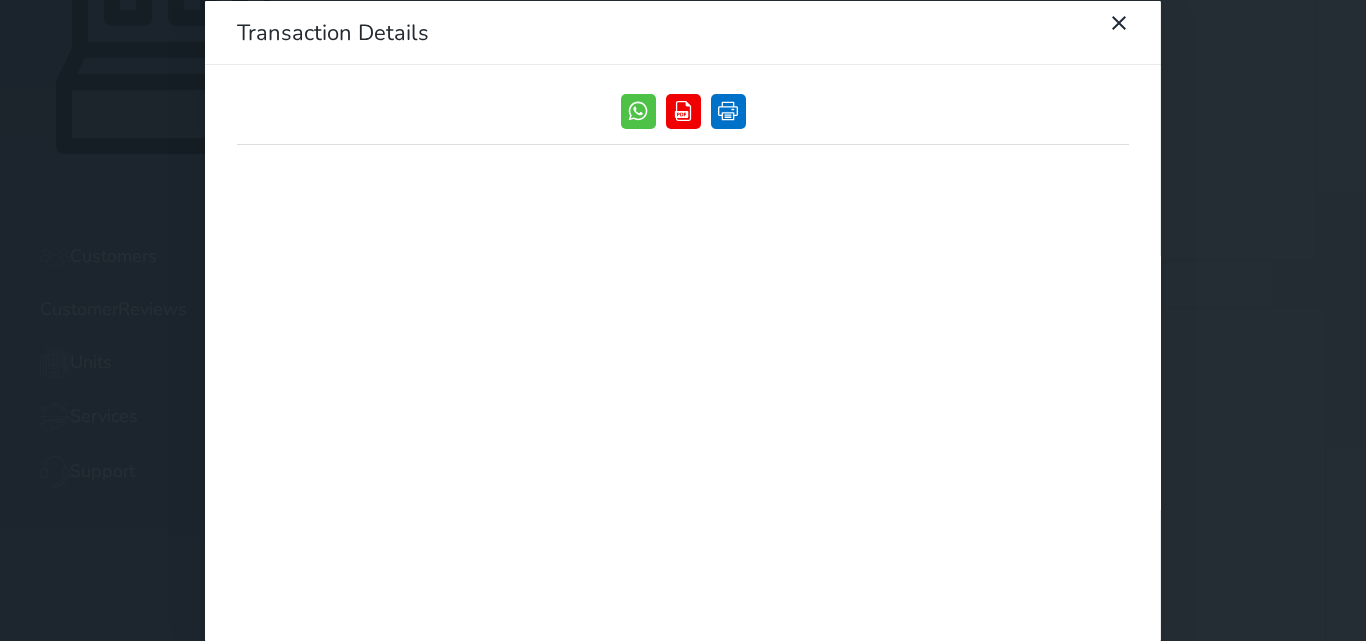 click at bounding box center [728, 110] 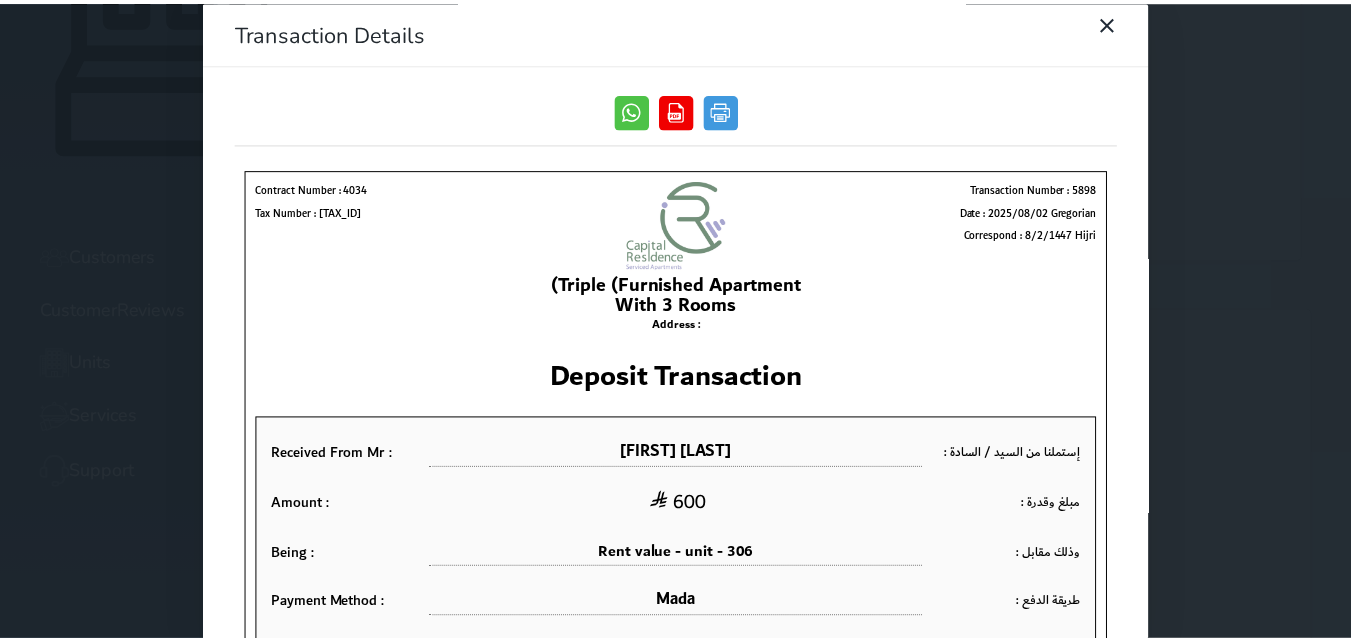 scroll, scrollTop: 0, scrollLeft: 0, axis: both 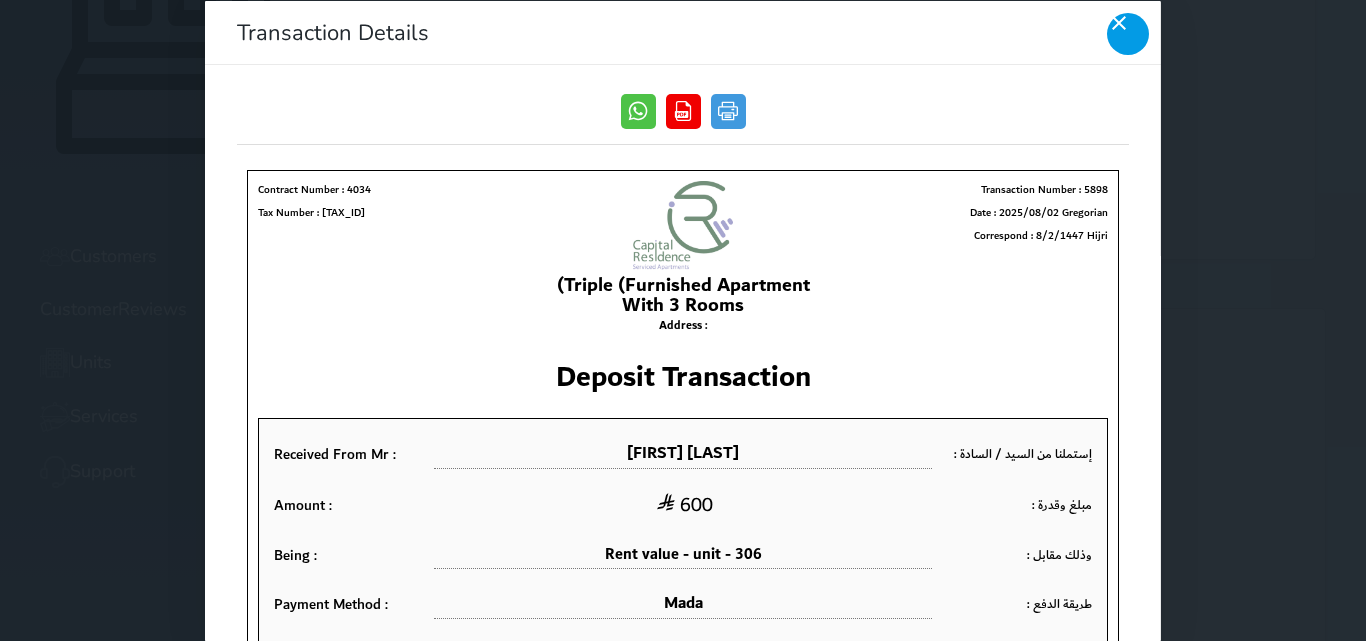 click 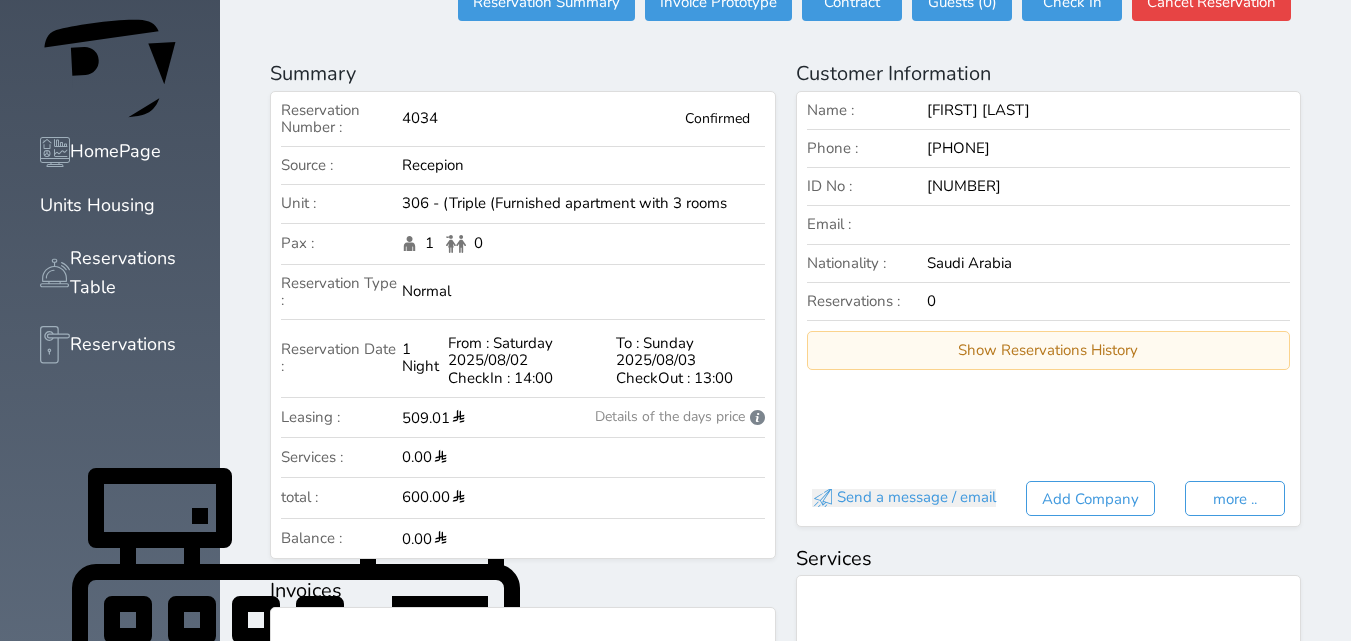 scroll, scrollTop: 0, scrollLeft: 0, axis: both 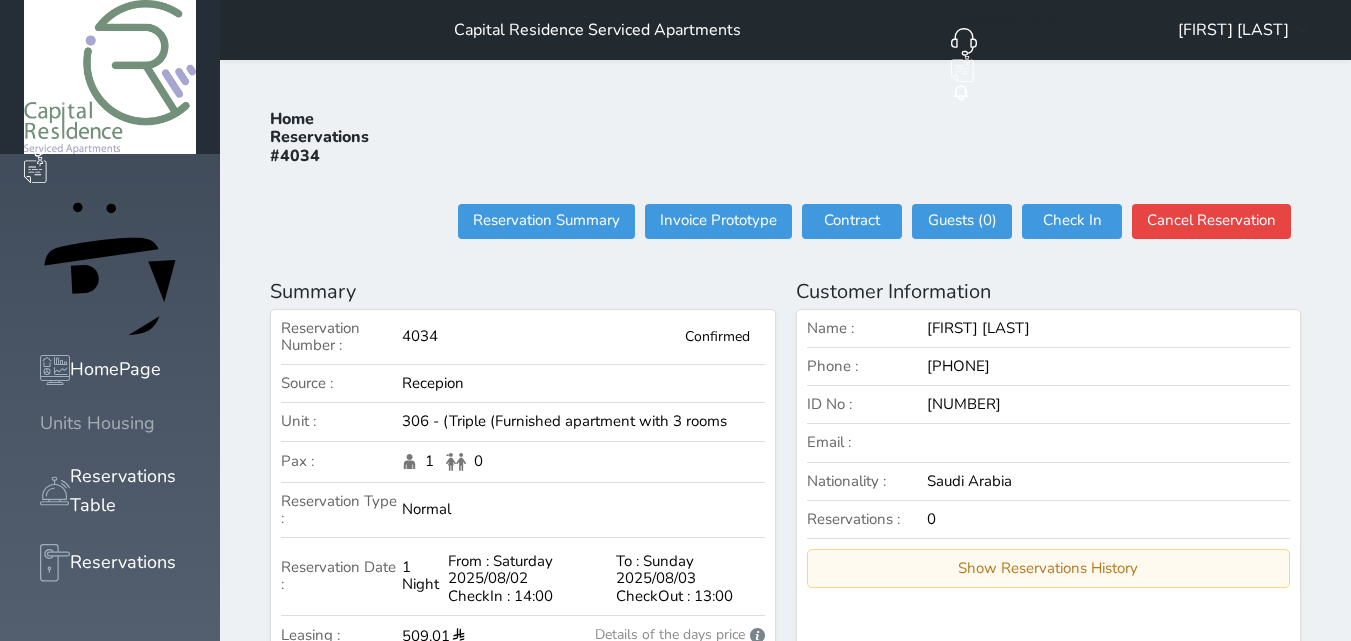 click 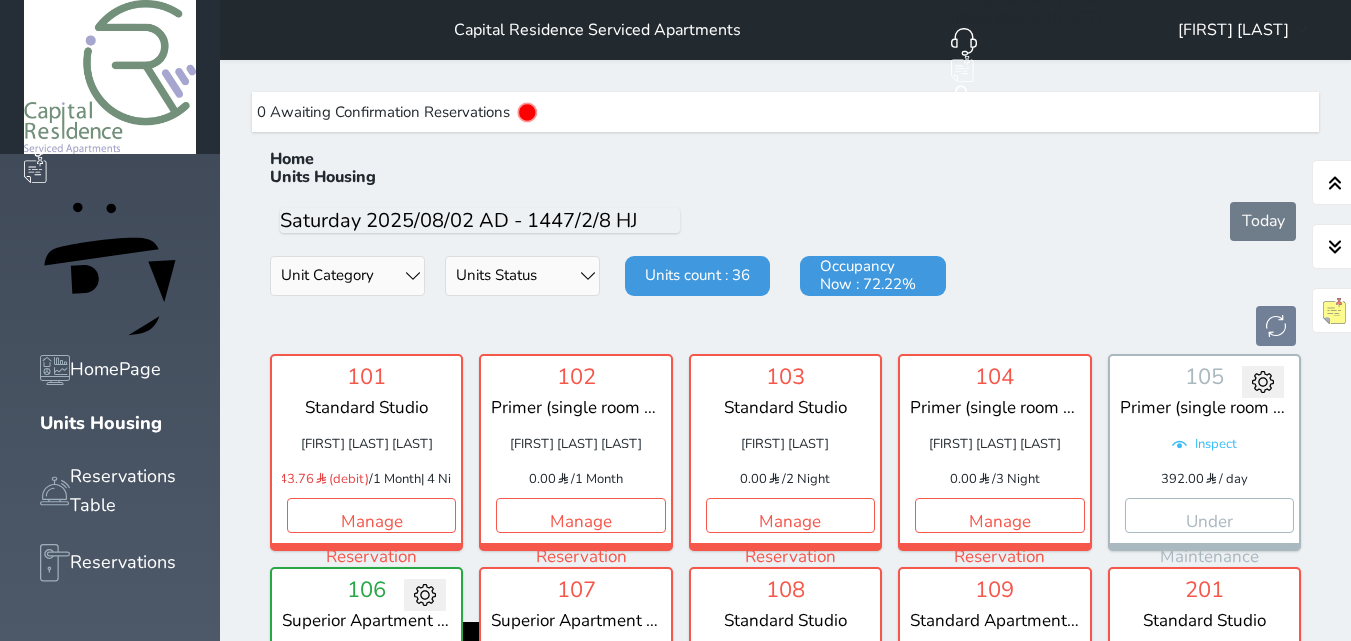 scroll, scrollTop: 760, scrollLeft: 0, axis: vertical 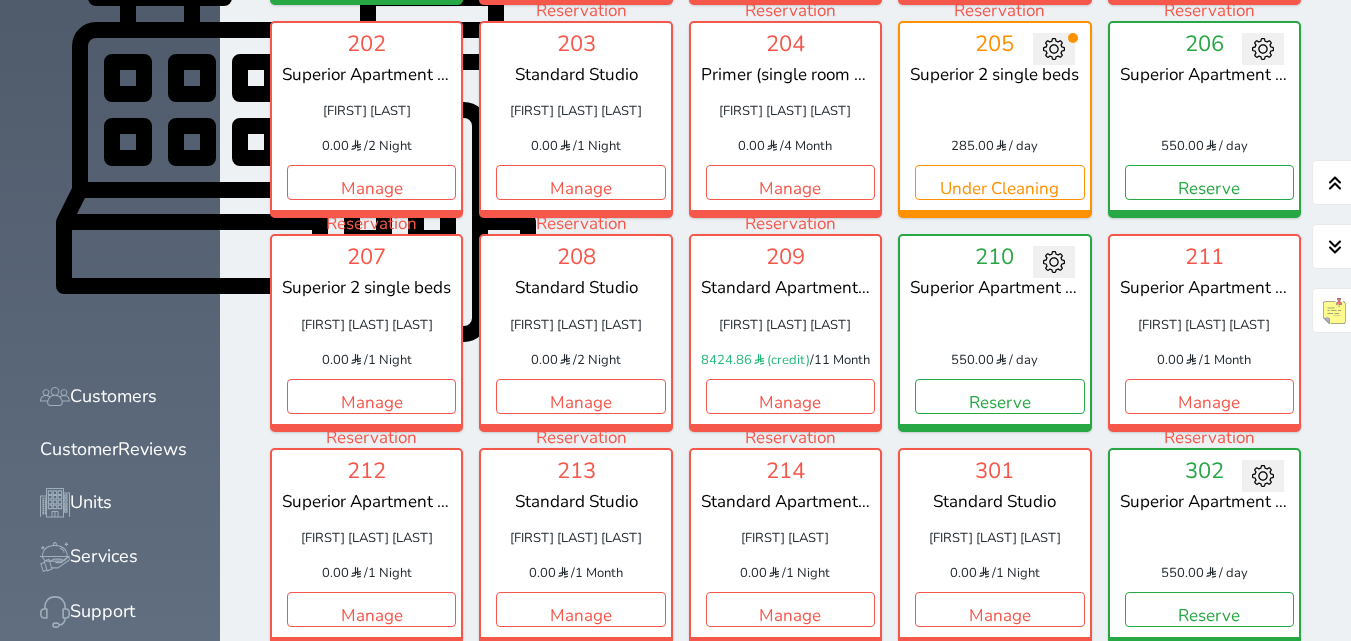 click 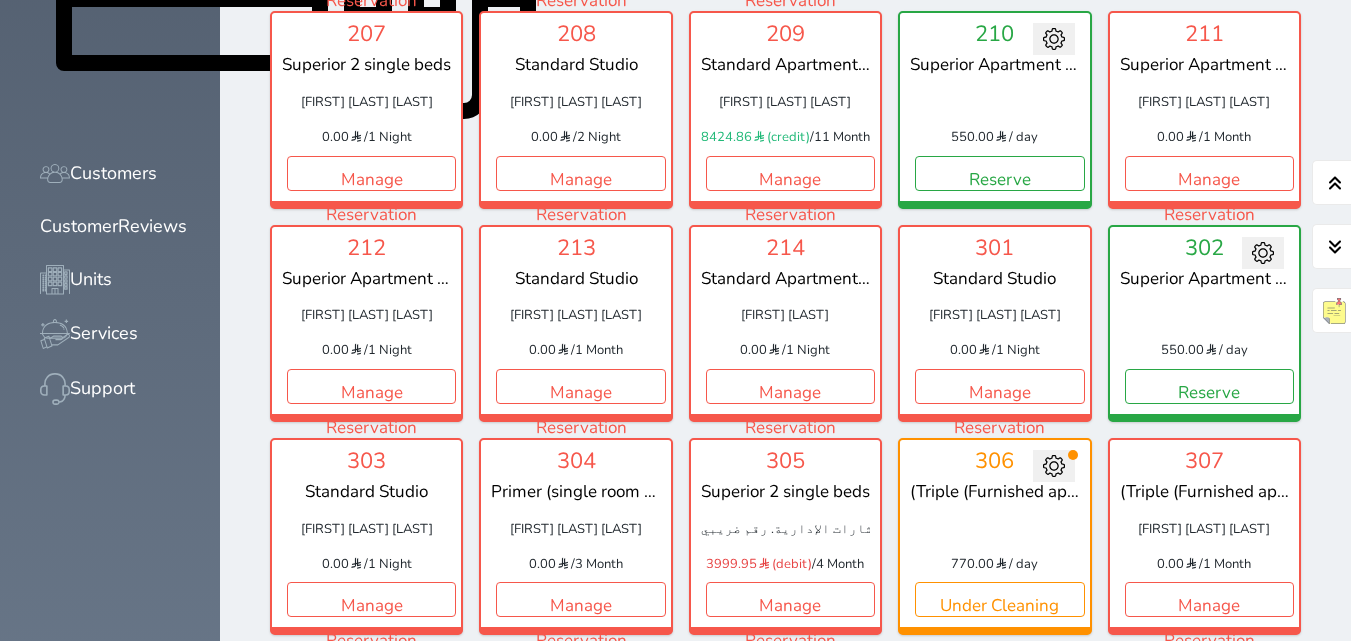 scroll, scrollTop: 1000, scrollLeft: 0, axis: vertical 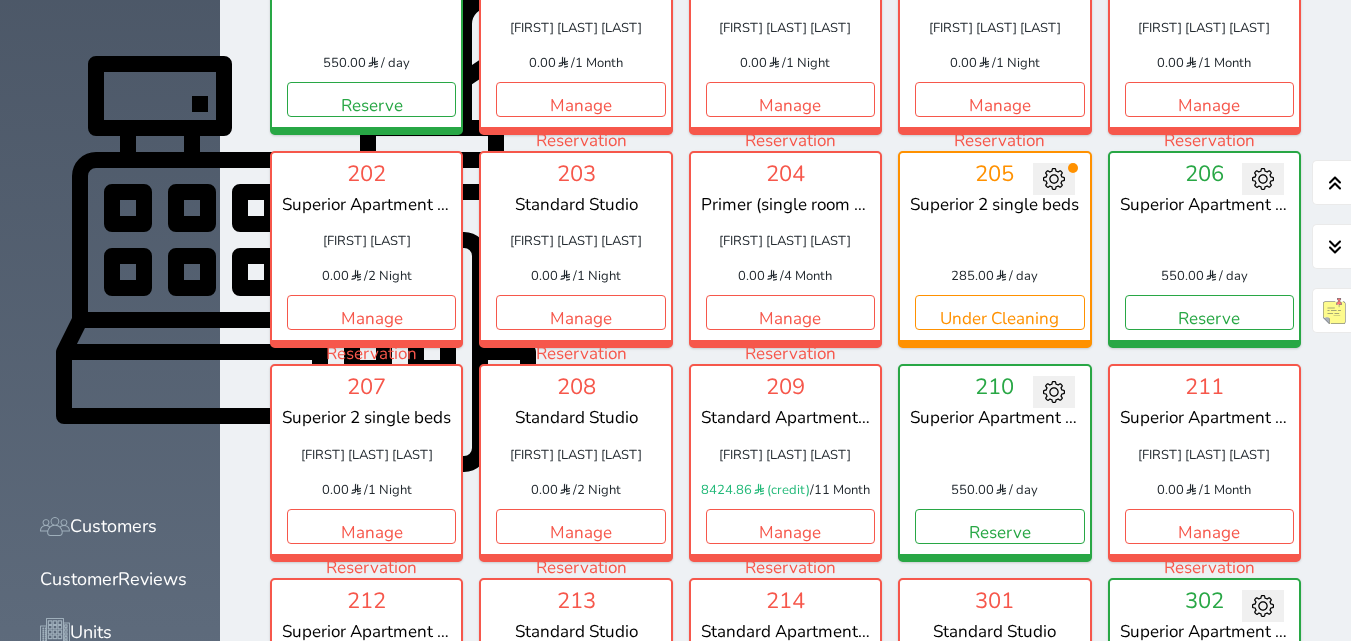 drag, startPoint x: 1358, startPoint y: 125, endPoint x: 1336, endPoint y: 309, distance: 185.31055 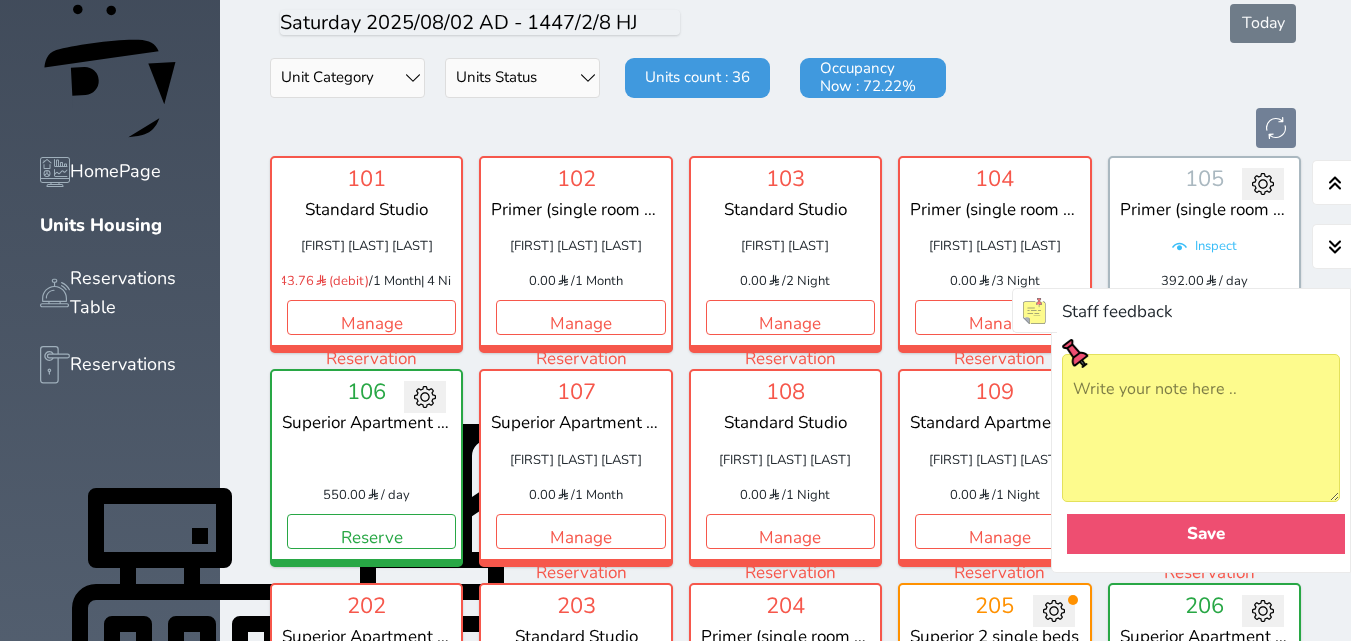 scroll, scrollTop: 178, scrollLeft: 0, axis: vertical 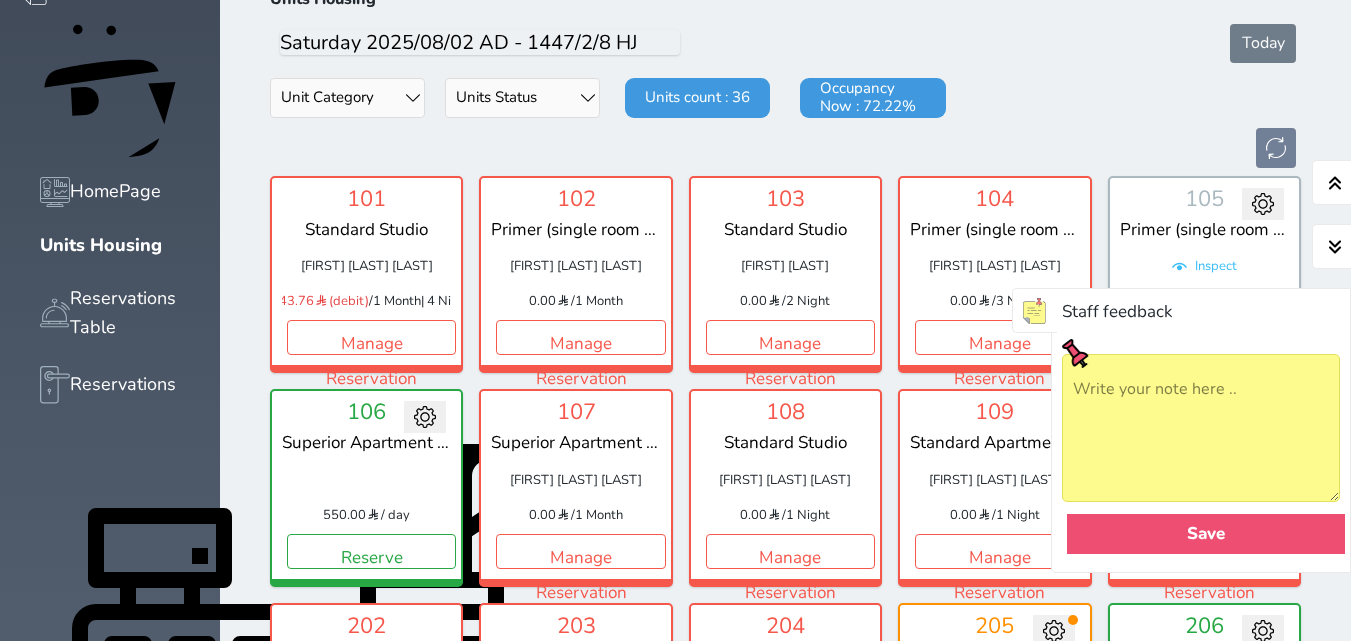 click at bounding box center (1034, 310) 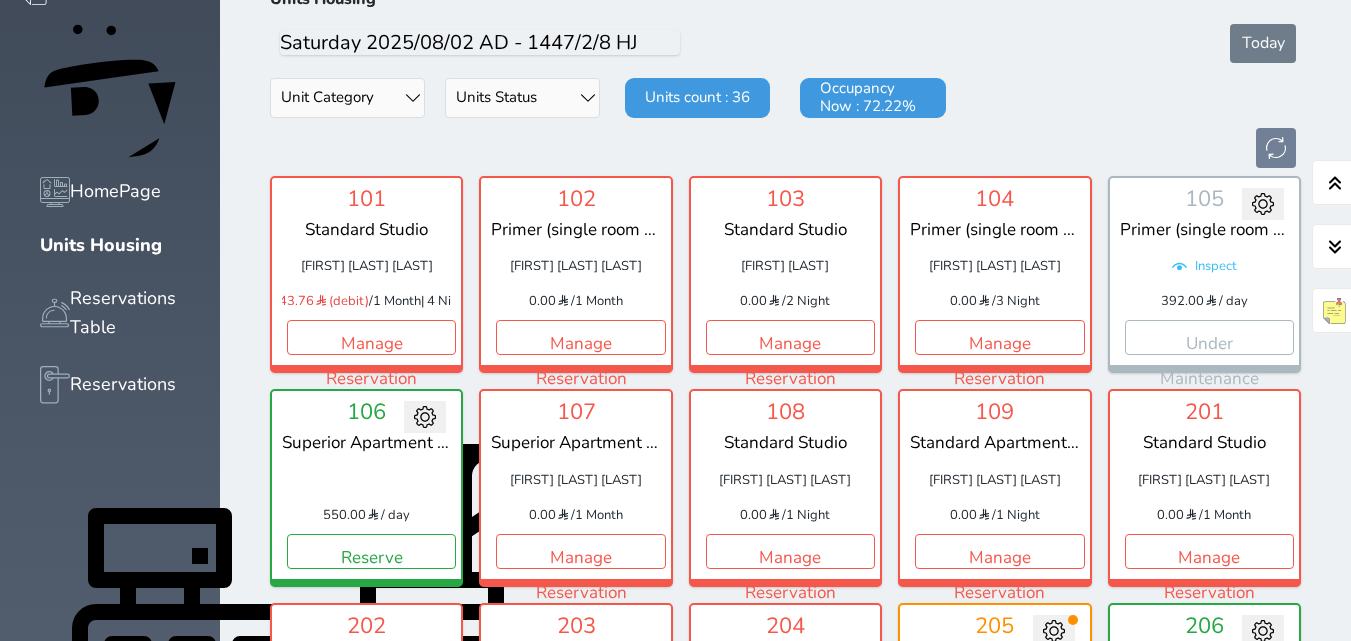 click at bounding box center [1334, 310] 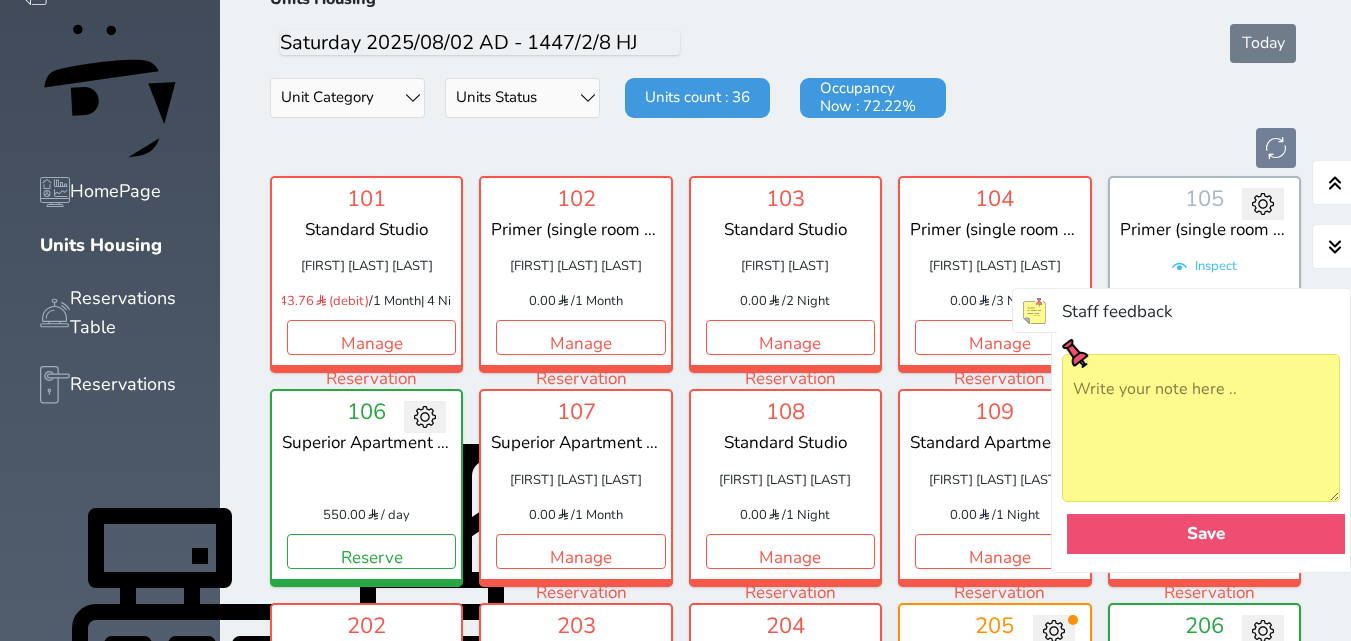click at bounding box center (1034, 310) 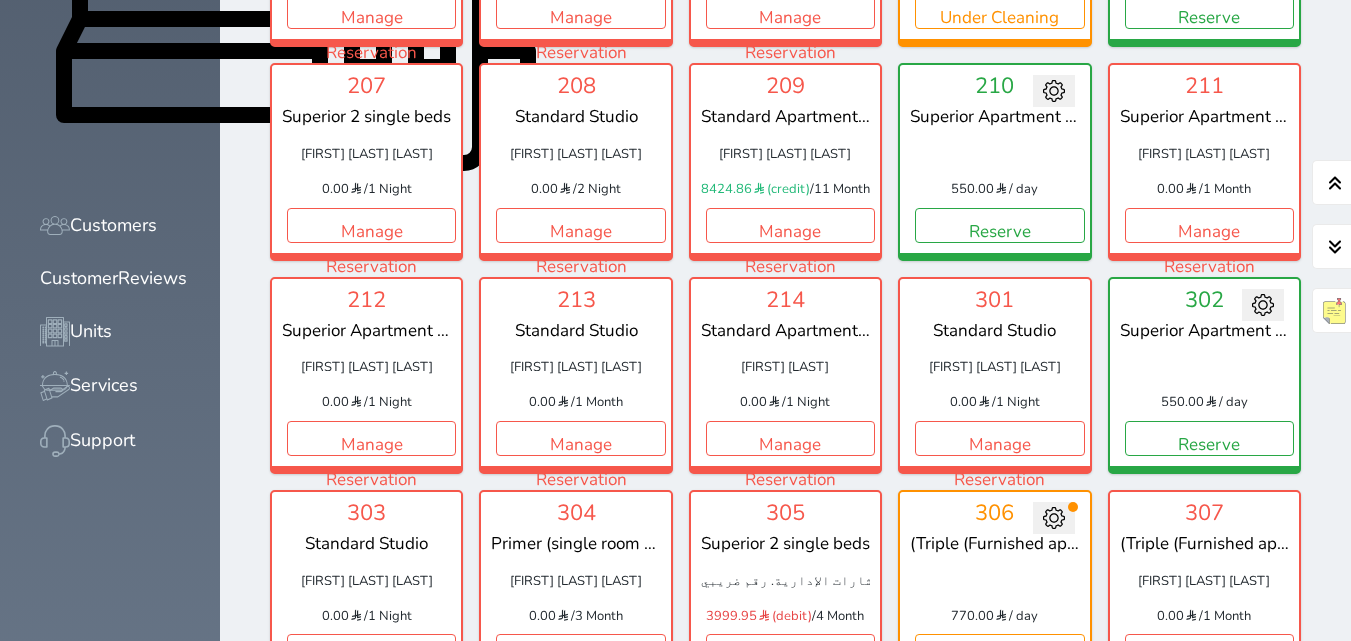 scroll, scrollTop: 978, scrollLeft: 0, axis: vertical 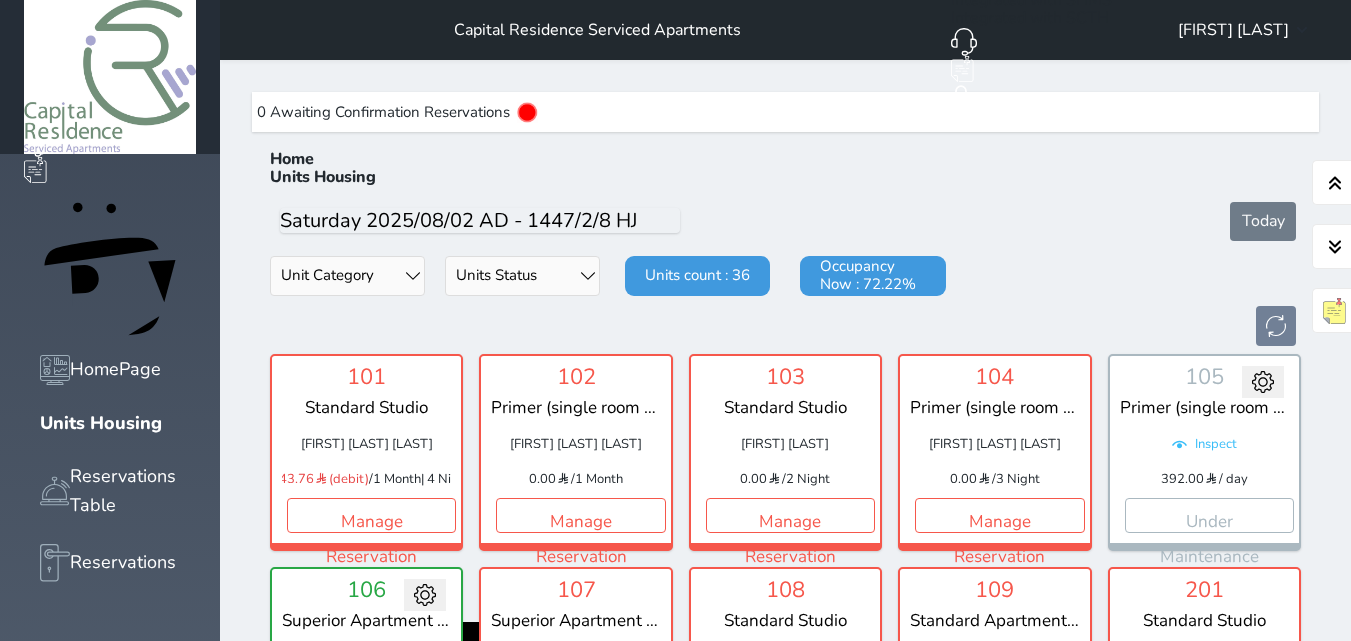 drag, startPoint x: 1032, startPoint y: 2, endPoint x: 1116, endPoint y: 133, distance: 155.61812 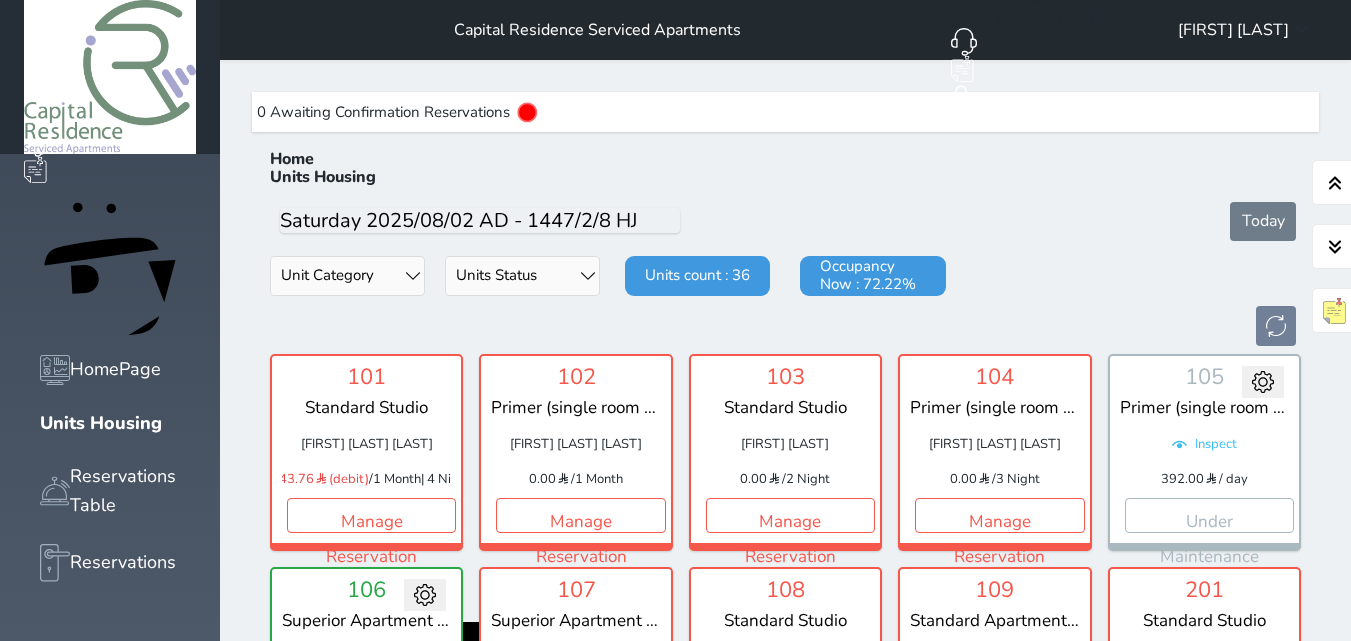 click on "Home   Units Housing" at bounding box center (785, 168) 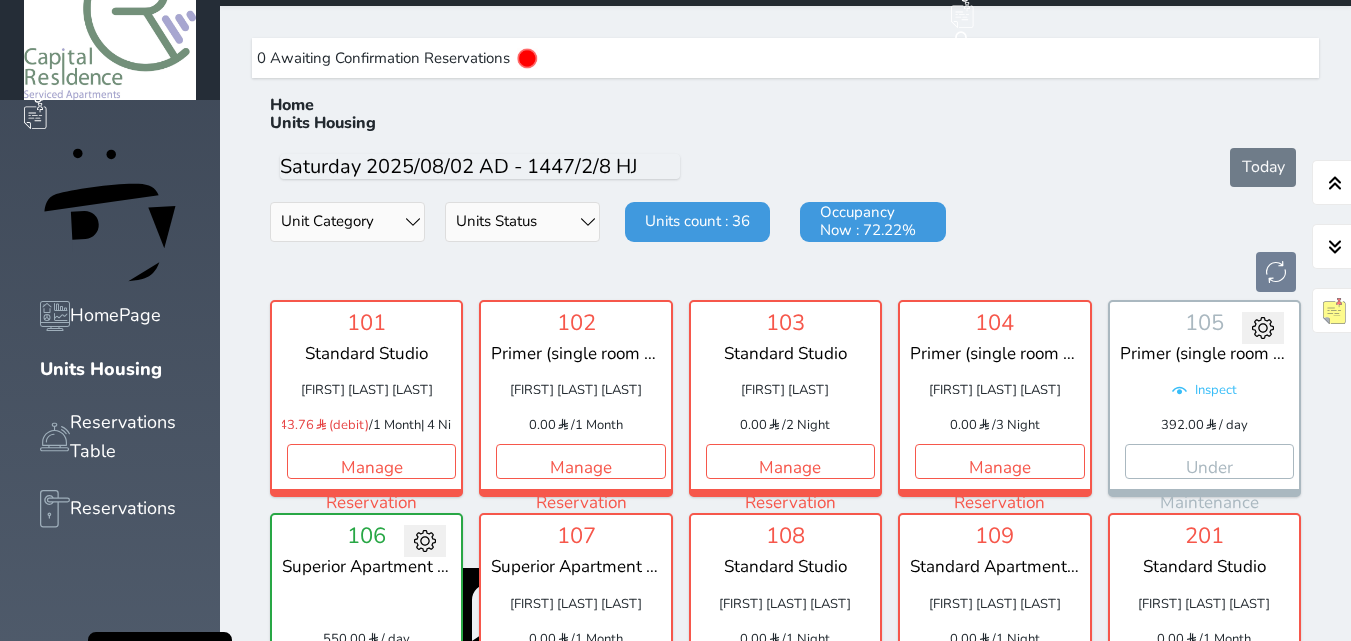 scroll, scrollTop: 0, scrollLeft: 0, axis: both 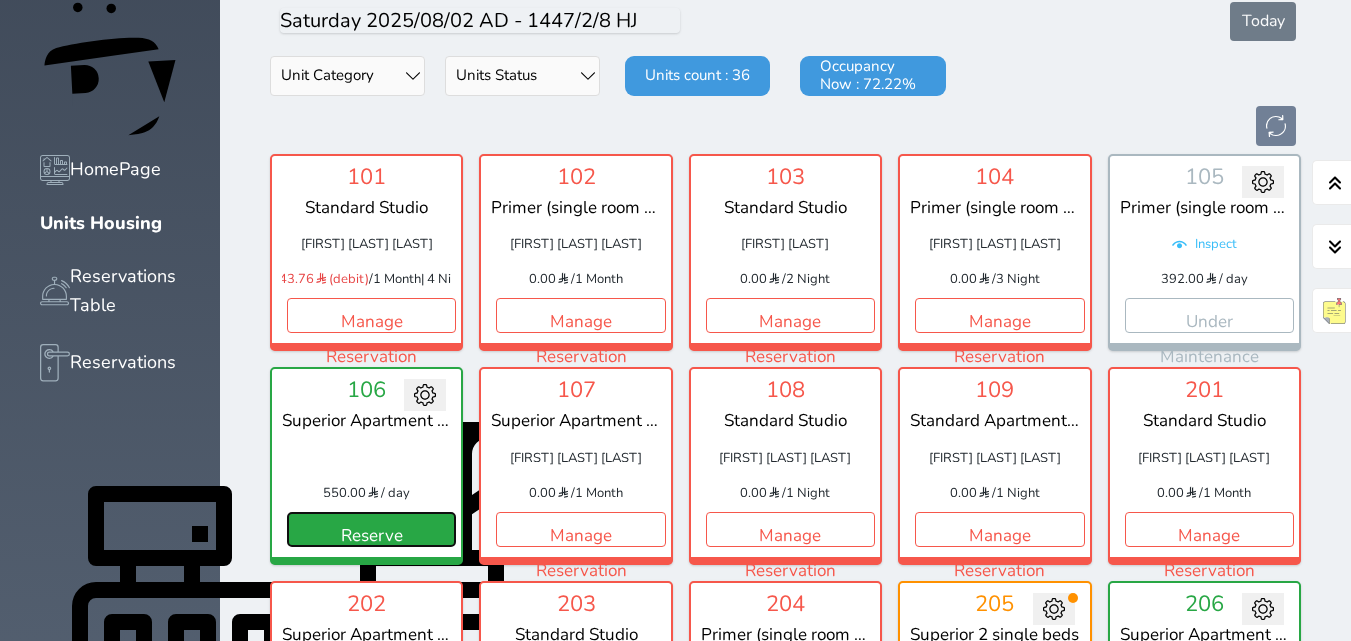 click on "Reserve" at bounding box center (371, 529) 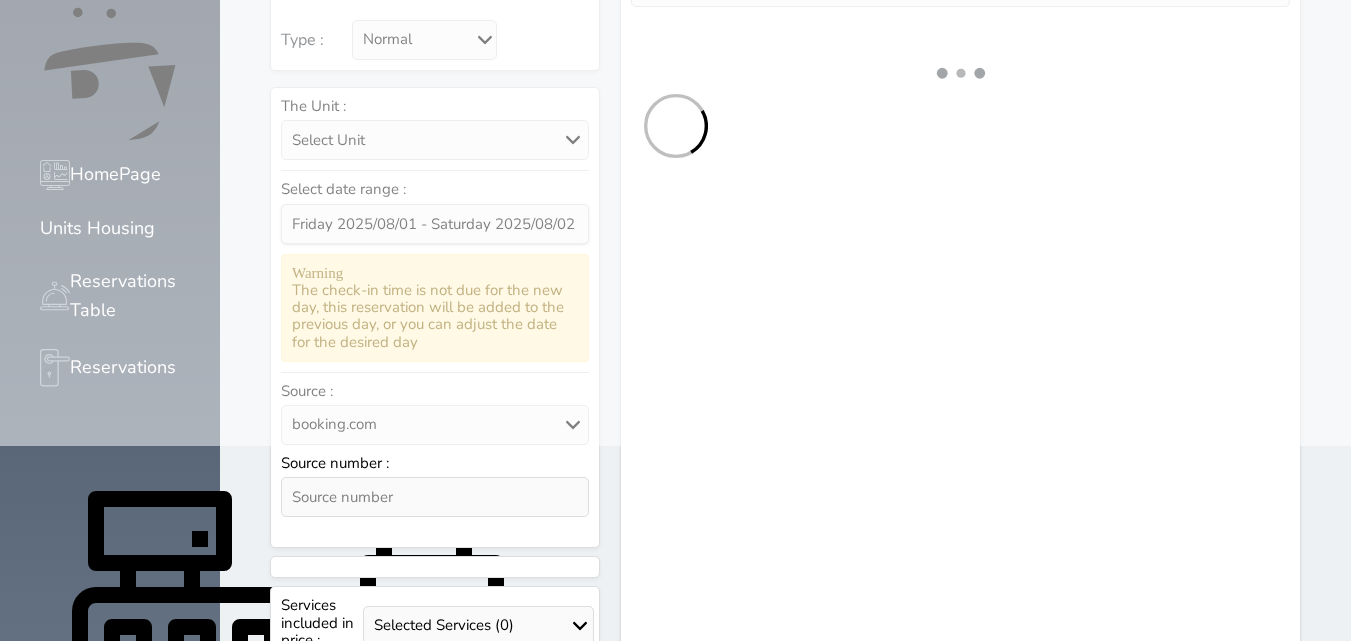 scroll, scrollTop: 0, scrollLeft: 0, axis: both 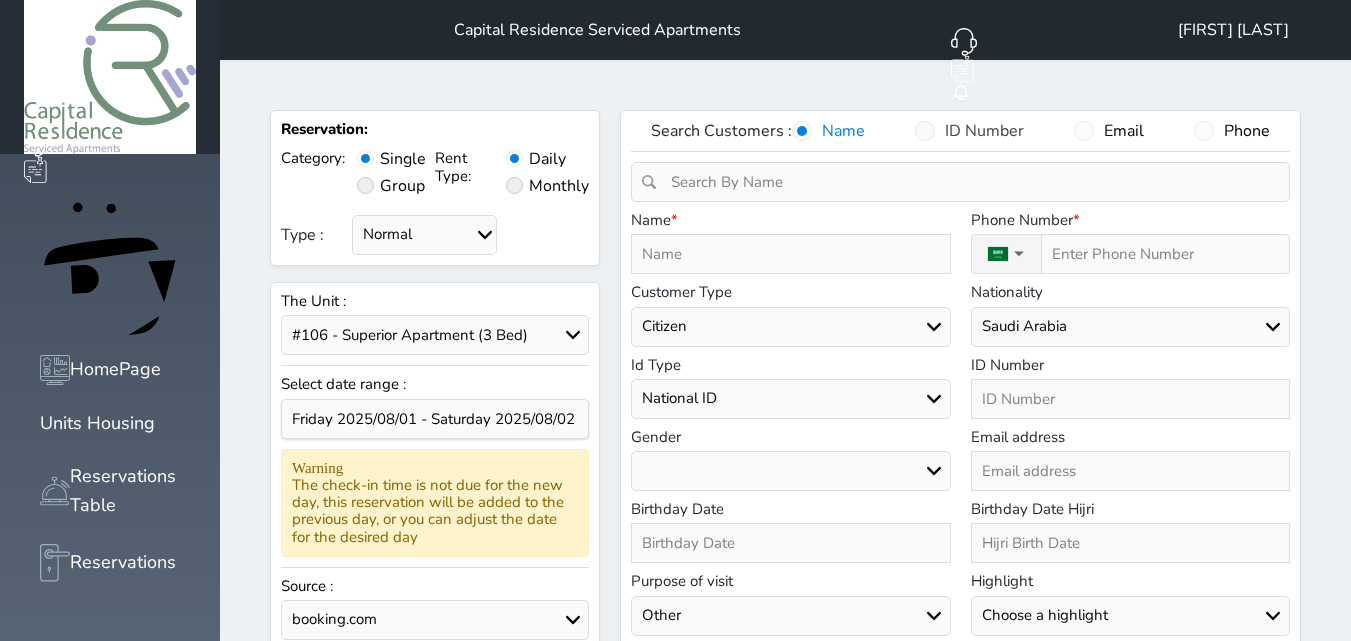 click at bounding box center [925, 131] 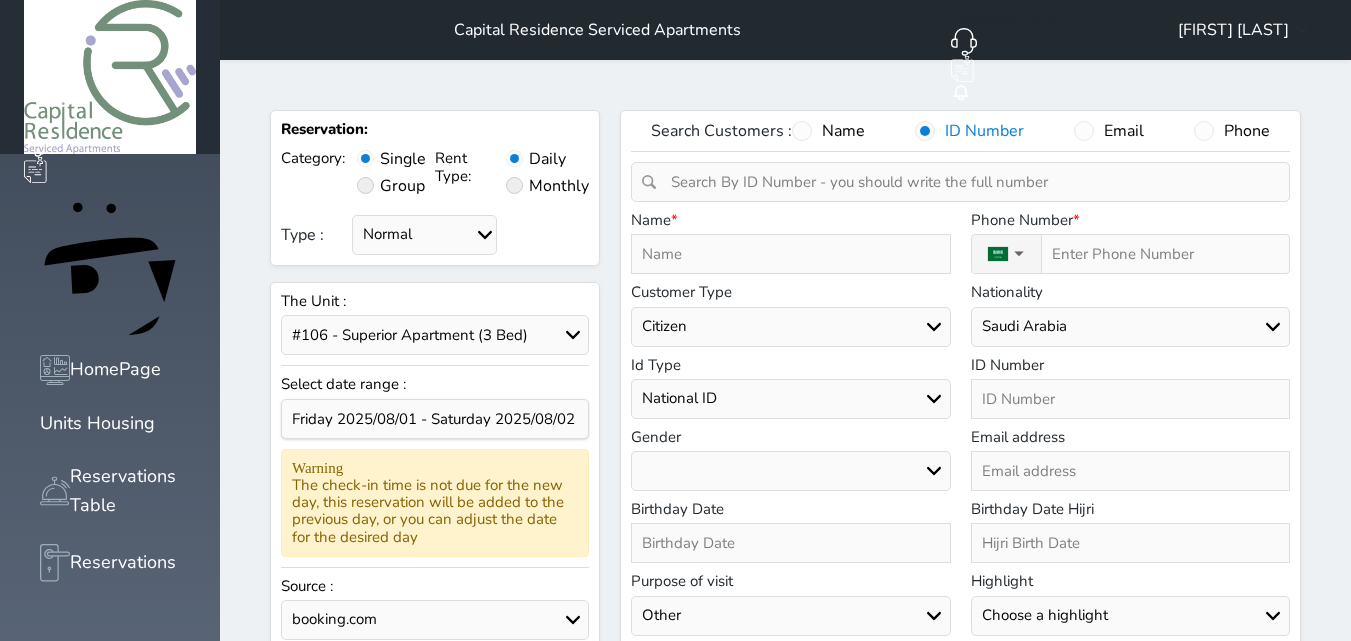 click at bounding box center (967, 182) 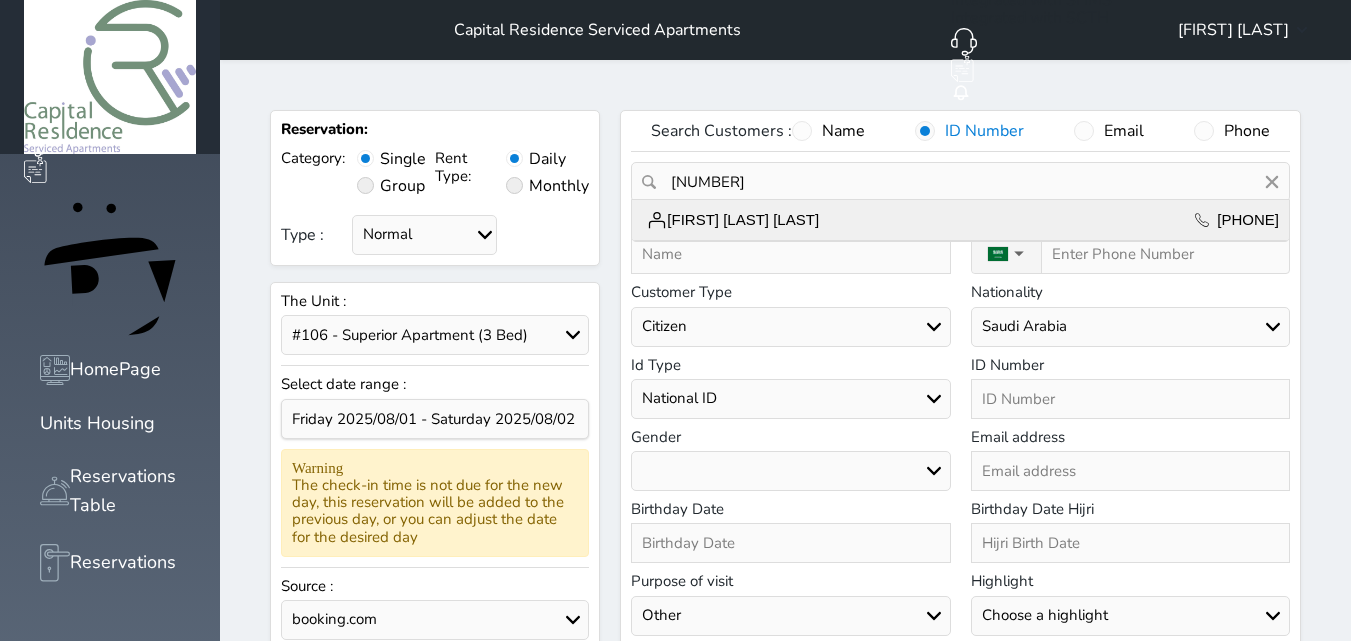 click on "[FIRST] [LAST] [LAST]" at bounding box center (730, 220) 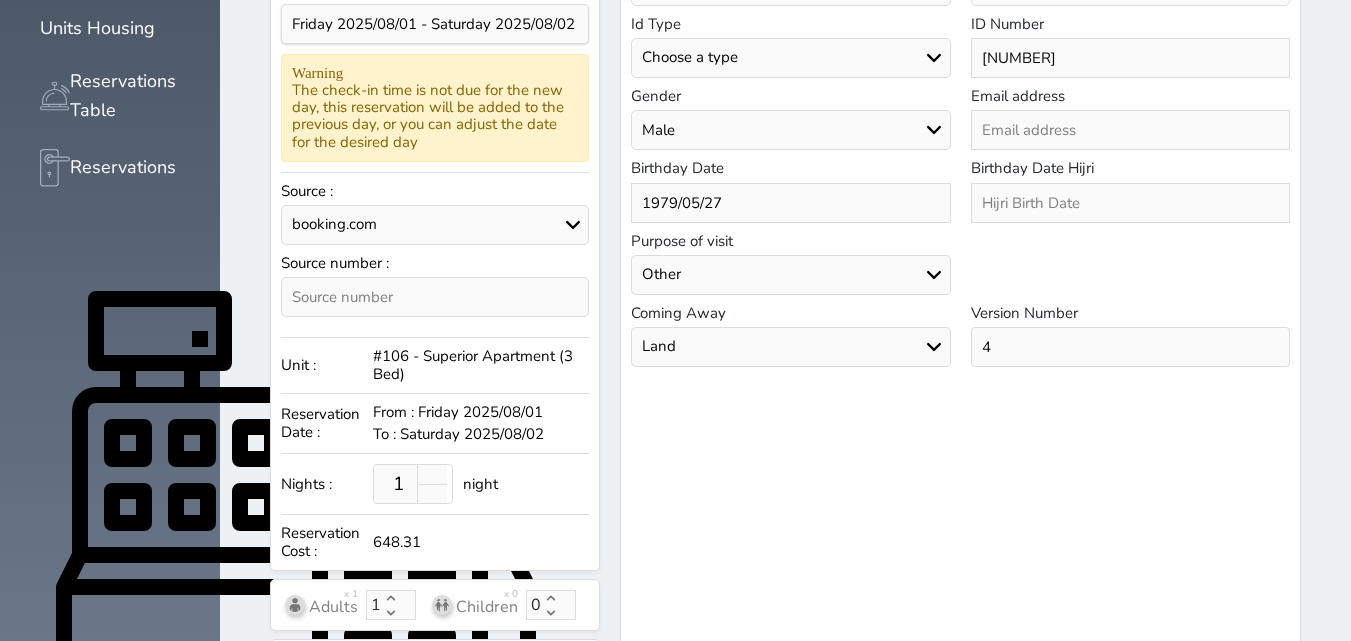 scroll, scrollTop: 787, scrollLeft: 0, axis: vertical 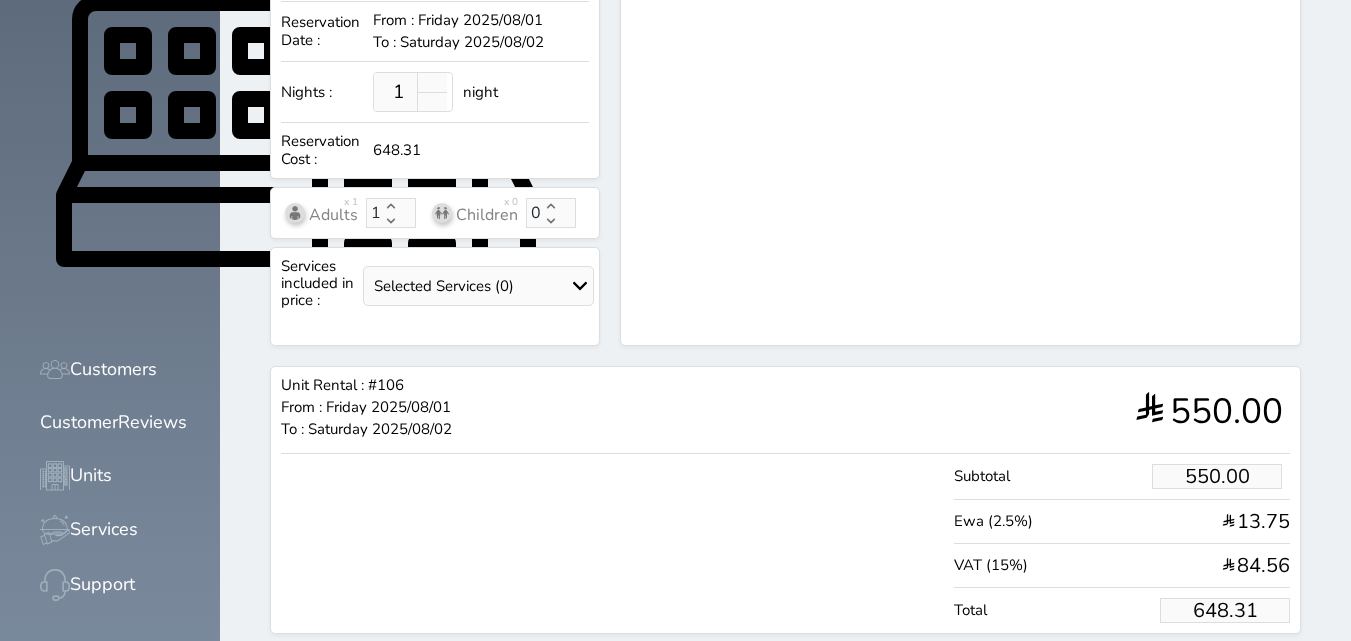 click on "648.31" at bounding box center [1225, 610] 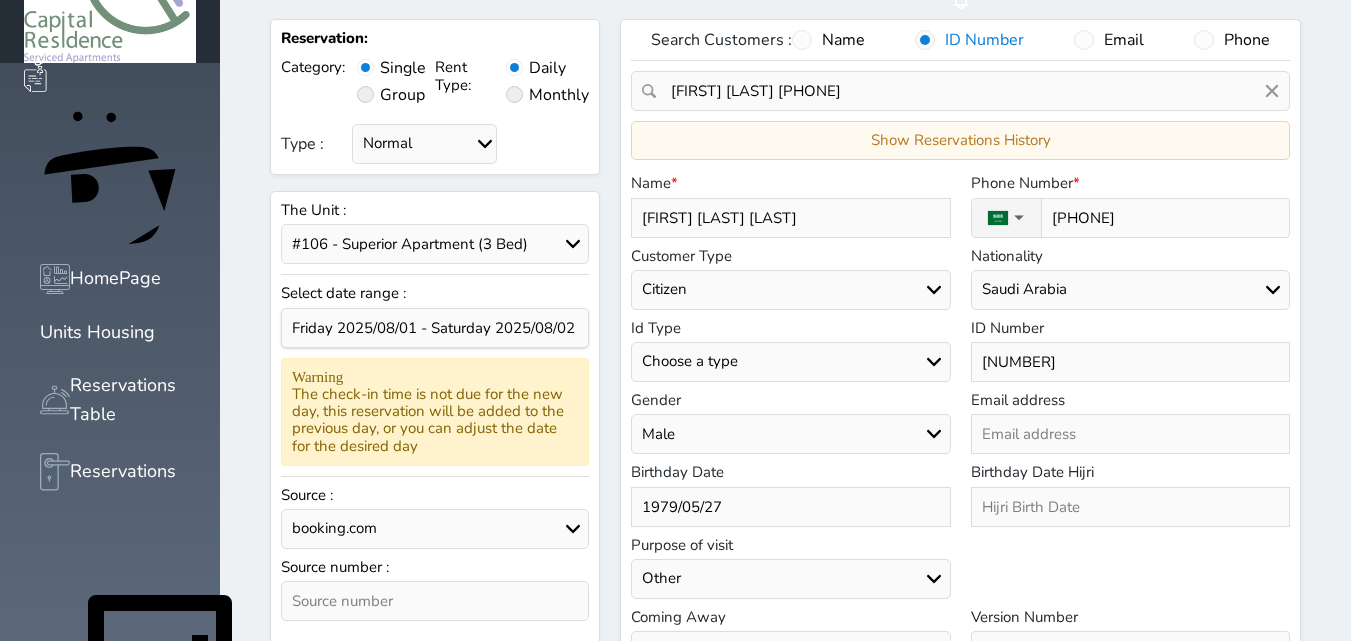 scroll, scrollTop: 87, scrollLeft: 0, axis: vertical 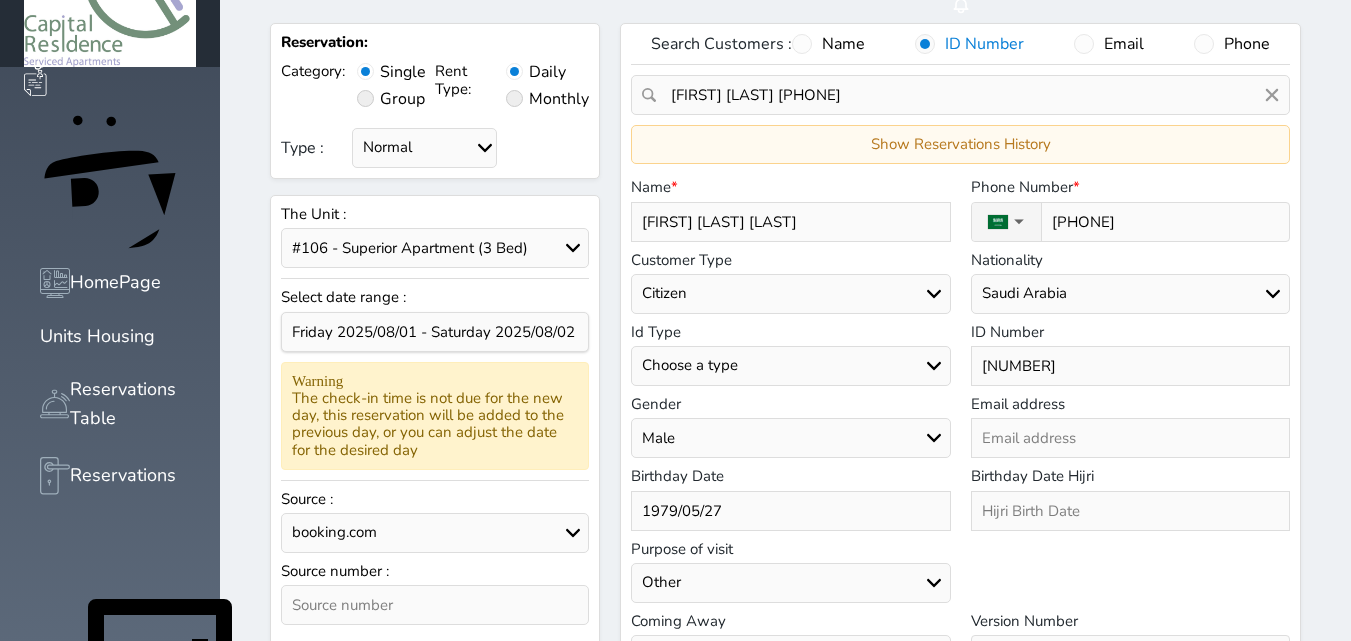 click on "booking.com Aribnb agoda - YCS Gathern Recepion website almosafer Expedia Social Media oyo Other" at bounding box center [435, 533] 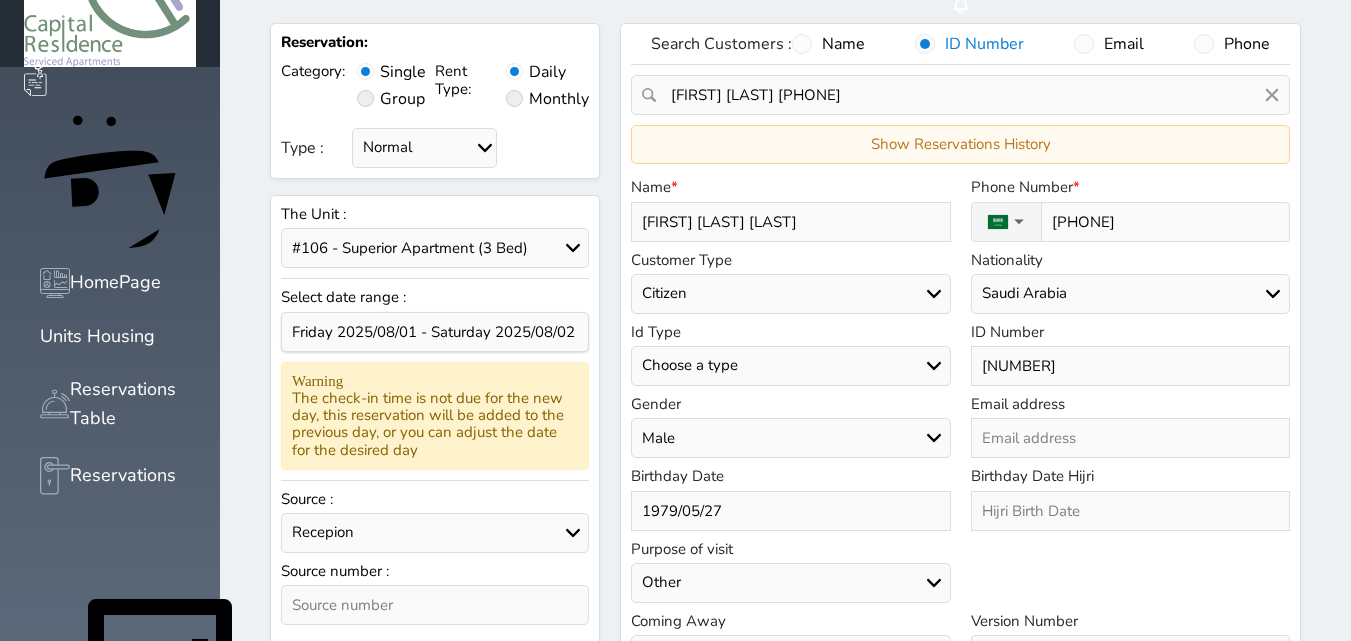 click on "booking.com Aribnb agoda - YCS Gathern Recepion website almosafer Expedia Social Media oyo Other" at bounding box center (435, 533) 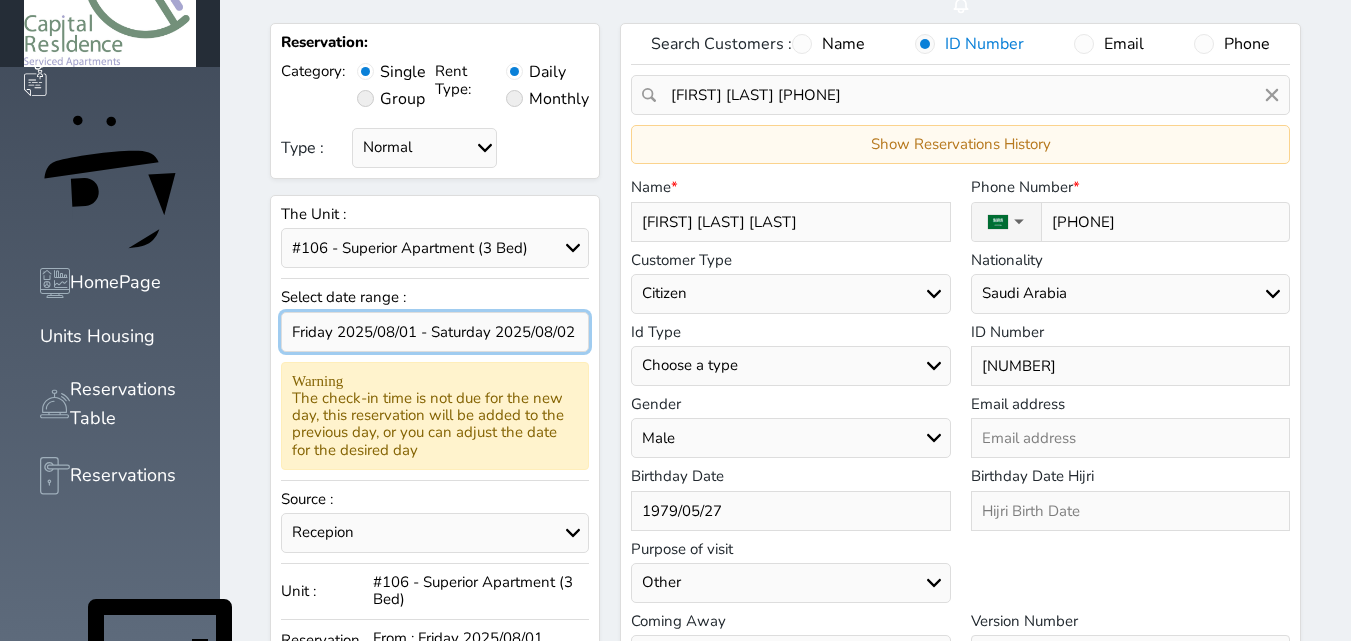 click at bounding box center (435, 332) 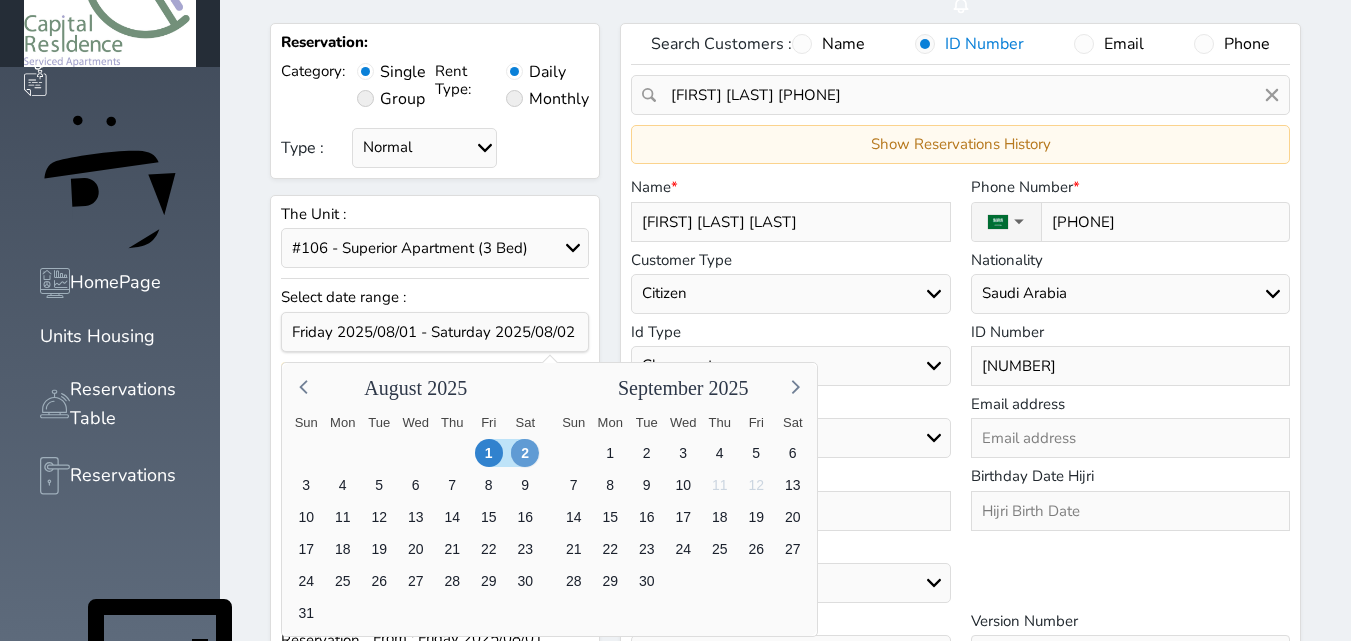 click on "2" at bounding box center (525, 453) 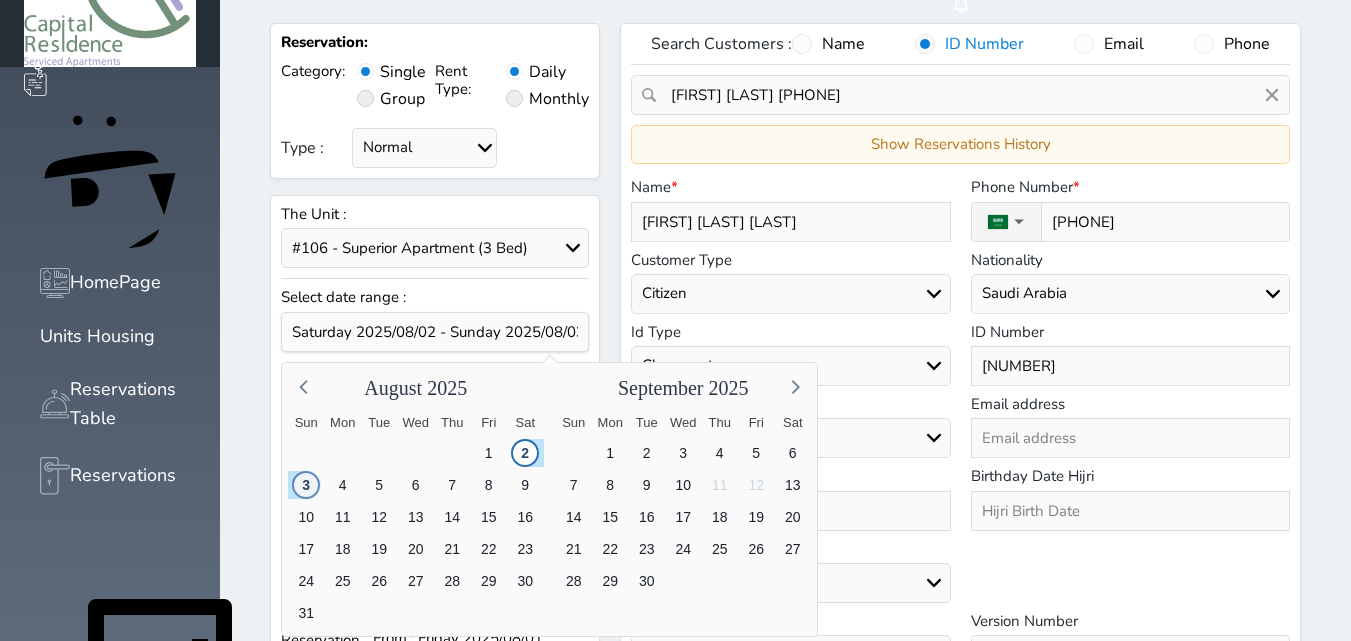 click on "3" at bounding box center [306, 485] 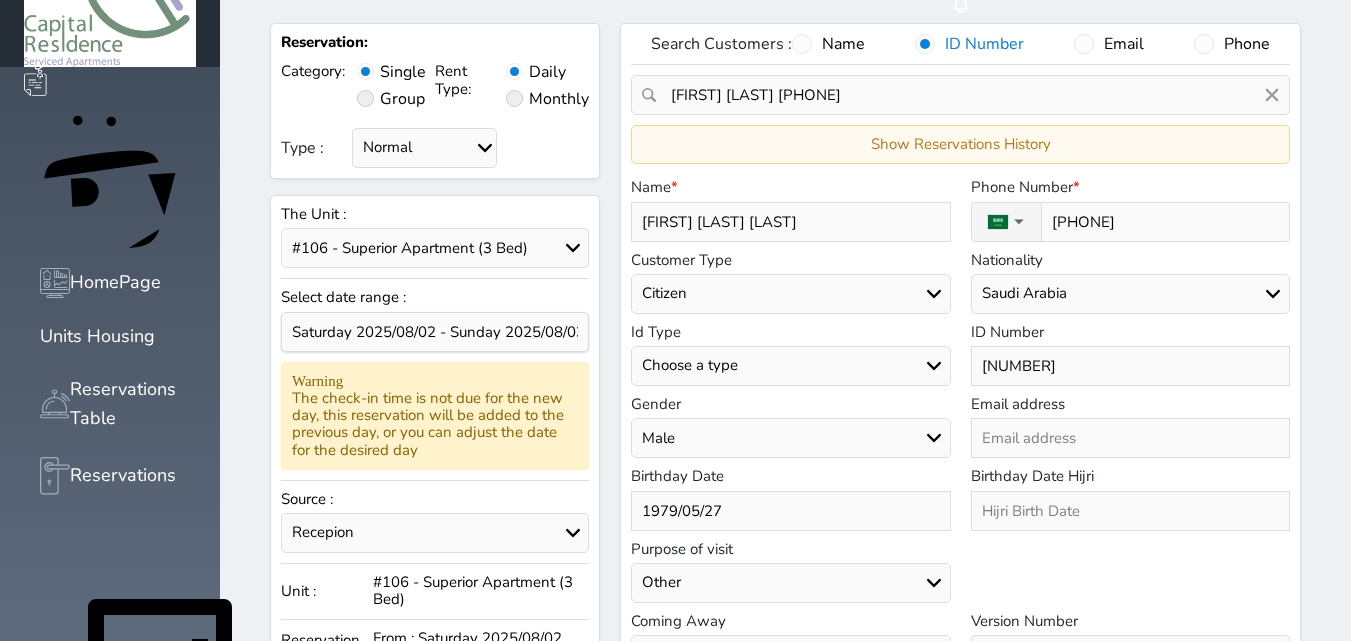 scroll, scrollTop: 705, scrollLeft: 0, axis: vertical 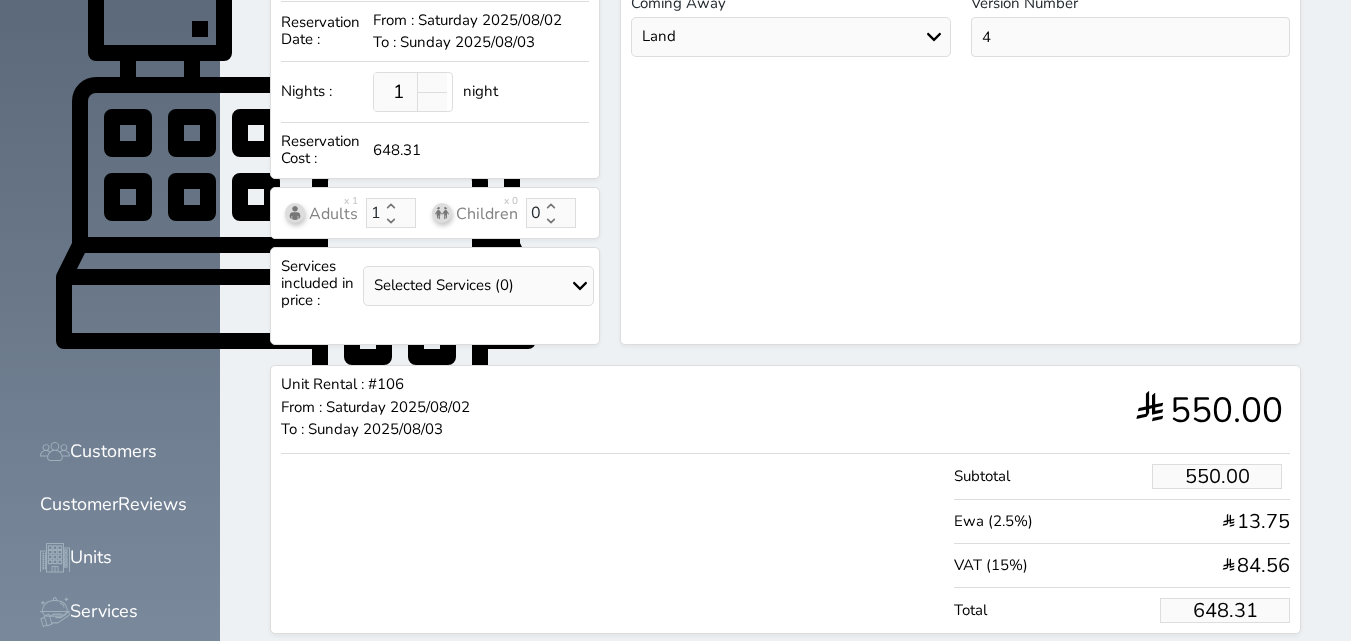click on "648.31" at bounding box center (1225, 610) 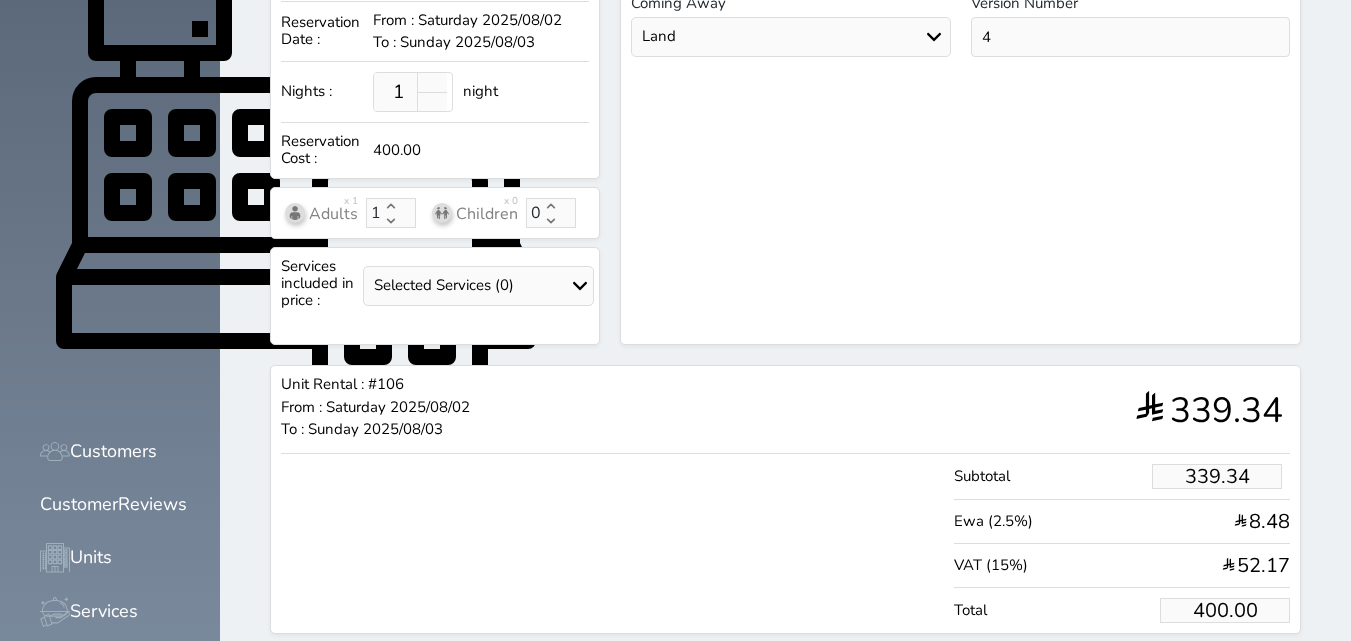 click on "Reserve" at bounding box center (1201, 671) 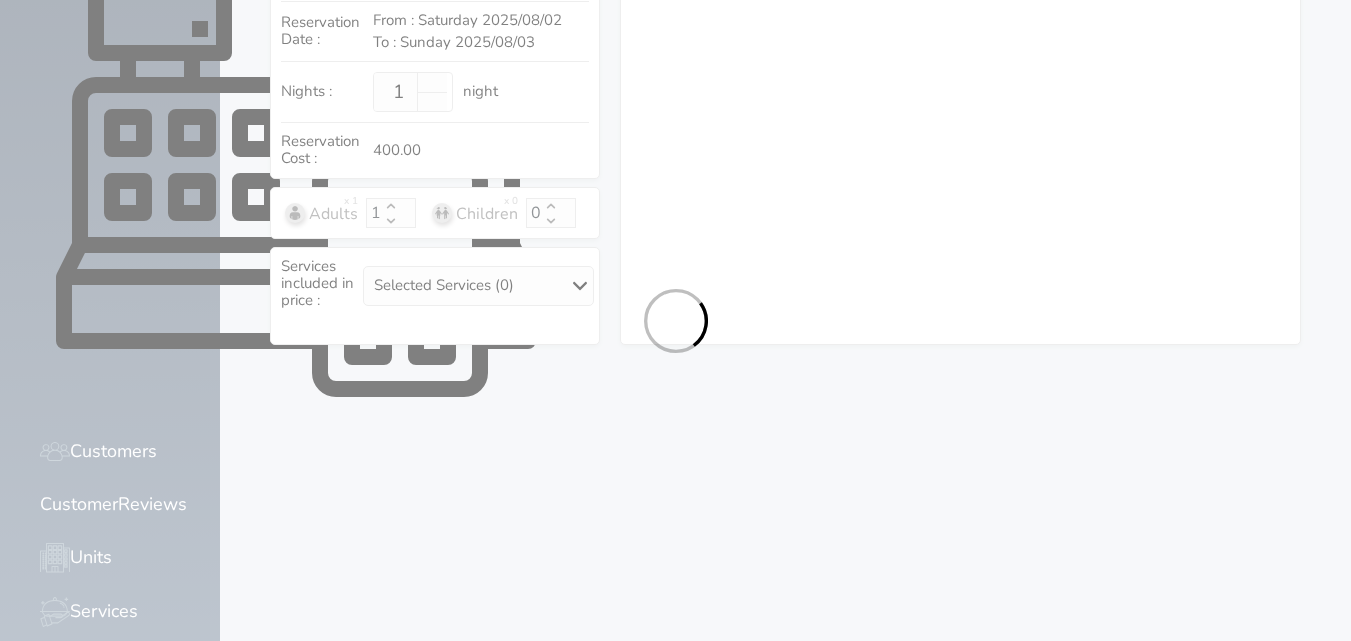 scroll, scrollTop: 381, scrollLeft: 0, axis: vertical 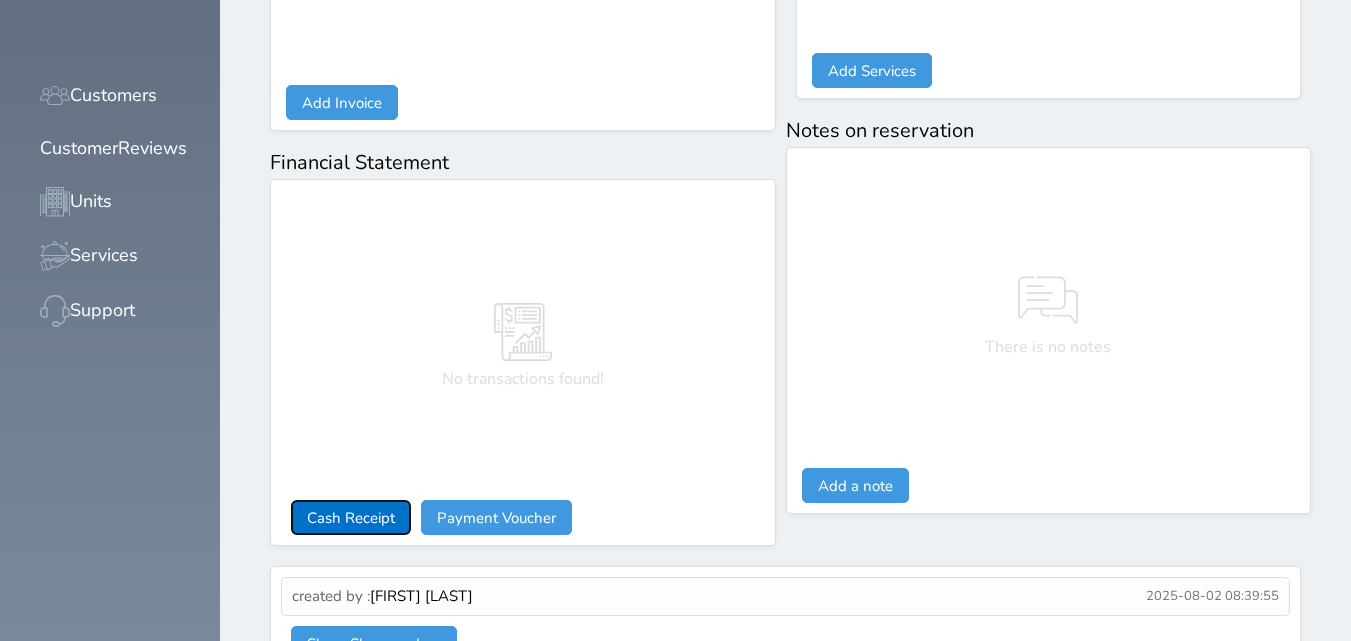 click on "Cash Receipt" at bounding box center [351, 517] 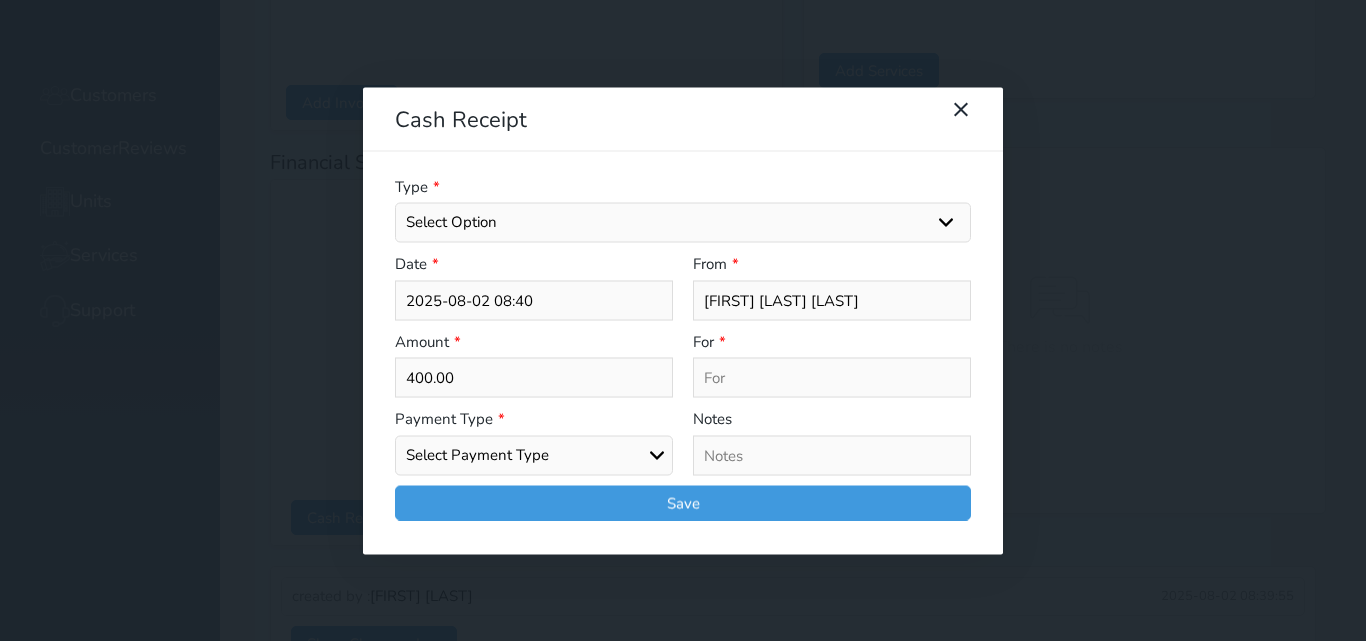 click on "Select Option   General receipts Rent value Bills insurance Retainer Not Applicable Other Laundry Wifi - Internet Car Parking Food Food & Beverages Beverages Cold Drinks Hot Drinks Breakfast Lunch Dinner Bakery & Cakes Swimming pool Gym SPA & Beauty Services Pick & Drop (Transport Services) Minibar Cable - TV Extra Bed Hairdresser Shopping Organized Tours Services Tour Guide Services" at bounding box center [683, 223] 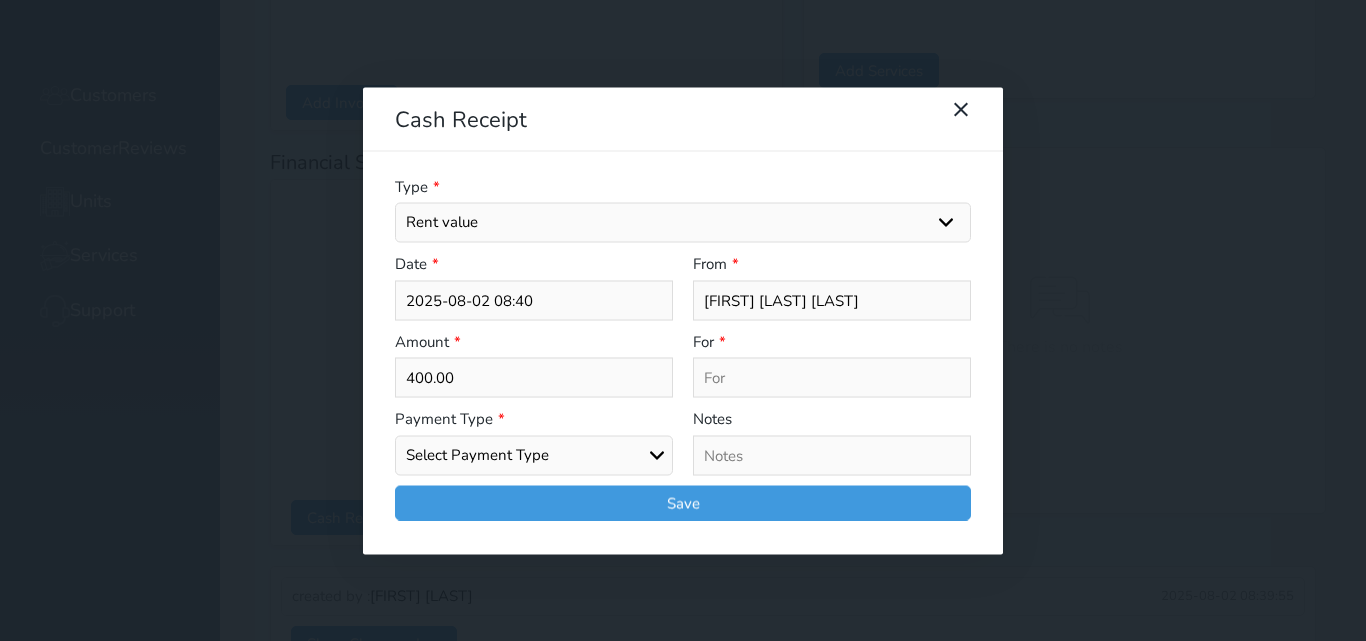 click on "Select Option   General receipts Rent value Bills insurance Retainer Not Applicable Other Laundry Wifi - Internet Car Parking Food Food & Beverages Beverages Cold Drinks Hot Drinks Breakfast Lunch Dinner Bakery & Cakes Swimming pool Gym SPA & Beauty Services Pick & Drop (Transport Services) Minibar Cable - TV Extra Bed Hairdresser Shopping Organized Tours Services Tour Guide Services" at bounding box center [683, 223] 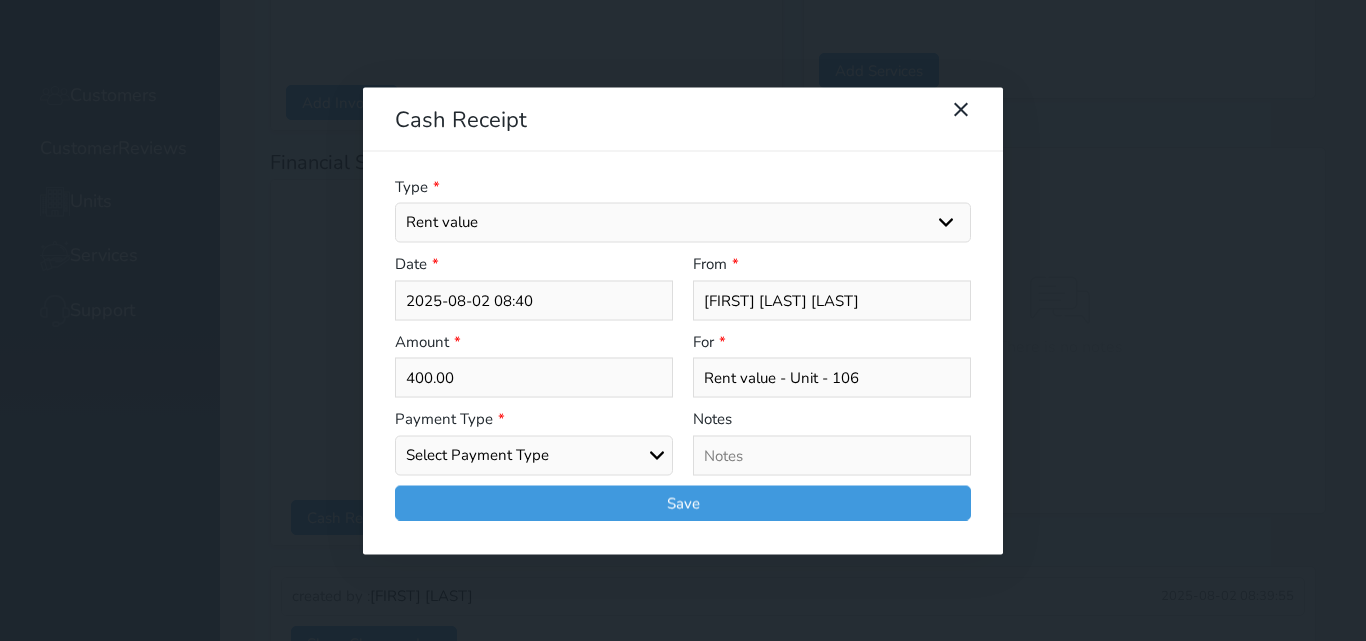 click on "Select Payment Type   Cash   Bank Transfer   Mada   Credit Card   Credit Payment" at bounding box center [534, 455] 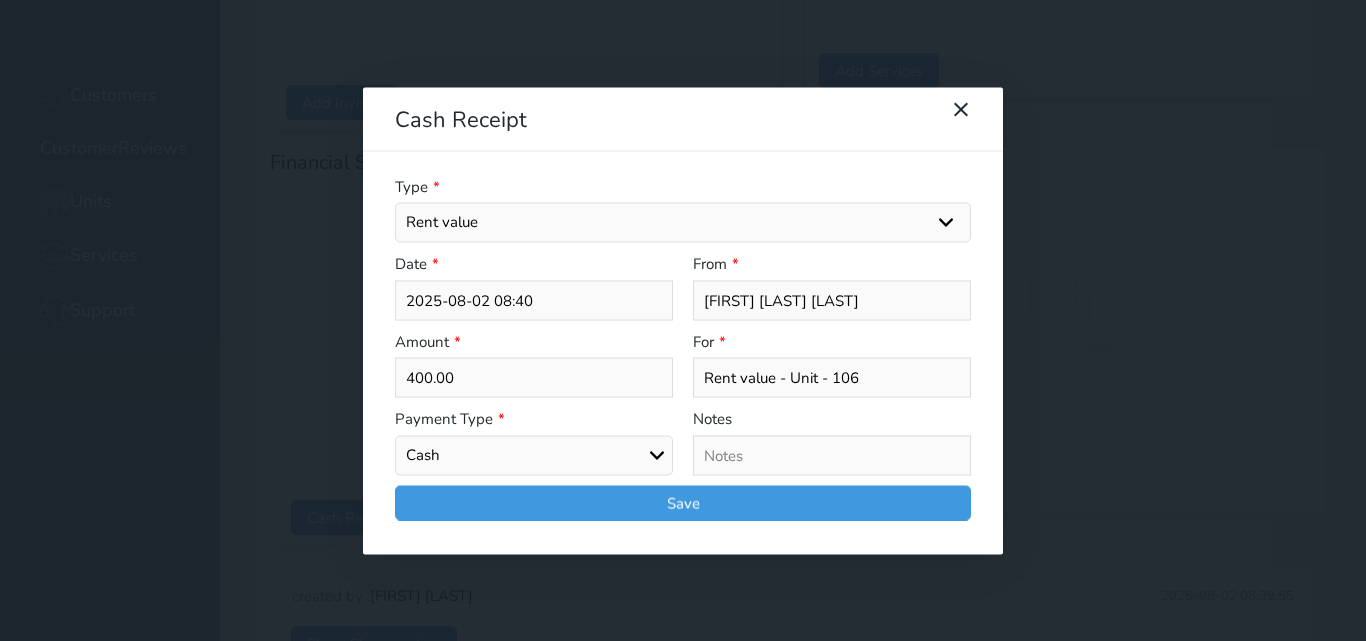 click on "Select Payment Type   Cash   Bank Transfer   Mada   Credit Card   Credit Payment" at bounding box center [534, 455] 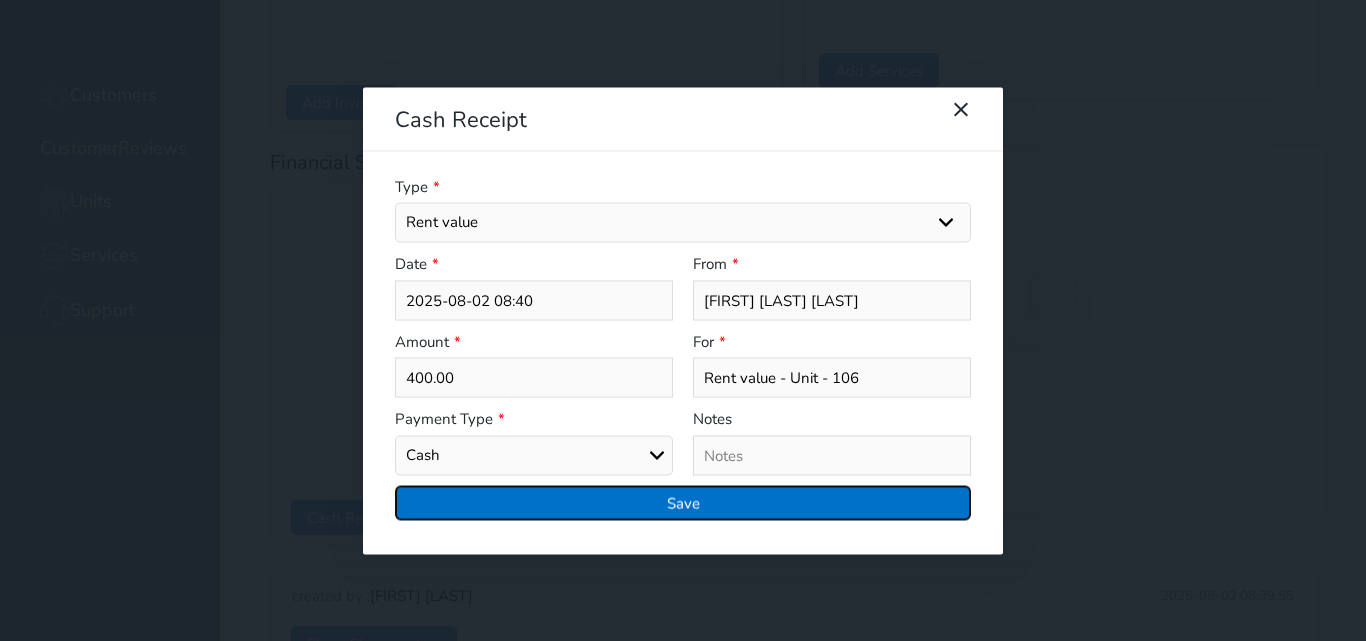 click on "Save" at bounding box center [683, 502] 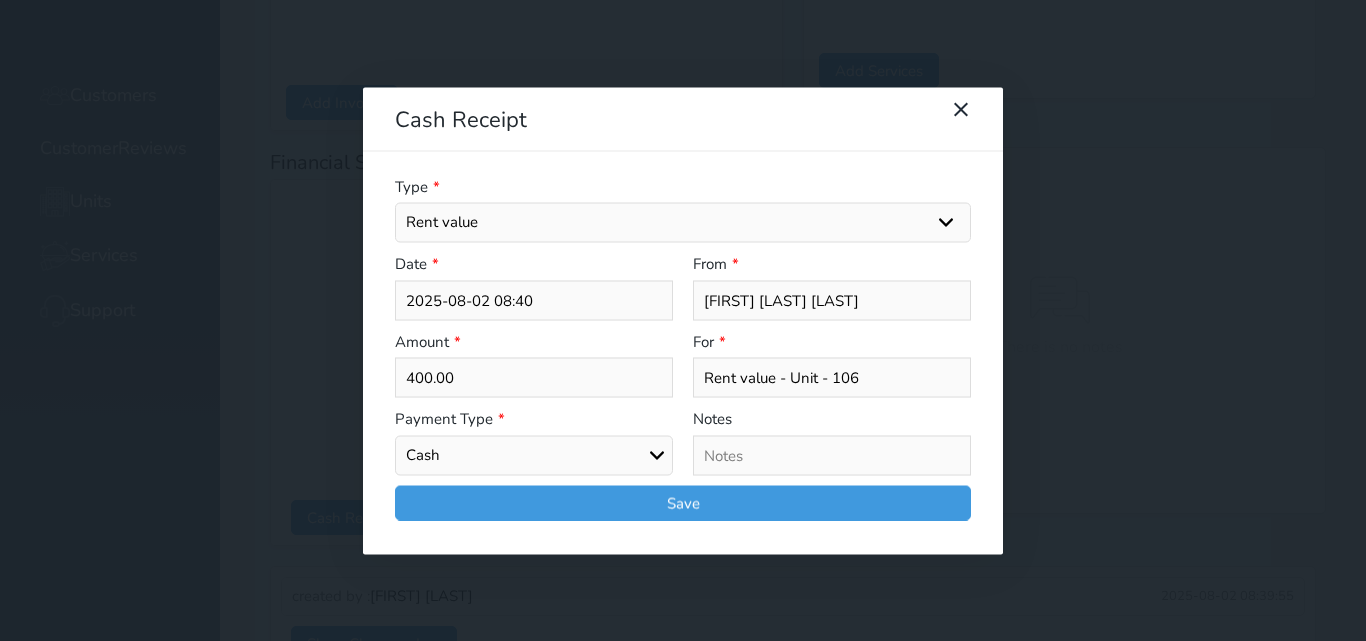 click at bounding box center [0, 0] 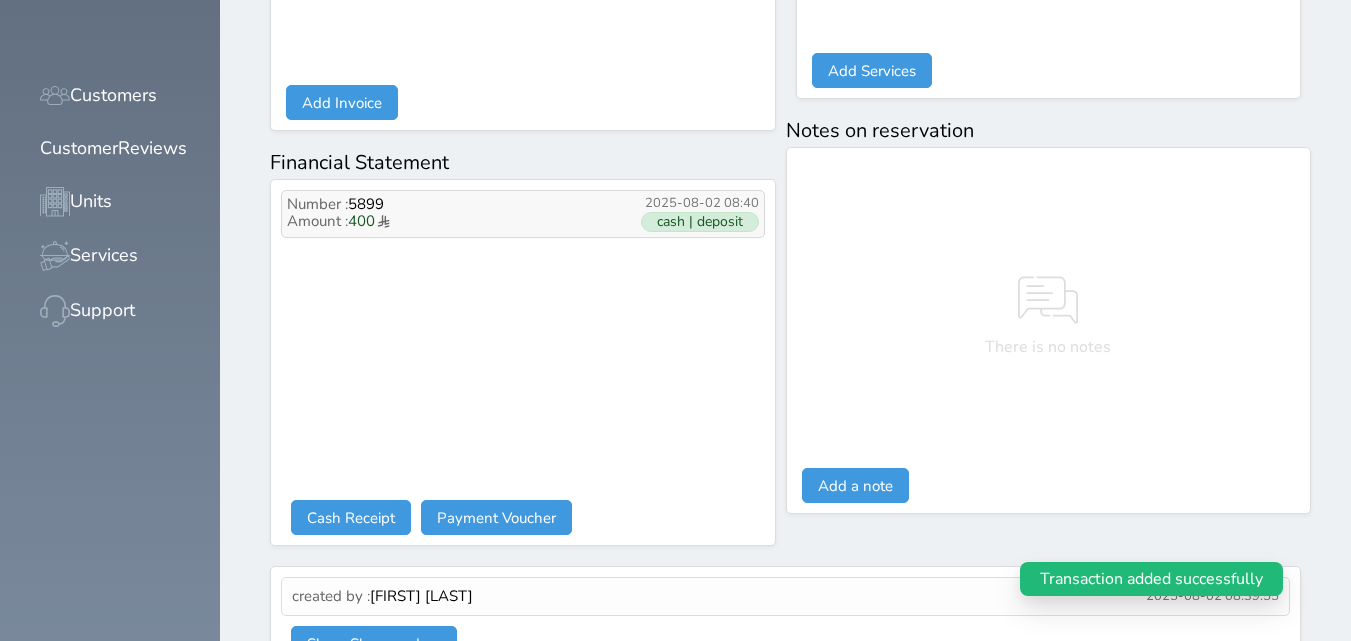 click on "cash | deposit" at bounding box center (700, 222) 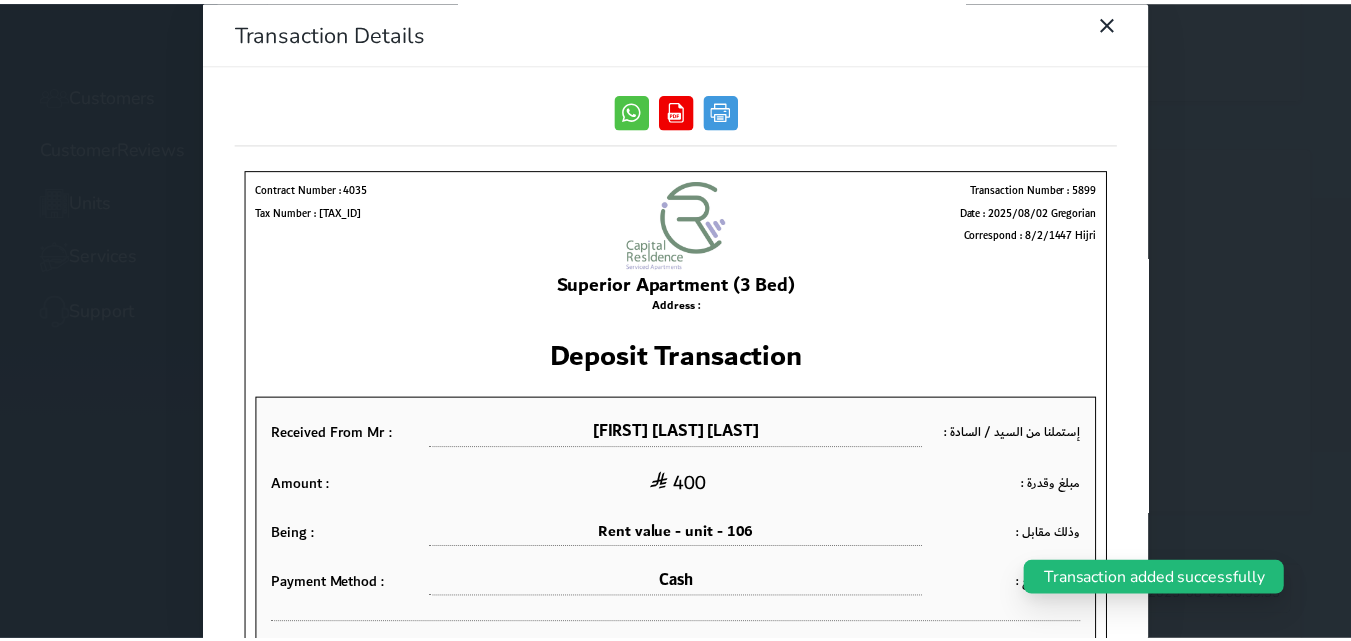 scroll, scrollTop: 0, scrollLeft: 0, axis: both 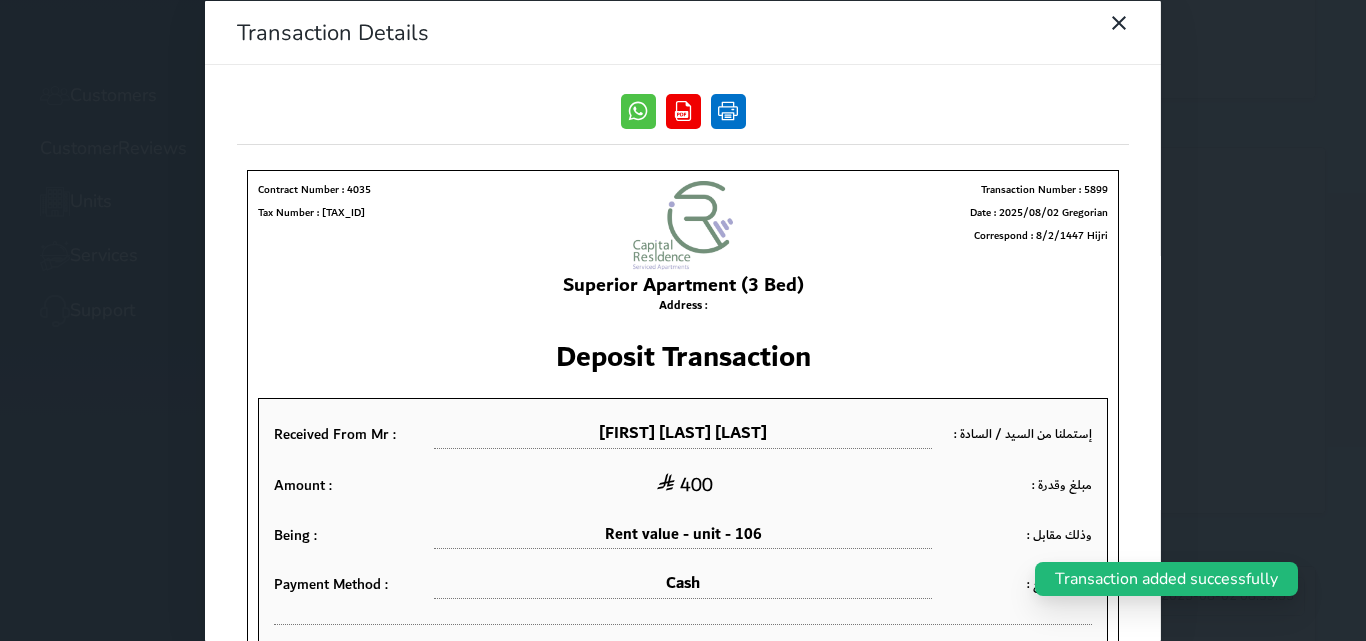 click at bounding box center (728, 110) 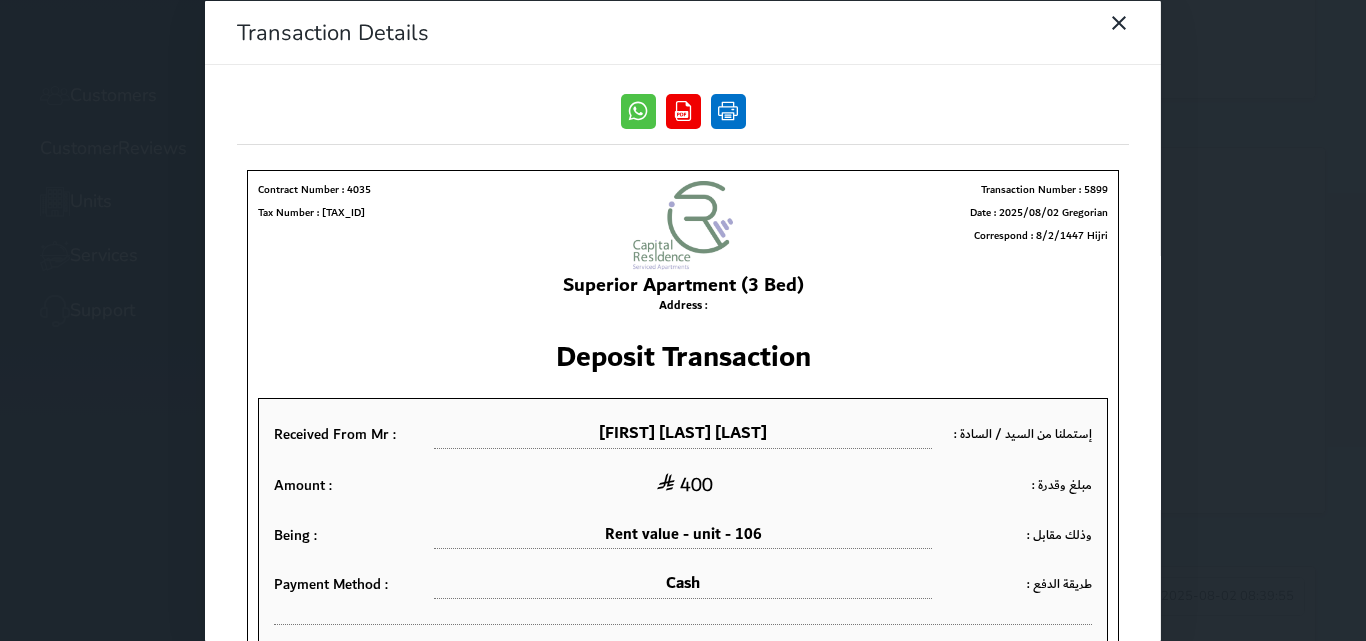 click at bounding box center (728, 110) 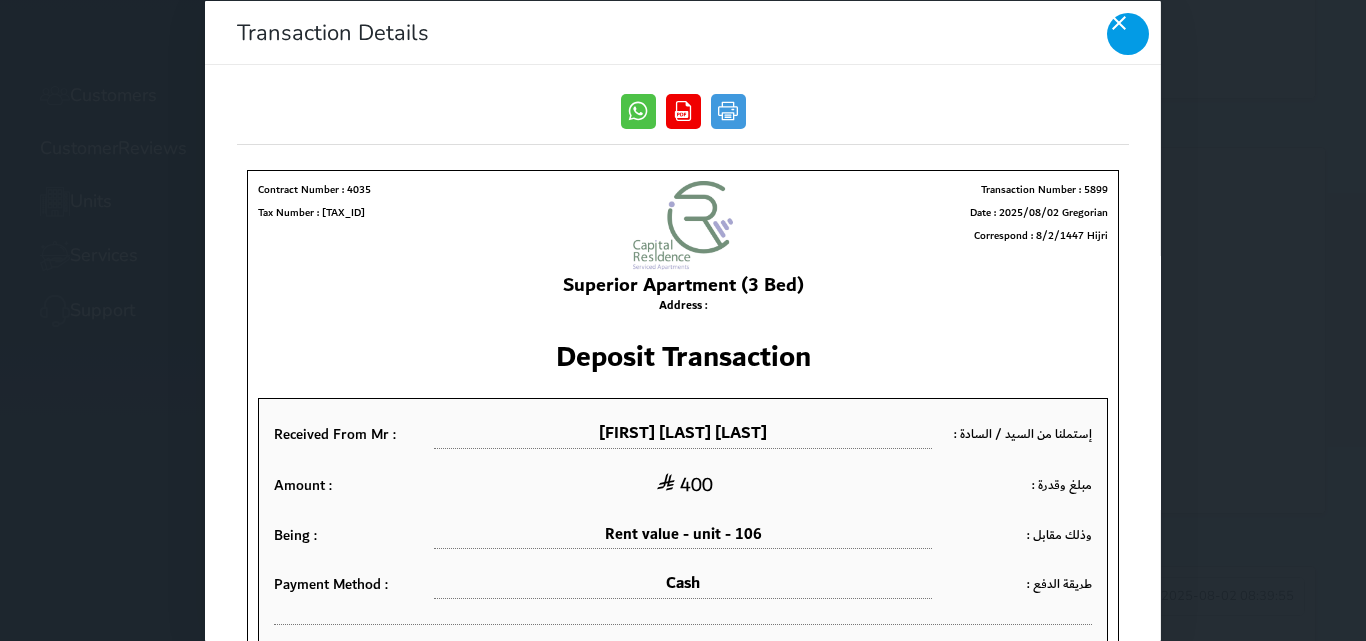click 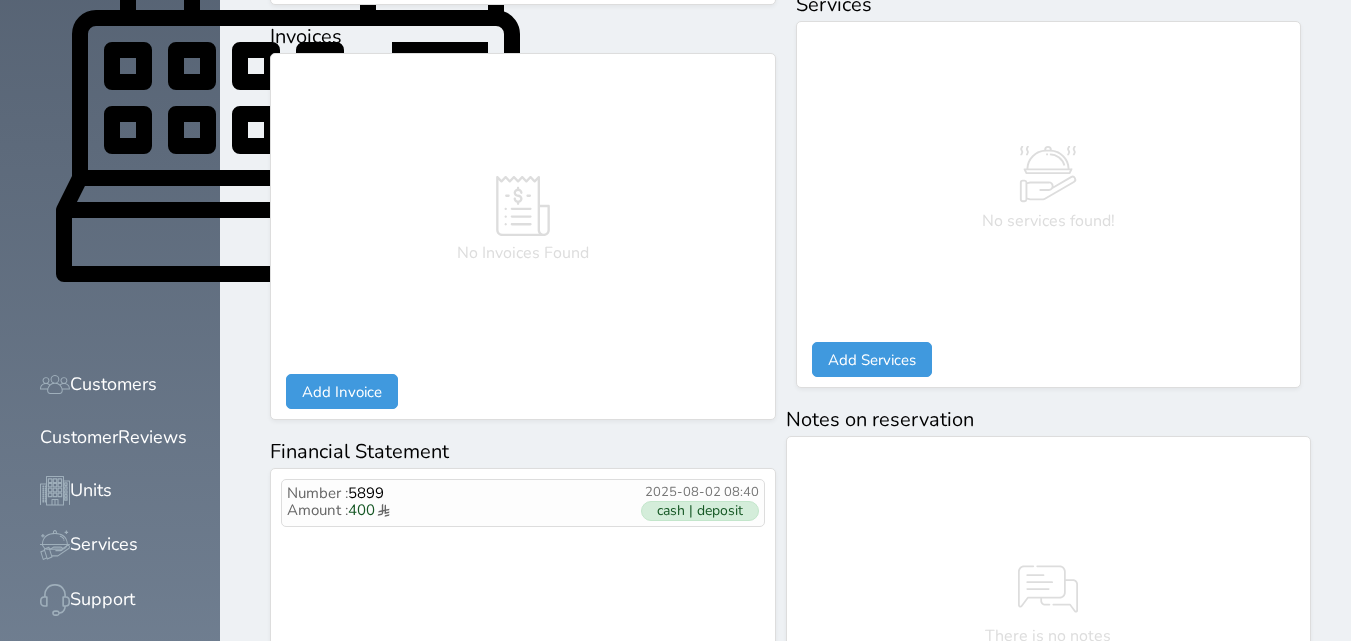scroll, scrollTop: 461, scrollLeft: 0, axis: vertical 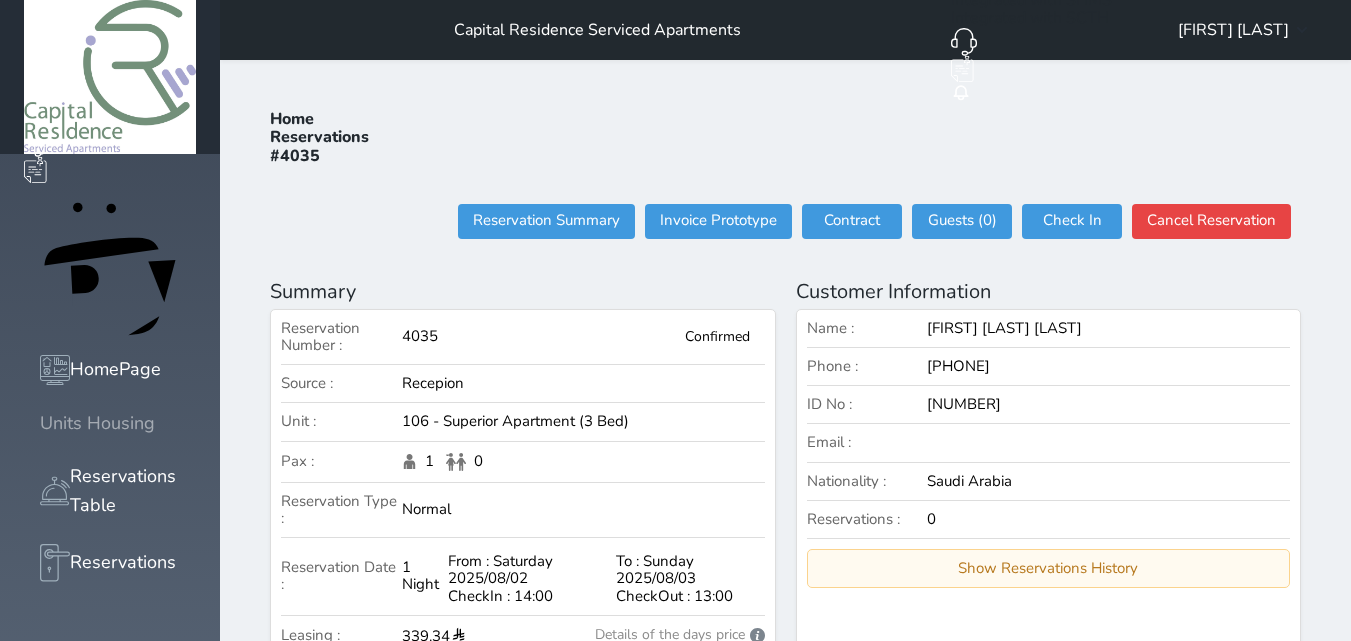 click 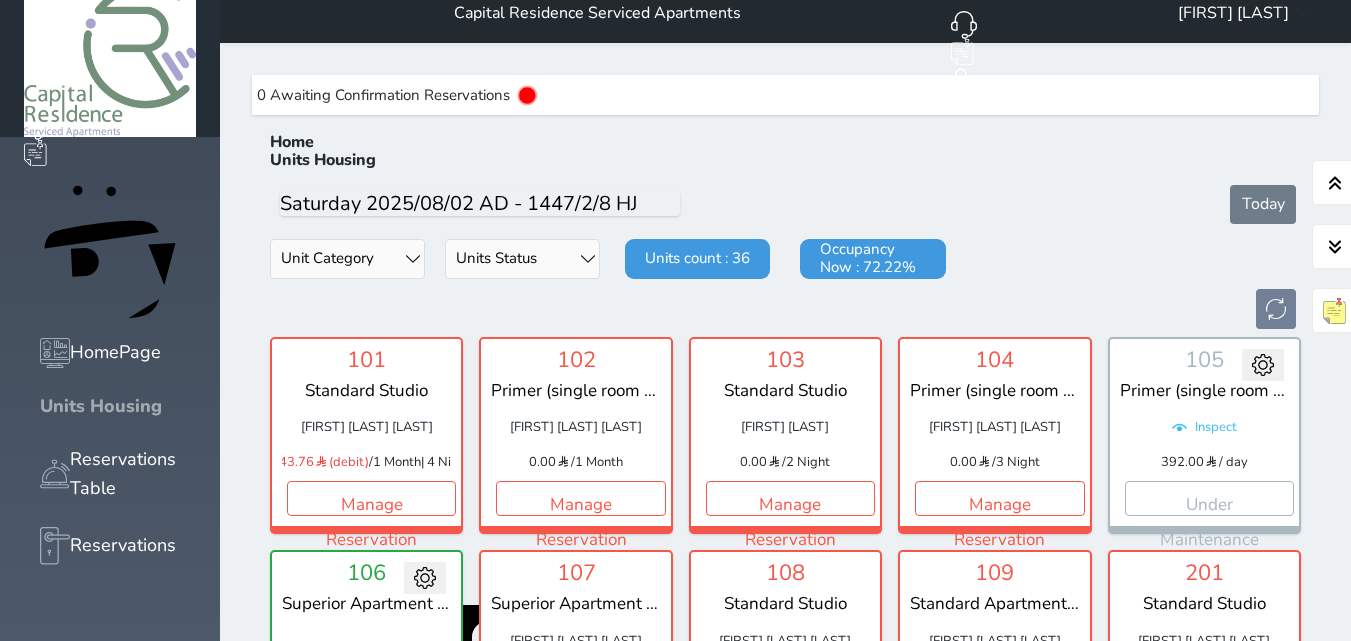 scroll, scrollTop: 0, scrollLeft: 0, axis: both 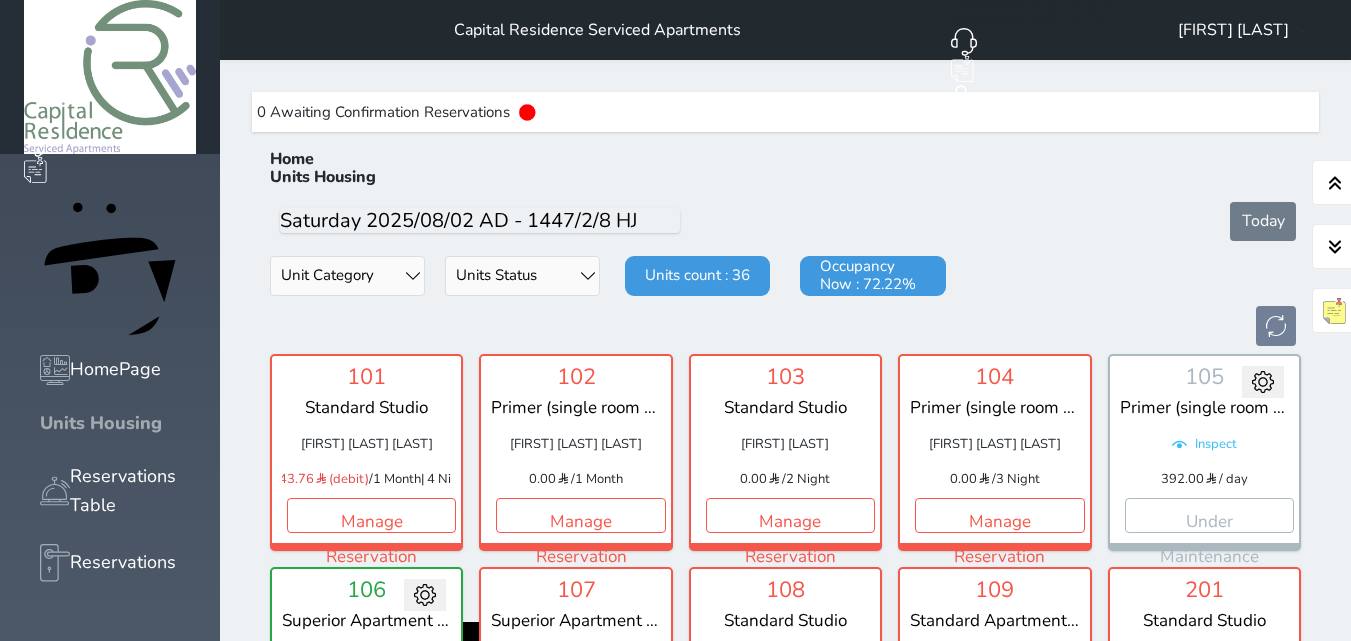 click on "Units Housing" at bounding box center [110, 423] 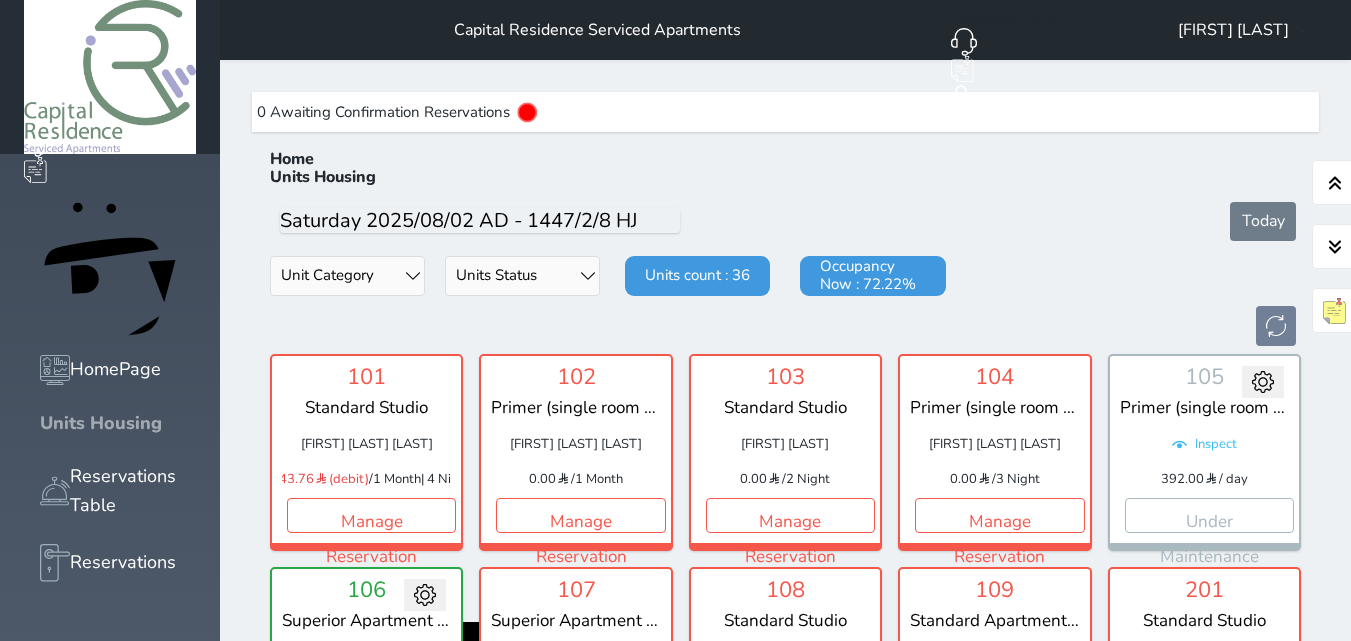 click on "Units Housing" at bounding box center [110, 423] 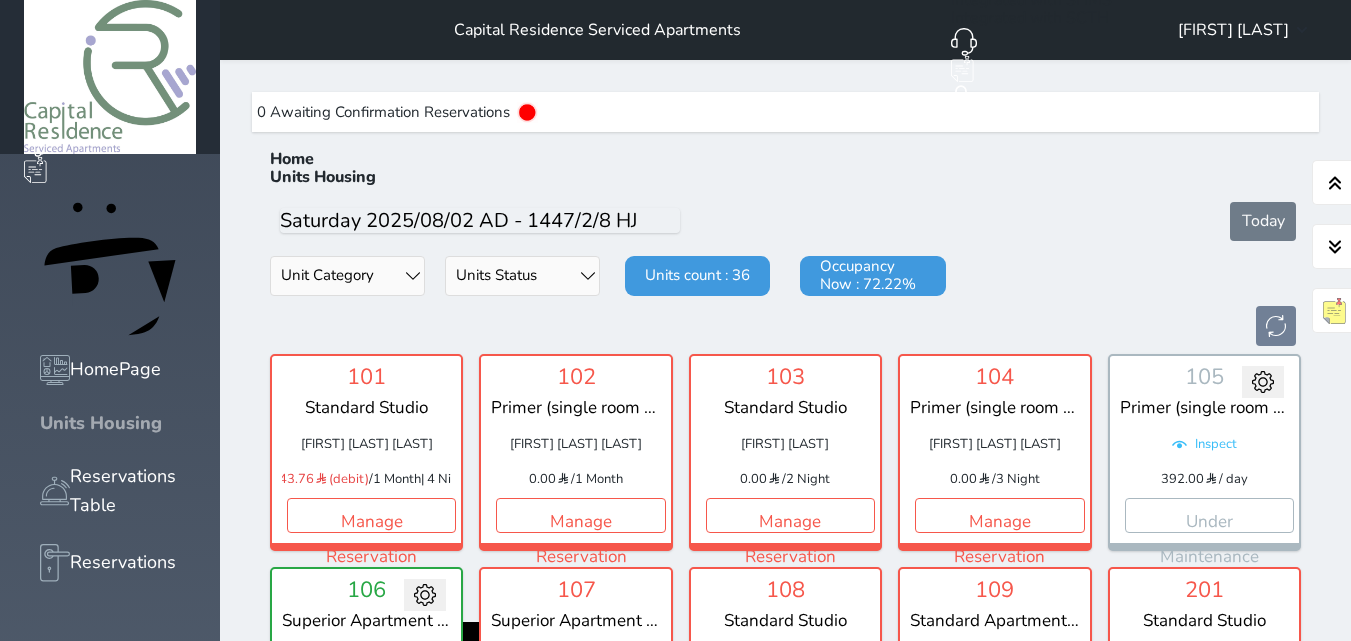 click on "Units Housing" at bounding box center [110, 423] 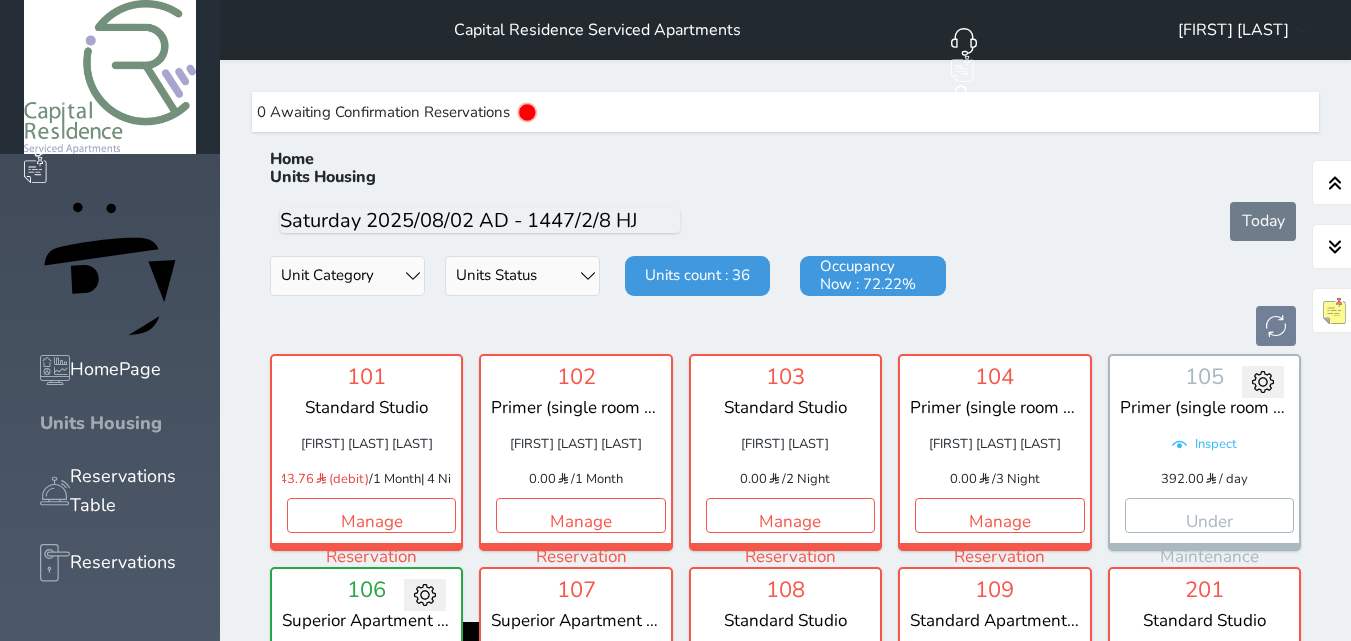 click on "Units Housing" at bounding box center (110, 423) 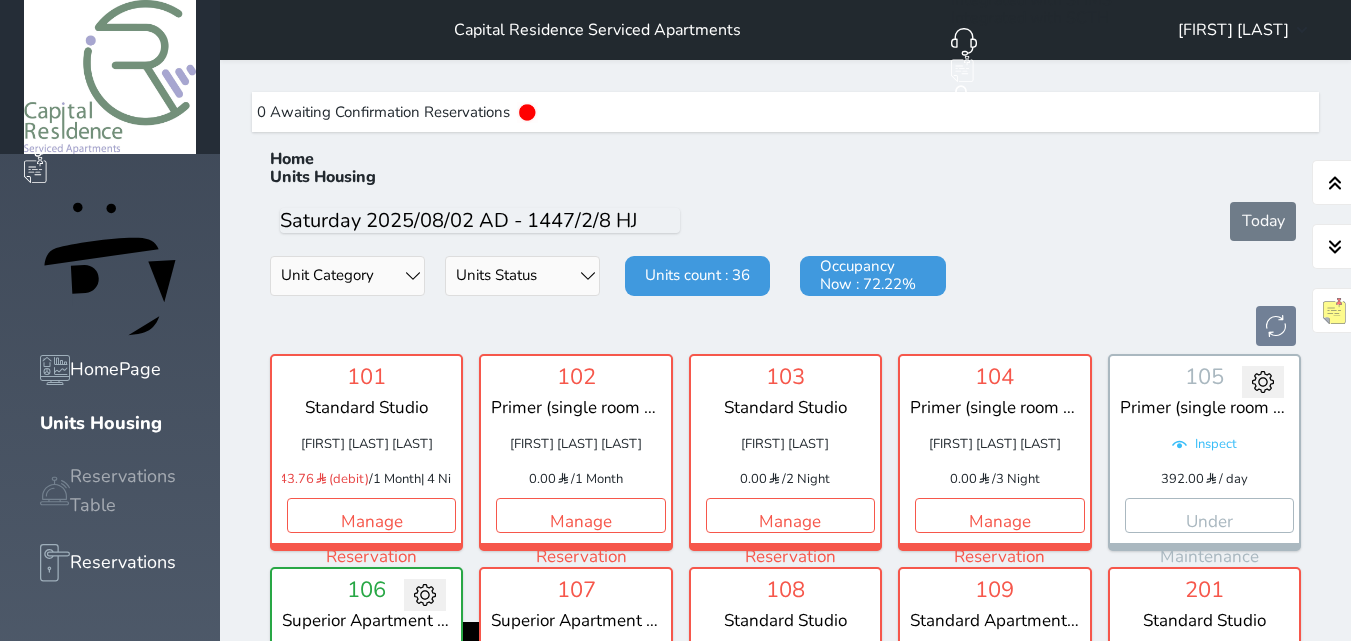 click 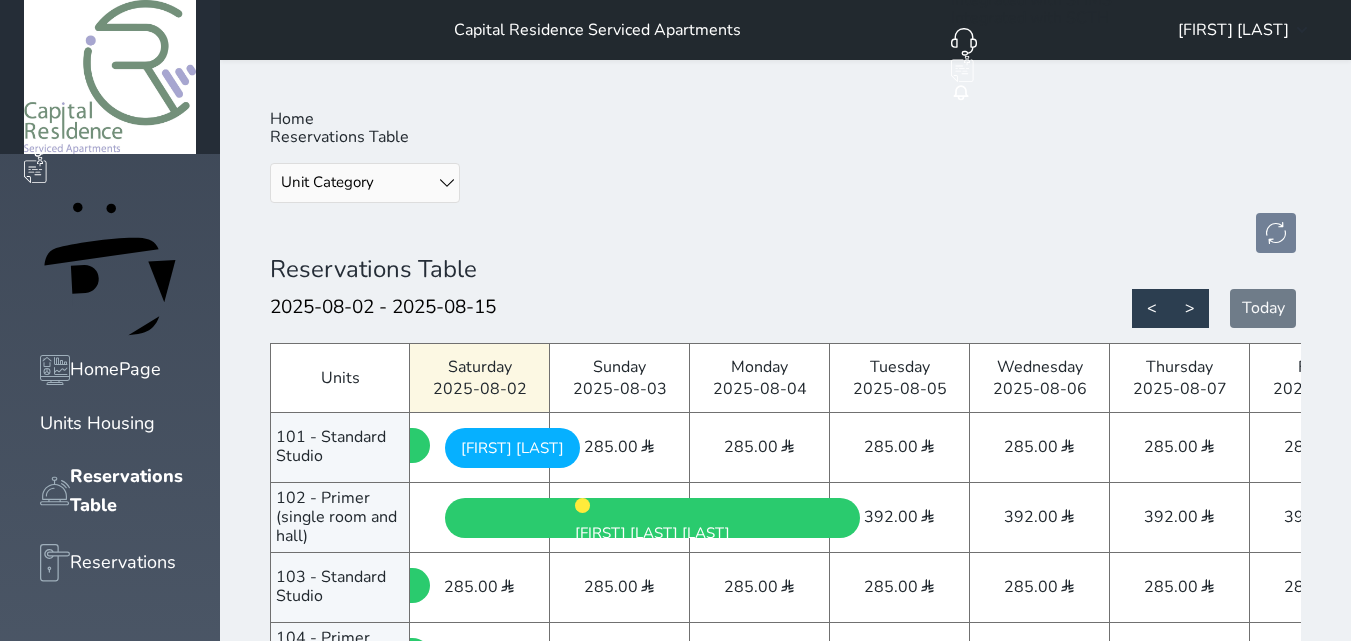 click on "New Group Booking   New Booking             HomePage     Units Housing     Reservations Table     Reservations     POS       Customers     CustomerReviews     Units     Services         Support" at bounding box center [110, 1510] 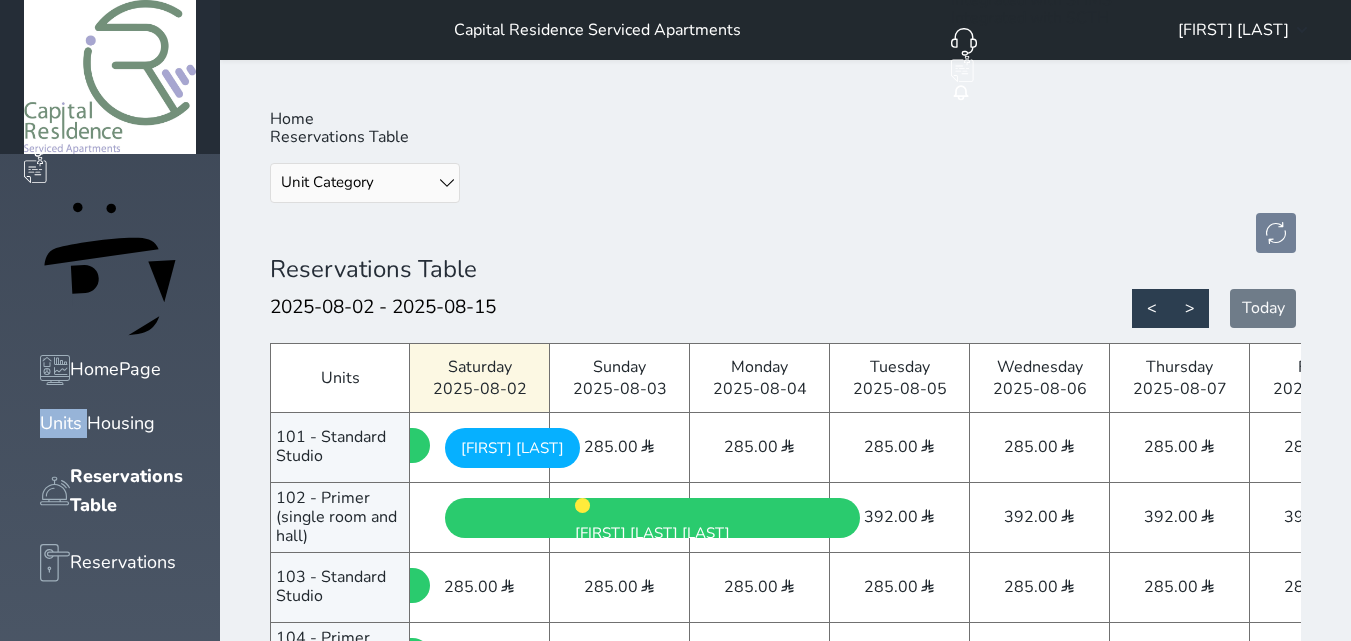 click on "New Group Booking   New Booking             HomePage     Units Housing     Reservations Table     Reservations     POS       Customers     CustomerReviews     Units     Services         Support" at bounding box center (110, 1510) 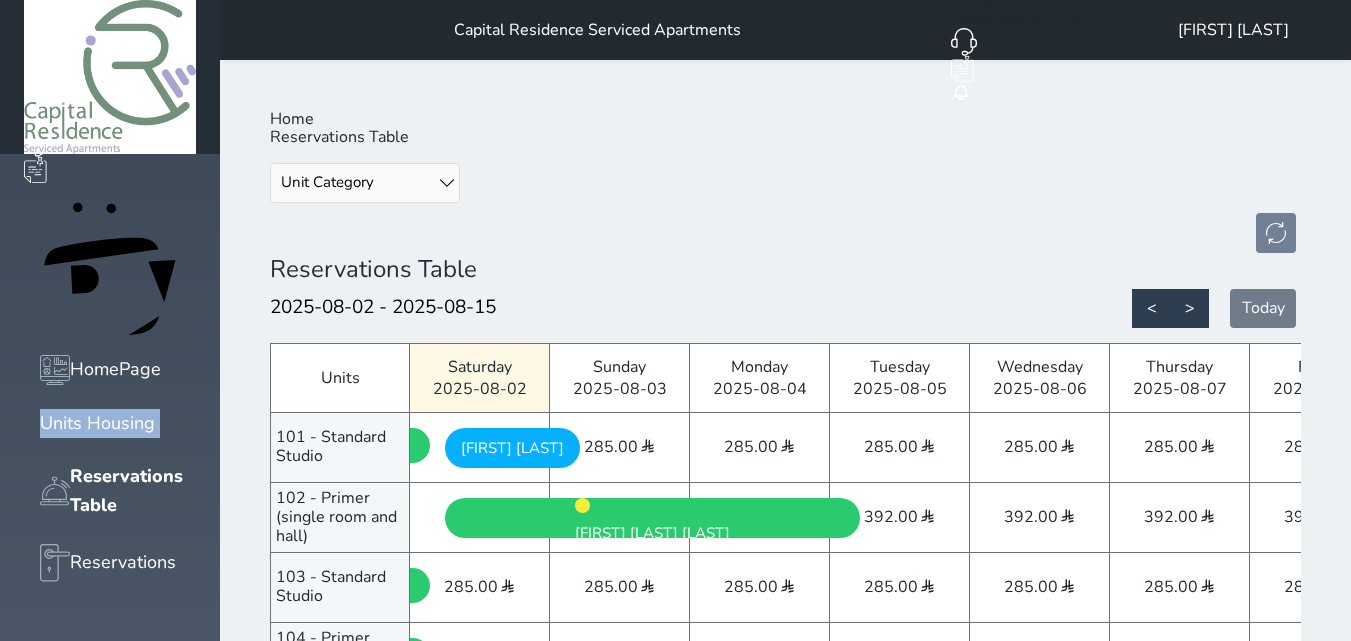 click on "New Group Booking   New Booking             HomePage     Units Housing     Reservations Table     Reservations     POS       Customers     CustomerReviews     Units     Services         Support" at bounding box center [110, 1510] 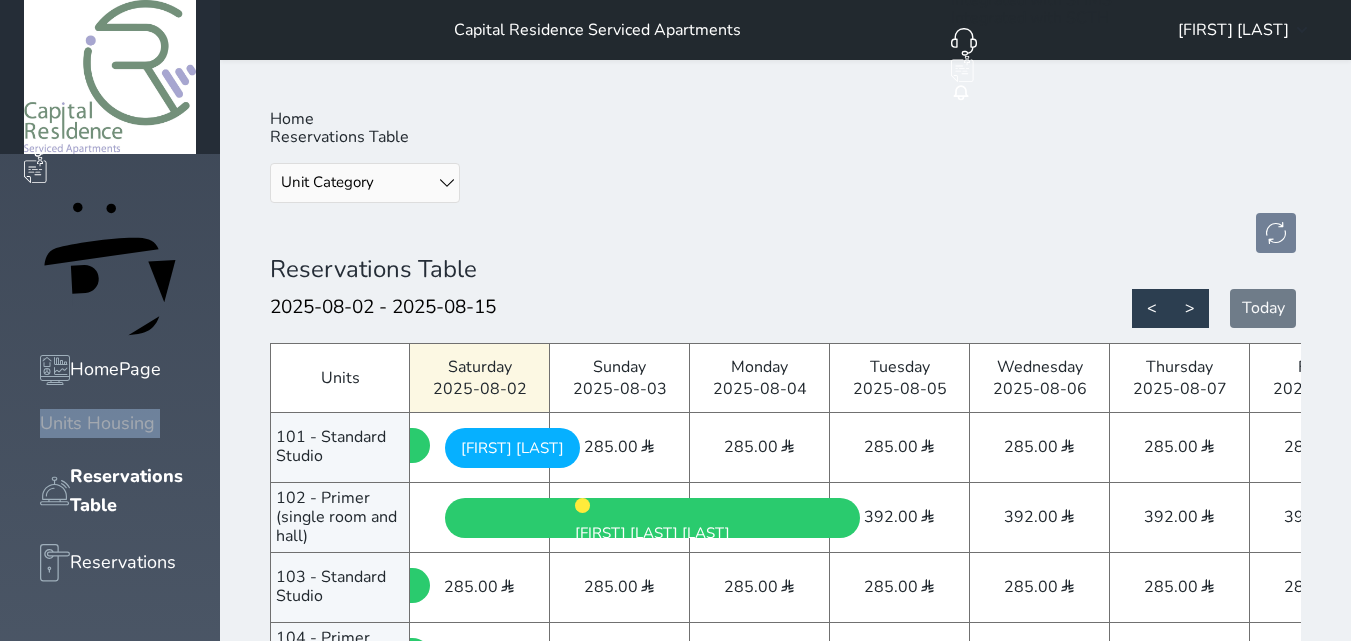 click on "Units Housing" at bounding box center (97, 423) 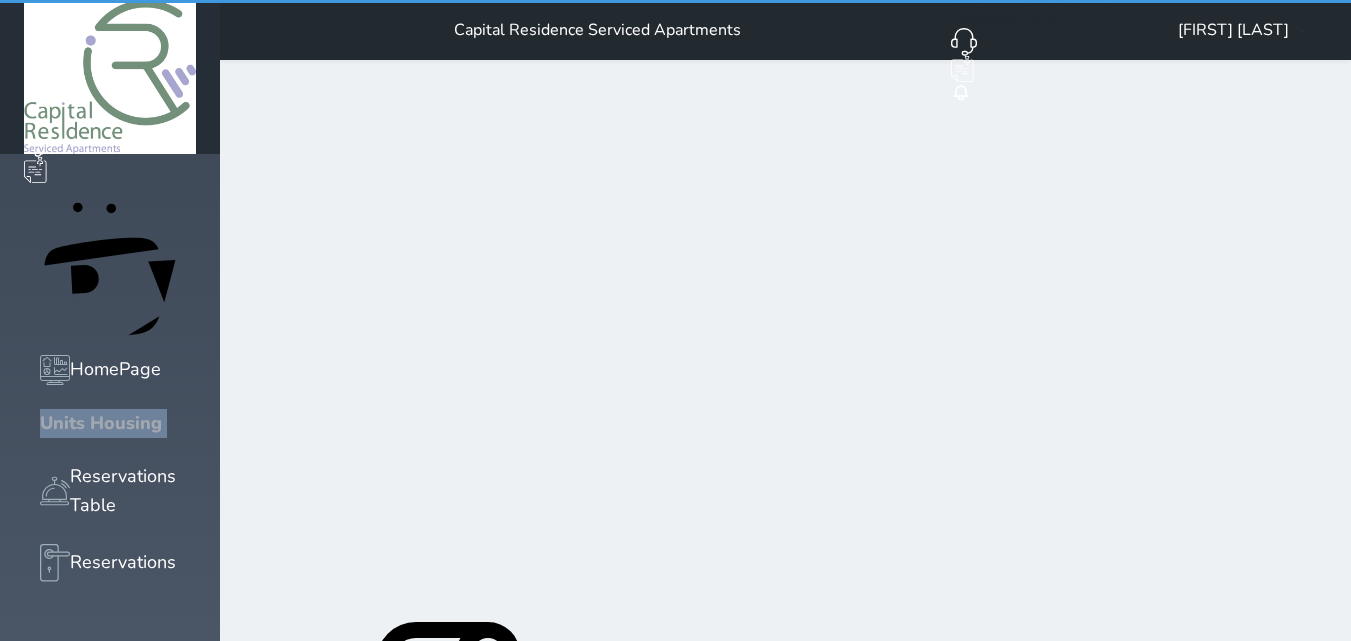 click on "Units Housing" at bounding box center (101, 423) 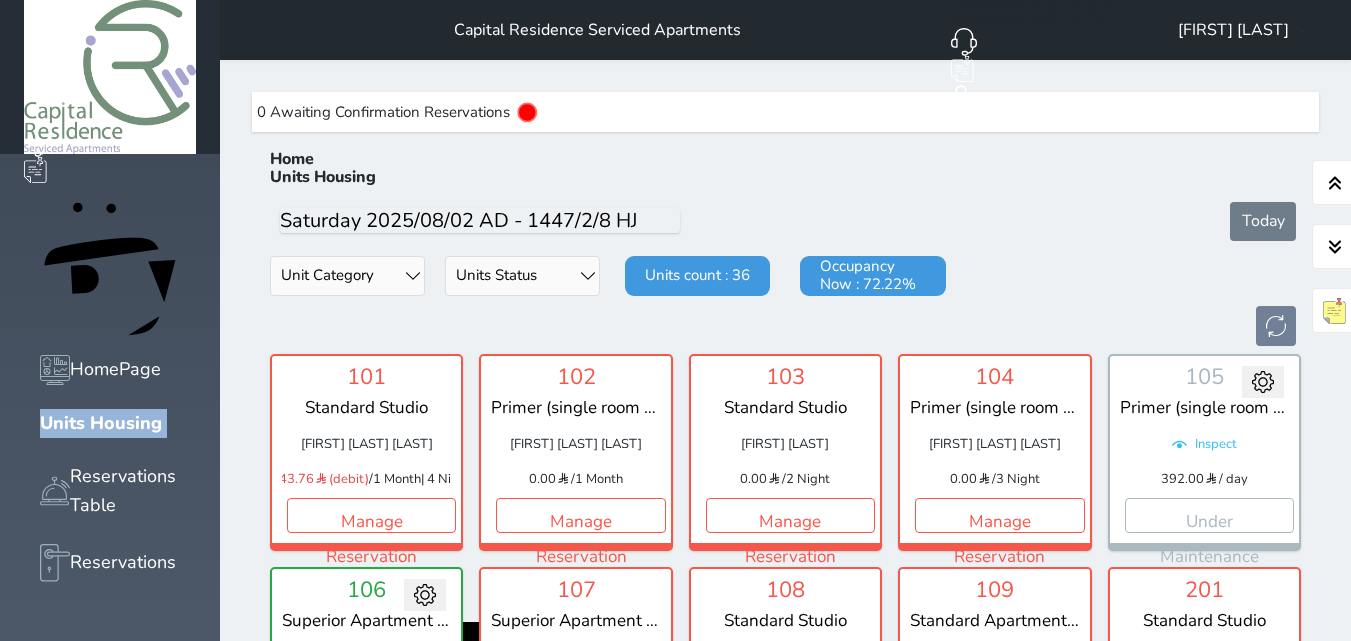 scroll, scrollTop: 60, scrollLeft: 0, axis: vertical 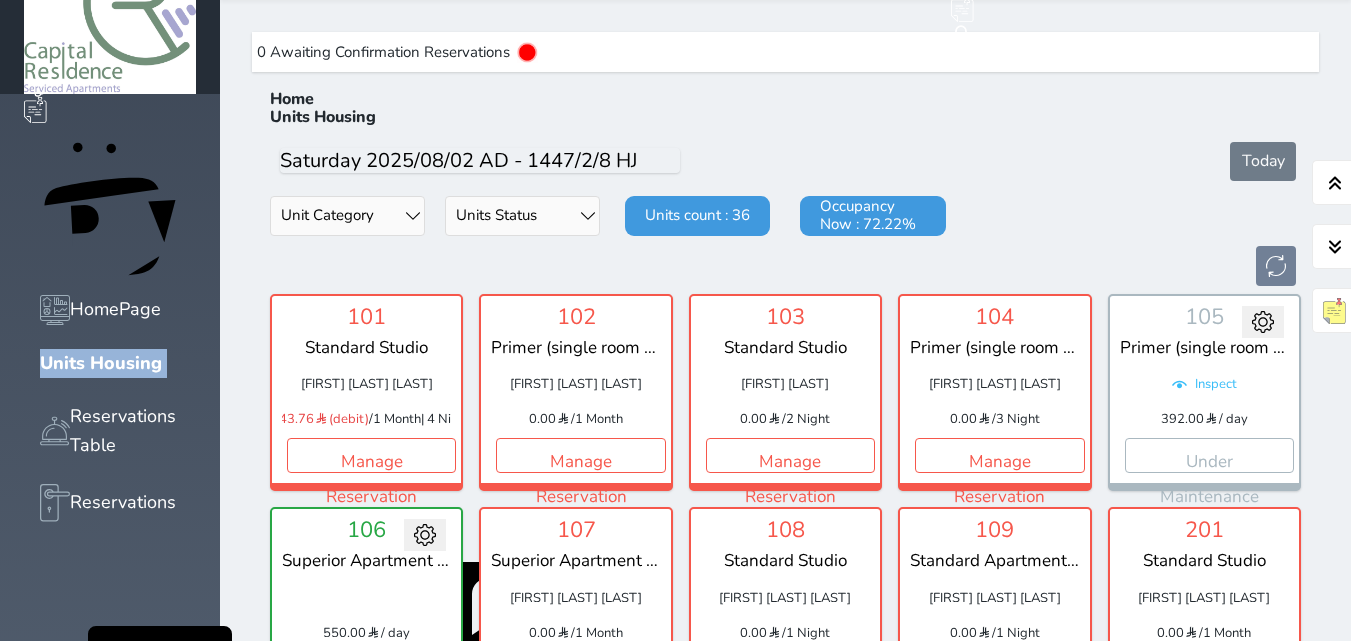 click 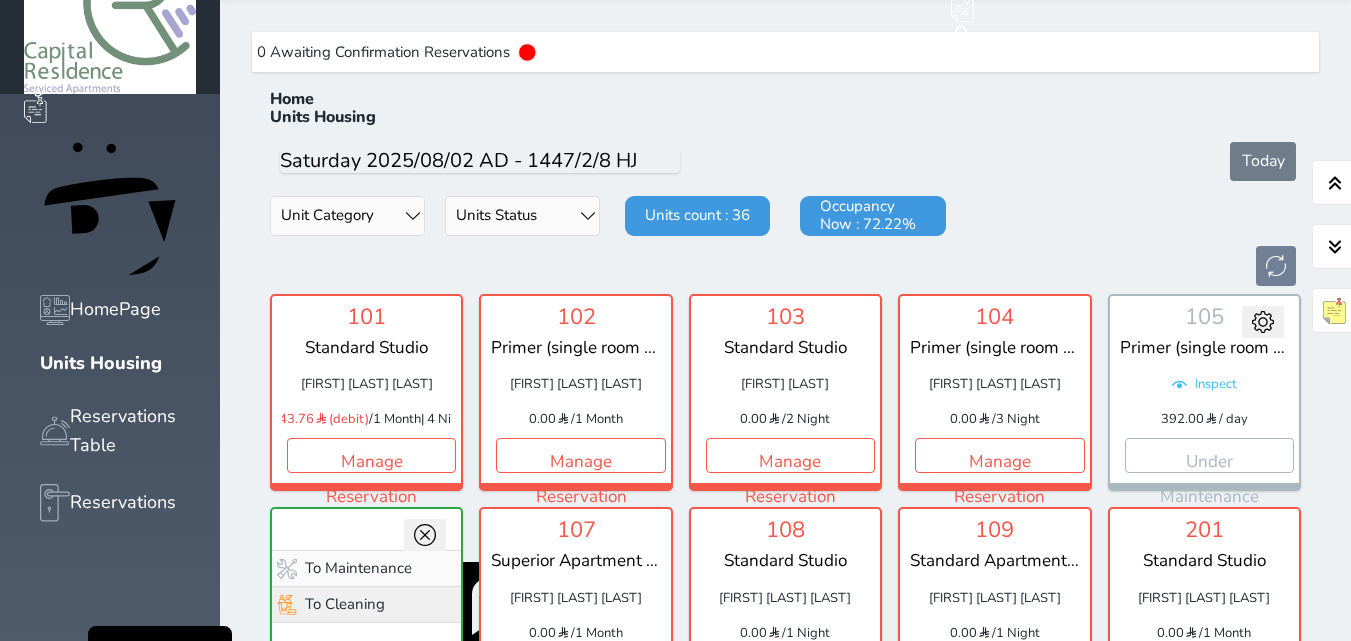 click on "To Cleaning" at bounding box center (366, 604) 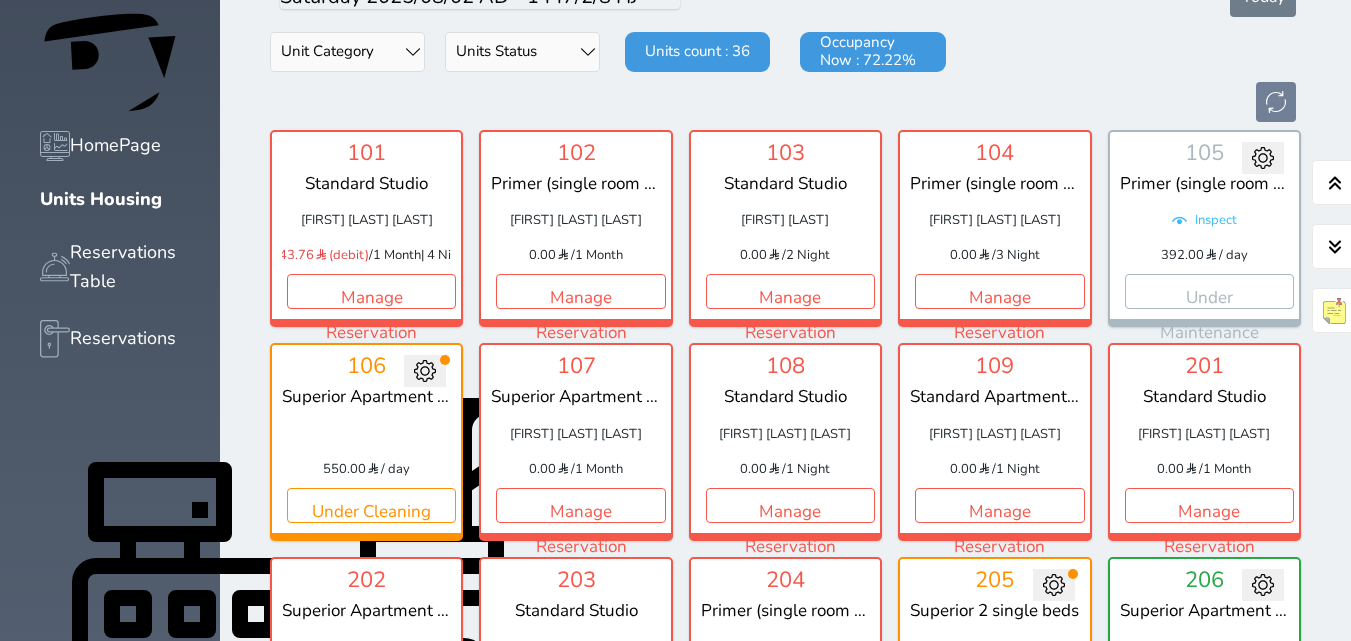 scroll, scrollTop: 285, scrollLeft: 0, axis: vertical 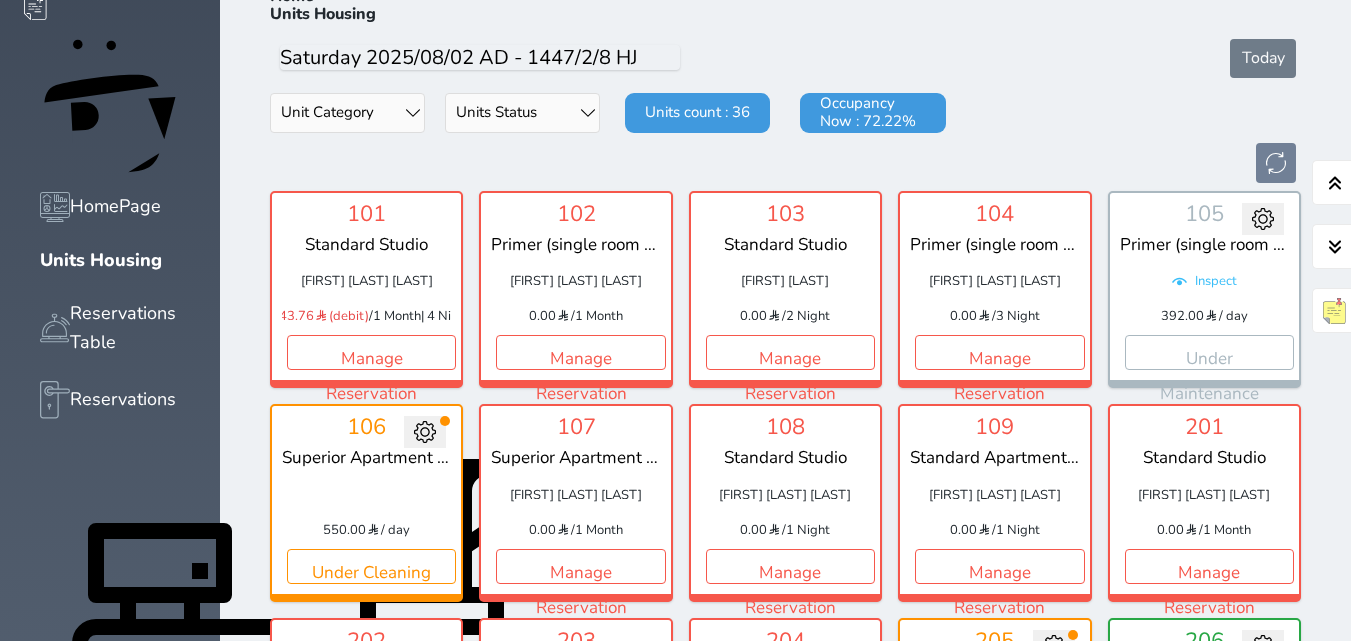 click on "To Available
To Available
106   Superior Apartment (3 Bed)
550.00
/ day             Under Cleaning" at bounding box center [366, 502] 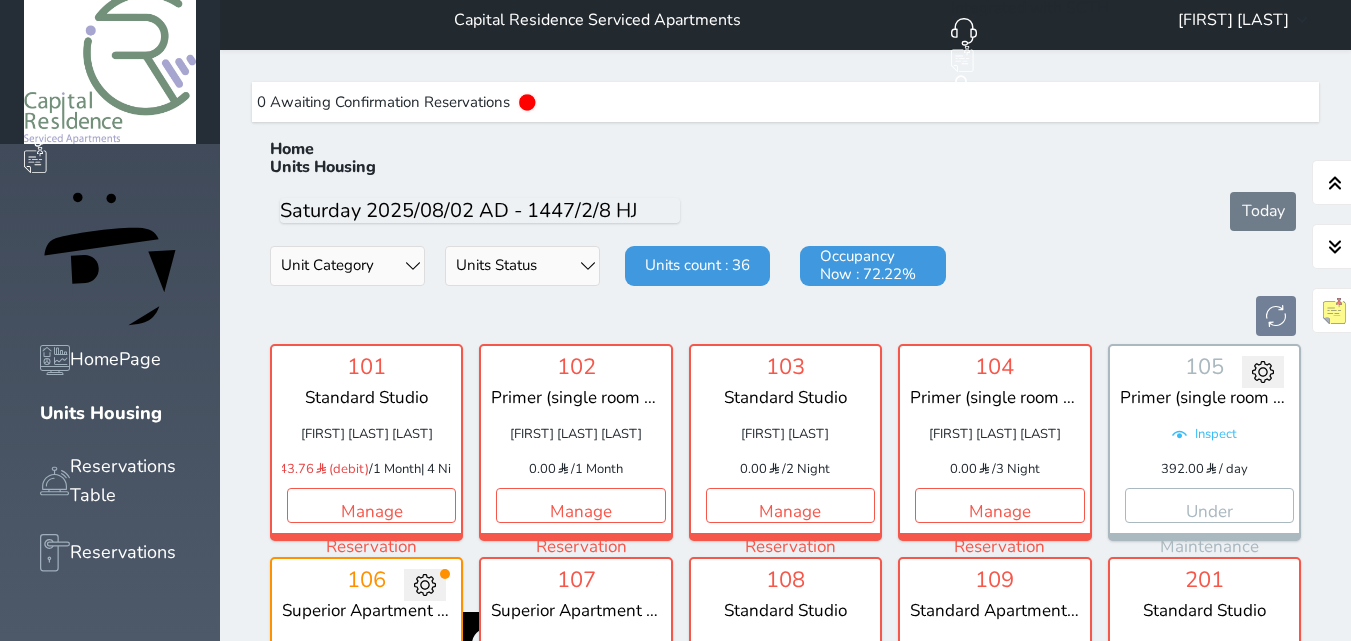 scroll, scrollTop: 0, scrollLeft: 0, axis: both 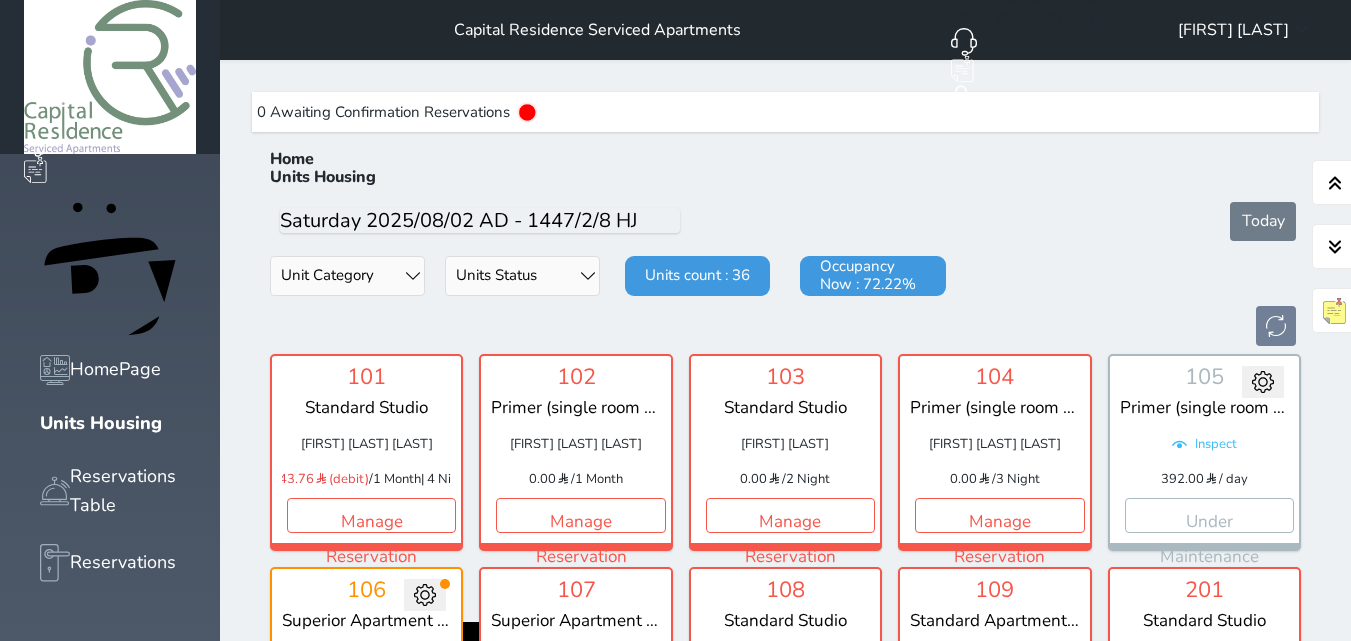click on "[FIRST] [LAST]" at bounding box center (1242, 30) 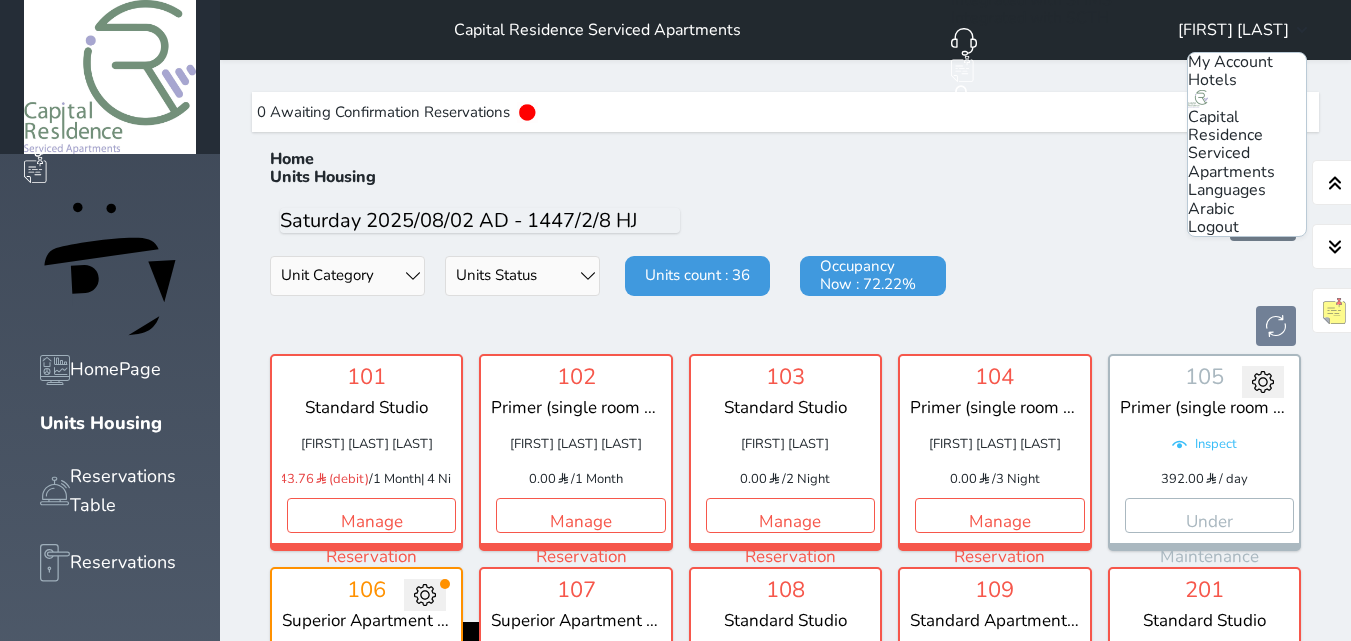 click on "Arabic" at bounding box center [1211, 209] 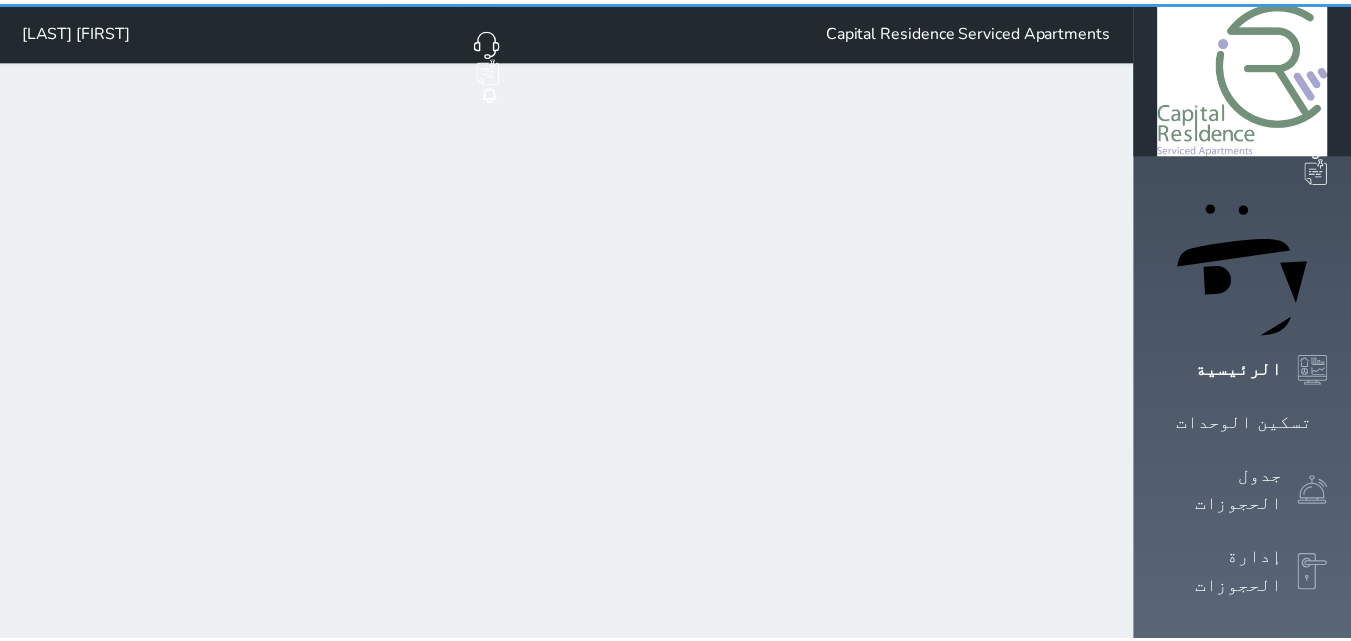 scroll, scrollTop: 0, scrollLeft: 0, axis: both 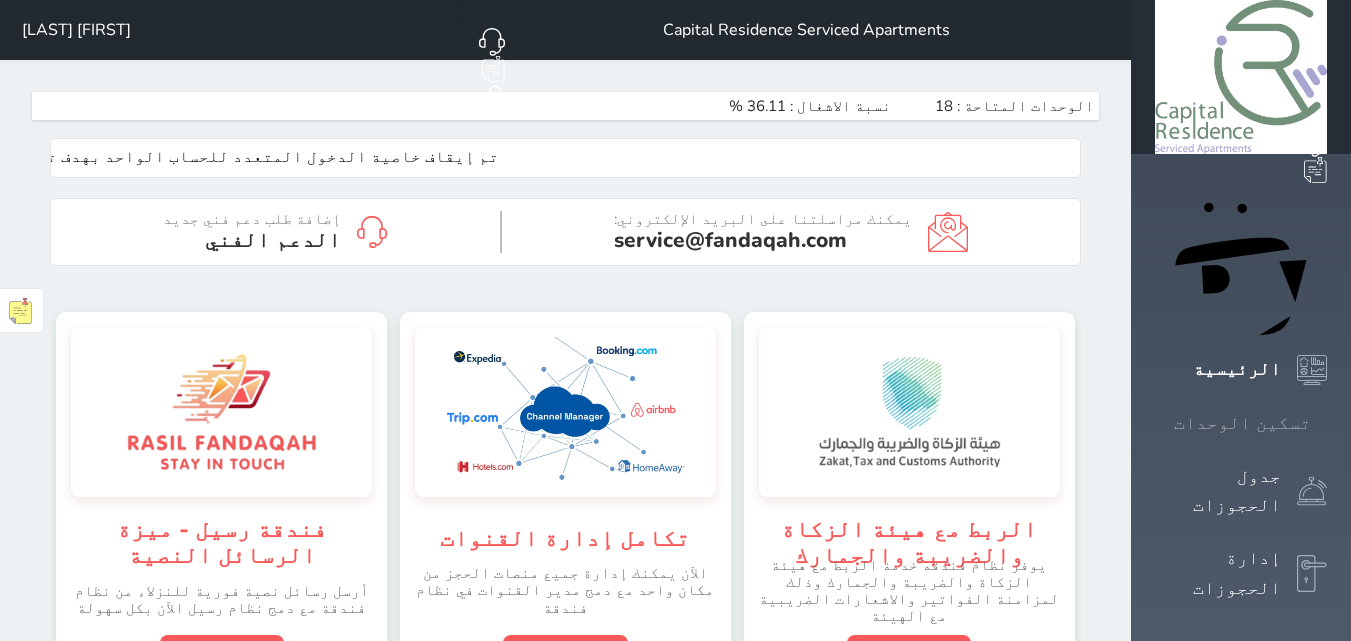 click on "تسكين الوحدات" at bounding box center [1242, 423] 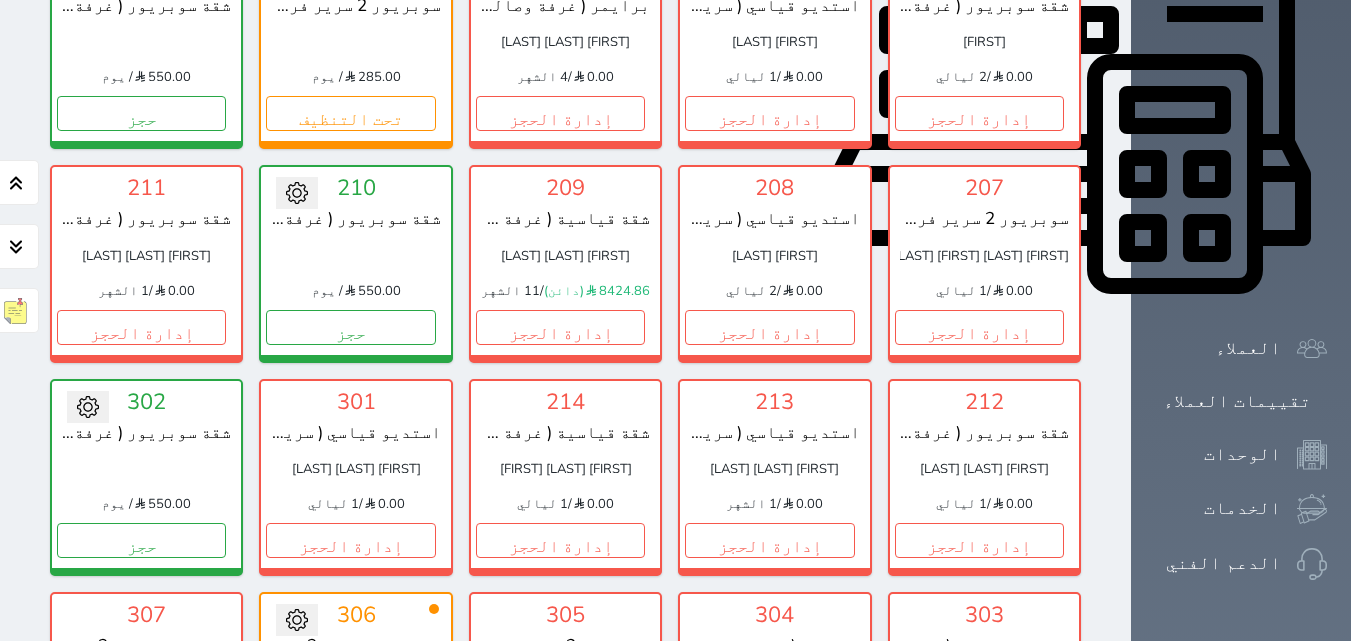 scroll, scrollTop: 960, scrollLeft: 0, axis: vertical 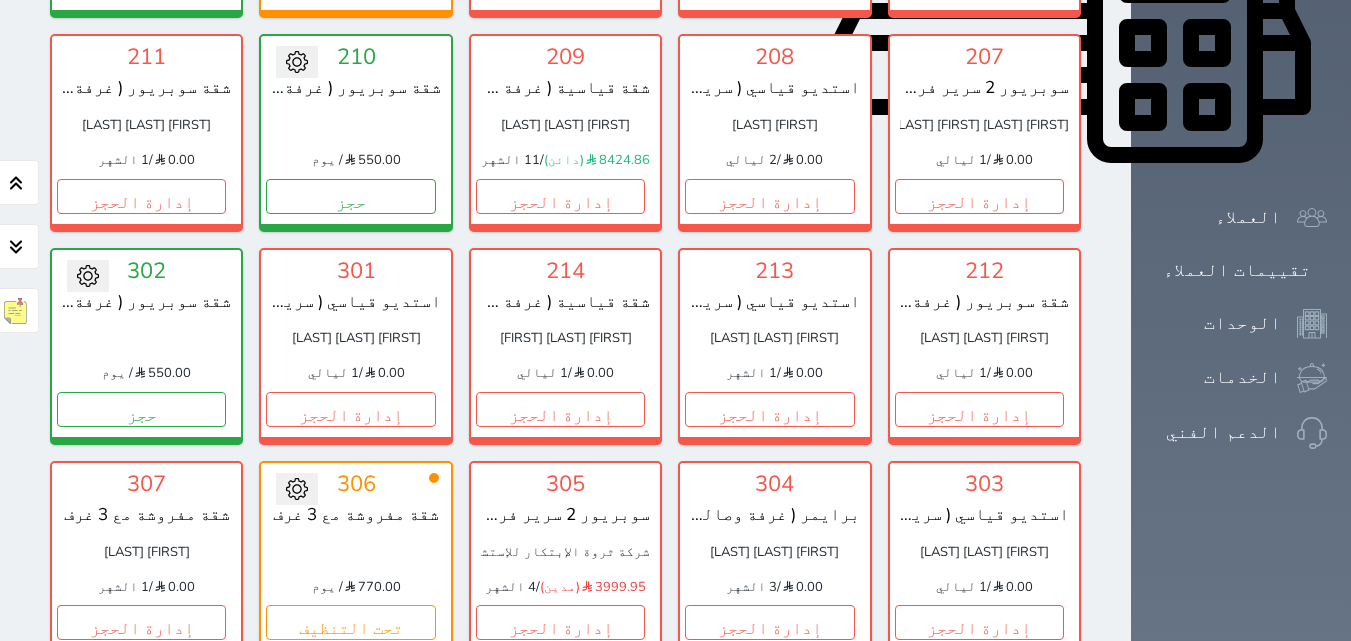 click on "إدارة الحجز" at bounding box center [979, 836] 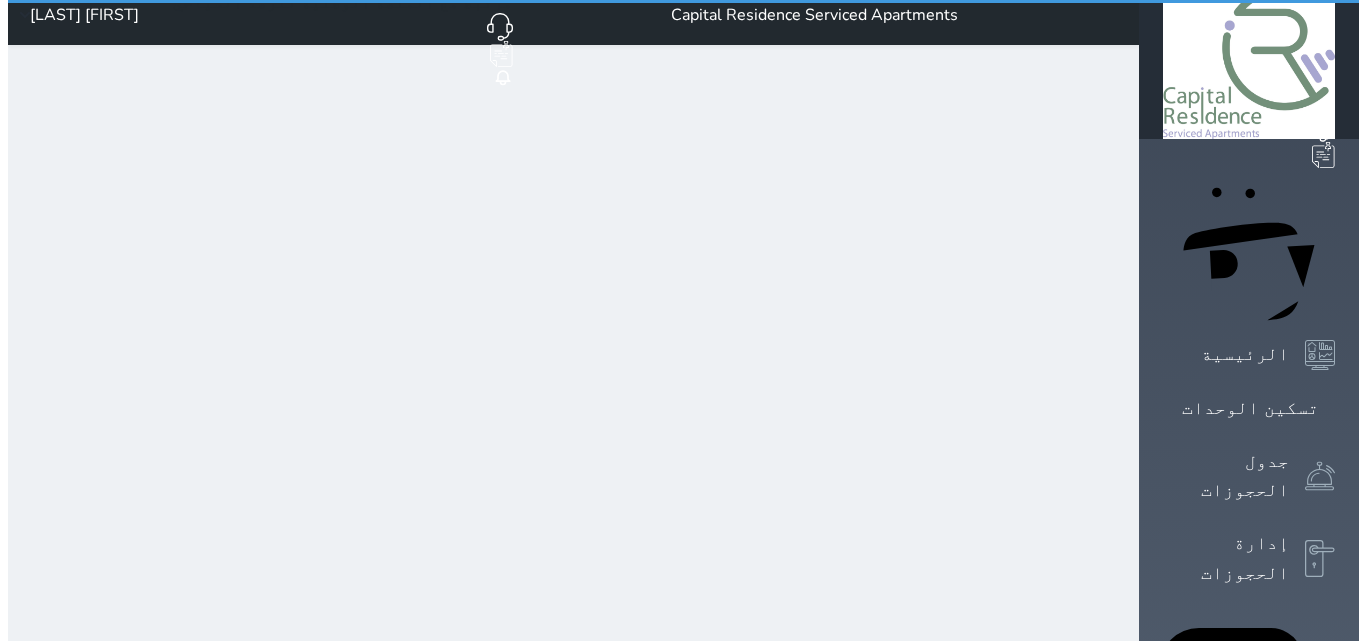 scroll, scrollTop: 0, scrollLeft: 0, axis: both 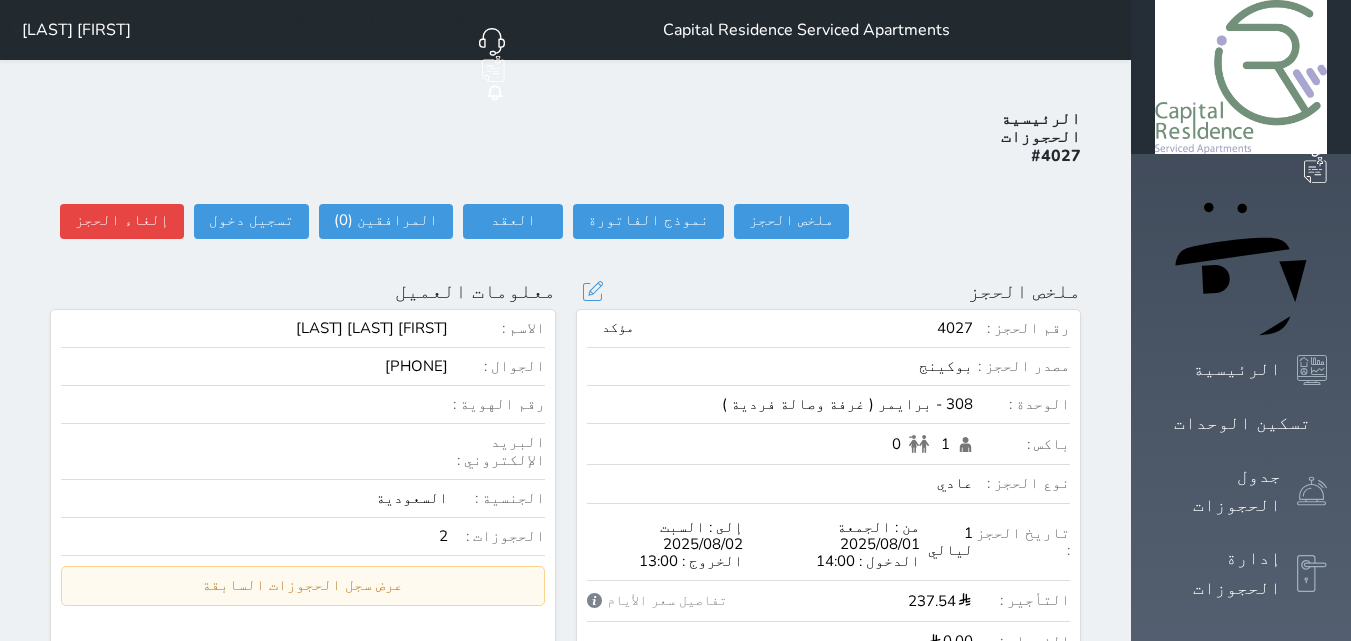 select 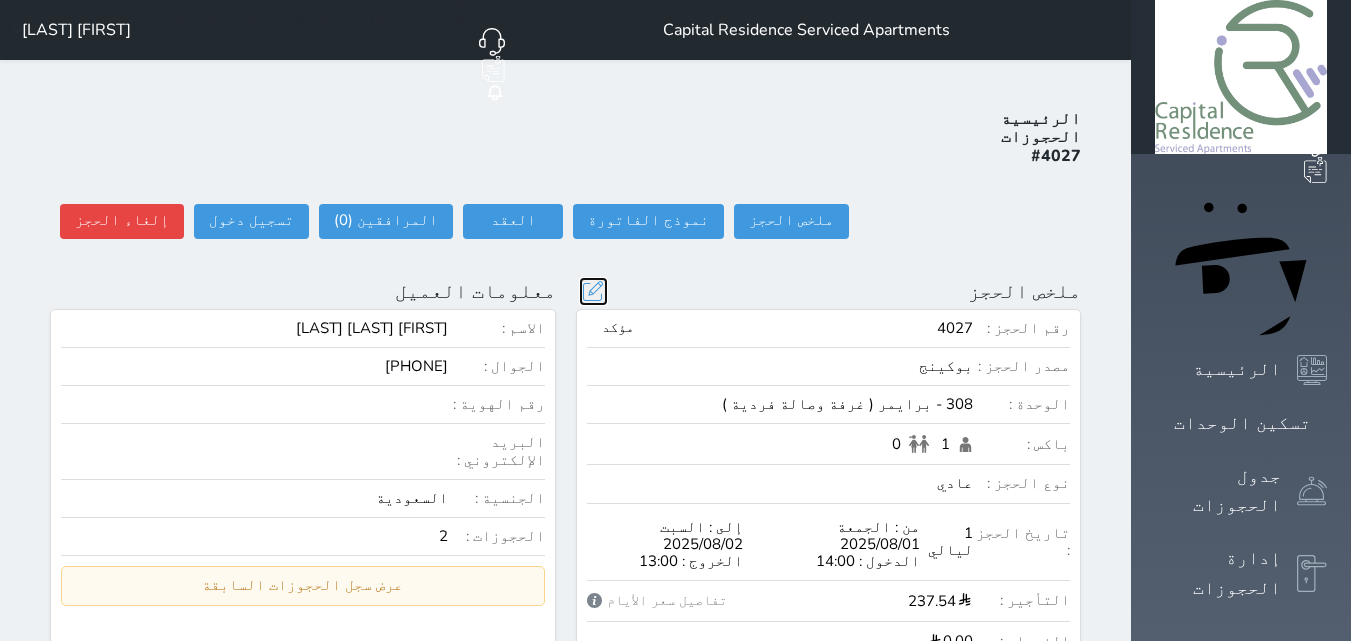 click at bounding box center (593, 291) 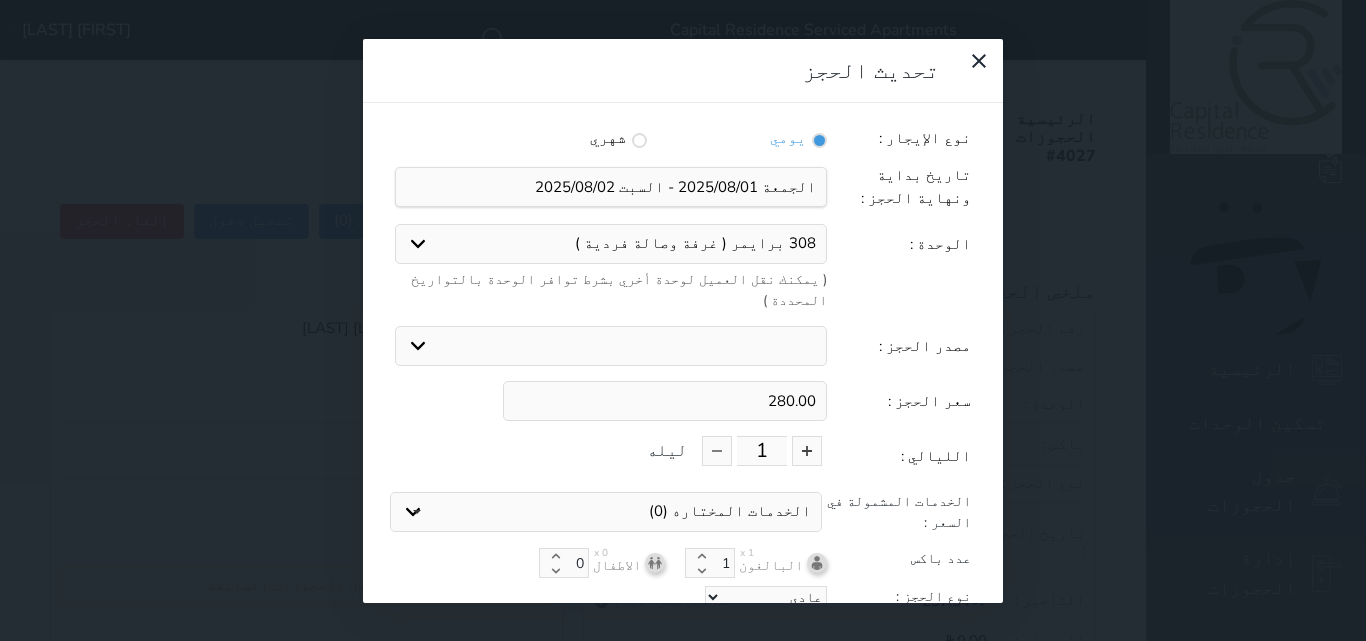 click on "بوكينج اربين بي اجودا جاذر ان استقبال الموقع الإلكتروني المسافر اكسبيديا مواقع التواصل الإجتماعي اويو اخرى ( سليمان )" at bounding box center [611, 346] 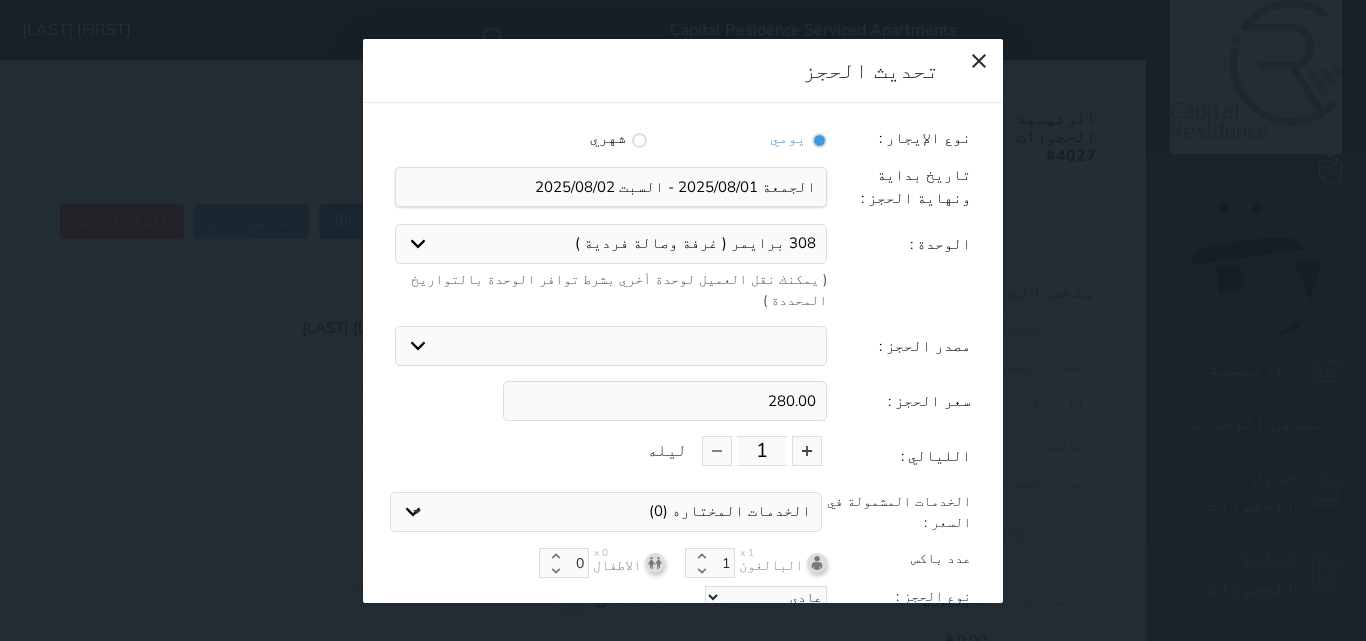 select on "26606" 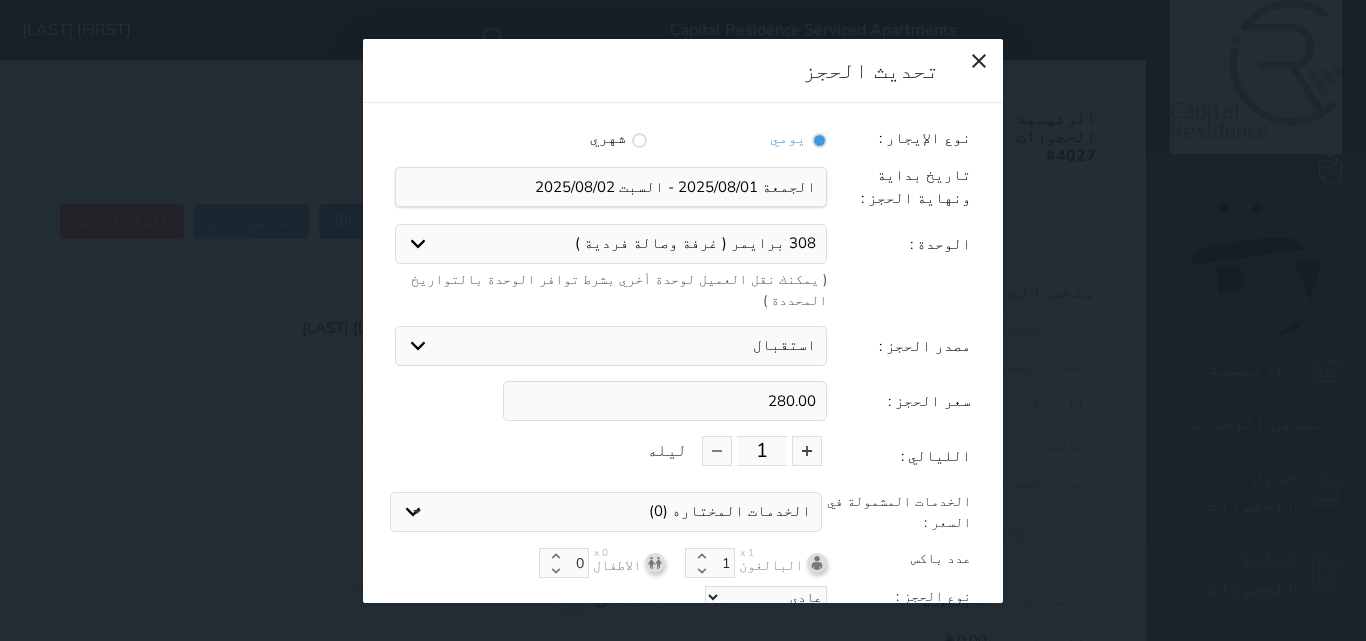 click on "بوكينج اربين بي اجودا جاذر ان استقبال الموقع الإلكتروني المسافر اكسبيديا مواقع التواصل الإجتماعي اويو اخرى ( سليمان )" at bounding box center (611, 346) 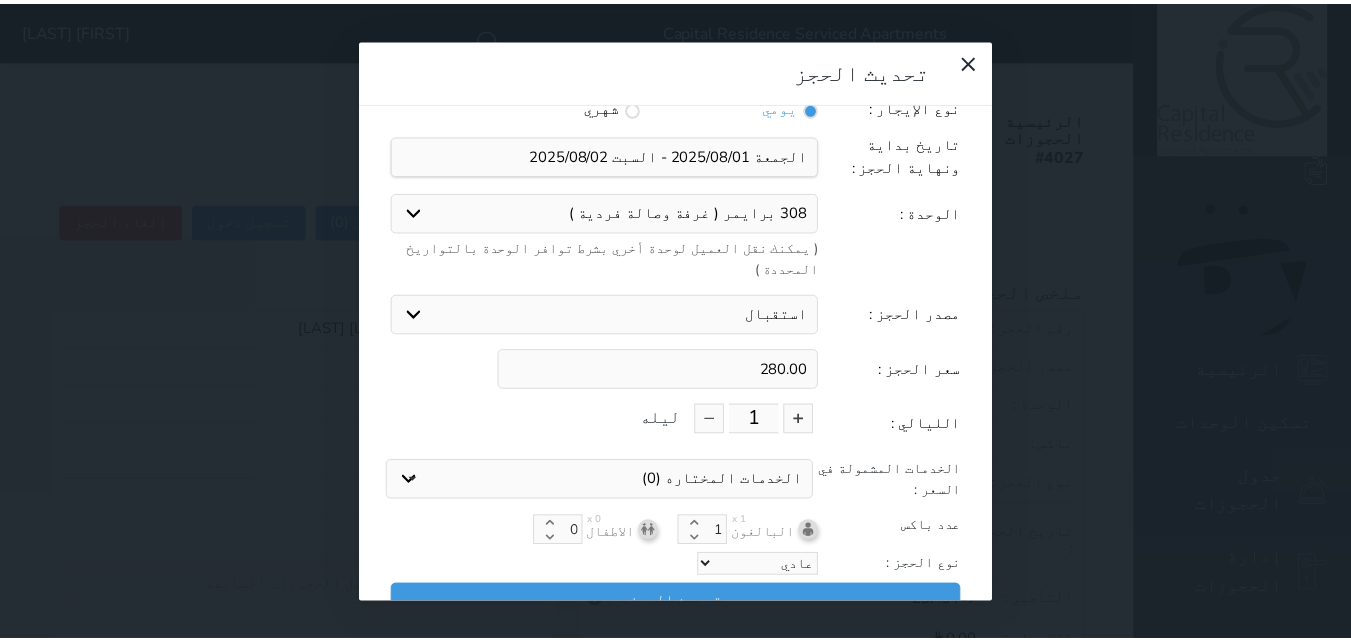 scroll, scrollTop: 45, scrollLeft: 0, axis: vertical 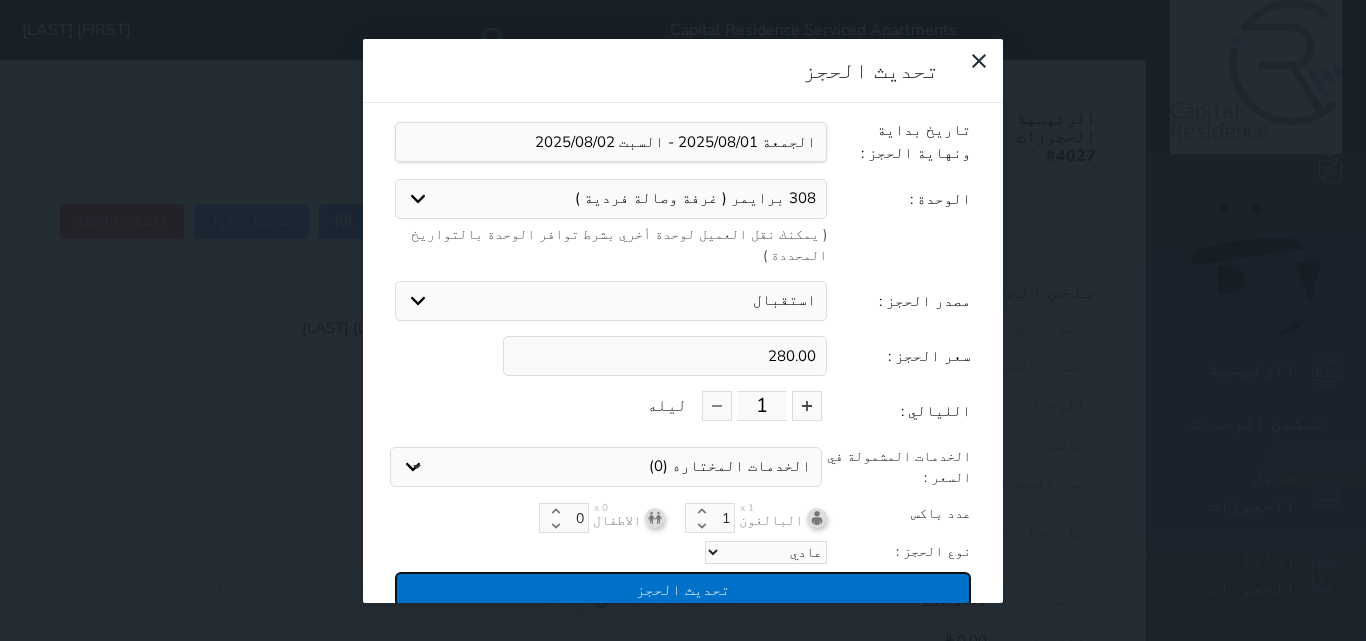 click on "تحديث الحجز" at bounding box center (683, 589) 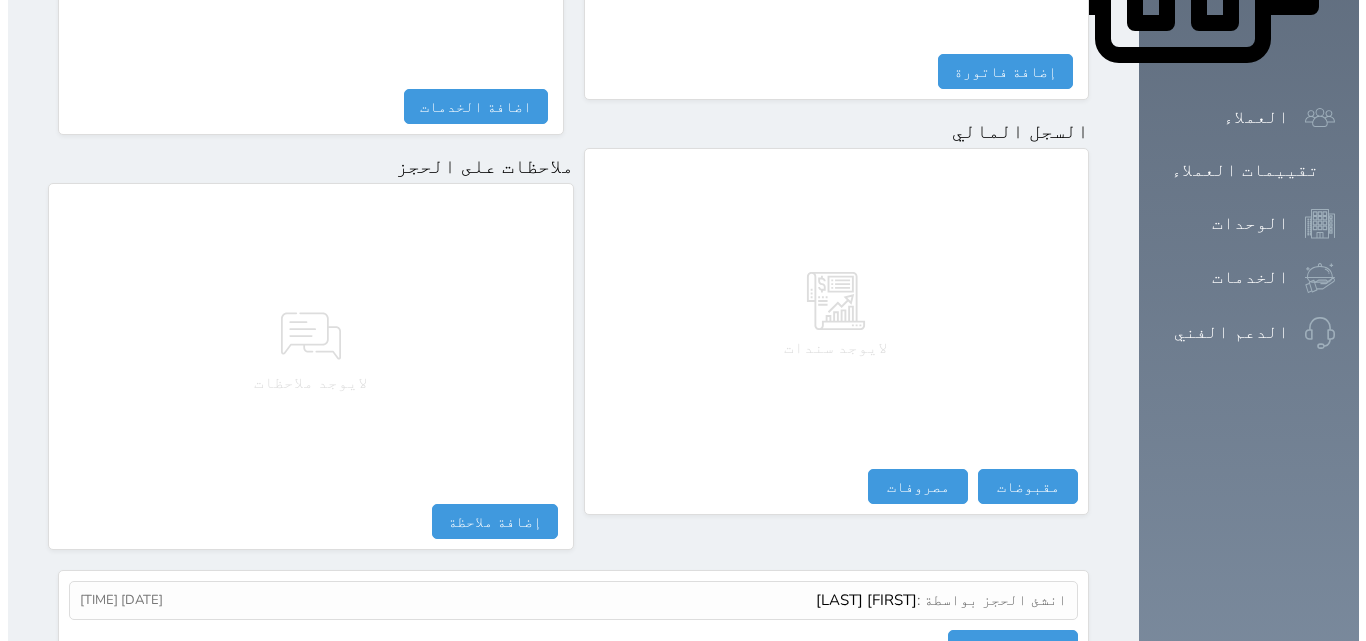 scroll, scrollTop: 1061, scrollLeft: 0, axis: vertical 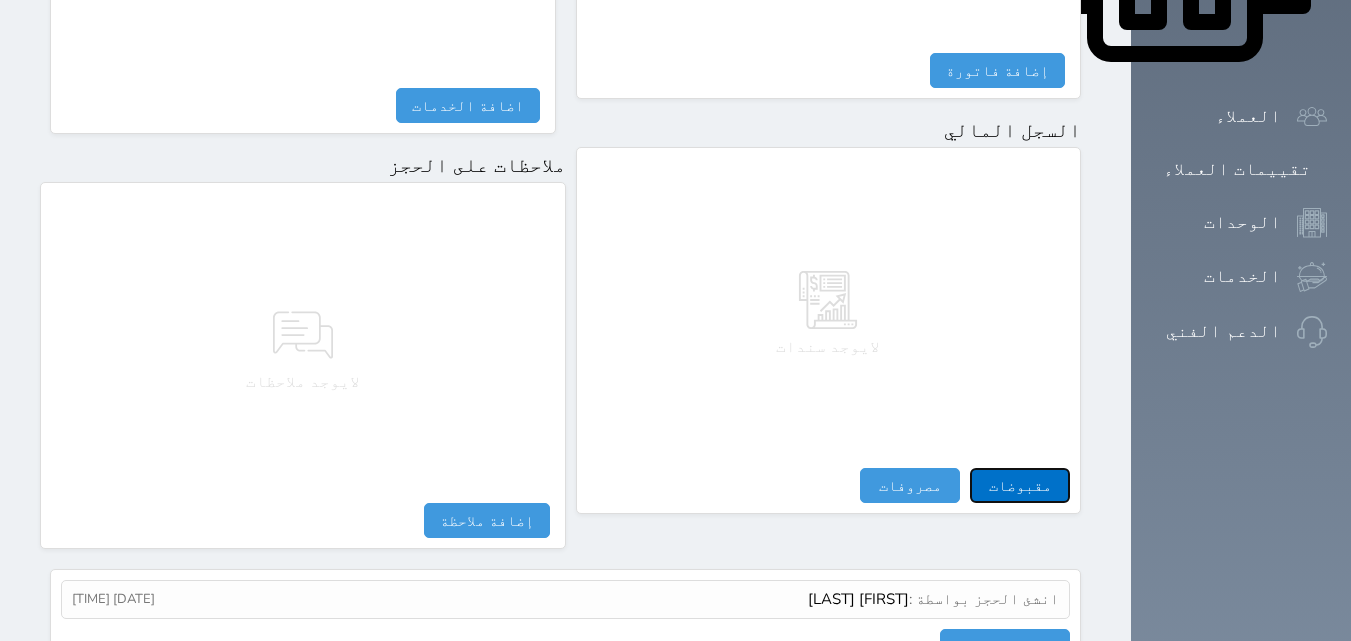 click on "مقبوضات" at bounding box center [1020, 485] 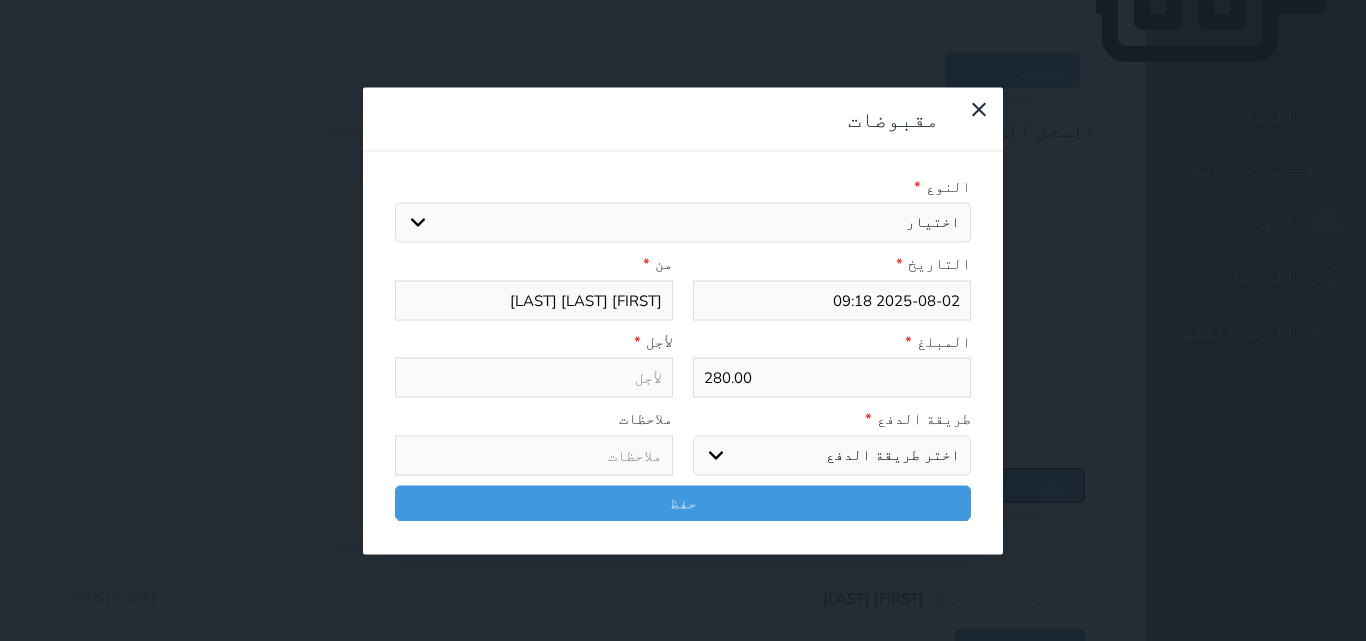 select 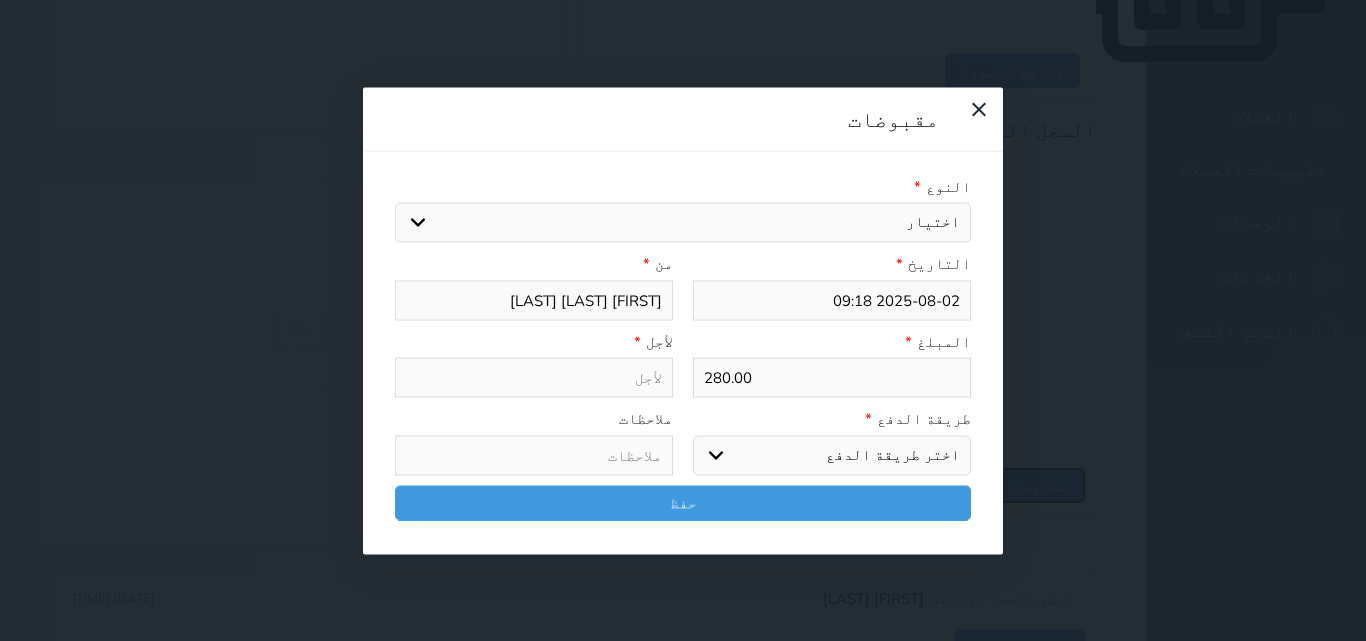 select 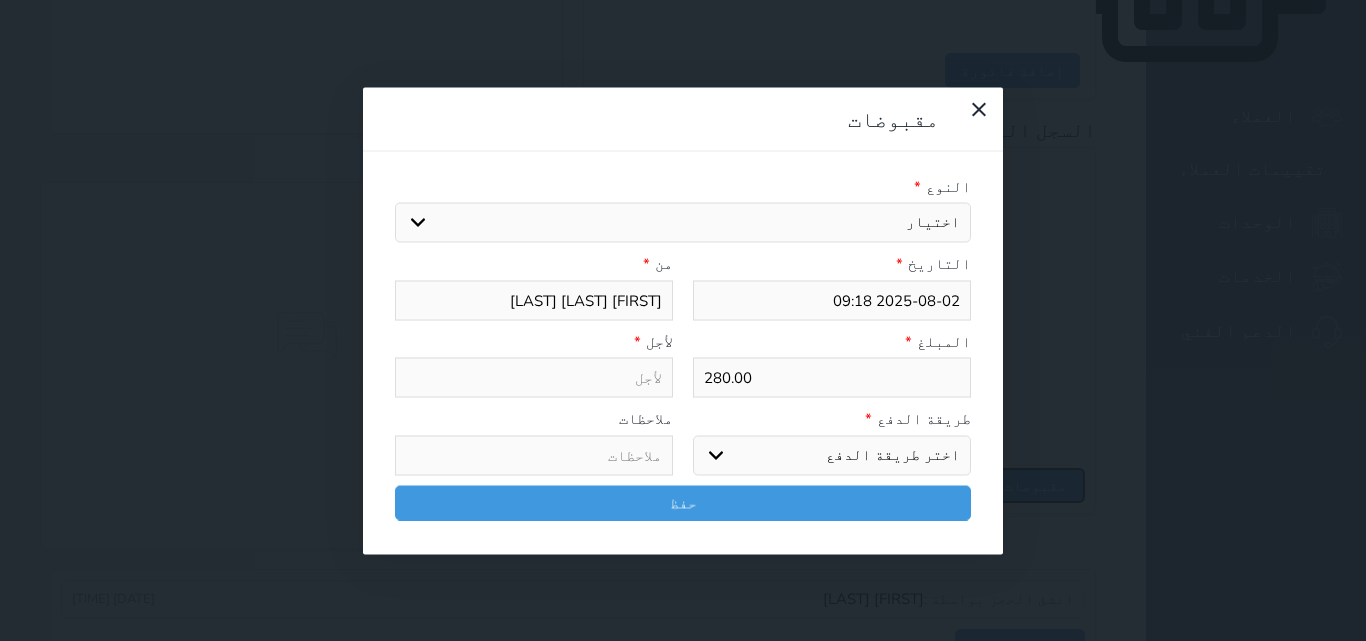 select 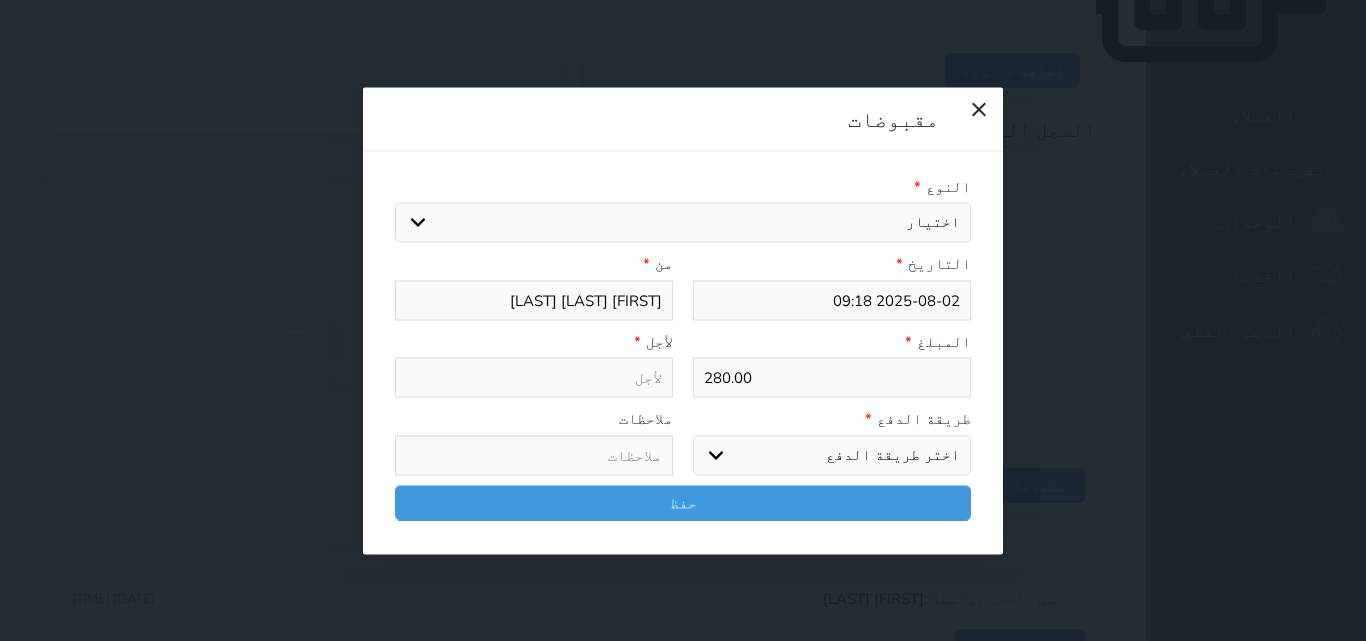 click on "اختر طريقة الدفع   دفع نقدى   تحويل بنكى   مدى   بطاقة ائتمان   آجل" at bounding box center [832, 455] 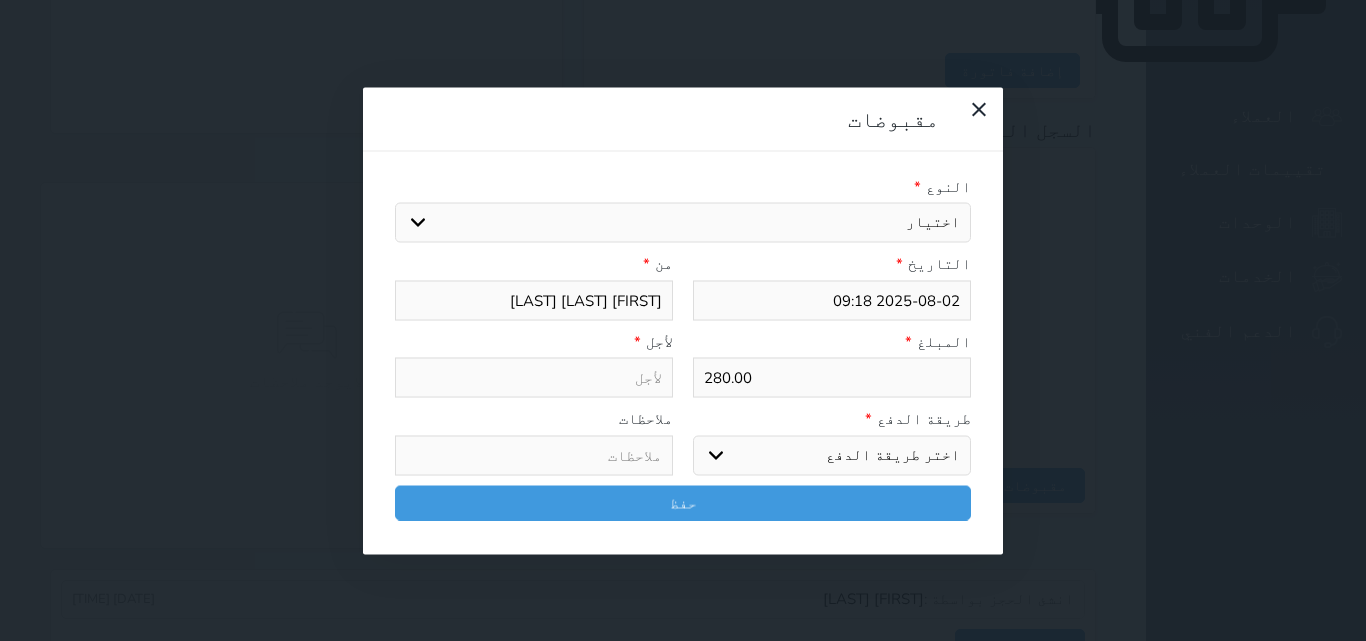 select on "mada" 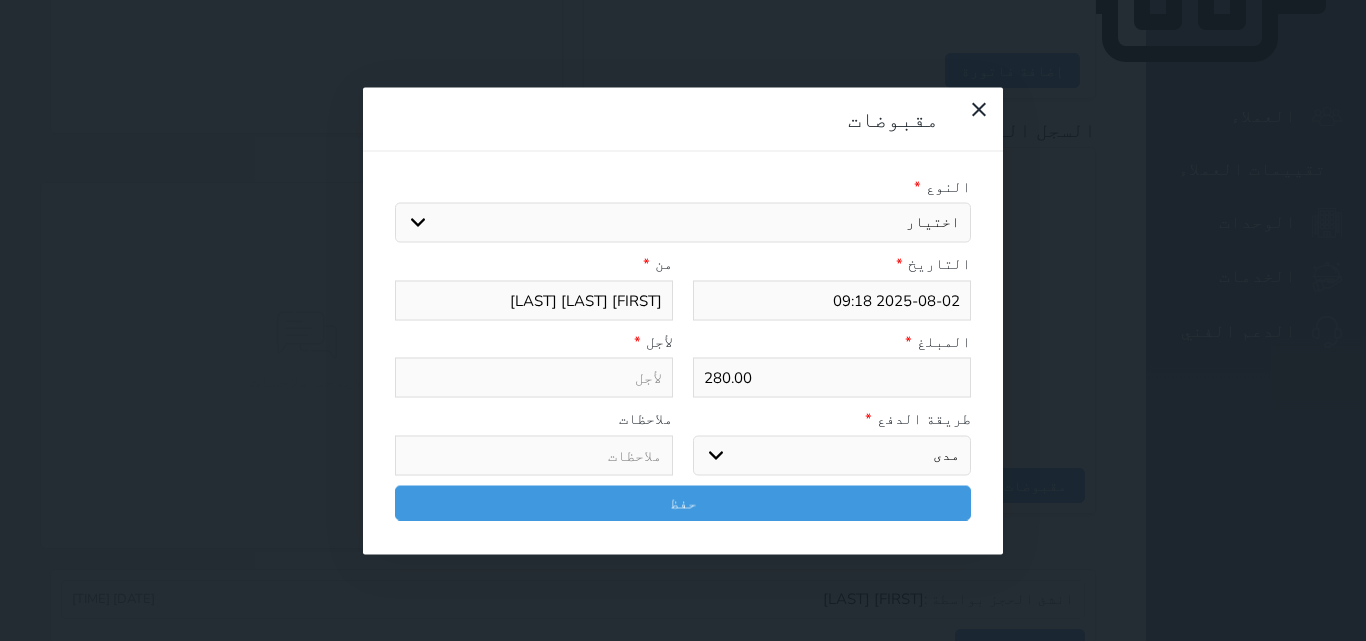 click on "اختر طريقة الدفع   دفع نقدى   تحويل بنكى   مدى   بطاقة ائتمان   آجل" at bounding box center (832, 455) 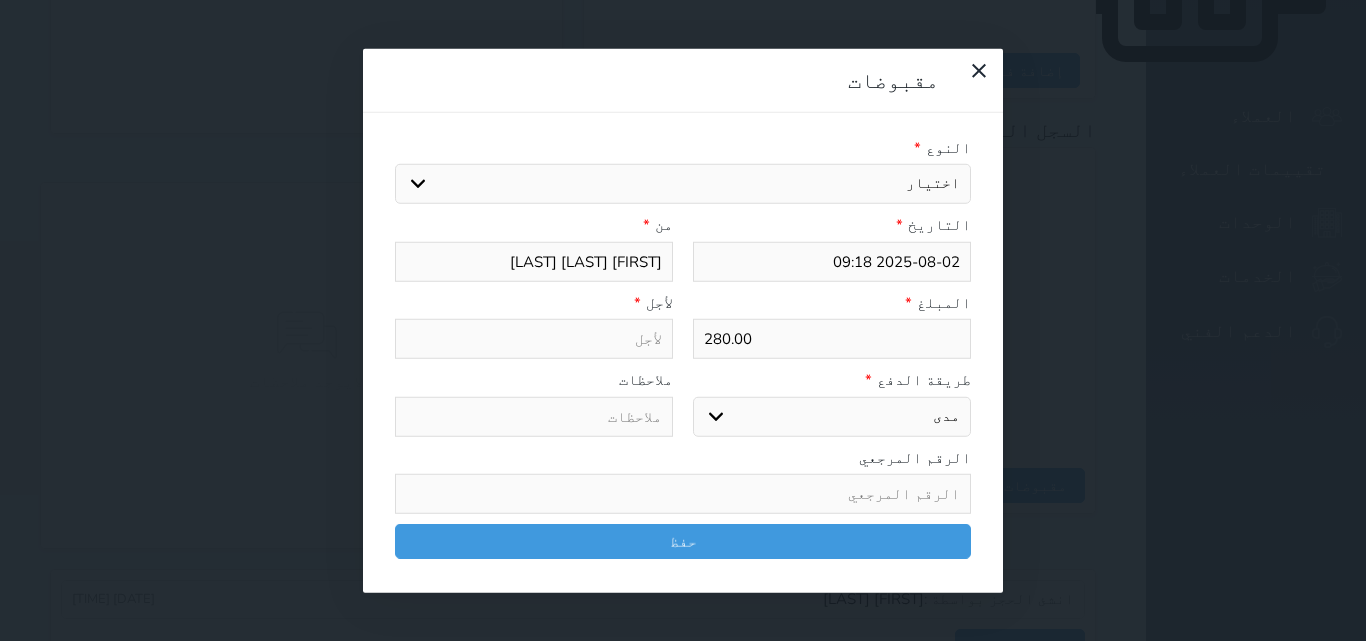 click on "اختيار   مقبوضات عامة قيمة إيجار فواتير تامين عربون لا ينطبق آخر مغسلة واي فاي - الإنترنت مواقف السيارات طعام الأغذية والمشروبات مشروبات المشروبات الباردة المشروبات الساخنة الإفطار غداء عشاء مخبز و كعك حمام سباحة الصالة الرياضية سبا و خدمات الجمال اختيار وإسقاط (خدمات النقل) ميني بار كابل - تلفزيون سرير إضافي تصفيف الشعر التسوق خدمات الجولات السياحية المنظمة خدمات الدليل السياحي" at bounding box center [683, 184] 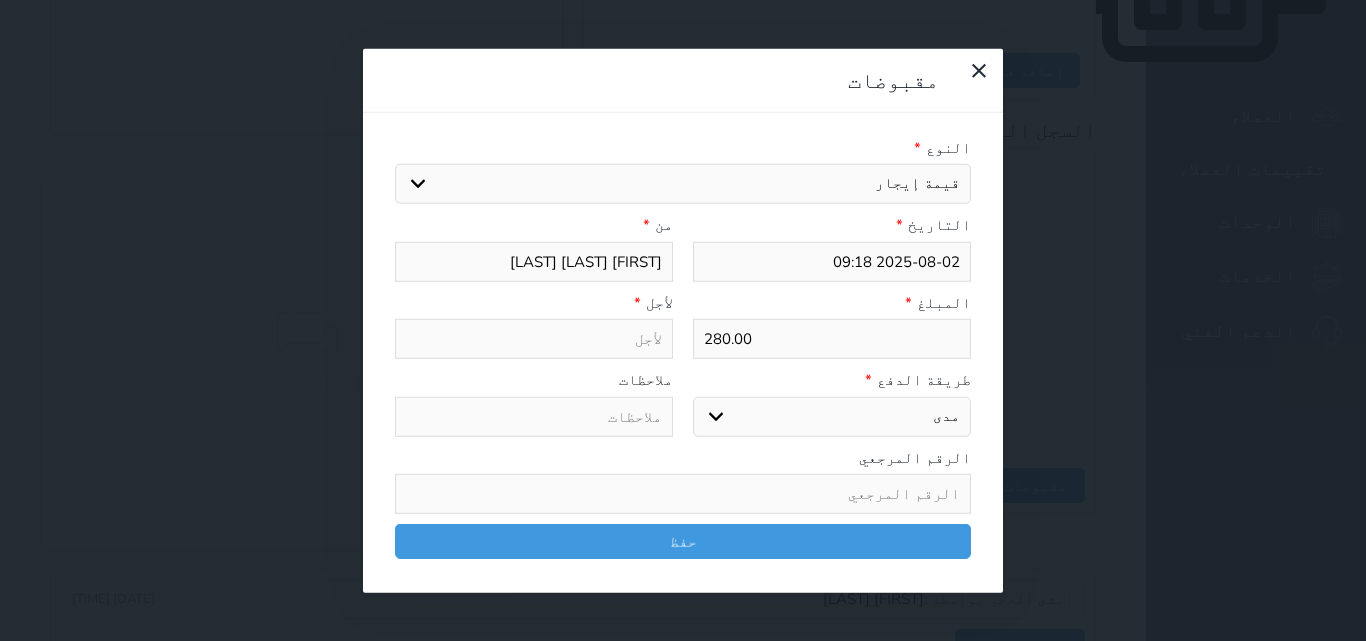 click on "اختيار   مقبوضات عامة قيمة إيجار فواتير تامين عربون لا ينطبق آخر مغسلة واي فاي - الإنترنت مواقف السيارات طعام الأغذية والمشروبات مشروبات المشروبات الباردة المشروبات الساخنة الإفطار غداء عشاء مخبز و كعك حمام سباحة الصالة الرياضية سبا و خدمات الجمال اختيار وإسقاط (خدمات النقل) ميني بار كابل - تلفزيون سرير إضافي تصفيف الشعر التسوق خدمات الجولات السياحية المنظمة خدمات الدليل السياحي" at bounding box center [683, 184] 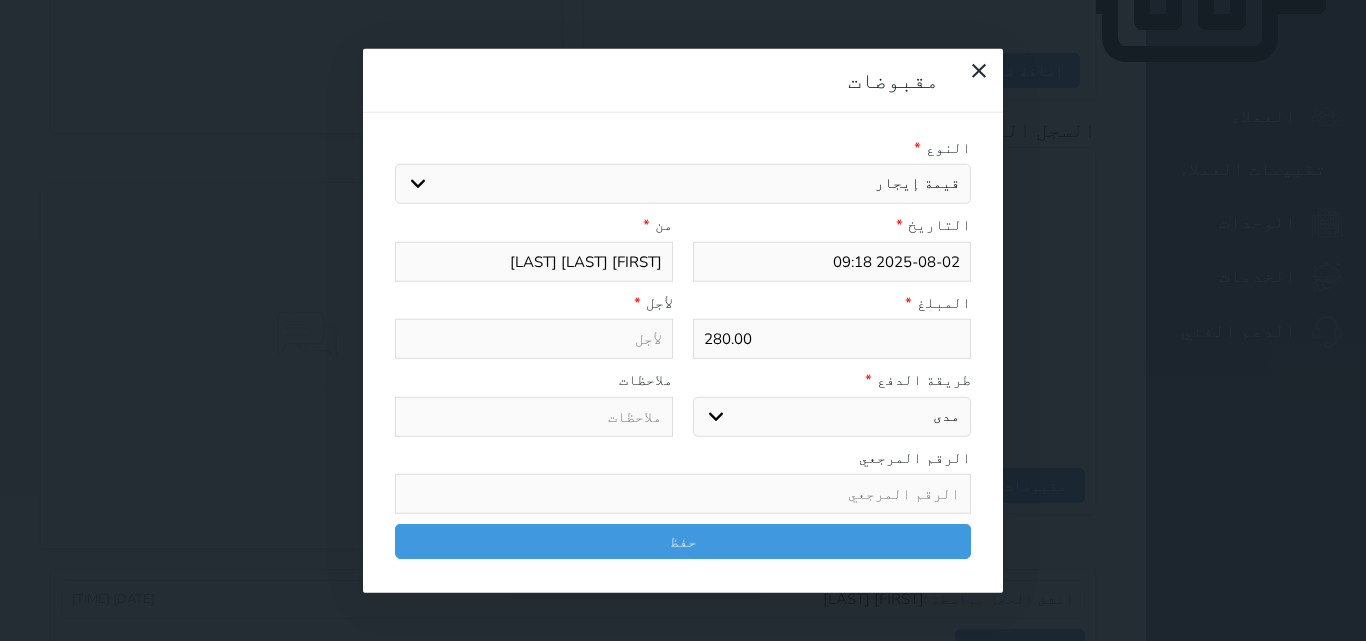 type on "قيمة إيجار - الوحدة - 308" 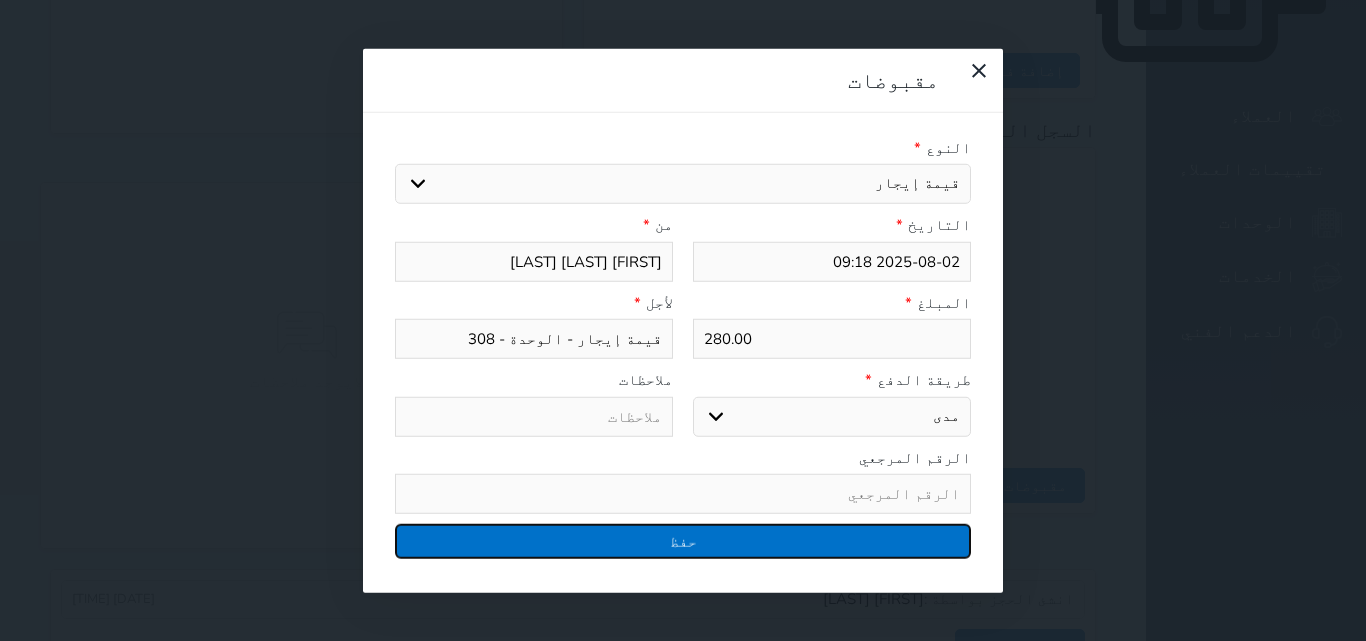 click on "حفظ" at bounding box center (683, 541) 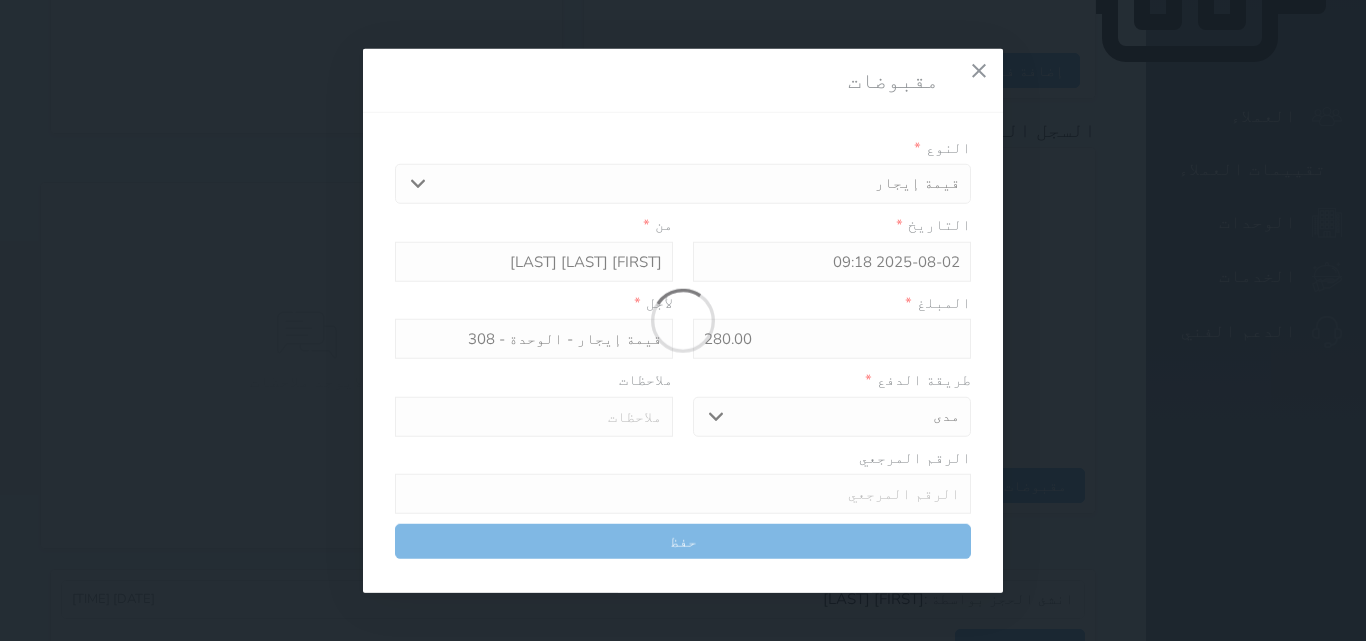 select 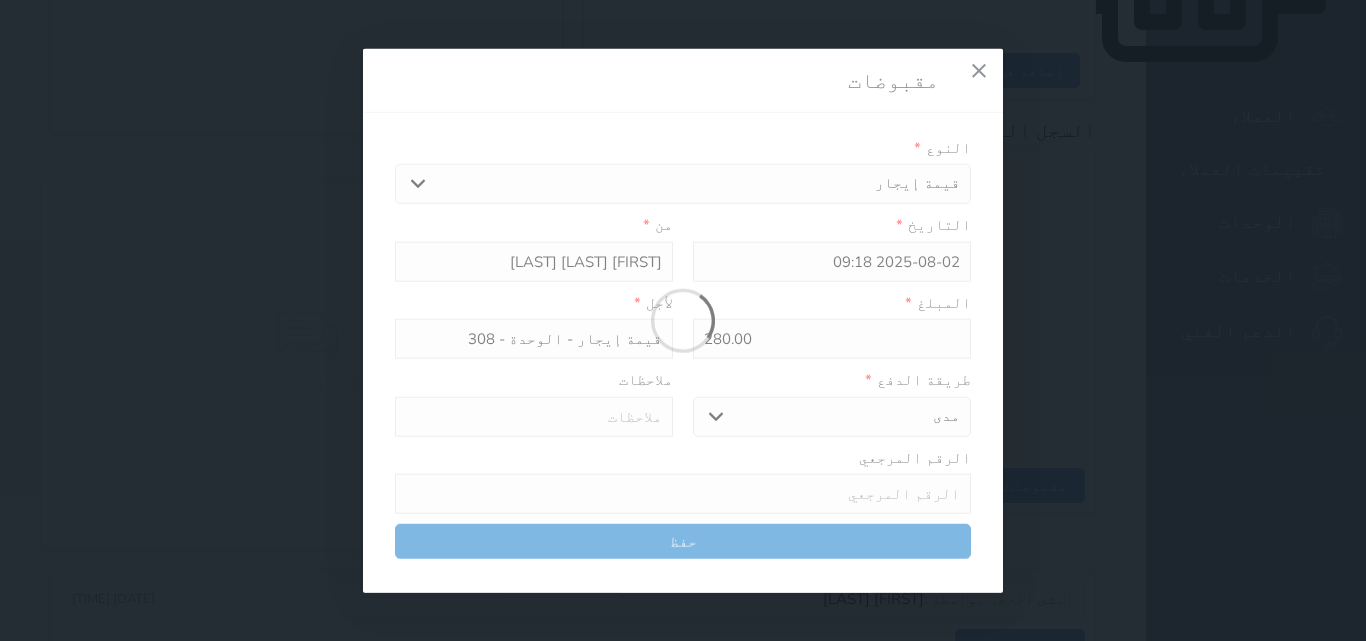 type 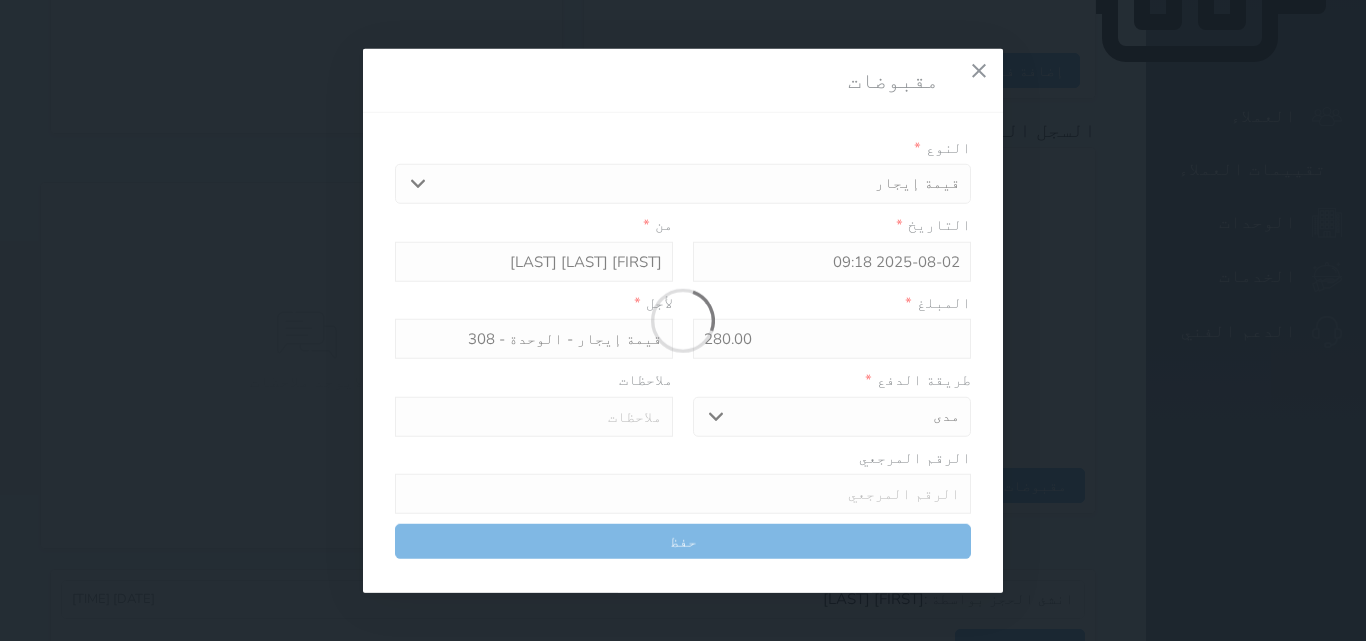 type on "0" 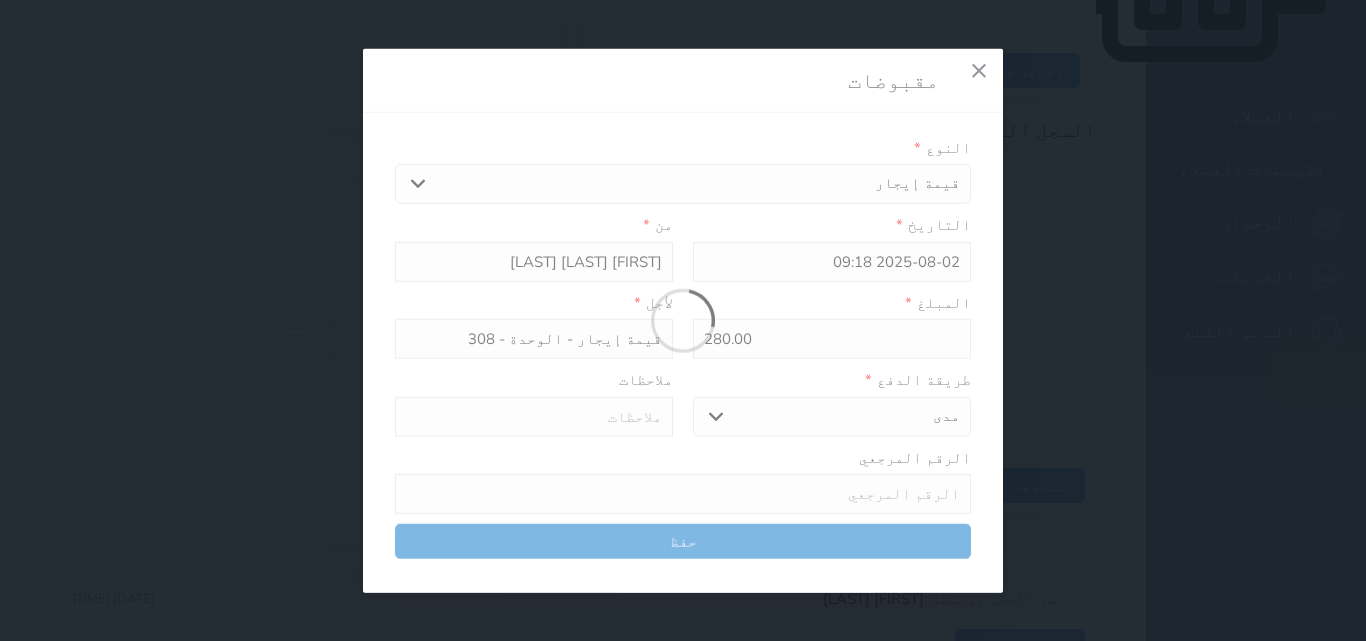 select 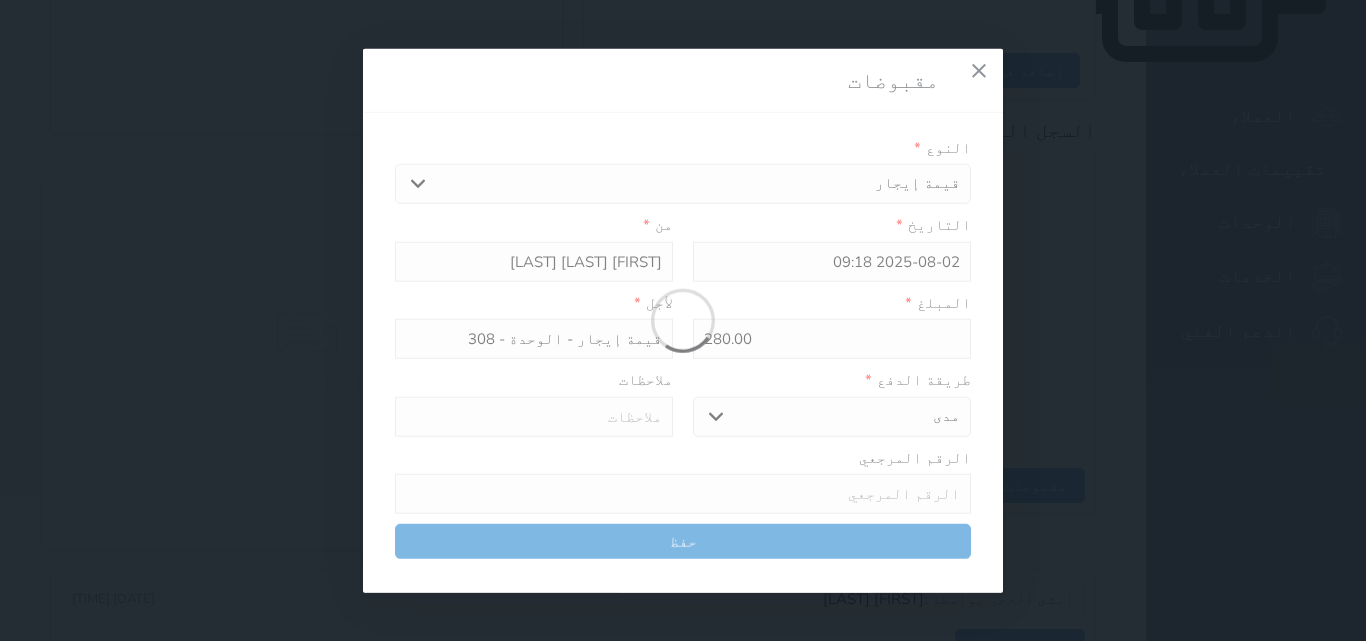 type on "0" 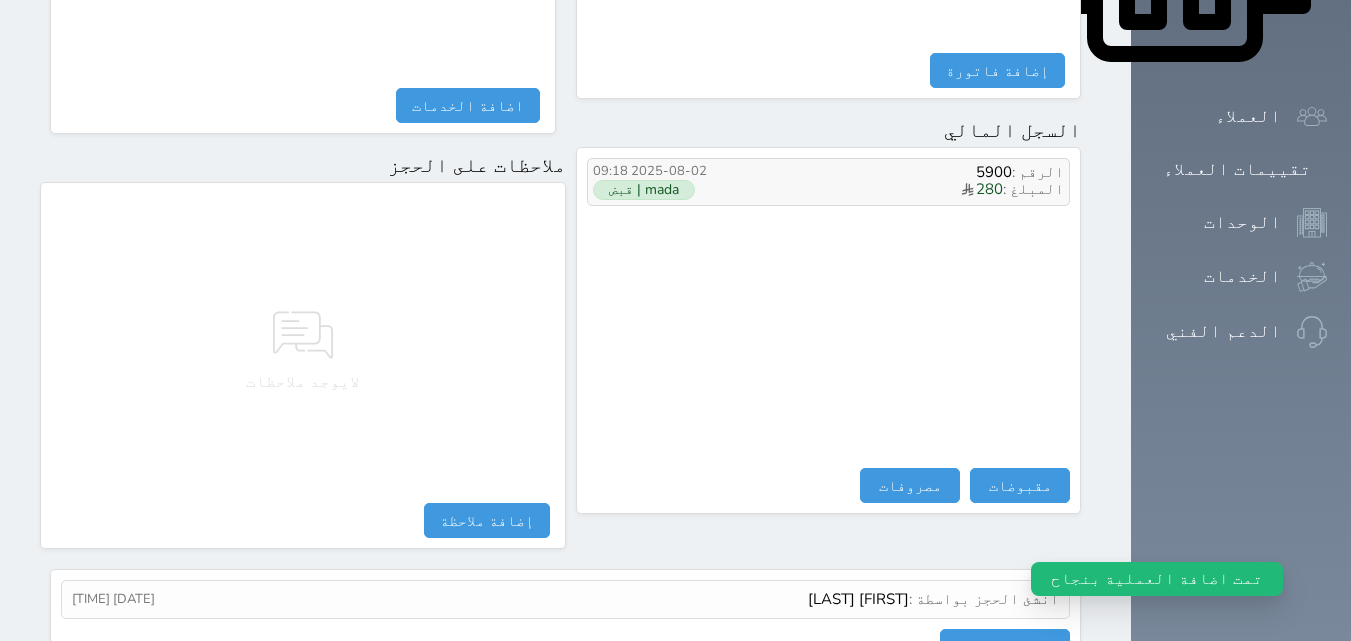 click on "mada | قبض" at bounding box center (663, 190) 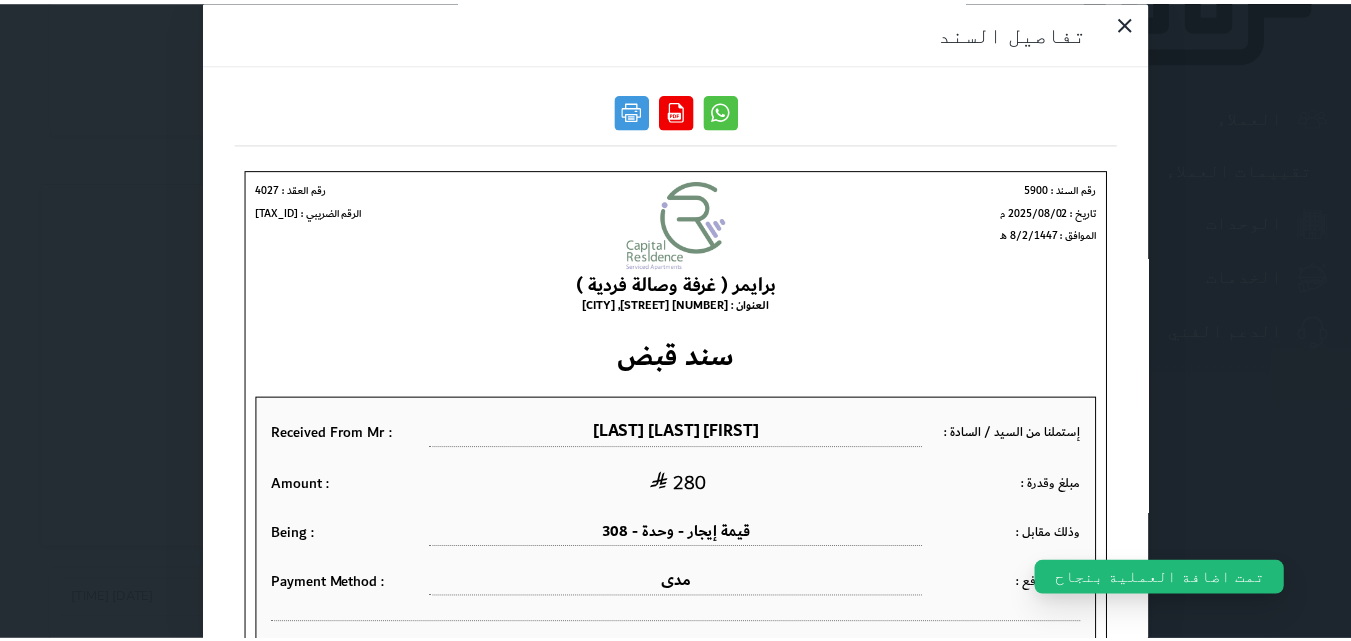 scroll, scrollTop: 0, scrollLeft: 0, axis: both 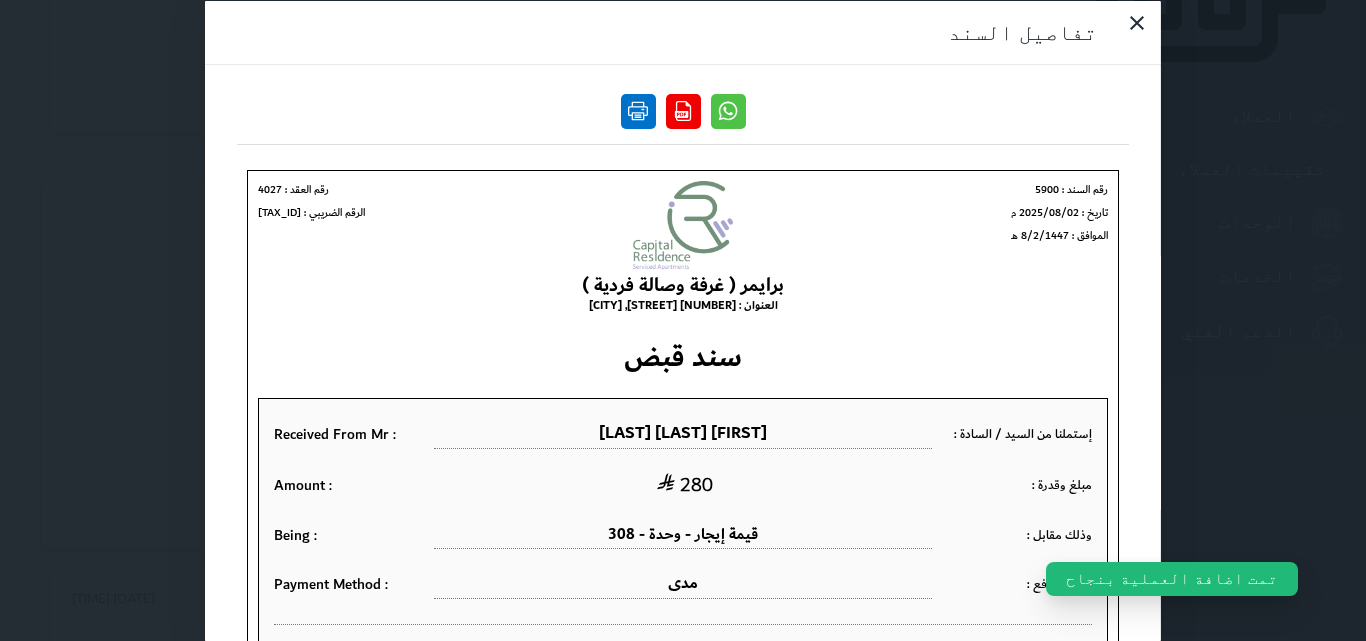 click at bounding box center (638, 110) 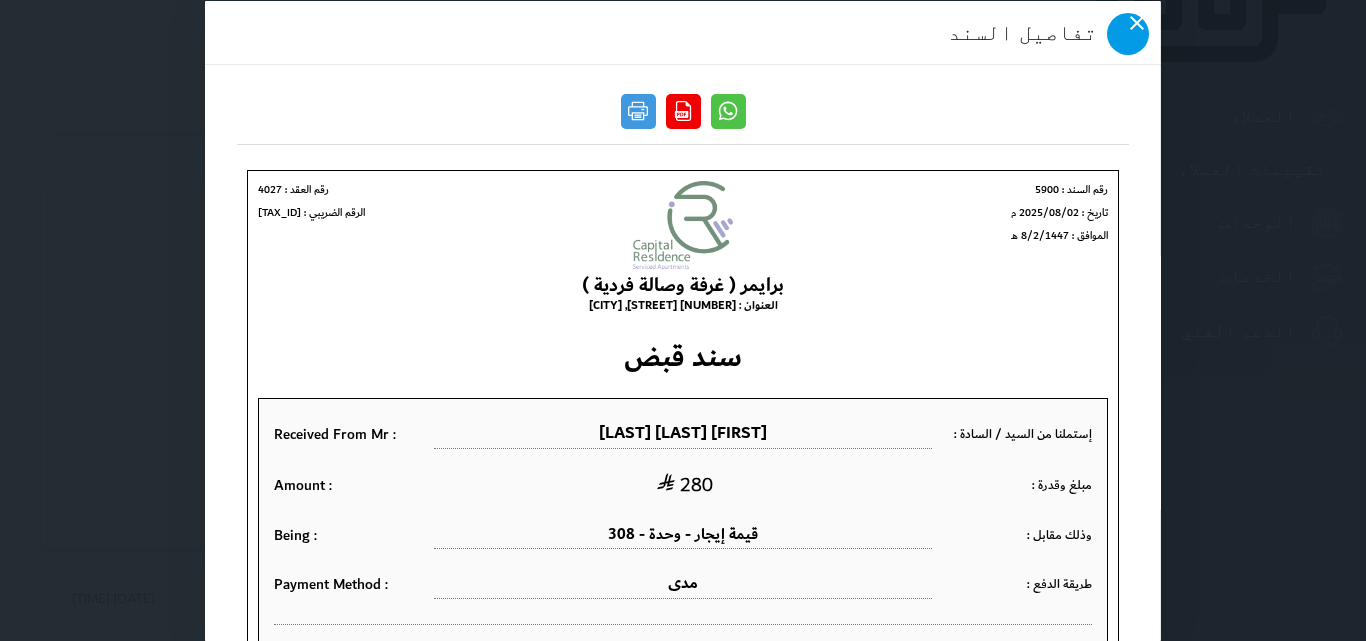 click 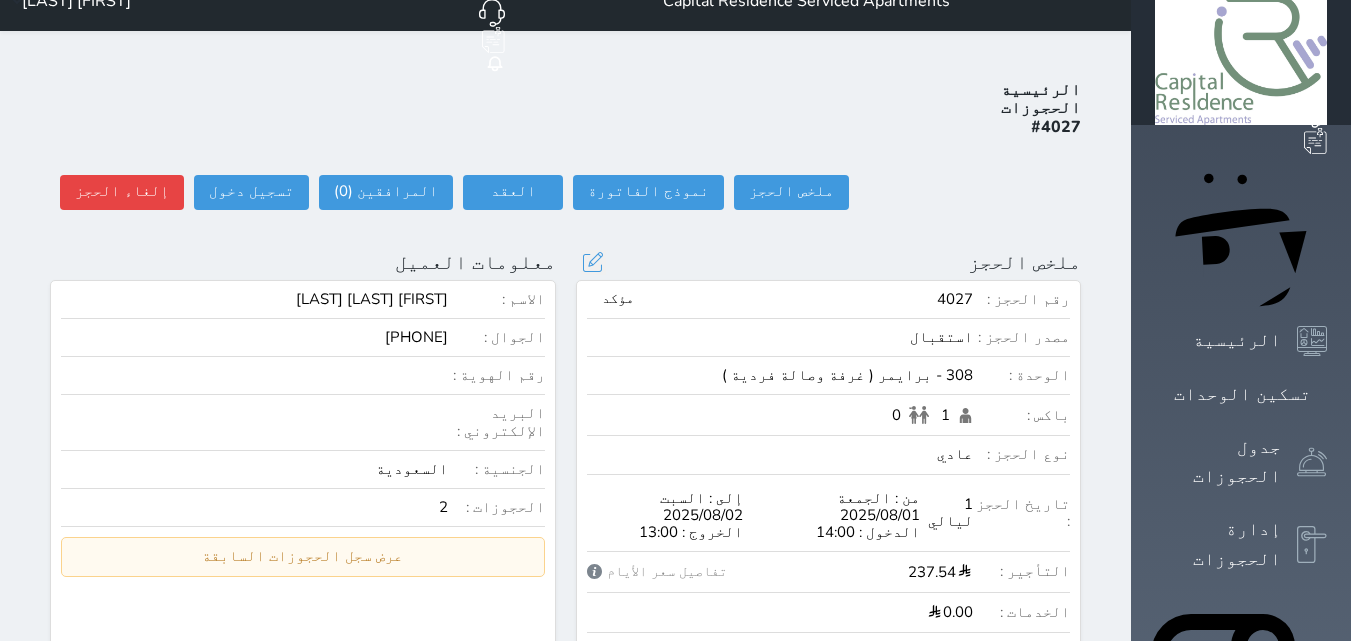 scroll, scrollTop: 0, scrollLeft: 0, axis: both 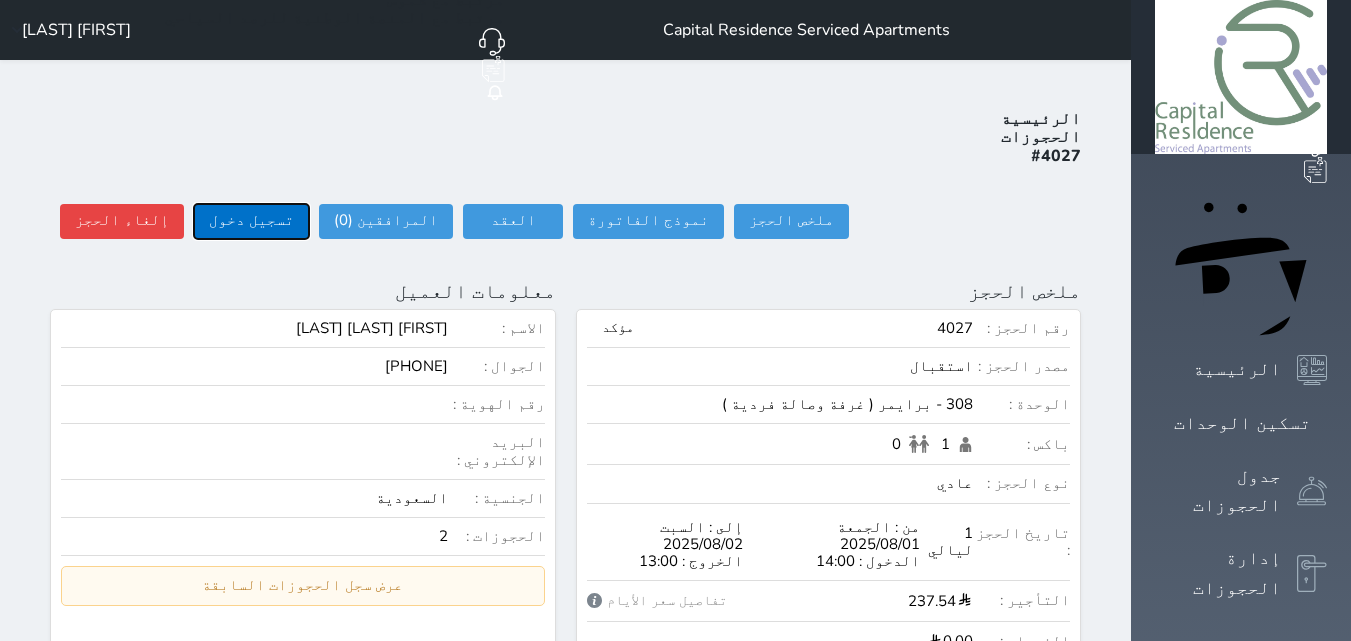 click on "تسجيل دخول" at bounding box center (251, 221) 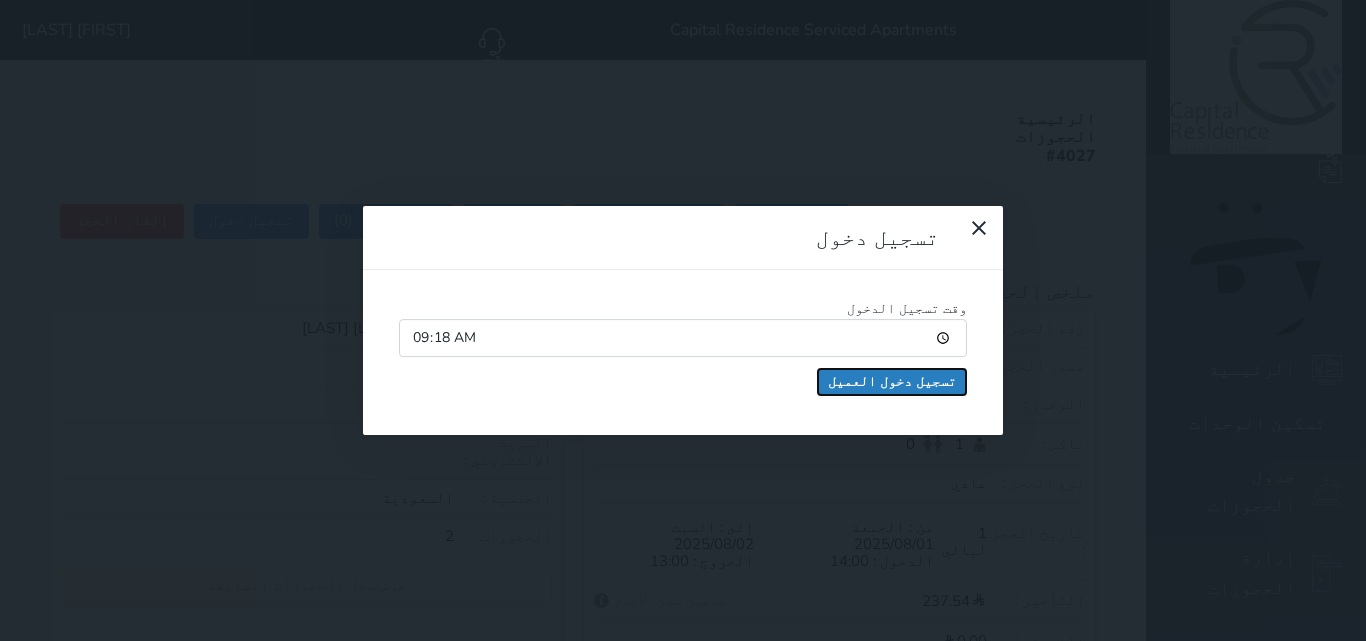 click on "تسجيل دخول العميل" at bounding box center (892, 382) 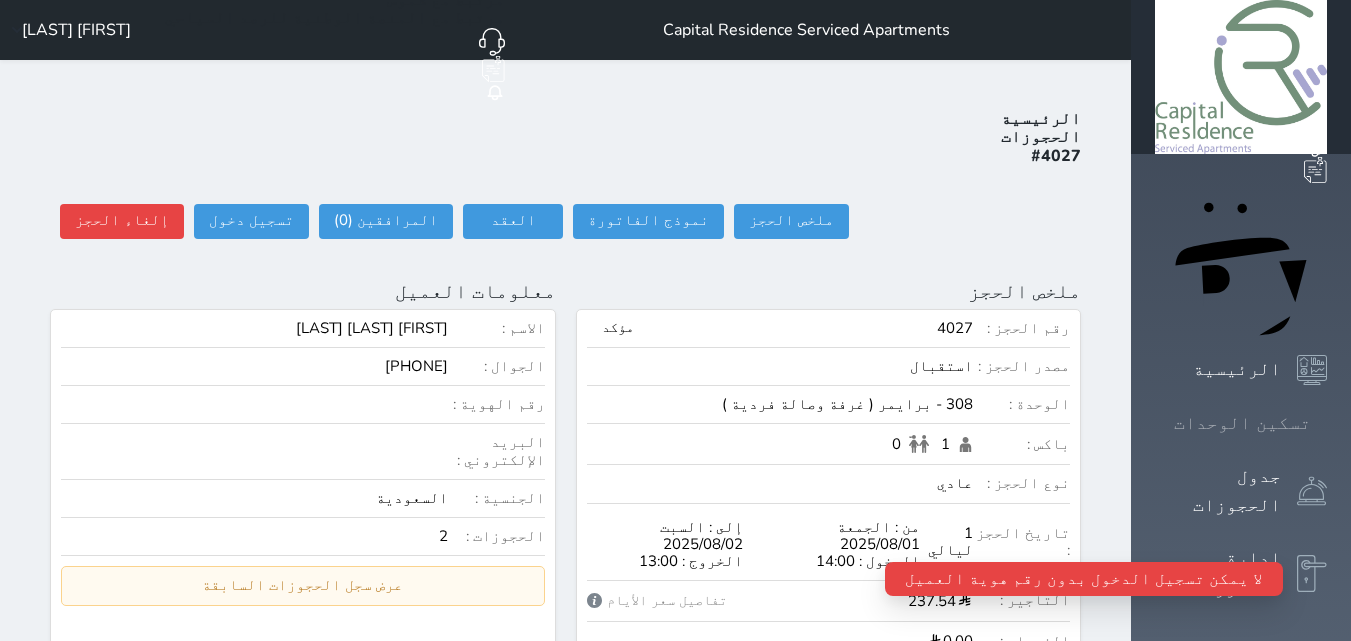 click 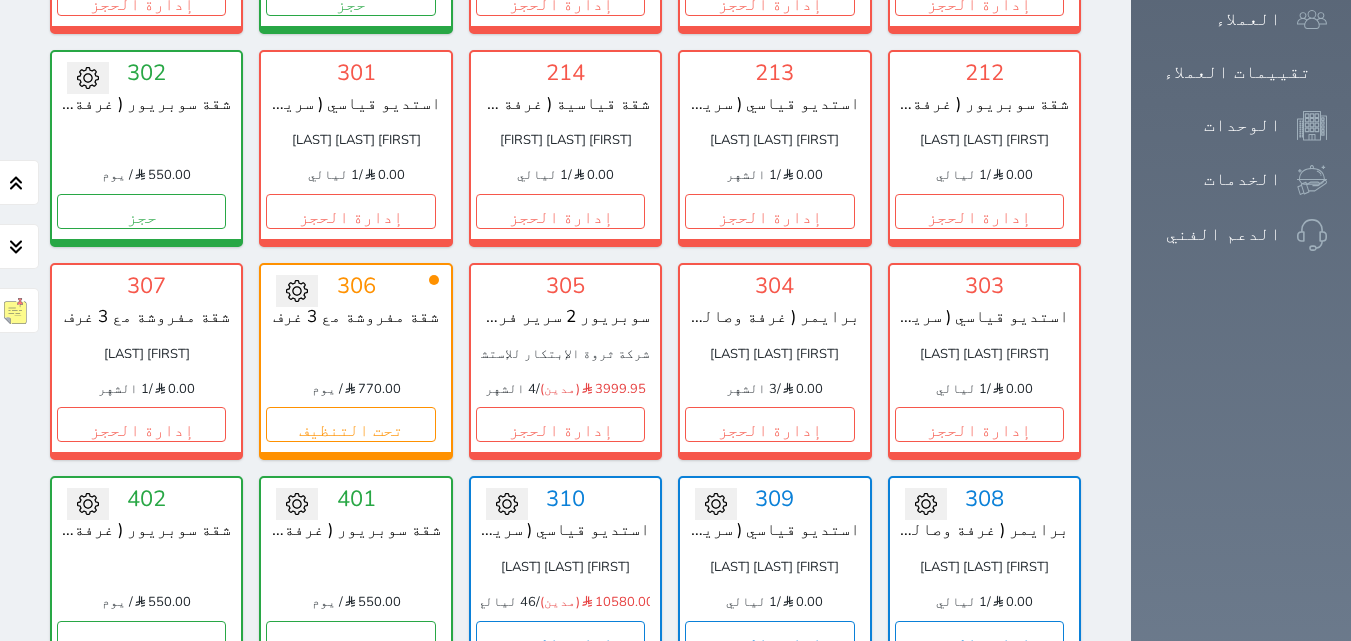 scroll, scrollTop: 1160, scrollLeft: 0, axis: vertical 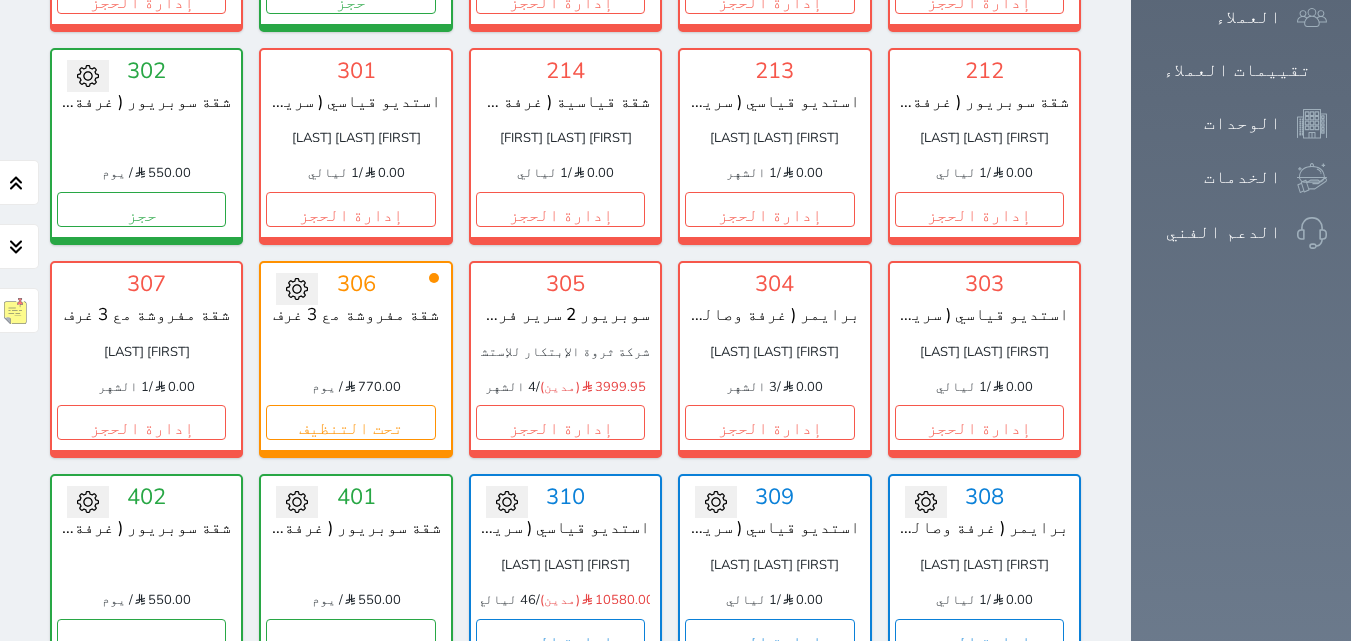 click on "تقرير استلام" at bounding box center [171, 967] 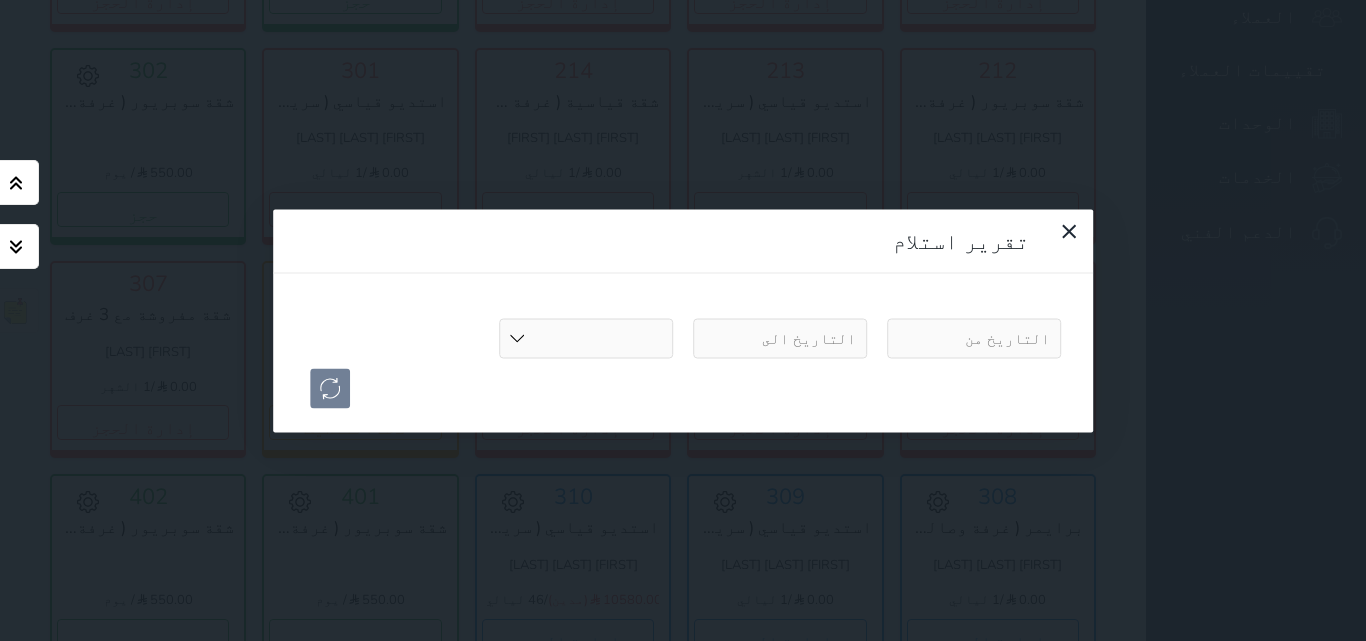 select 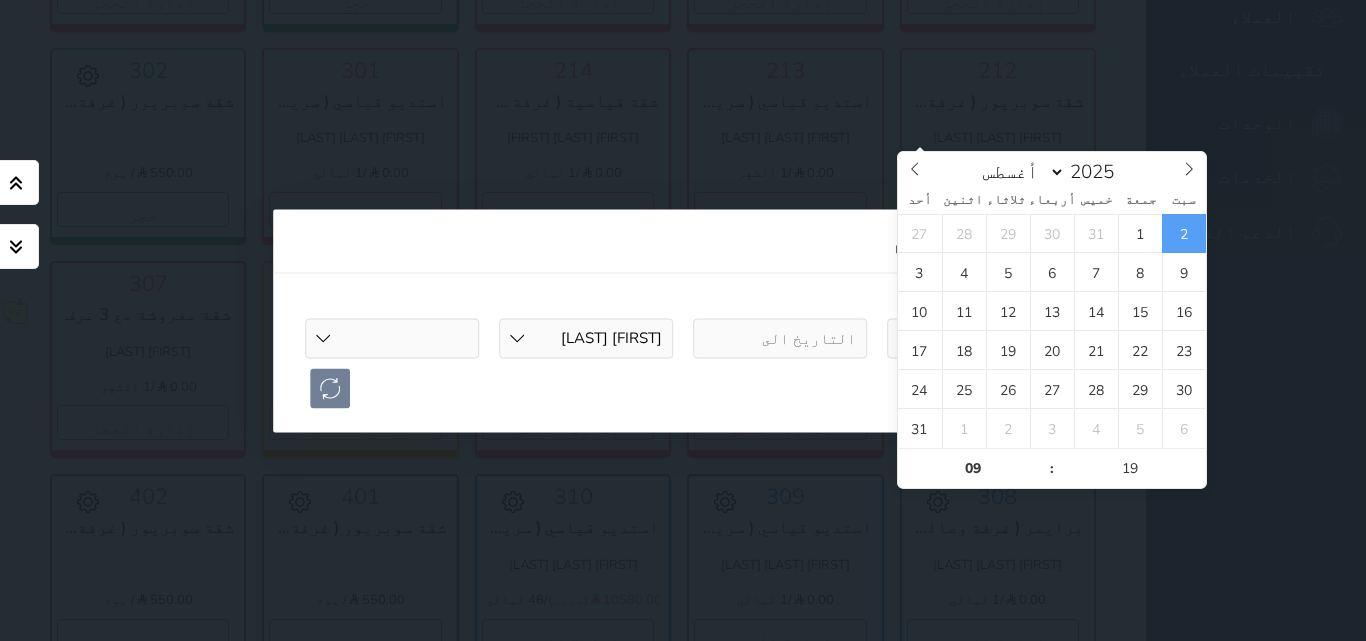 click at bounding box center [974, 338] 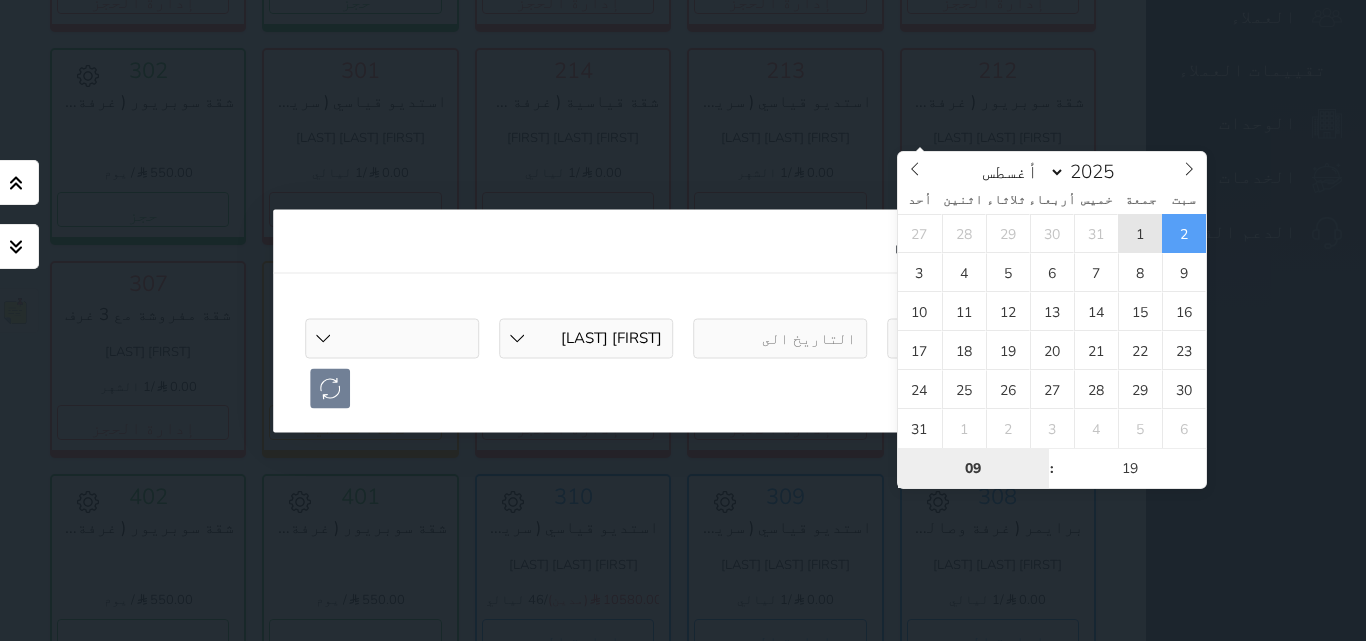 type on "2025-08-01 09:19" 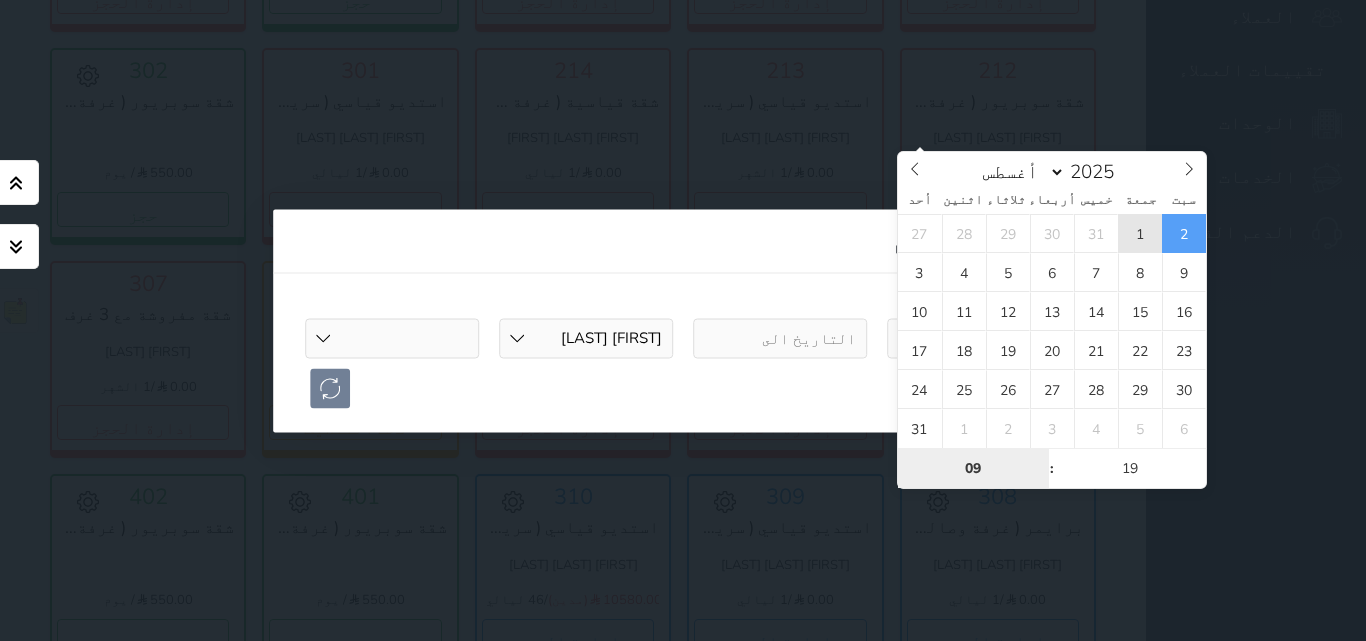 select 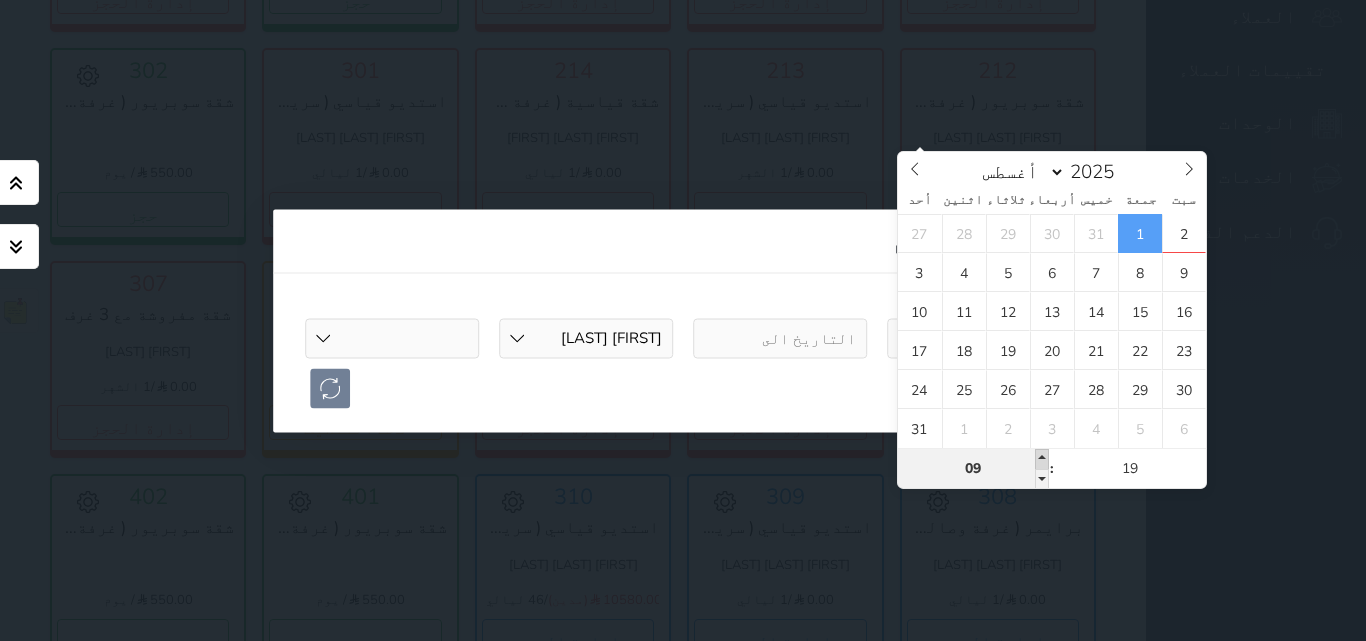 type on "10" 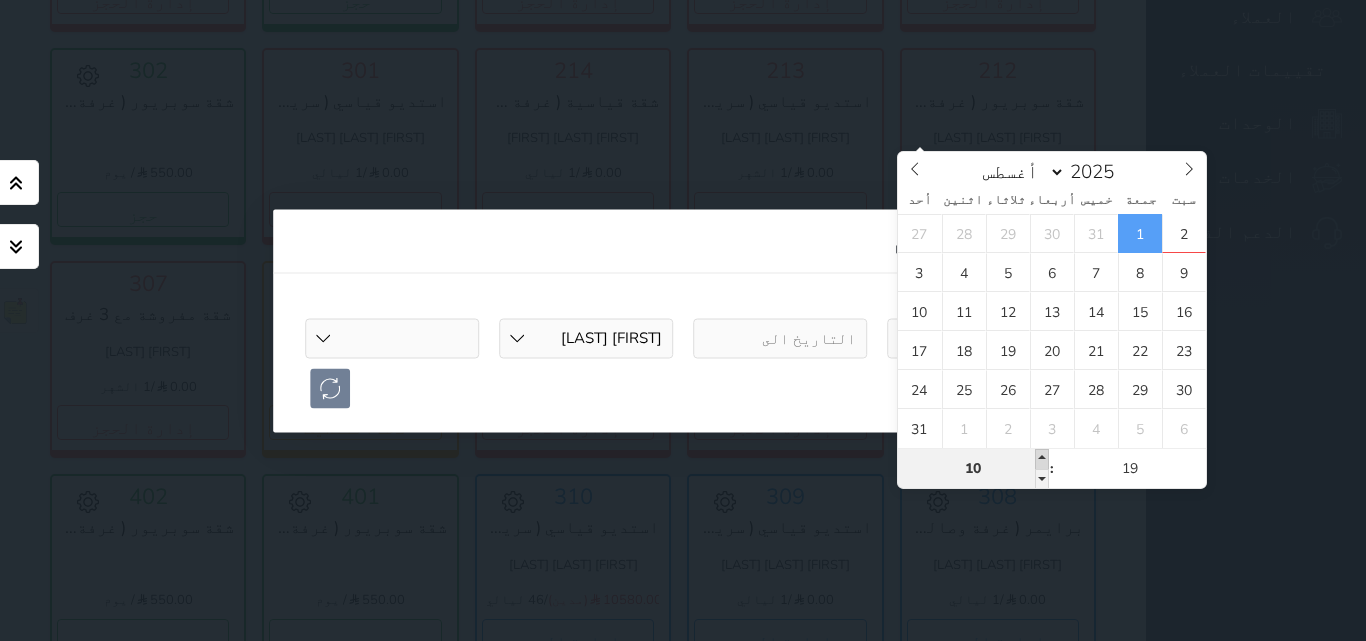 click at bounding box center [1042, 459] 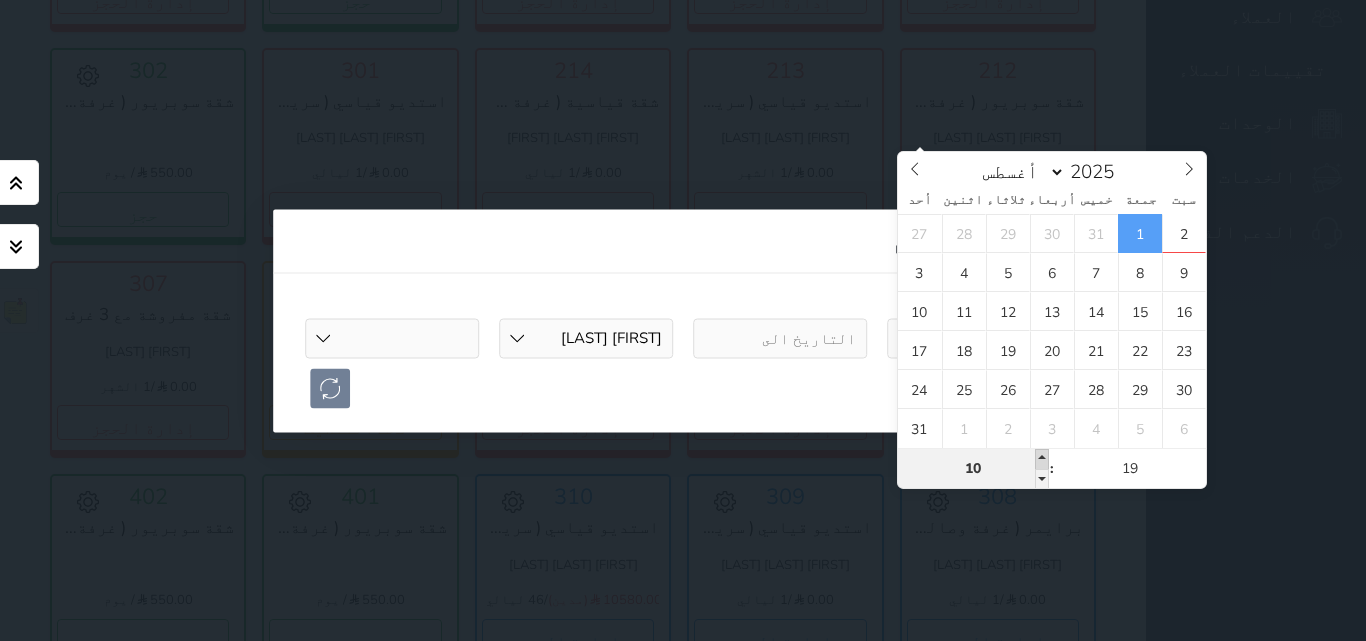 type on "11" 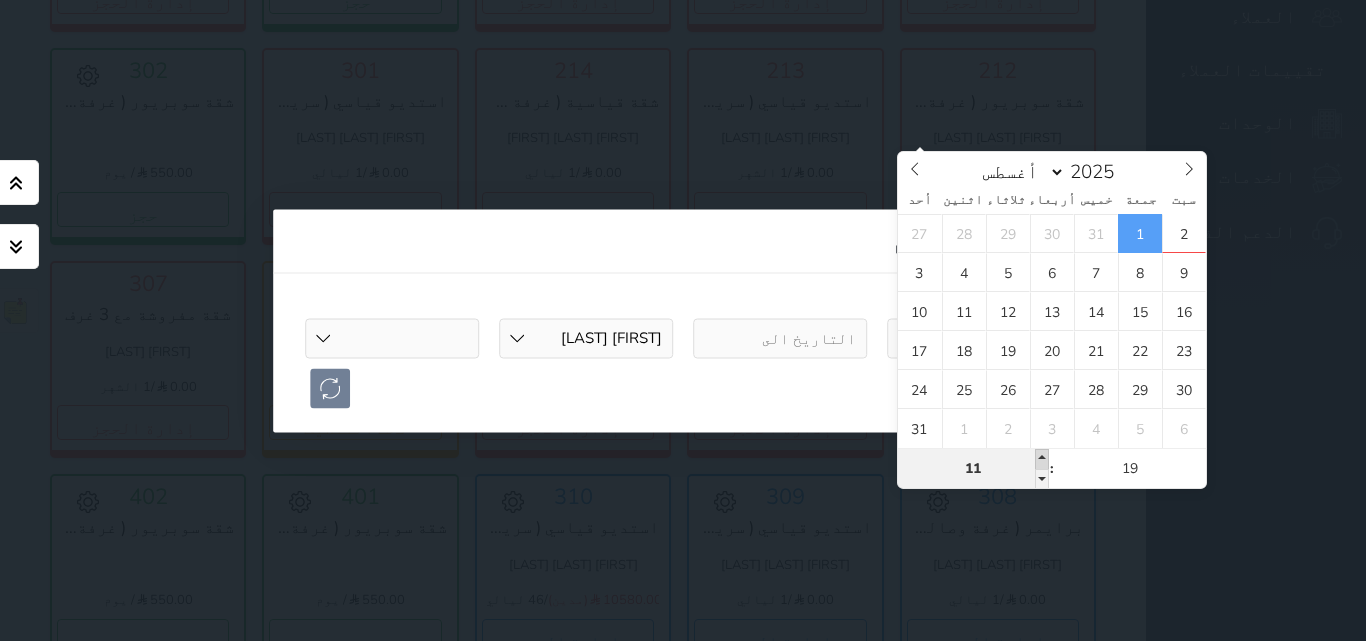 click at bounding box center [1042, 459] 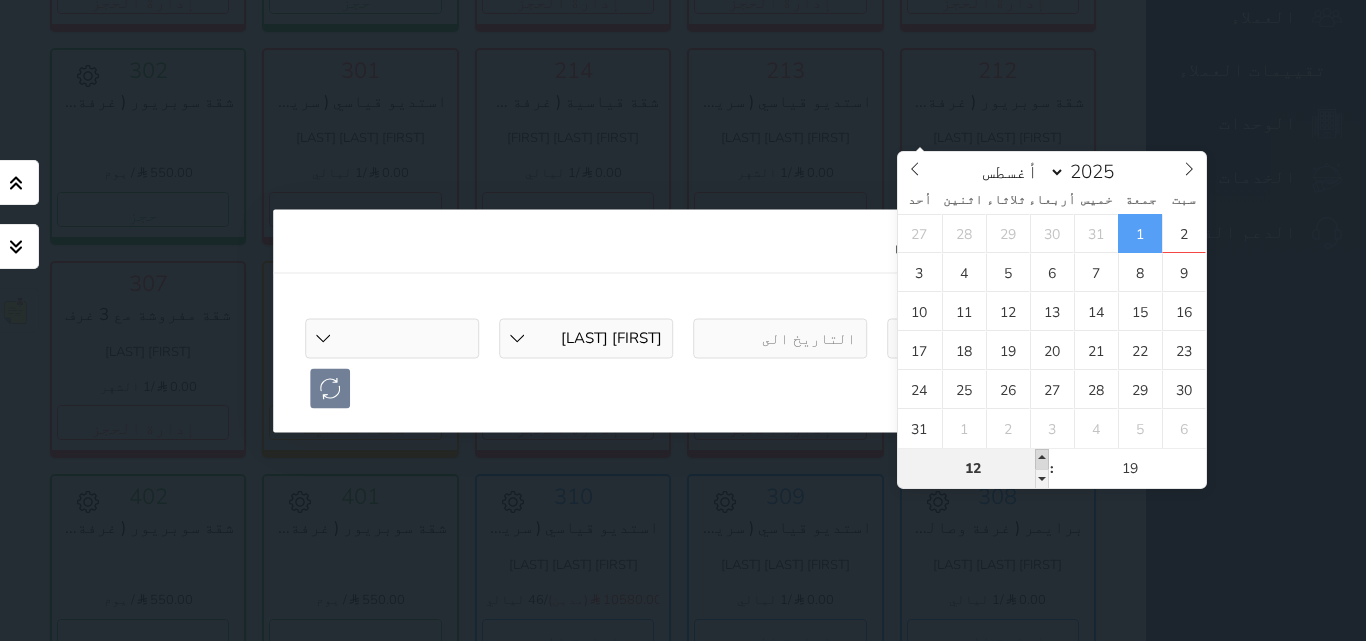click at bounding box center (1042, 459) 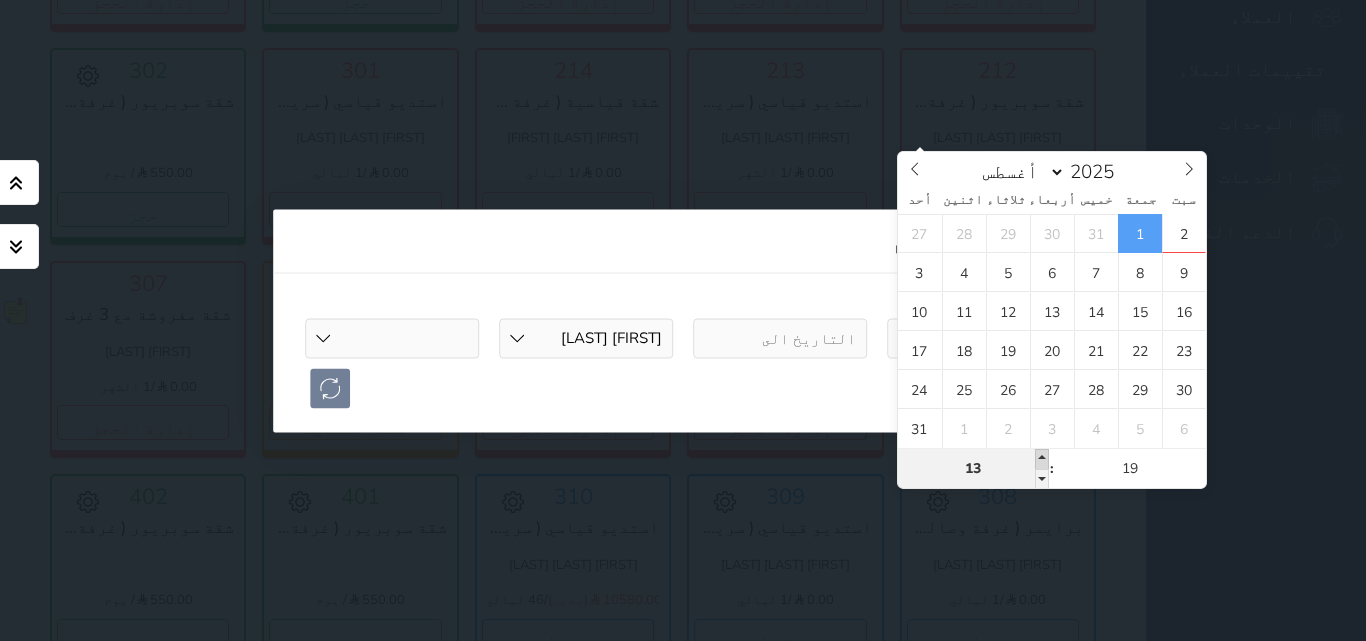 click at bounding box center [1042, 459] 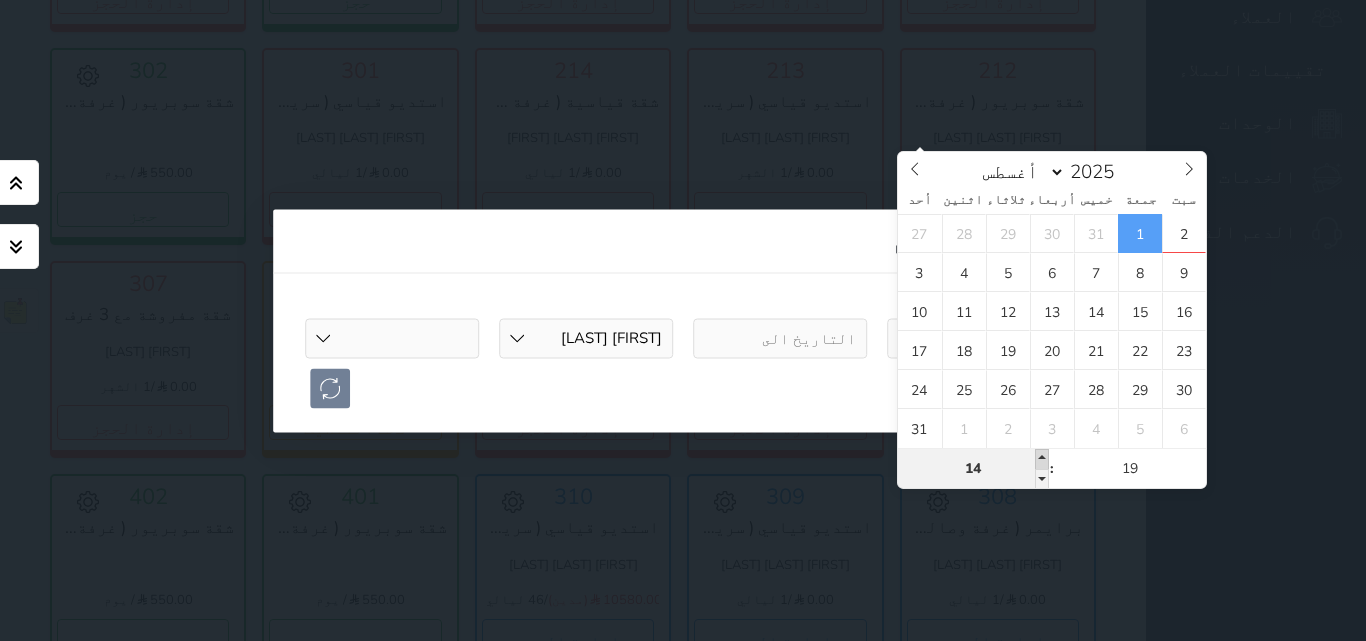 click at bounding box center (1042, 459) 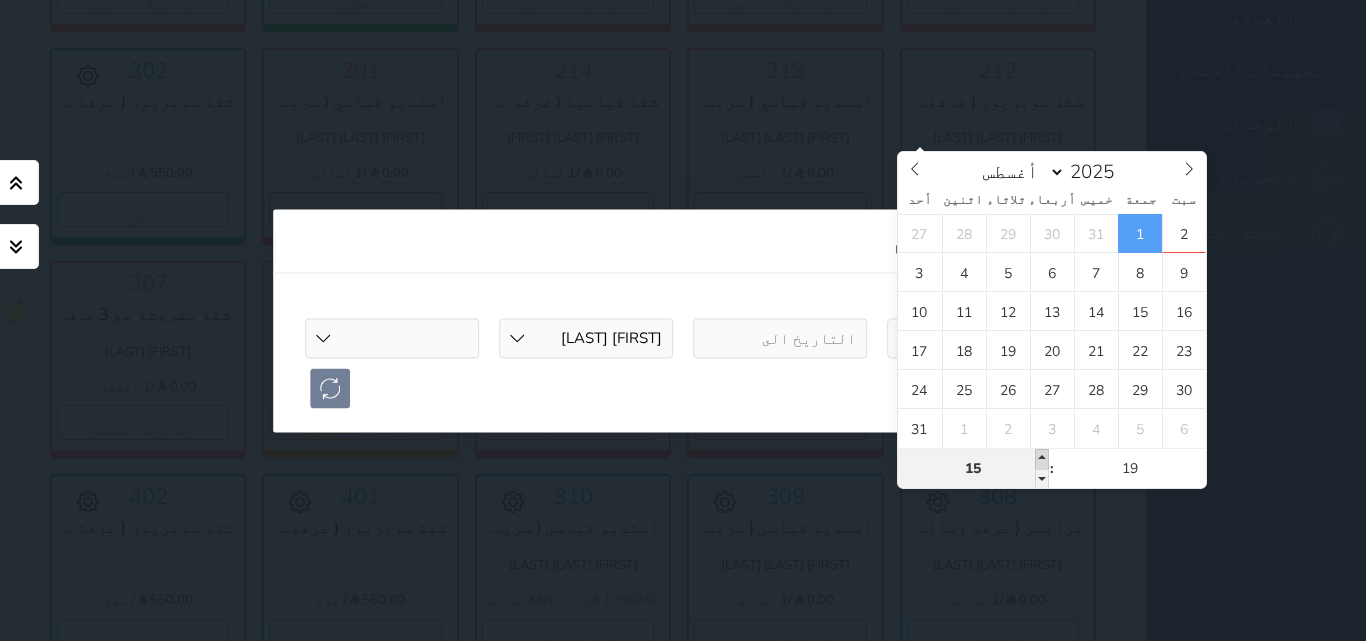 click at bounding box center [1042, 459] 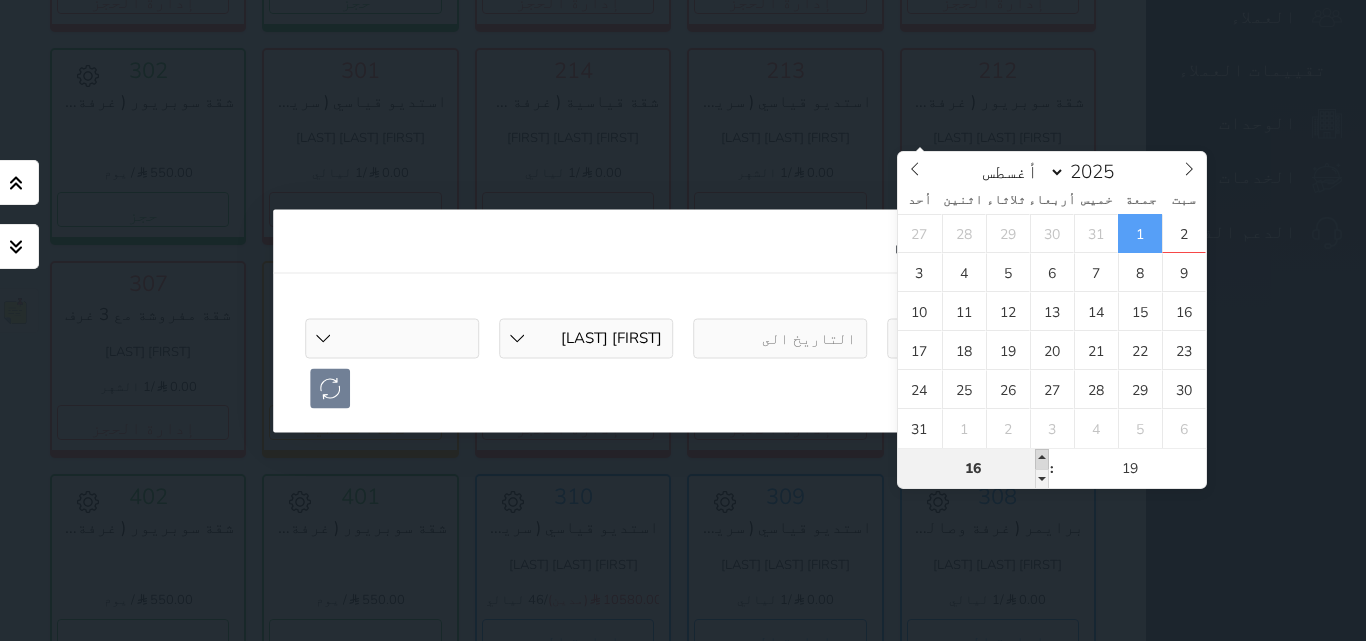 click at bounding box center [1042, 459] 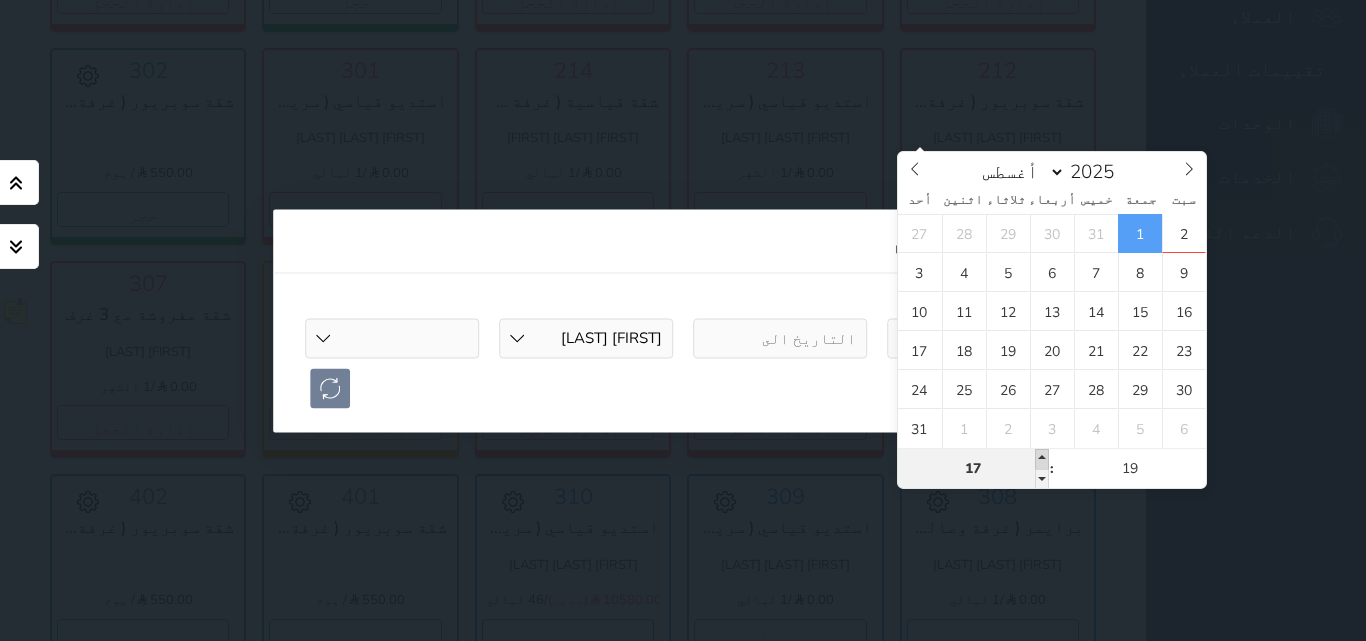 click at bounding box center [1042, 459] 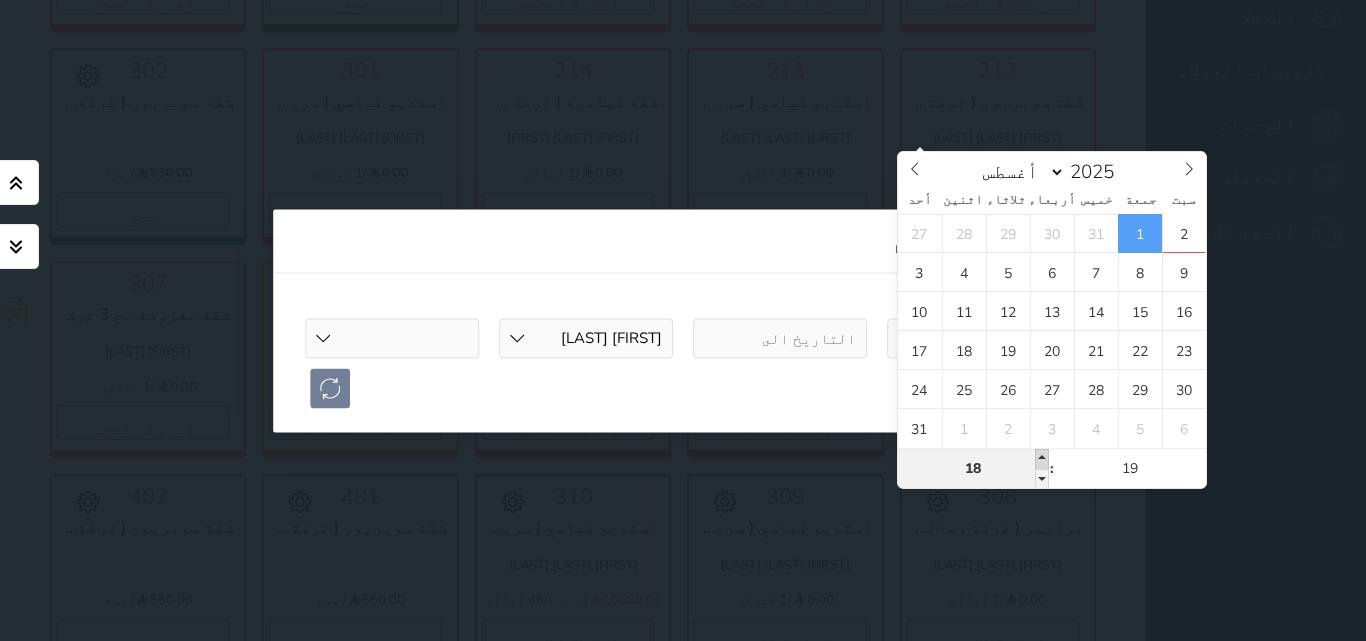 click at bounding box center [1042, 459] 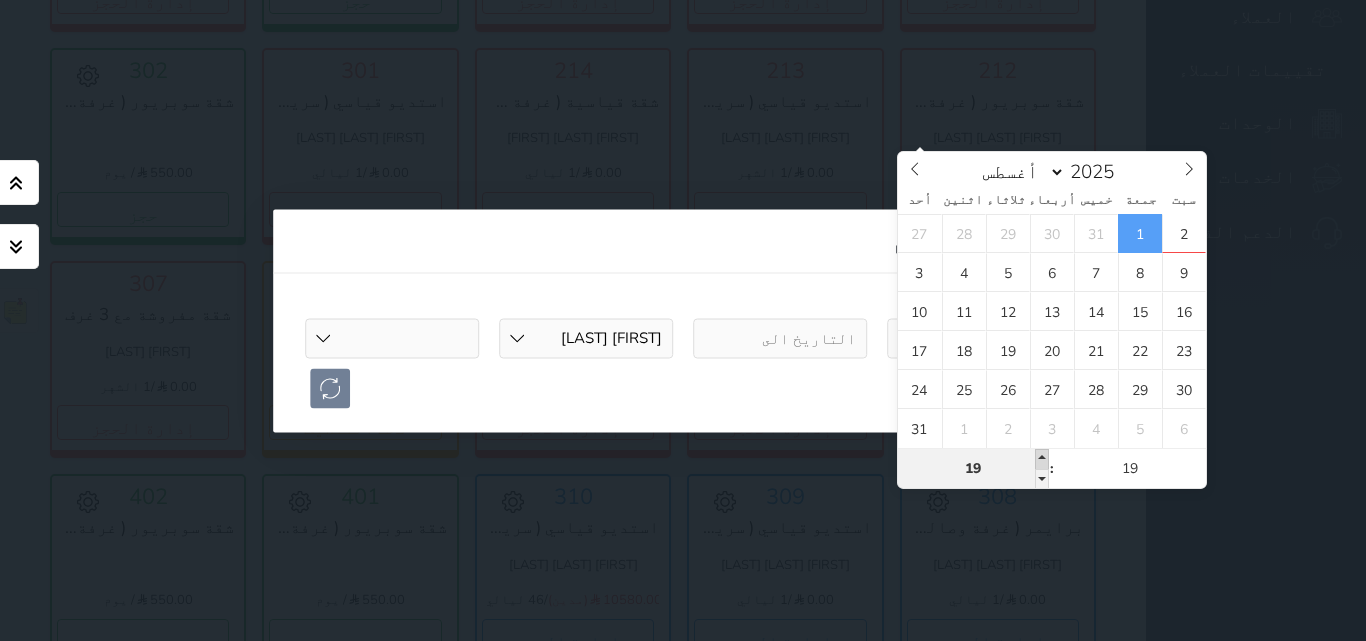 click at bounding box center (1042, 459) 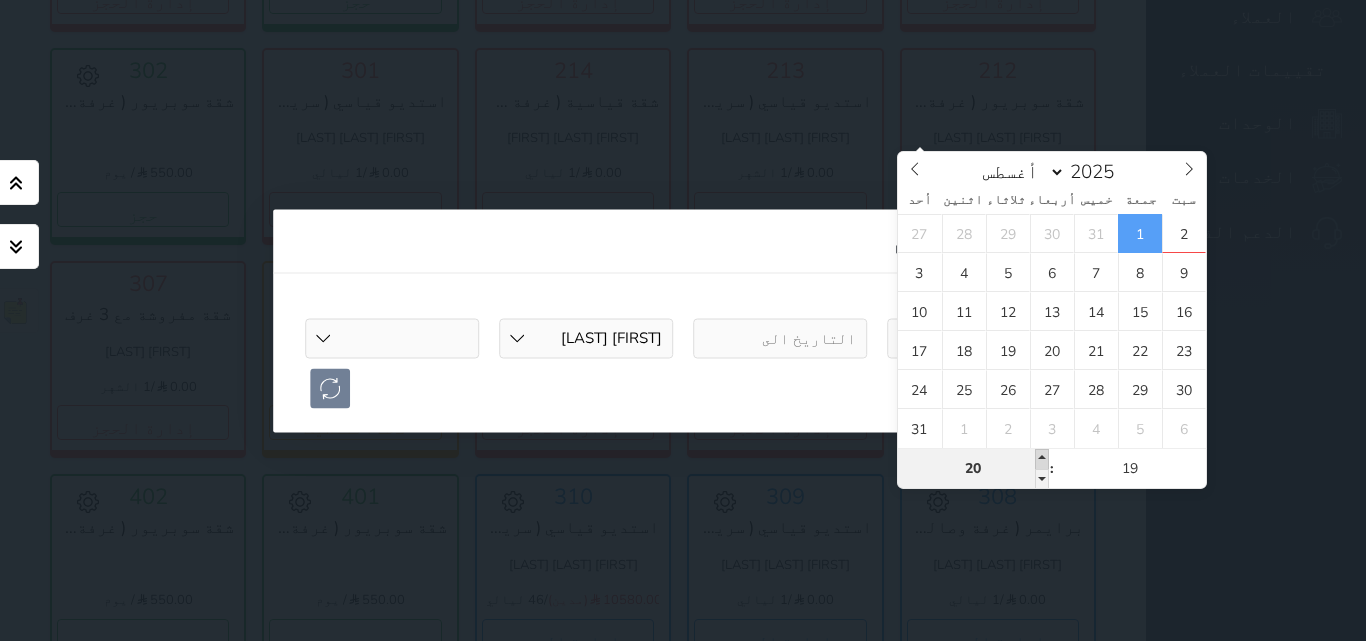 click at bounding box center (1042, 459) 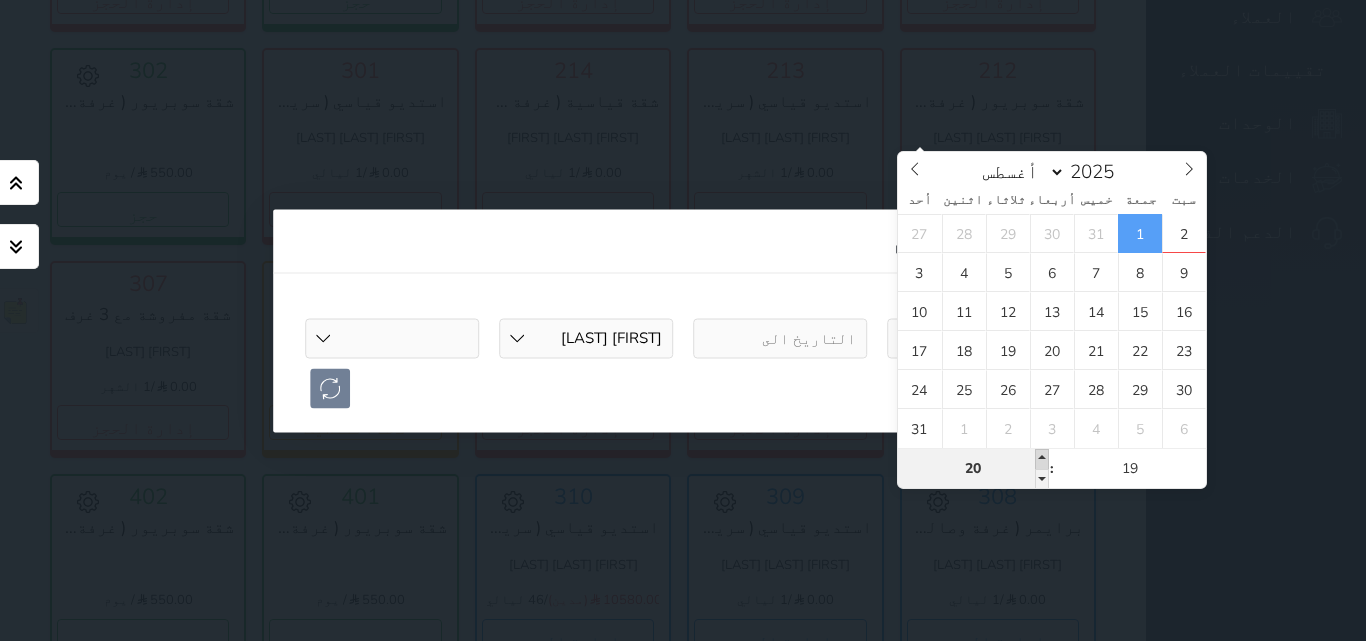 select 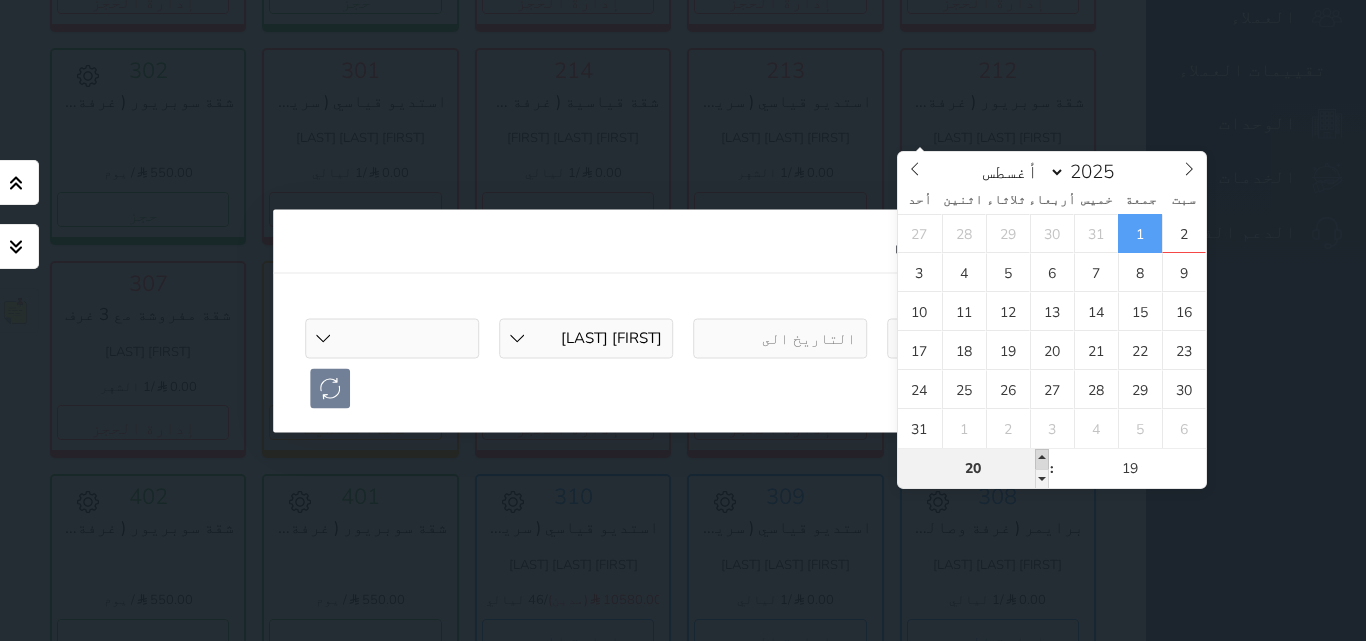 type on "21" 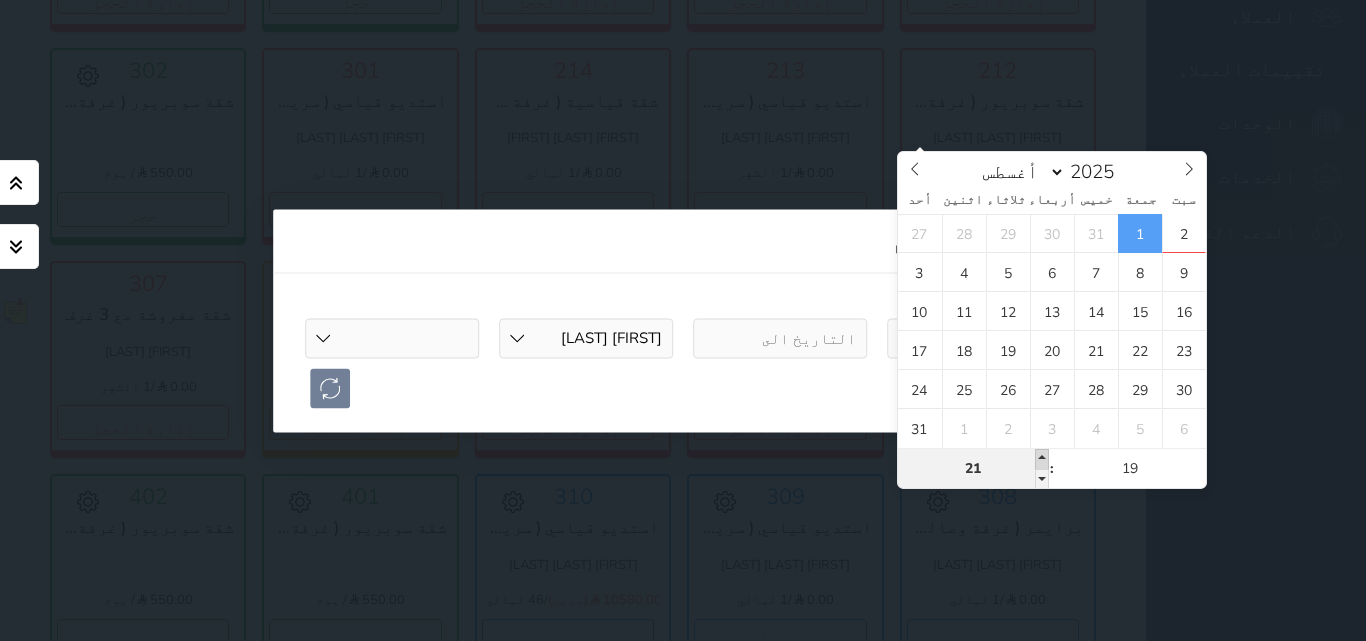 click at bounding box center [1042, 459] 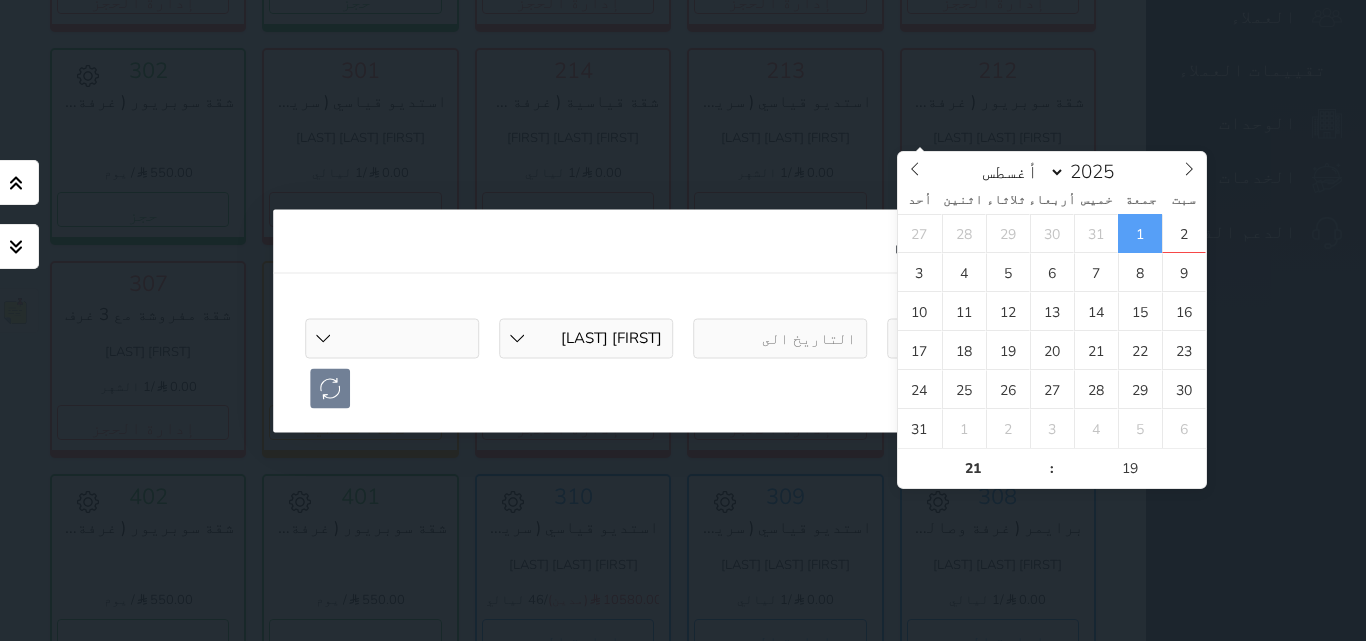 click at bounding box center [780, 338] 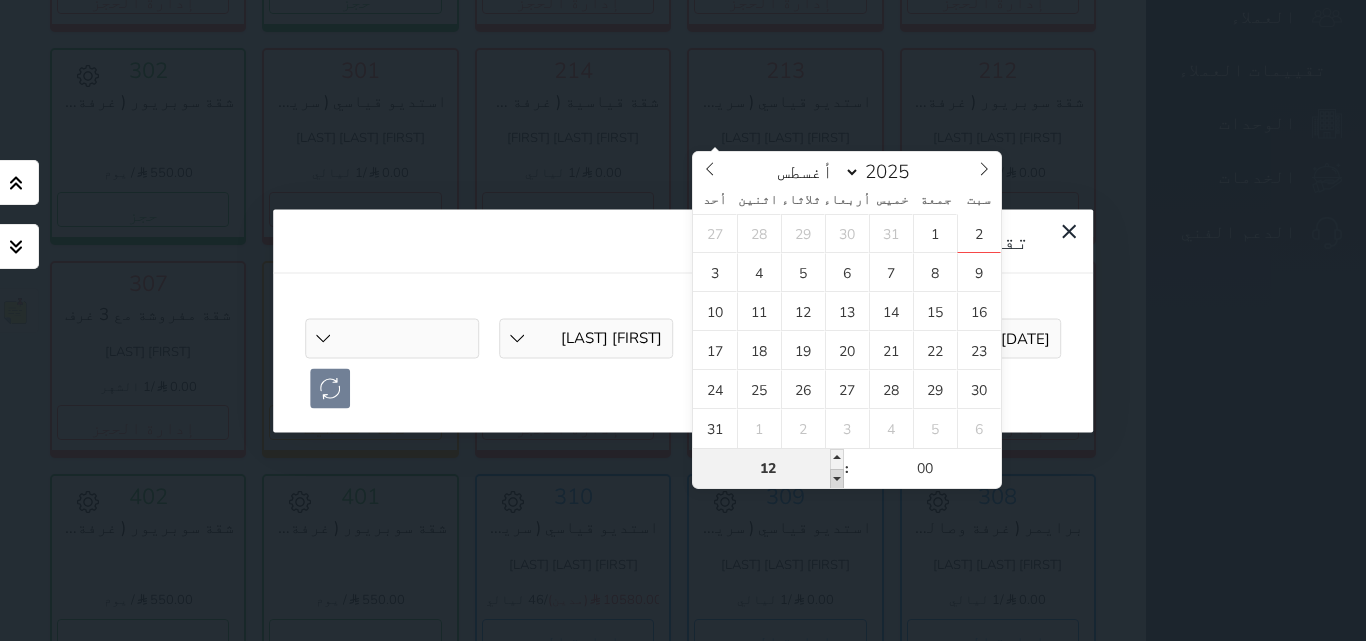 type on "2025-08-02 09:20" 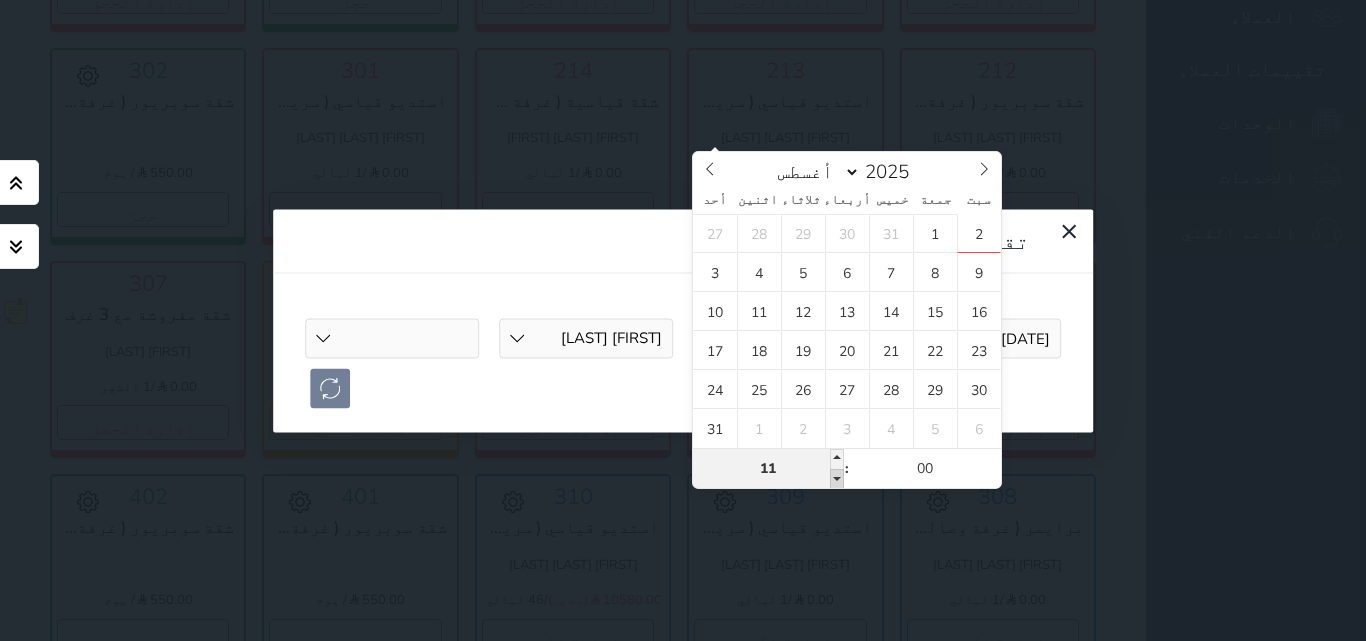 click at bounding box center (837, 479) 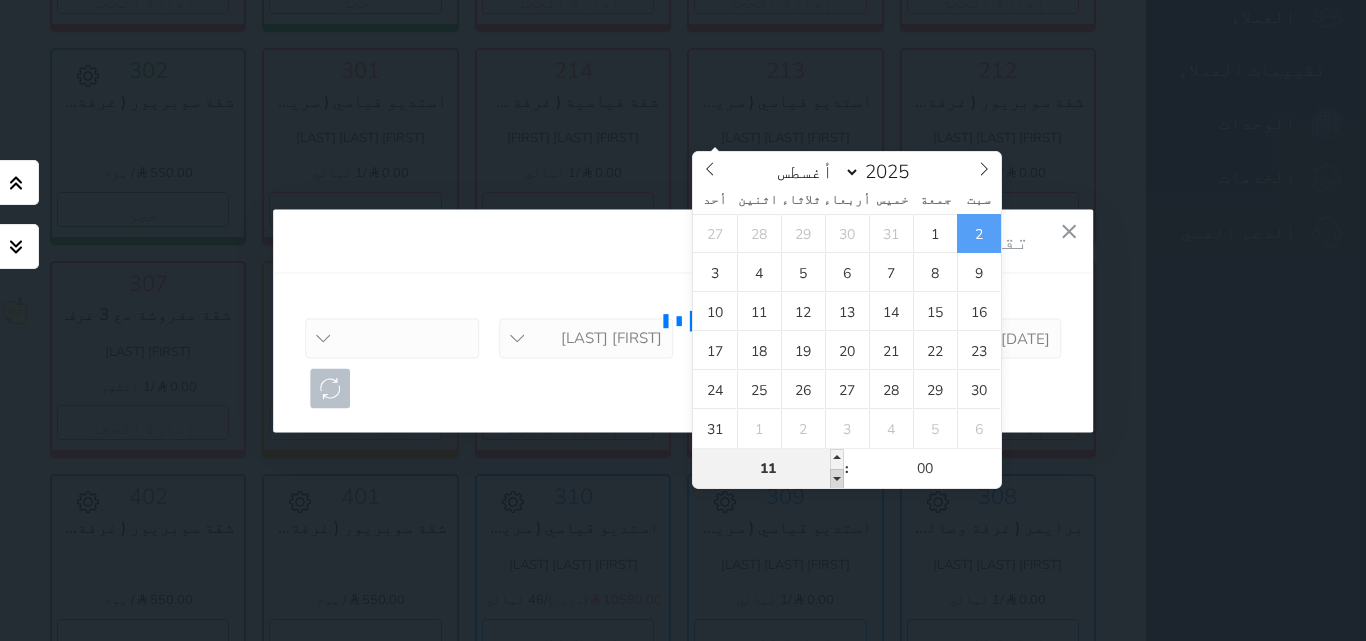 type on "10" 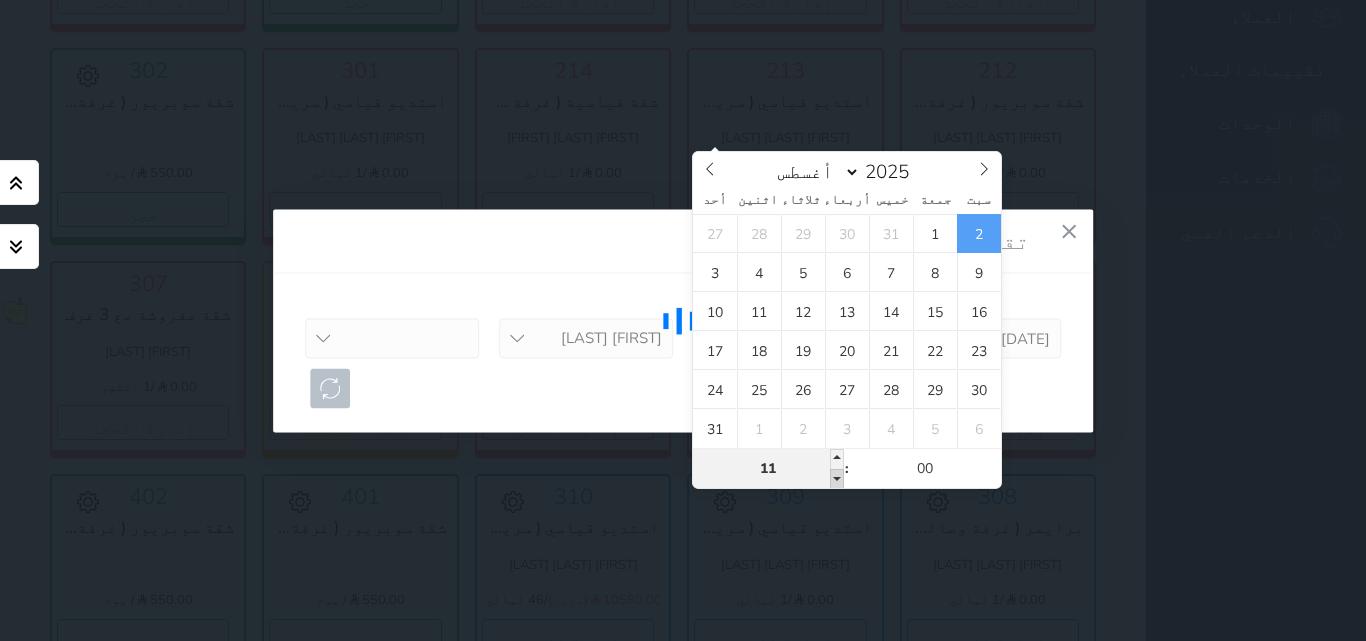 type on "2025-08-02 10:00" 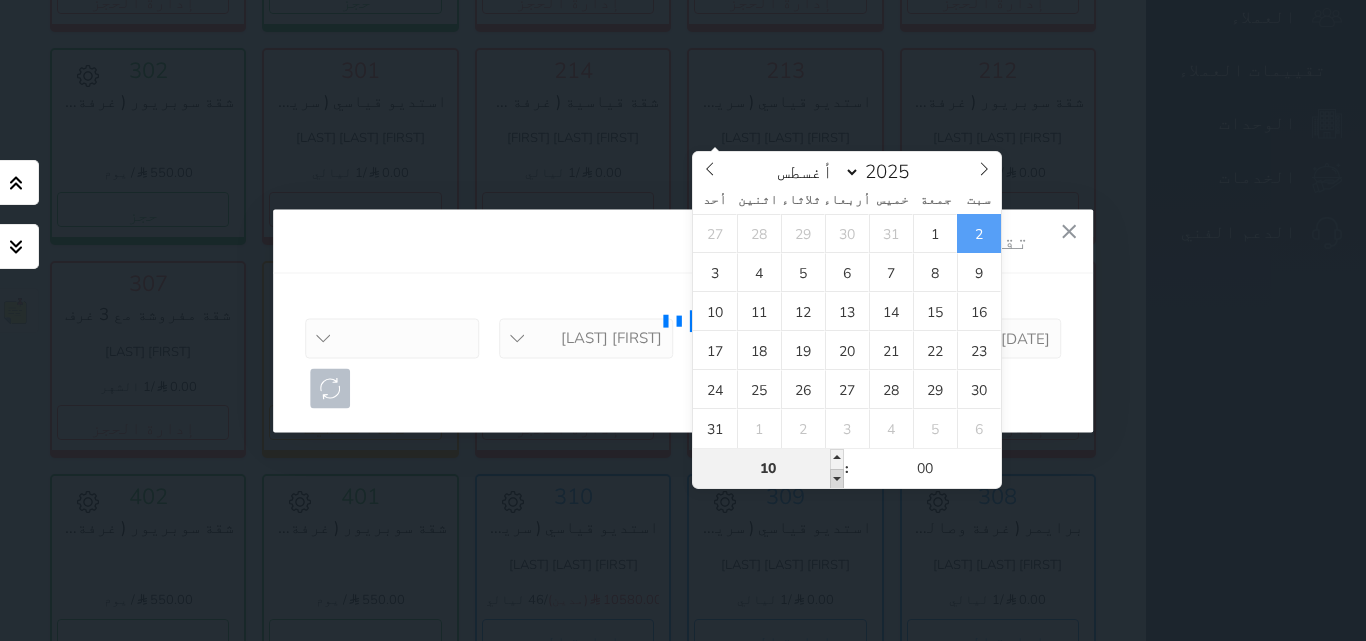 click at bounding box center (837, 479) 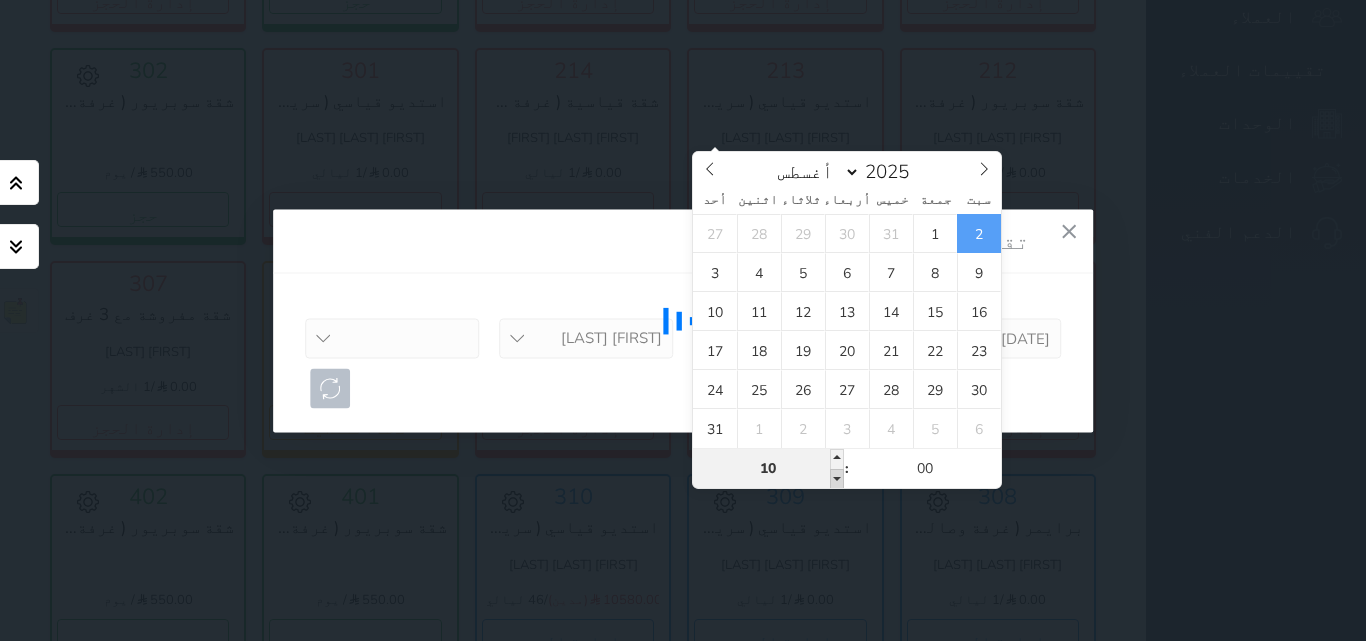 select 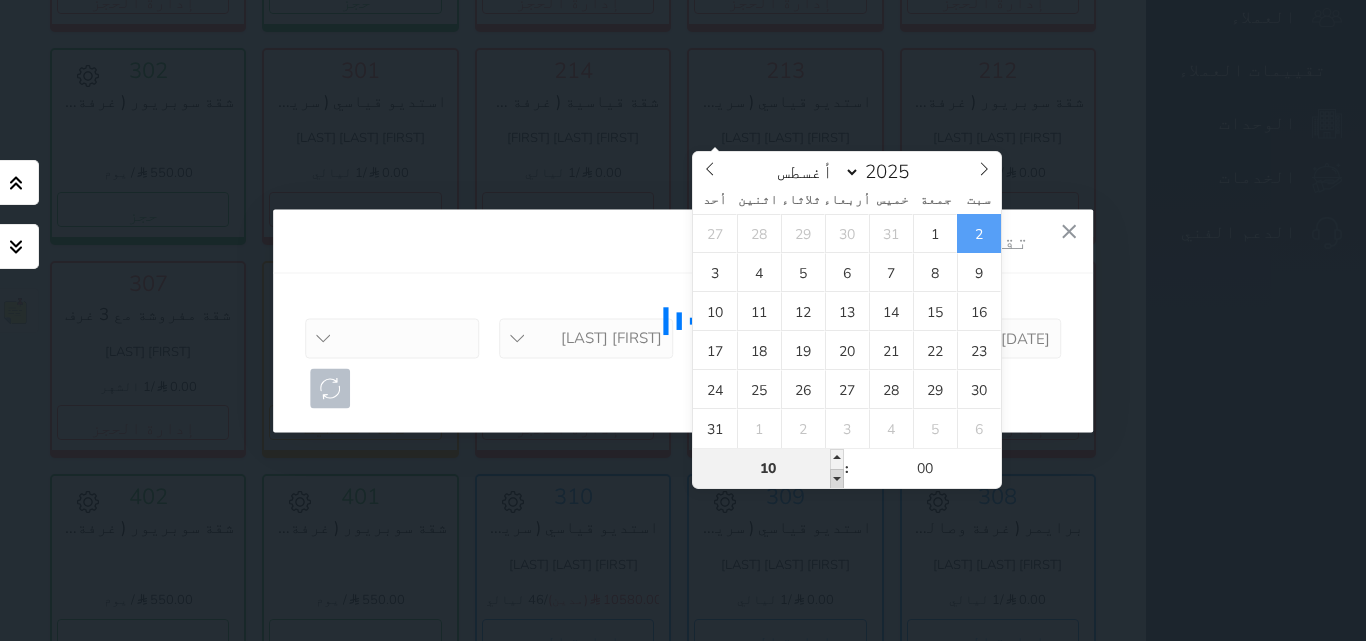 type on "09" 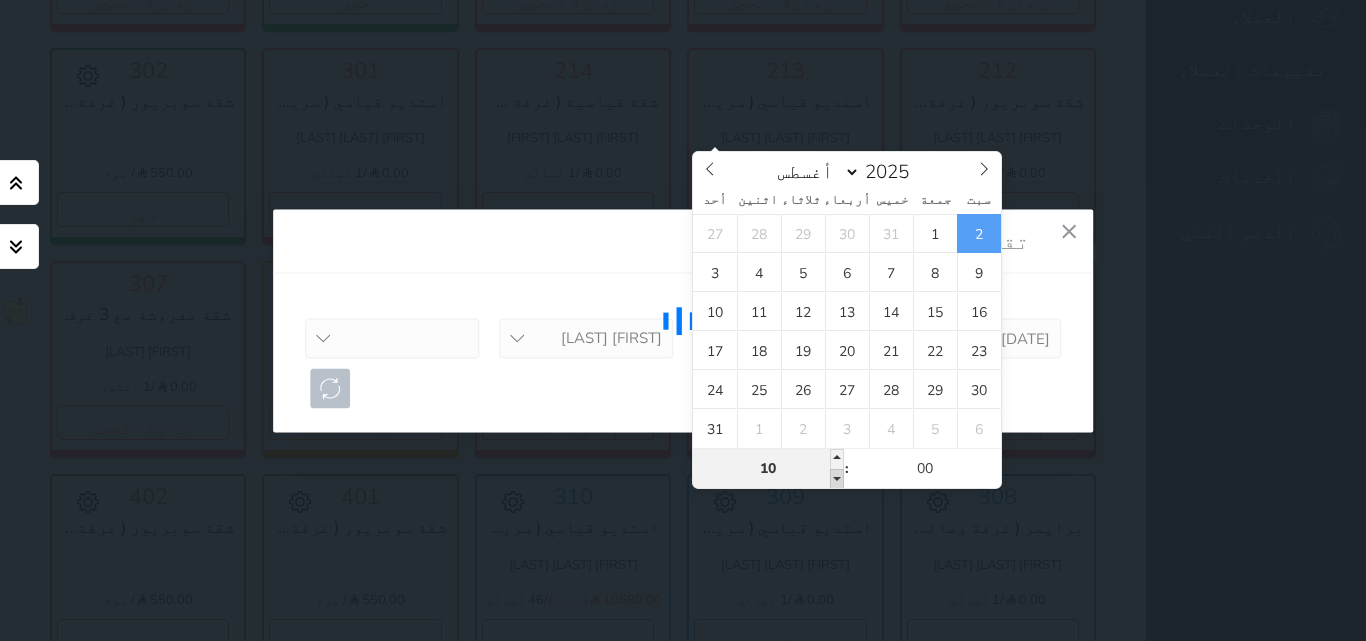 type on "2025-08-02 09:00" 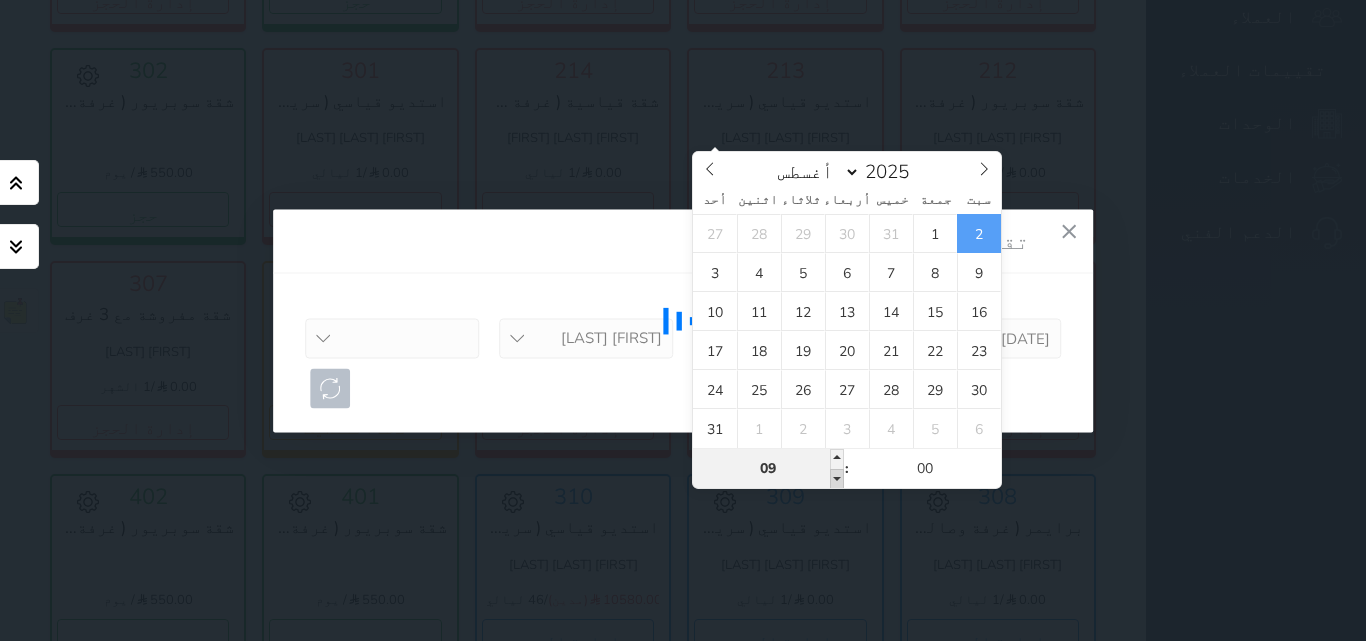 click at bounding box center [837, 479] 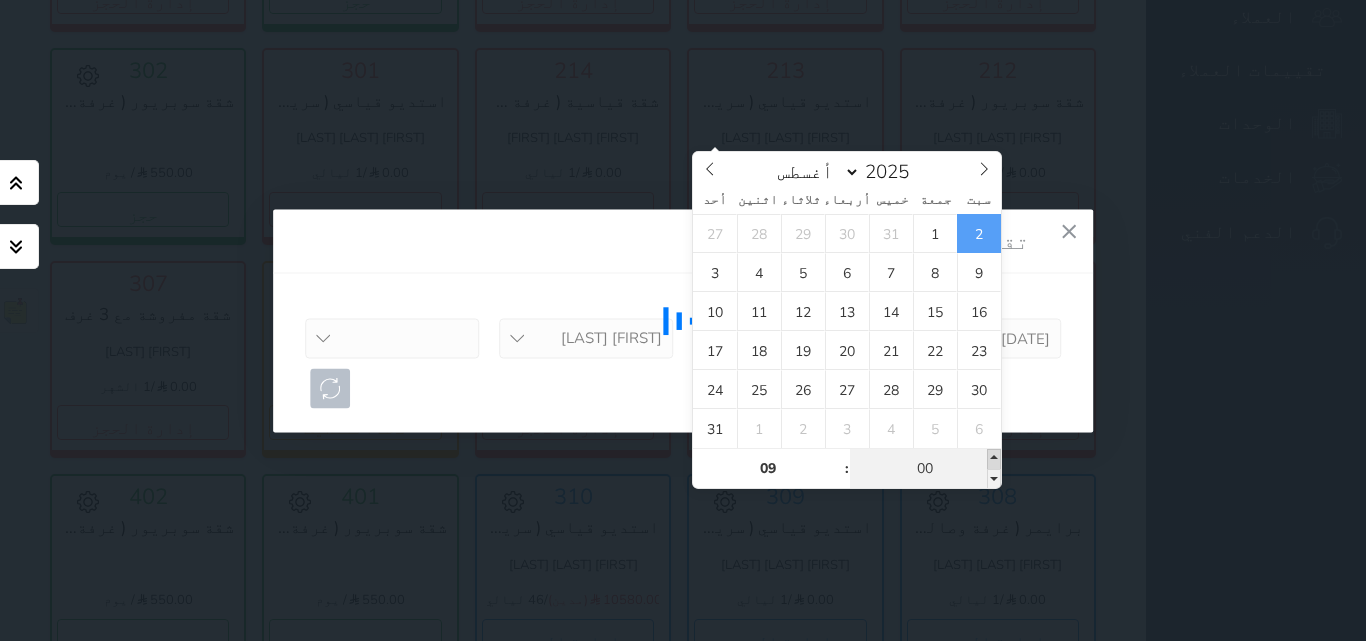select 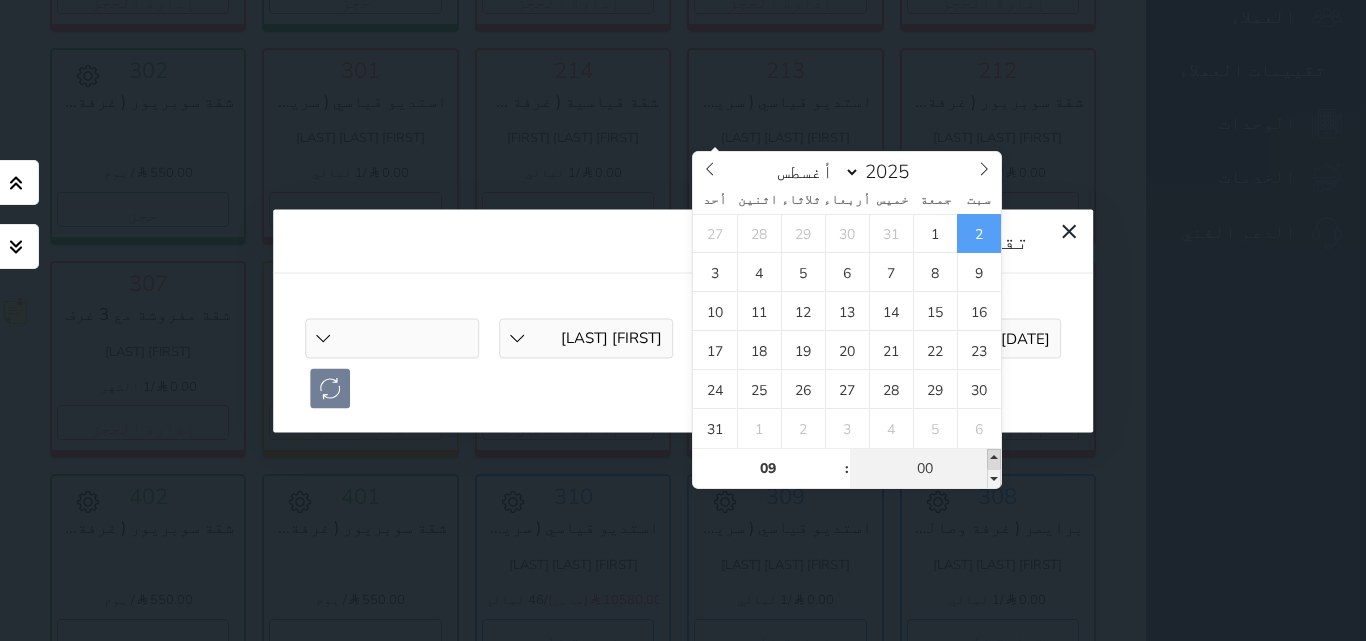type on "05" 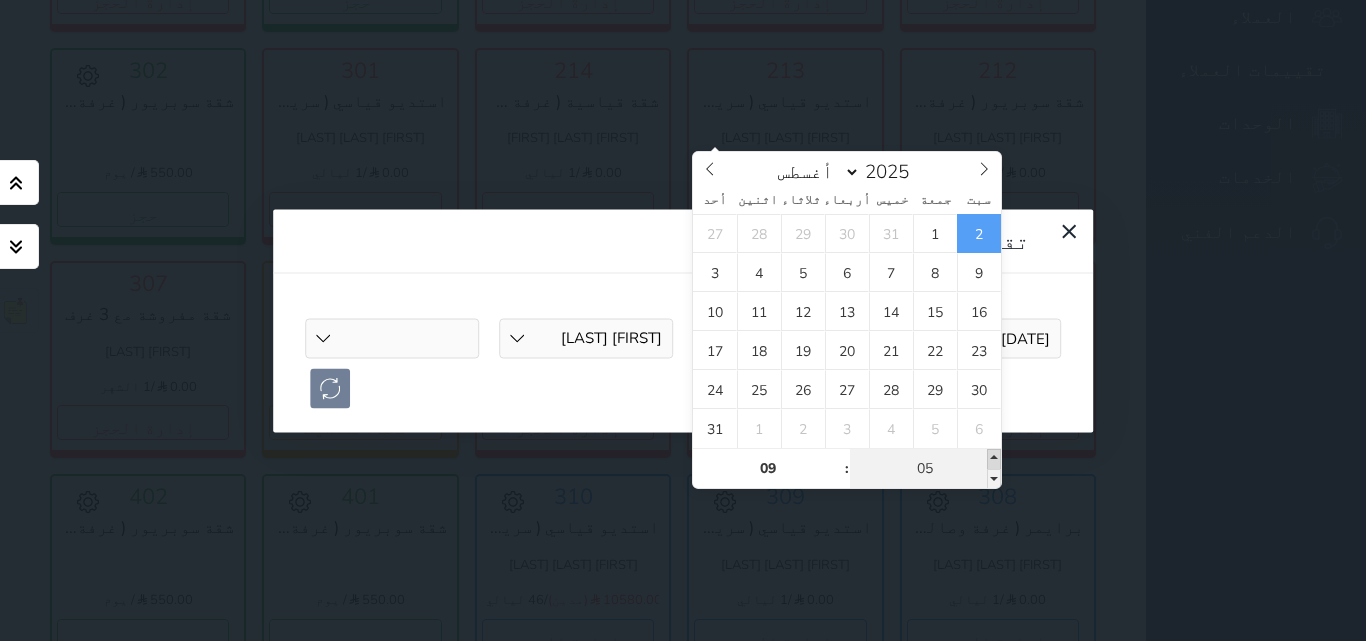 click at bounding box center [994, 459] 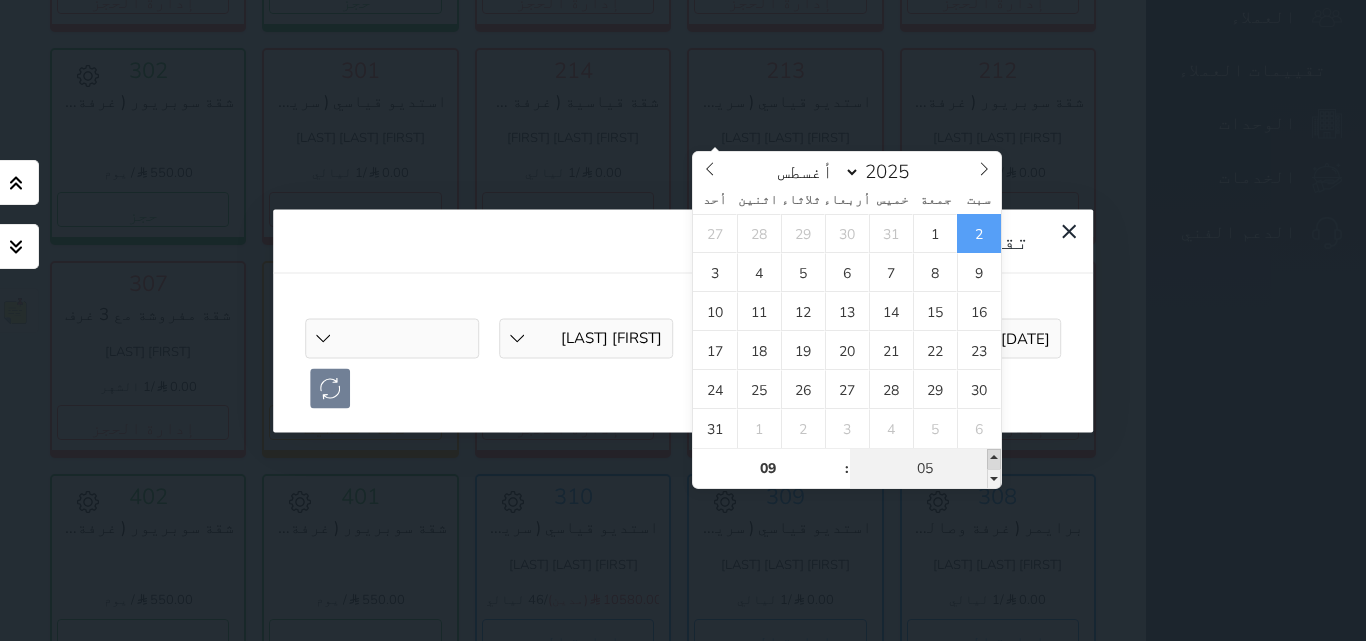 type on "10" 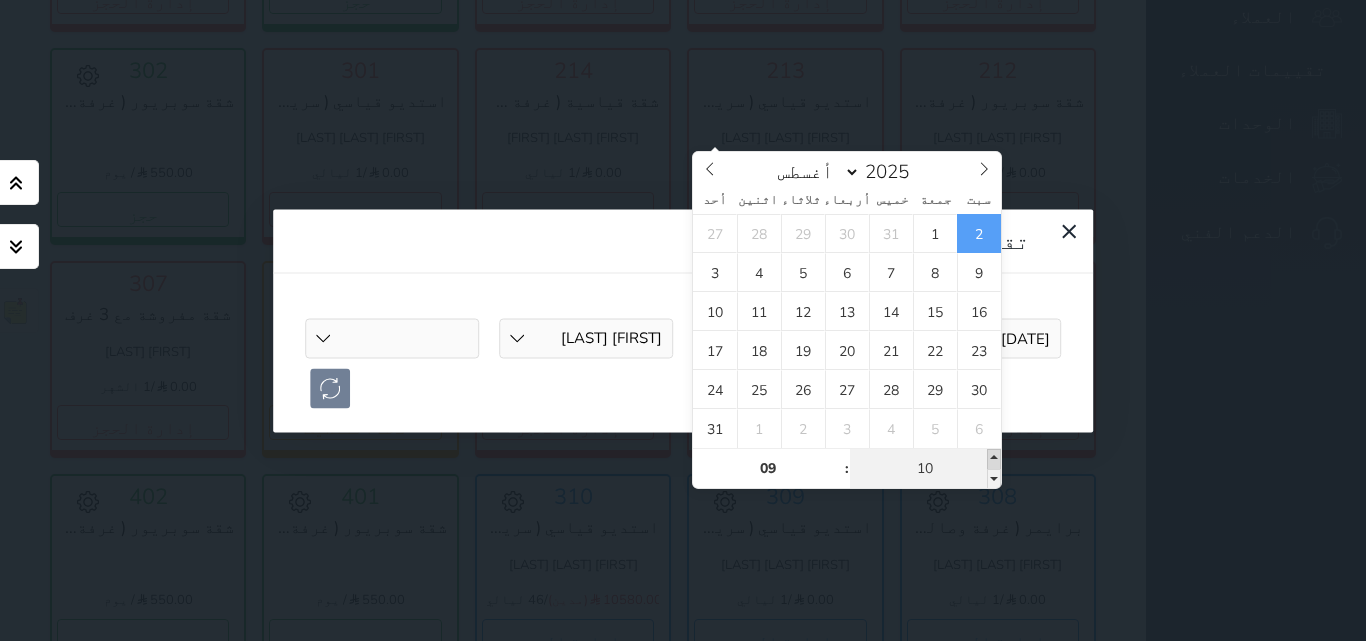 click at bounding box center [994, 459] 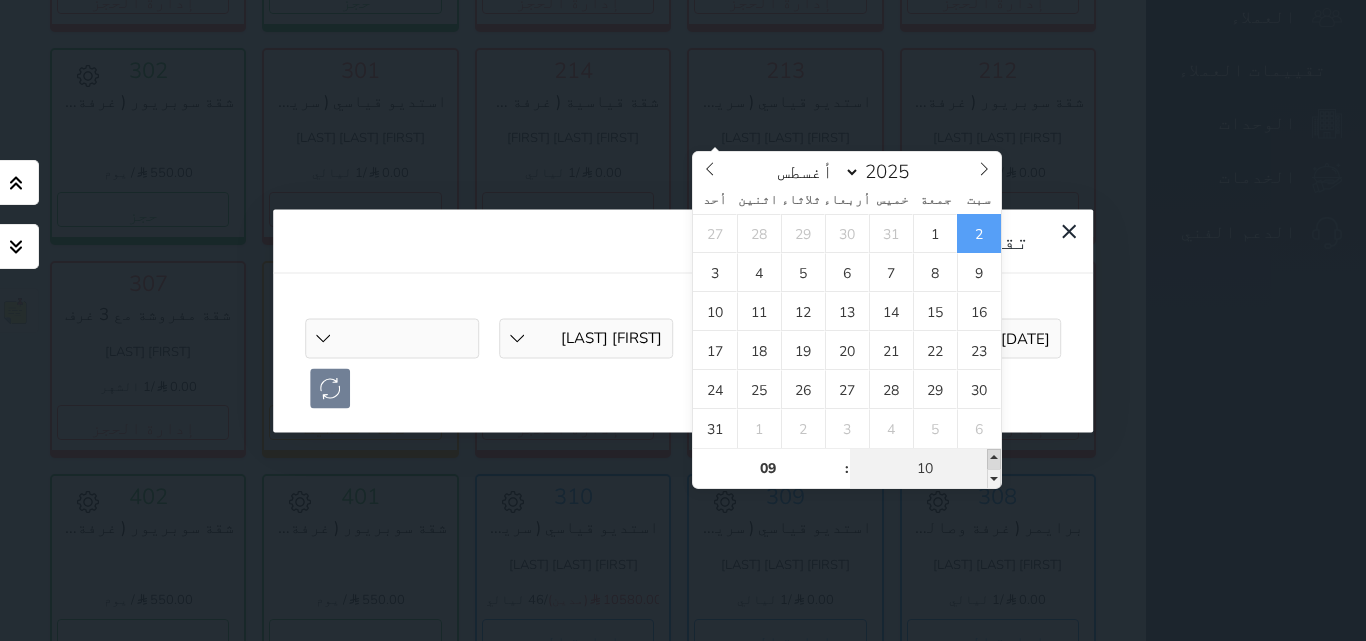 select 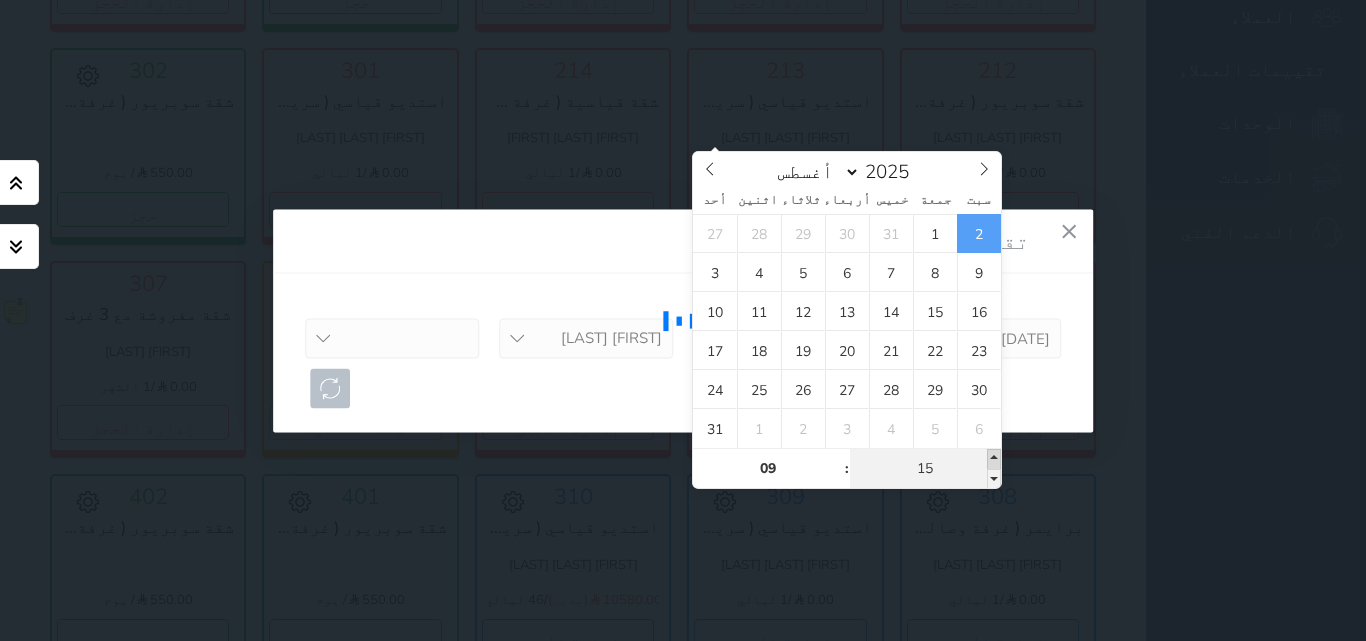 type on "2025-08-02 09:10" 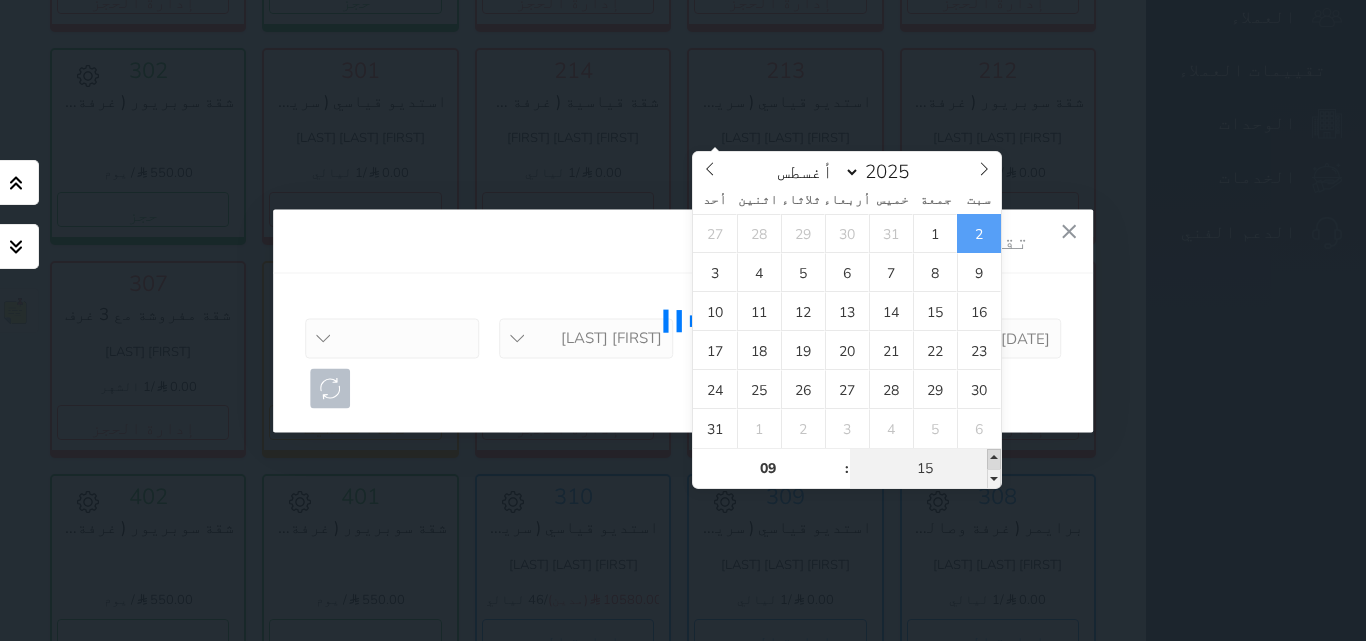 click at bounding box center (994, 459) 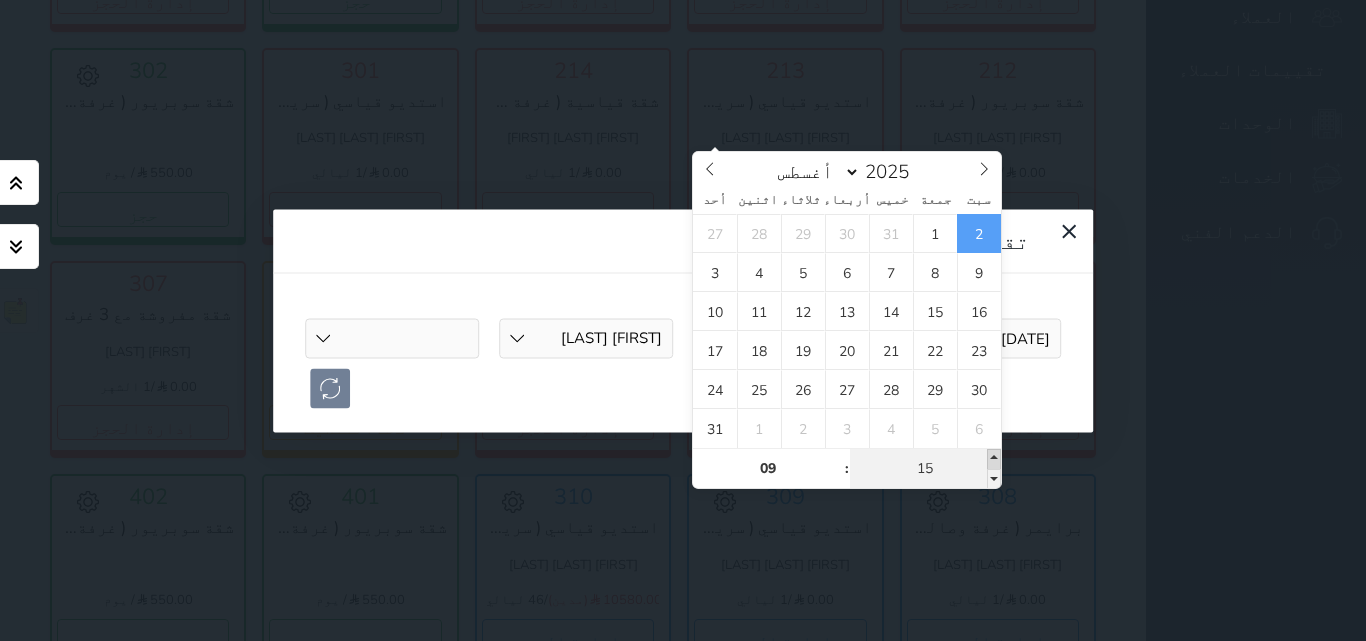 select 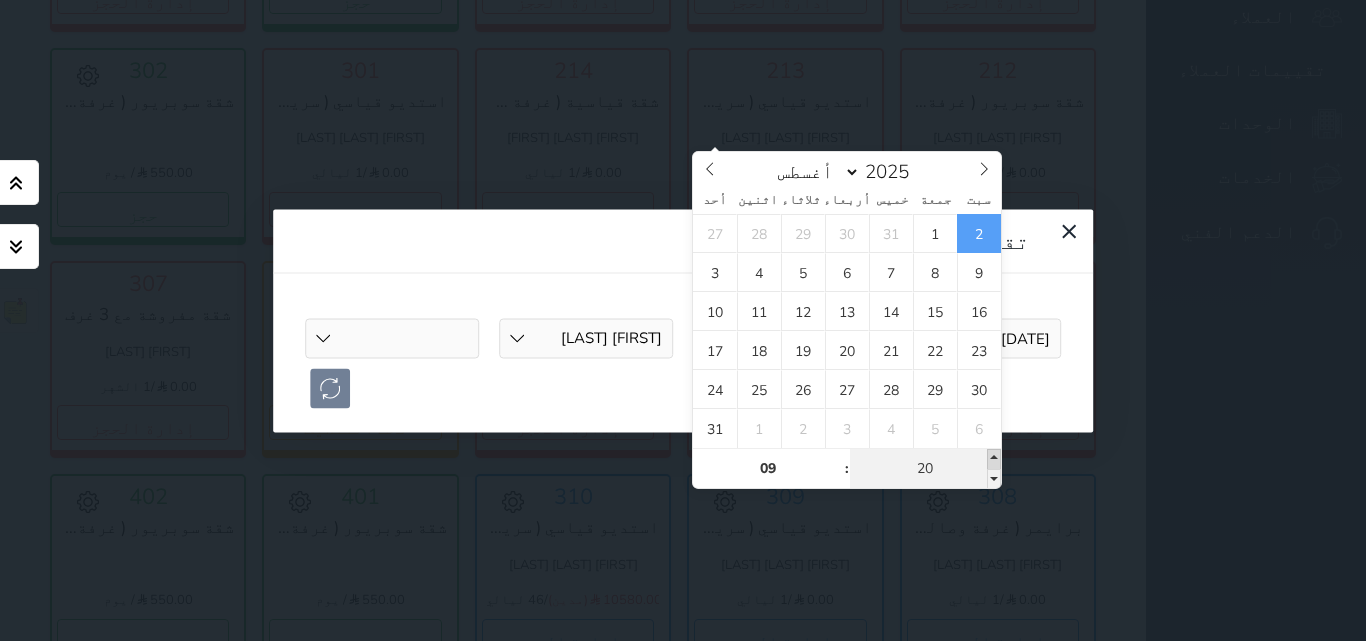 click at bounding box center [994, 459] 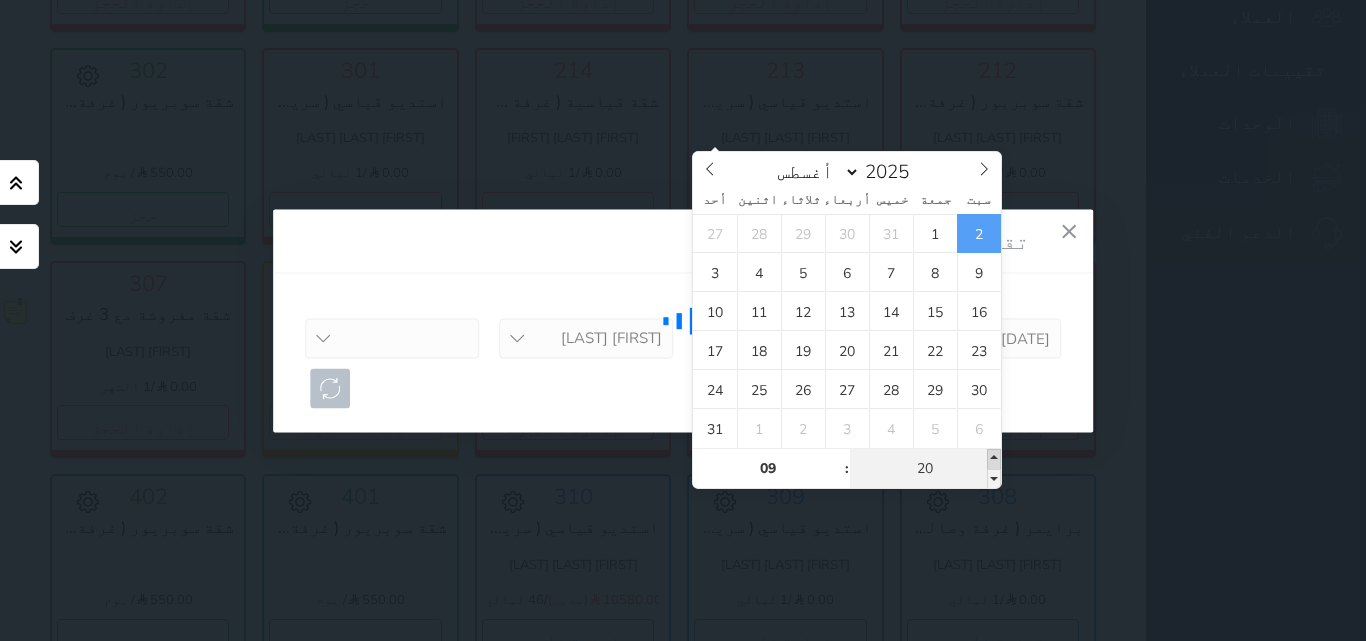 type on "25" 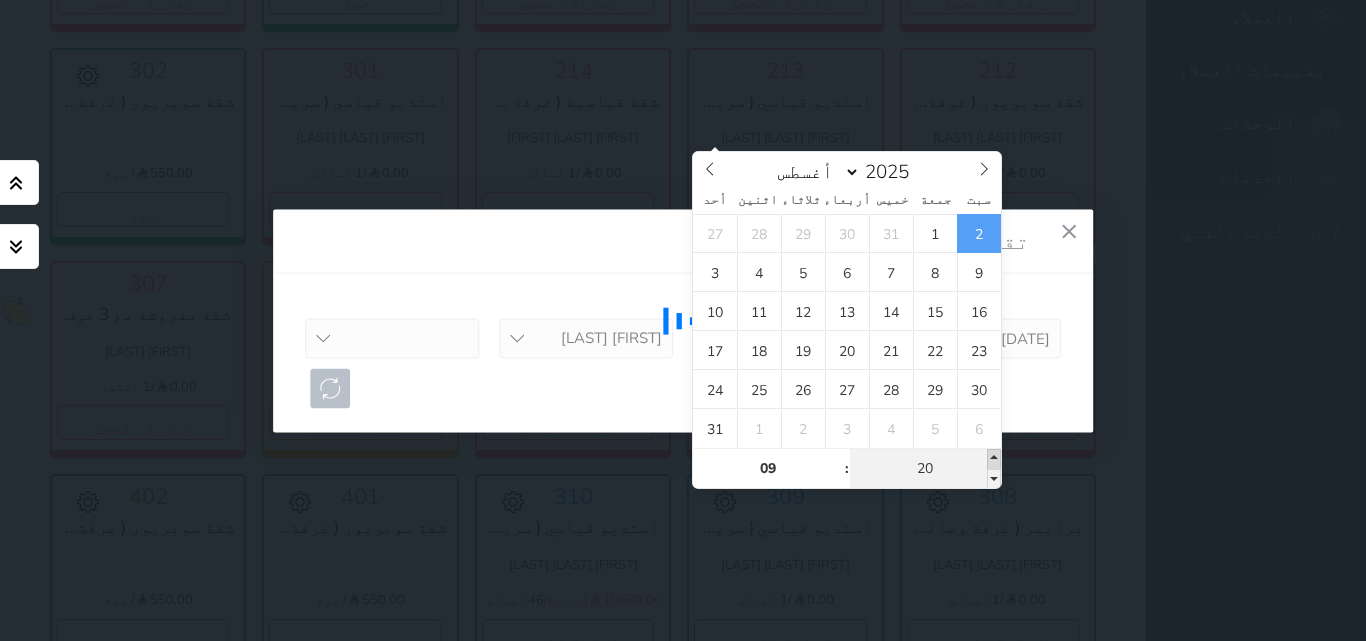 type on "2025-08-02 09:25" 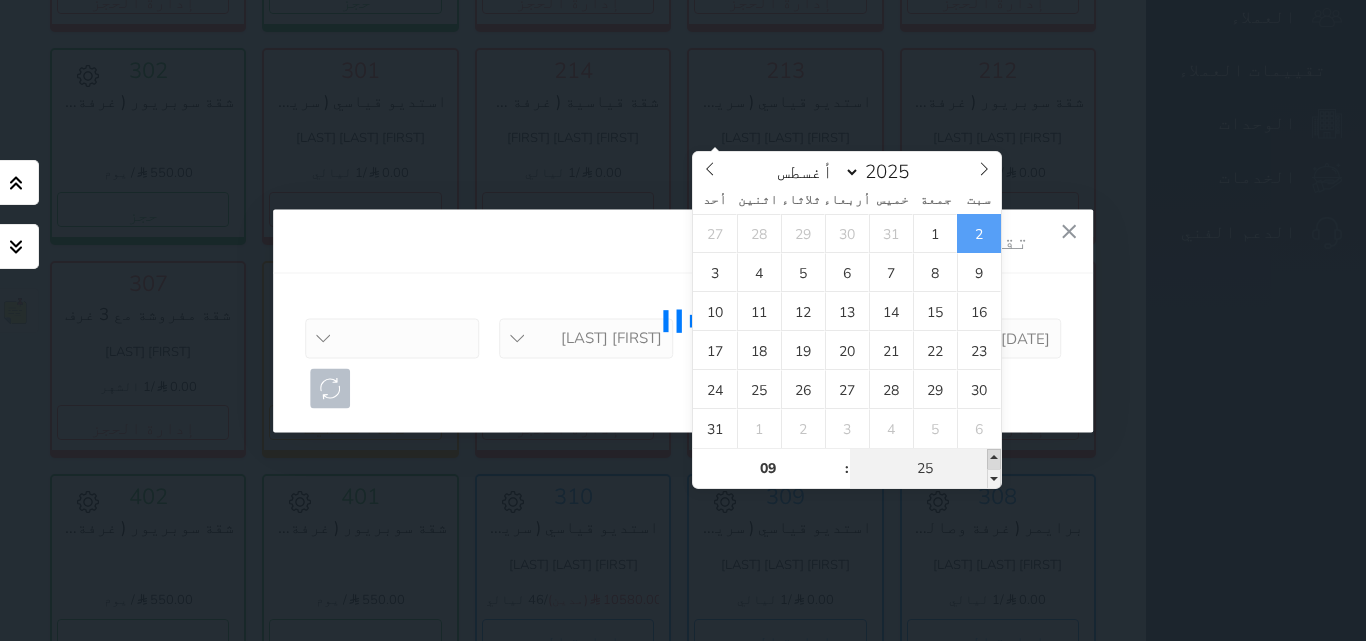 click at bounding box center (994, 459) 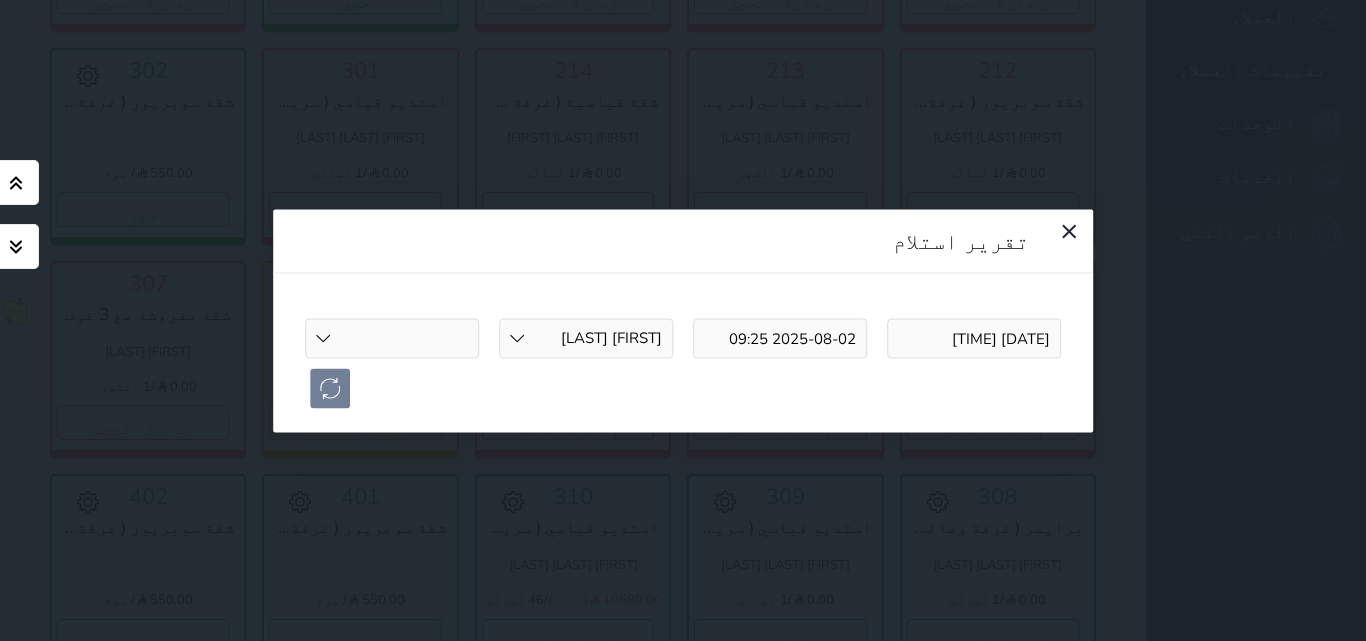 click on "Ayed Alkasme Adel Alodaini Gamal Mansour Pauline frederick mohammed kourdi Khaled Eng. Ahmed Alwakeel Ibrahim suliaman" at bounding box center (392, 338) 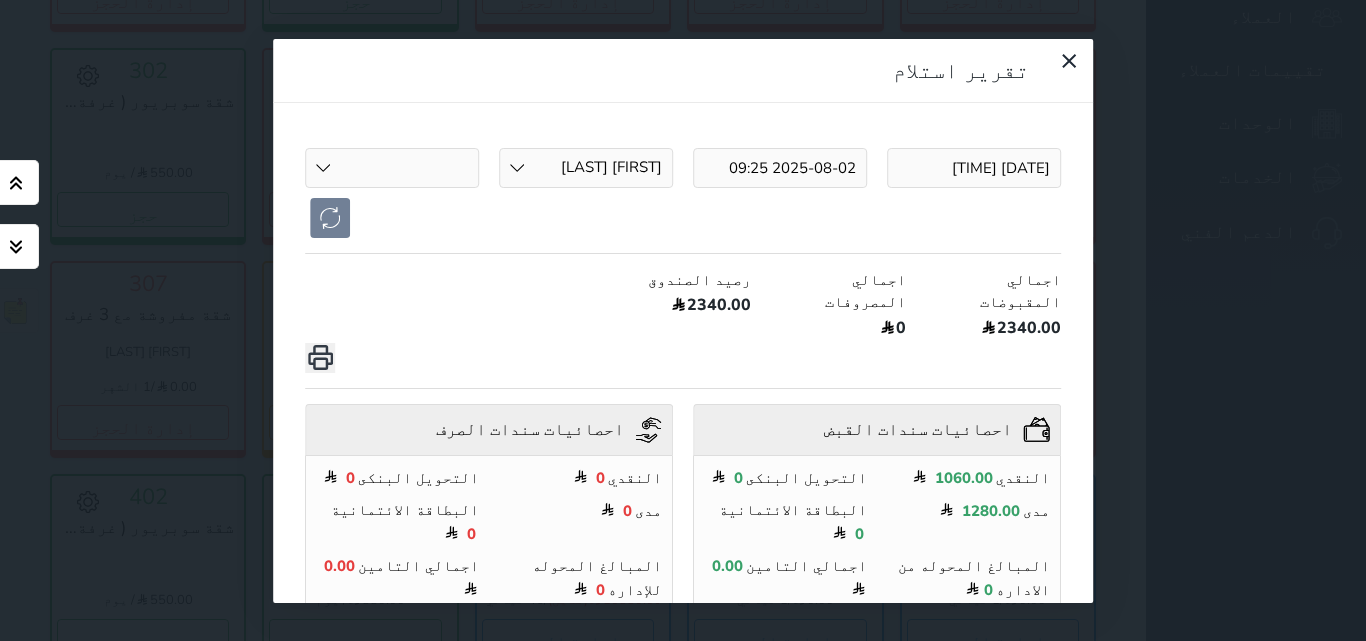 click at bounding box center [320, 358] 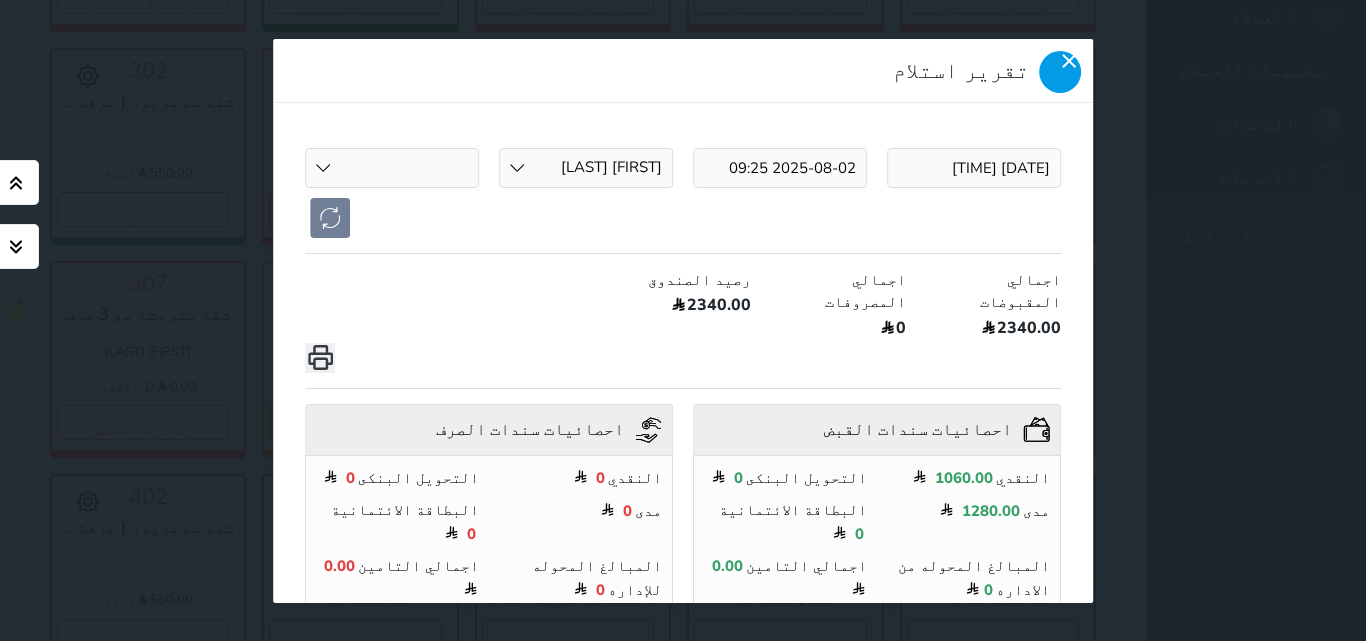 click 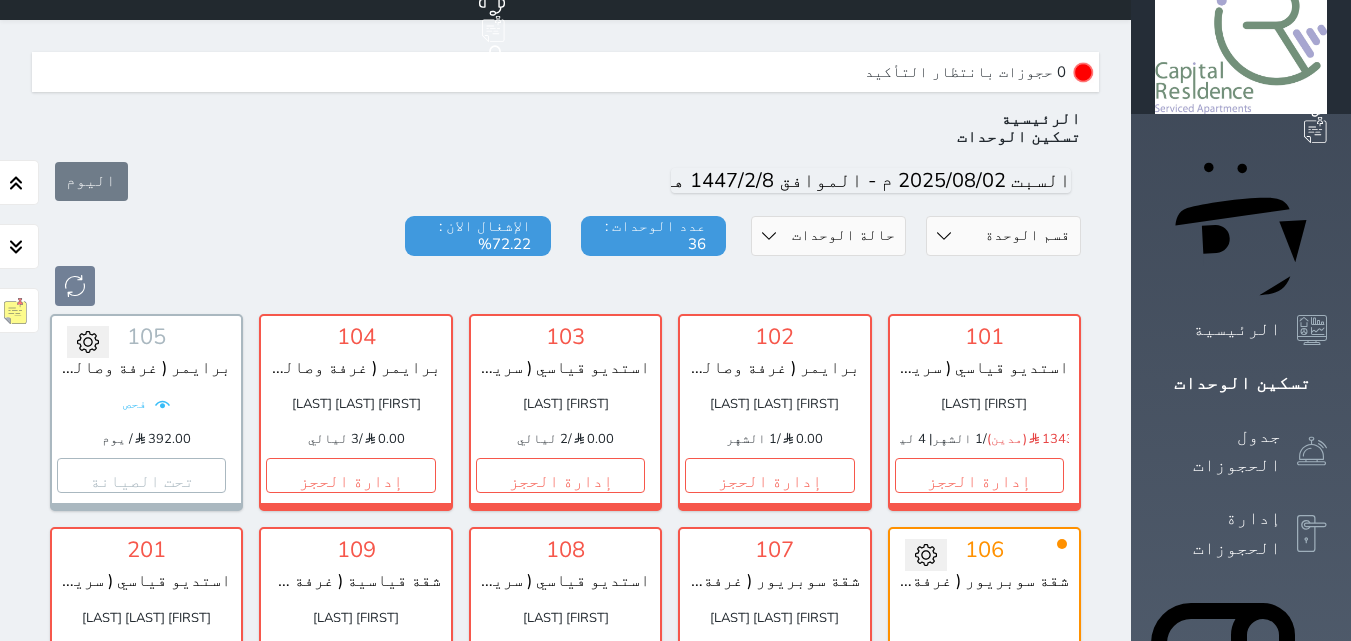 scroll, scrollTop: 0, scrollLeft: 0, axis: both 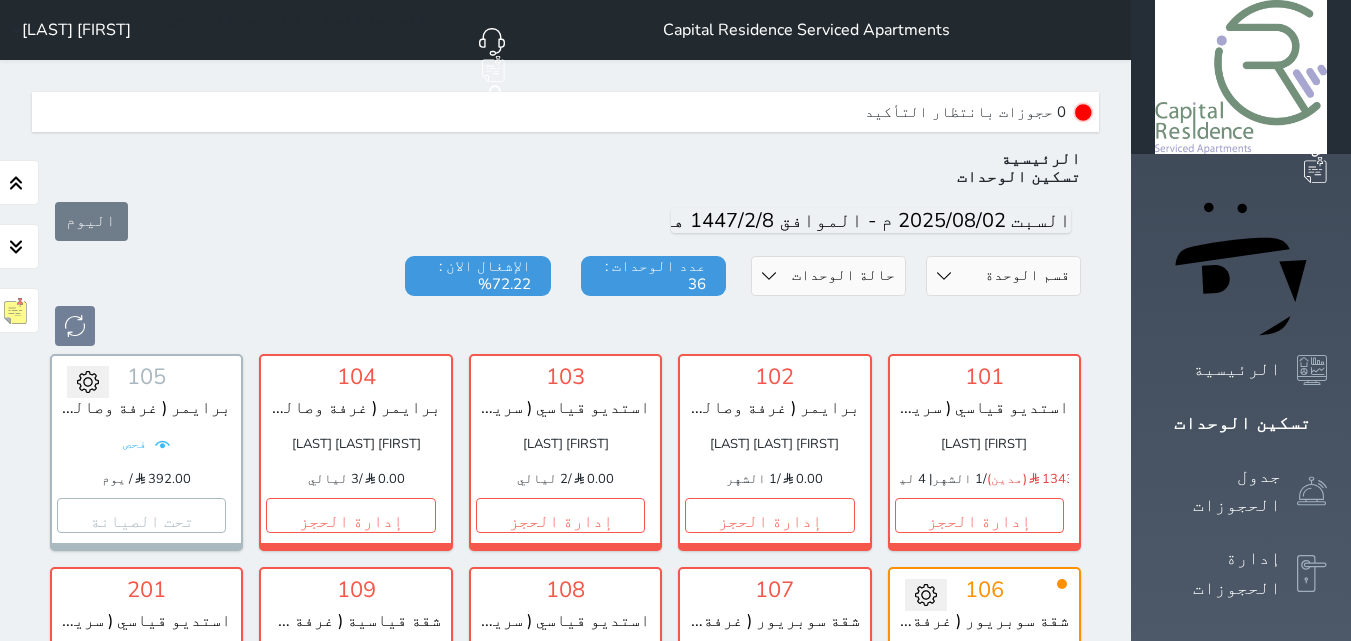 click 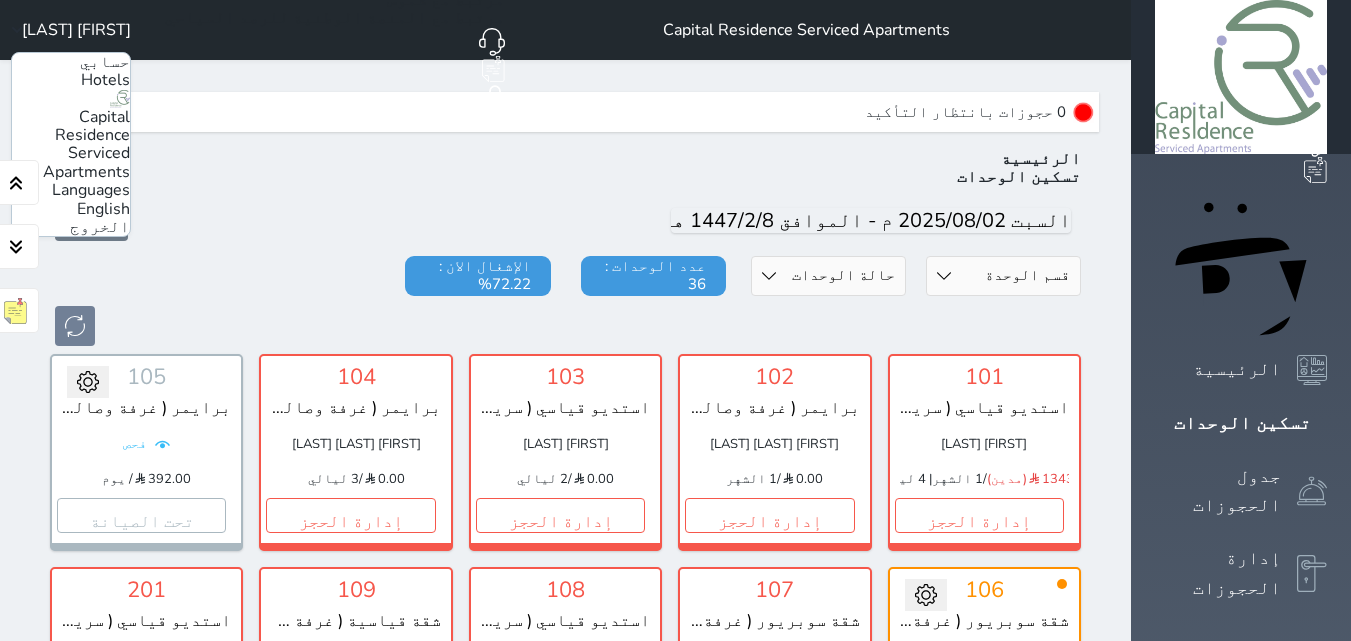 click on "الخروج" at bounding box center [100, 227] 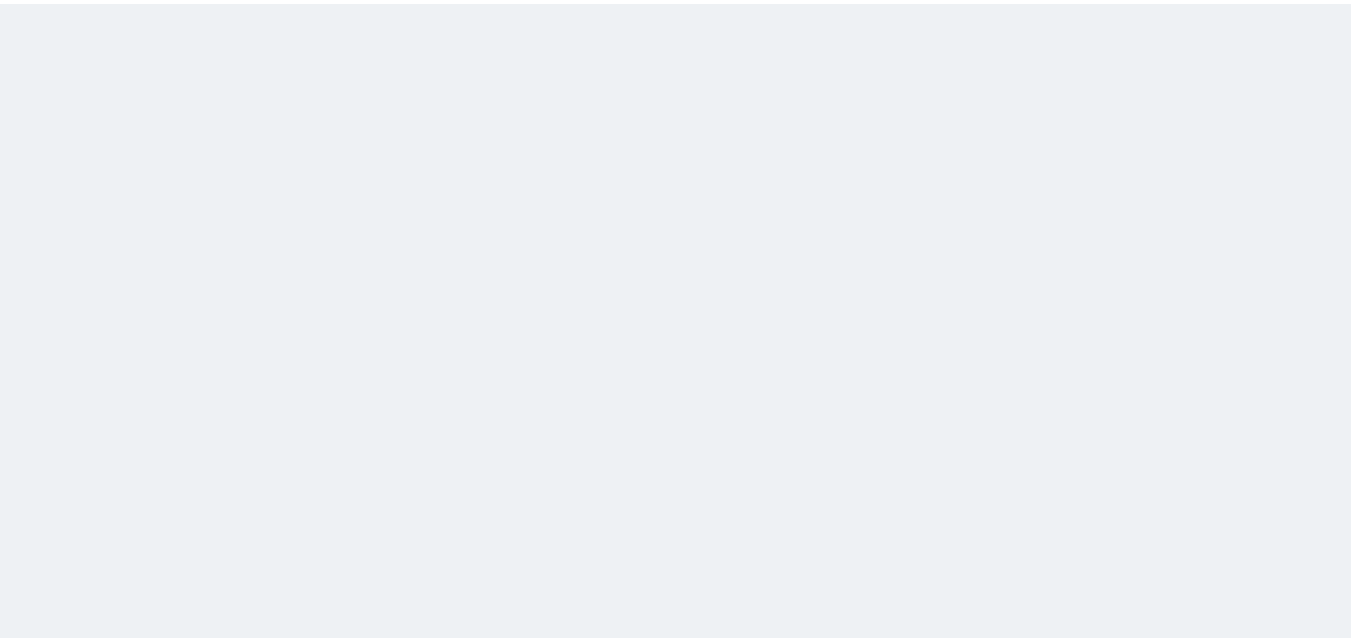 scroll, scrollTop: 0, scrollLeft: 0, axis: both 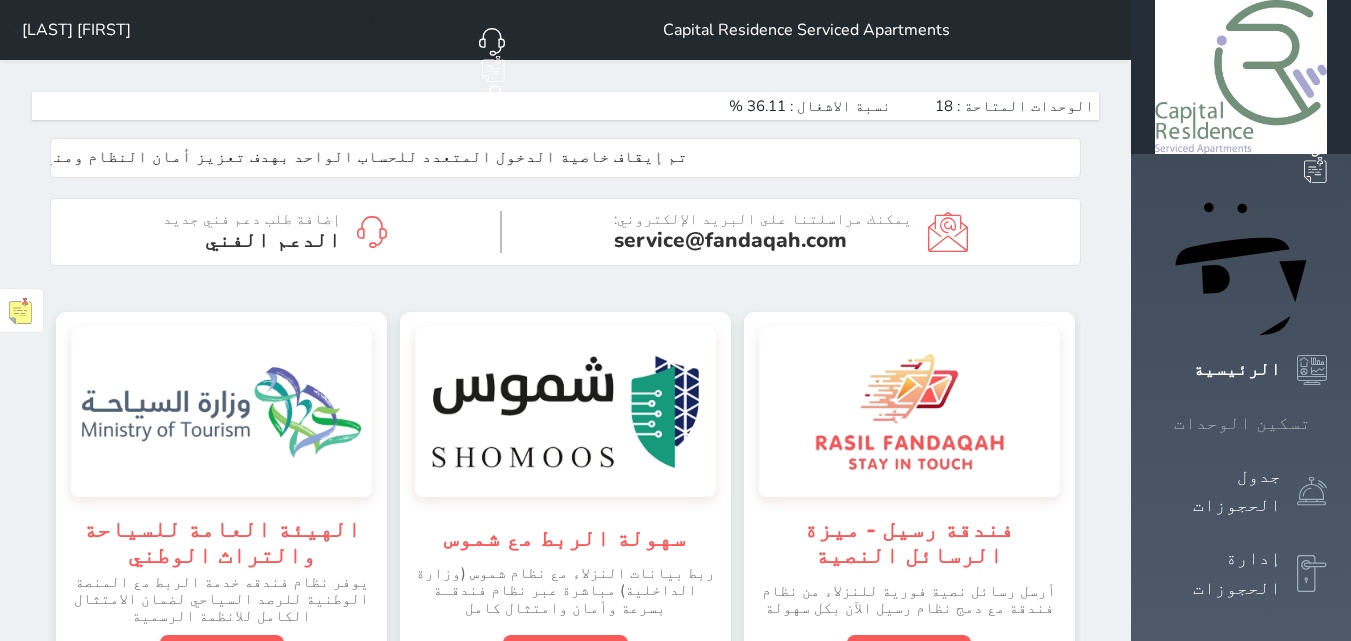 click 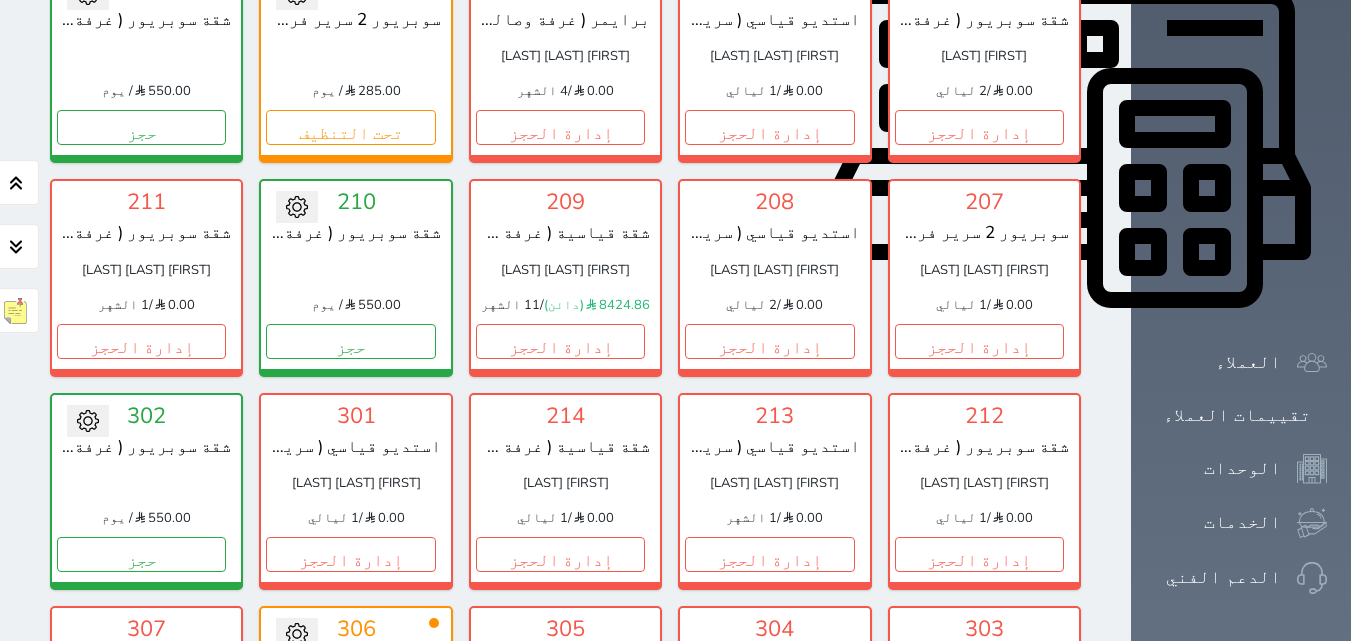 scroll, scrollTop: 860, scrollLeft: 0, axis: vertical 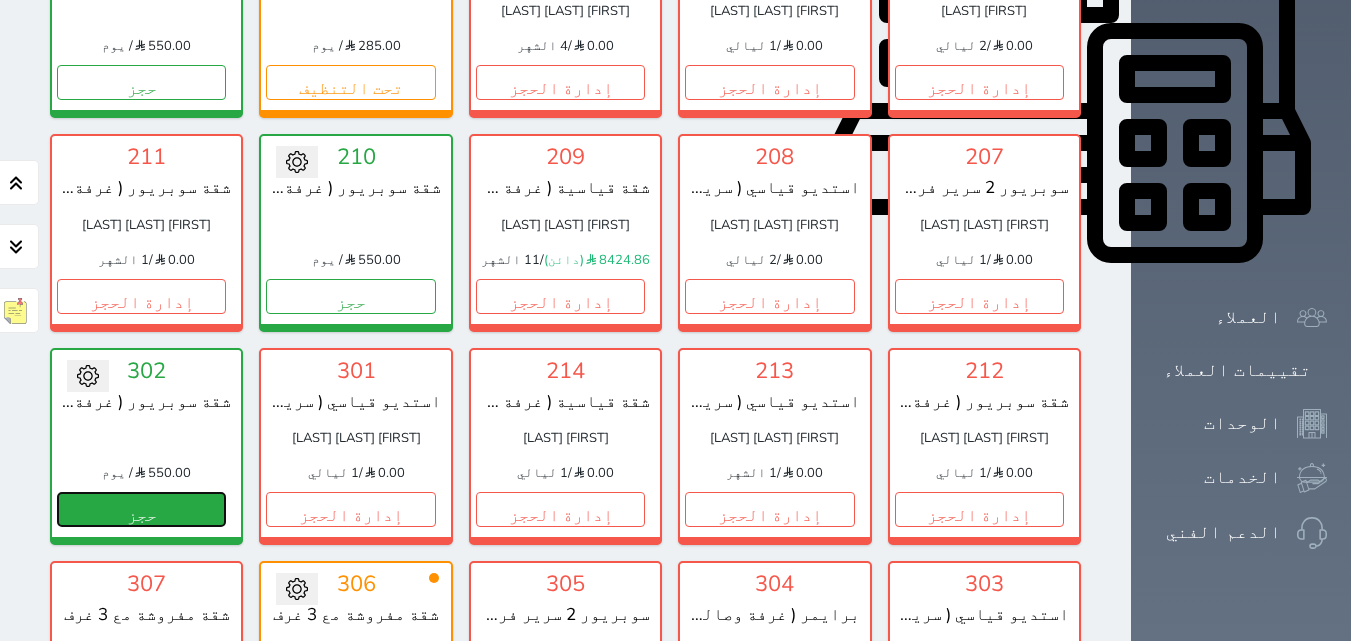 click on "حجز" at bounding box center (141, 509) 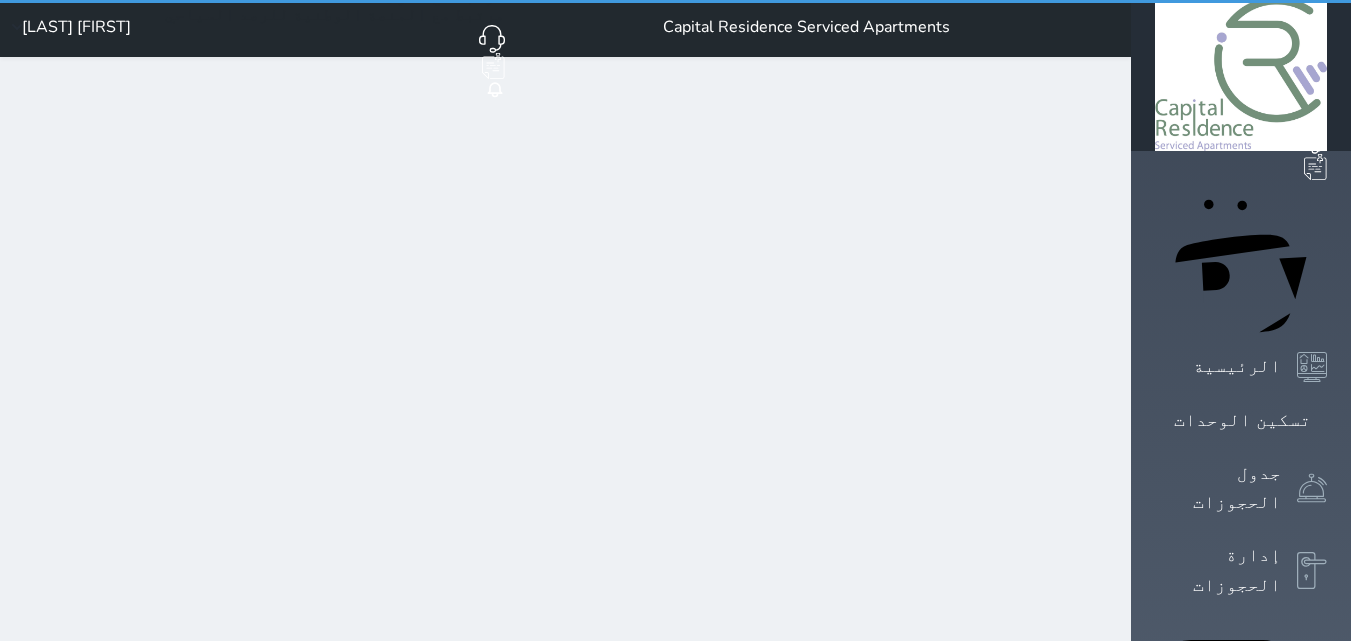 scroll, scrollTop: 0, scrollLeft: 0, axis: both 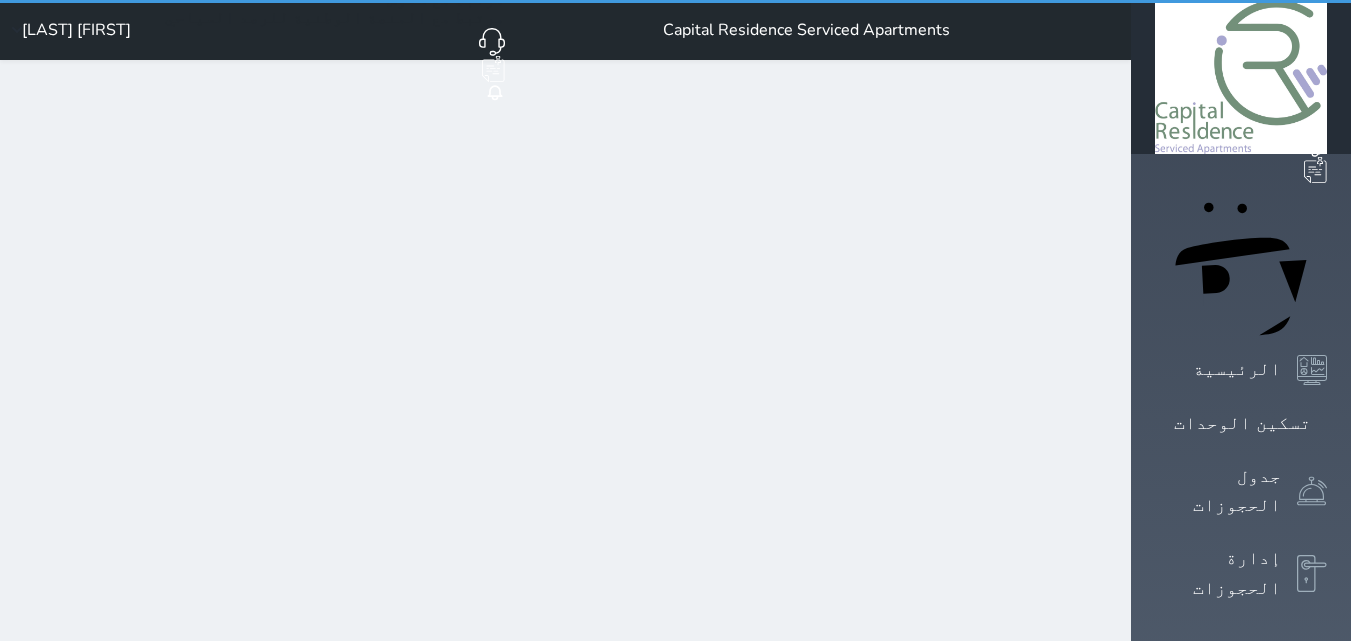 select on "1" 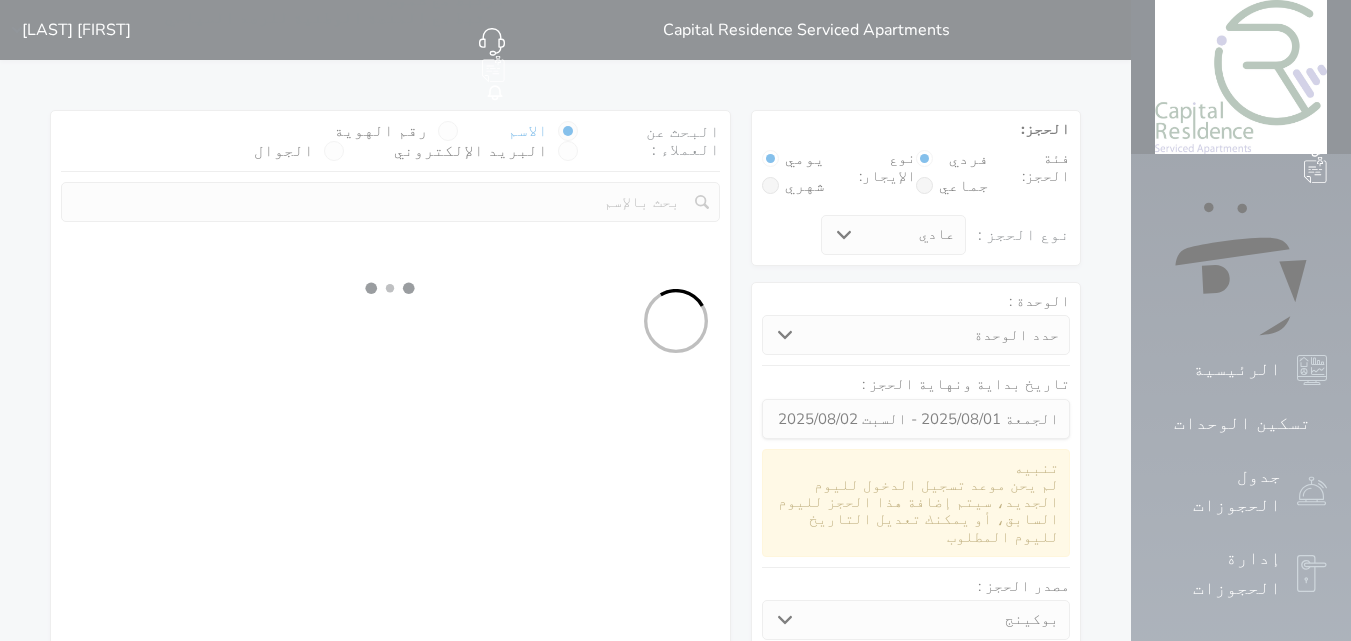 select on "56086" 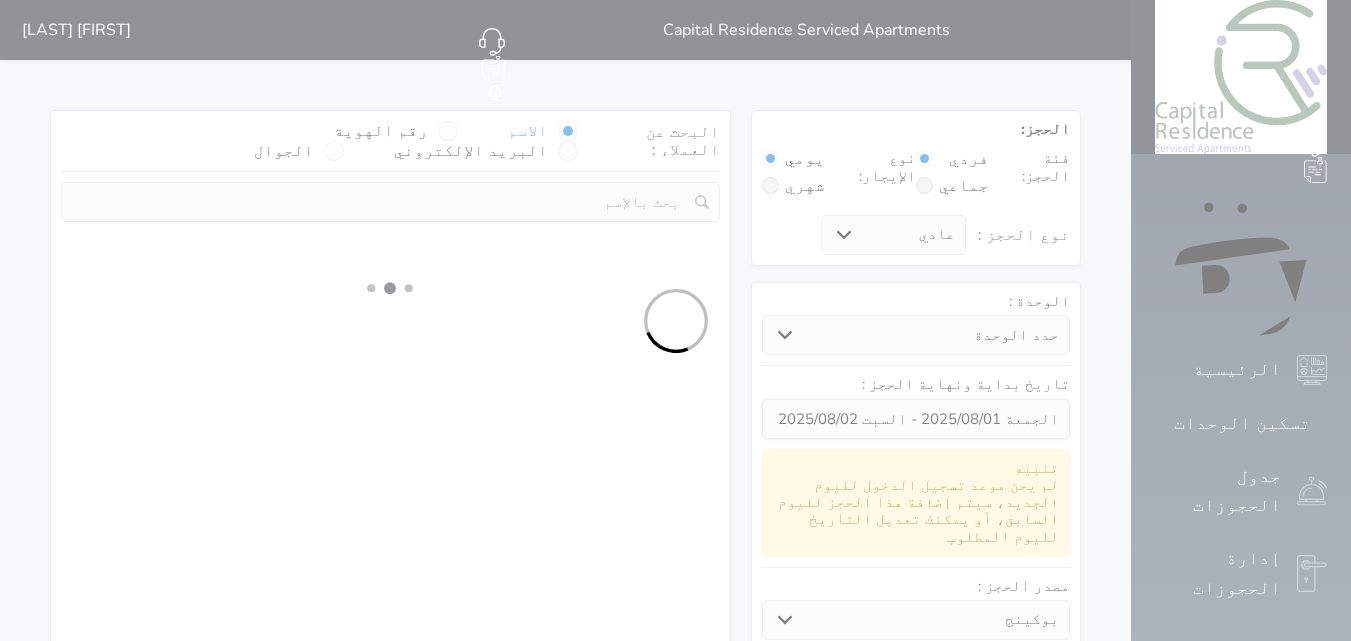 select on "1" 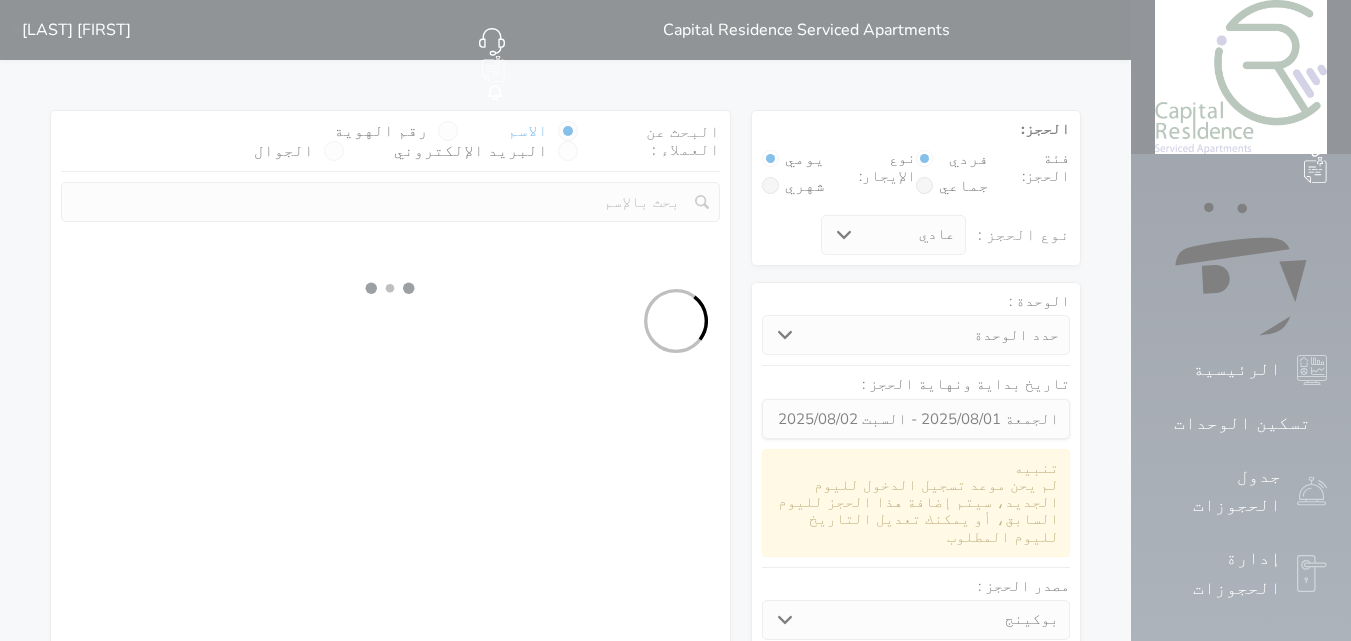 select on "113" 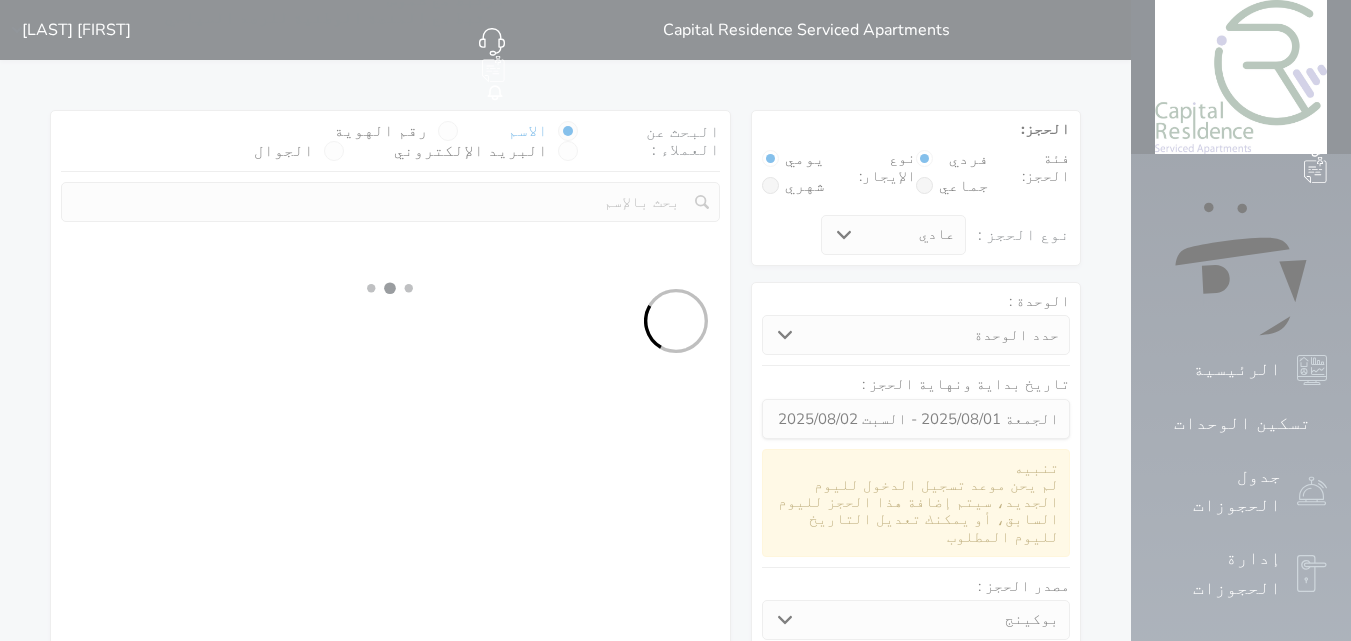 select on "1" 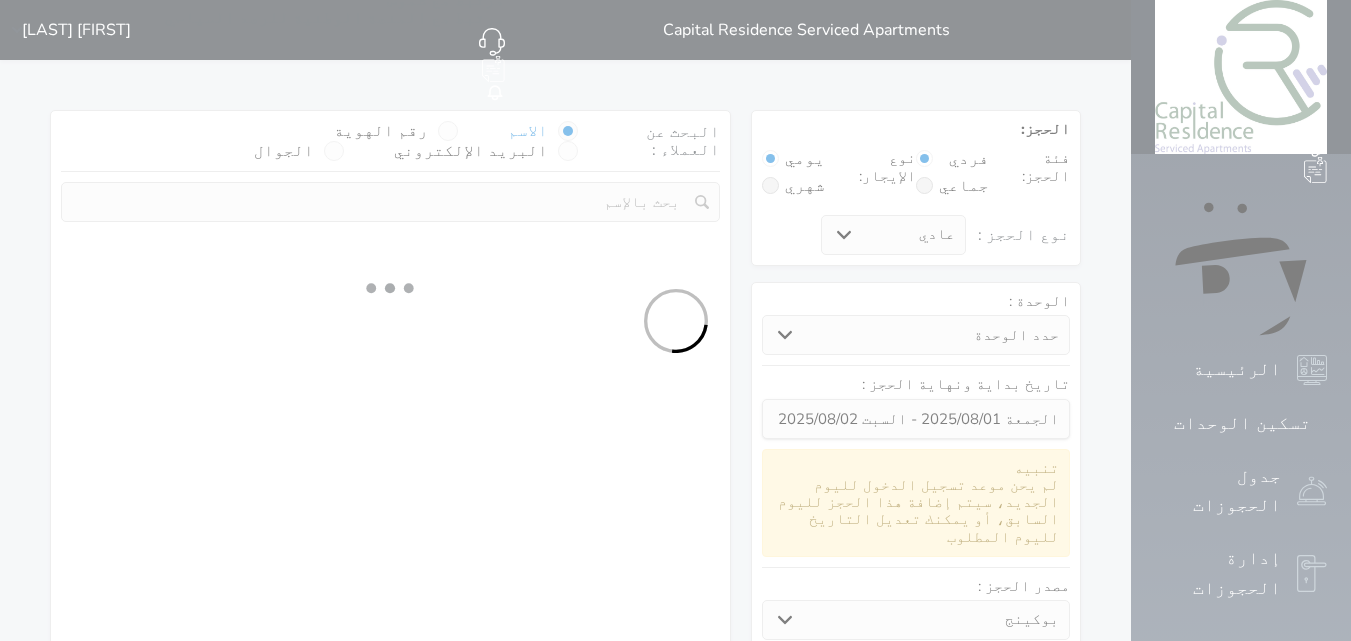 select 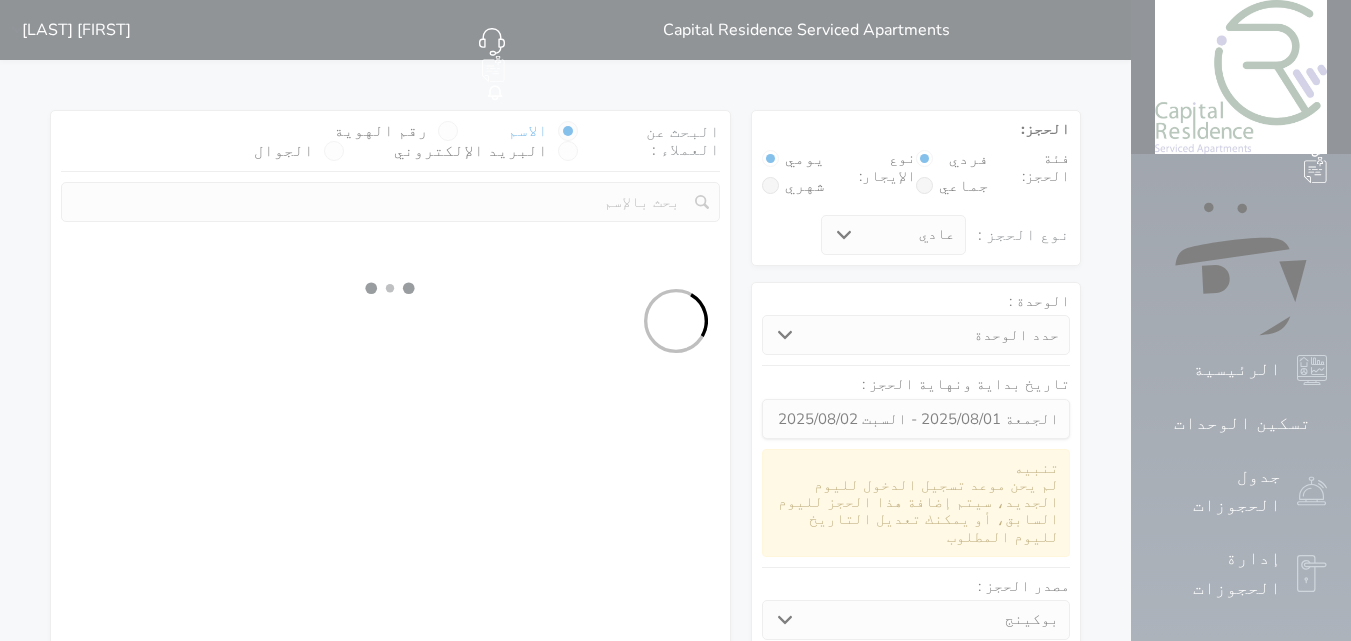 select on "7" 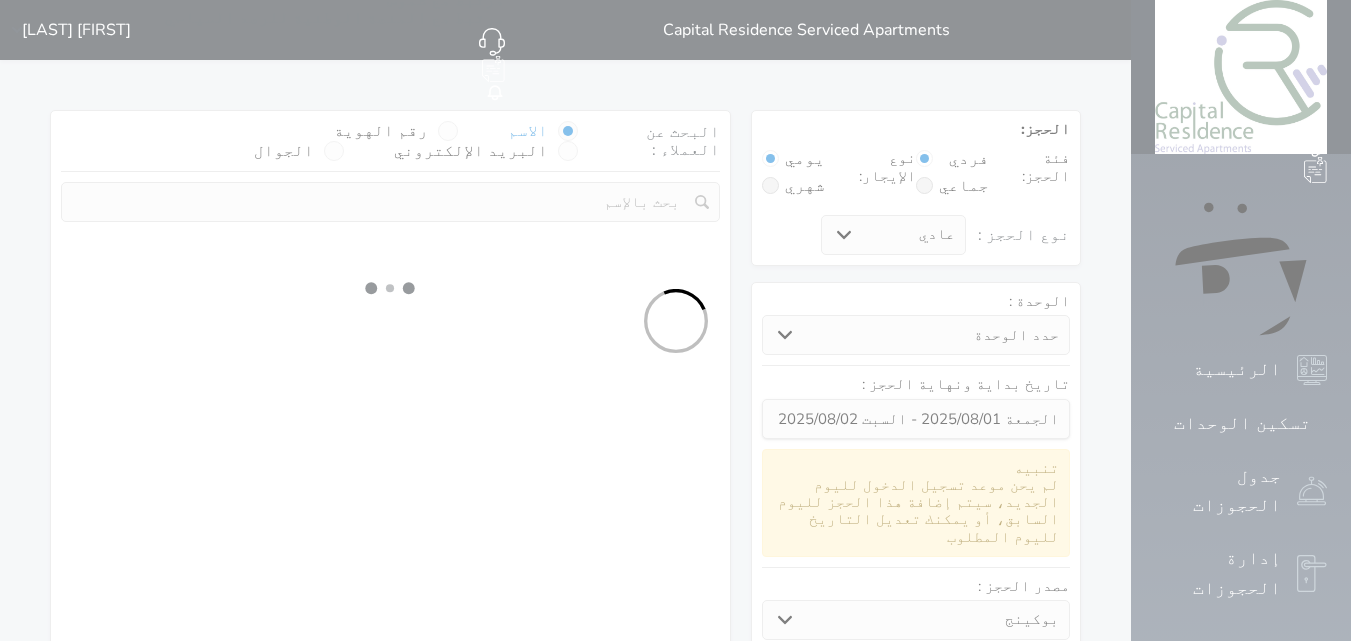 select 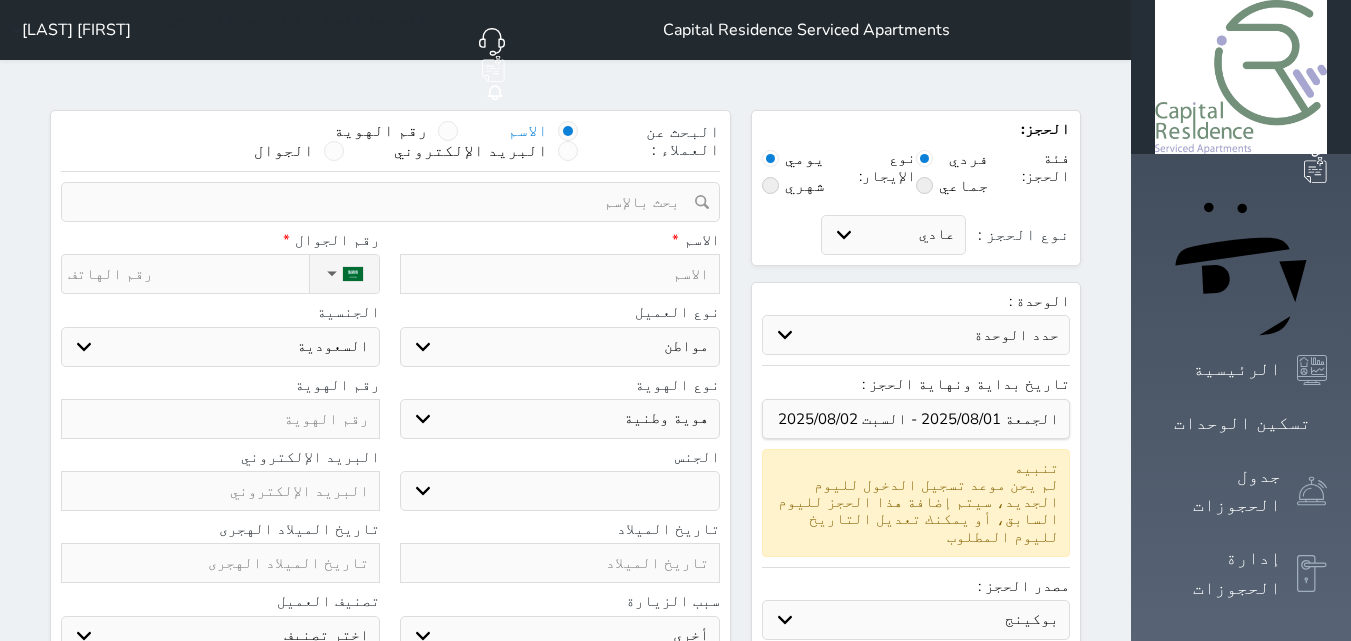 select 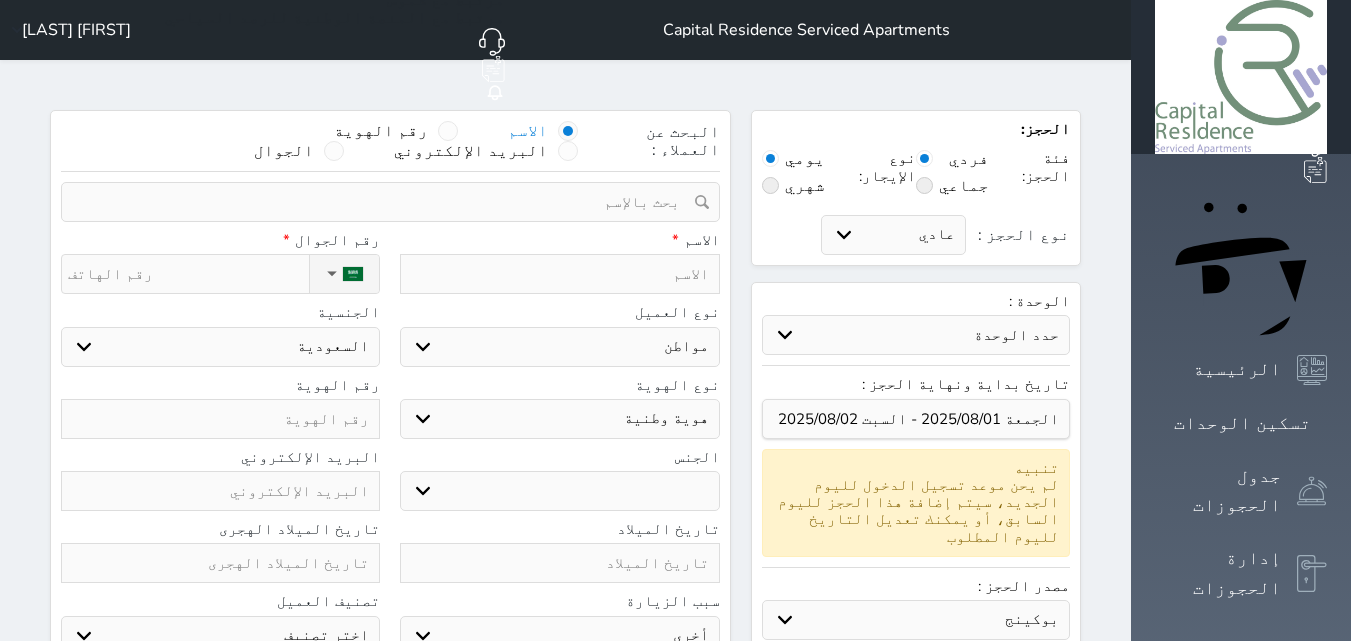 select 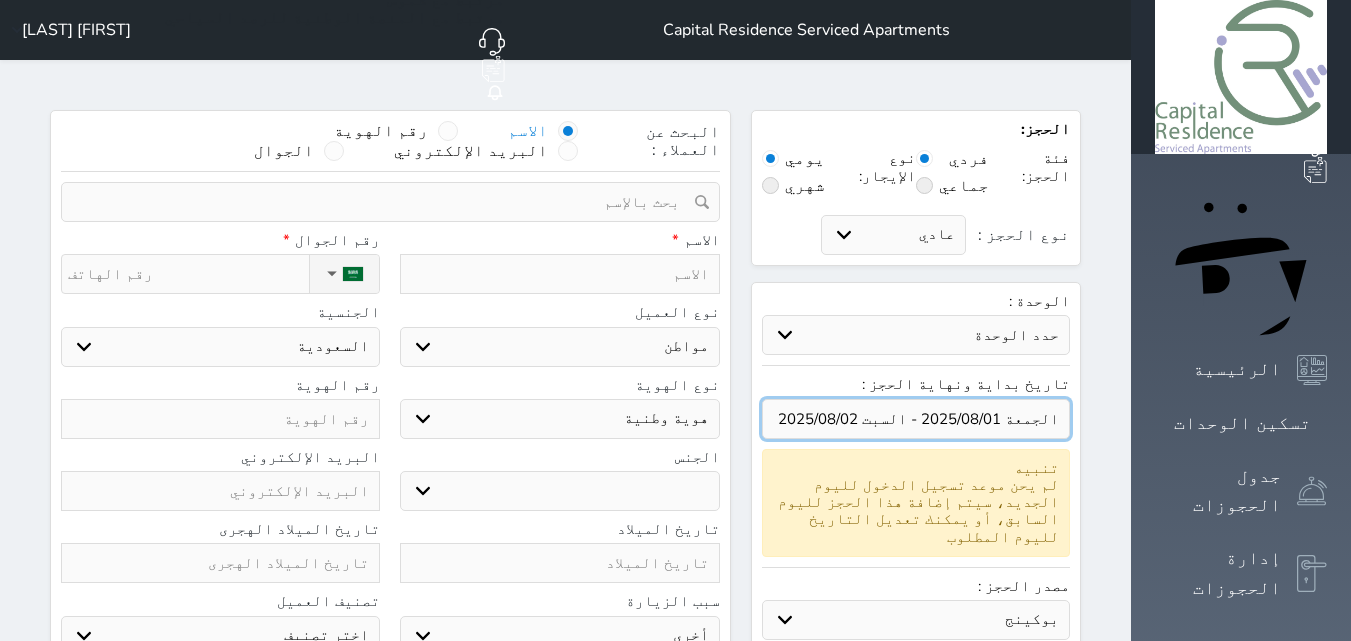 click at bounding box center [916, 419] 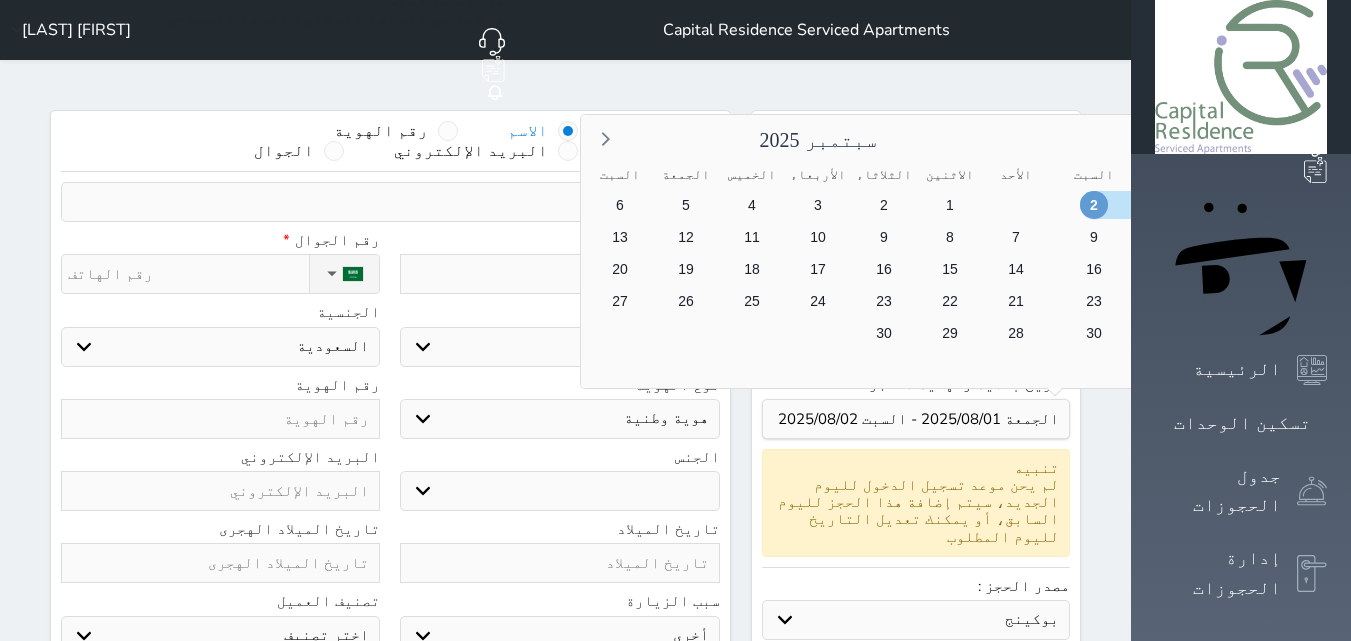 click on "2" at bounding box center (1093, 205) 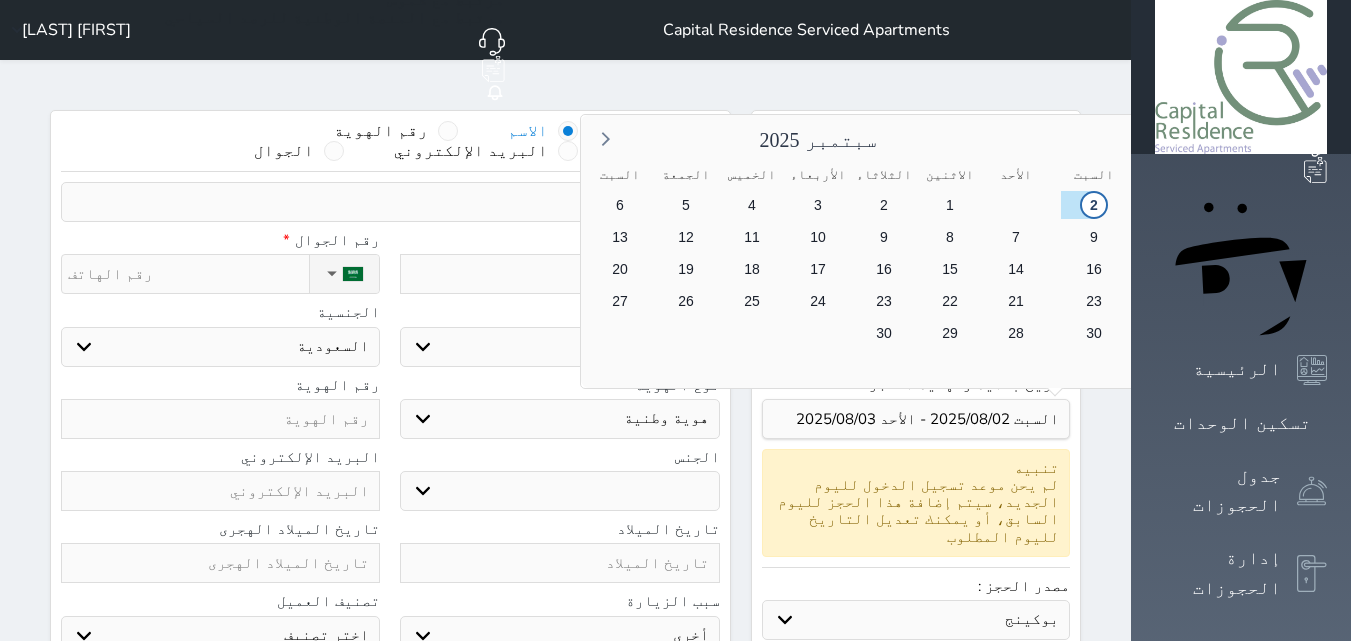 drag, startPoint x: 856, startPoint y: 514, endPoint x: 1154, endPoint y: 546, distance: 299.7132 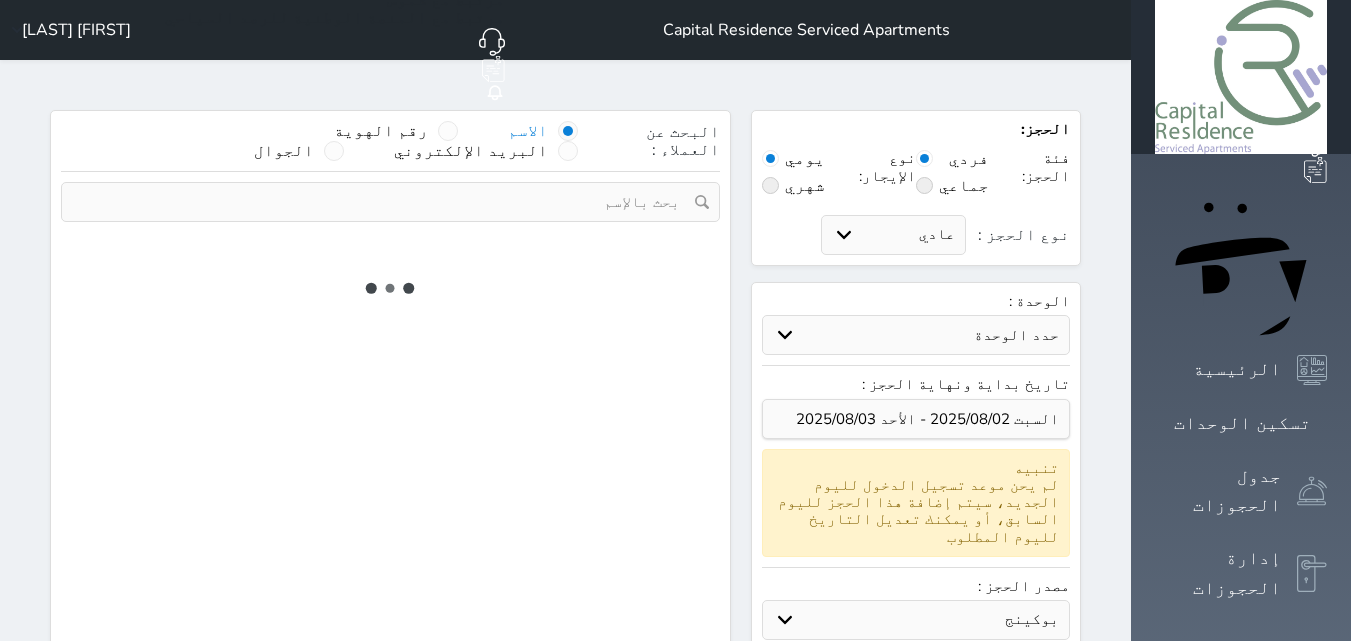 select on "1" 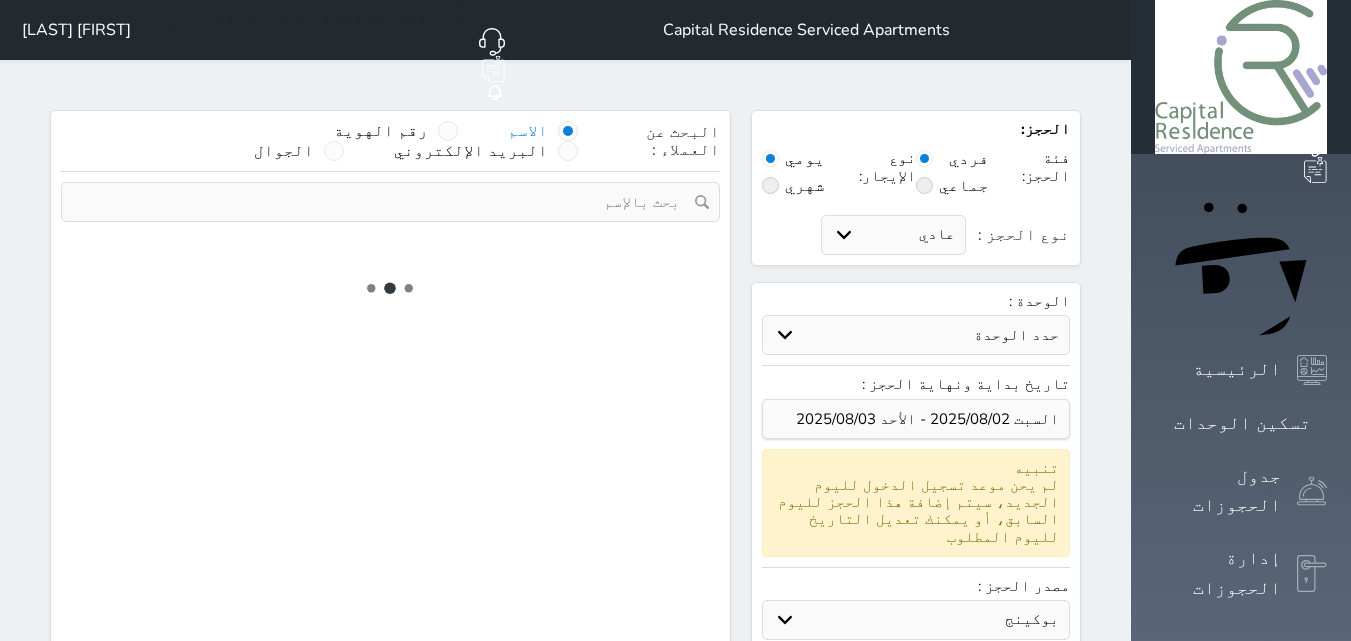 select on "113" 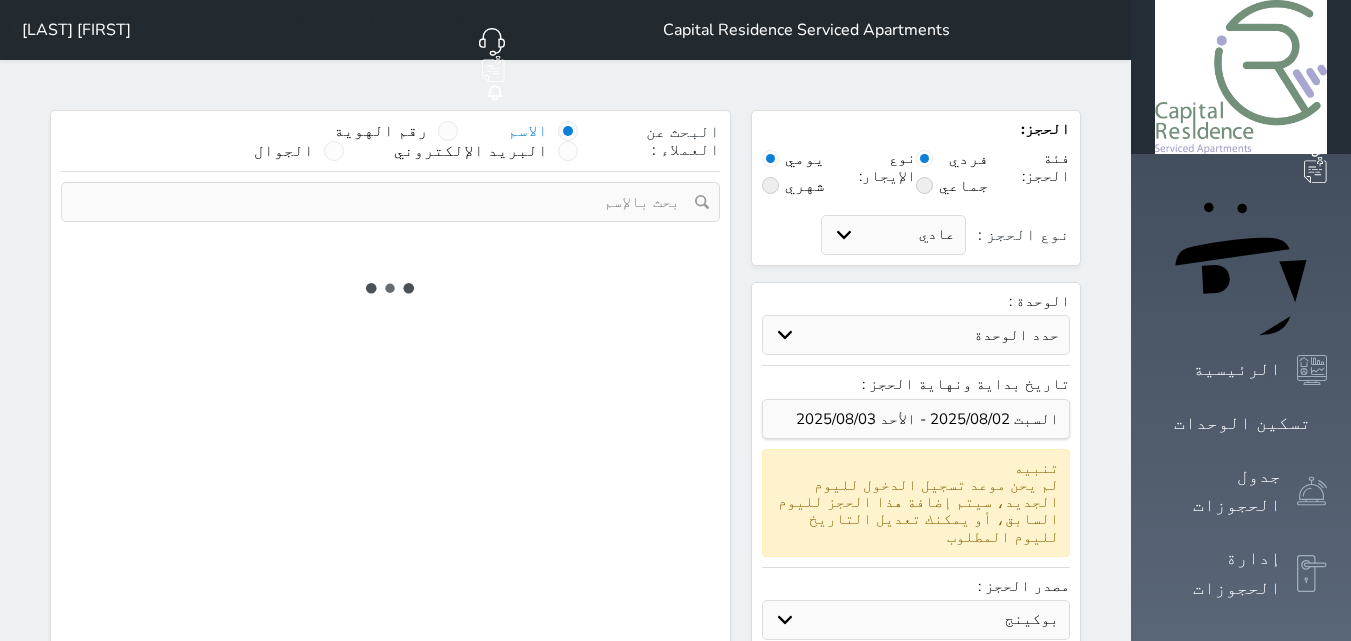 select on "1" 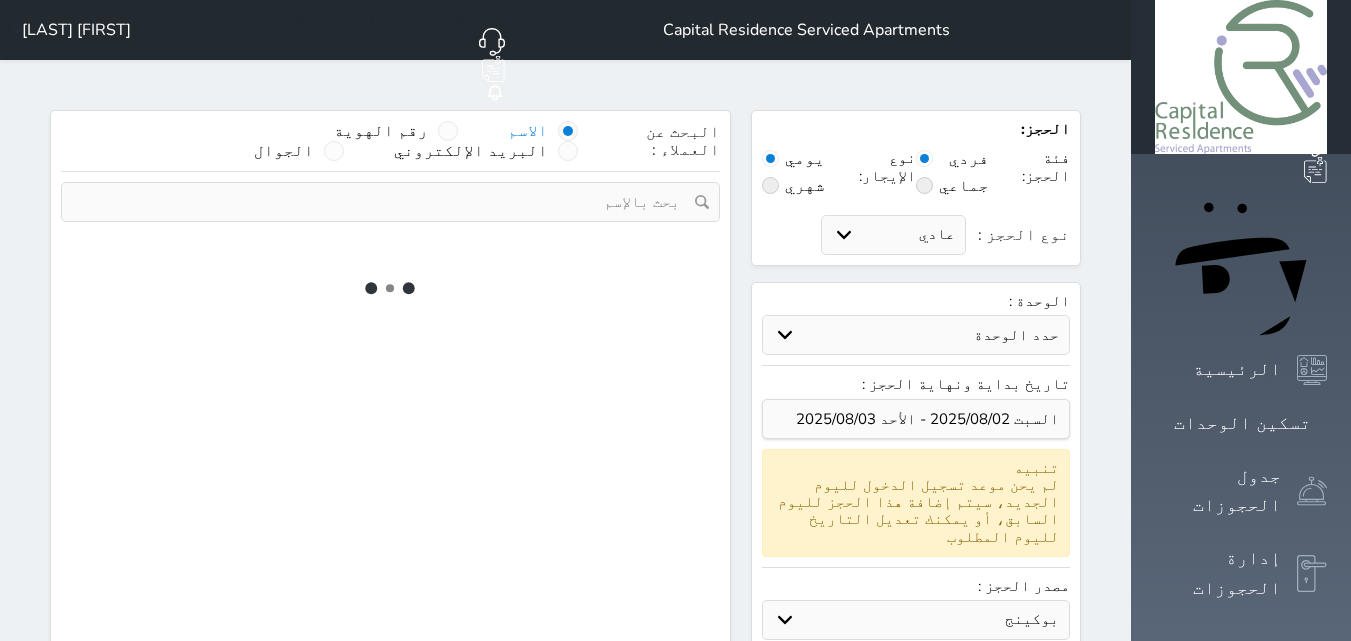 select 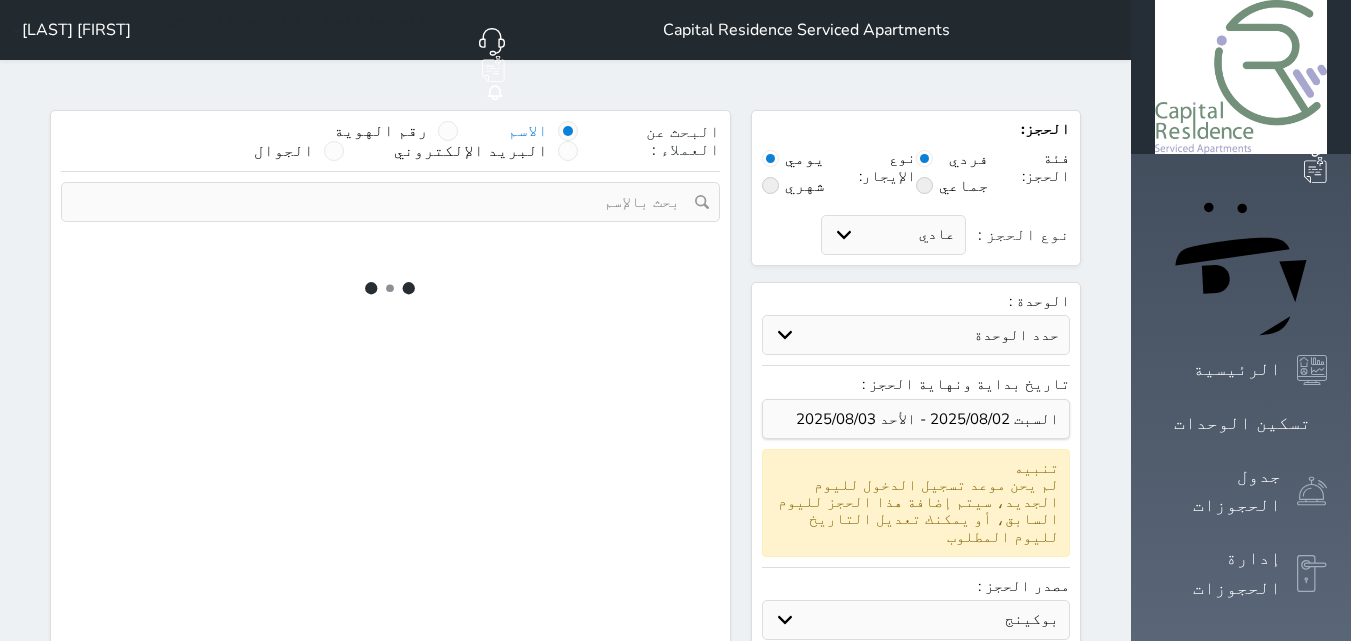 select on "7" 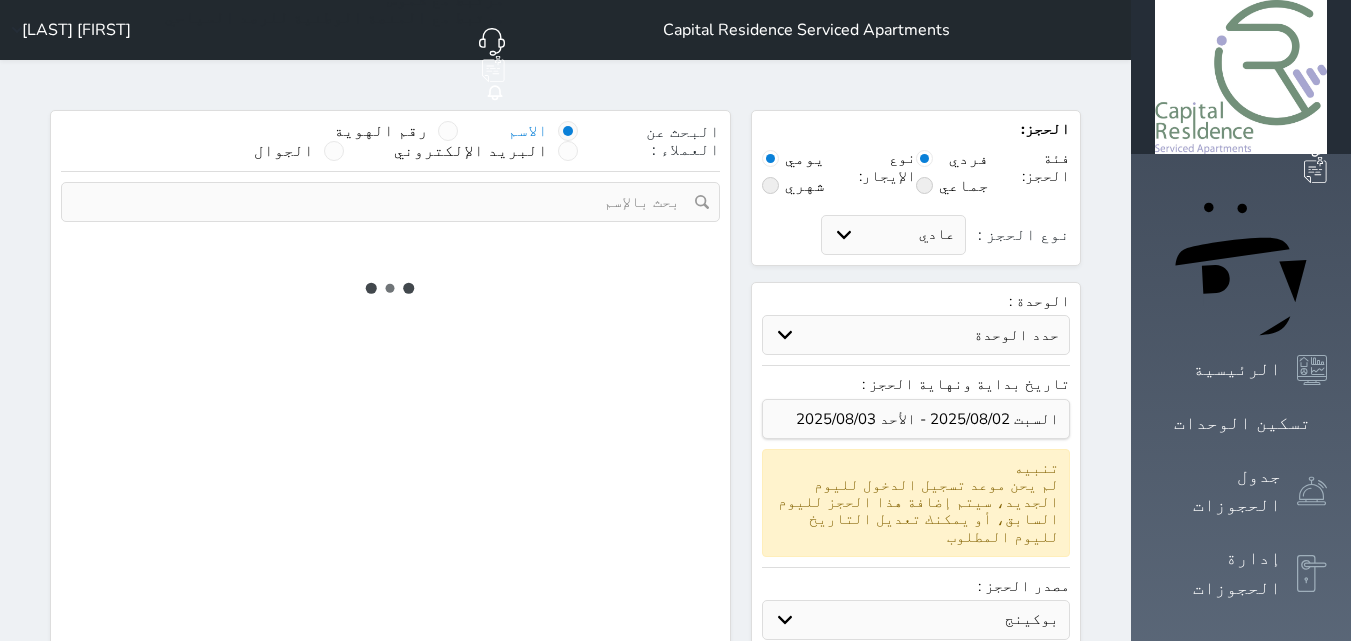 select 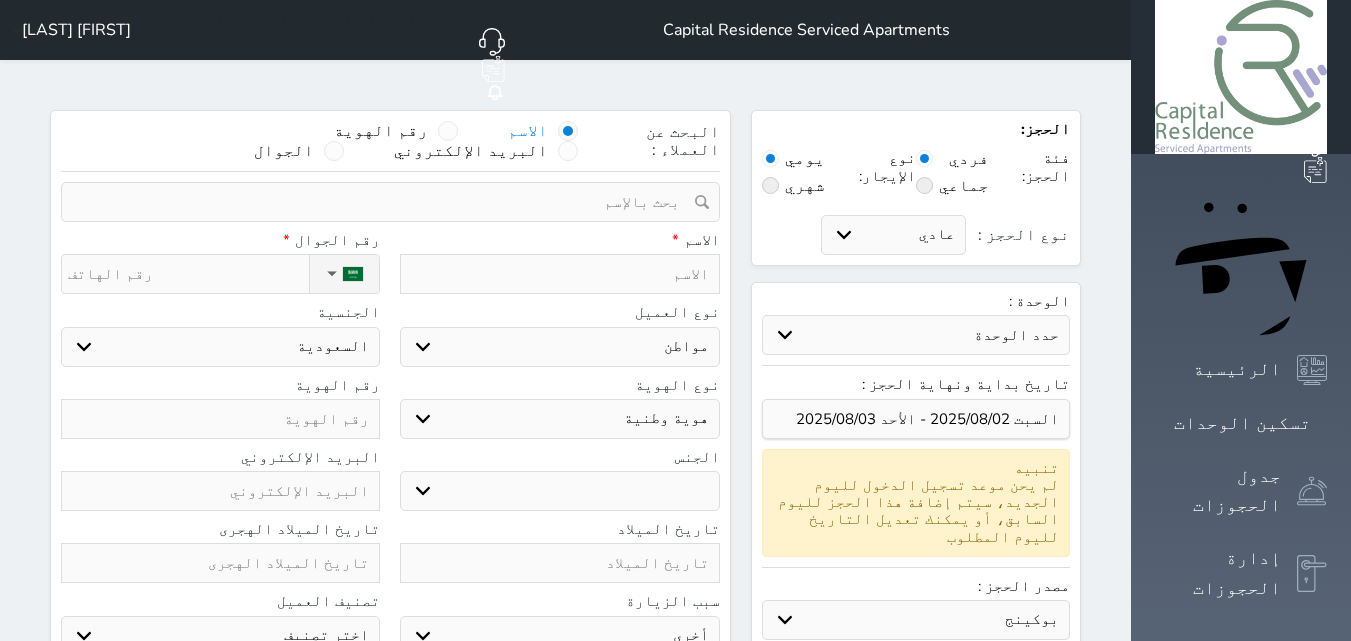 select 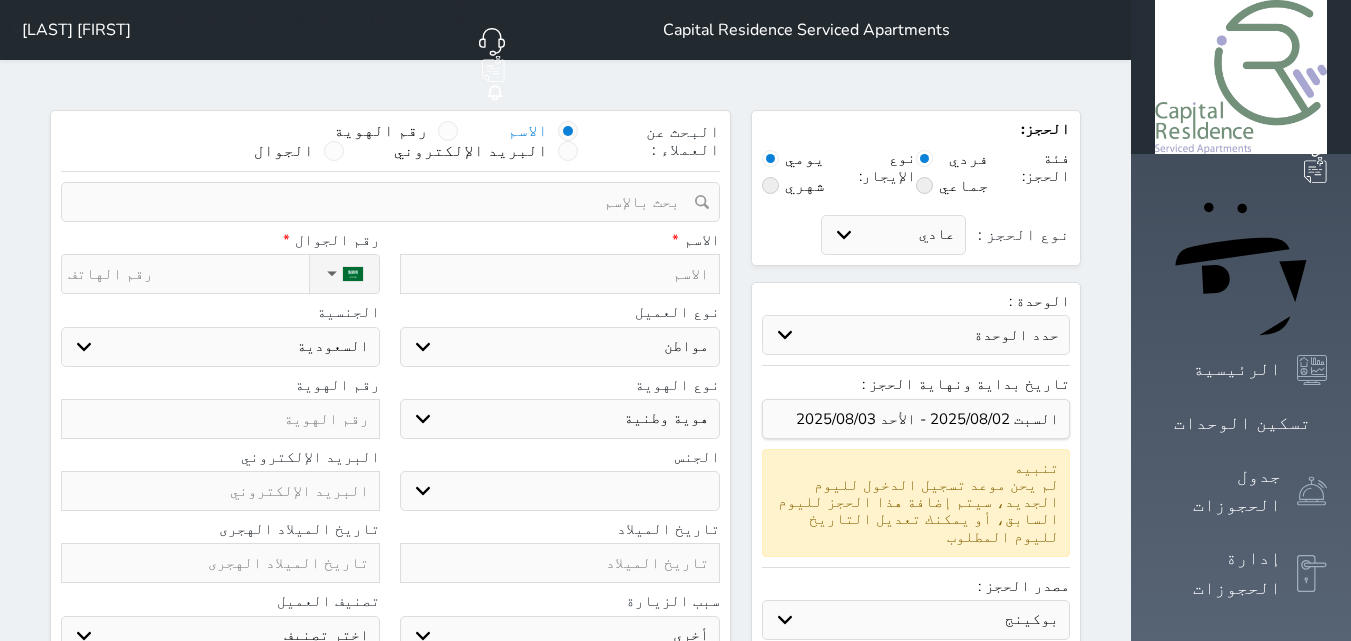 select on "56086" 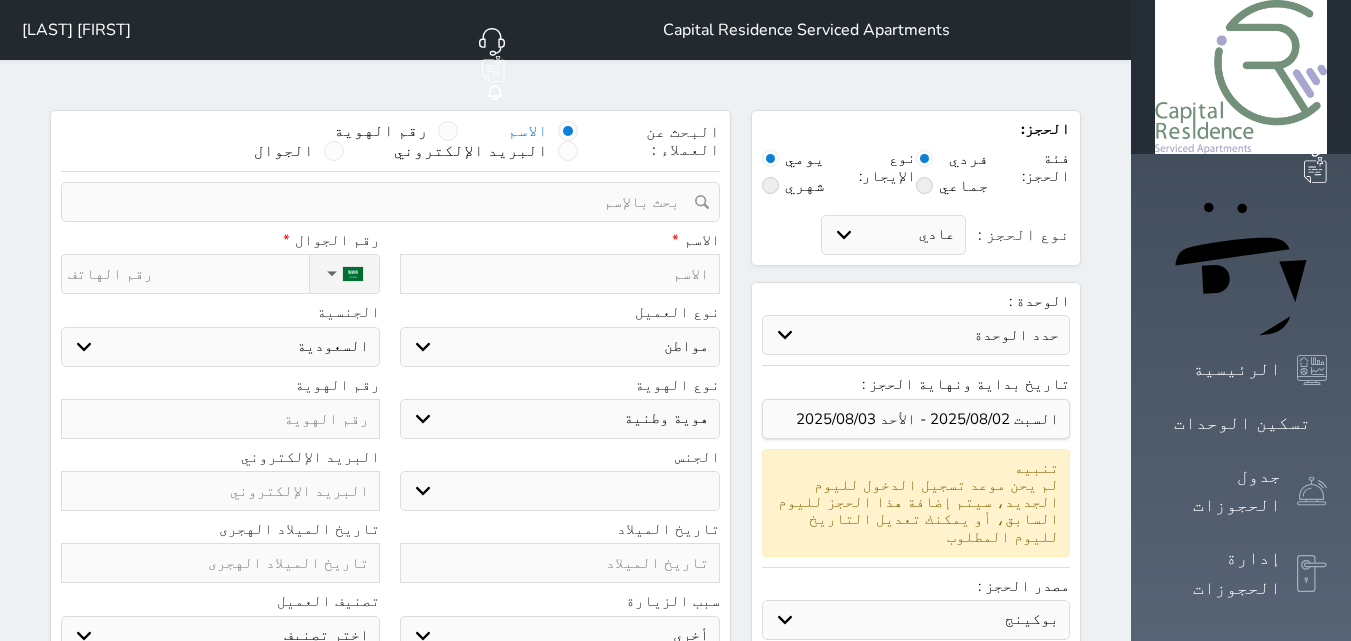 select 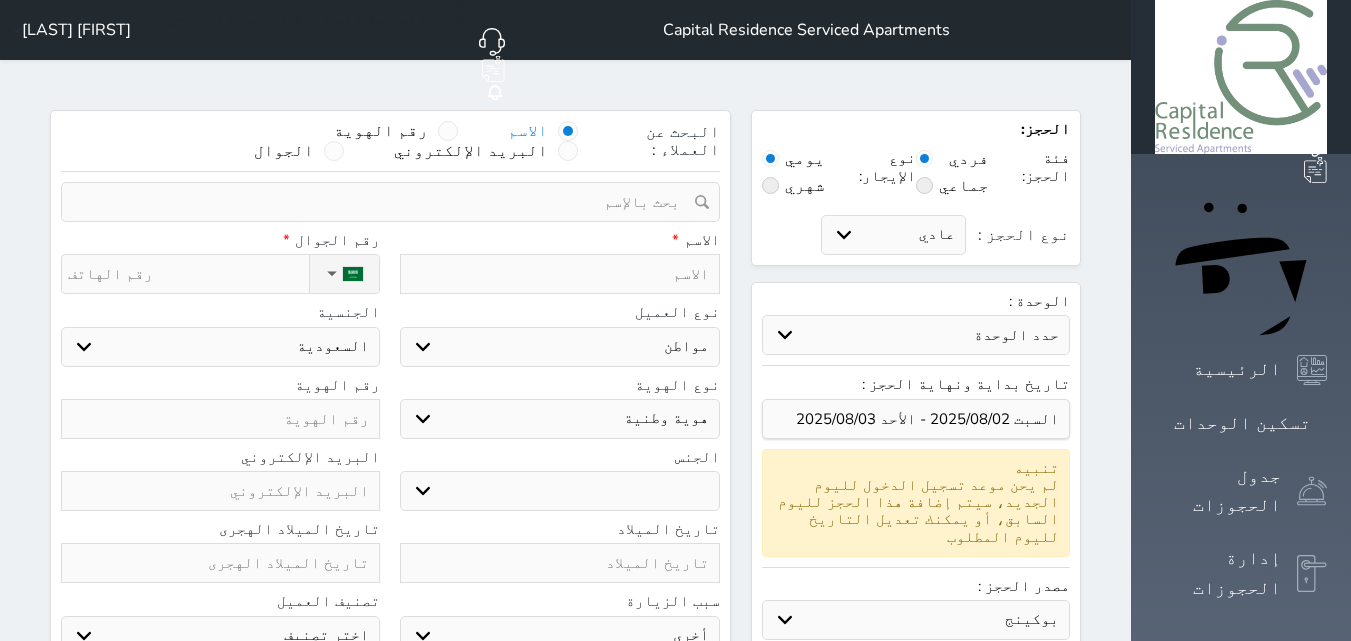 click at bounding box center [559, 274] 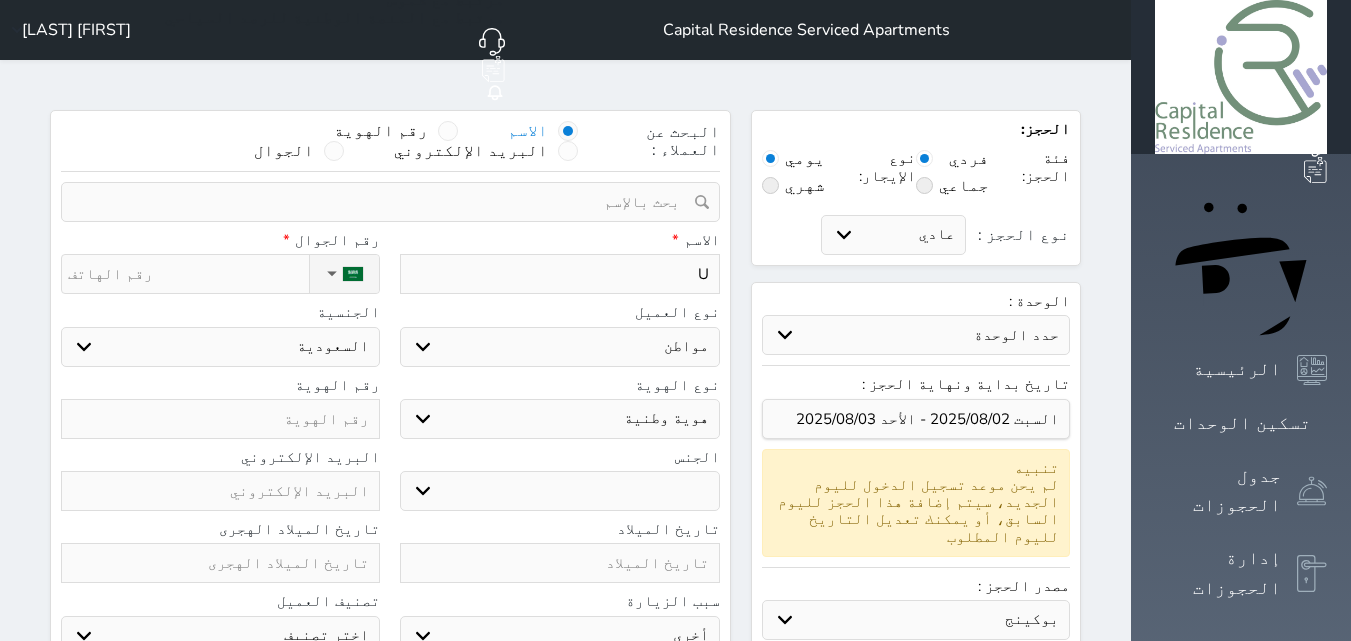 type on "UF" 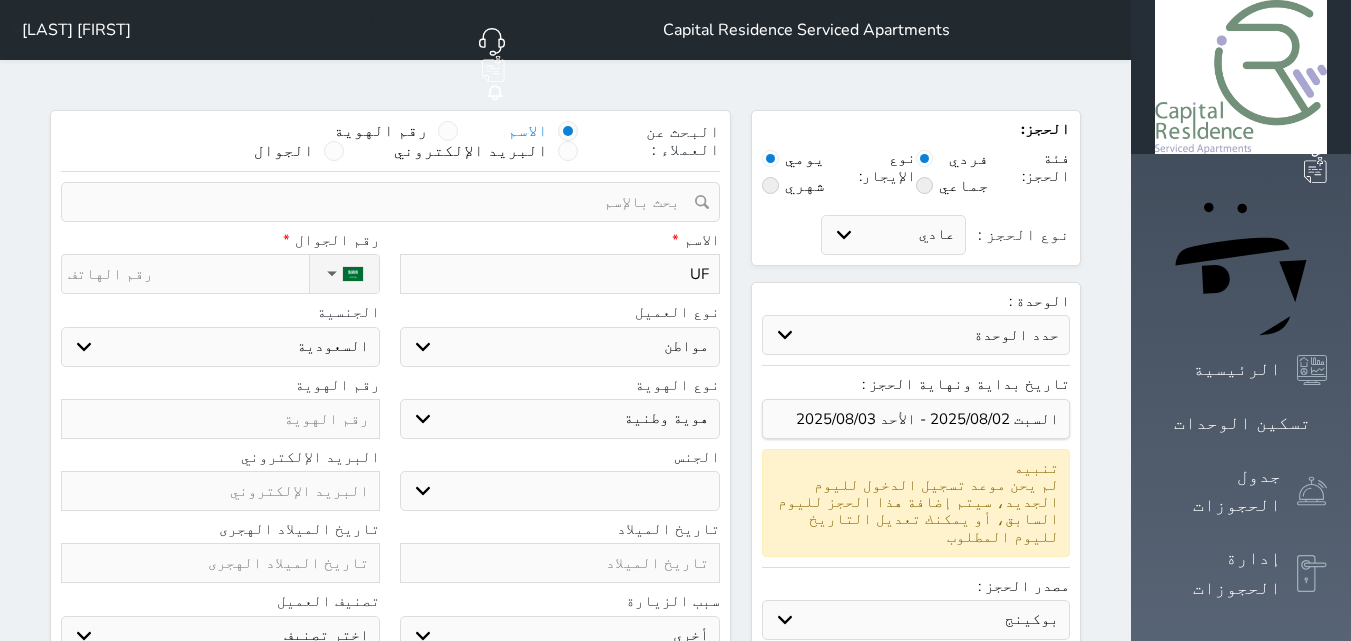 select 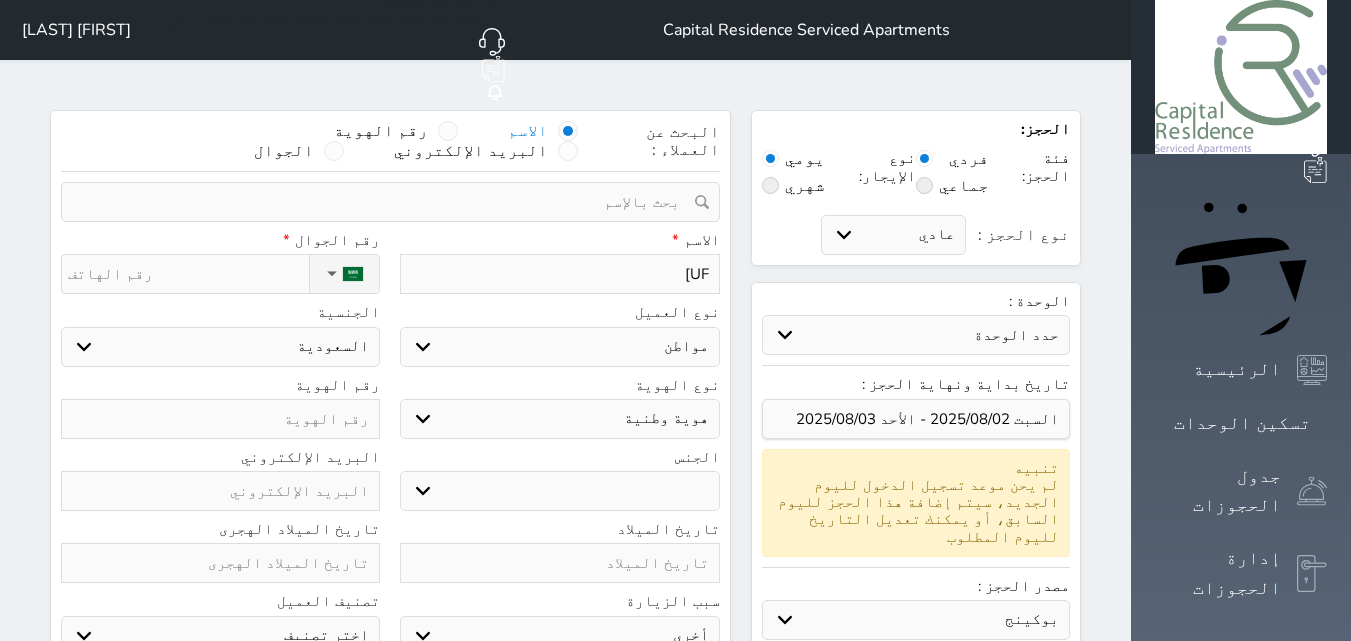 type on "UF" 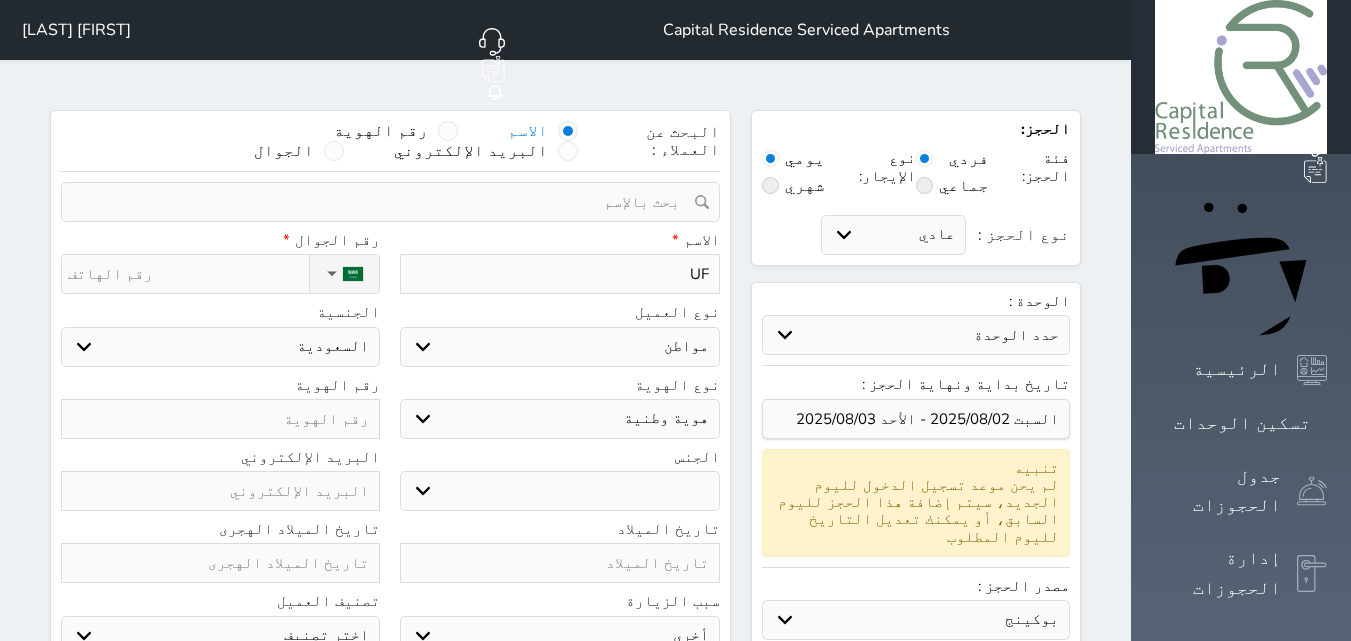 type on "U" 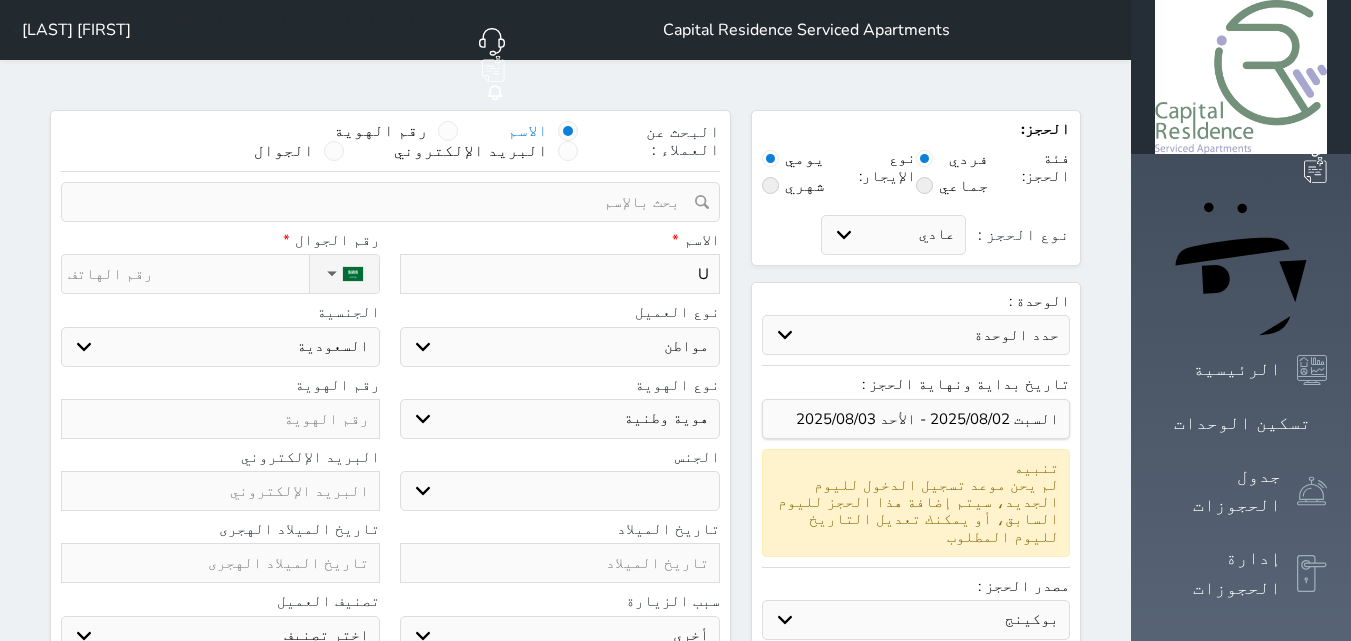 type 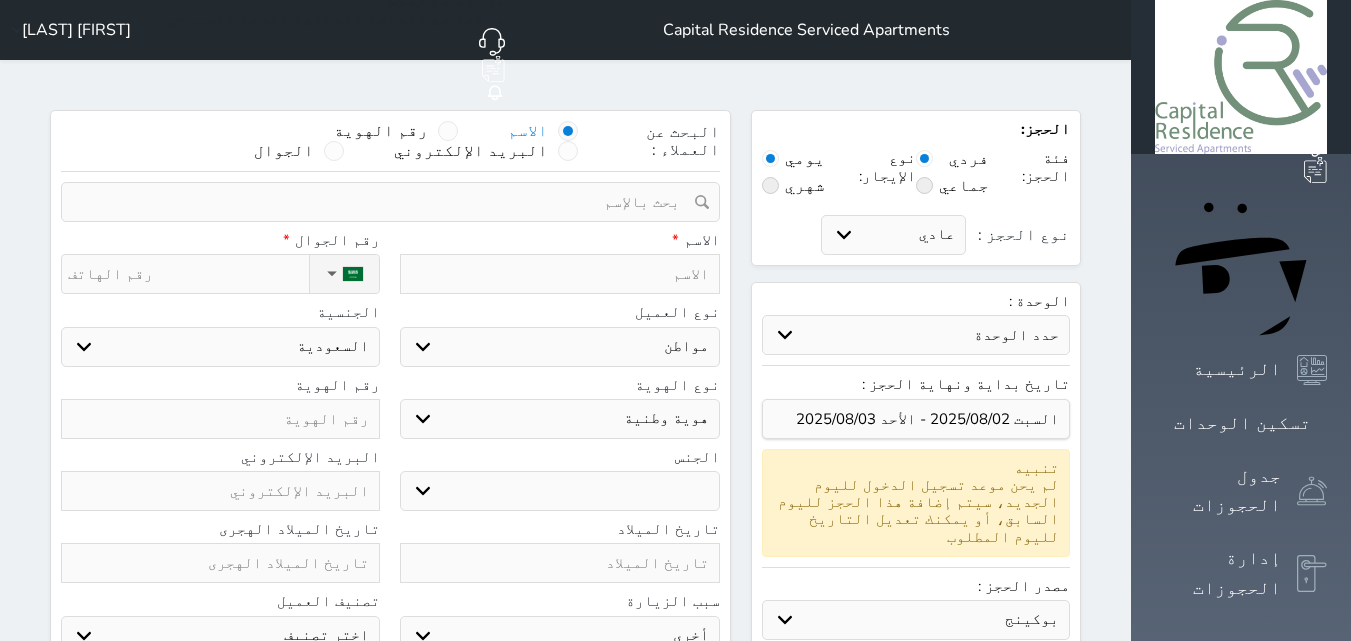 type on "ع" 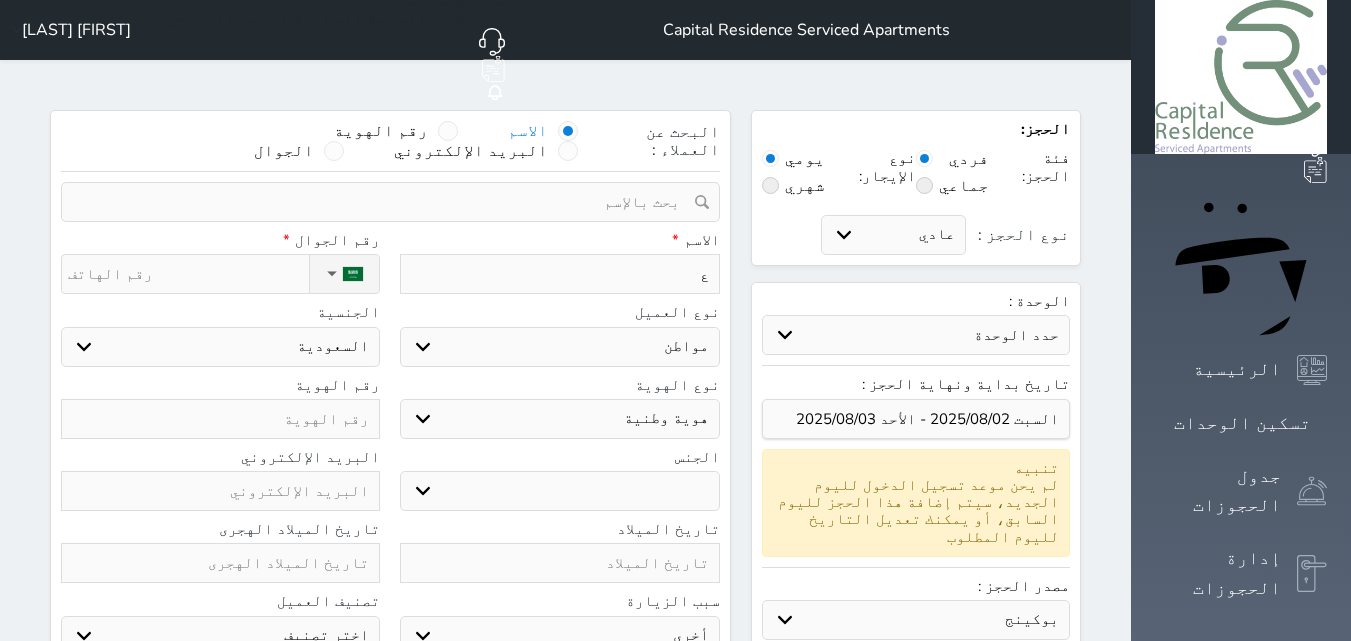 type on "عب" 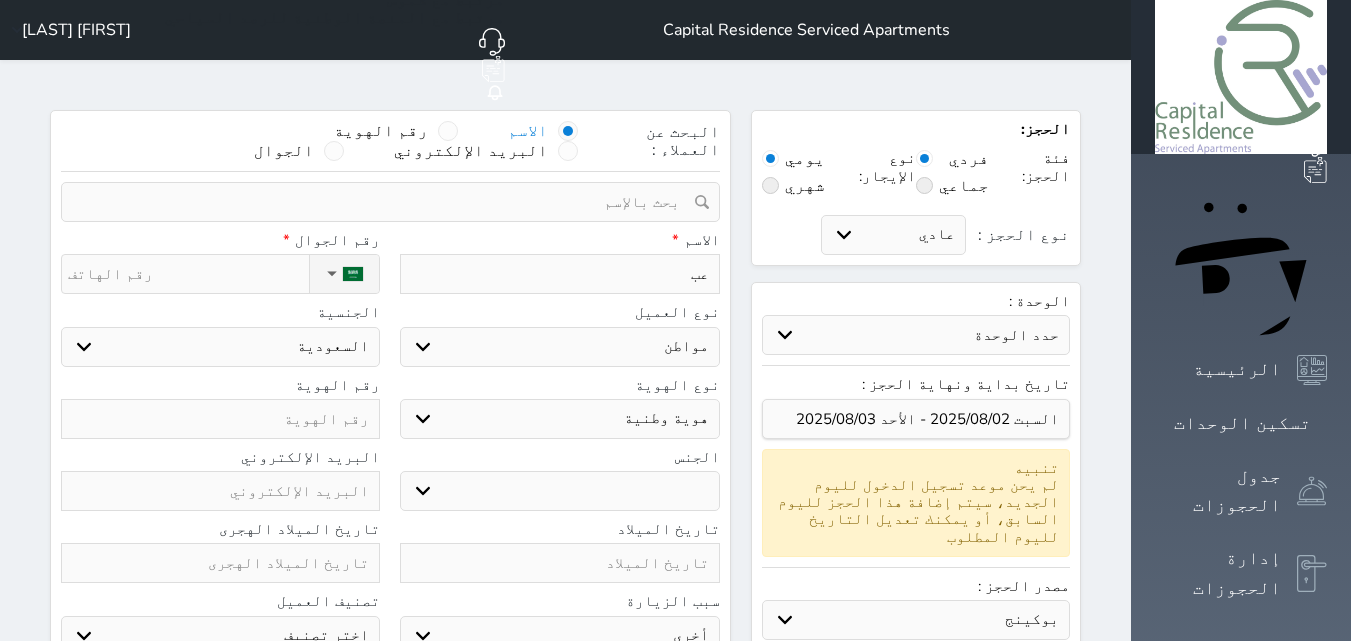 type on "عبد" 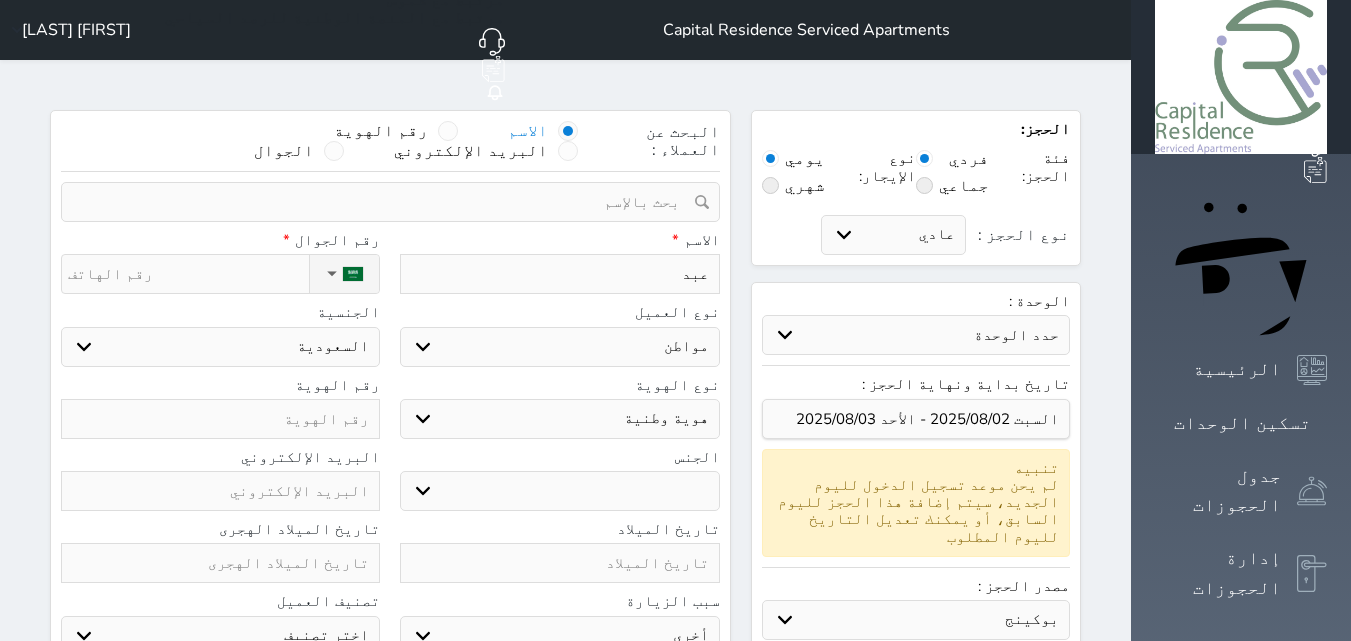 type on "عبدا" 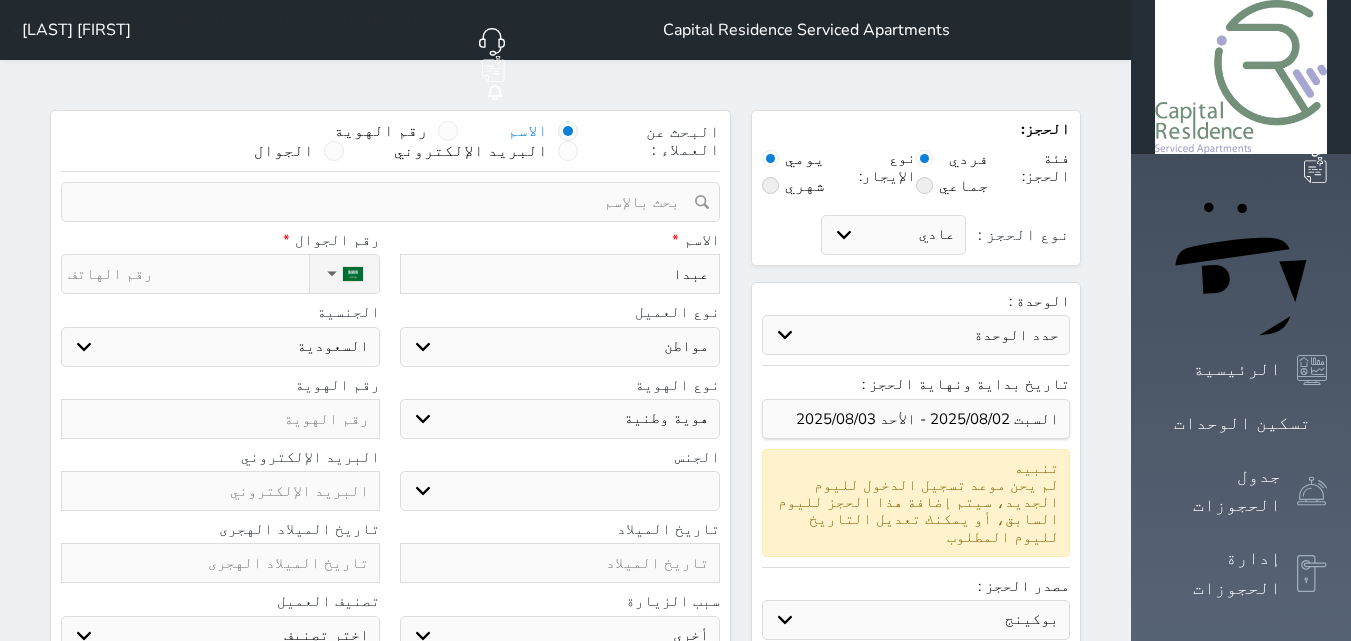 type on "عبدال" 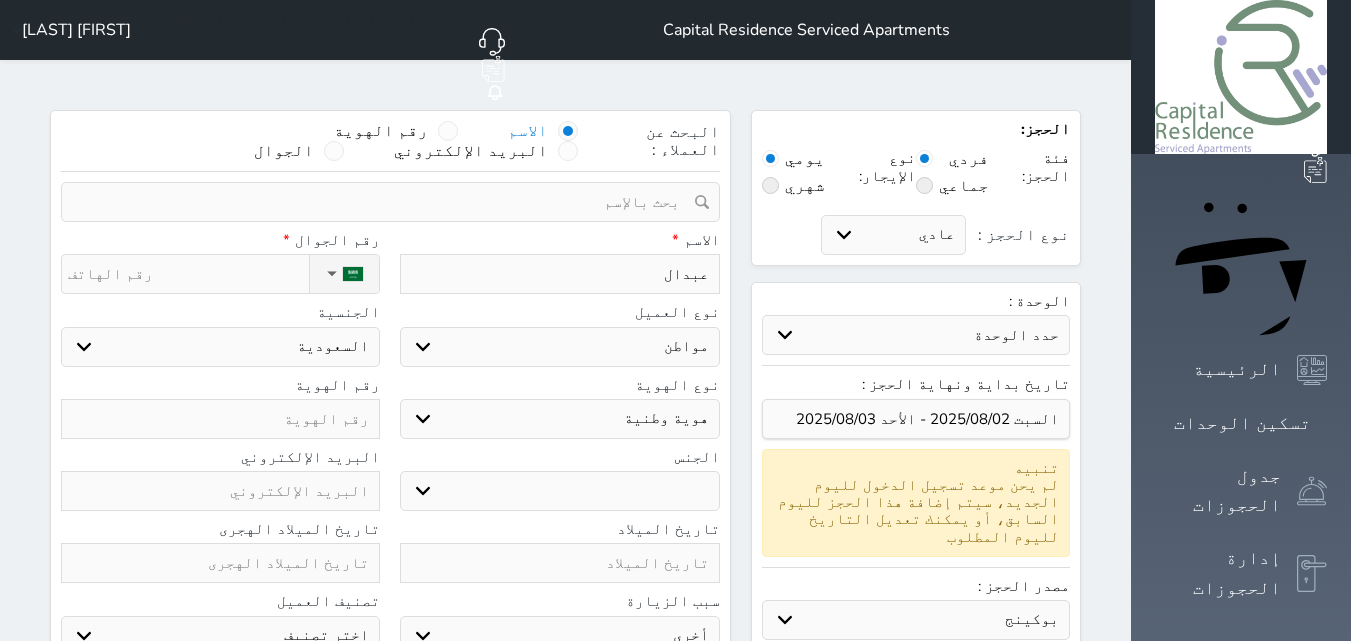 type on "عبدالل" 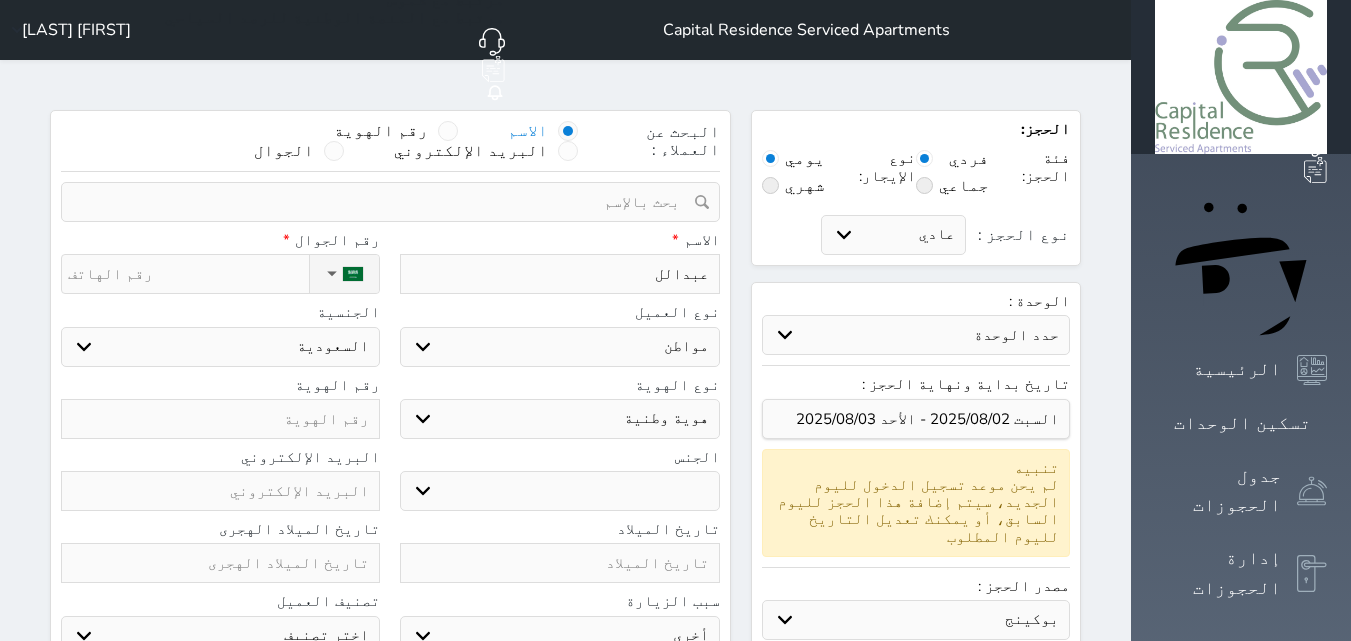 type on "عبدالله" 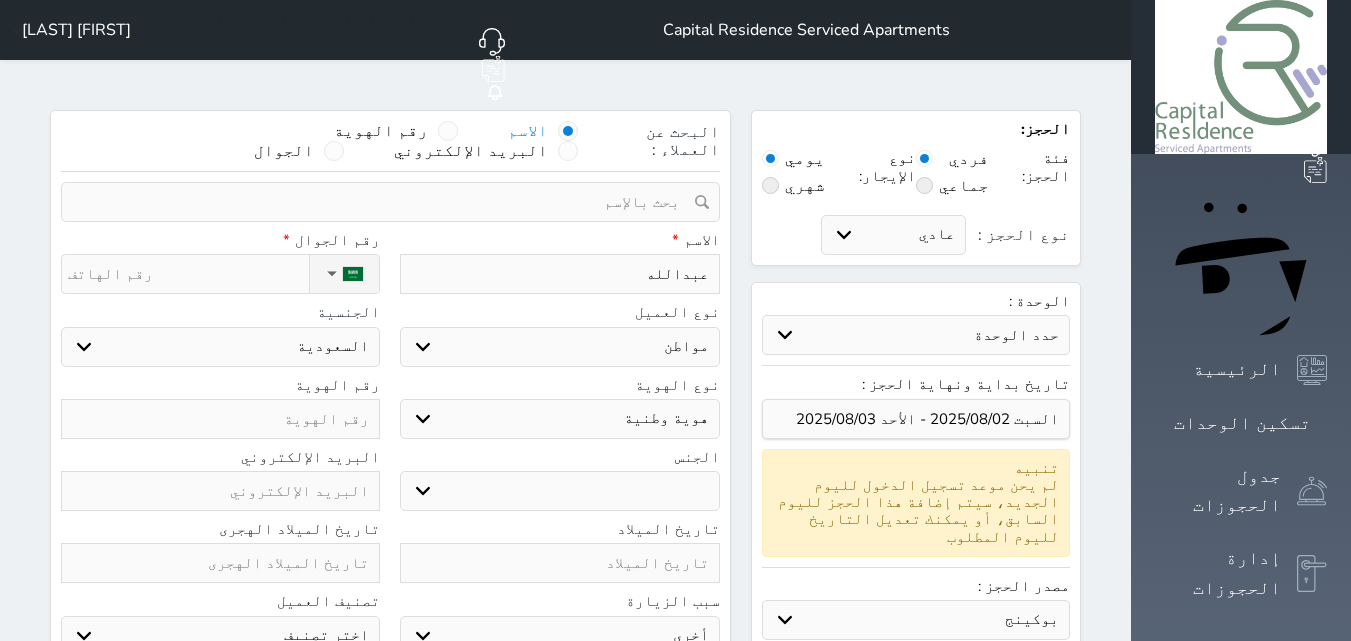 type on "عبدالله" 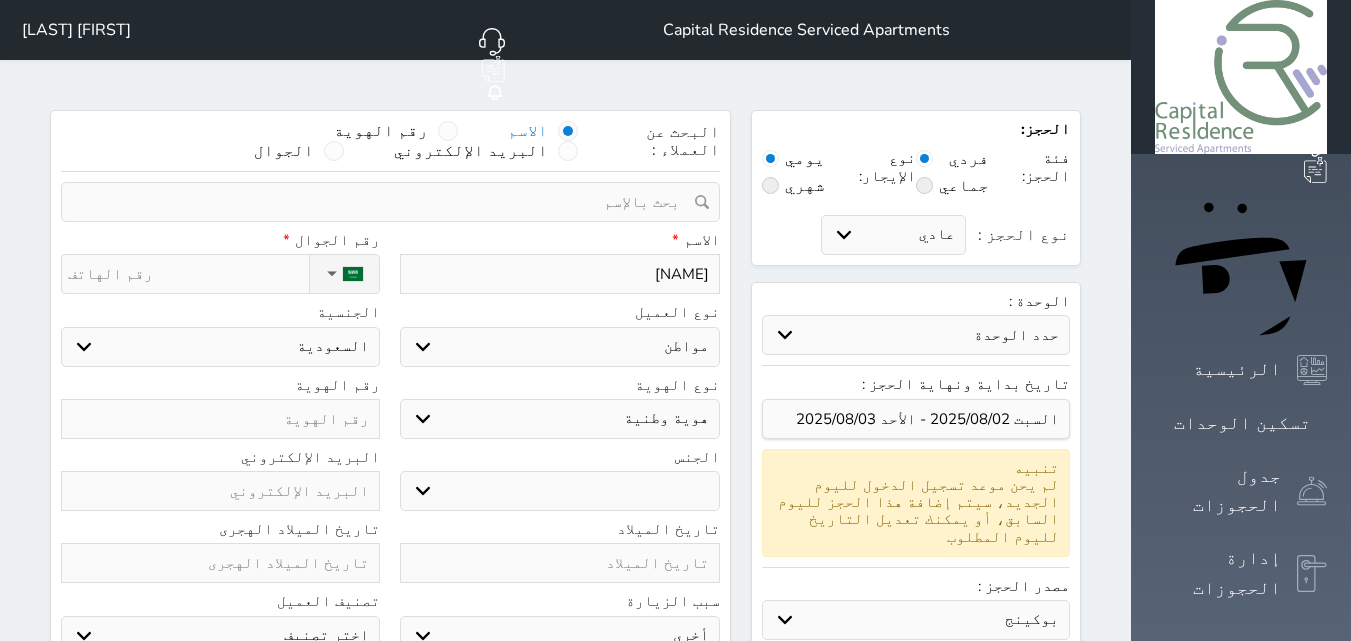 type on "عبدالله خا" 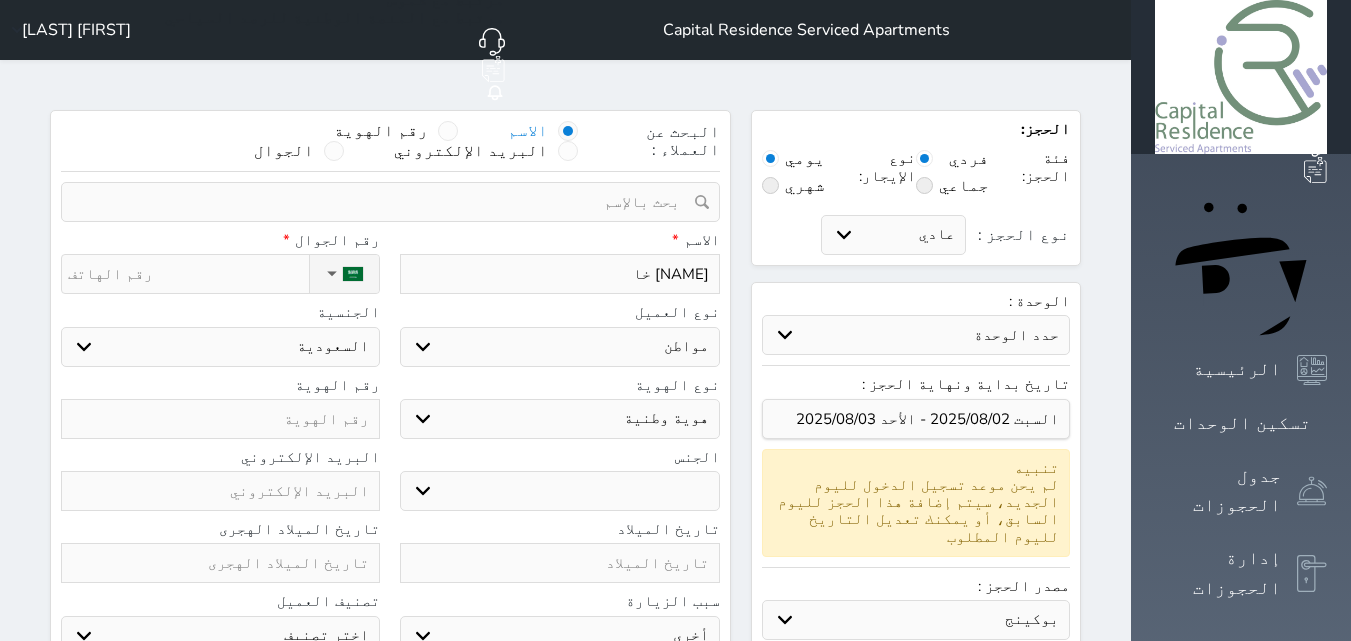 type on "عبدالله خال" 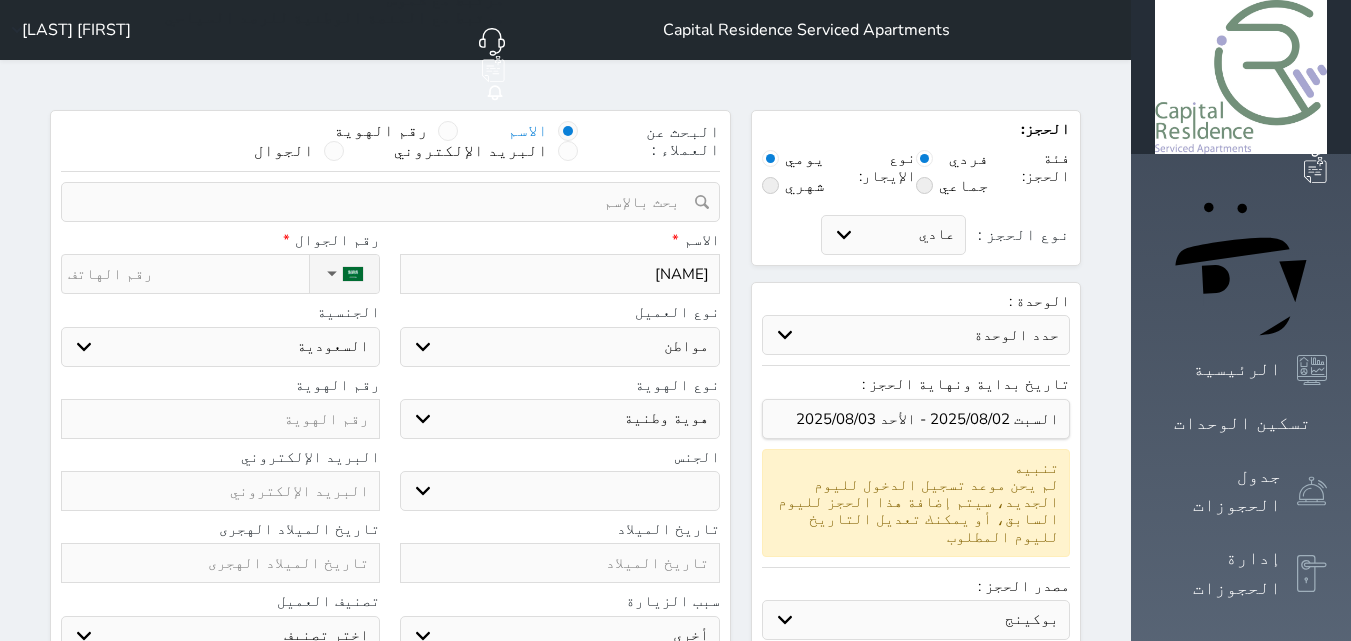 type on "عبدالله خالد" 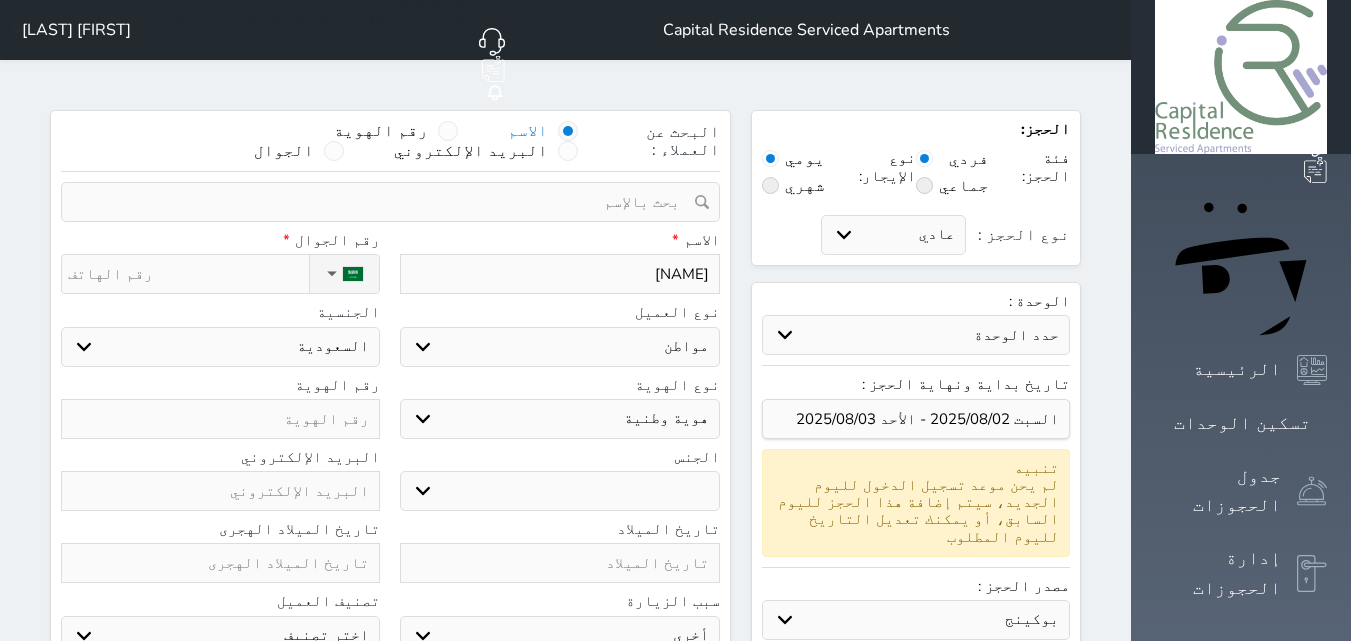 type on "عبدالله خالد ا" 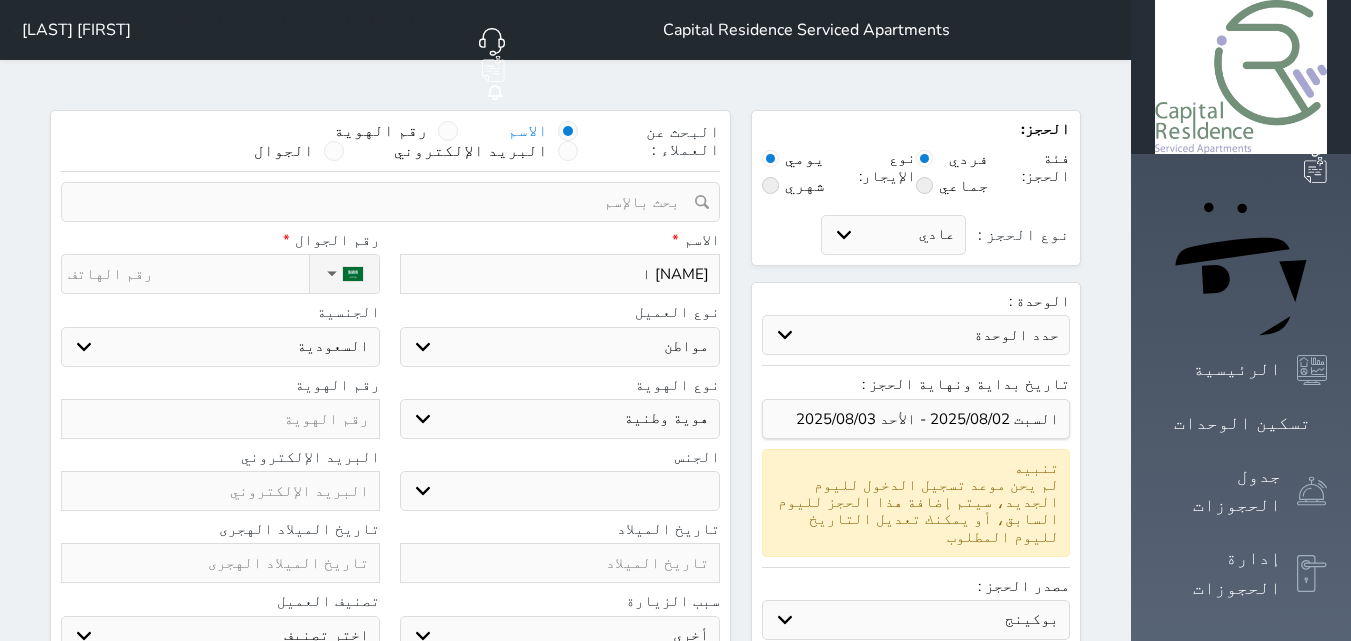 type on "عبدالله خالد ال" 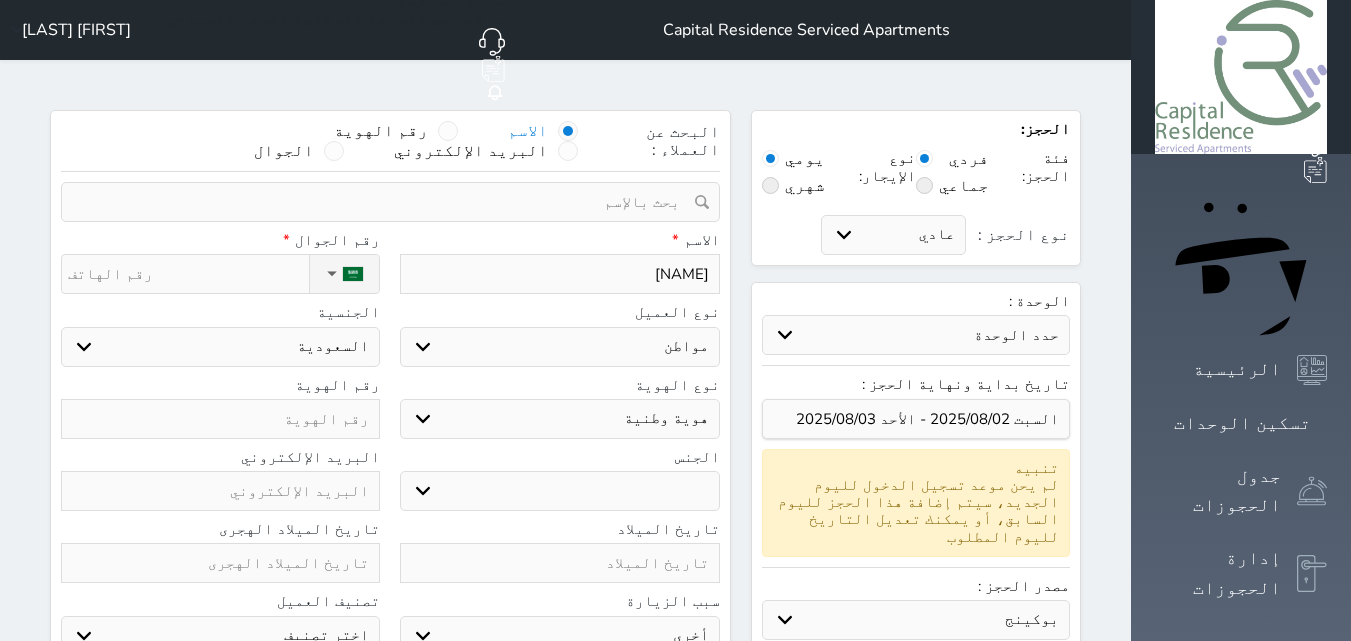 type on "عبدالله خالد الش" 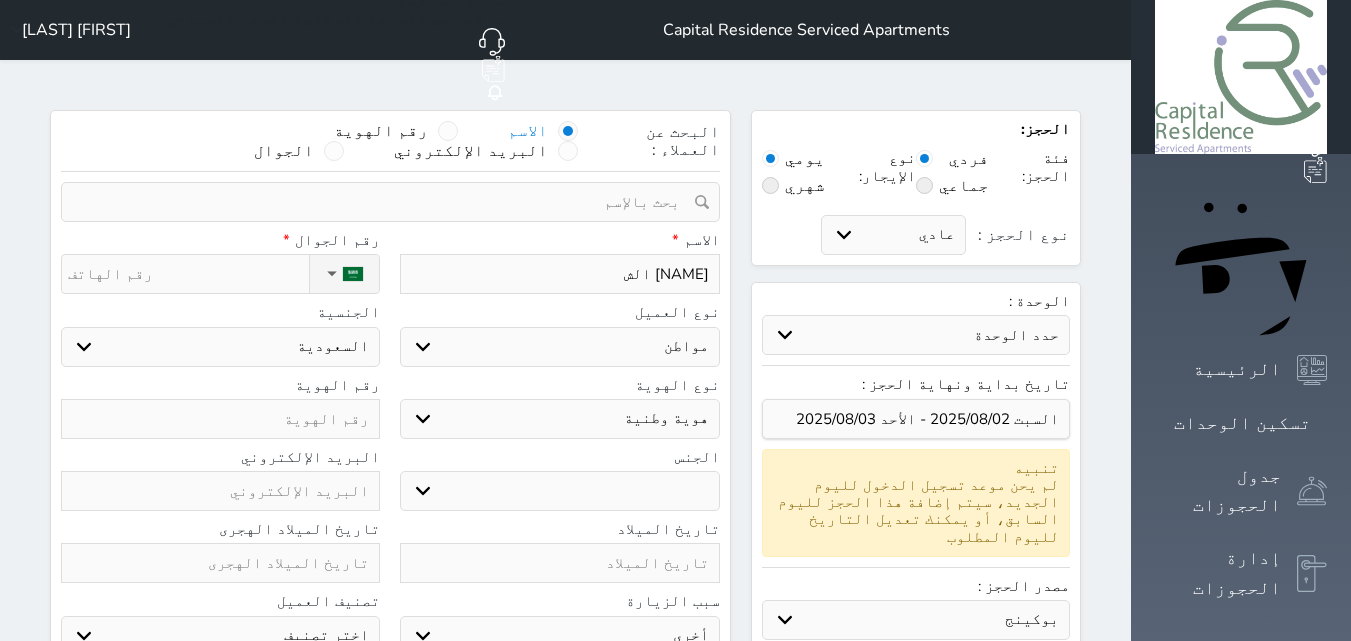 type on "عبدالله خالد الشه" 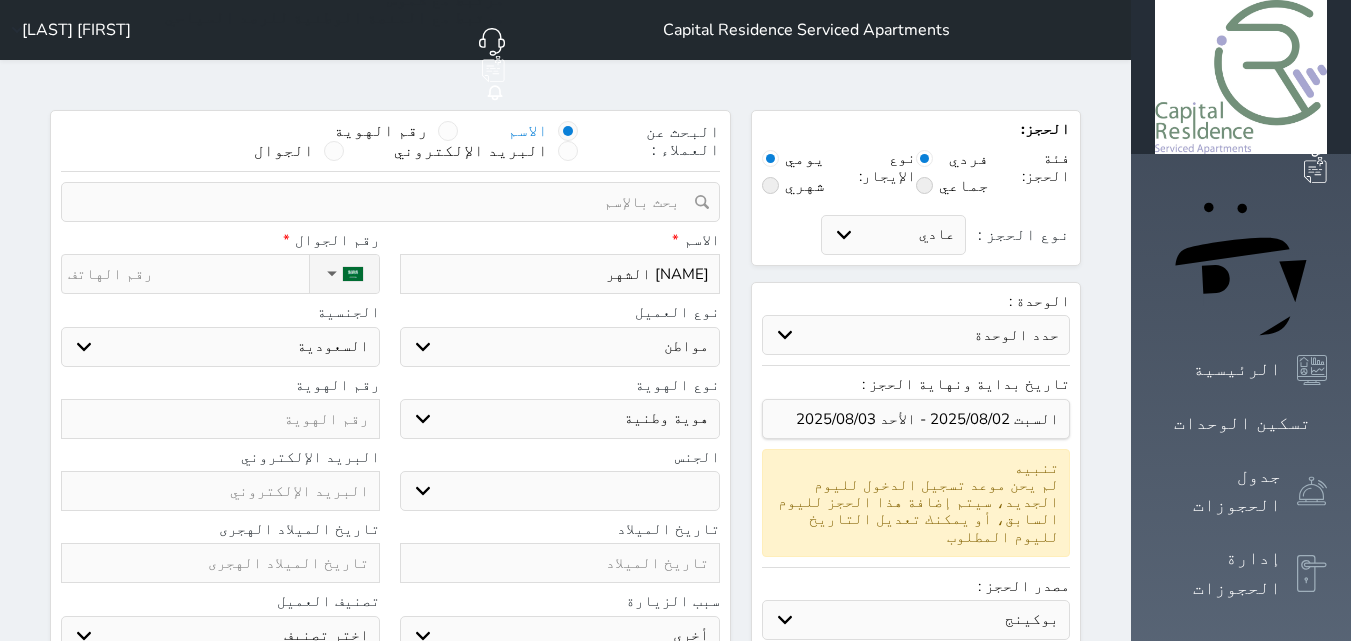 type on "عبدالله خالد الشهري" 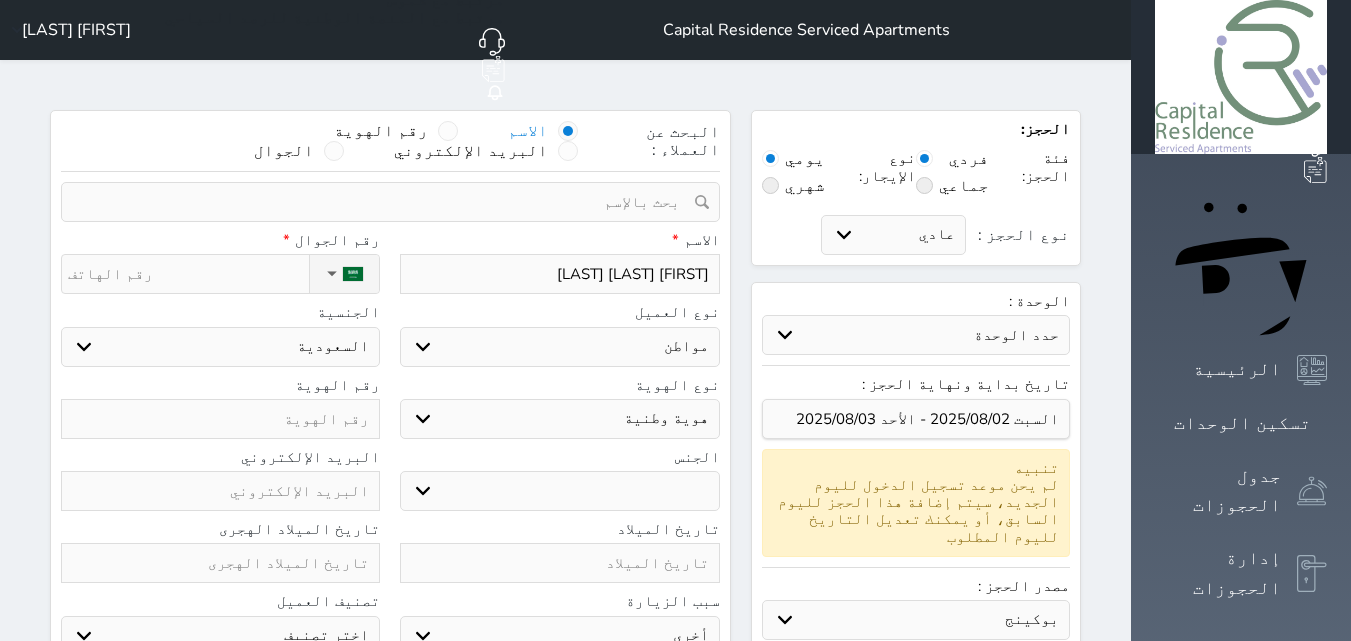 type on "عبدالله خالد الشهري" 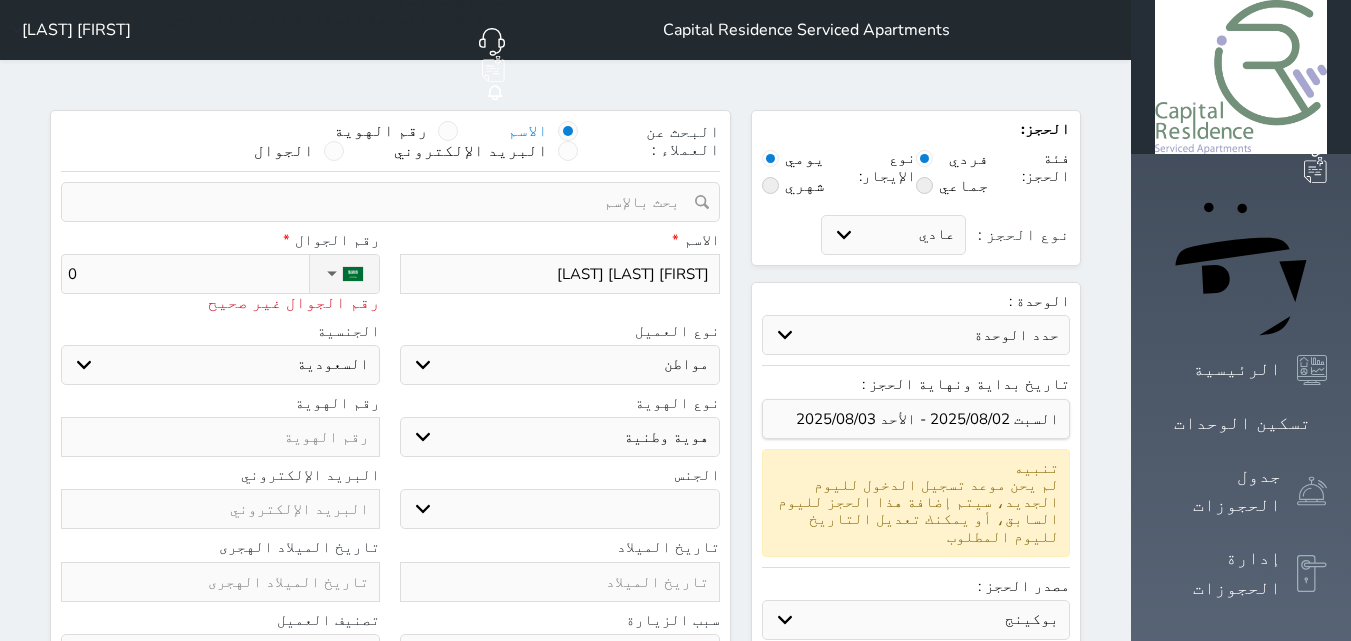 type on "05" 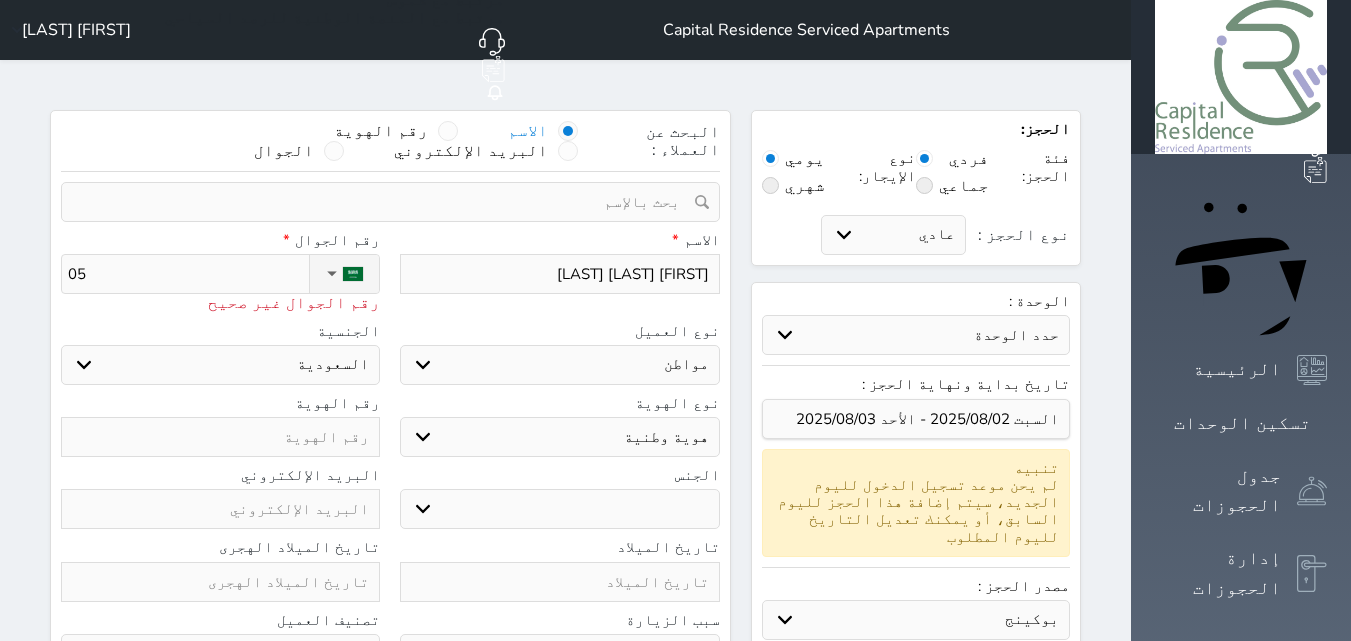 type on "053" 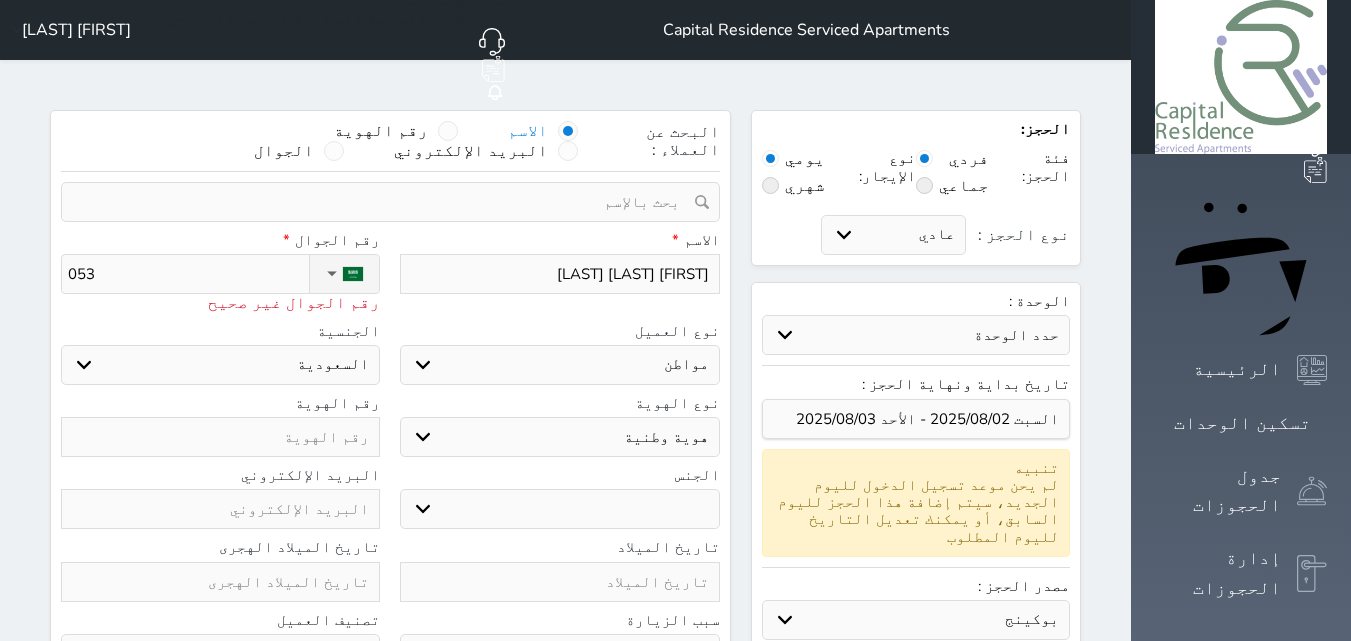 type on "0532" 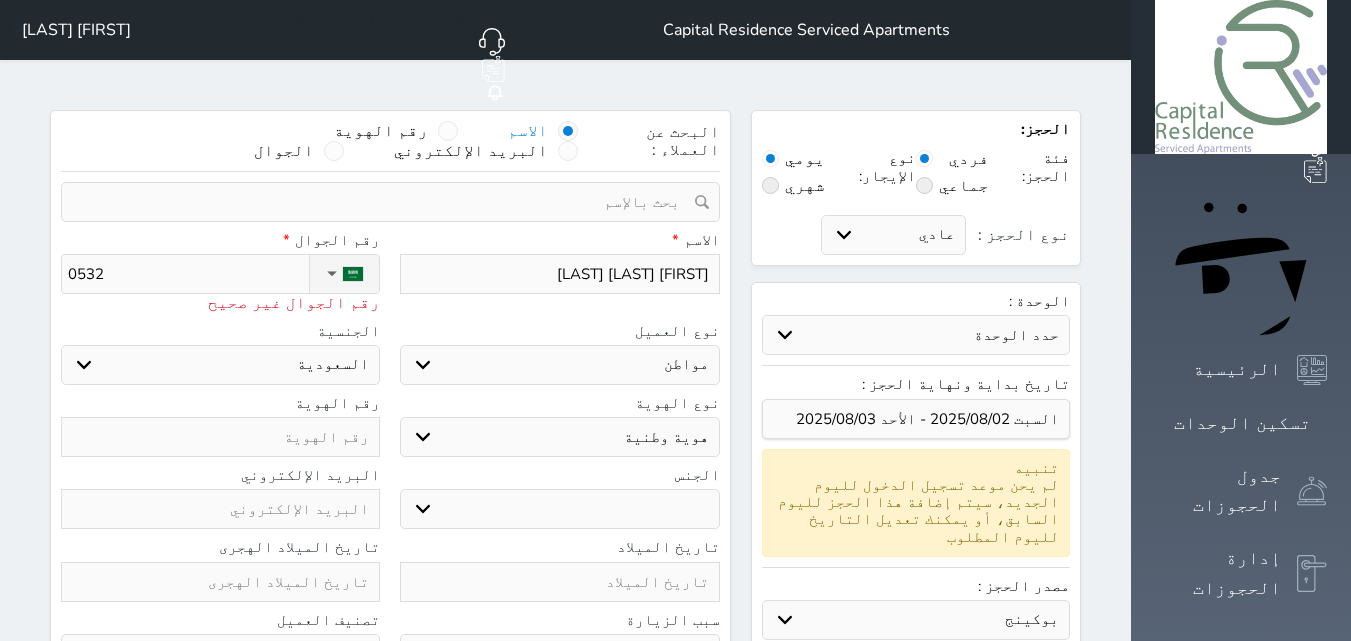 type on "05323" 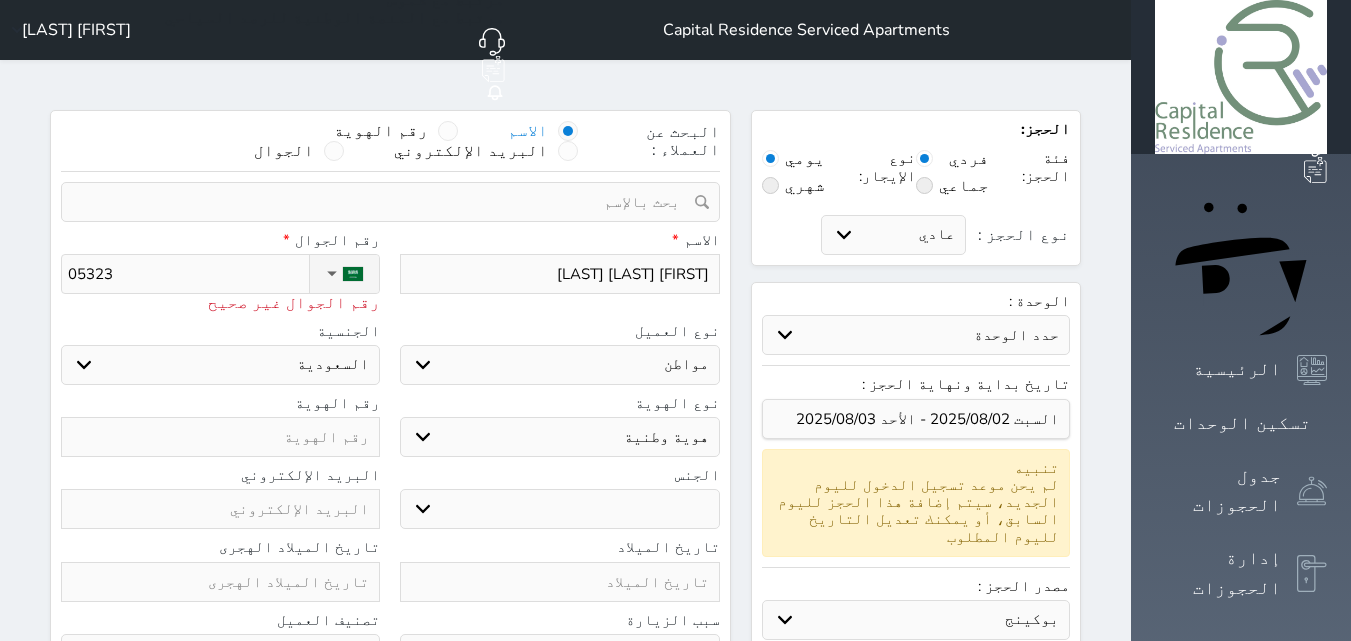 type on "053230" 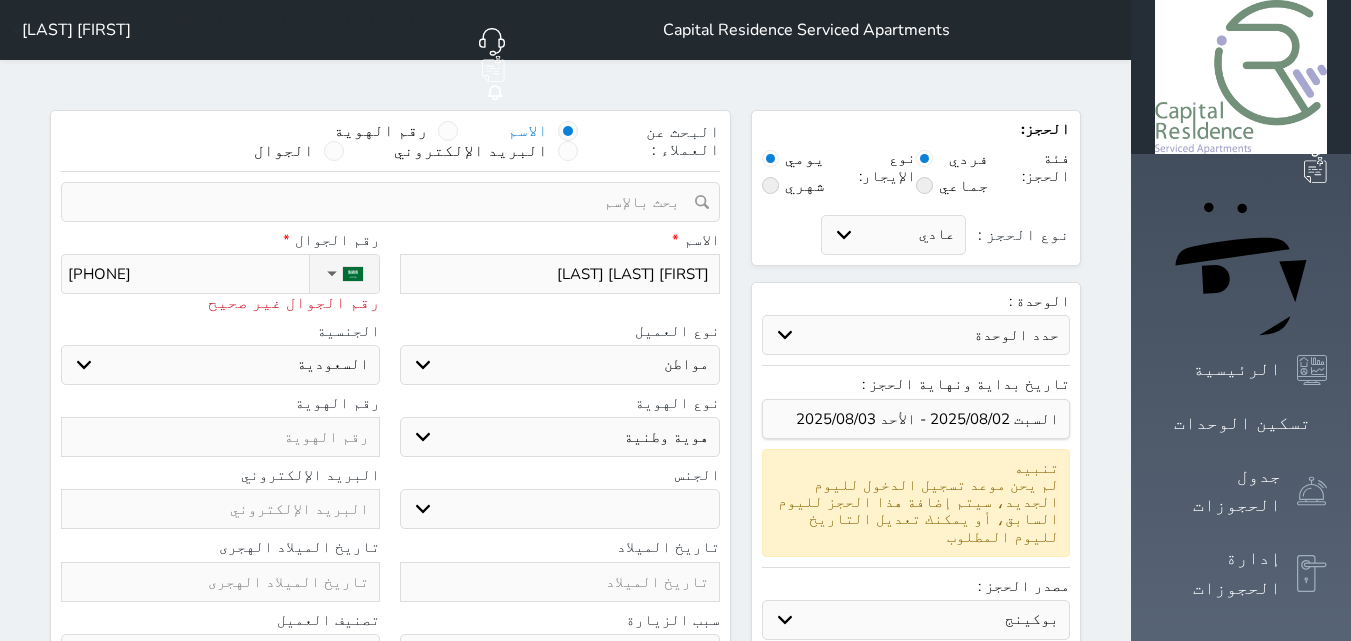 type on "0532301" 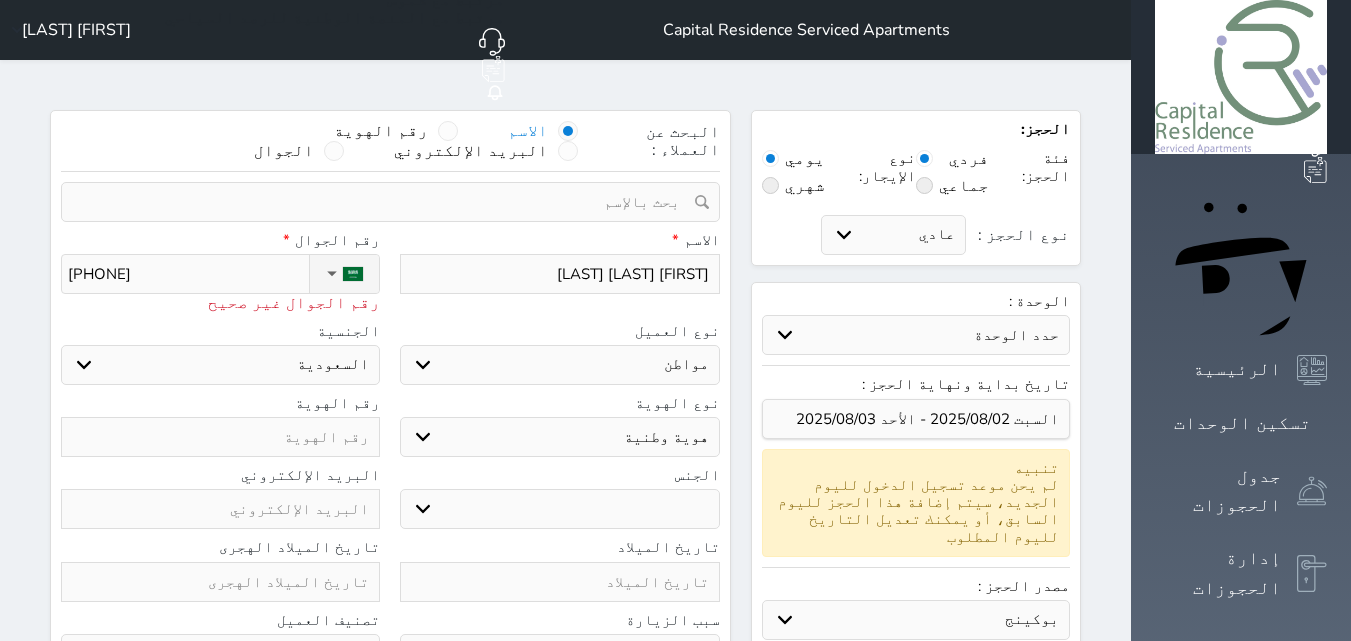 type on "05323017" 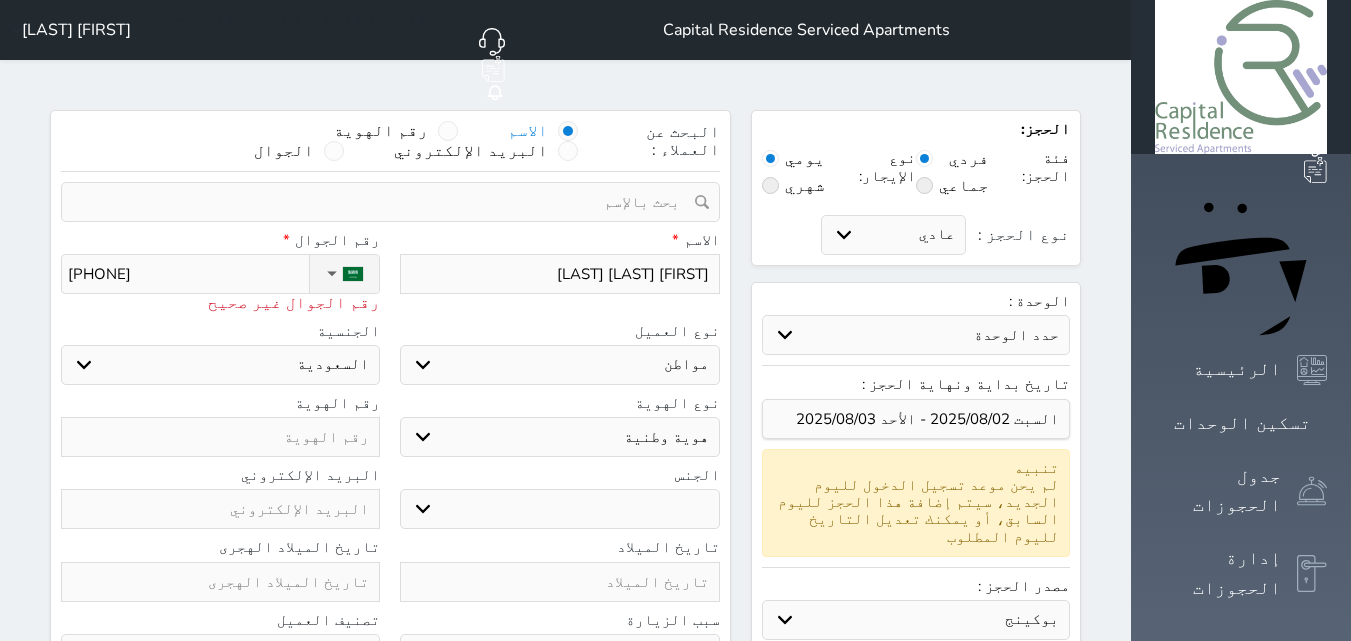 type on "053230171" 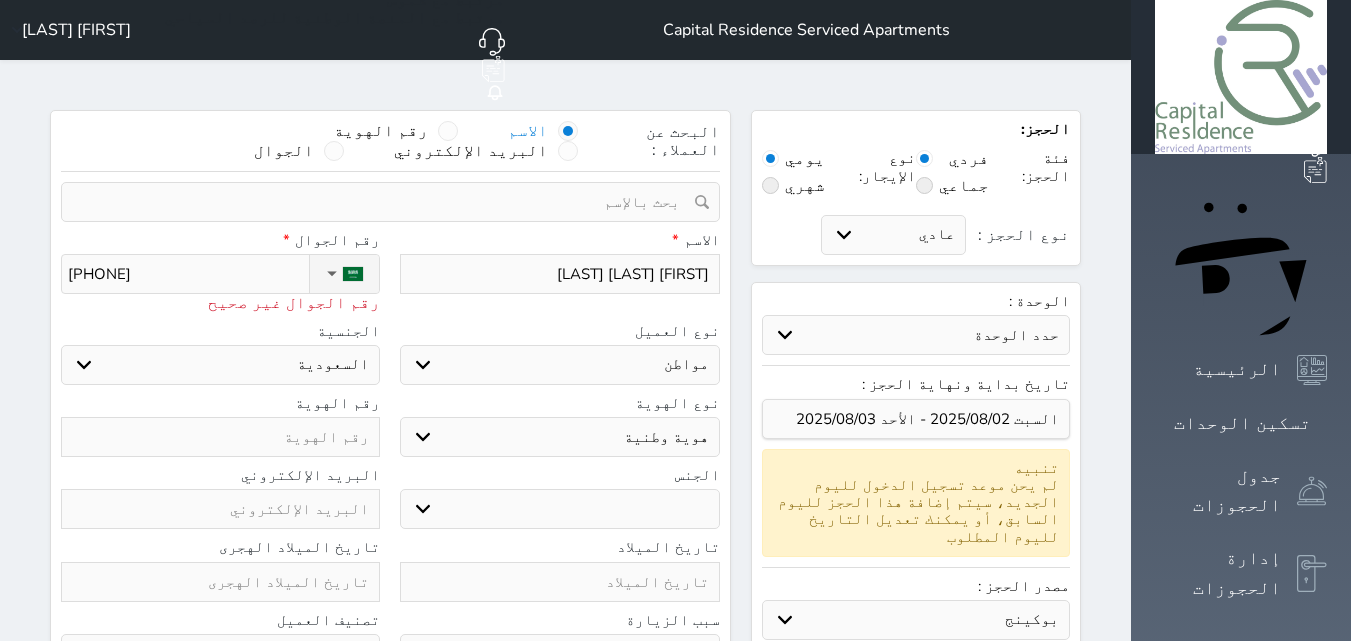 type on "+966 53 230 1716" 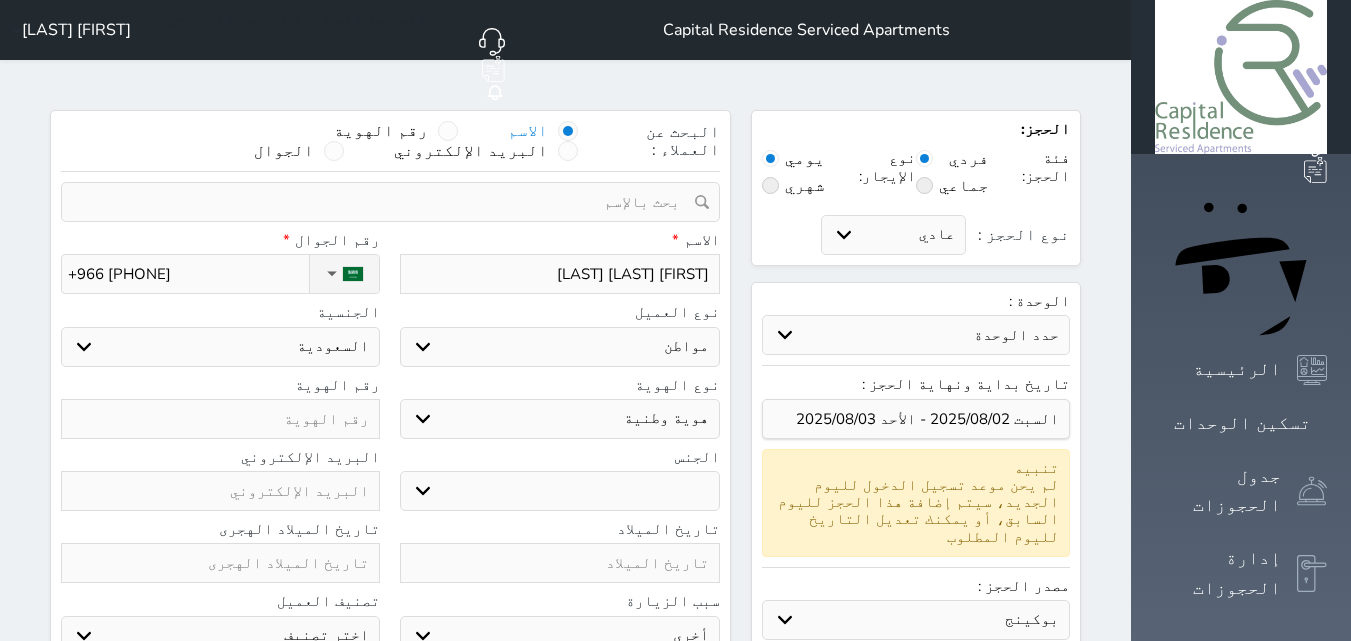 type on "+966 53 230 1716" 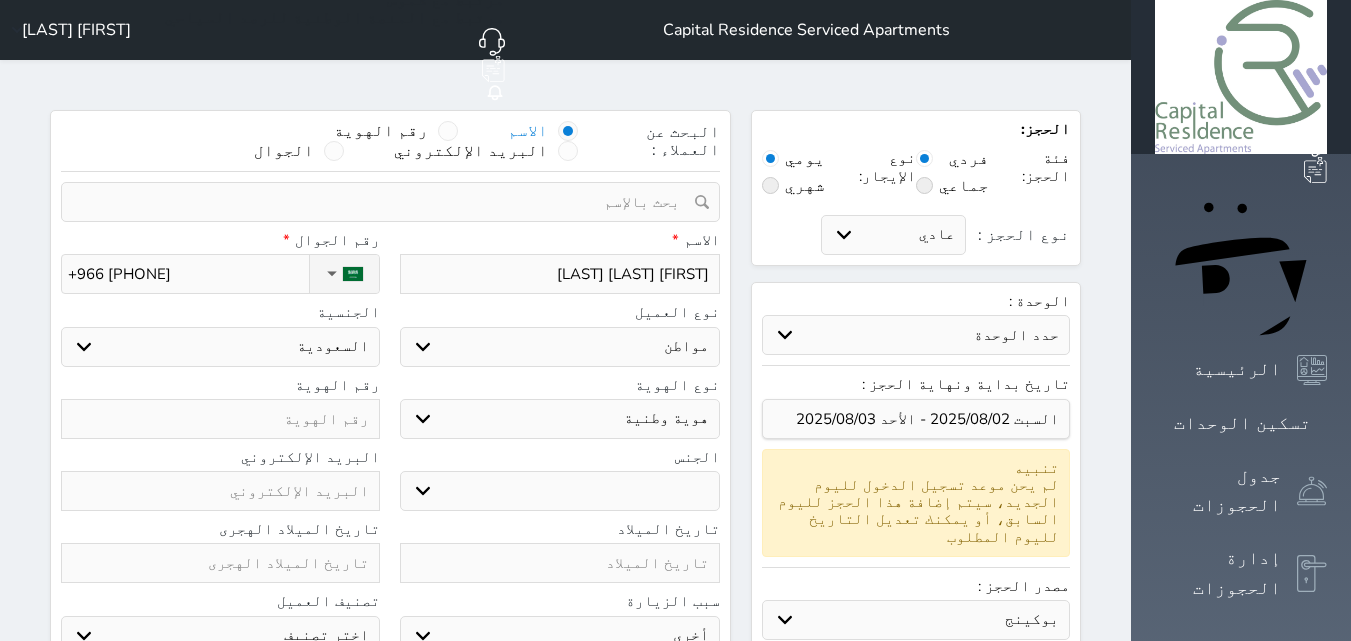 click on "ذكر   انثى" at bounding box center (559, 491) 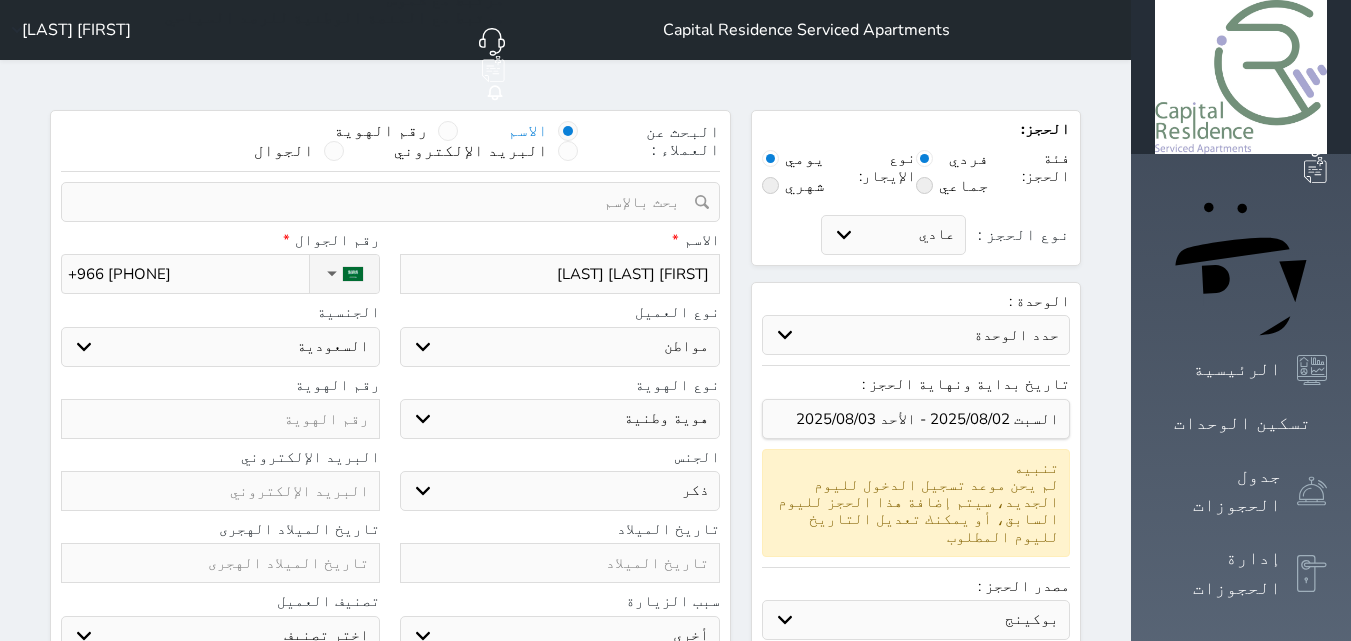 click on "ذكر   انثى" at bounding box center [559, 491] 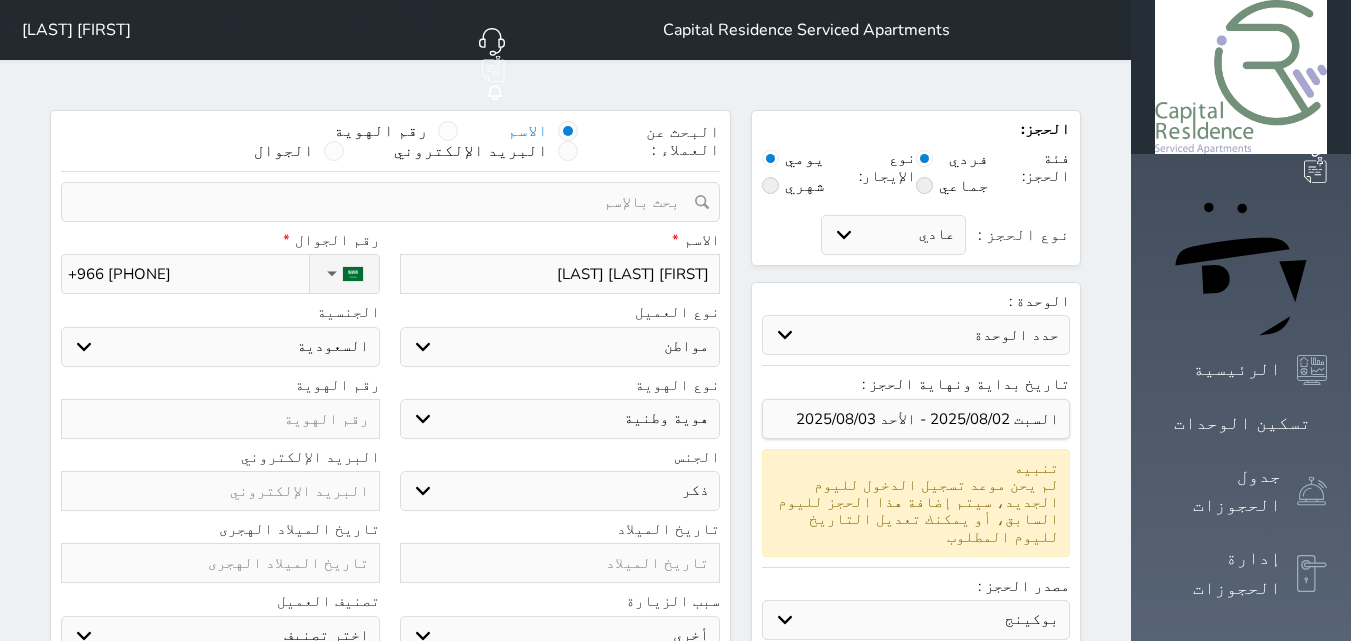 click at bounding box center (220, 419) 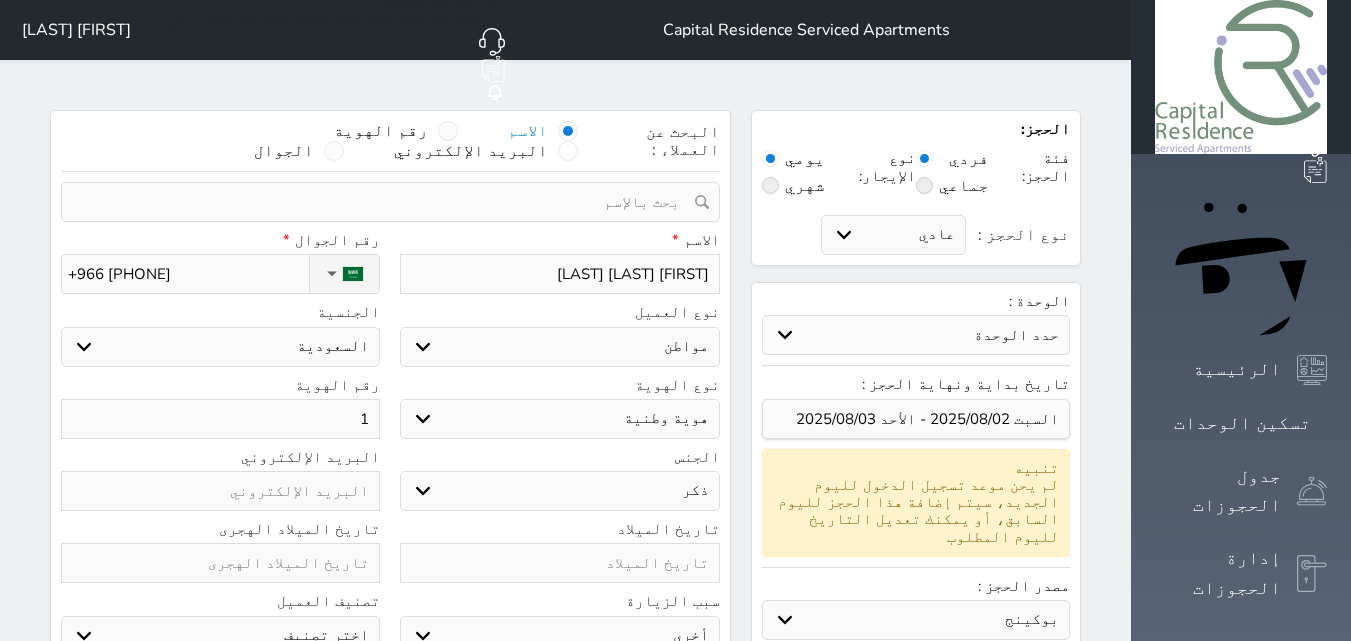 select 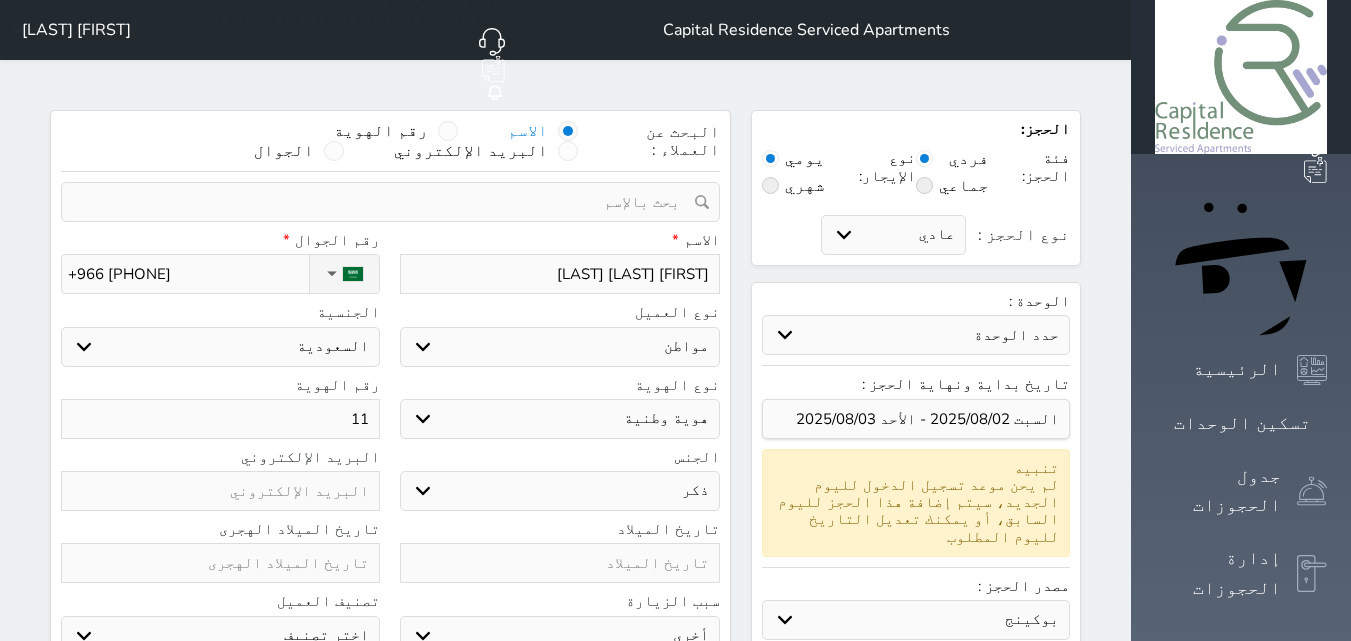 type on "112" 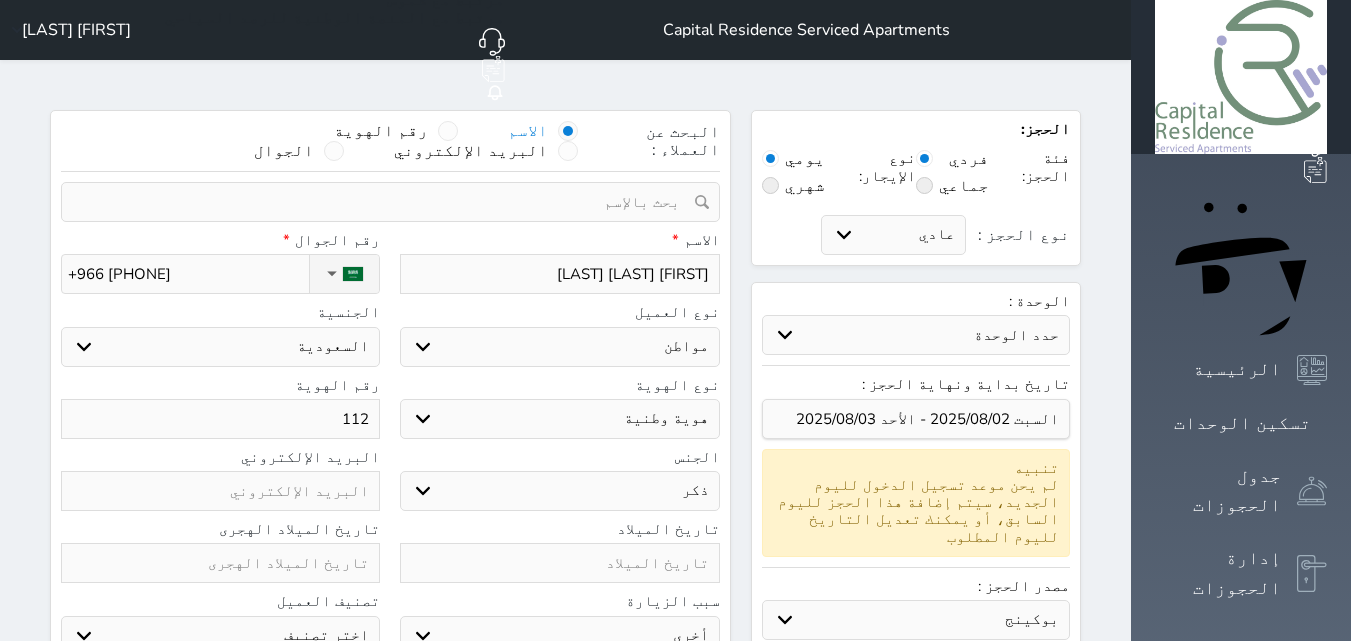 type on "1123" 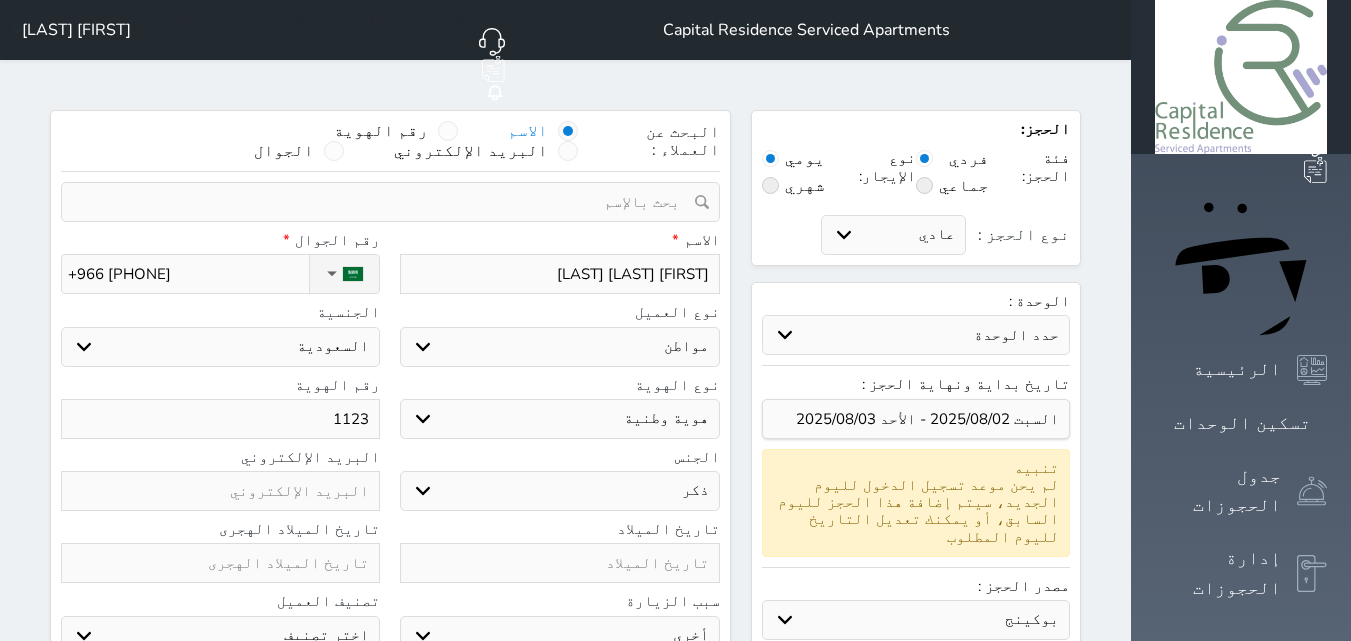 select 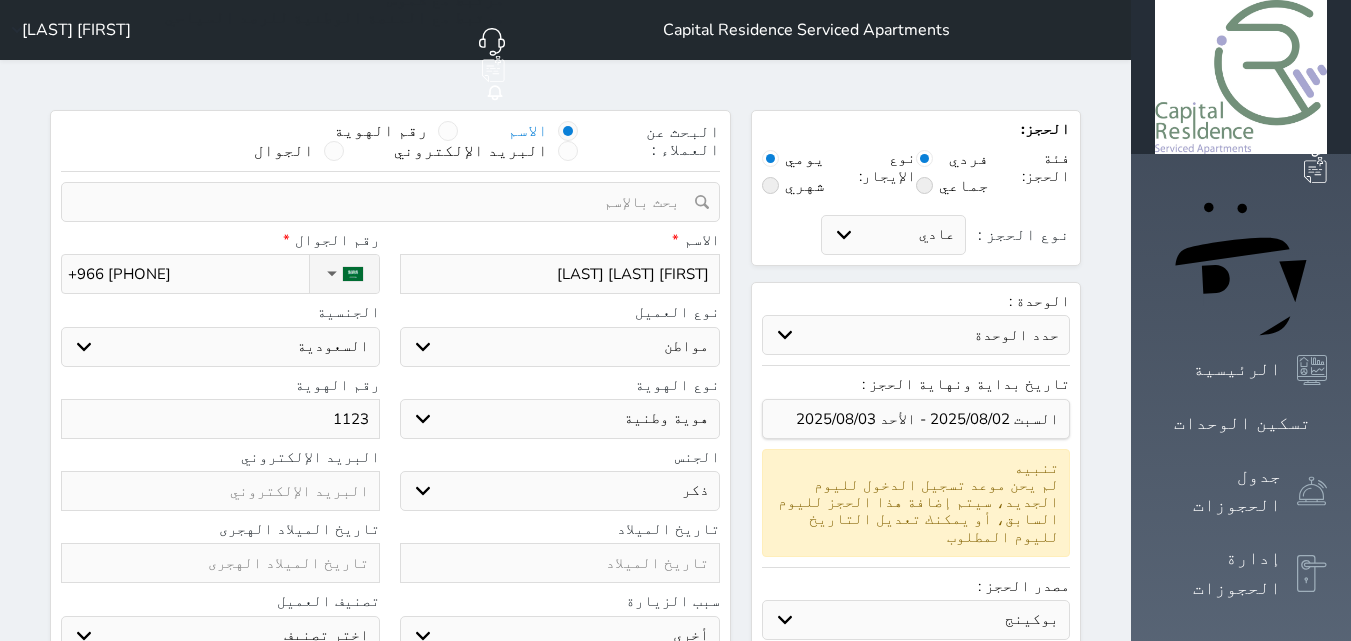 type on "11237" 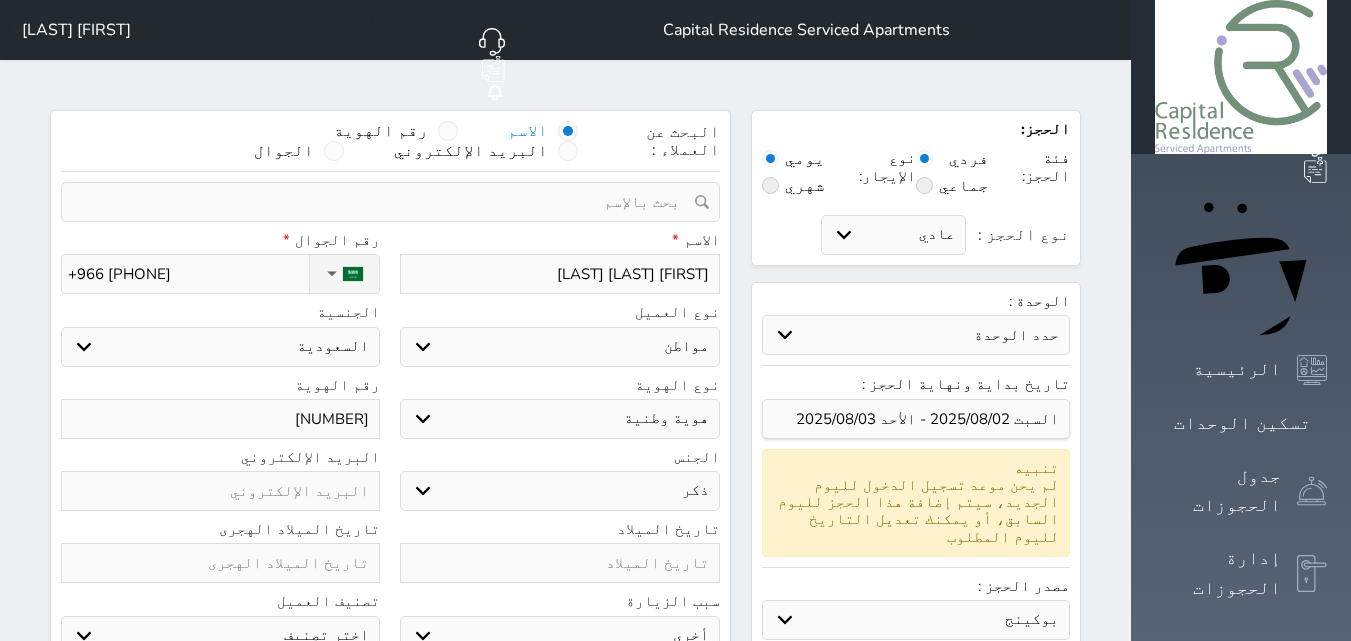 type on "112375" 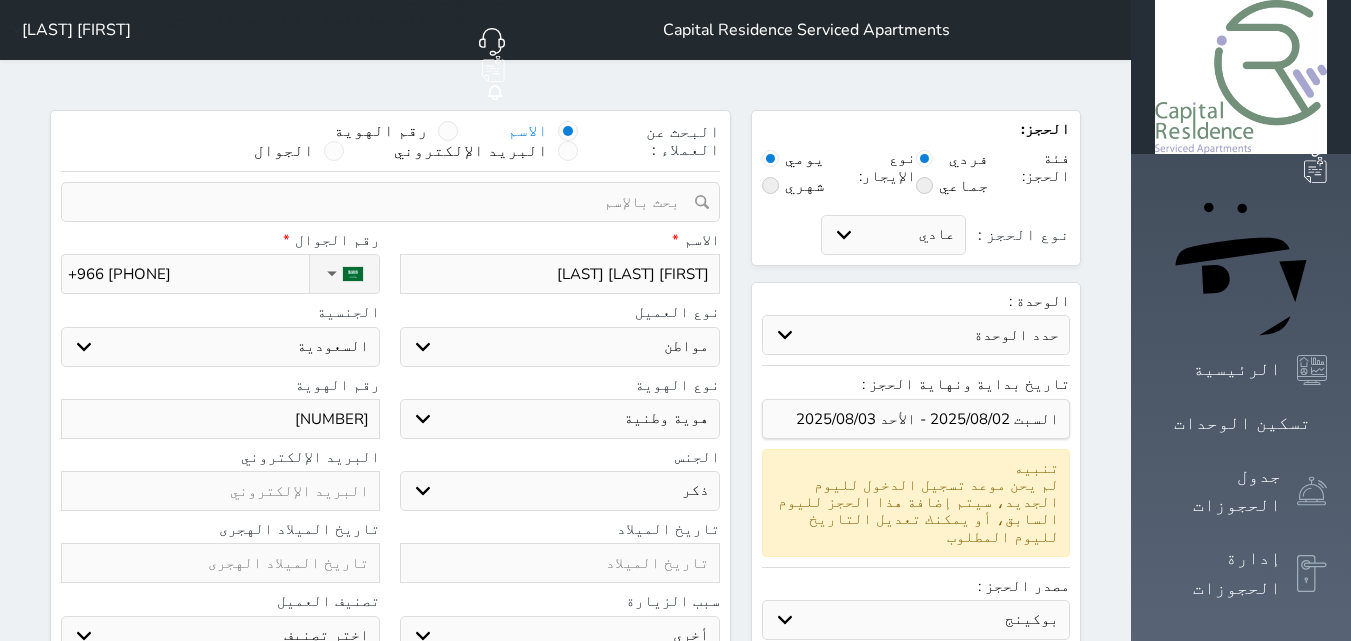 type on "1123753" 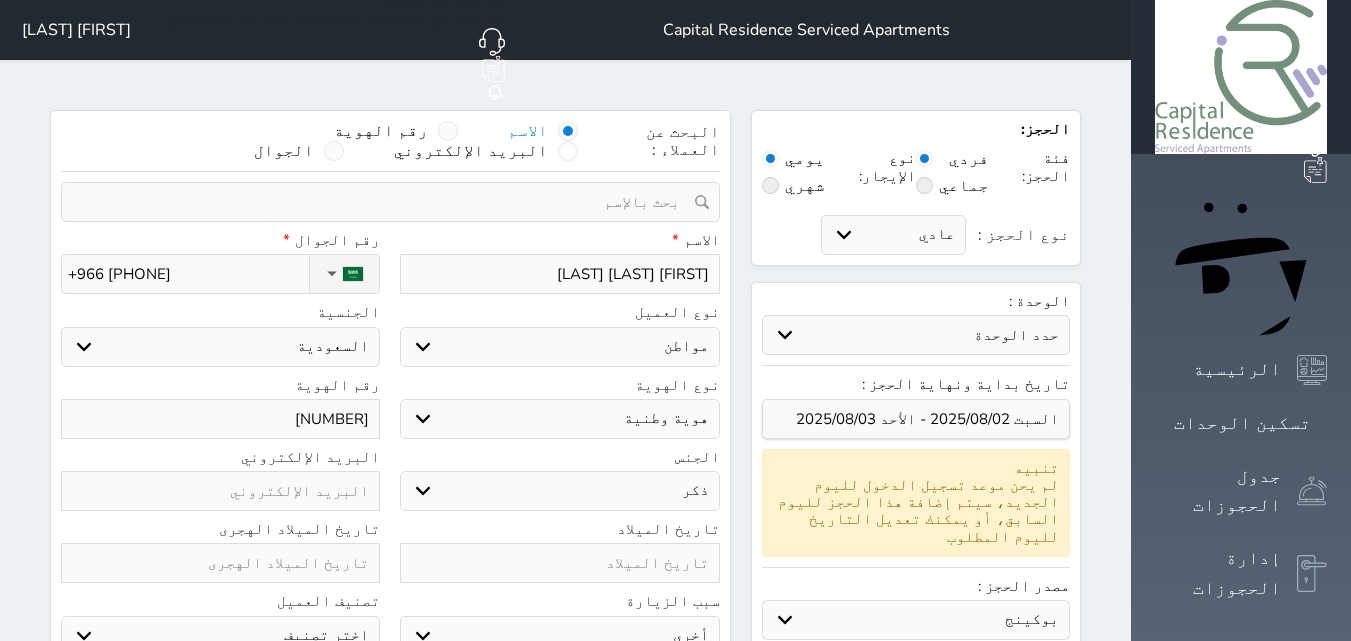 type on "11237535" 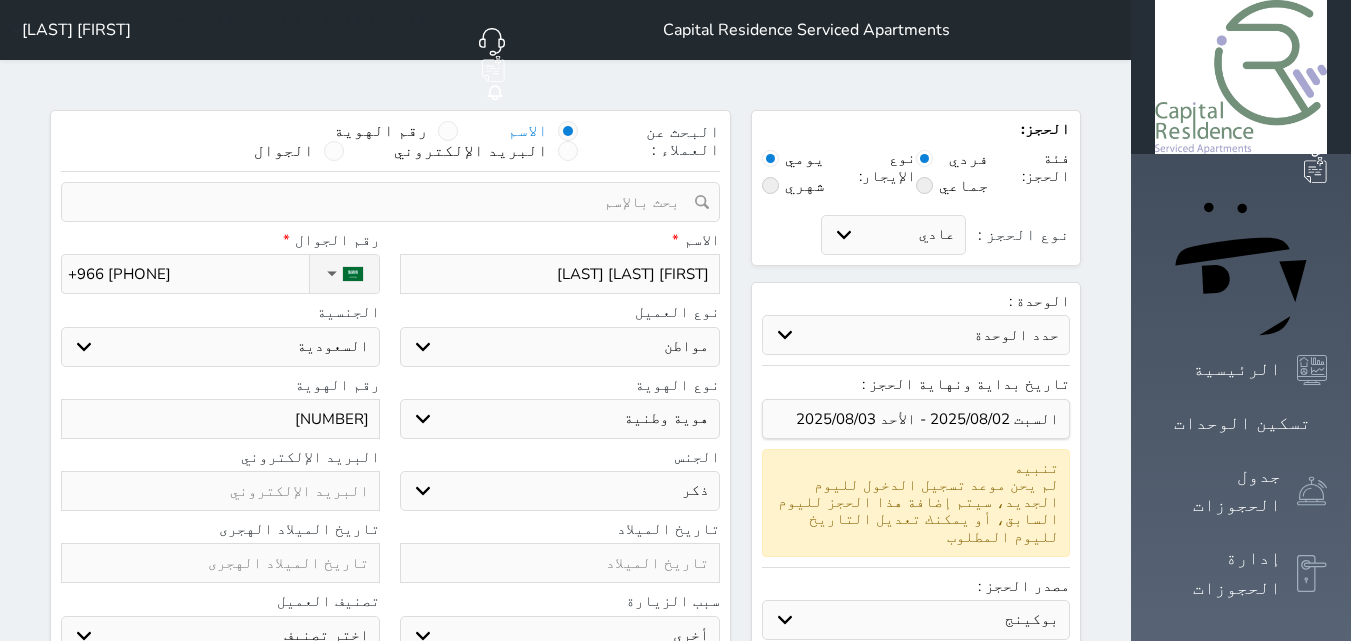 type on "112375355" 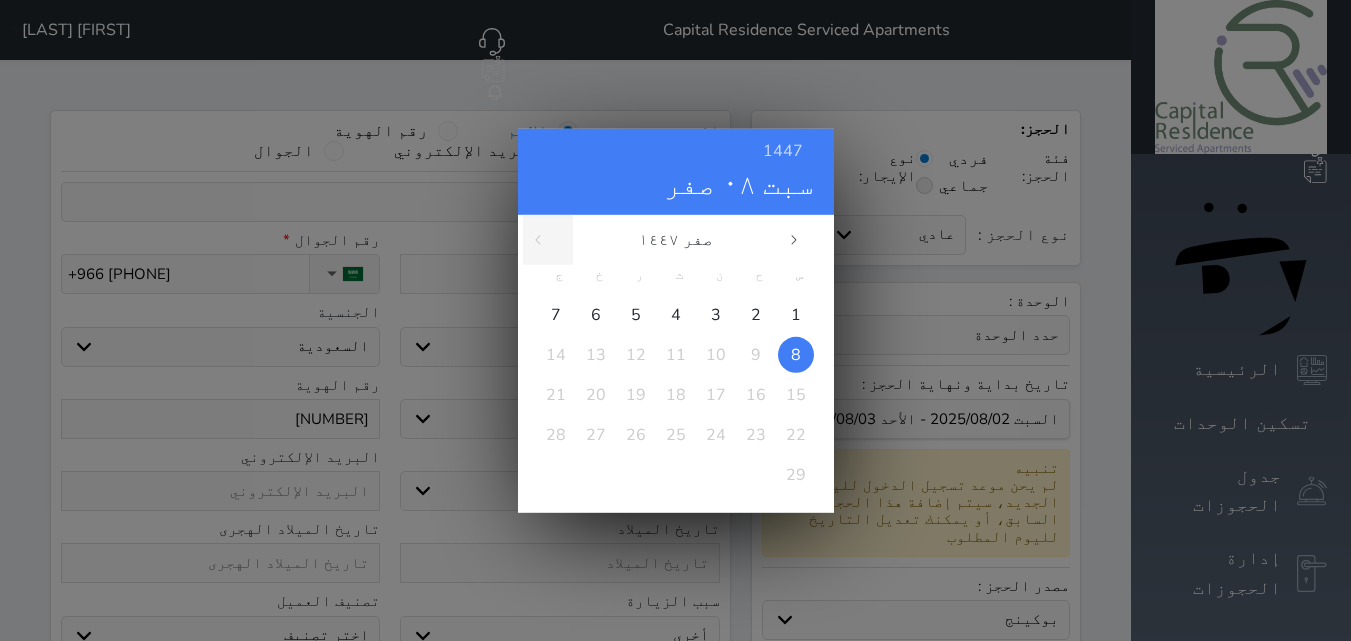 click on "1447   سبت ٠٨ صفر         صفر ١٤٤٧
س
ح
ن
ث
ر
خ
ج
1   2   3   4   5   6   7   8   9   10   11   12   13   14   15   16   17   18   19   20   21   22   23   24   25   26   27   28   29
محرم
صفر
ربيع الأول
ربيع الثاني
جمادى الأولى
جمادى الآخرة
رجب
شعبان
رمضان" at bounding box center [675, 320] 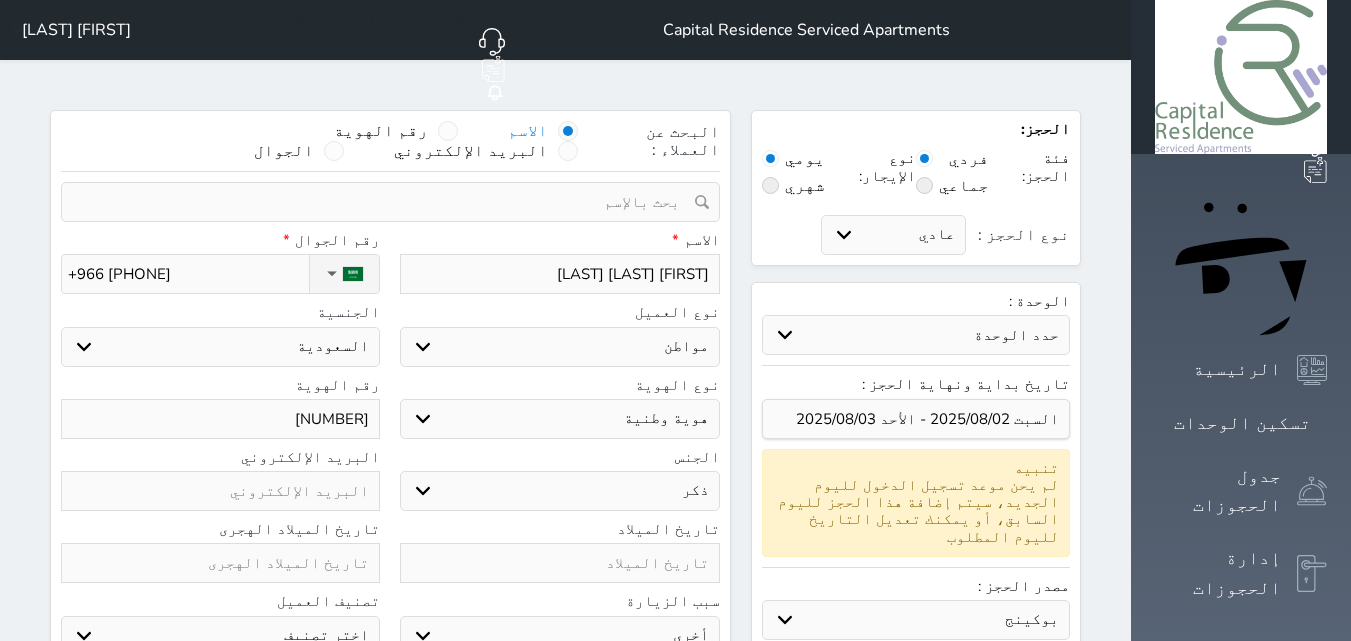 click at bounding box center [559, 563] 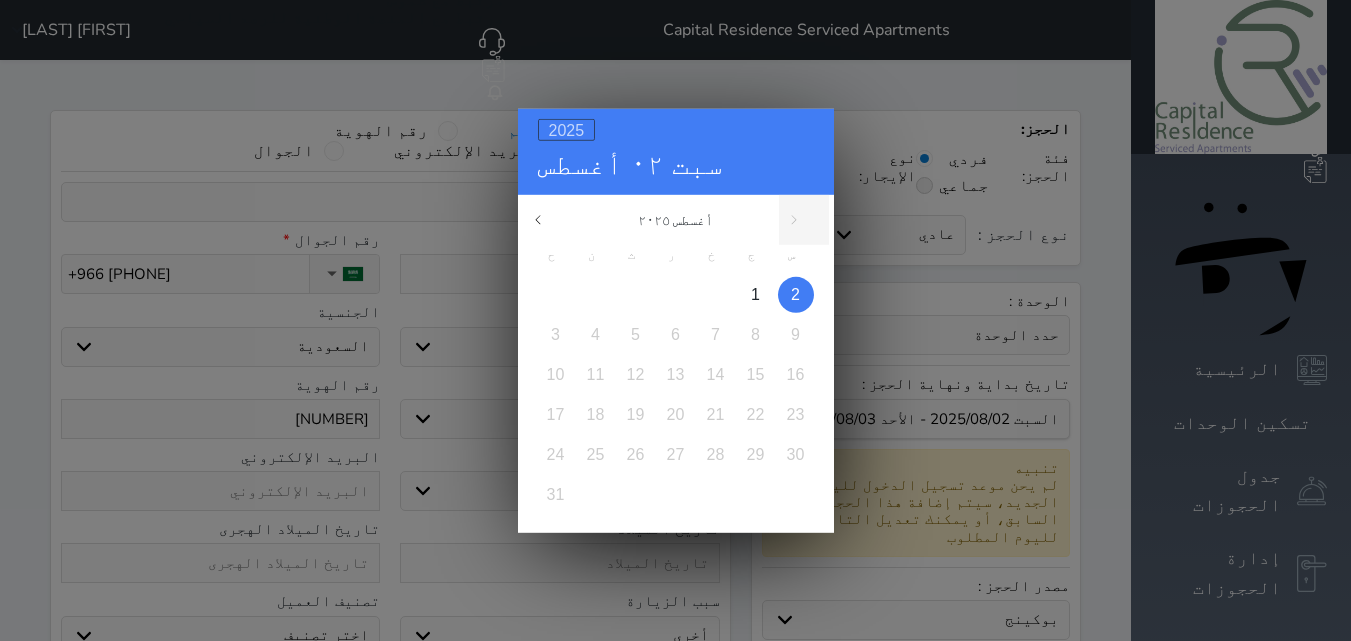 click on "2025" at bounding box center [567, 129] 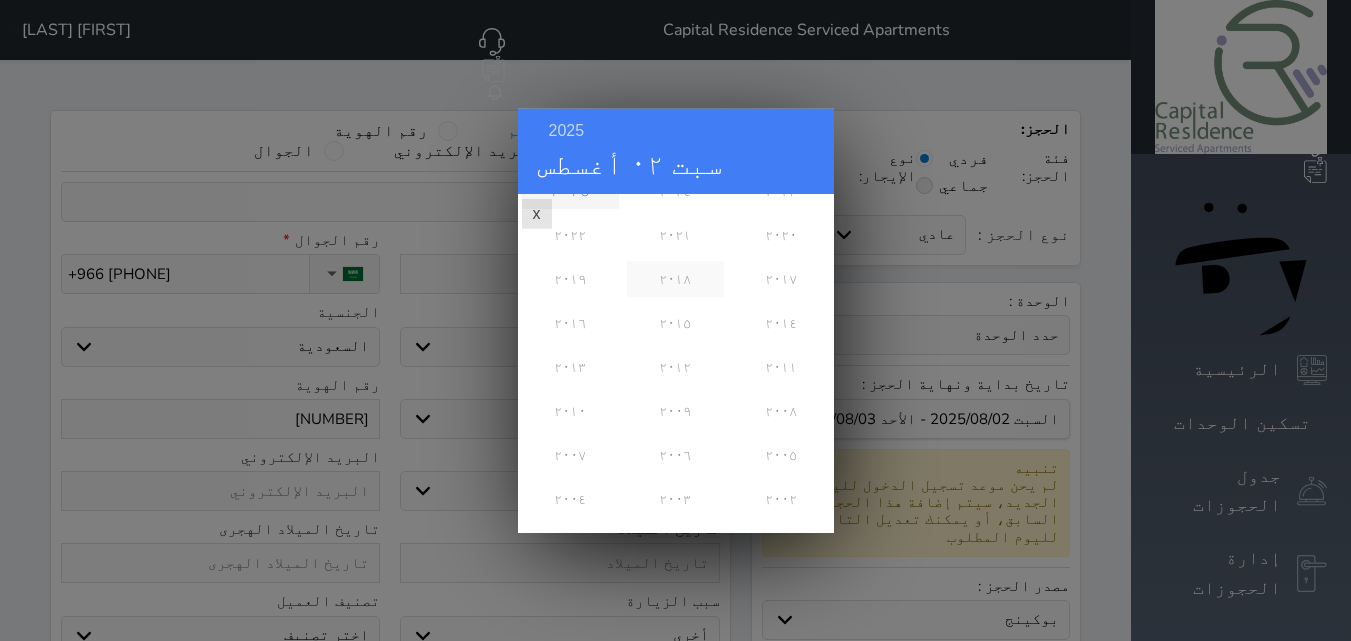 scroll, scrollTop: 100, scrollLeft: 0, axis: vertical 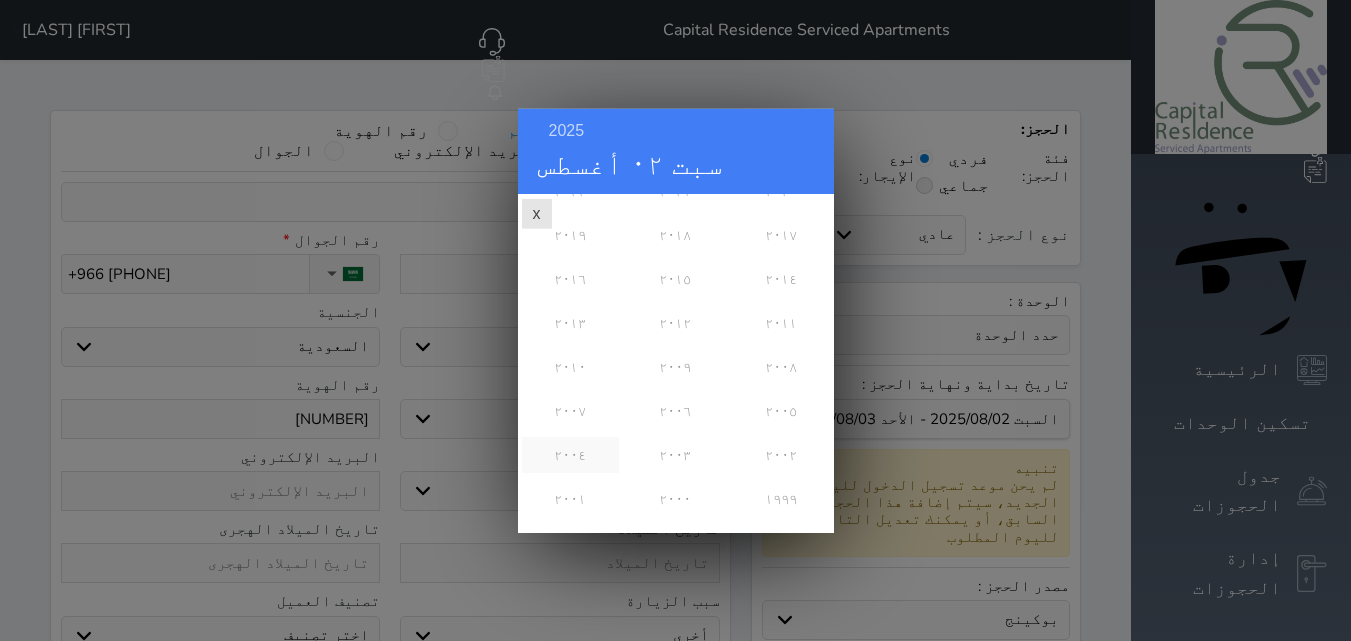 click on "٢٠٠٤" at bounding box center [570, 454] 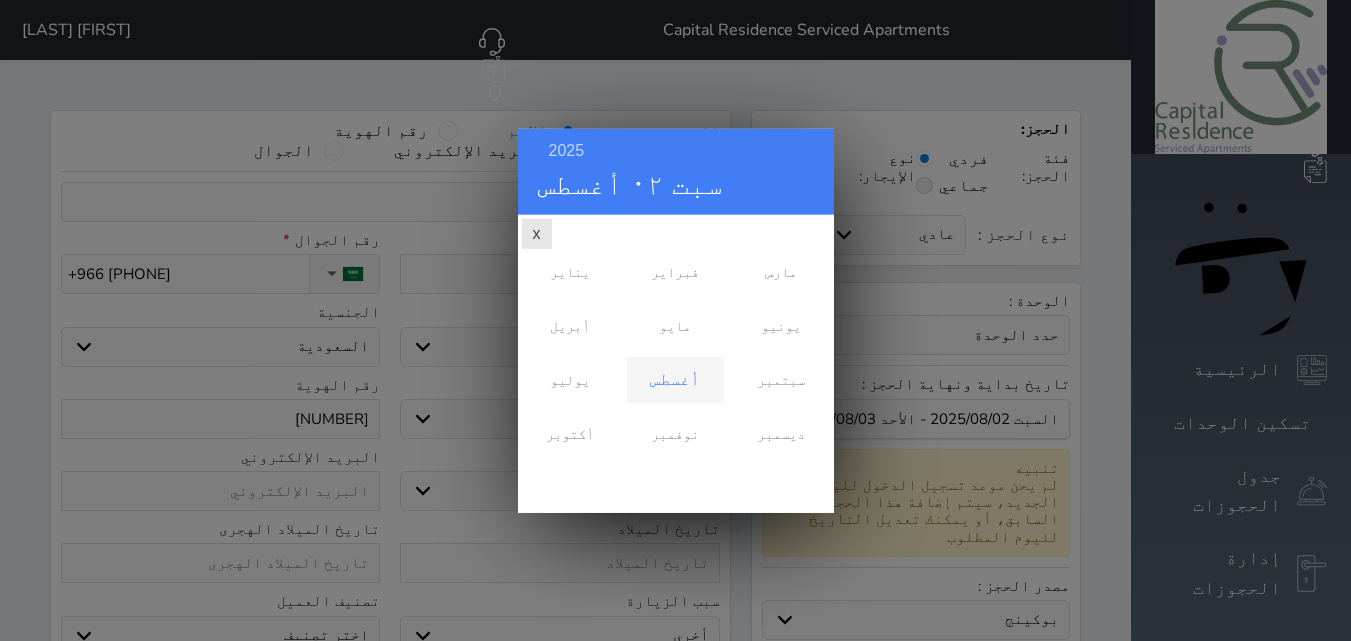 scroll, scrollTop: 0, scrollLeft: 0, axis: both 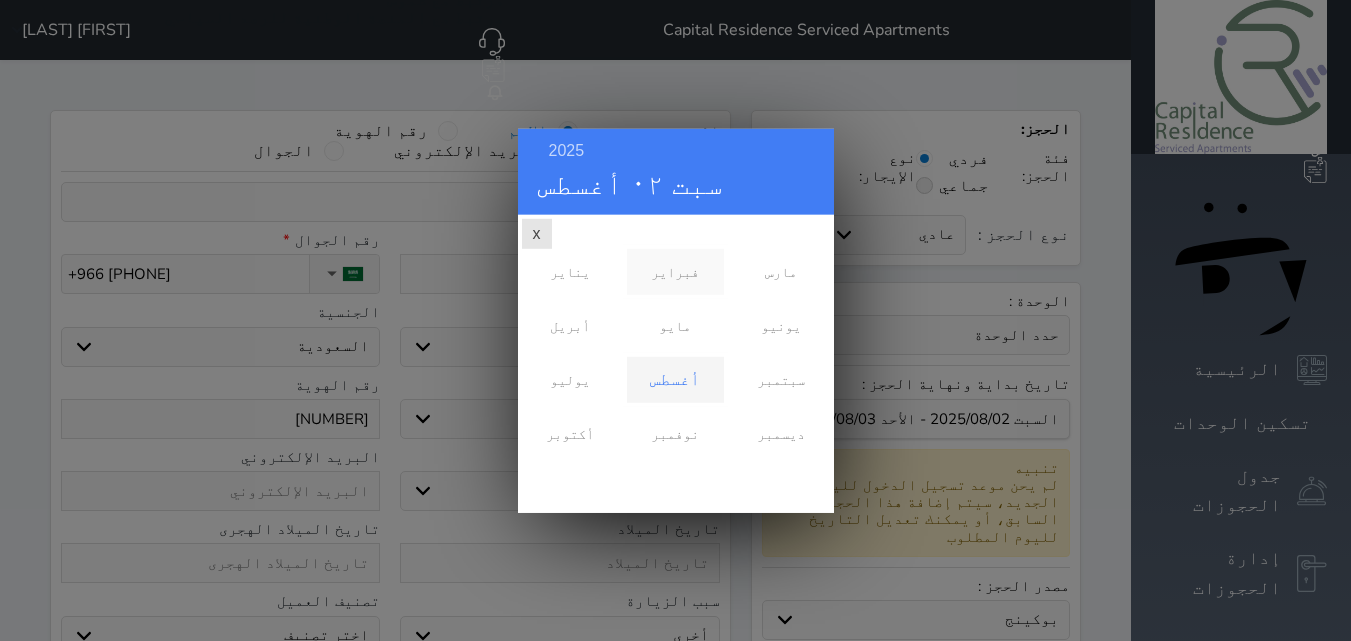 click on "فبراير" at bounding box center (675, 271) 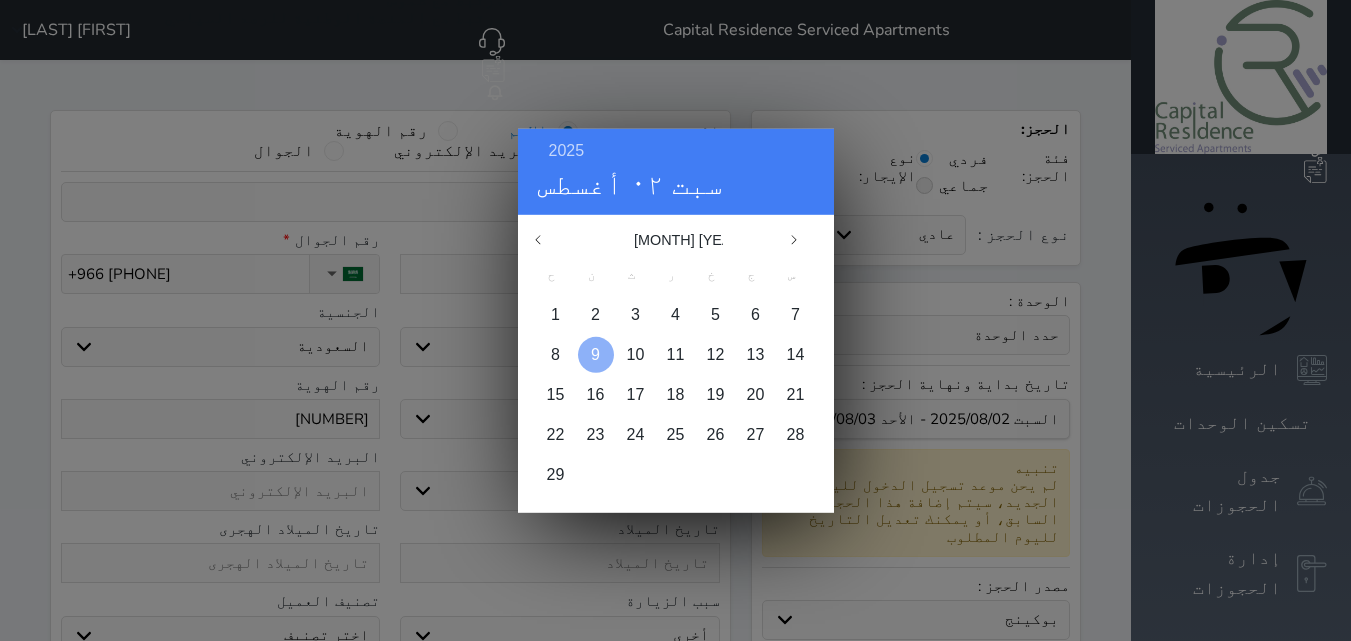 click at bounding box center [596, 354] 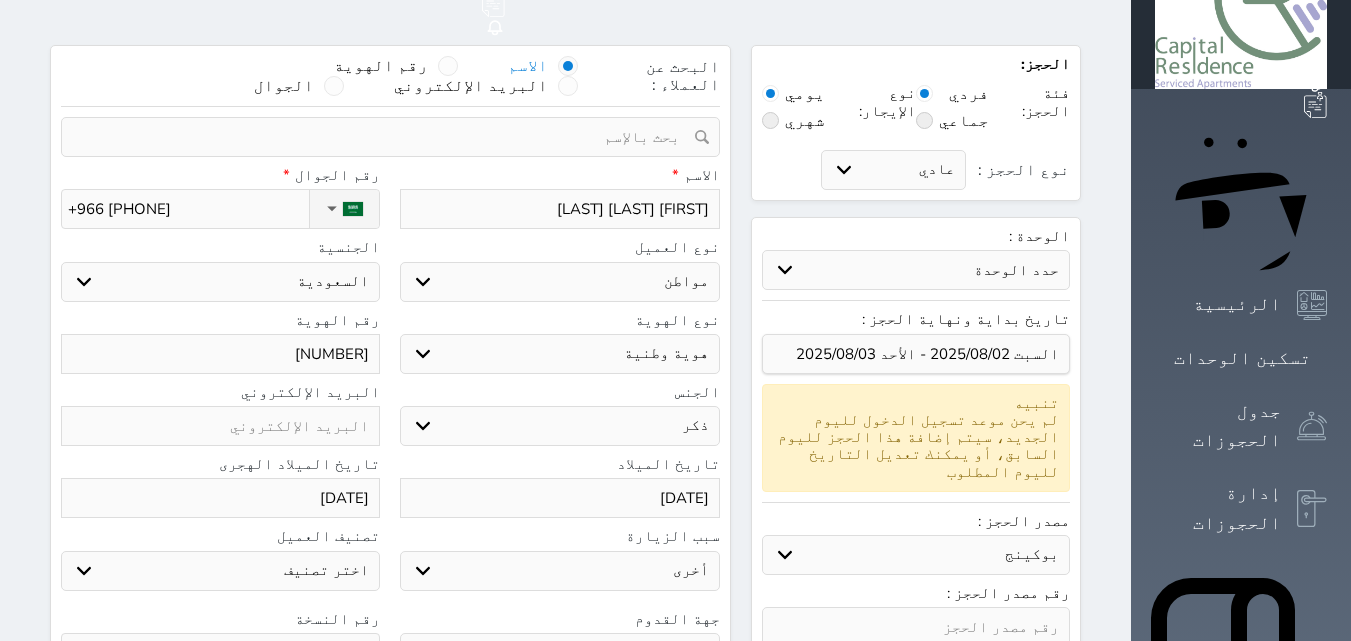 scroll, scrollTop: 100, scrollLeft: 0, axis: vertical 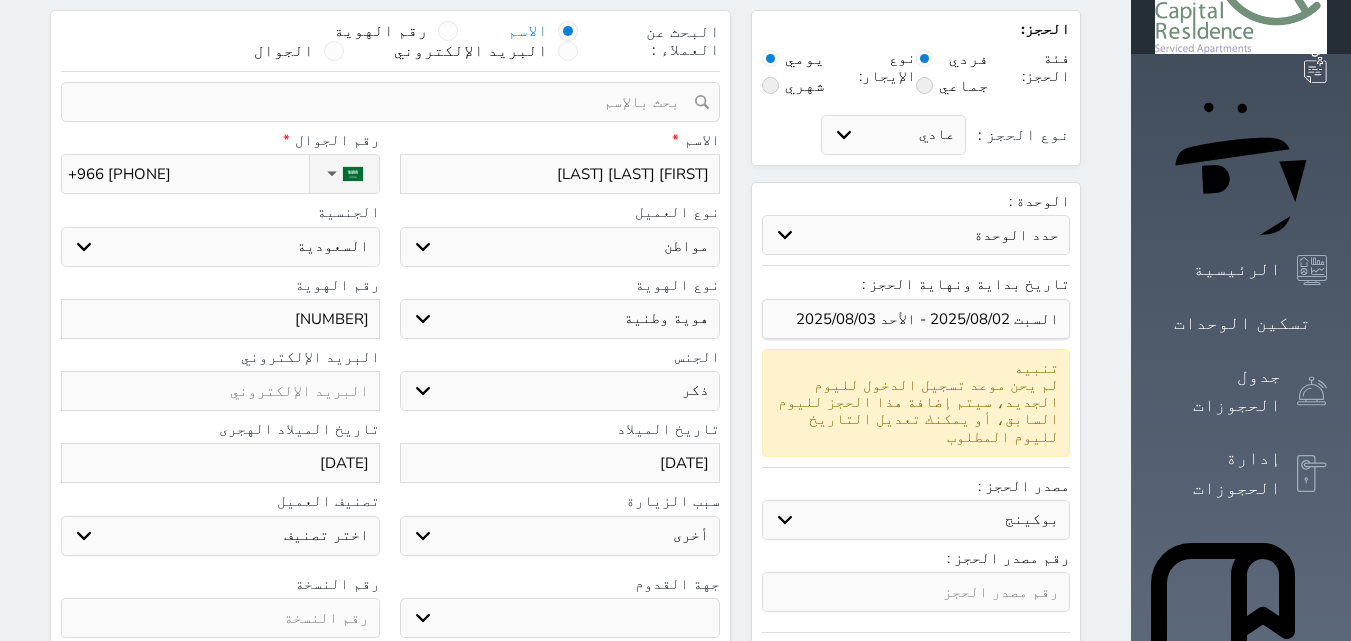 click on "جو بحر ارض" at bounding box center [559, 618] 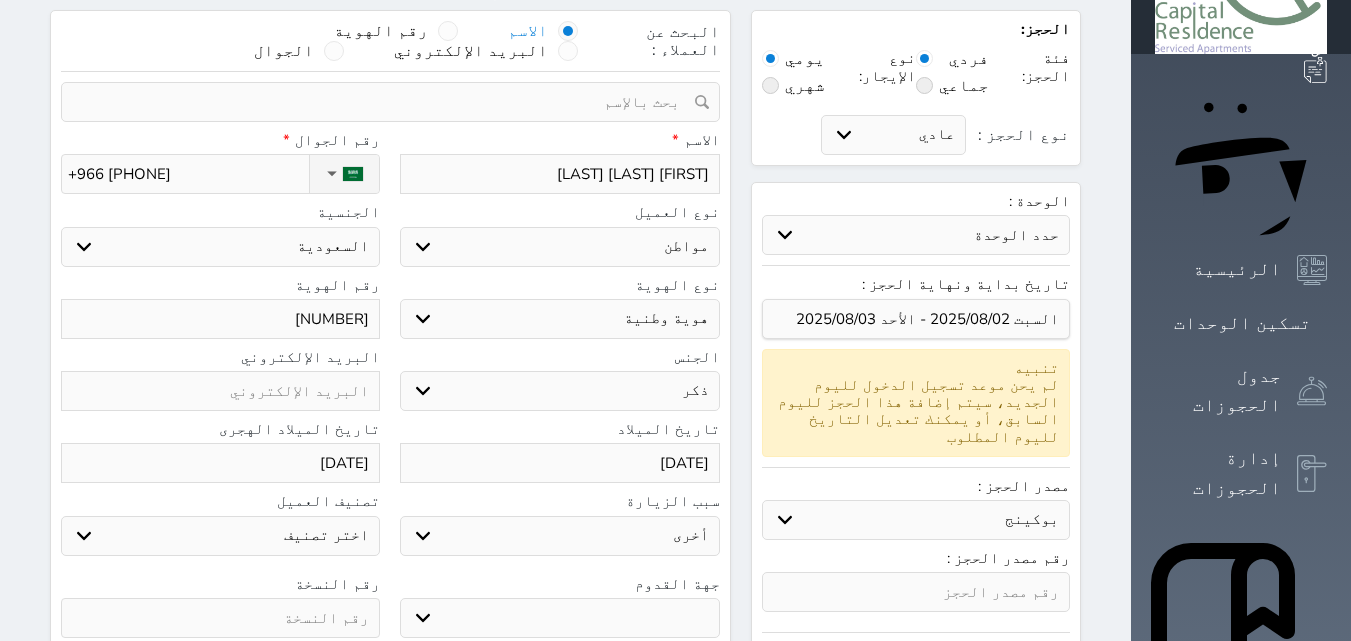 select on "9" 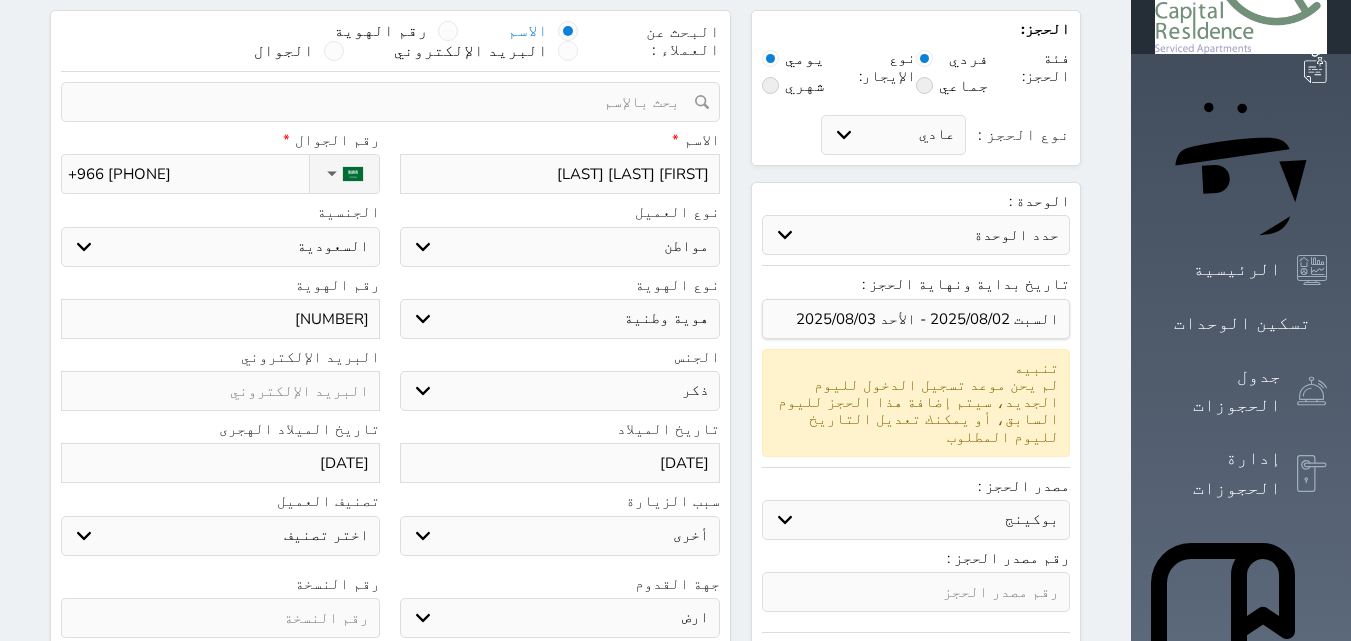 click on "جو بحر ارض" at bounding box center [559, 618] 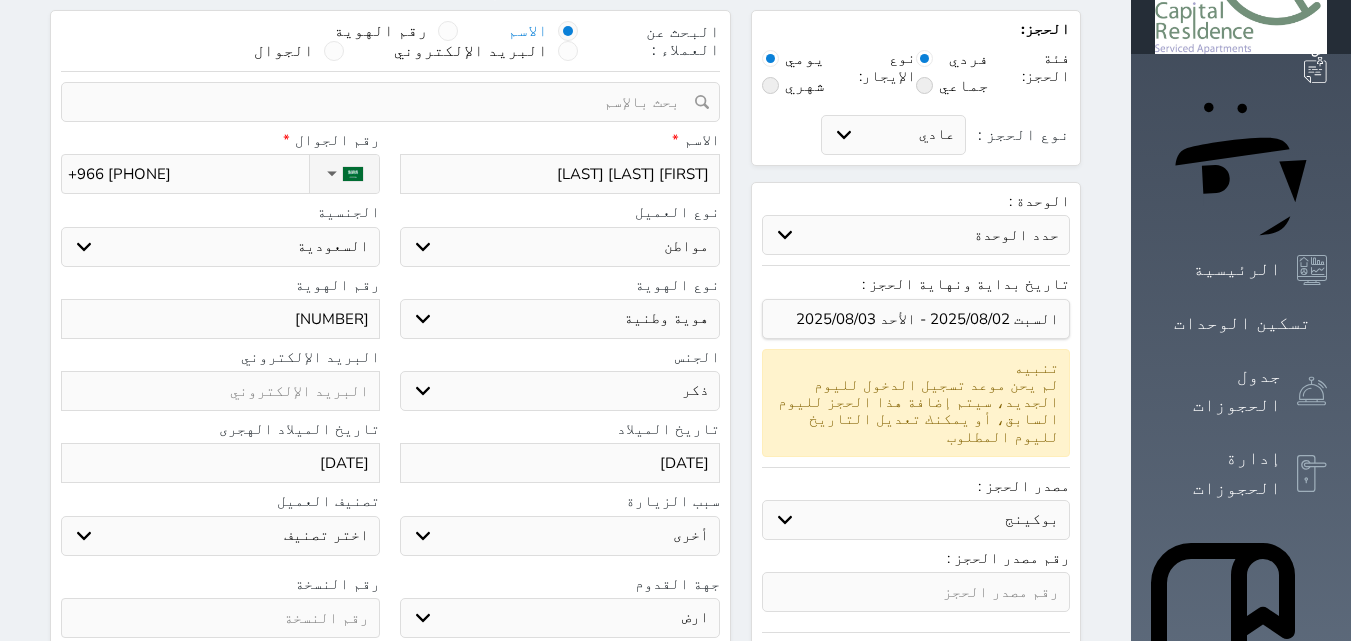select on "10068" 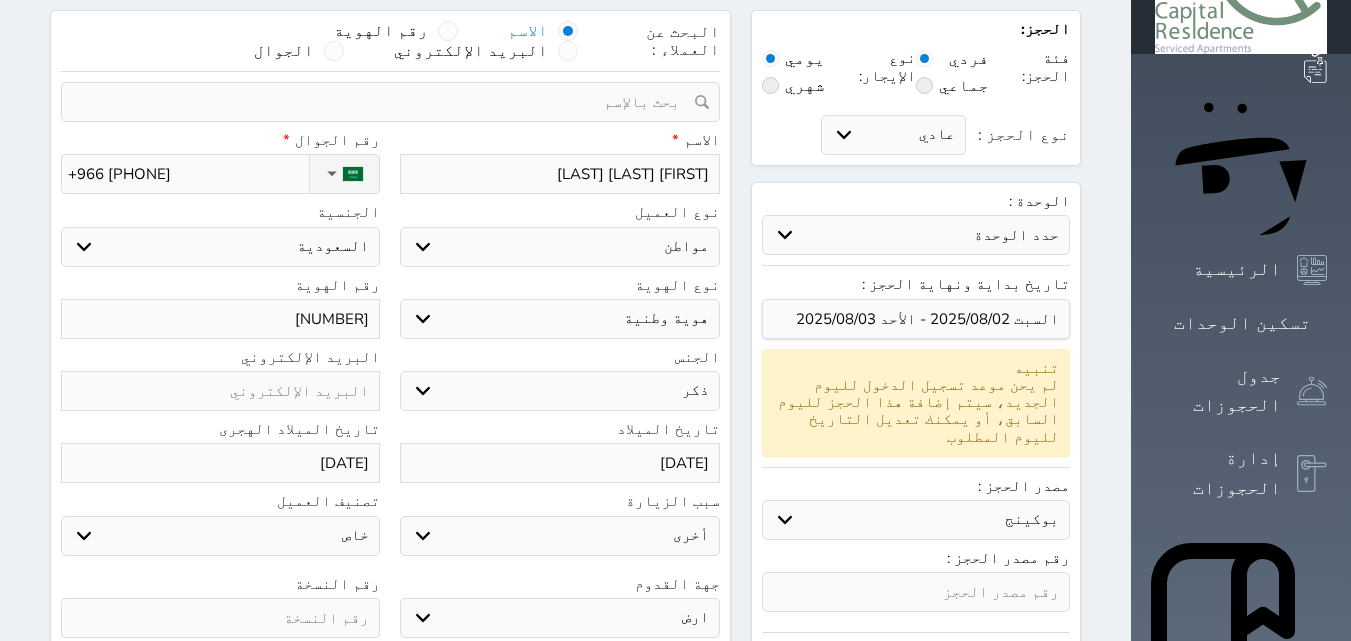 click on "اختر تصنيف
مميز
خاص
غير مرغوب فيه" at bounding box center (220, 536) 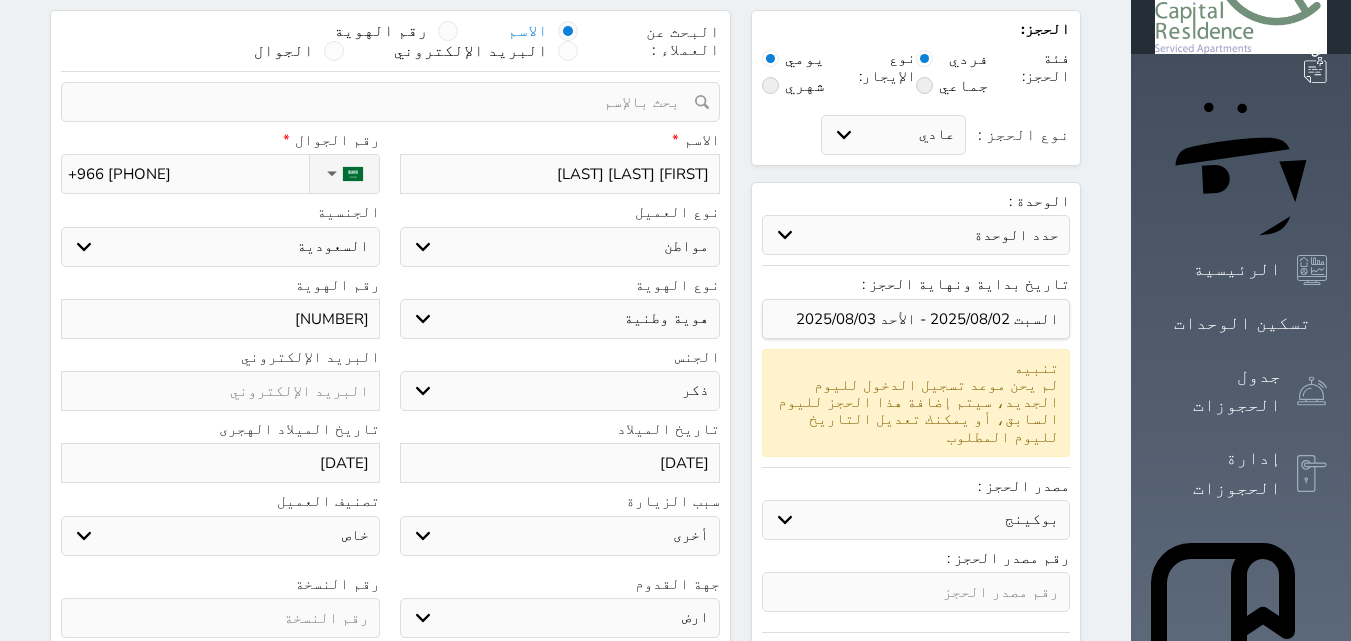 drag, startPoint x: 201, startPoint y: 502, endPoint x: 238, endPoint y: 575, distance: 81.84131 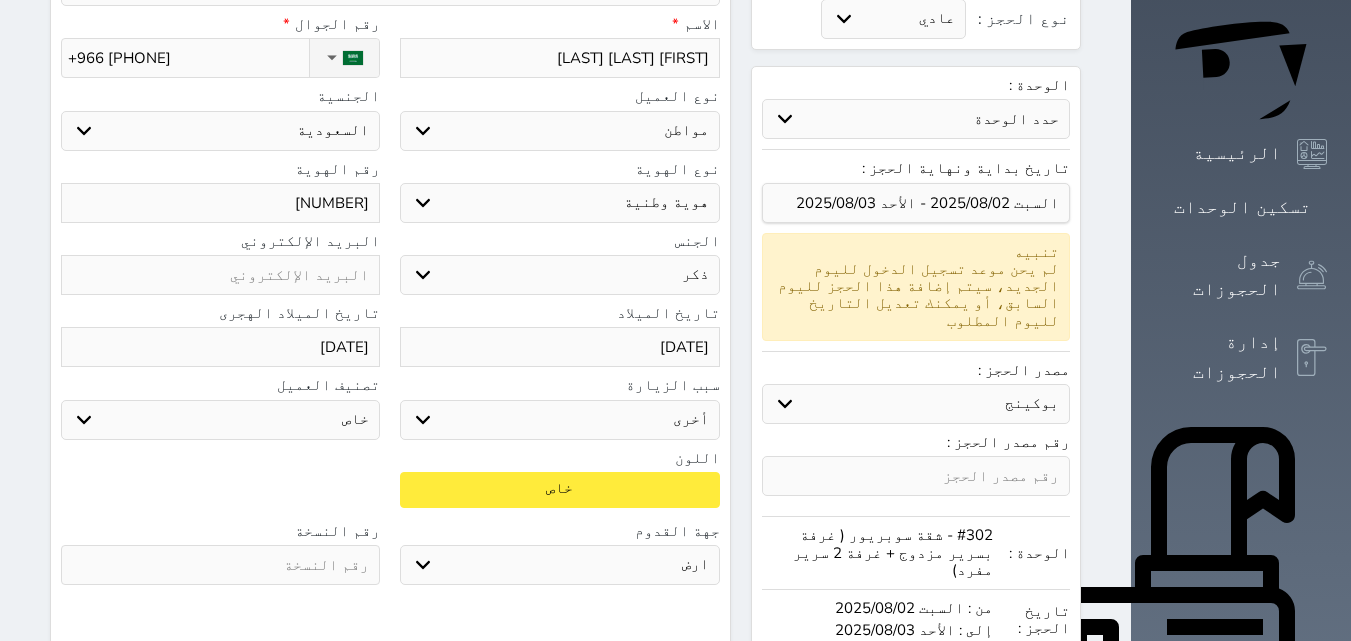 scroll, scrollTop: 300, scrollLeft: 0, axis: vertical 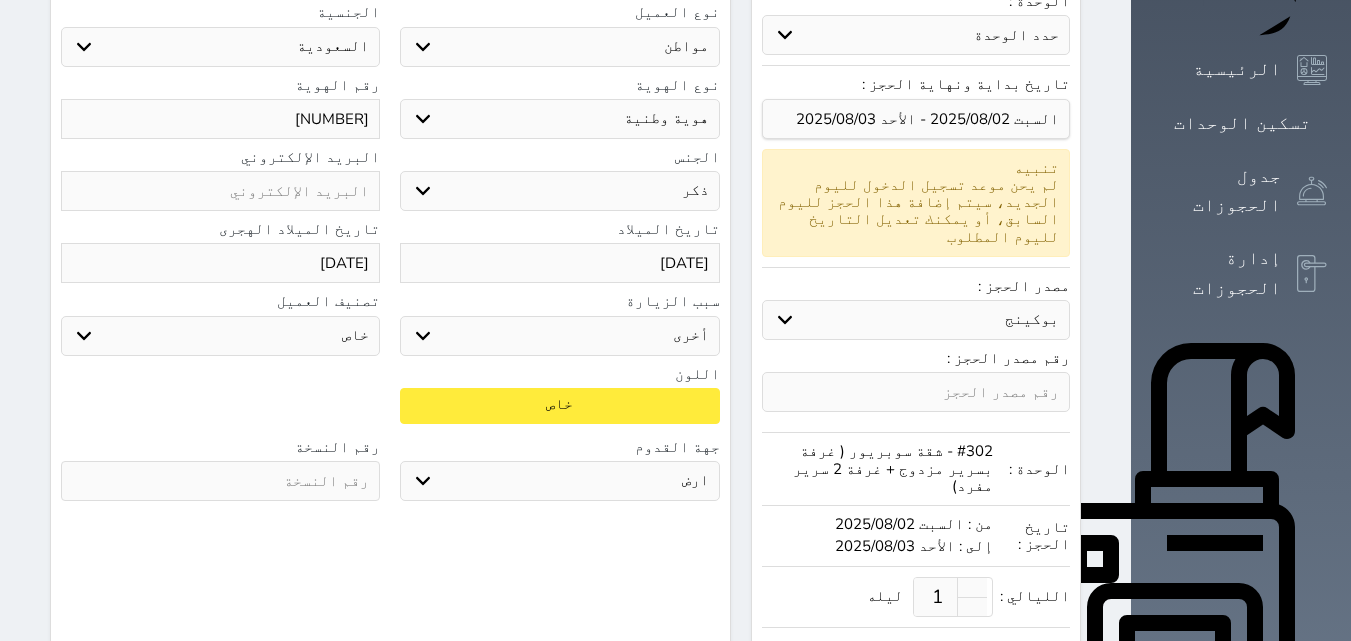 click at bounding box center (220, 481) 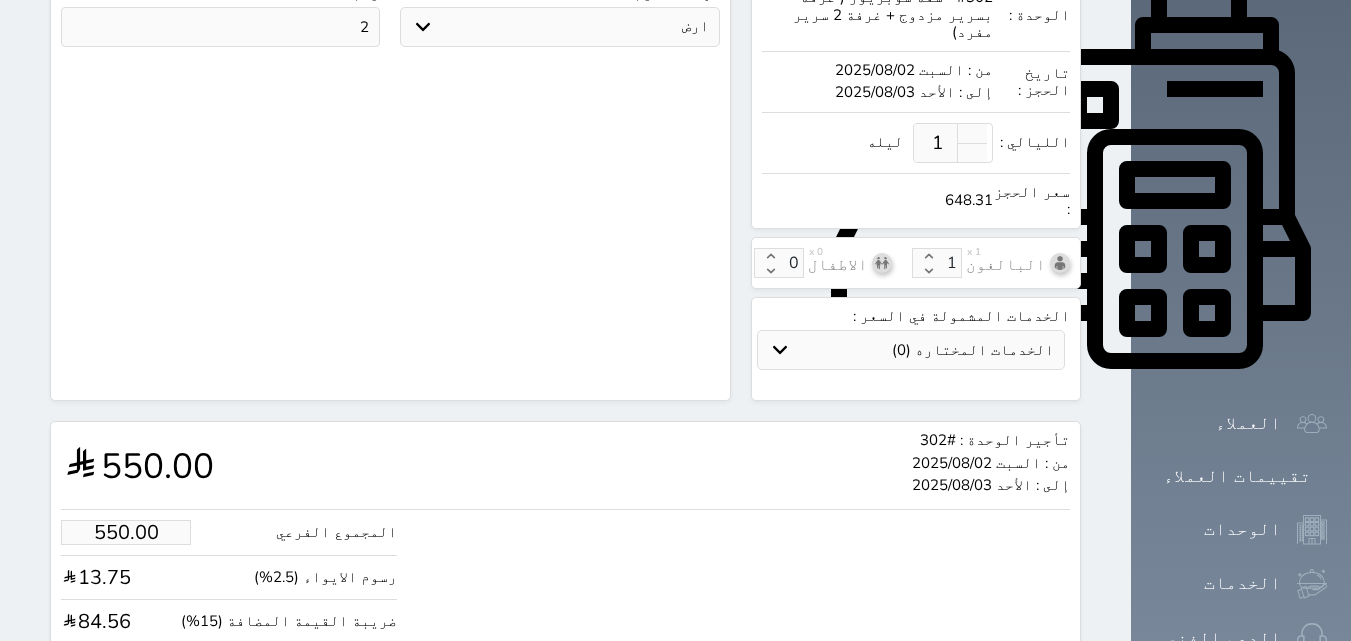 scroll, scrollTop: 775, scrollLeft: 0, axis: vertical 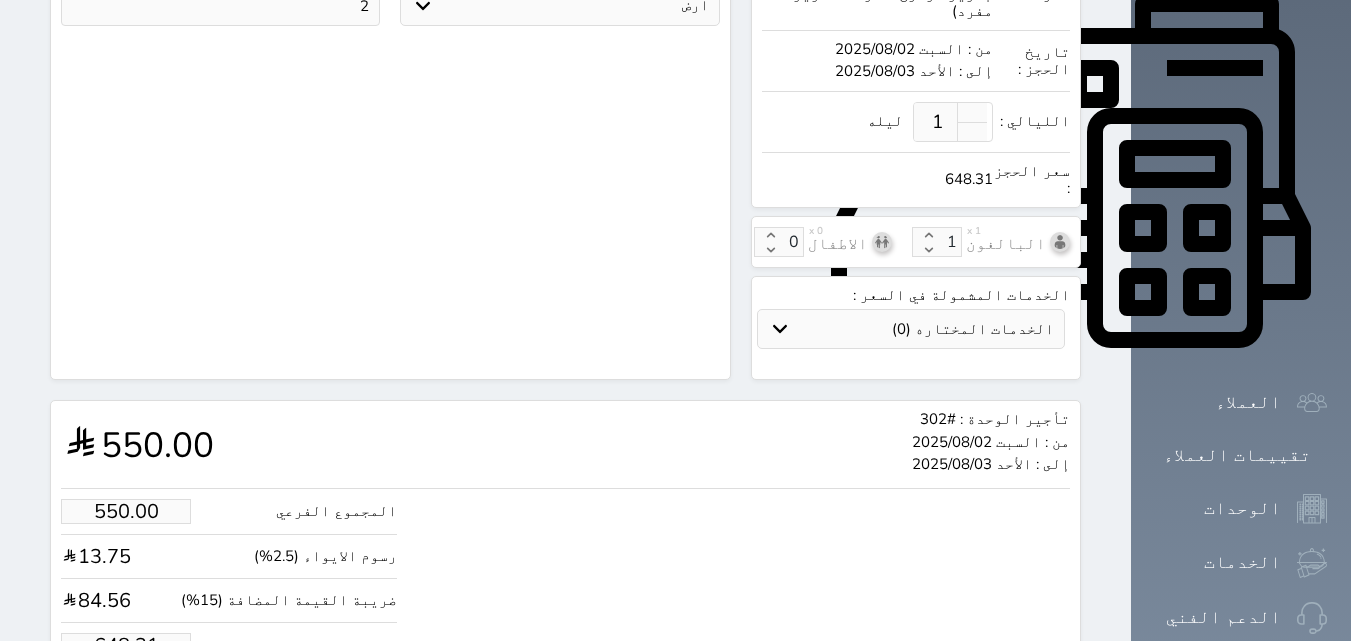 type on "2" 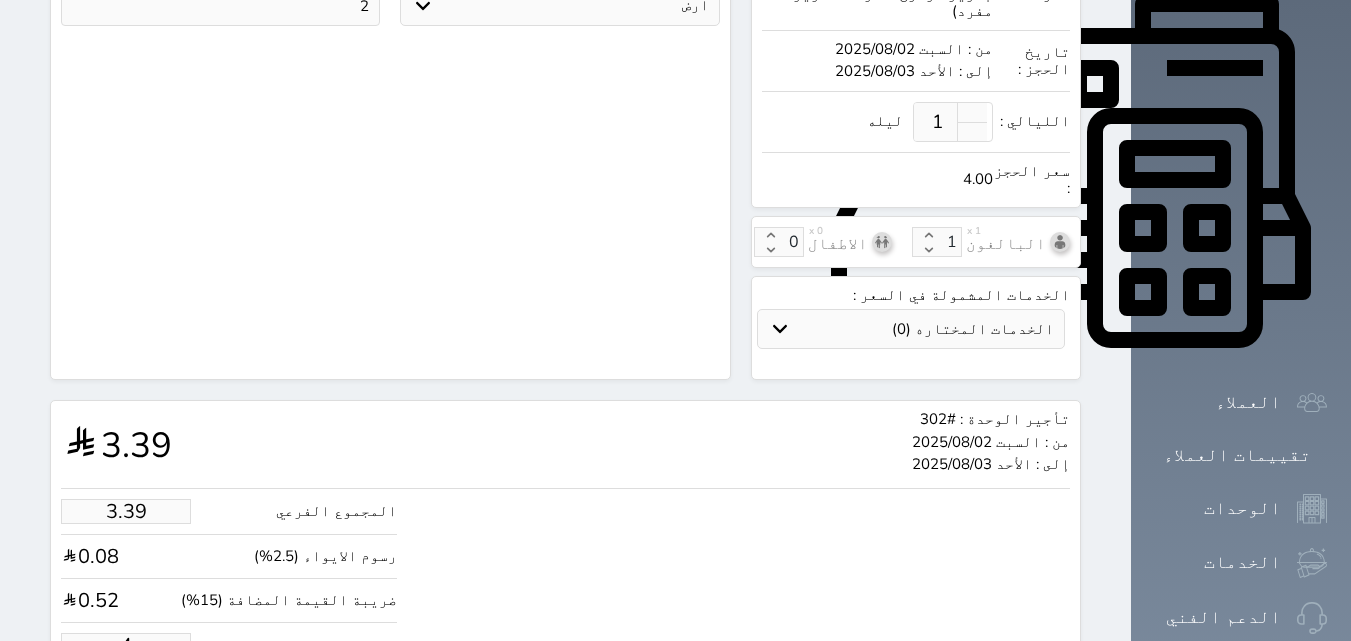 type on "33.93" 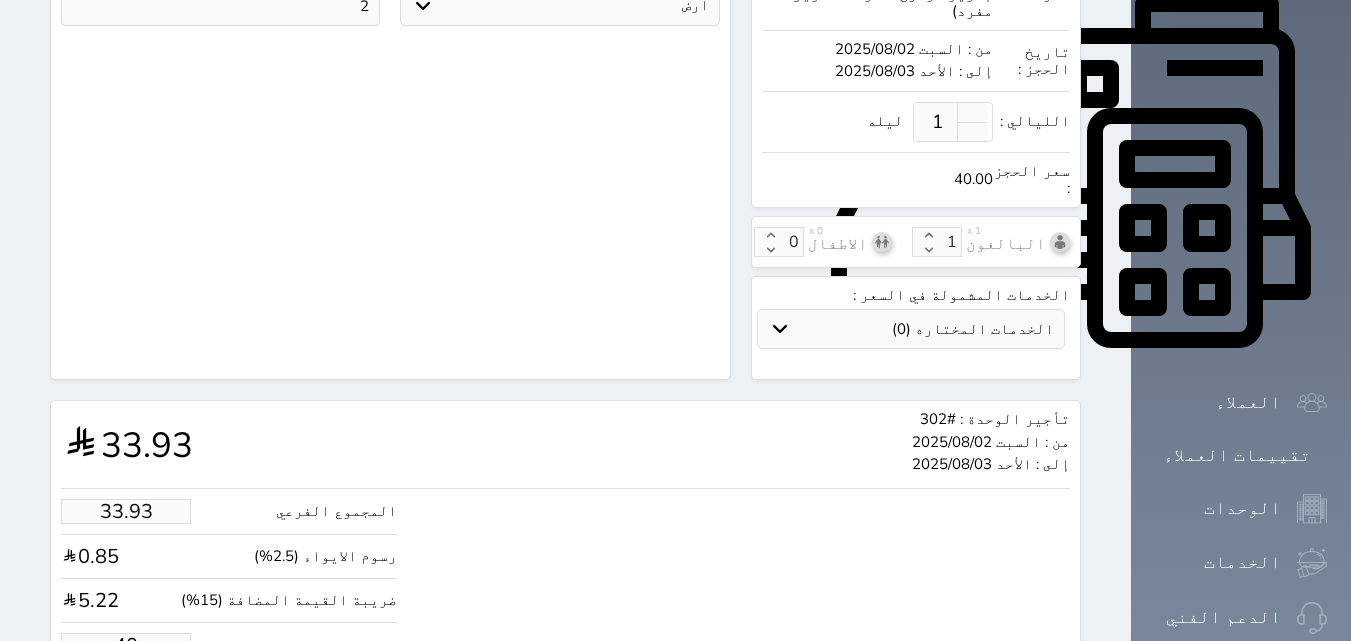 type on "339.34" 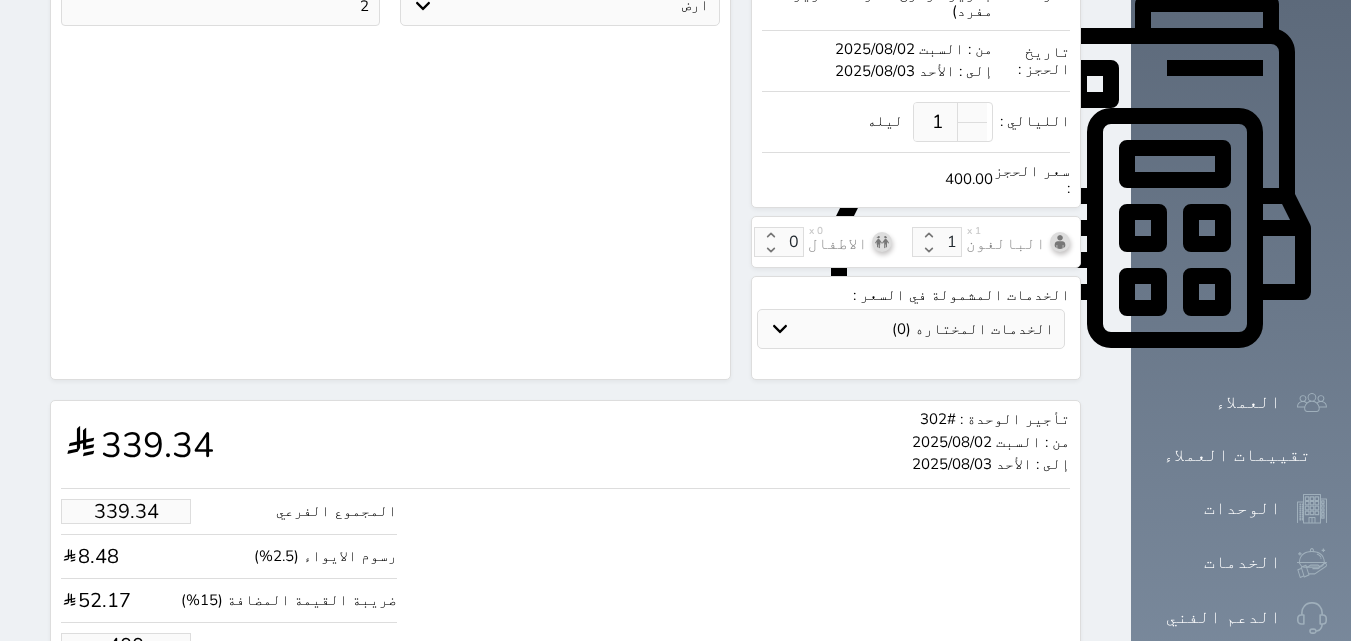 type on "400.00" 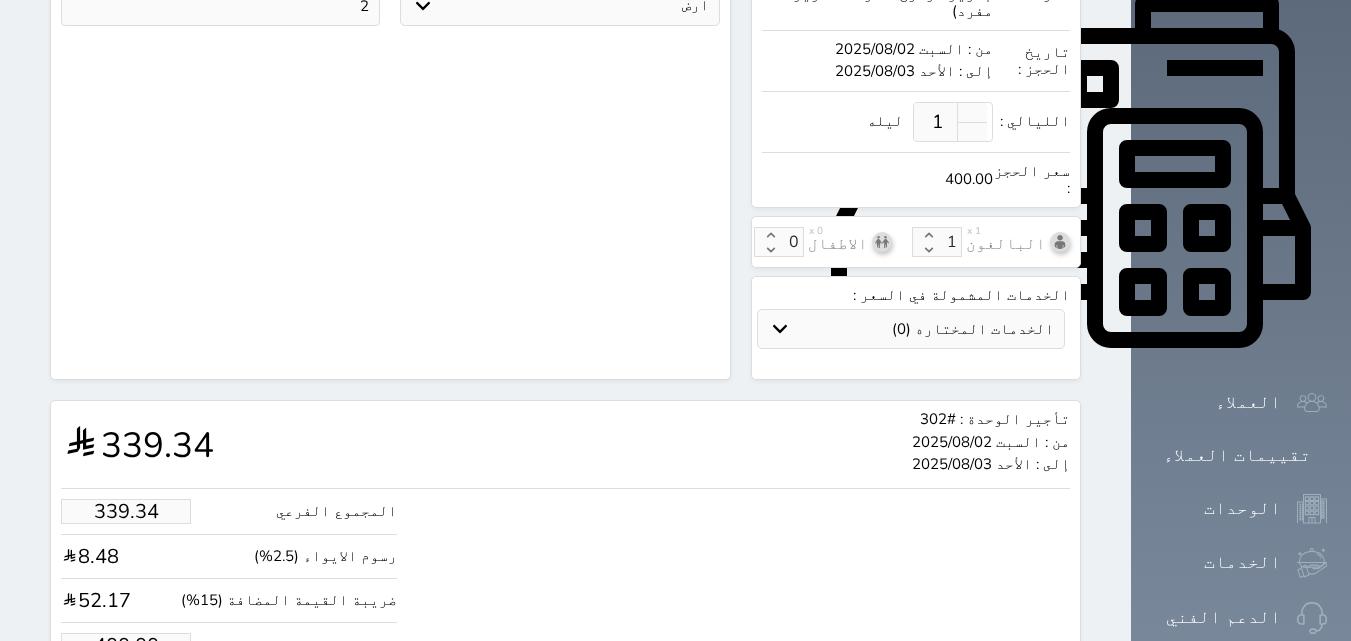 click on "حجز" at bounding box center (149, 706) 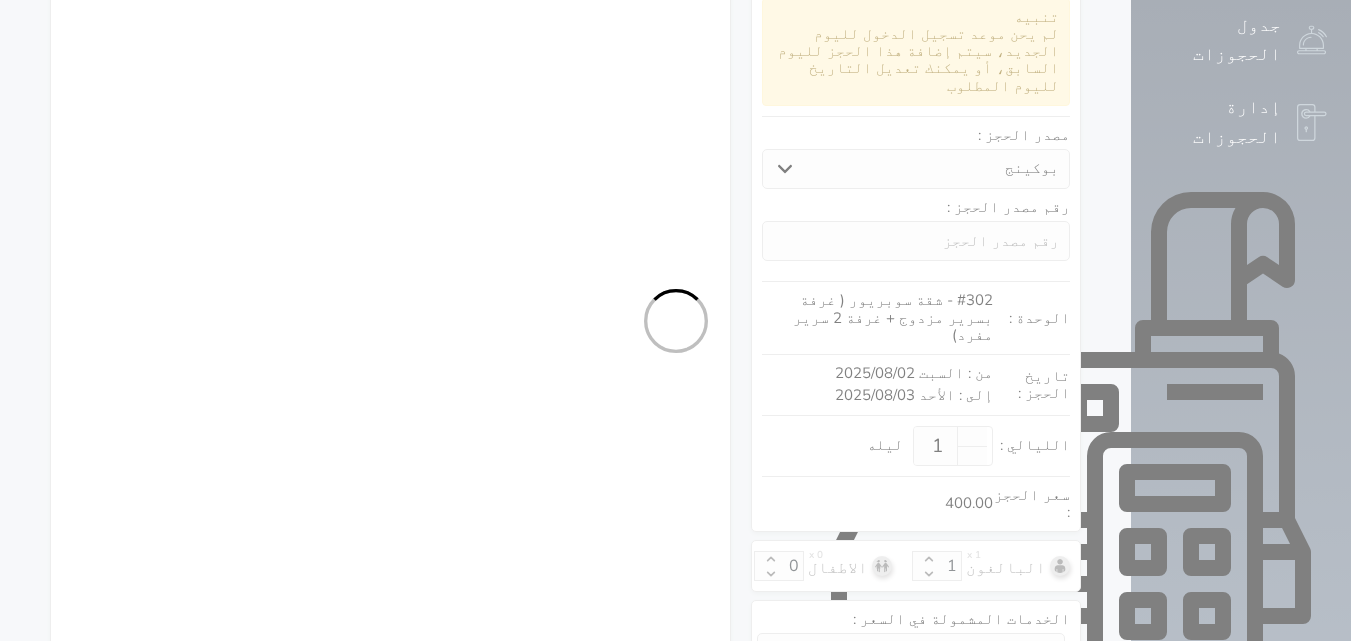 select on "1" 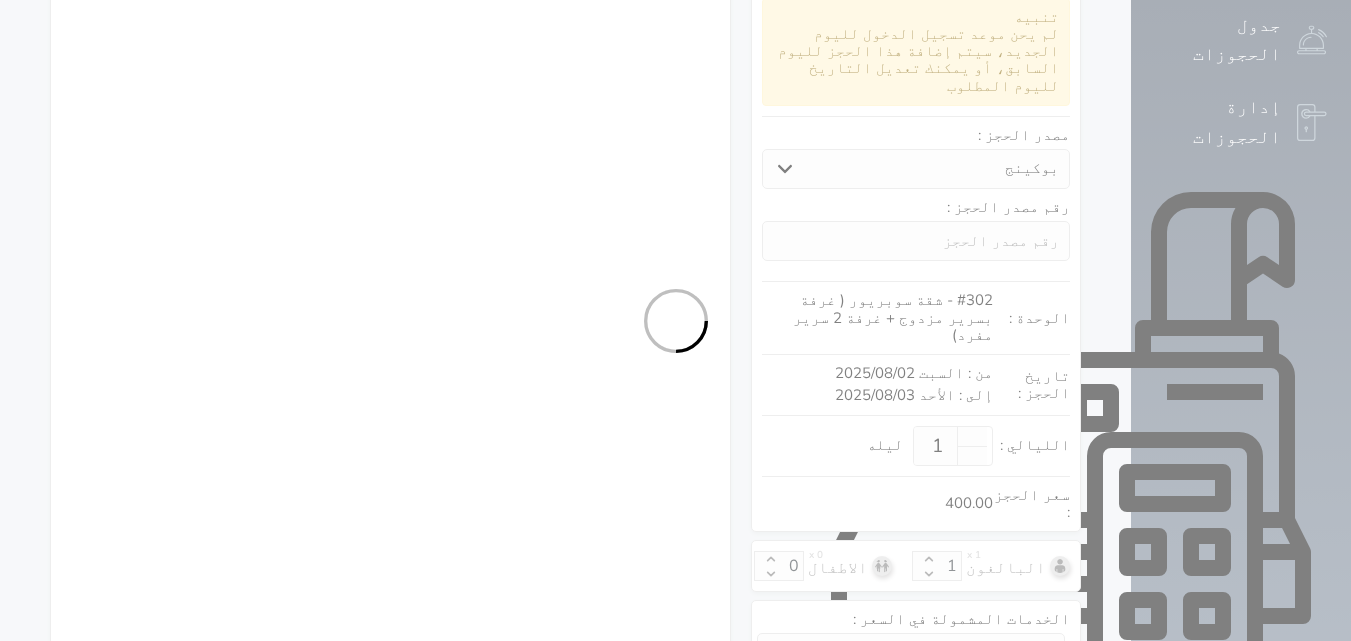 select on "113" 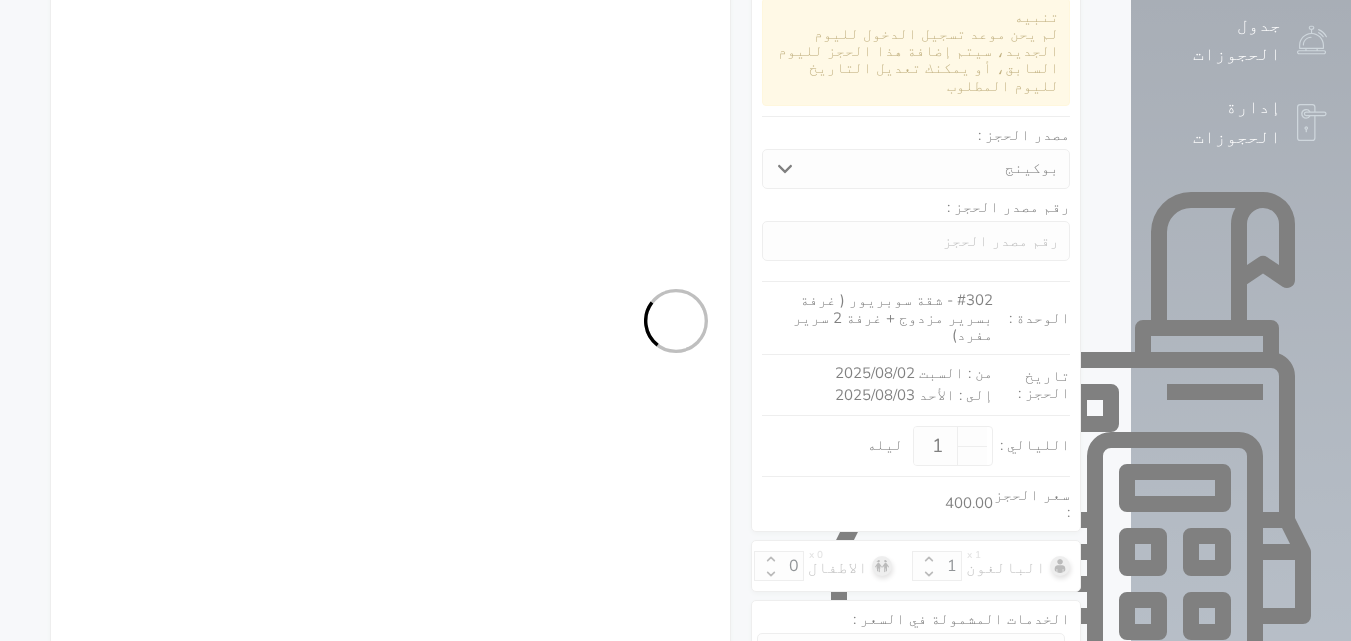 select on "1" 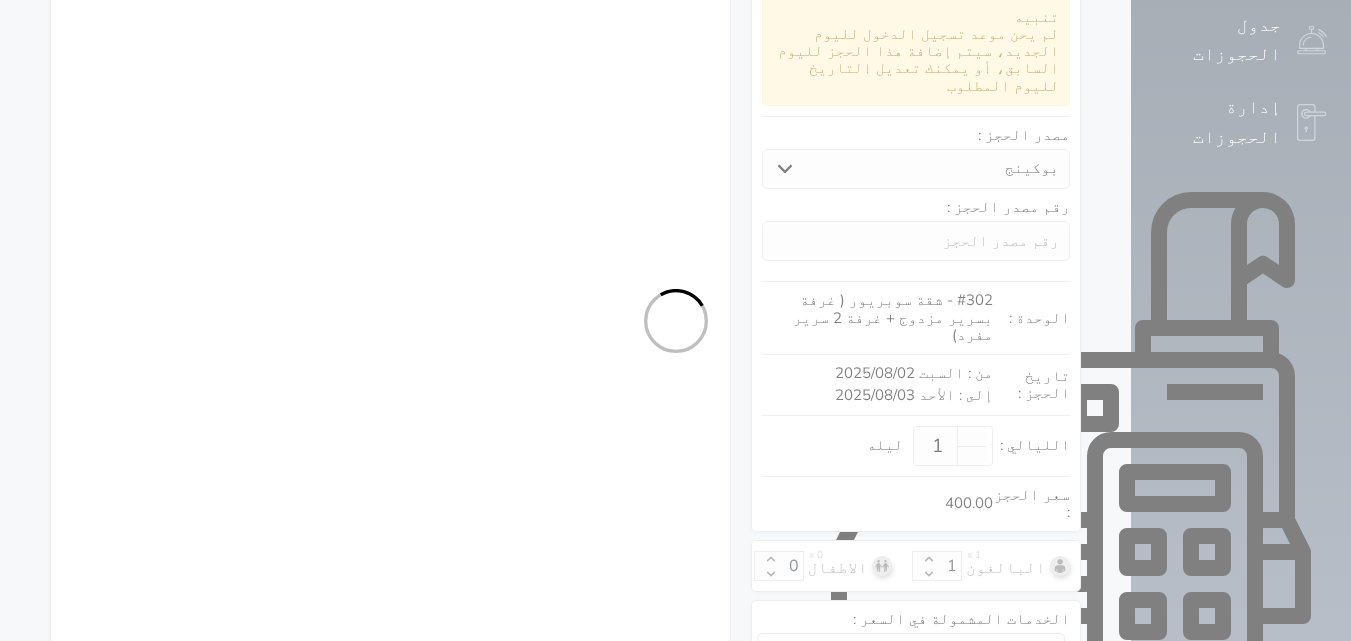 select on "7" 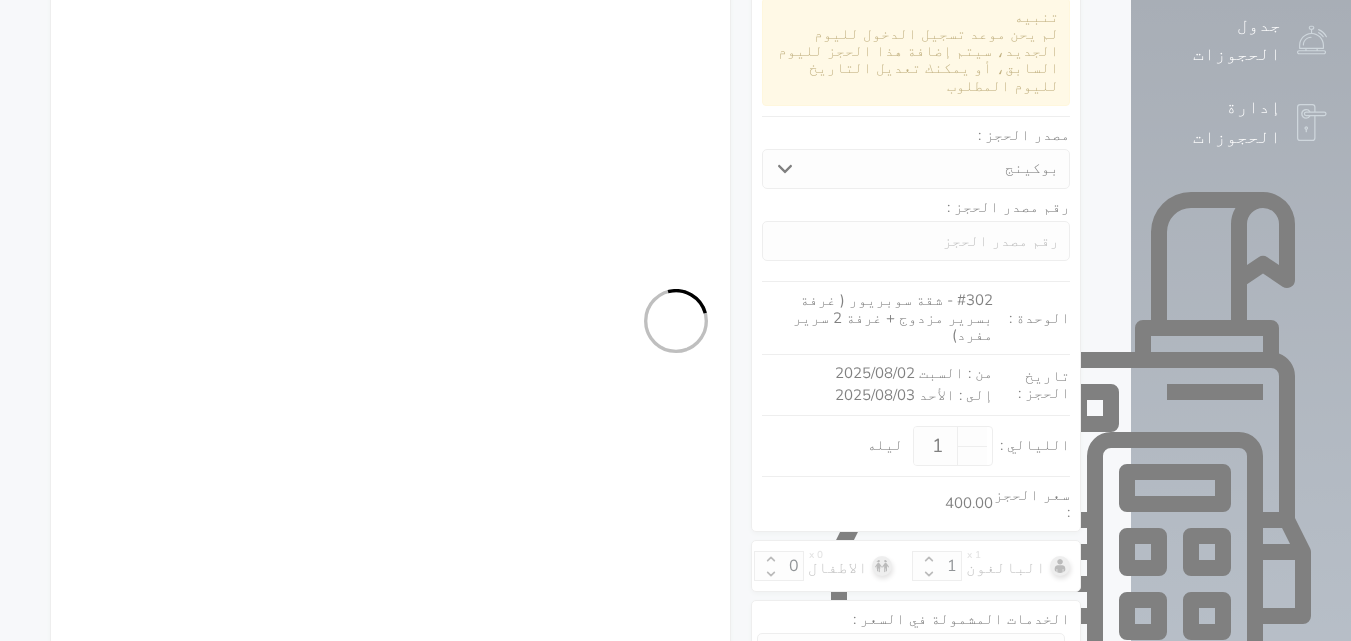 select on "10068" 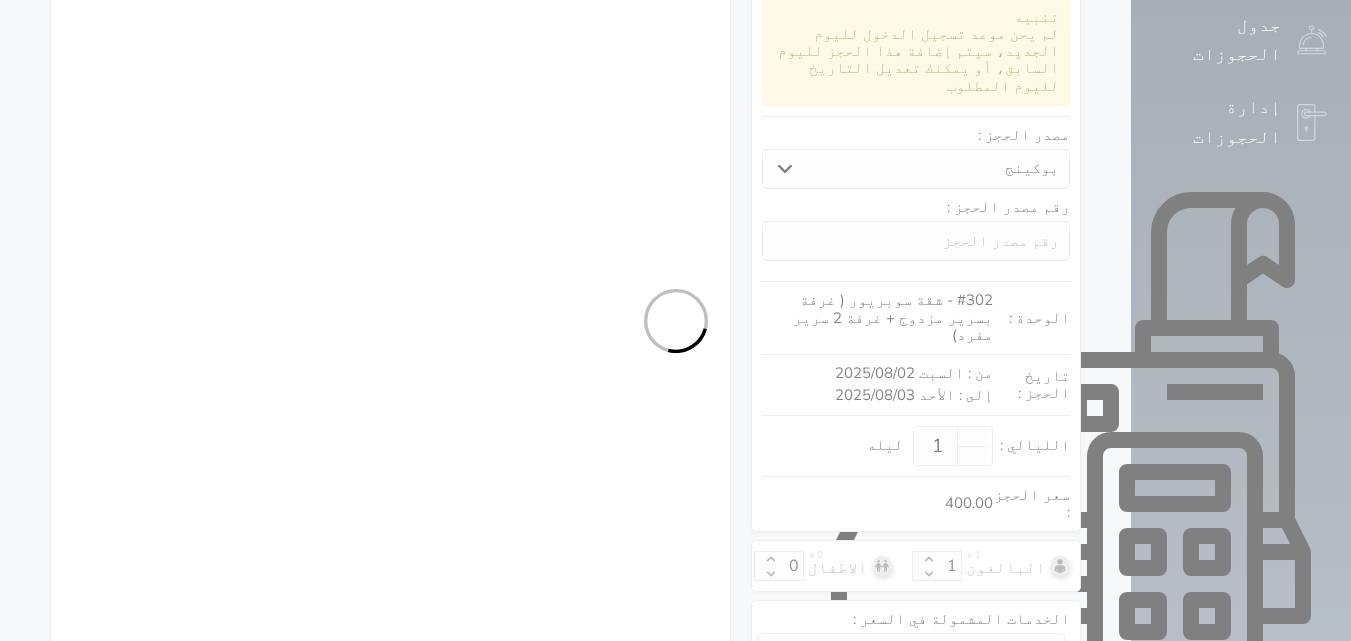 select on "9" 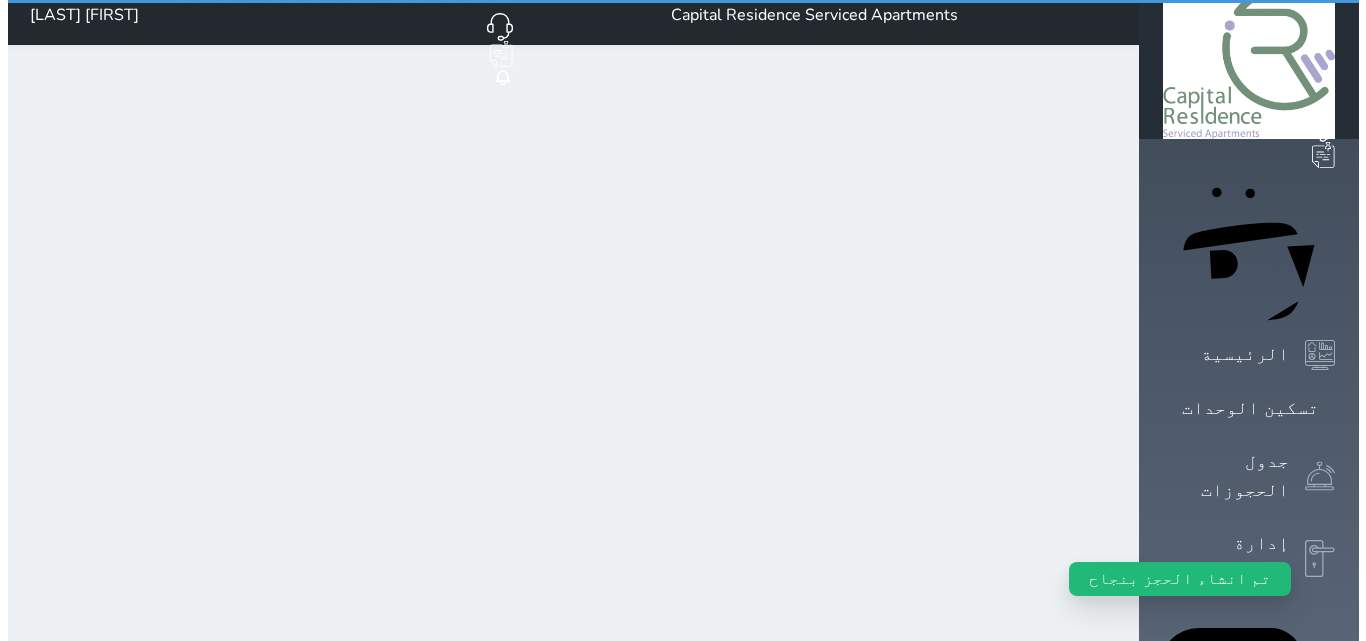 scroll, scrollTop: 0, scrollLeft: 0, axis: both 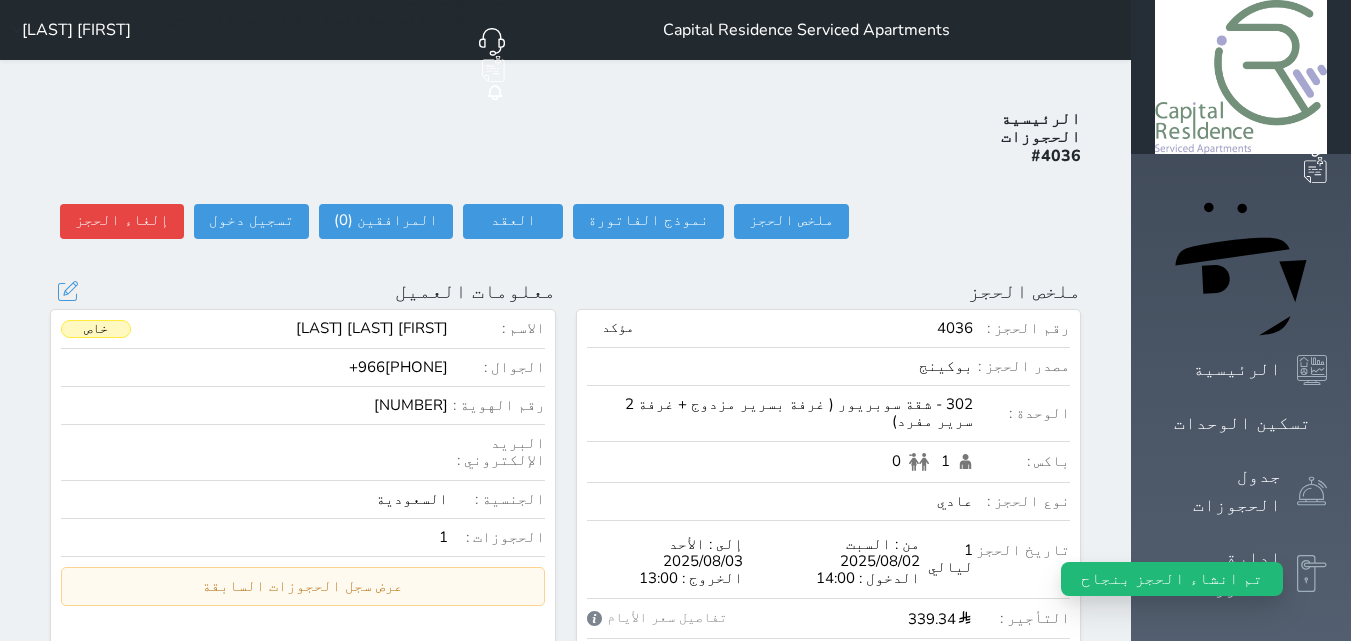 select 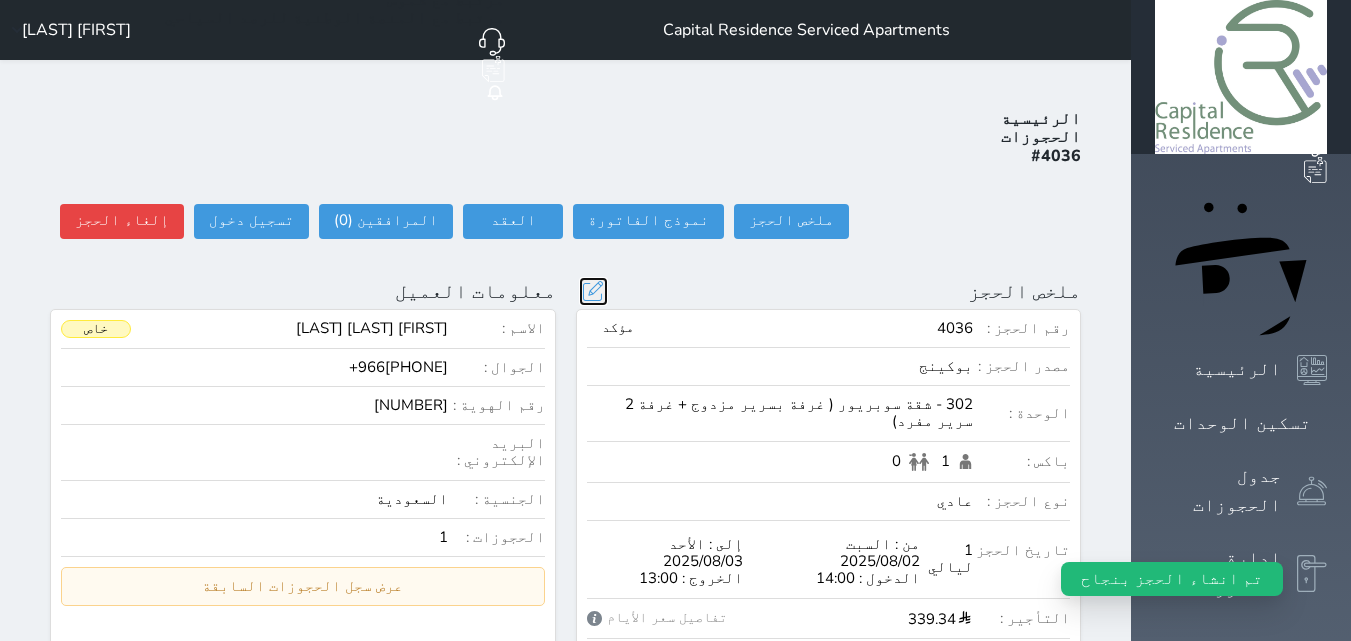 click at bounding box center (593, 291) 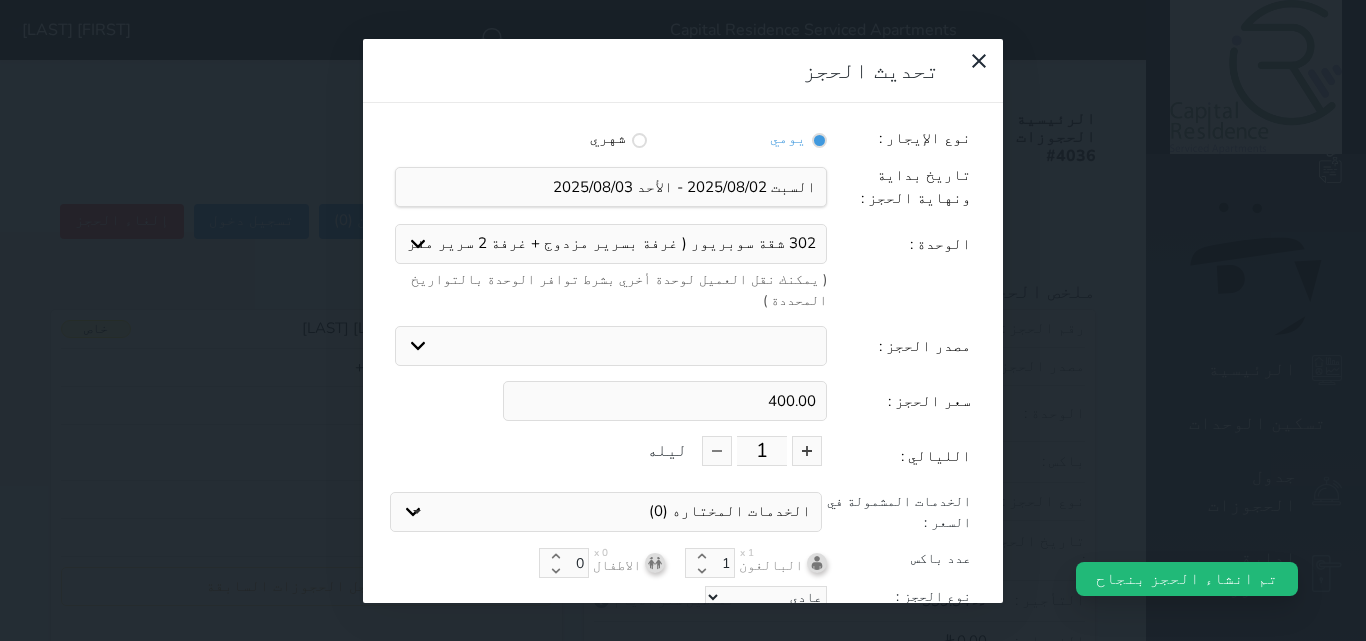 click on "بوكينج اربين بي اجودا جاذر ان استقبال الموقع الإلكتروني المسافر اكسبيديا مواقع التواصل الإجتماعي اويو اخرى ( سليمان )" at bounding box center (611, 346) 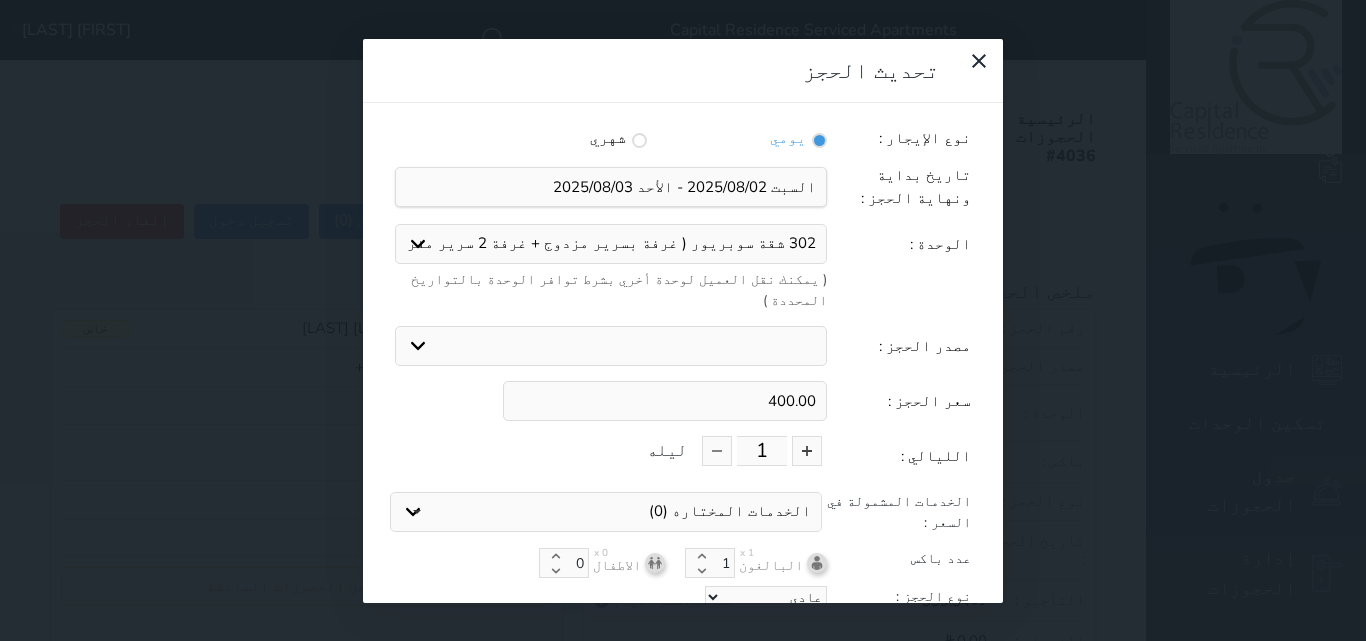 select on "32275" 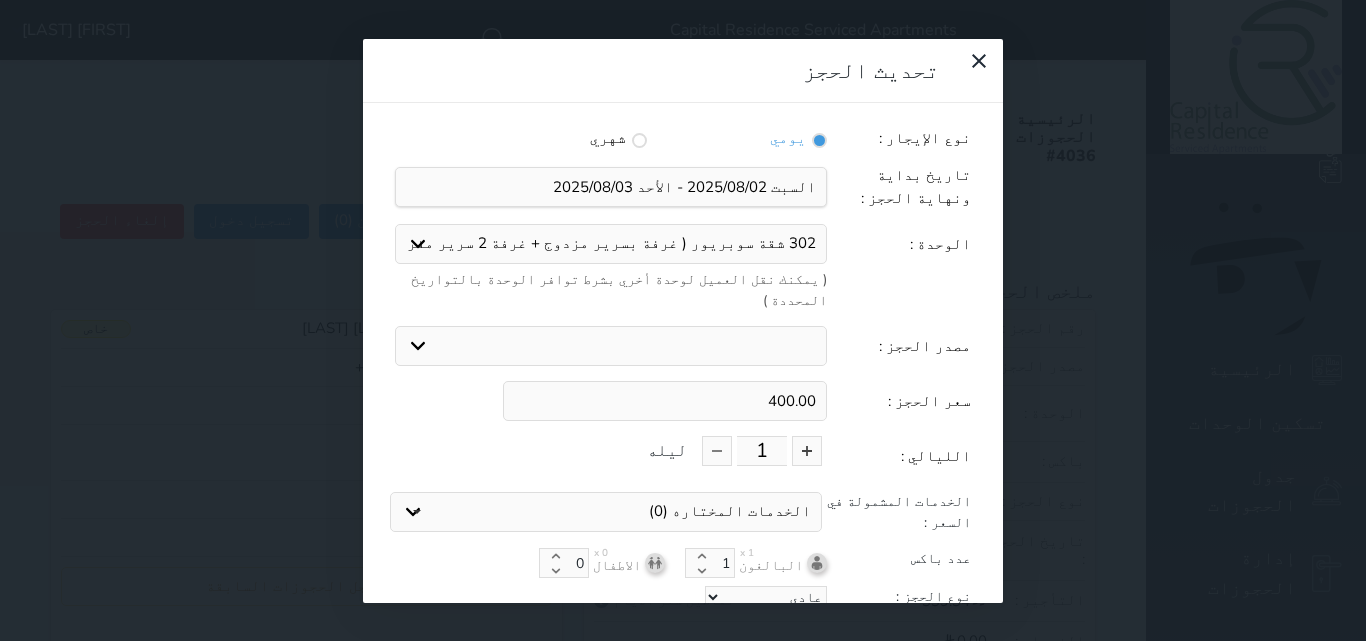 click on "بوكينج اربين بي اجودا جاذر ان استقبال الموقع الإلكتروني المسافر اكسبيديا مواقع التواصل الإجتماعي اويو اخرى ( سليمان )" at bounding box center (611, 346) 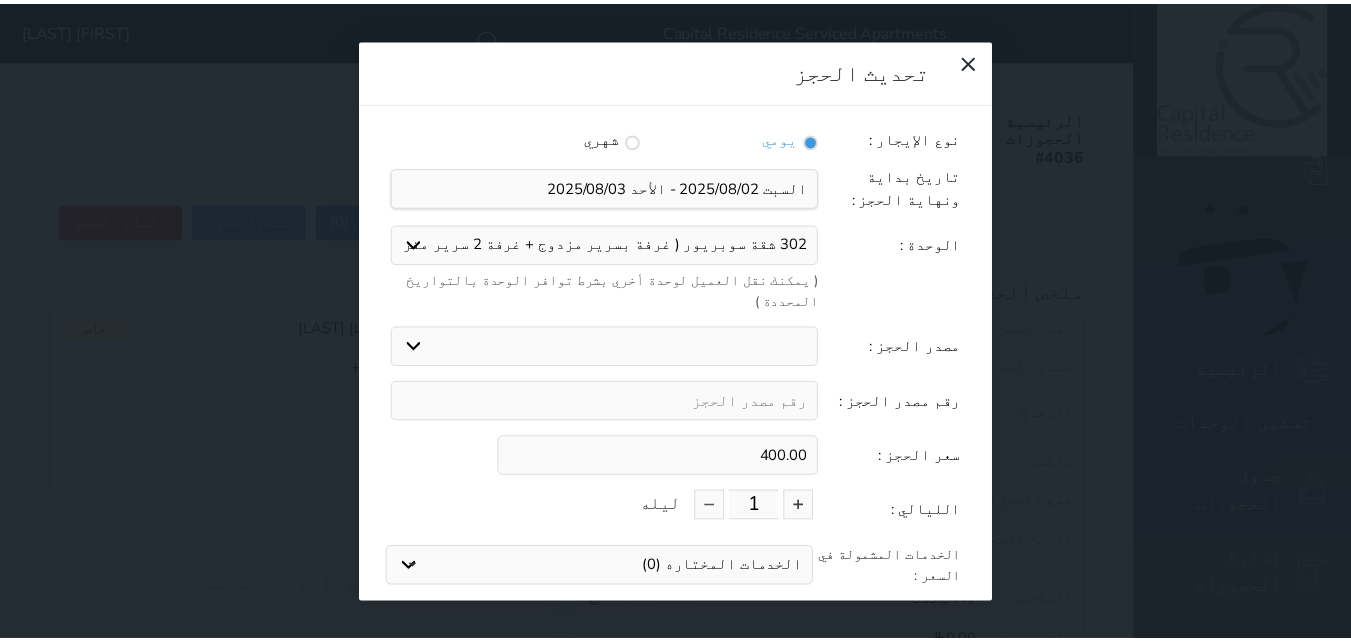 scroll, scrollTop: 100, scrollLeft: 0, axis: vertical 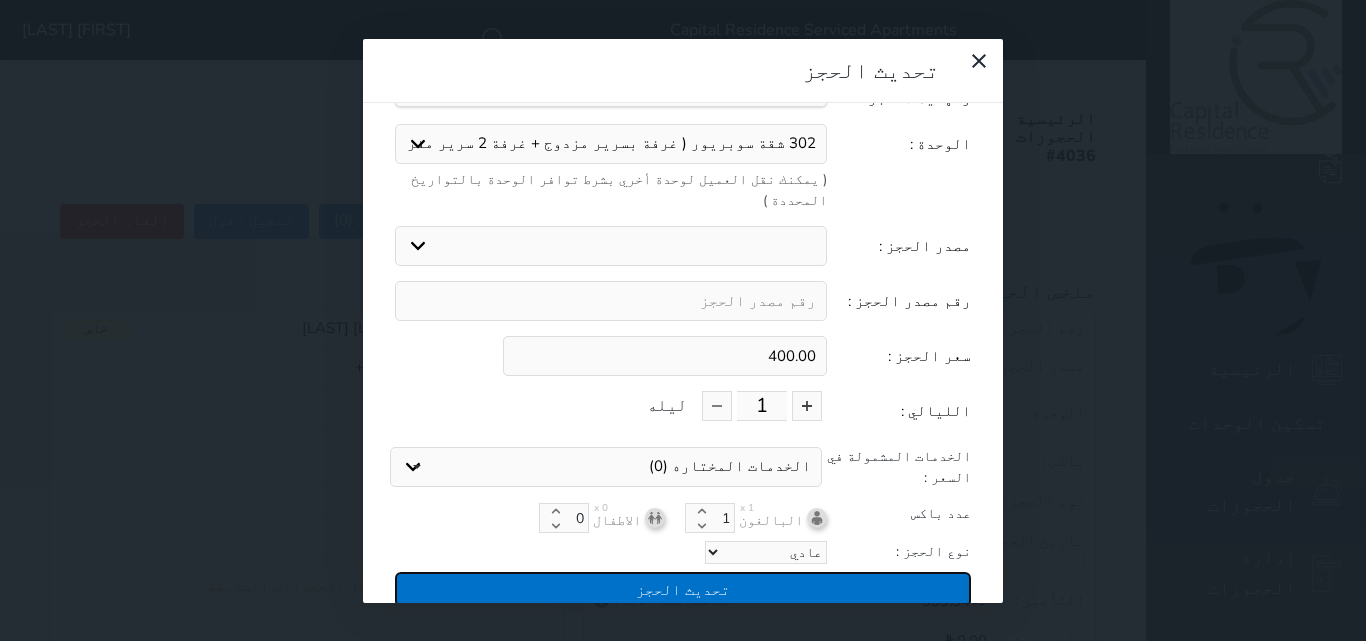 click on "تحديث الحجز" at bounding box center [683, 589] 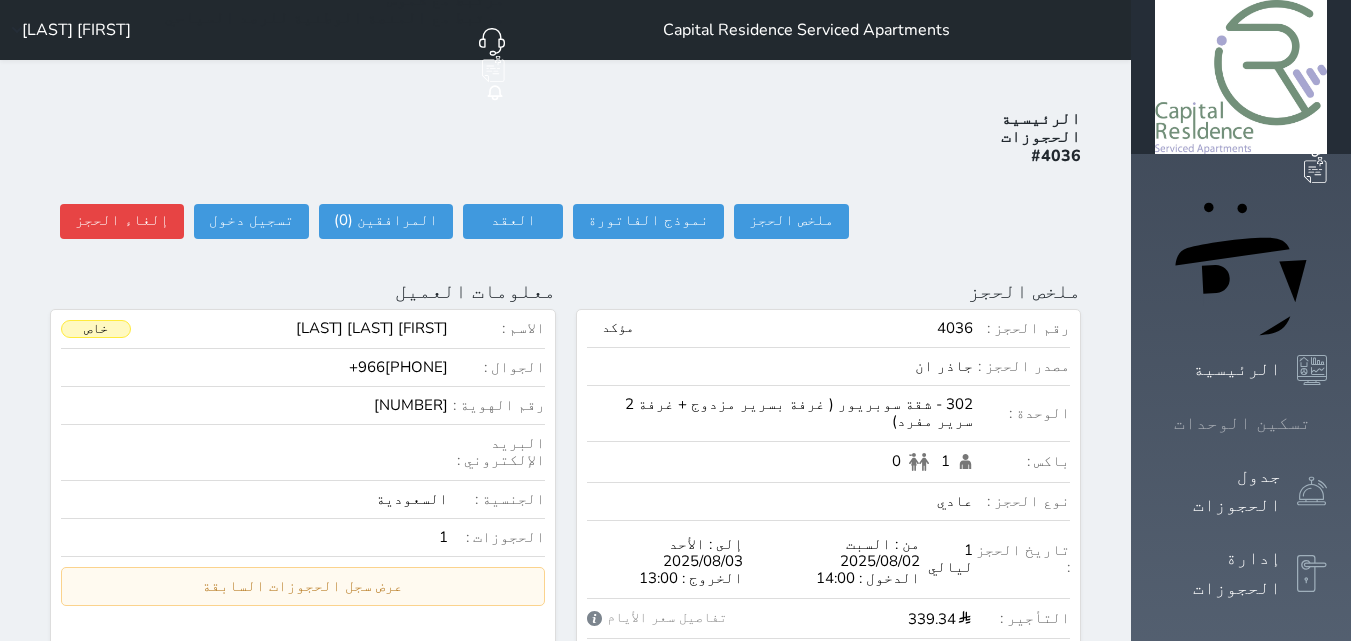 click on "تسكين الوحدات" at bounding box center [1241, 423] 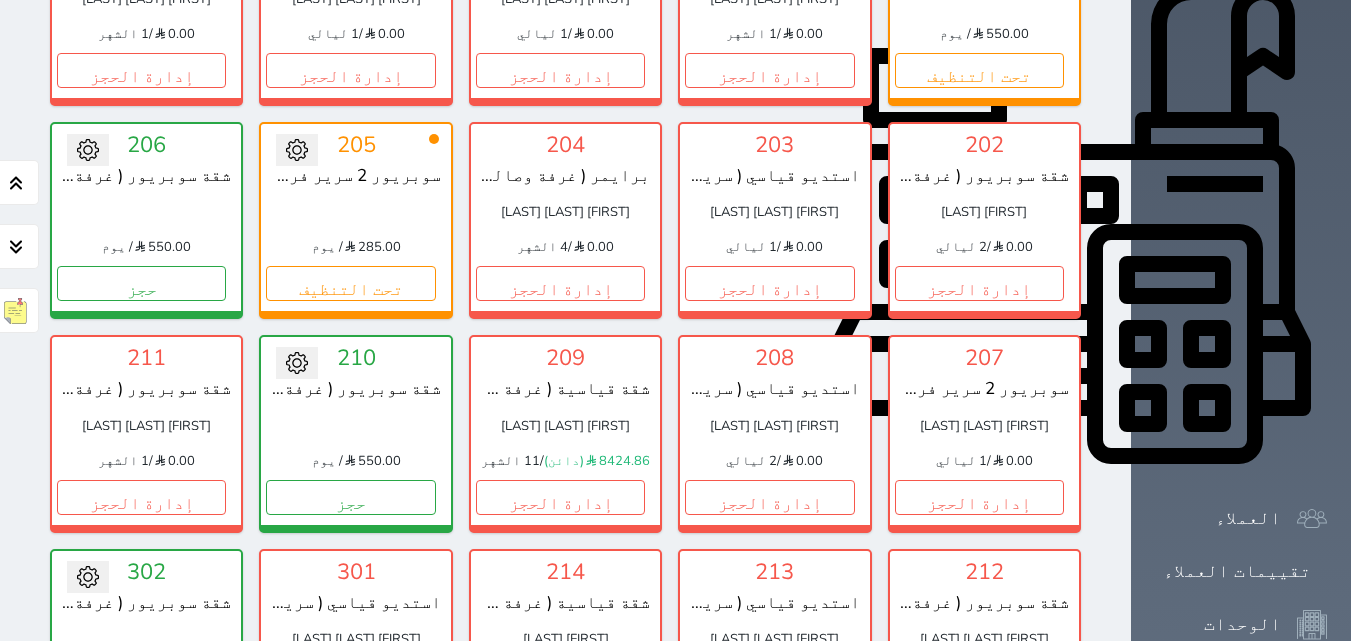 scroll, scrollTop: 660, scrollLeft: 0, axis: vertical 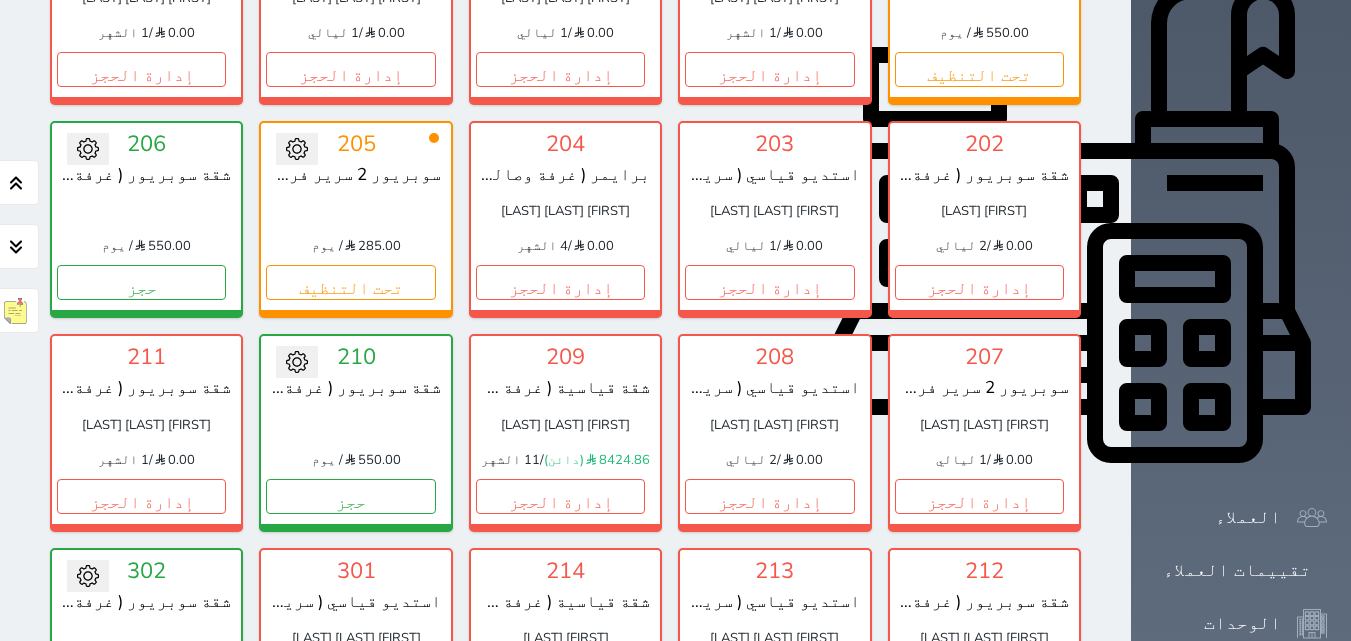 click 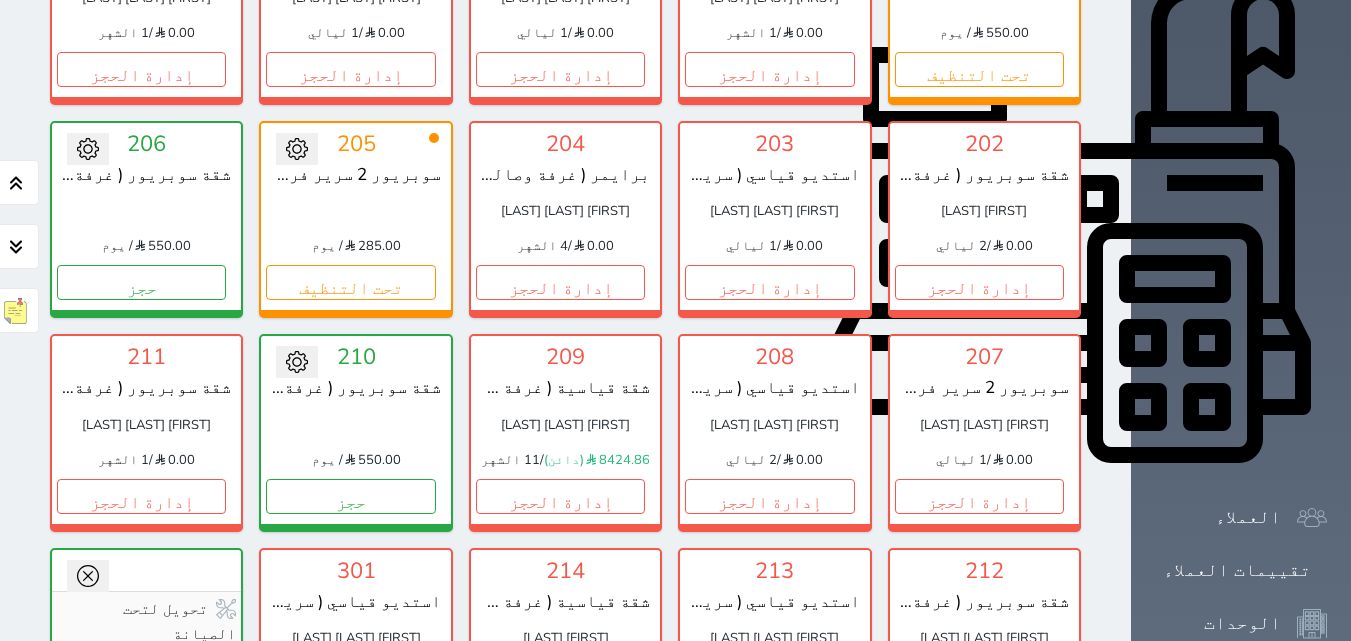 click on "تحويل لتحت التنظيف" at bounding box center (146, 683) 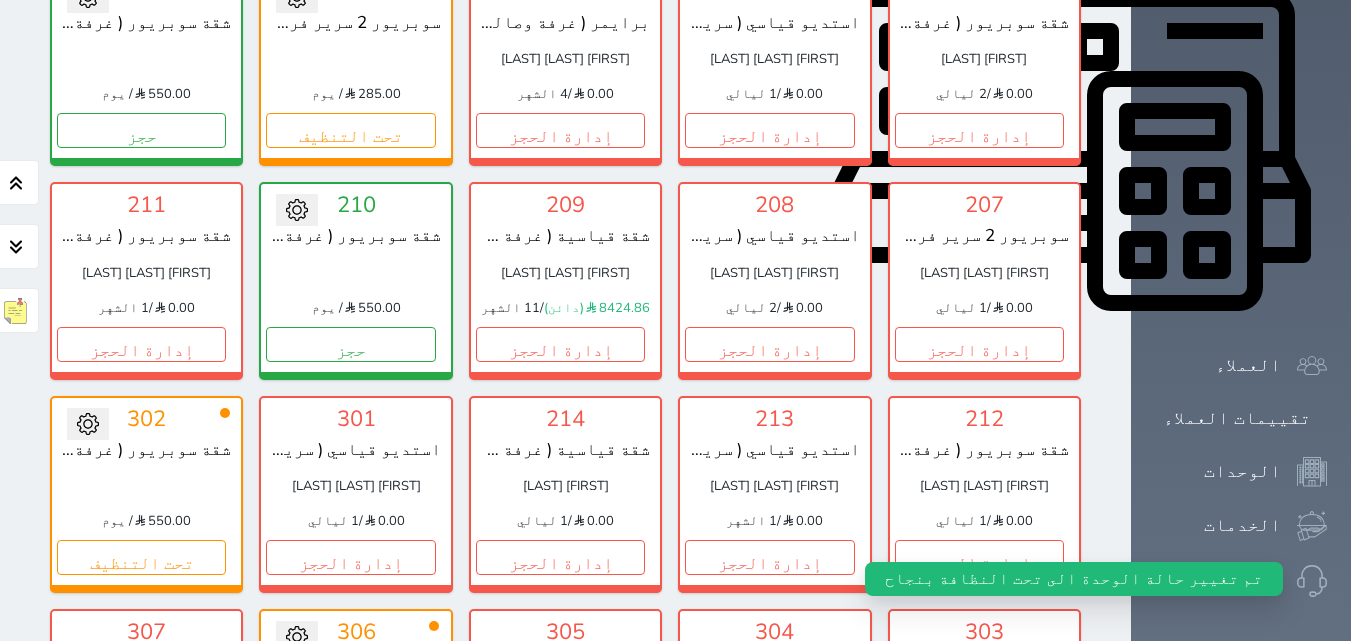 scroll, scrollTop: 860, scrollLeft: 0, axis: vertical 